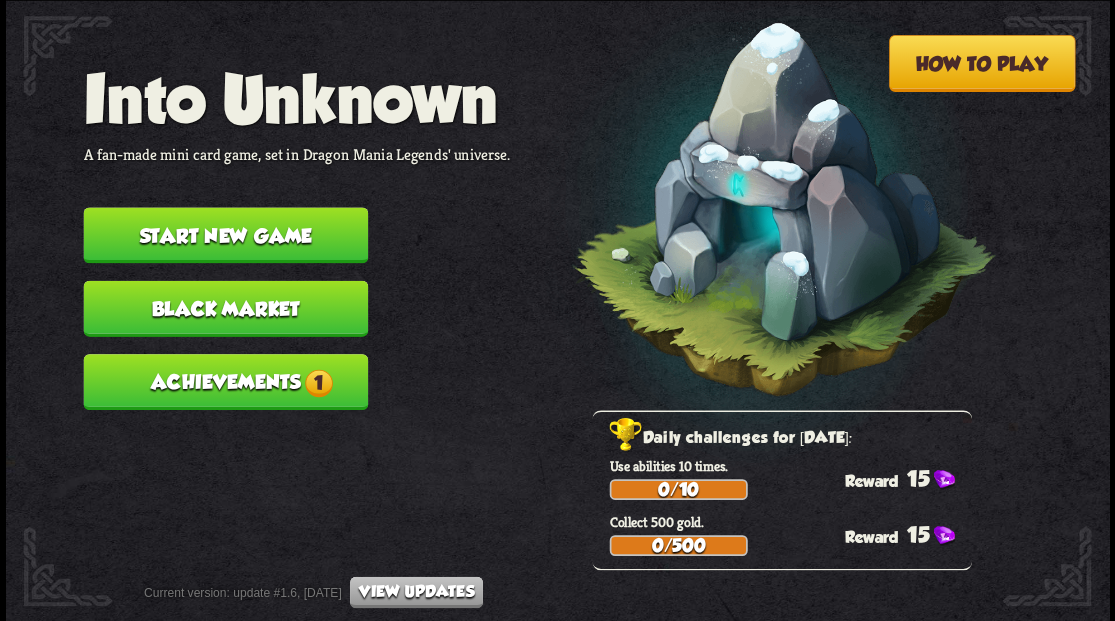 scroll, scrollTop: 0, scrollLeft: 0, axis: both 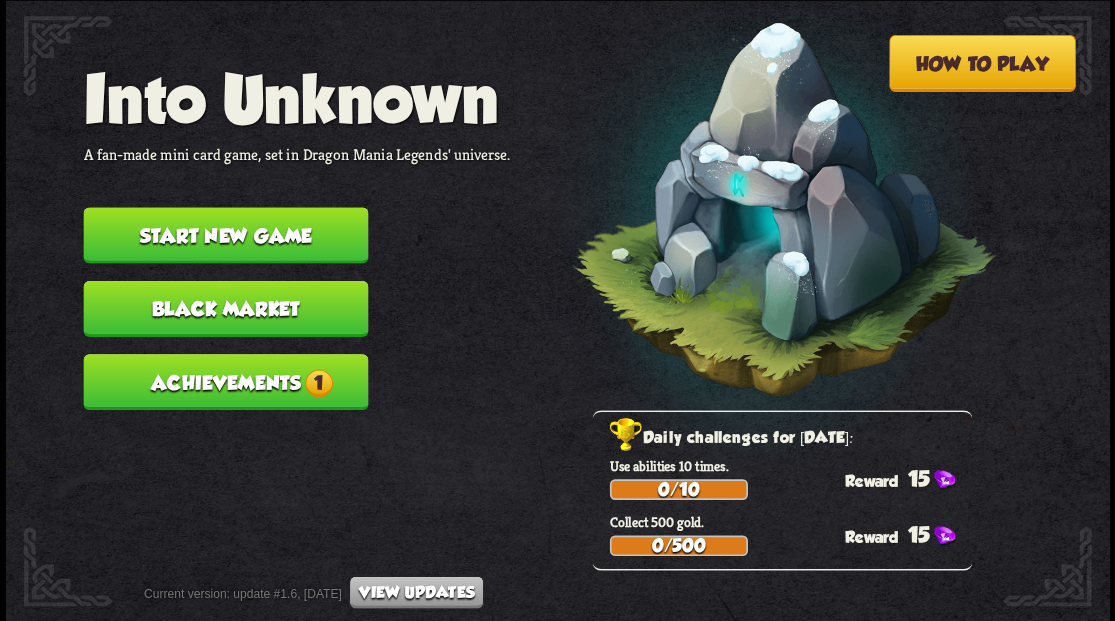 click on "Start new game" at bounding box center [225, 235] 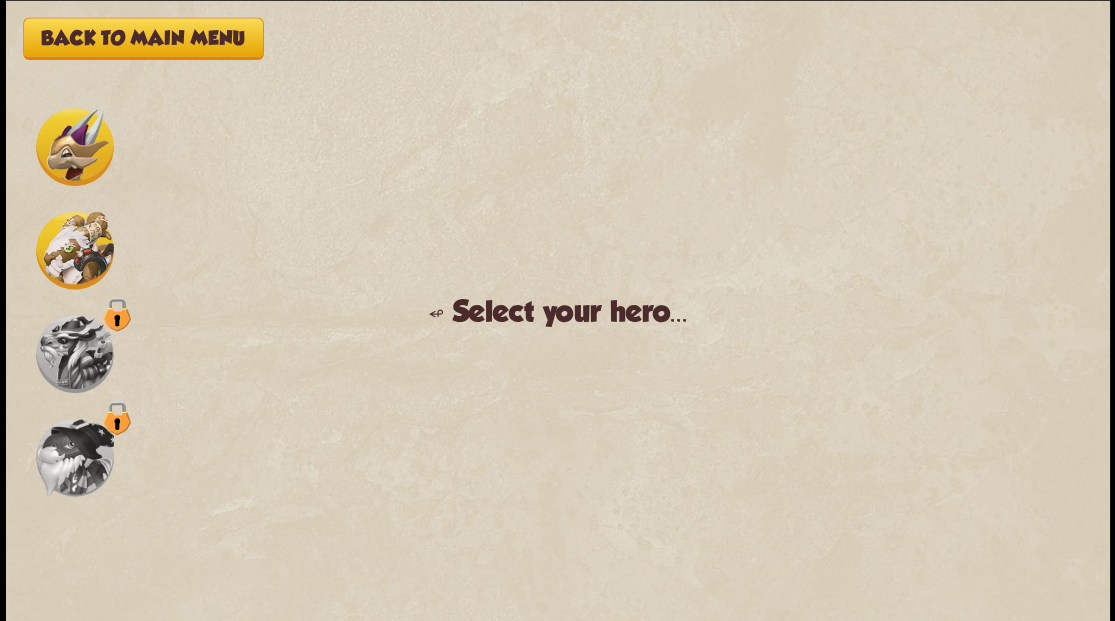 click at bounding box center (75, 250) 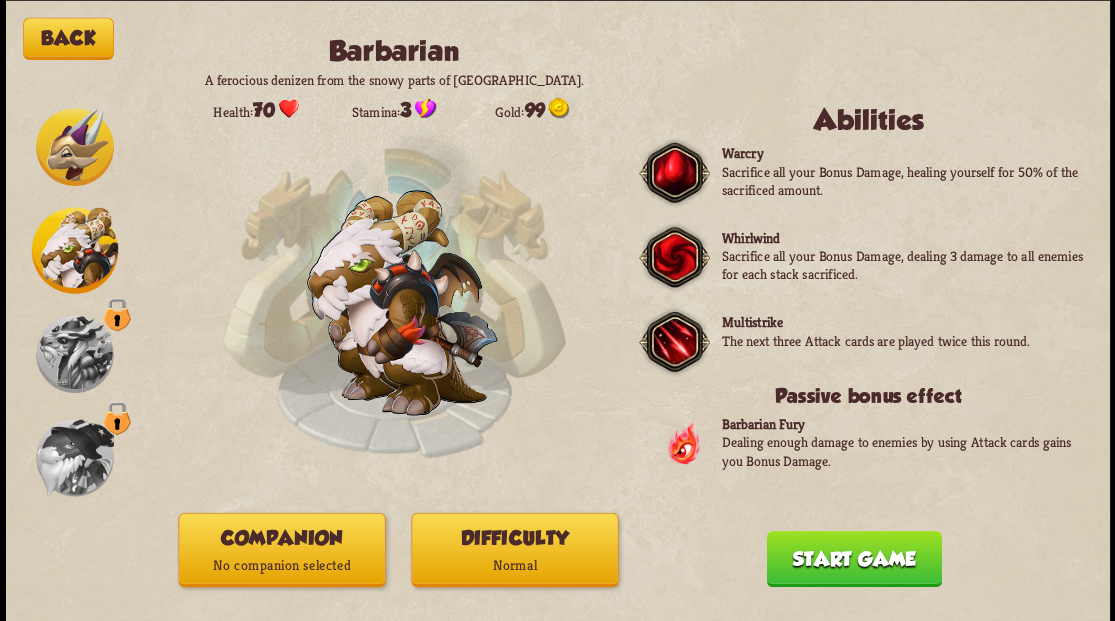 click on "Companion
No companion selected" at bounding box center [281, 549] 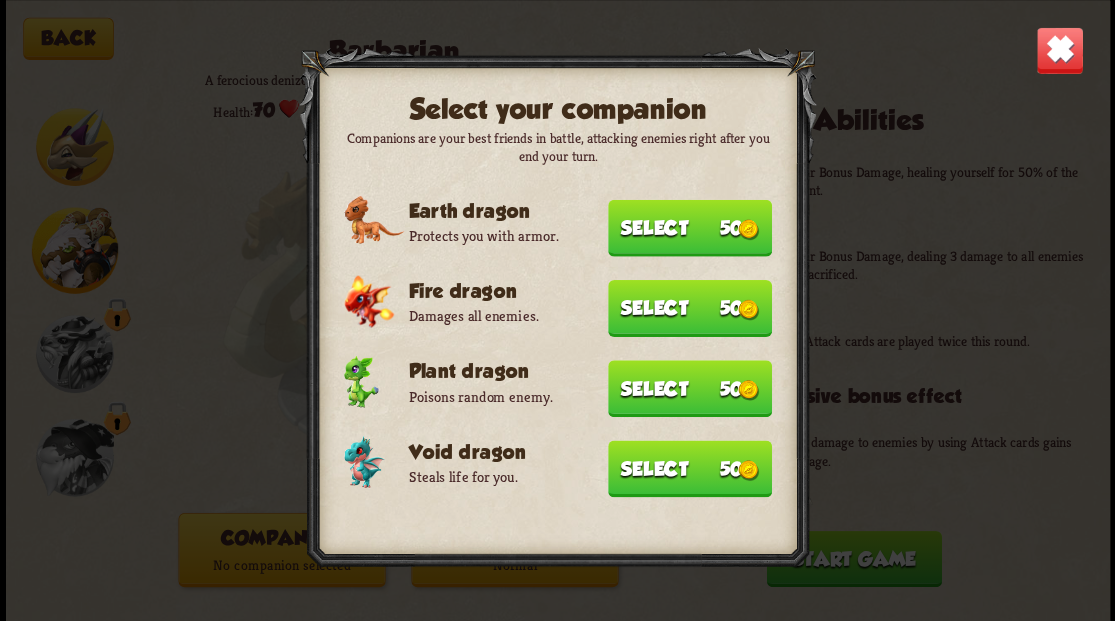 click on "Select
50" at bounding box center [690, 307] 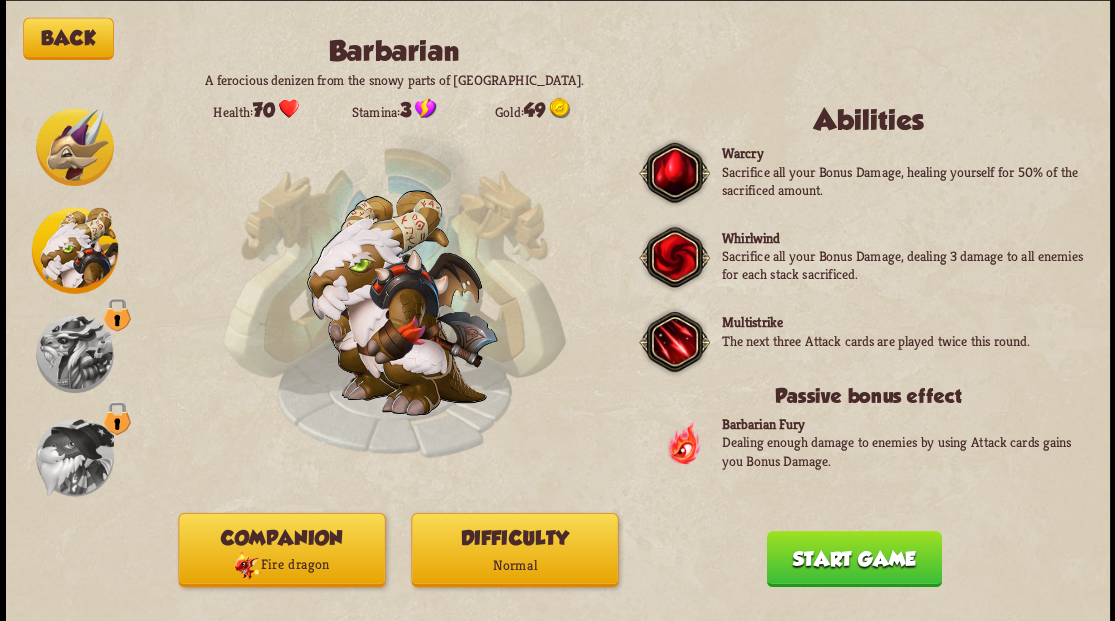click on "Start game" at bounding box center (853, 558) 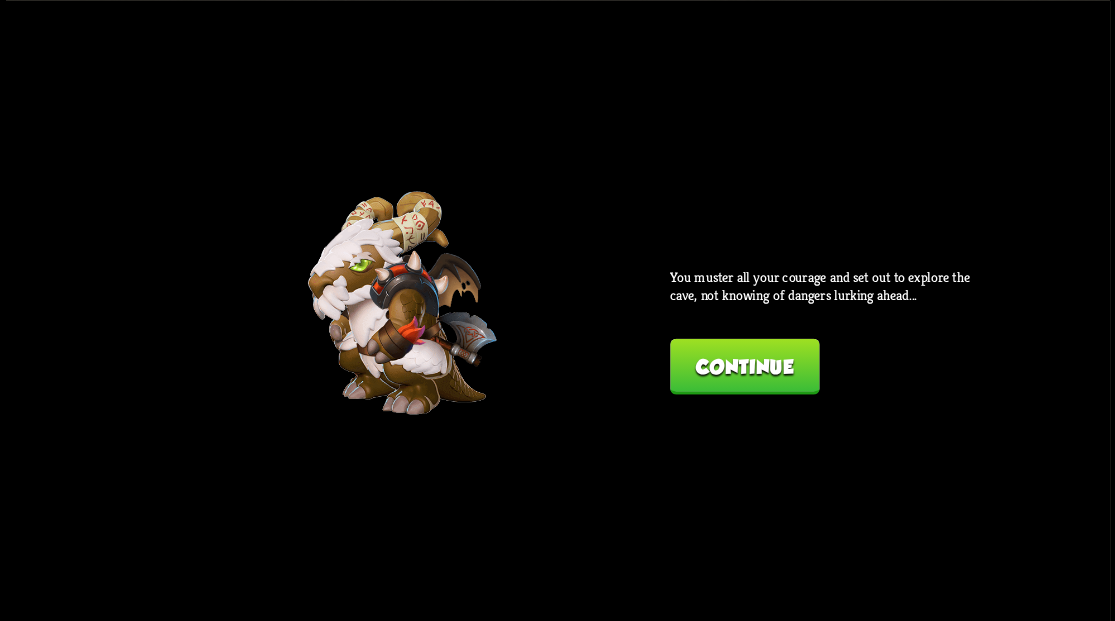click on "Continue" at bounding box center [744, 366] 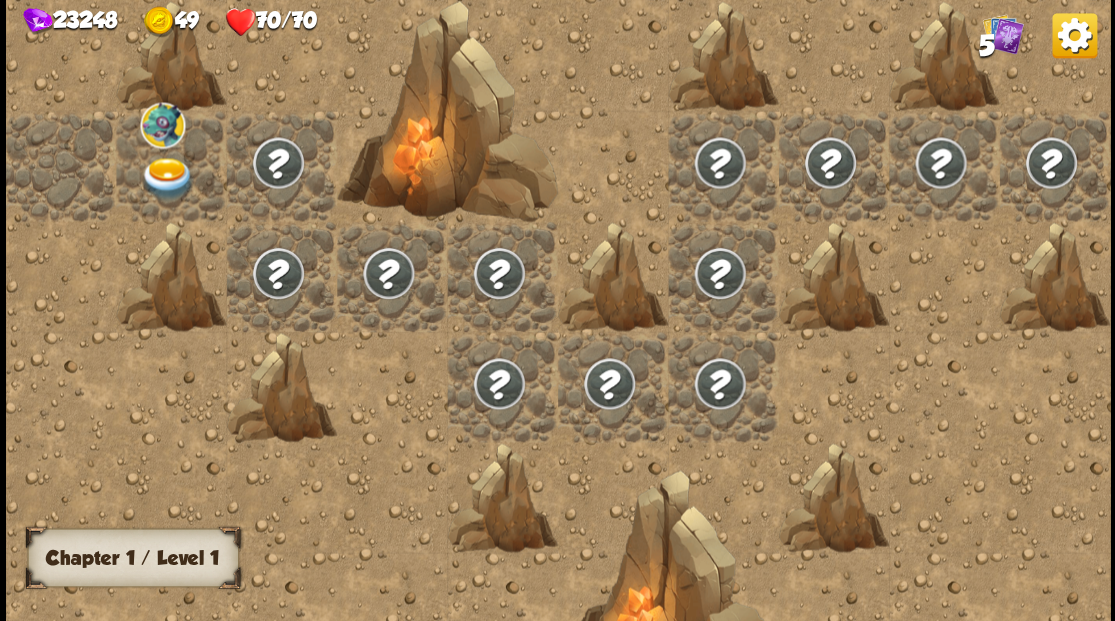 click at bounding box center (167, 178) 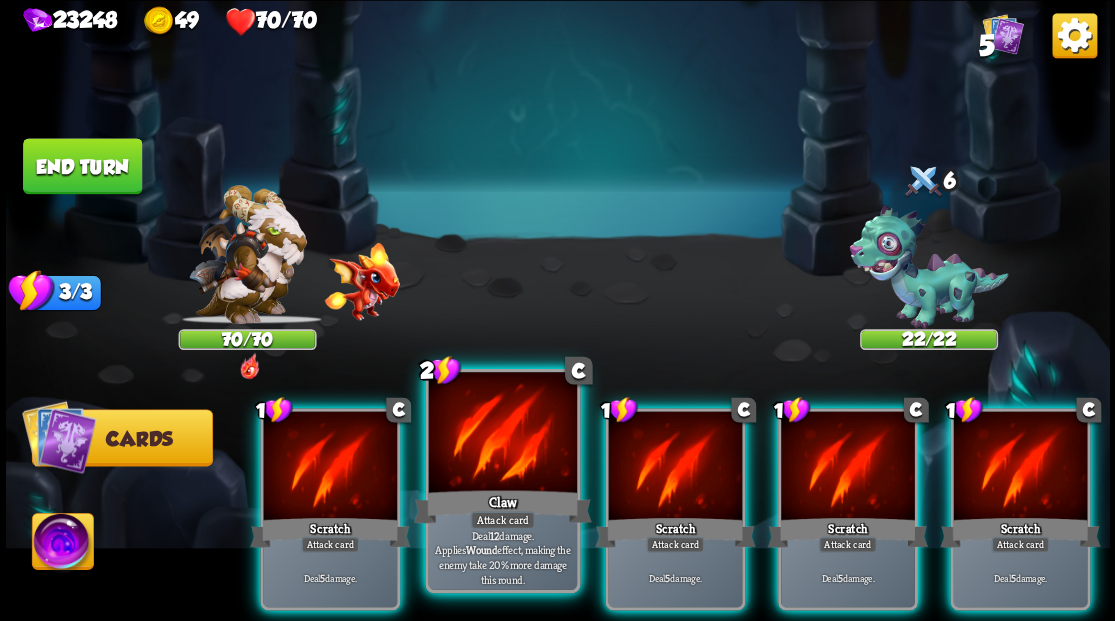 click at bounding box center [502, 434] 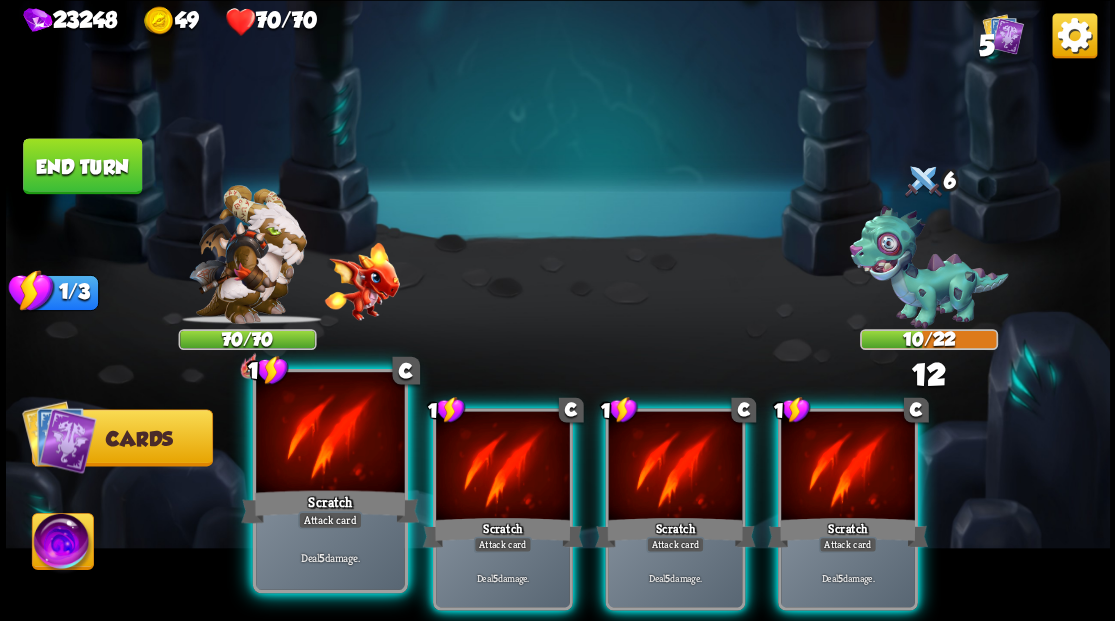 click at bounding box center [330, 434] 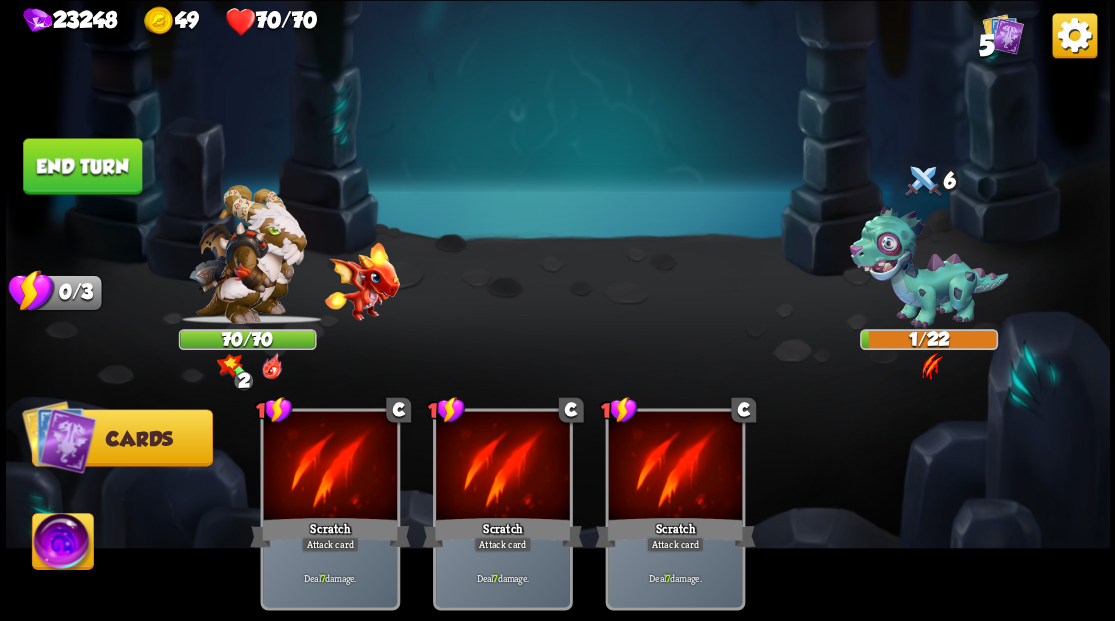 drag, startPoint x: 108, startPoint y: 168, endPoint x: 277, endPoint y: 140, distance: 171.30382 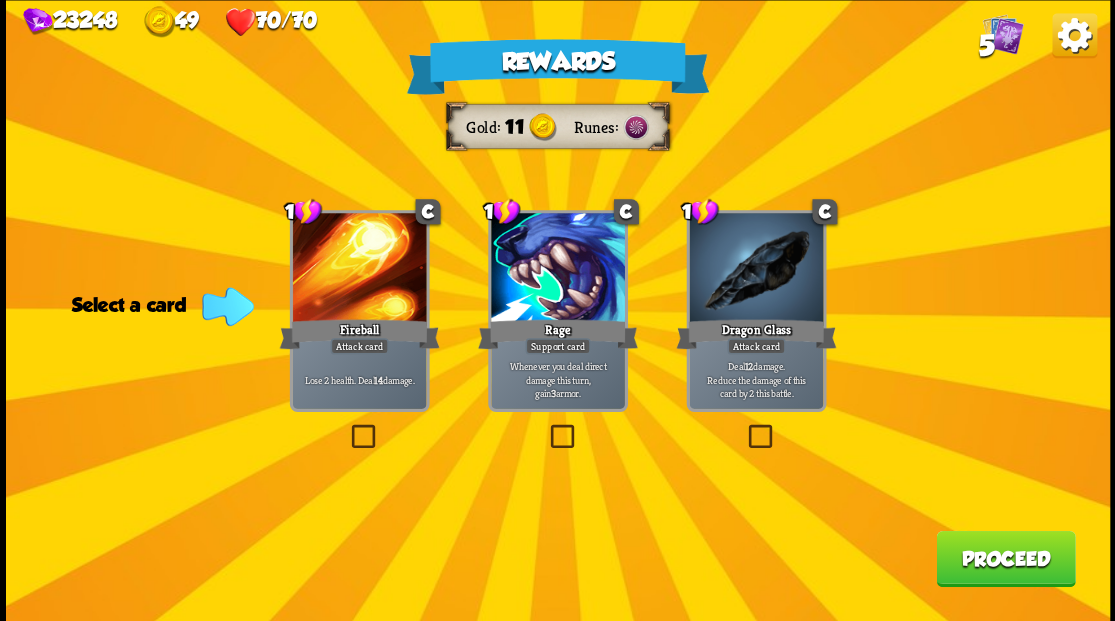 click at bounding box center (744, 427) 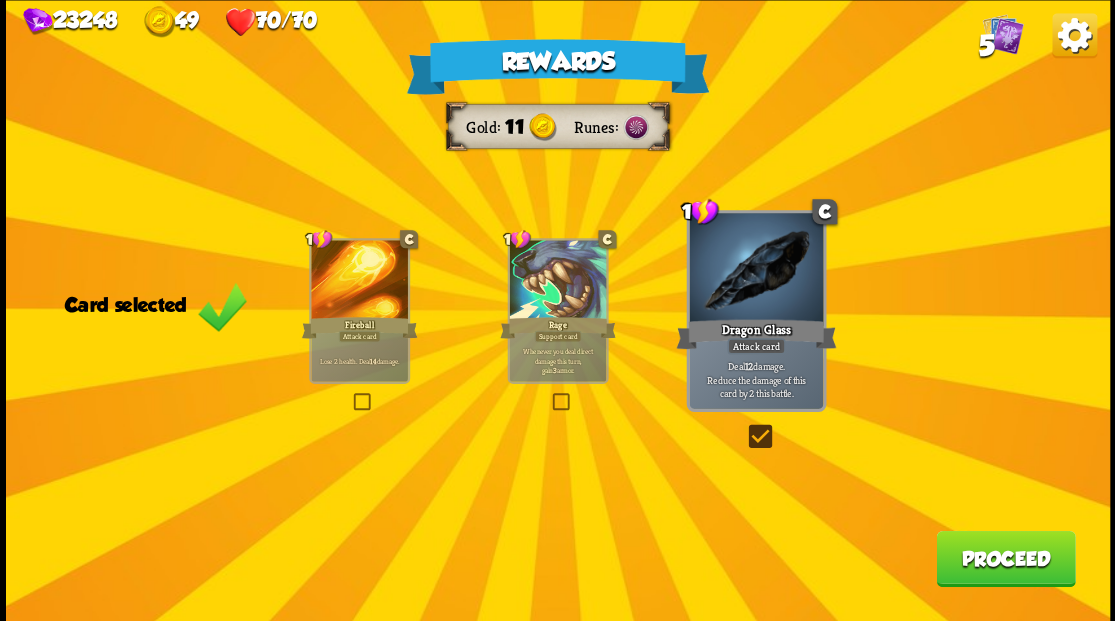 click on "Proceed" at bounding box center (1005, 558) 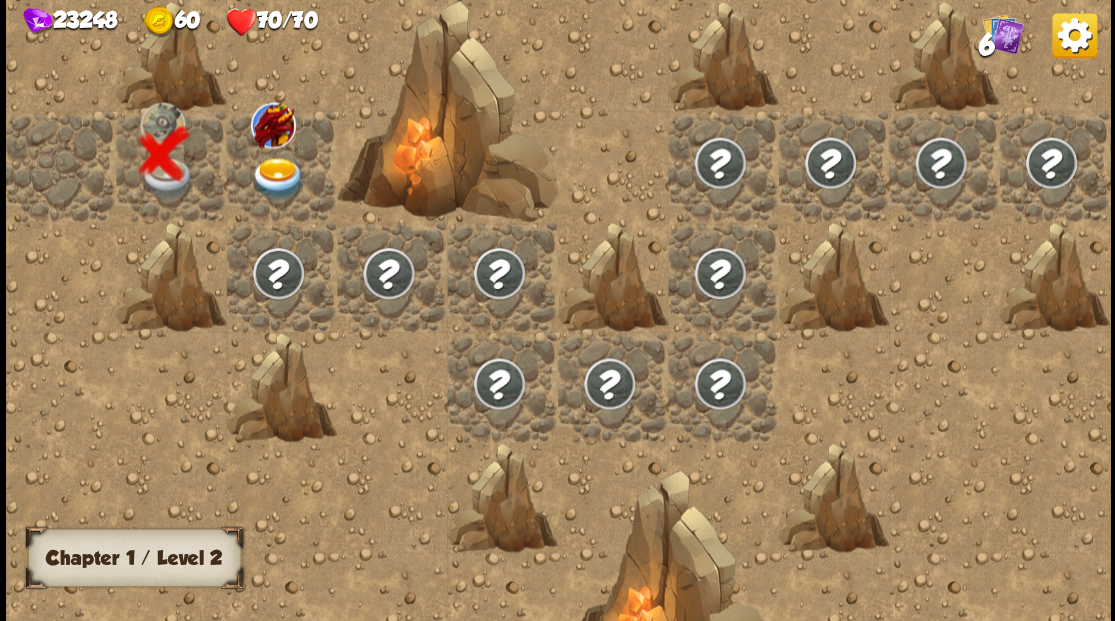 click at bounding box center (277, 178) 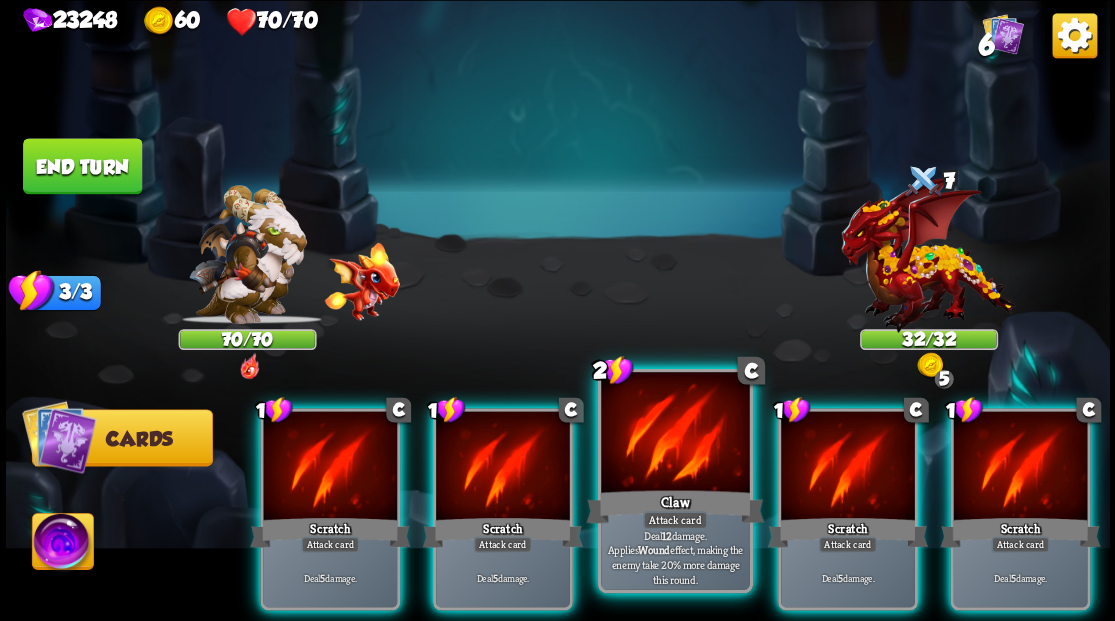 click at bounding box center (675, 434) 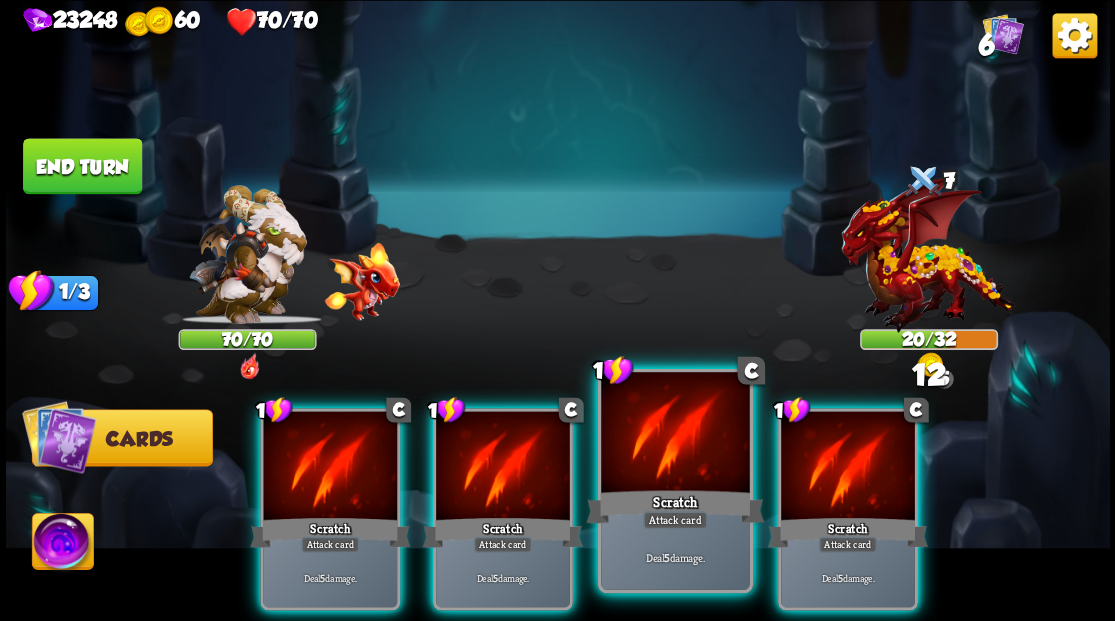 click at bounding box center (675, 434) 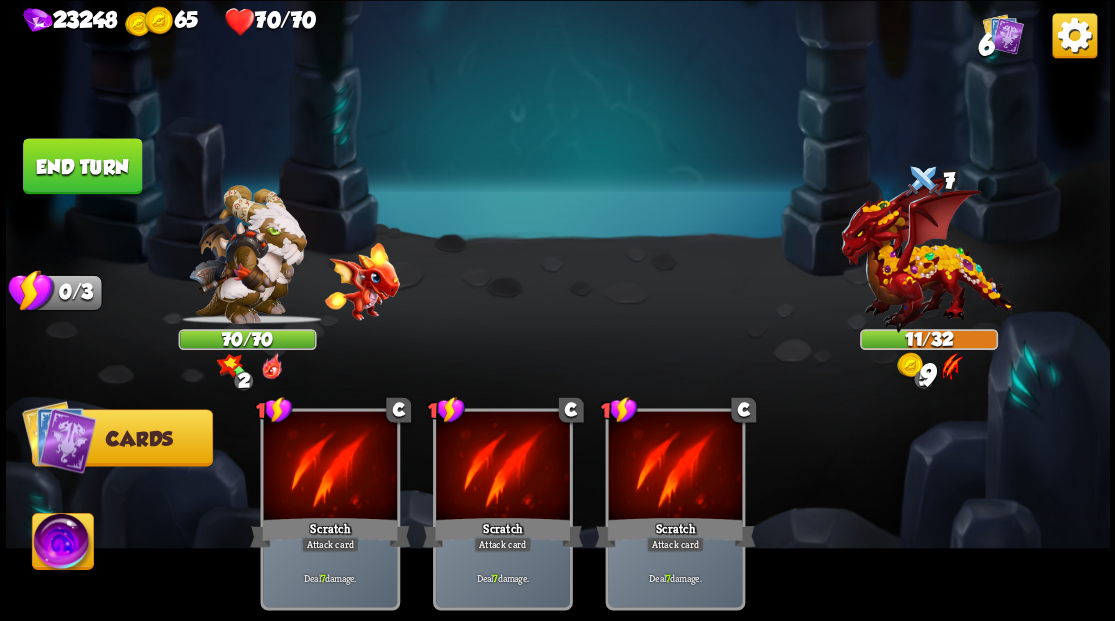 click on "End turn" at bounding box center (82, 166) 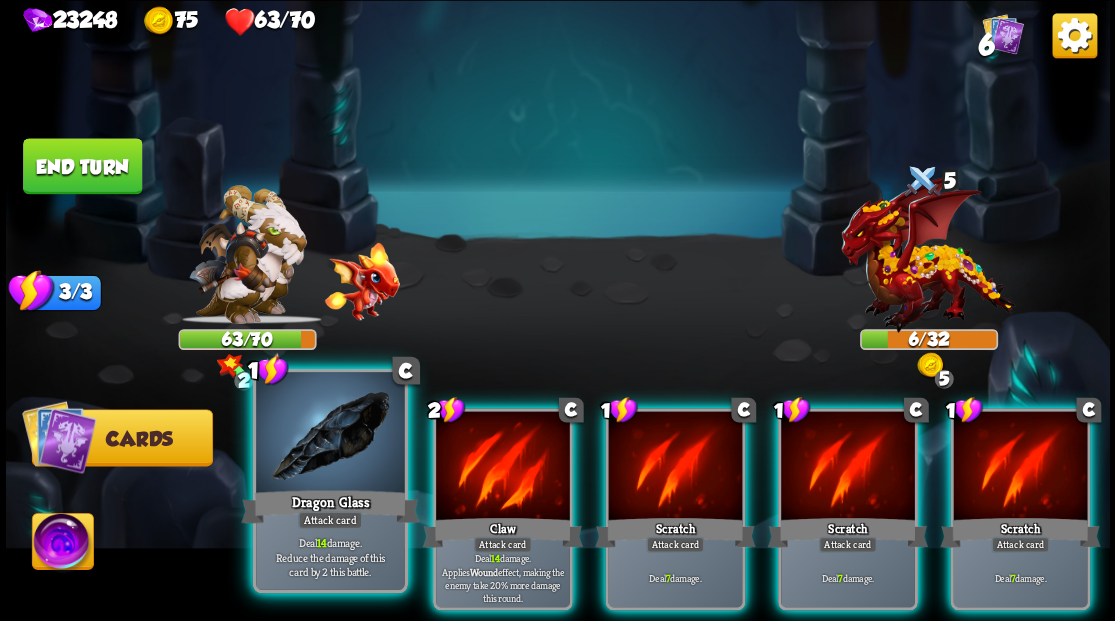 click at bounding box center (330, 434) 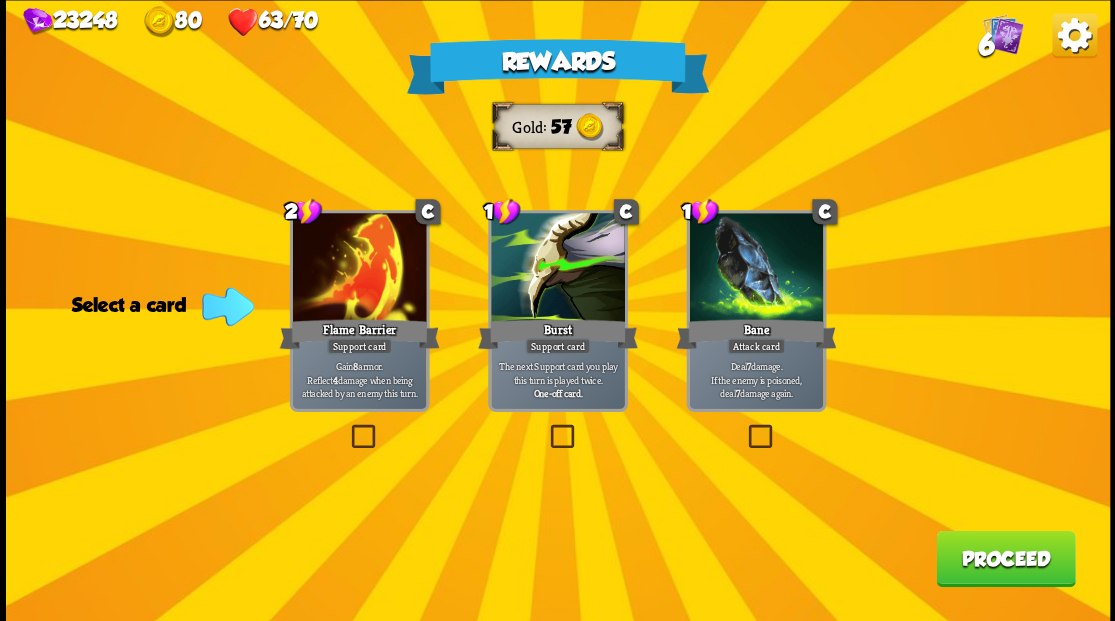 click at bounding box center (744, 427) 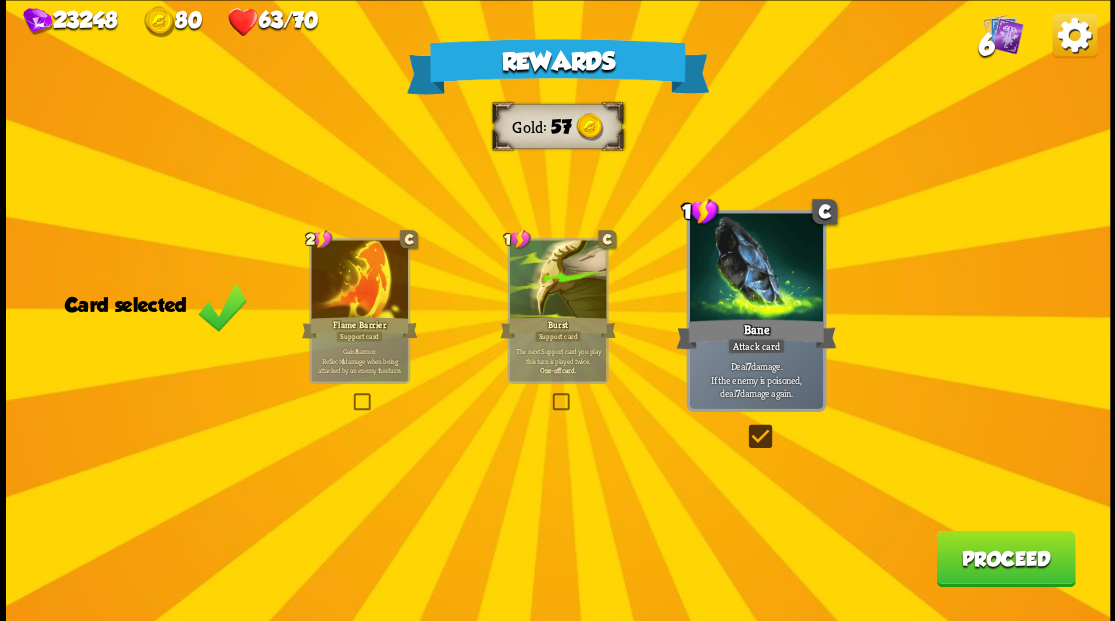 click on "Proceed" at bounding box center [1005, 558] 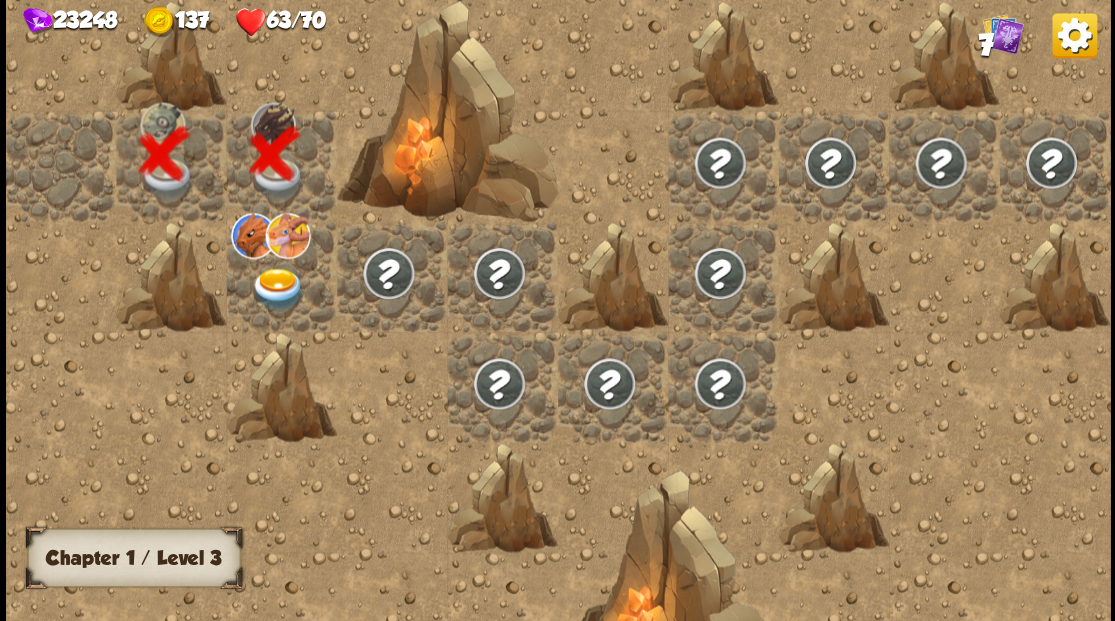 click at bounding box center (277, 288) 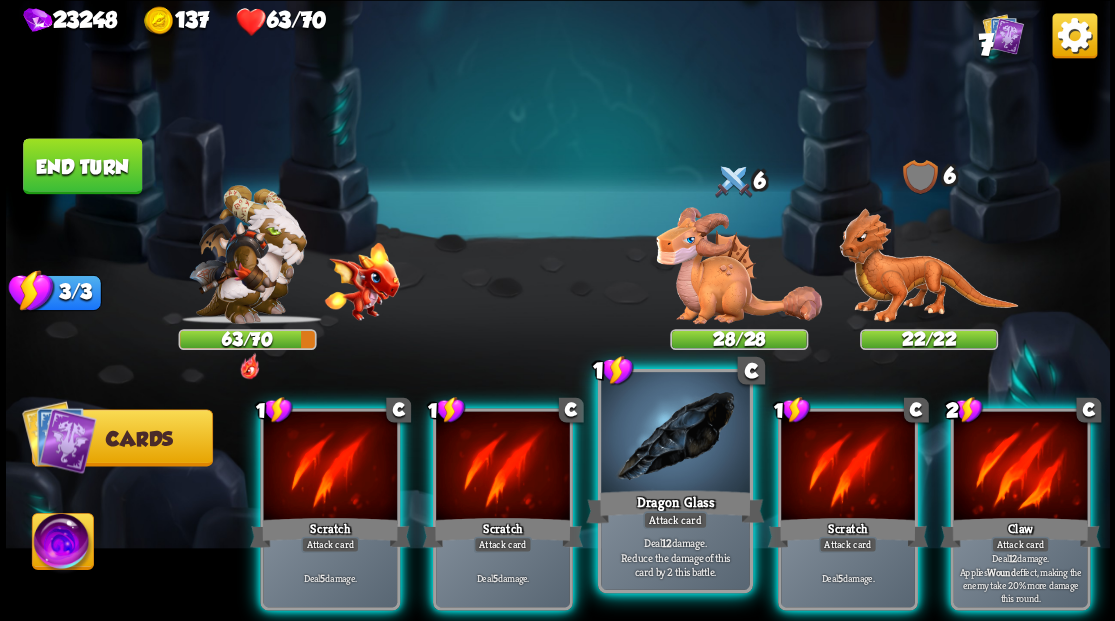 click at bounding box center [675, 434] 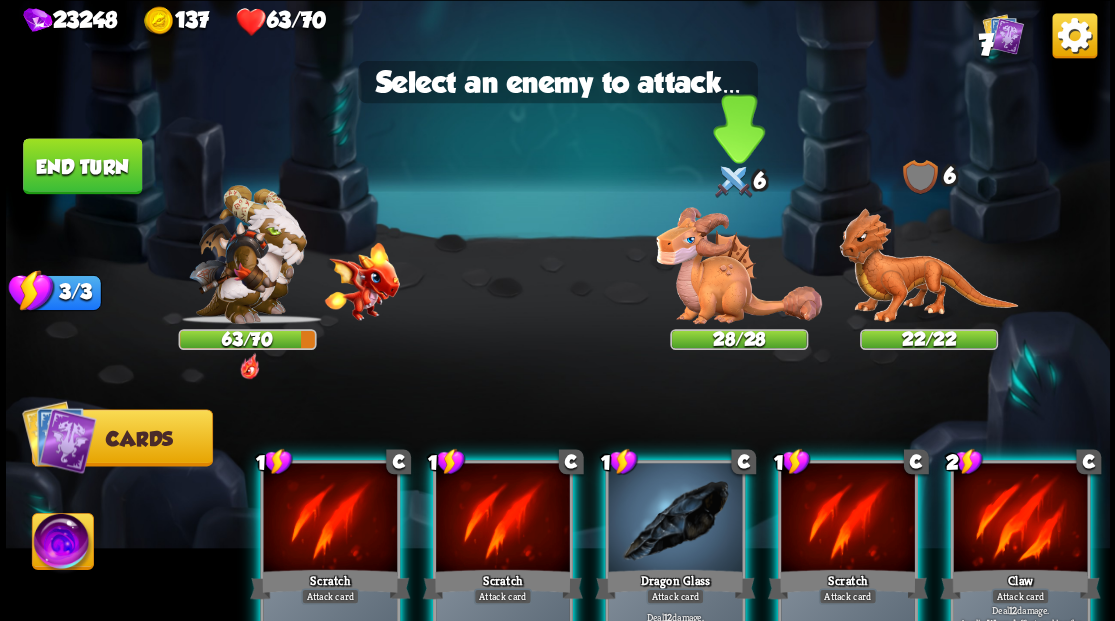 click at bounding box center [739, 265] 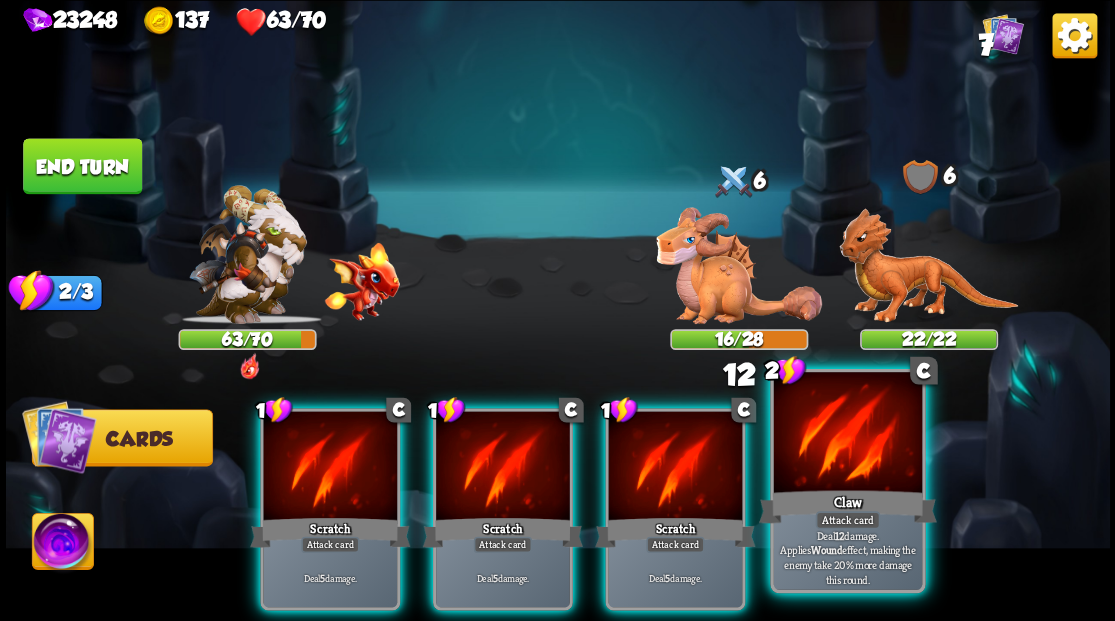 click at bounding box center (847, 434) 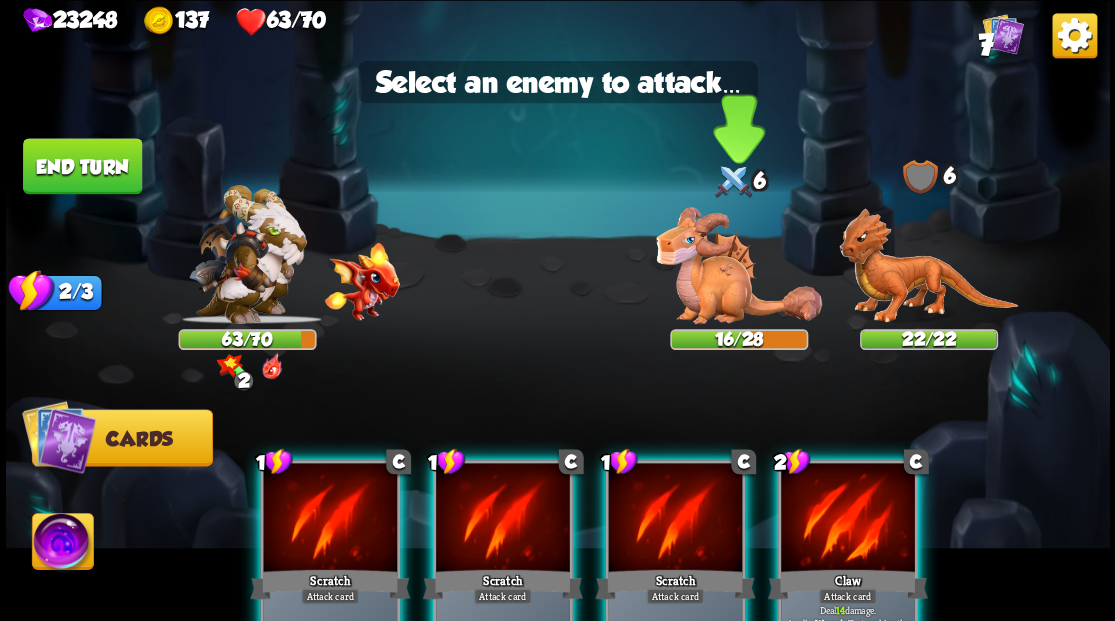 click at bounding box center (739, 265) 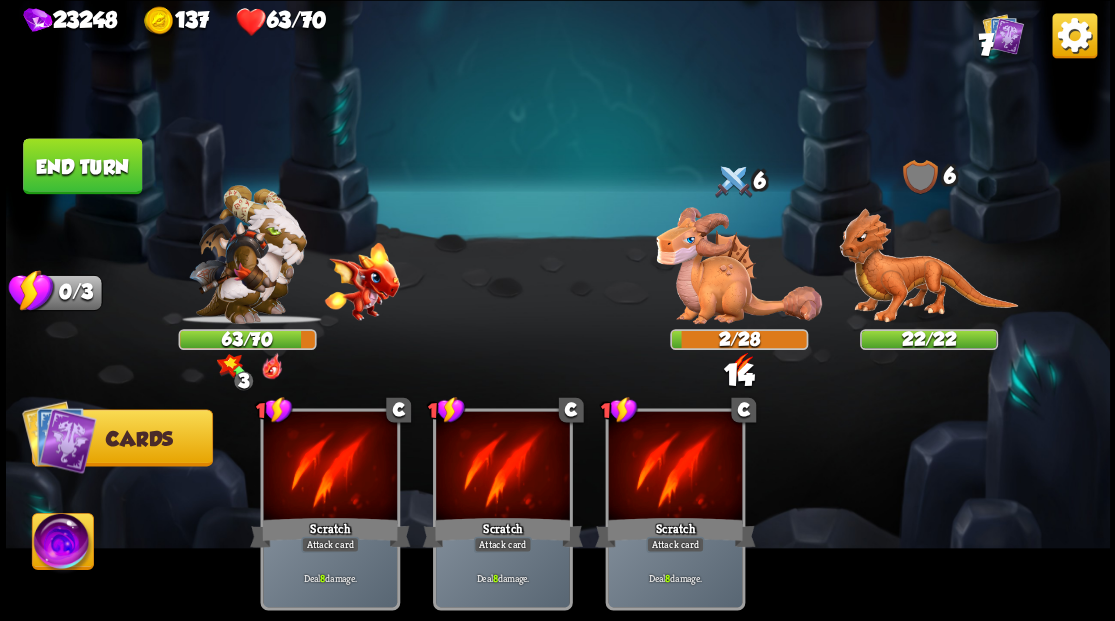 click on "End turn" at bounding box center [82, 166] 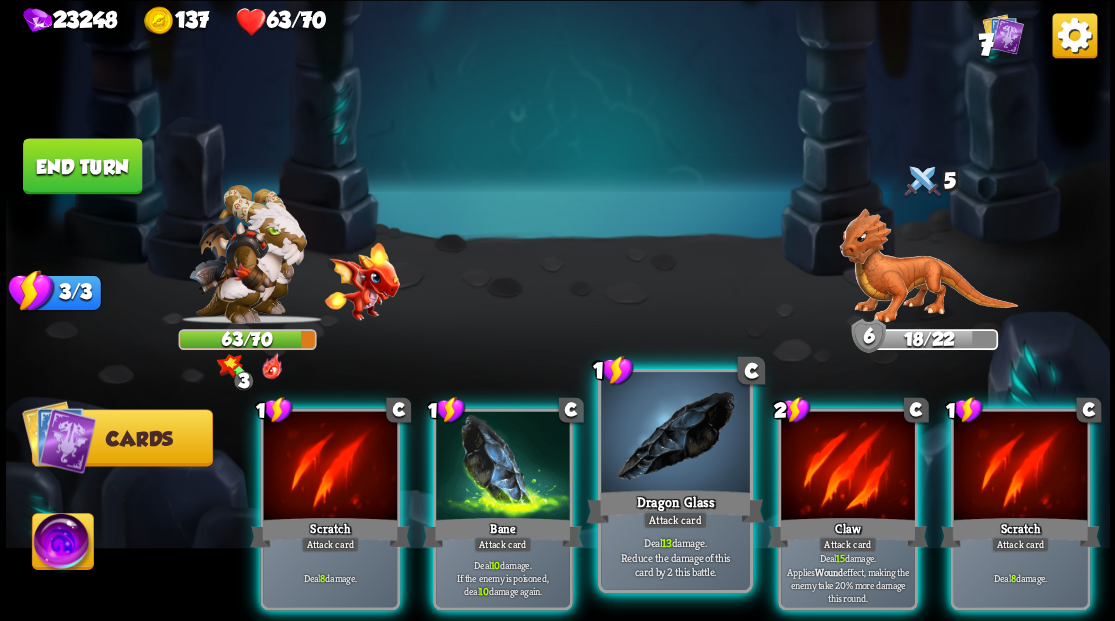 click at bounding box center (675, 434) 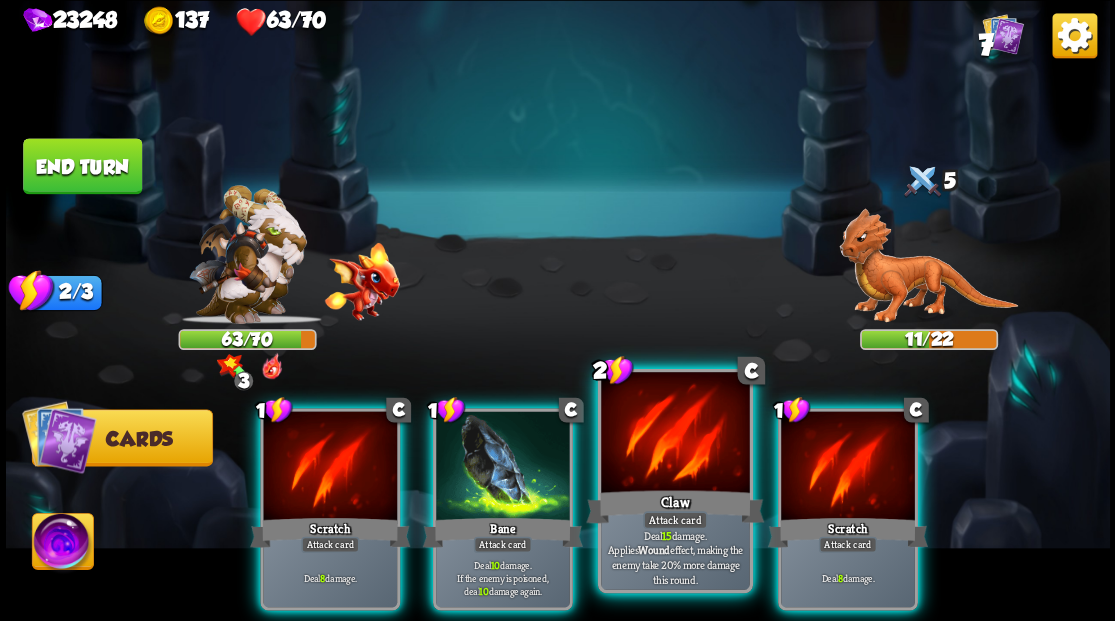 click at bounding box center [675, 434] 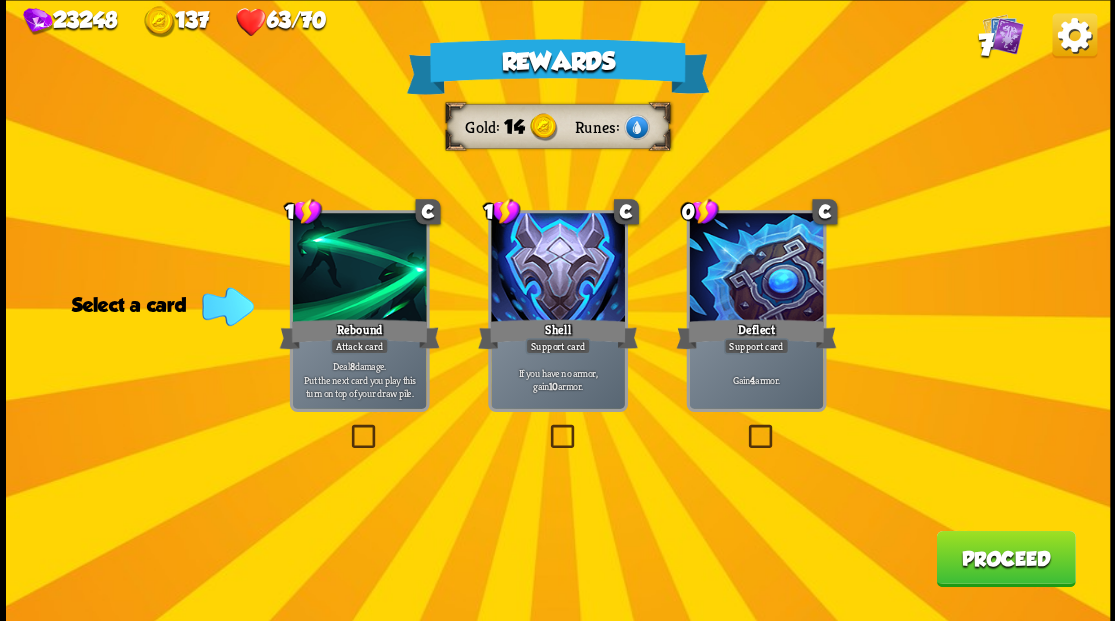click at bounding box center (744, 427) 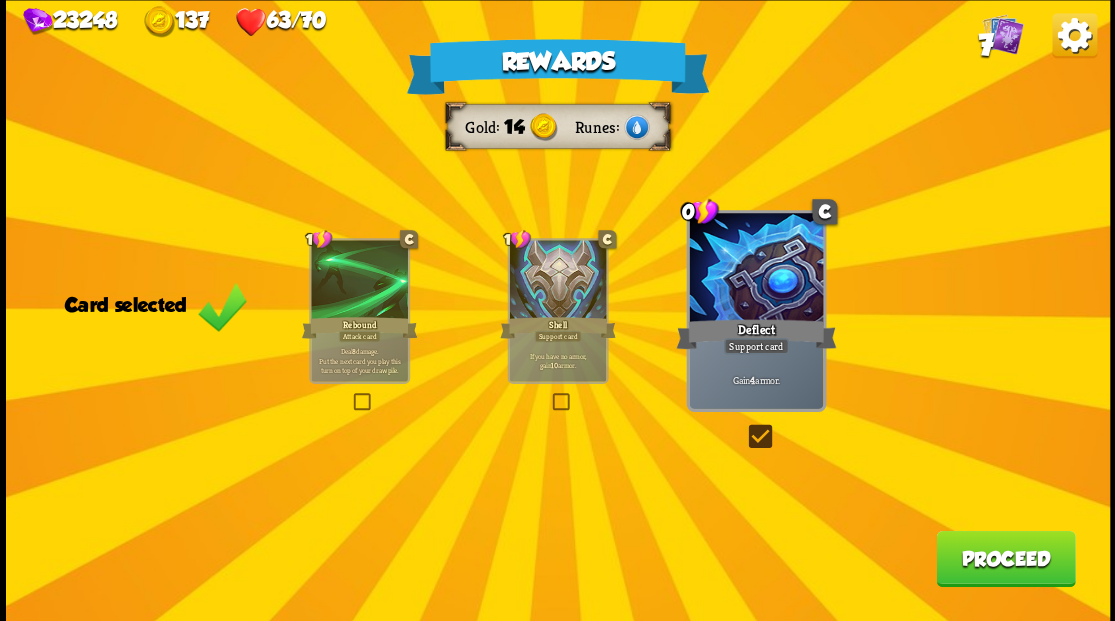 click on "Proceed" at bounding box center (1005, 558) 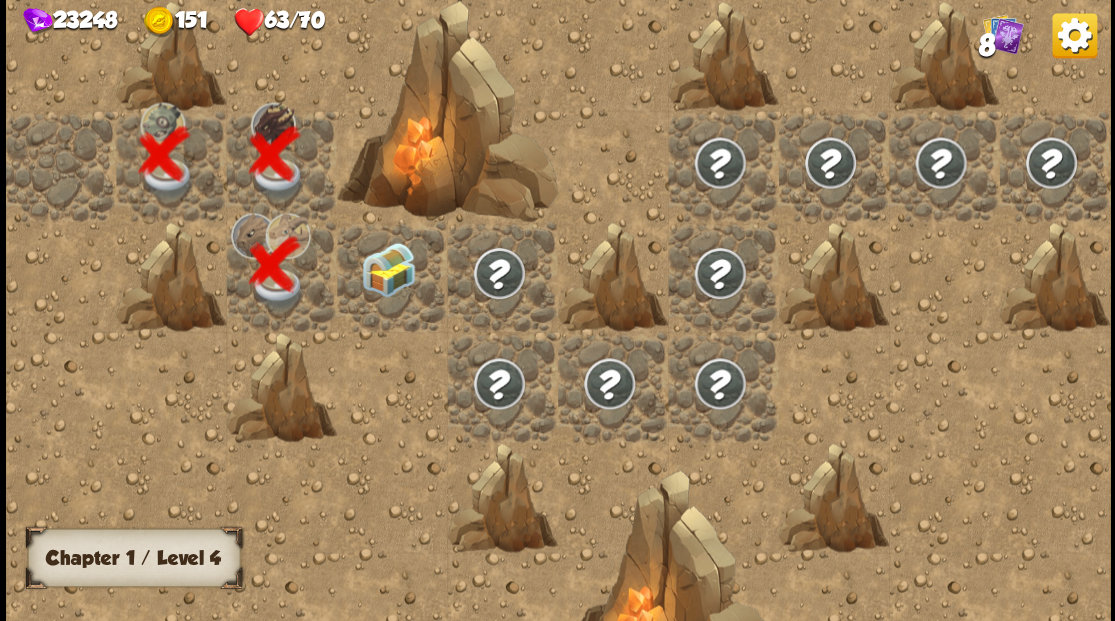 click at bounding box center [388, 269] 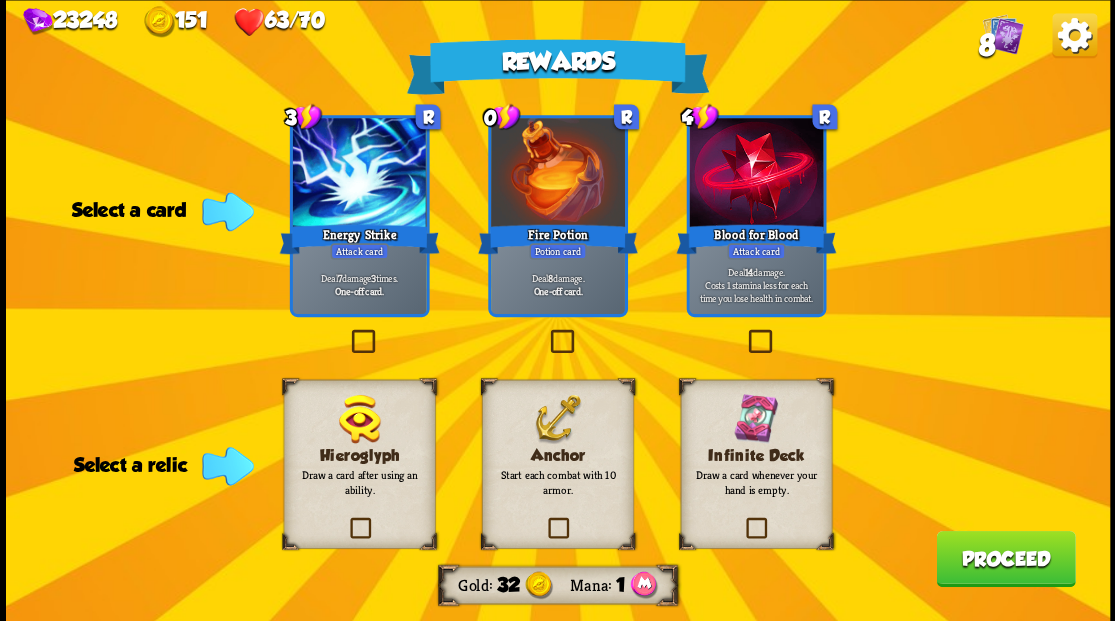 click at bounding box center [544, 520] 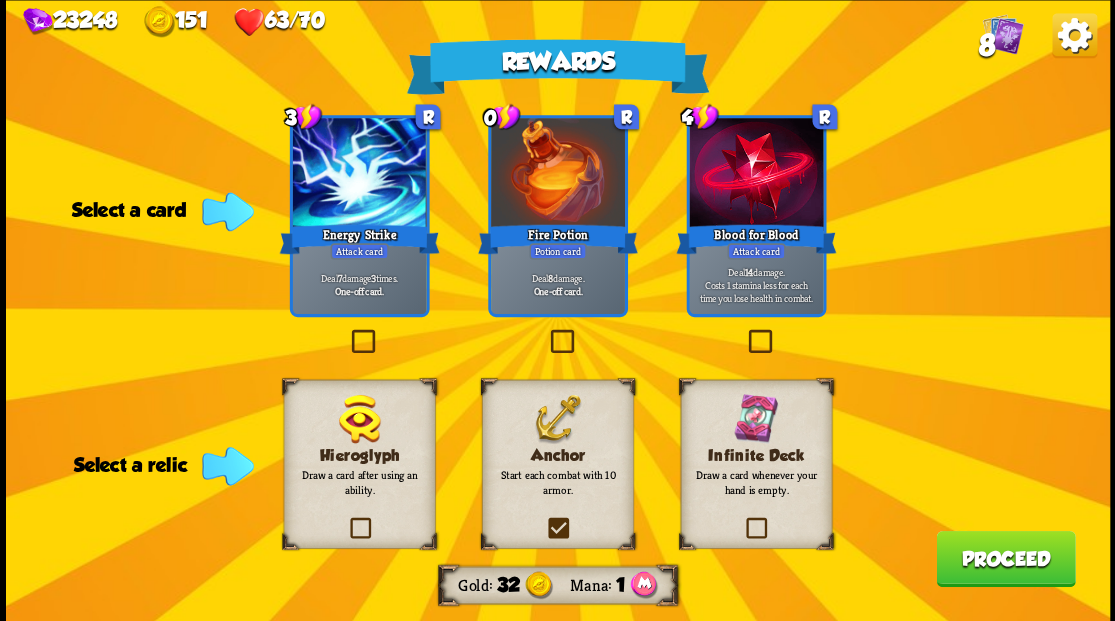 click at bounding box center (0, 0) 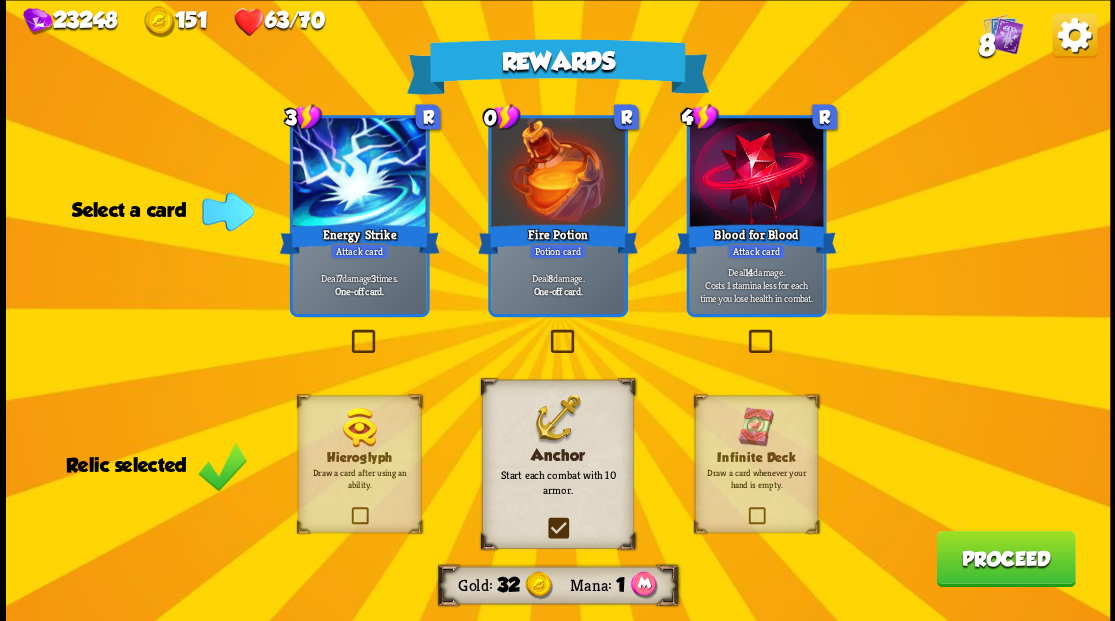 click at bounding box center (546, 332) 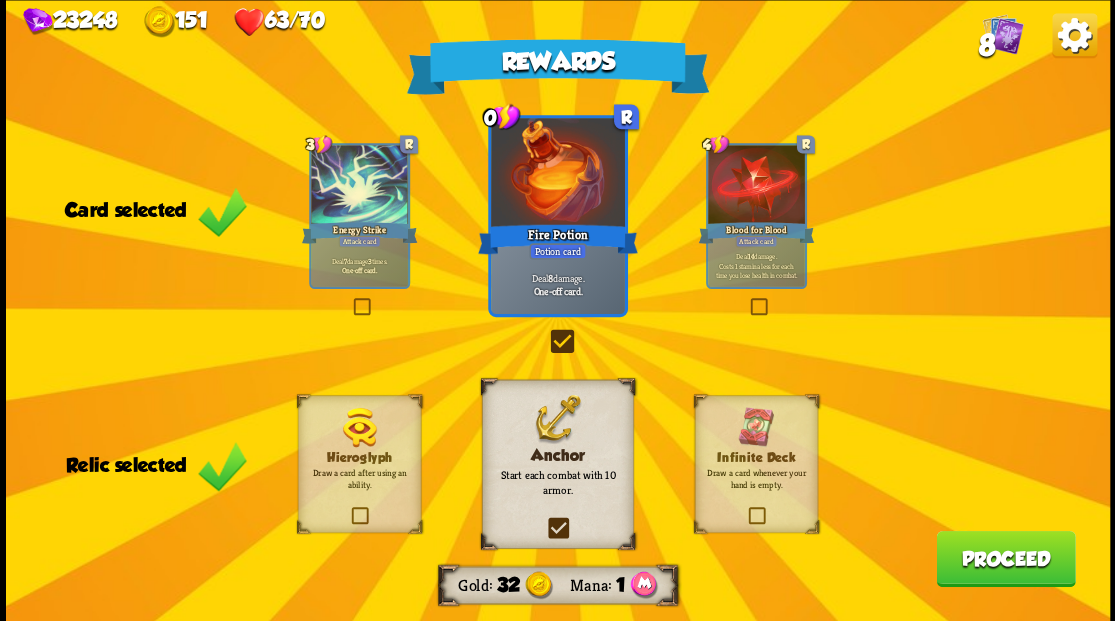 click on "Proceed" at bounding box center [1005, 558] 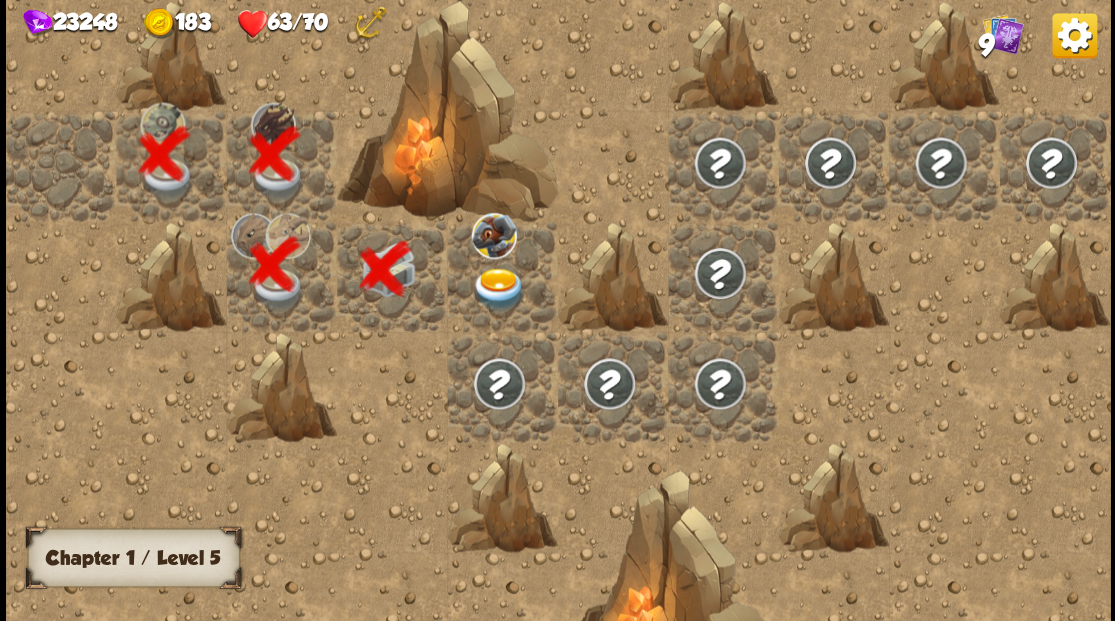 click at bounding box center (498, 288) 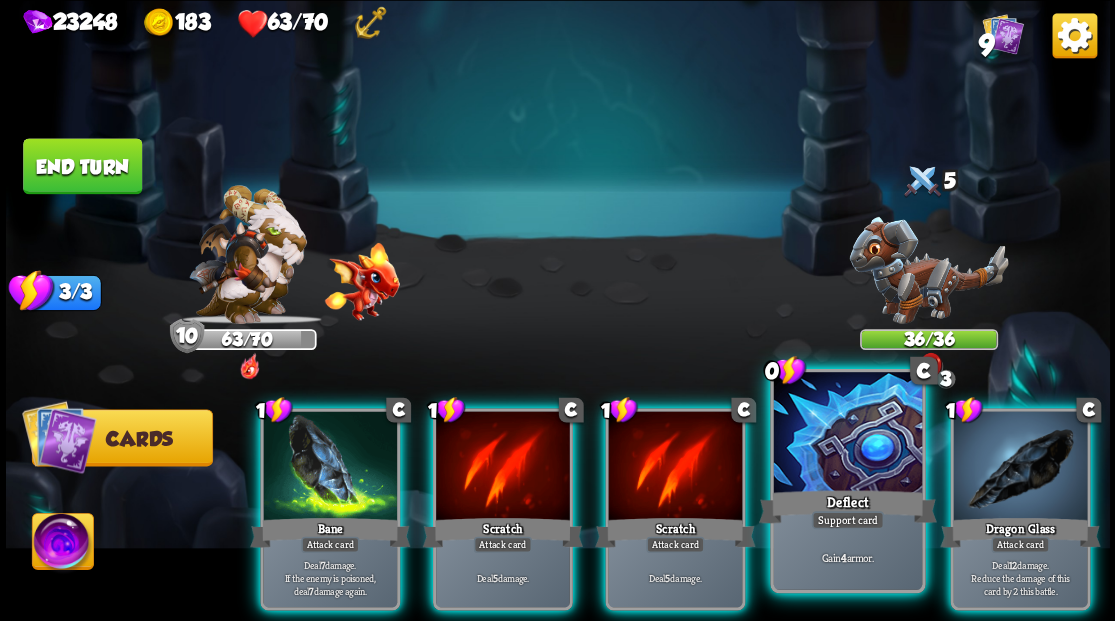 click at bounding box center (847, 434) 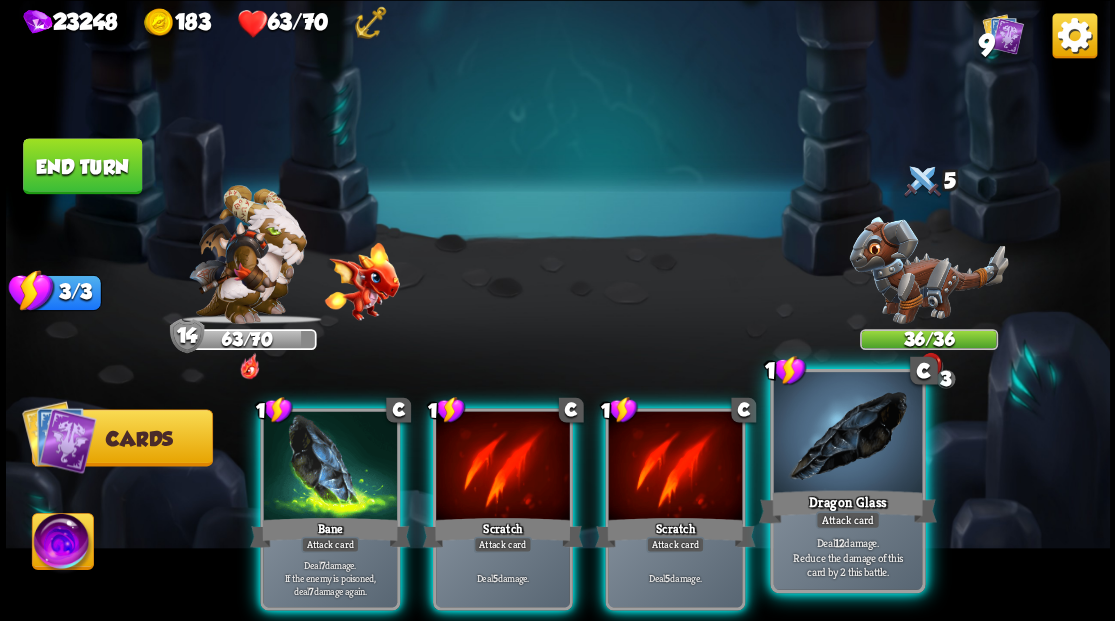 click at bounding box center (847, 434) 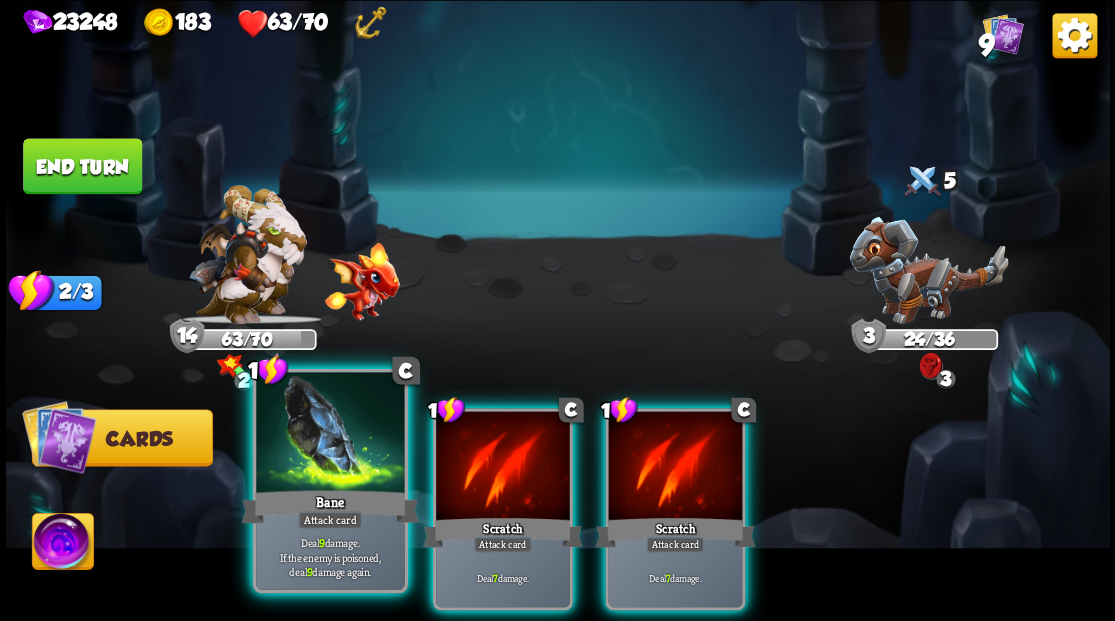 click at bounding box center [330, 434] 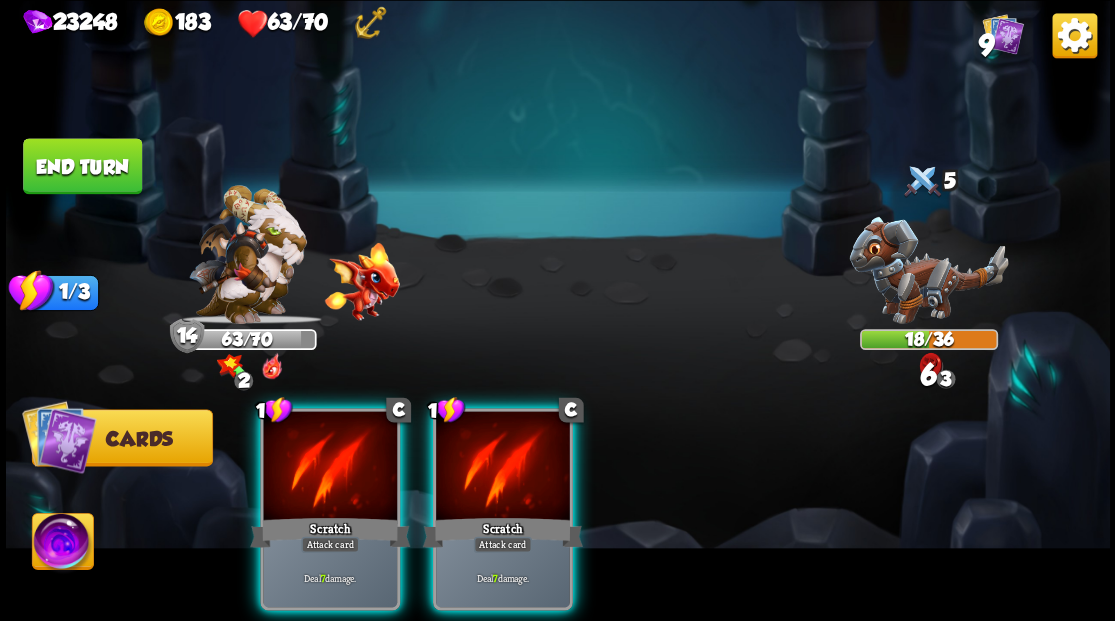 drag, startPoint x: 468, startPoint y: 442, endPoint x: 478, endPoint y: 409, distance: 34.48188 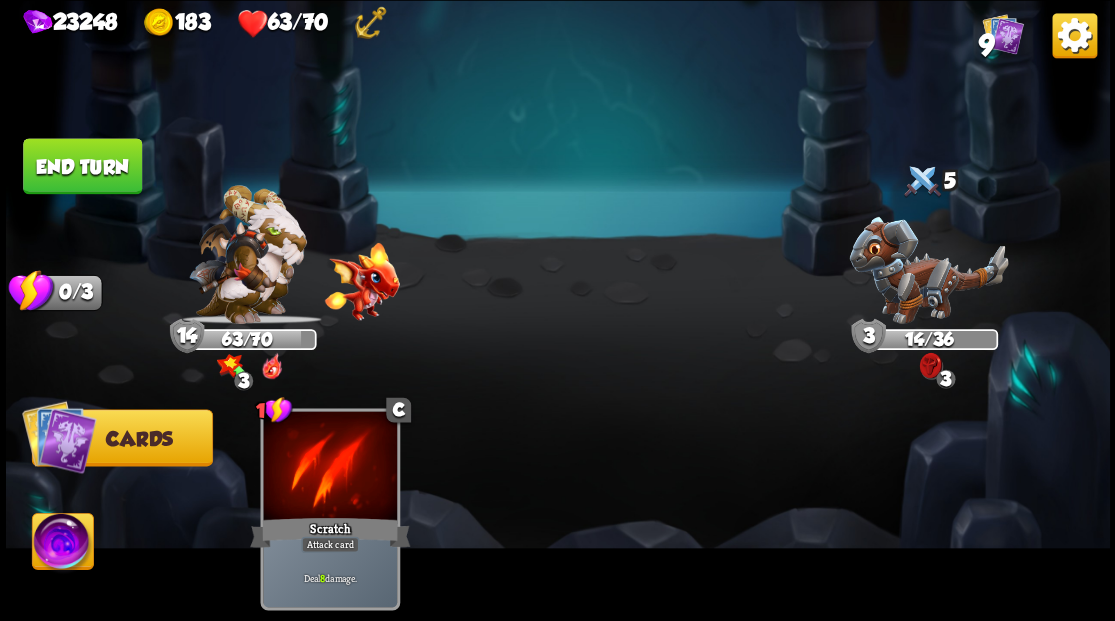 click at bounding box center (62, 544) 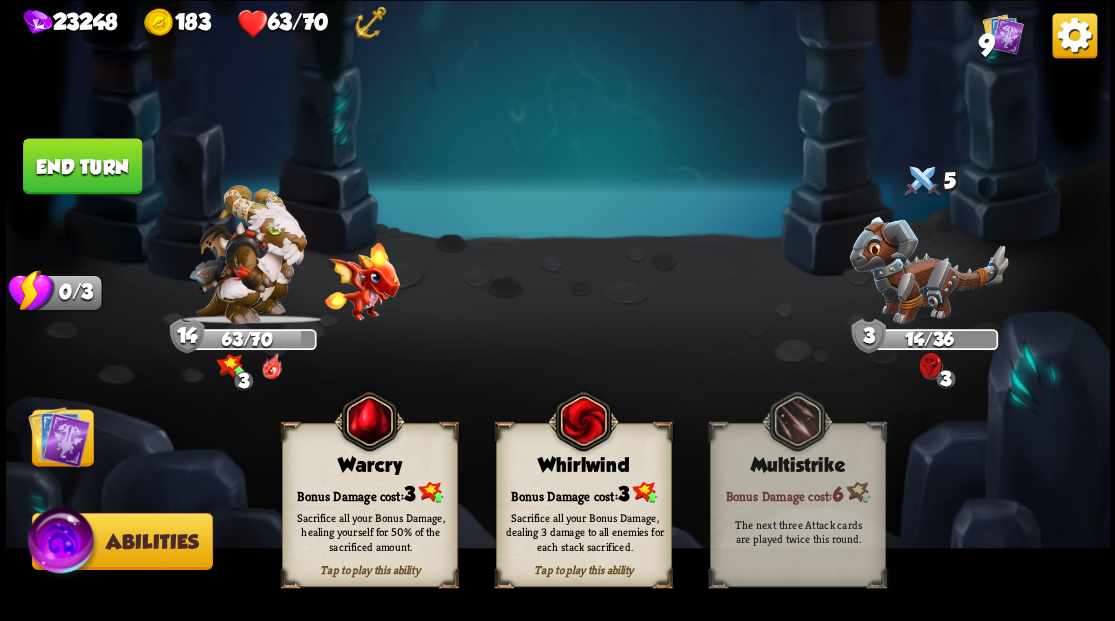 click on "Bonus Damage cost:  3" at bounding box center [369, 492] 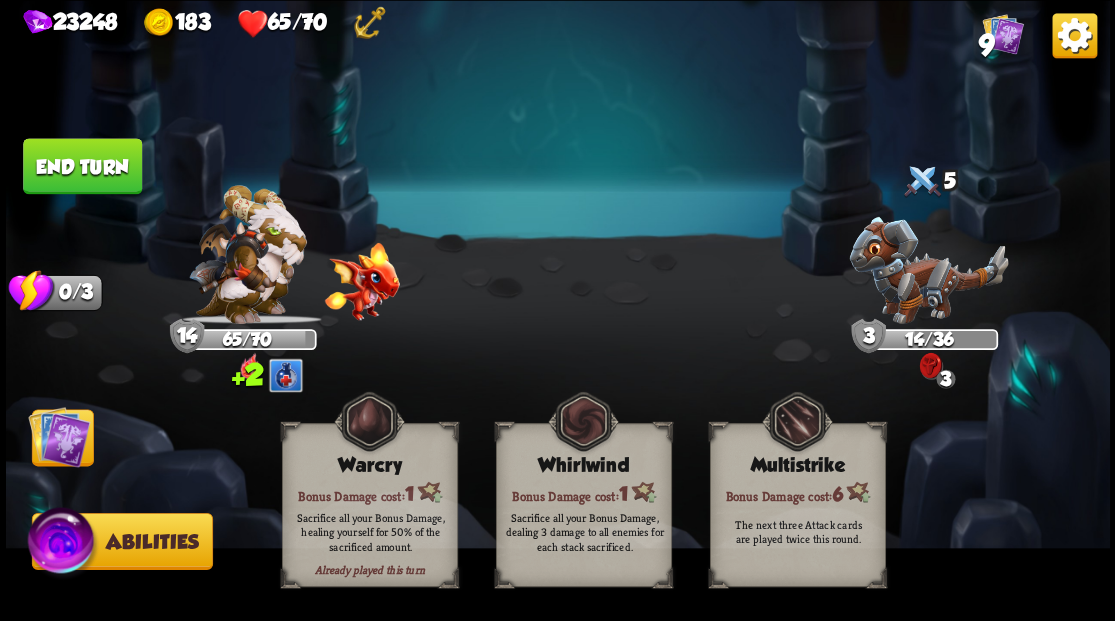 click at bounding box center (59, 436) 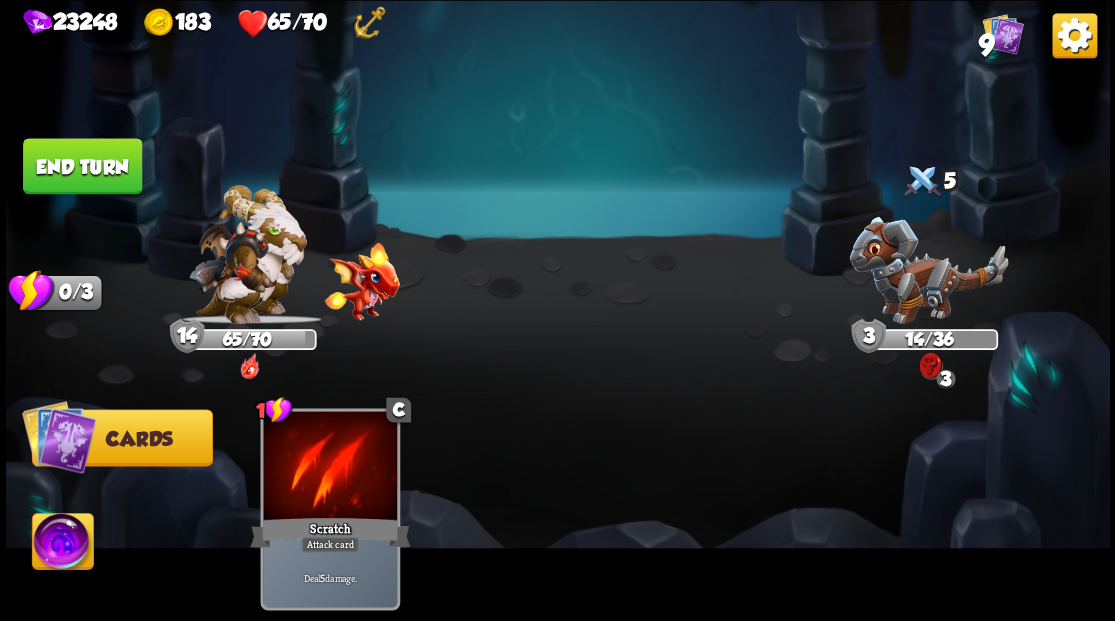 click on "End turn" at bounding box center (82, 166) 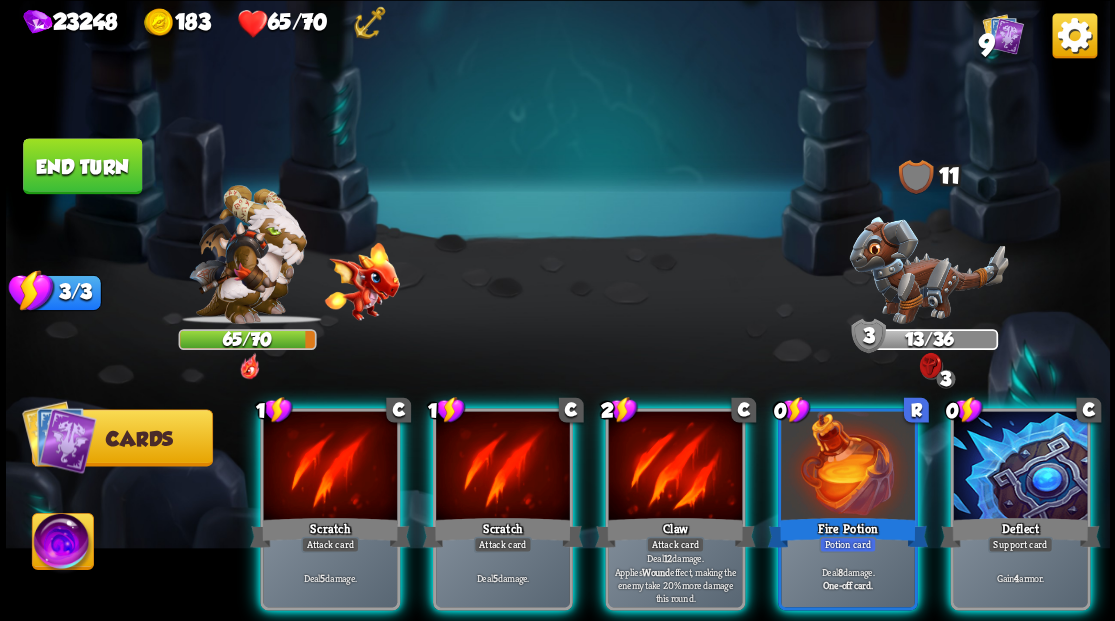 click at bounding box center [1020, 467] 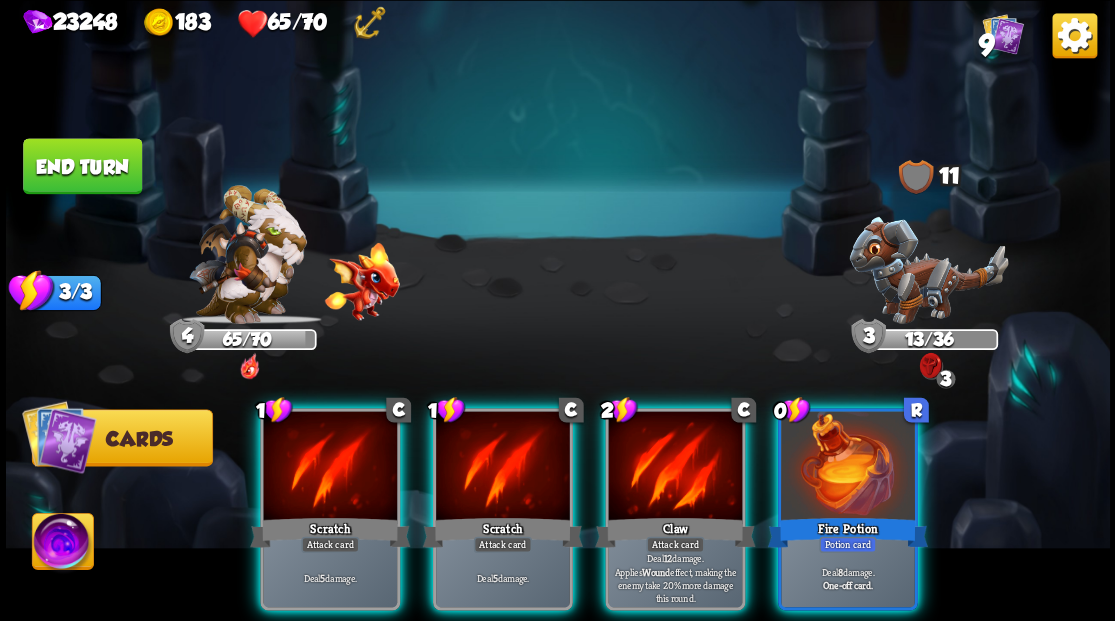 click at bounding box center [848, 467] 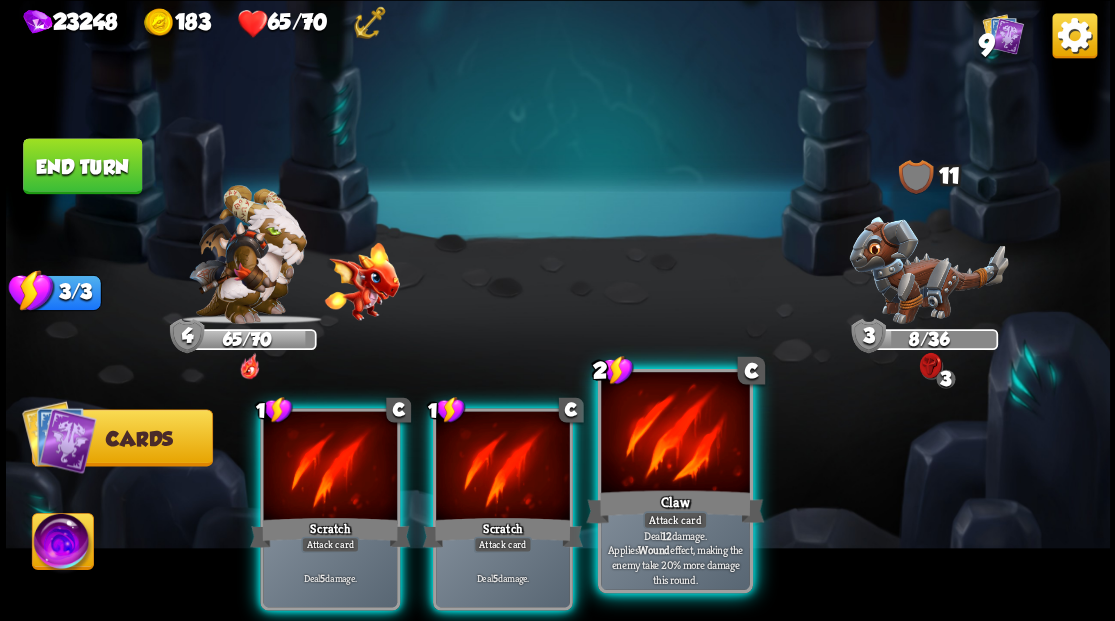 click at bounding box center (675, 434) 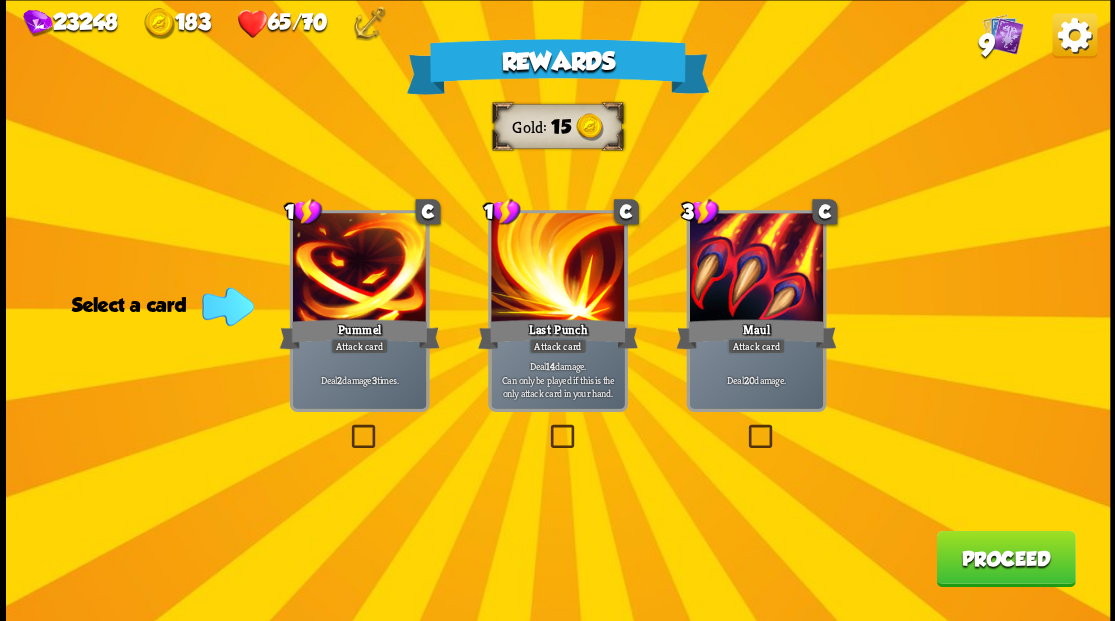 click on "Proceed" at bounding box center [1005, 558] 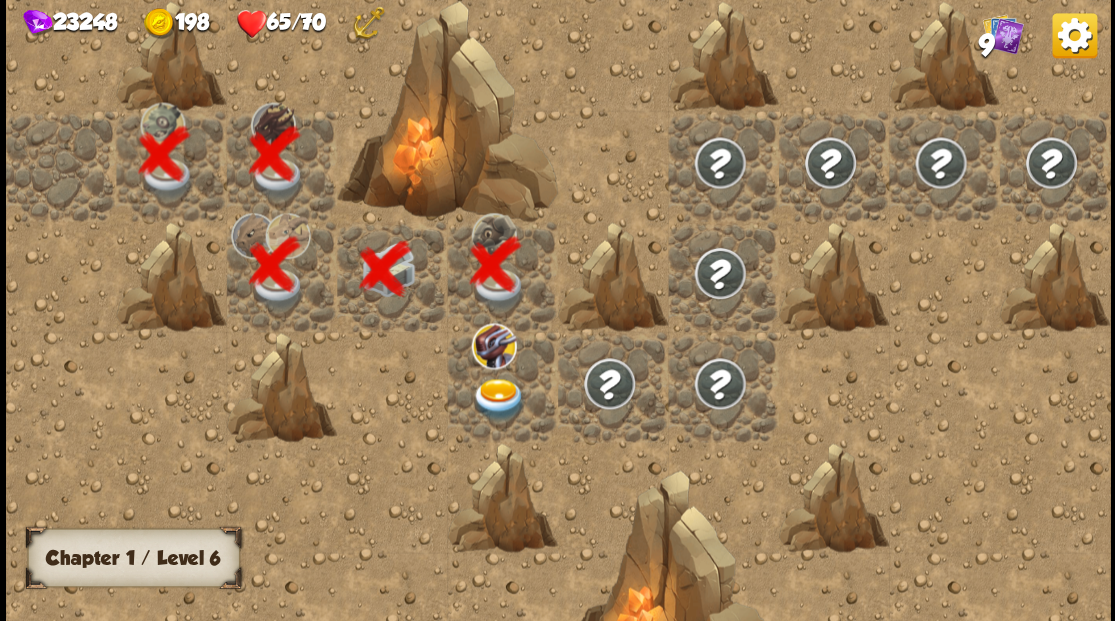 click at bounding box center (498, 399) 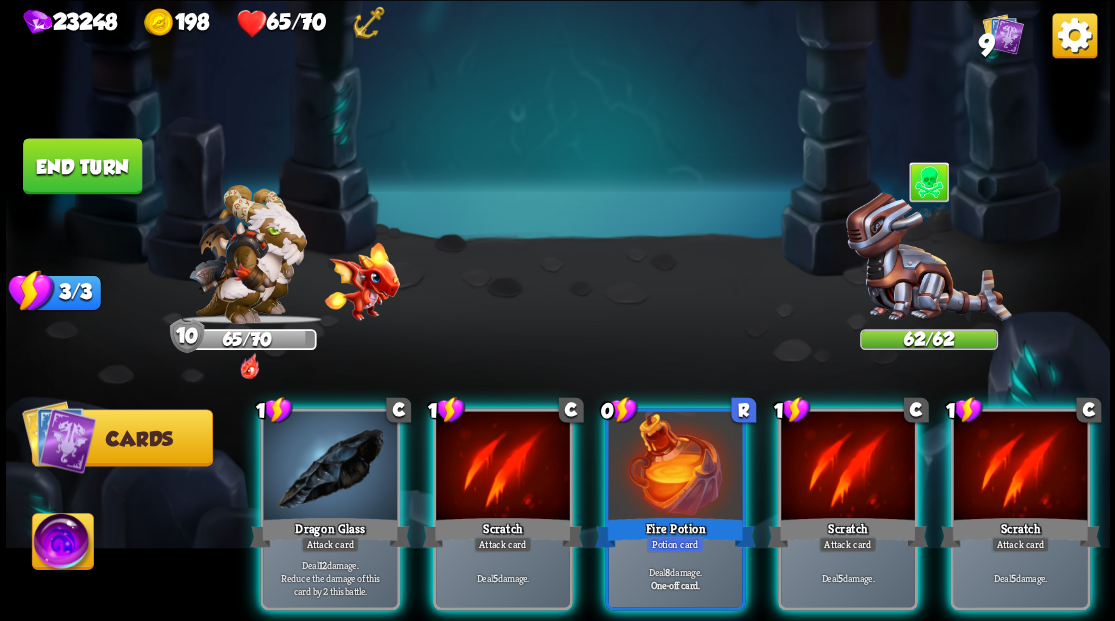drag, startPoint x: 664, startPoint y: 413, endPoint x: 638, endPoint y: 331, distance: 86.023254 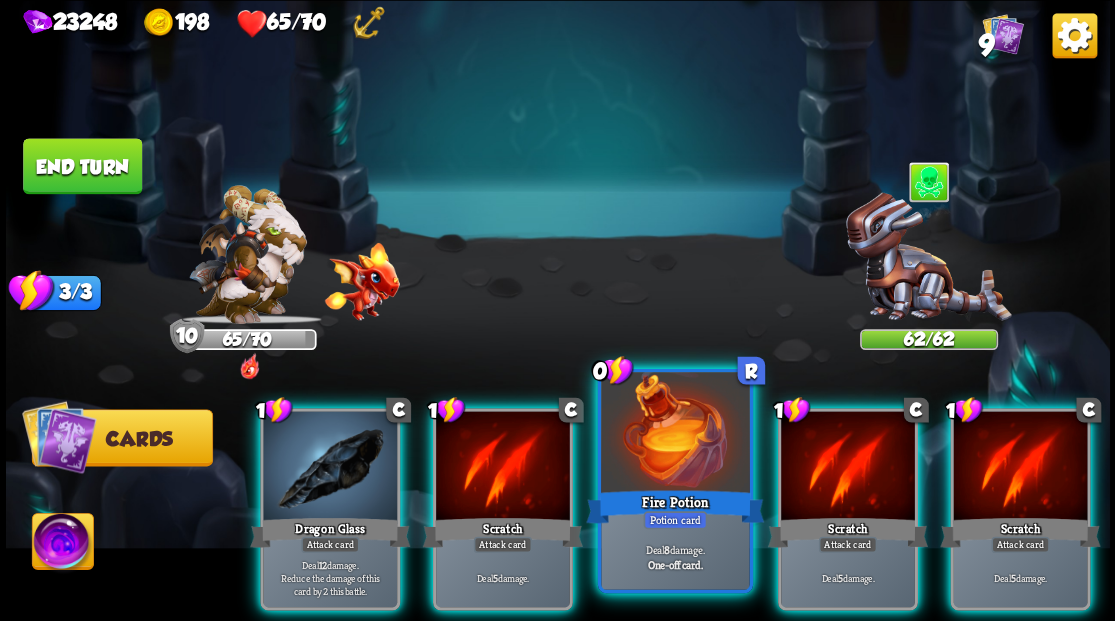 drag, startPoint x: 646, startPoint y: 483, endPoint x: 648, endPoint y: 470, distance: 13.152946 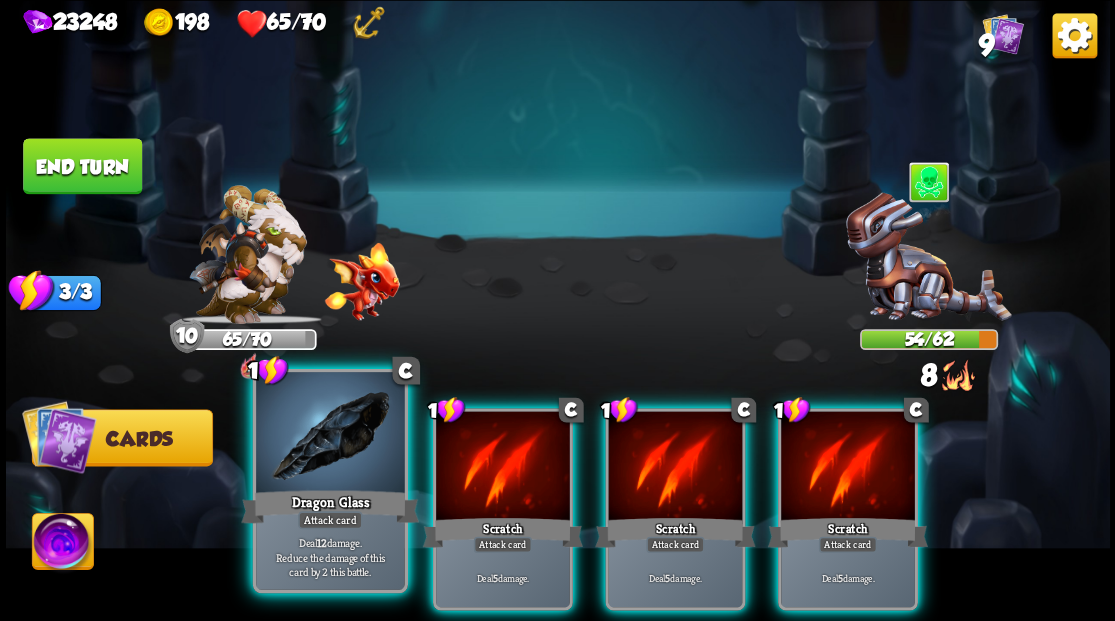 drag, startPoint x: 291, startPoint y: 458, endPoint x: 446, endPoint y: 306, distance: 217.09215 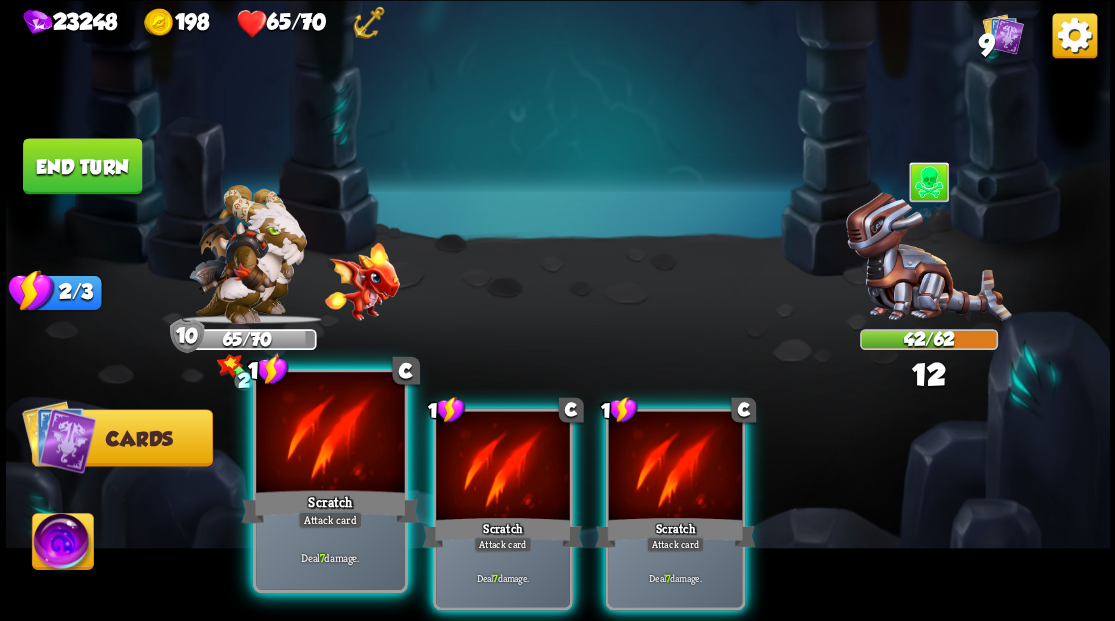 click at bounding box center [330, 434] 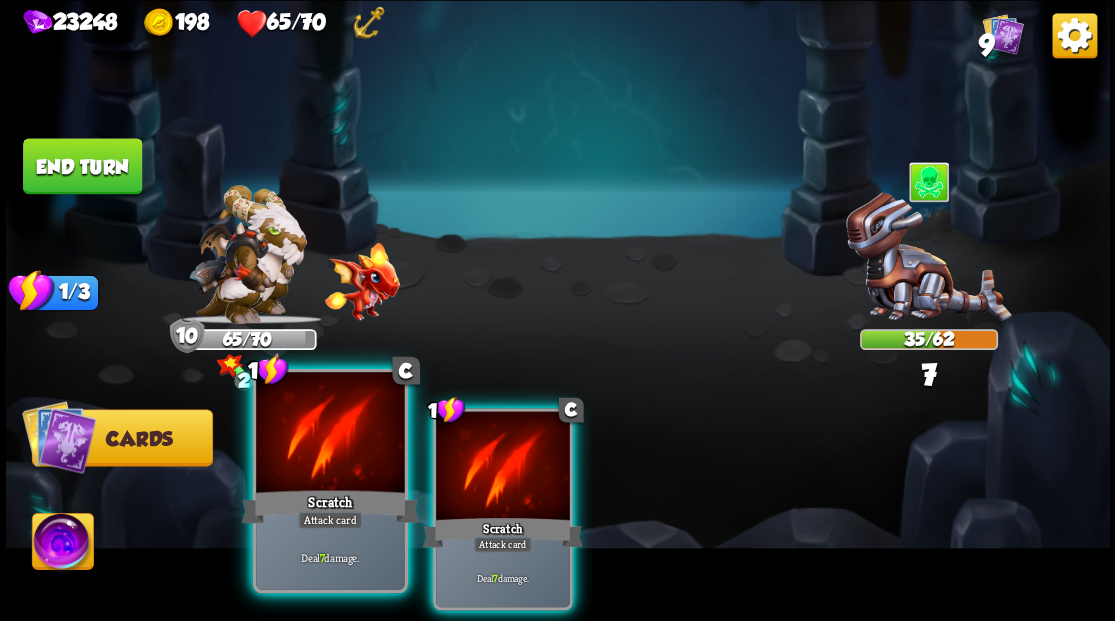 click at bounding box center [330, 434] 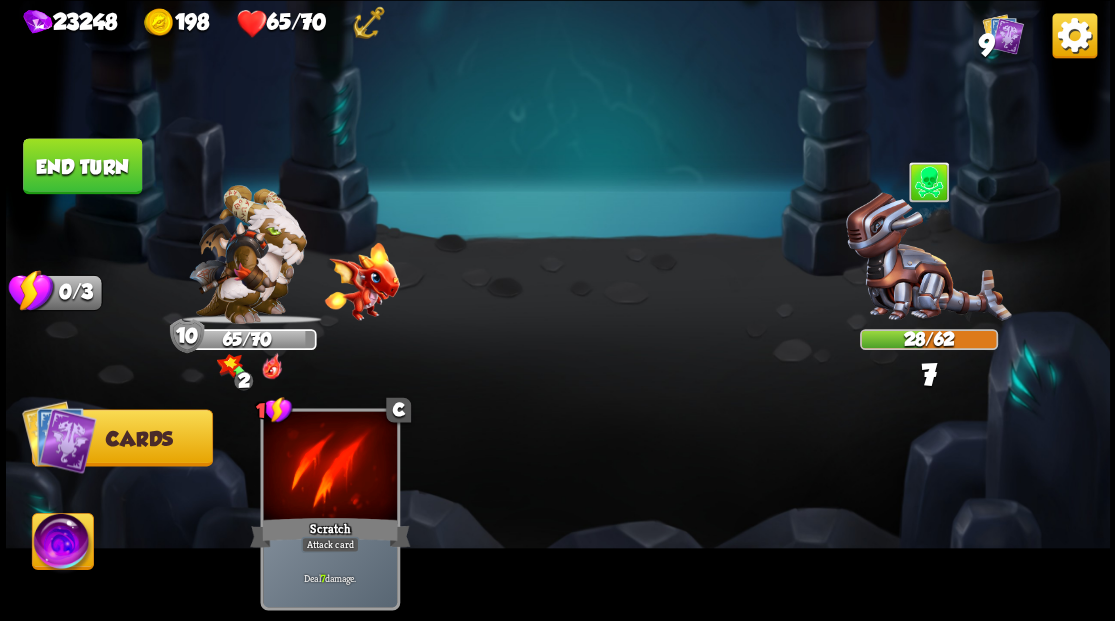 click on "End turn" at bounding box center [82, 166] 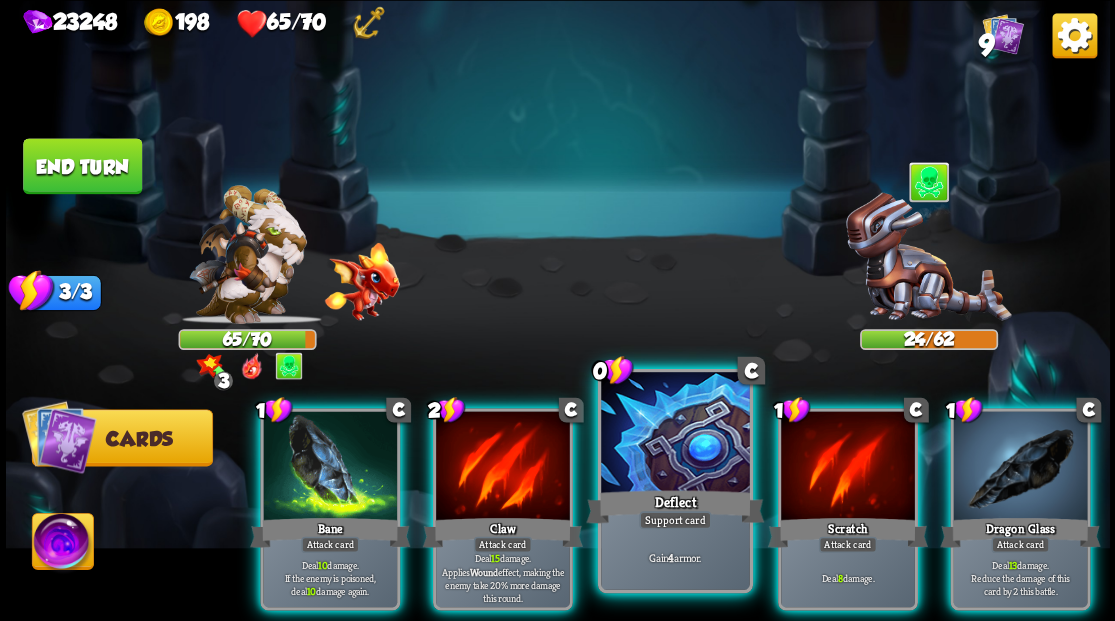 click at bounding box center [675, 434] 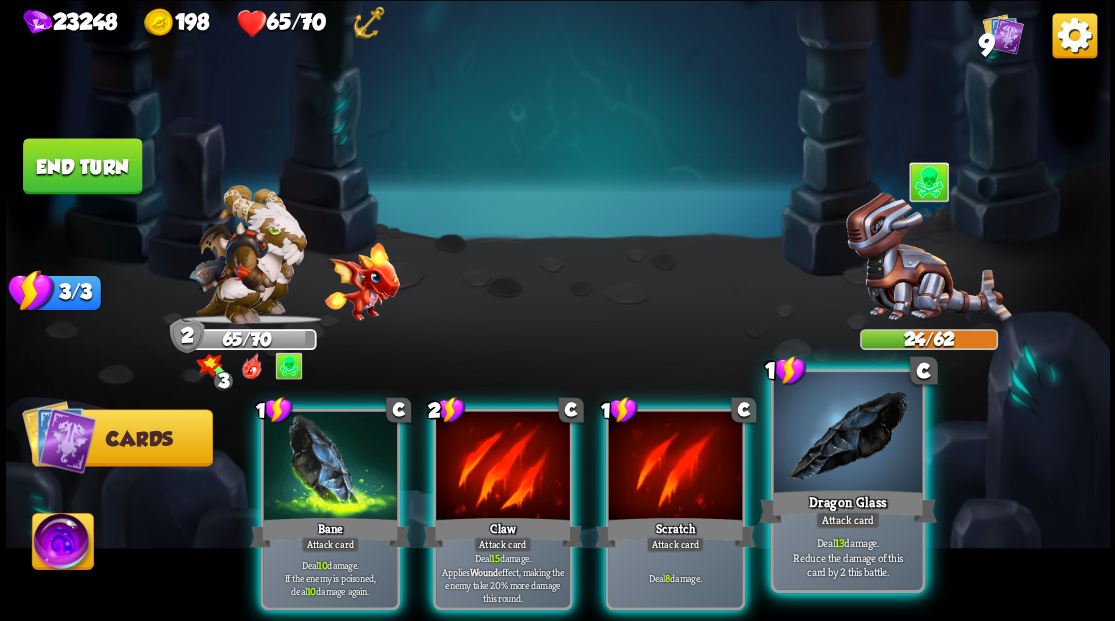 click at bounding box center [847, 434] 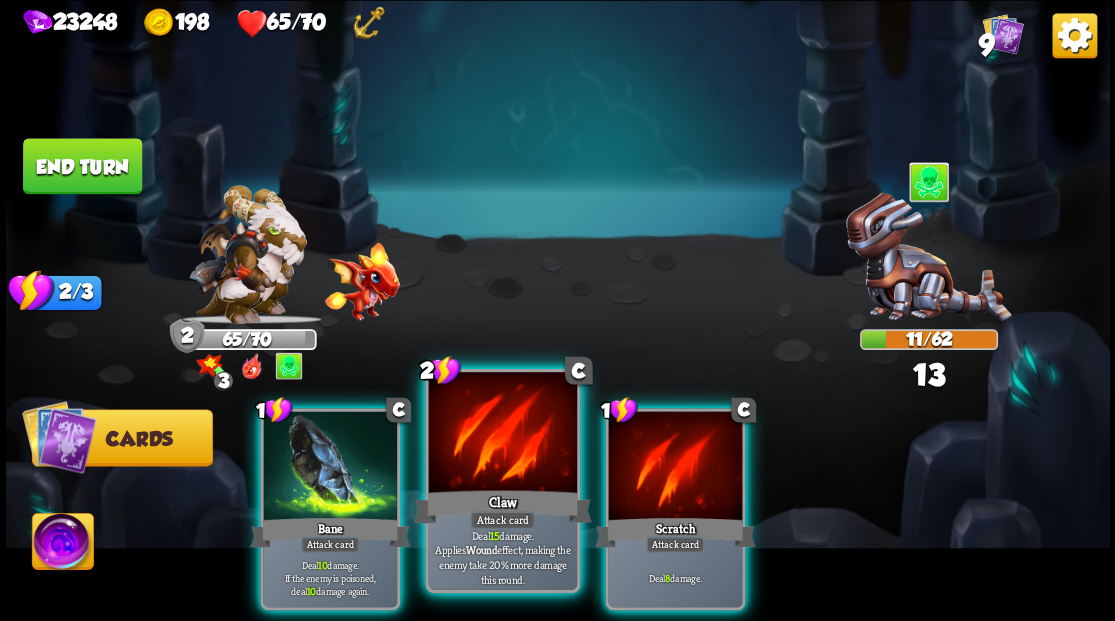 click at bounding box center [502, 434] 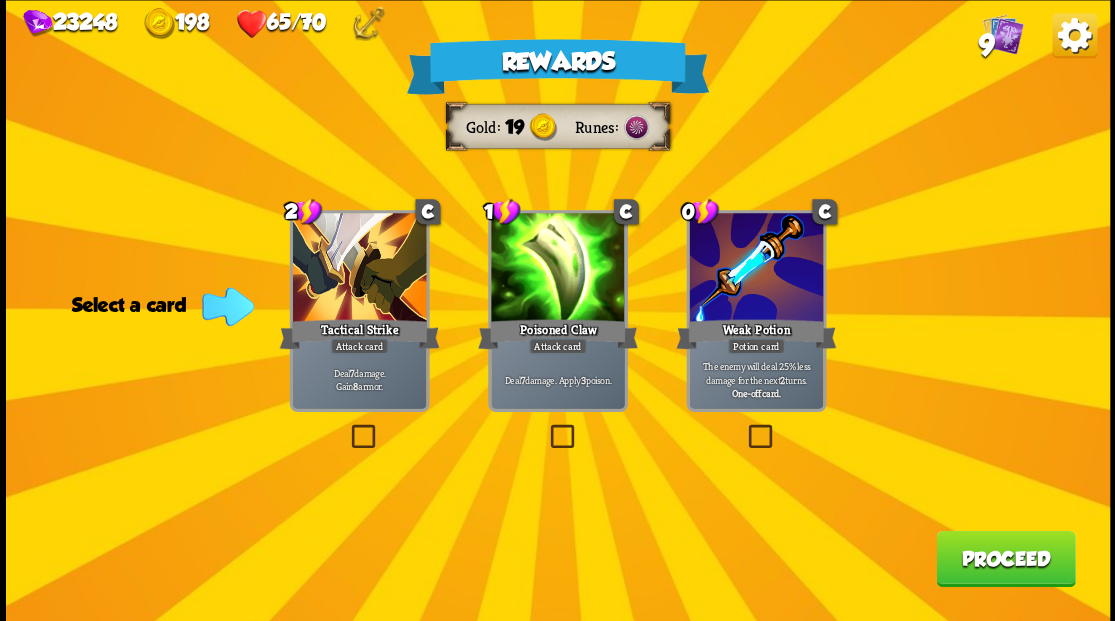 click at bounding box center (546, 427) 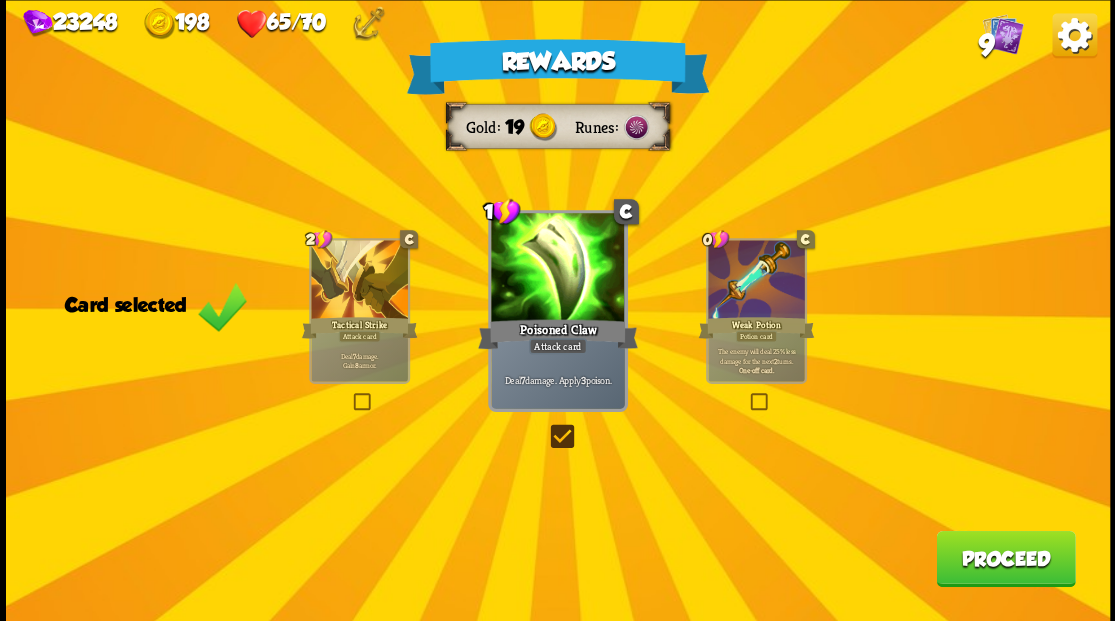 click on "Proceed" at bounding box center (1005, 558) 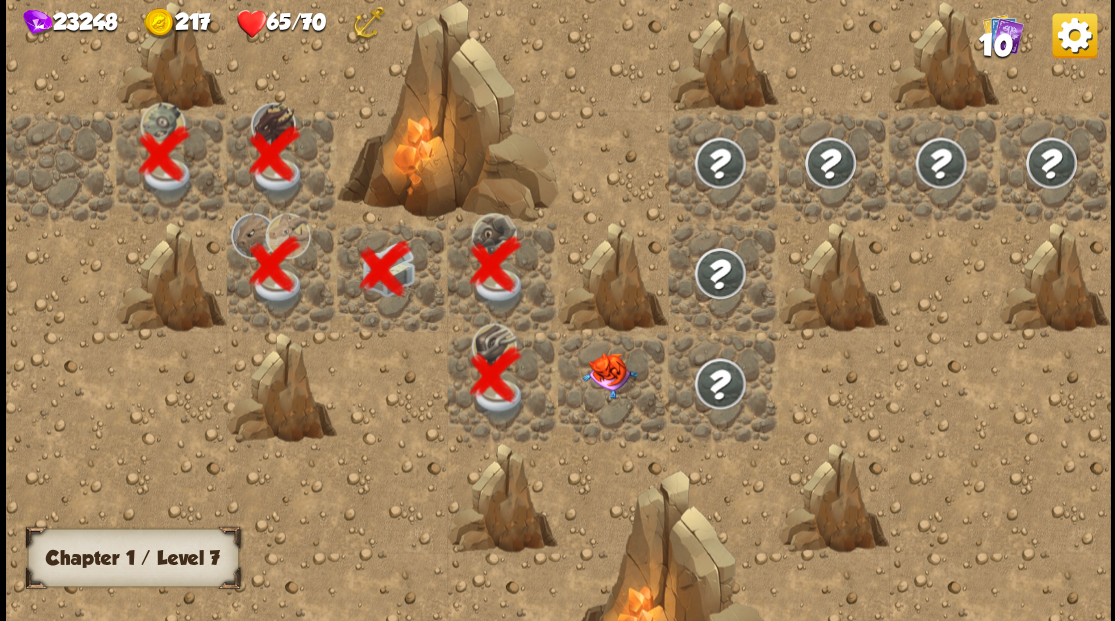 click at bounding box center [609, 375] 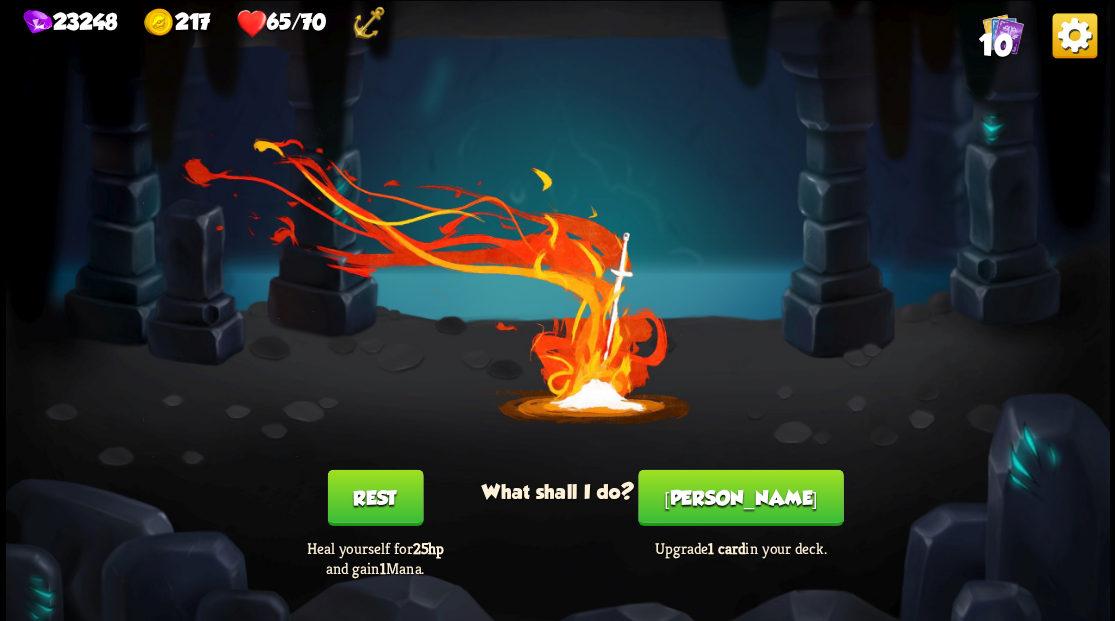 click on "[PERSON_NAME]" at bounding box center (740, 497) 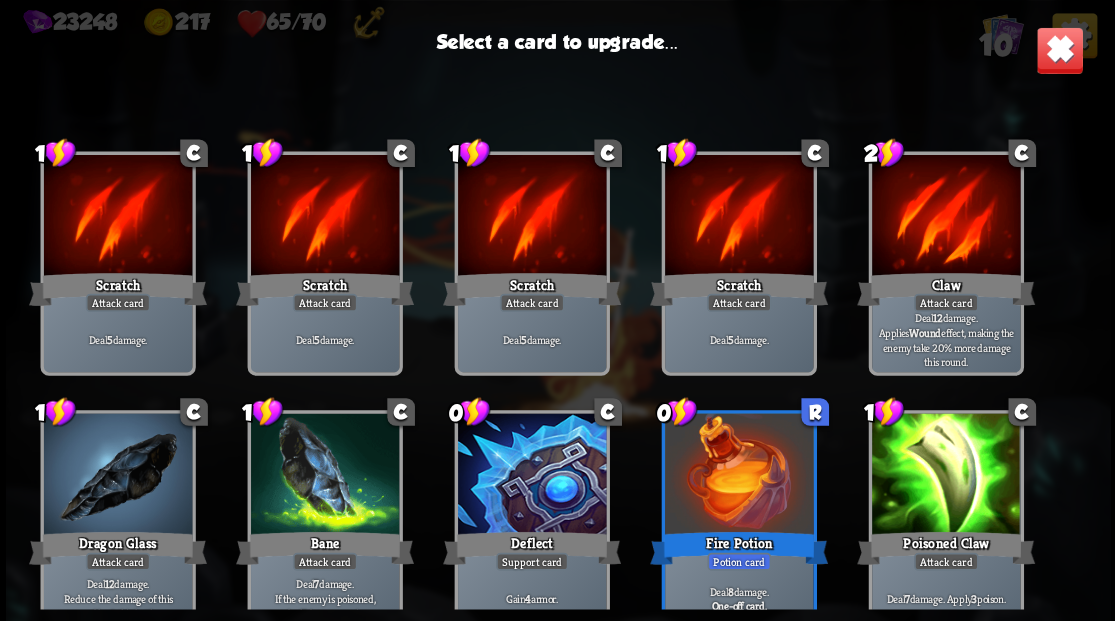 drag, startPoint x: 558, startPoint y: 473, endPoint x: 522, endPoint y: 447, distance: 44.407207 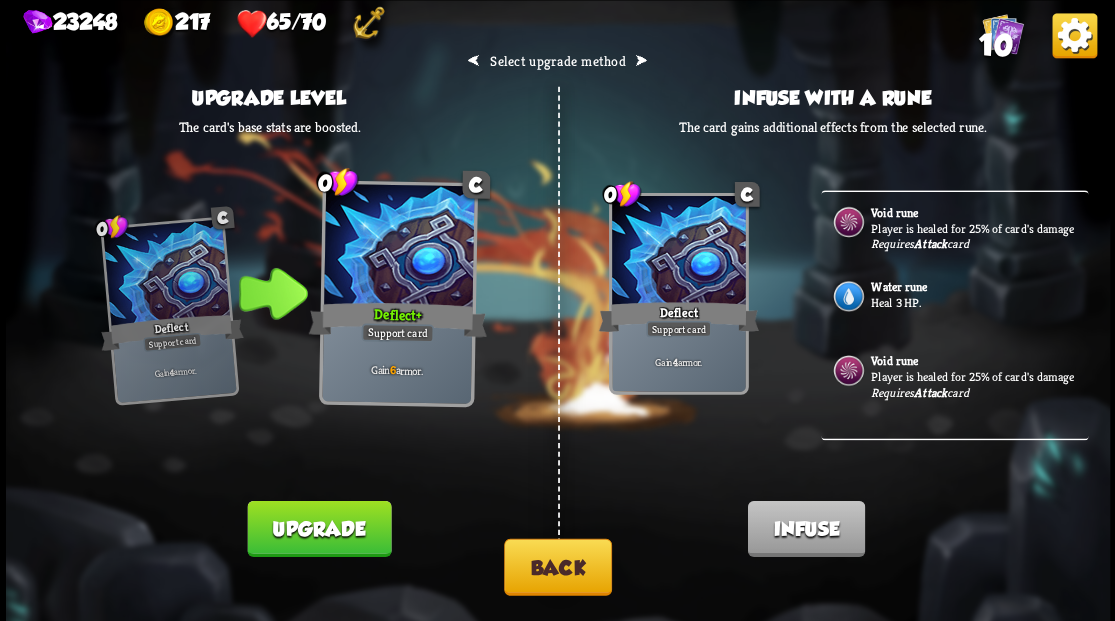 scroll, scrollTop: 0, scrollLeft: 0, axis: both 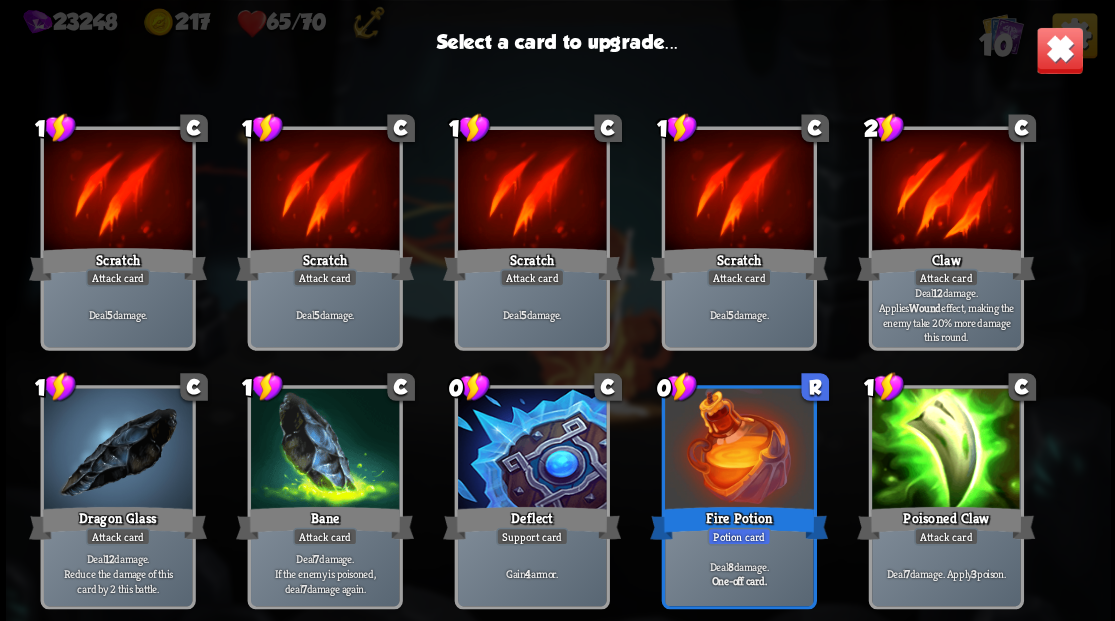 click at bounding box center [738, 450] 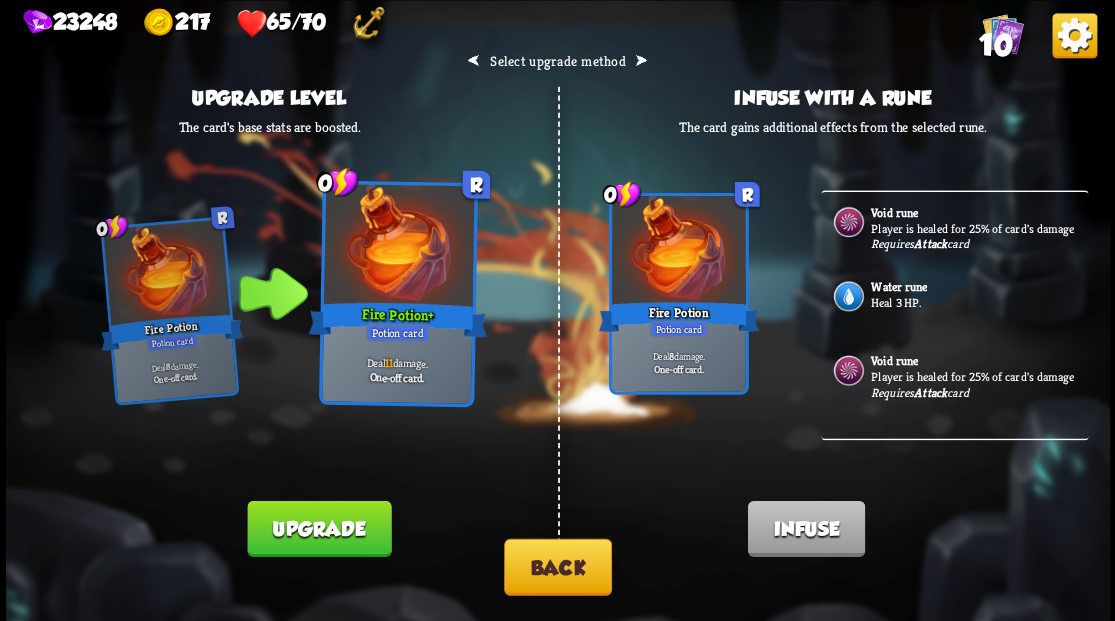 click at bounding box center (848, 296) 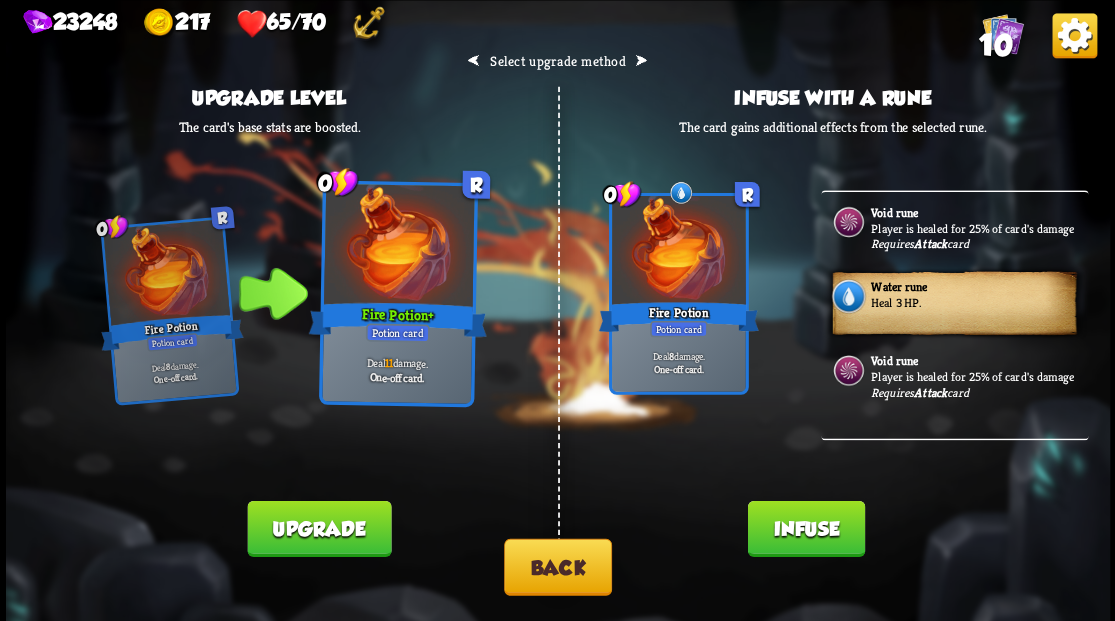click on "Infuse" at bounding box center (805, 528) 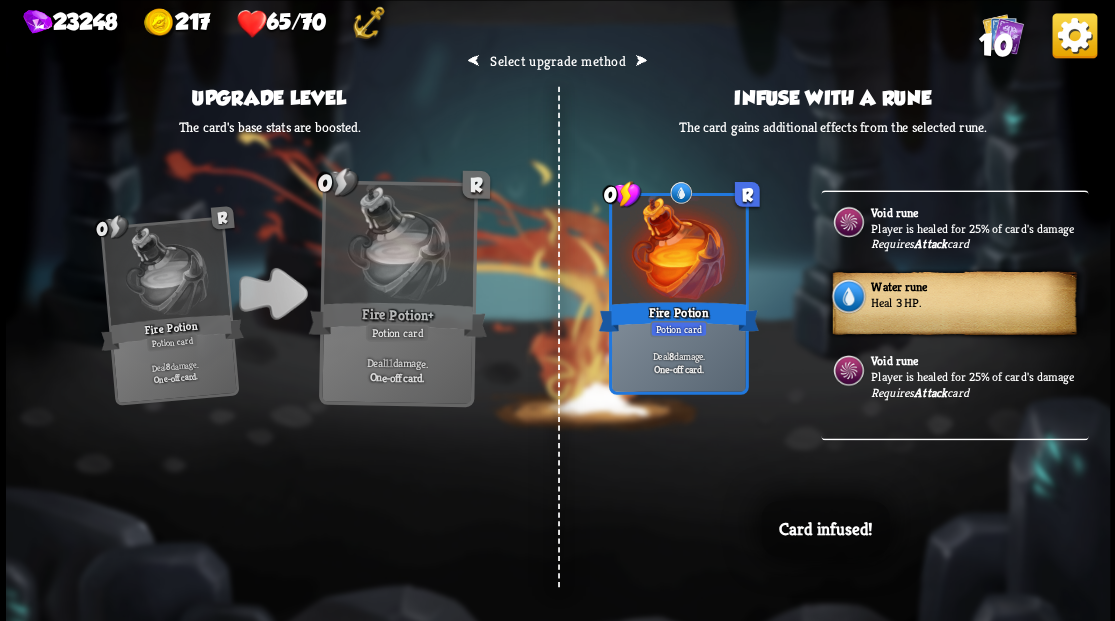 scroll, scrollTop: 0, scrollLeft: 0, axis: both 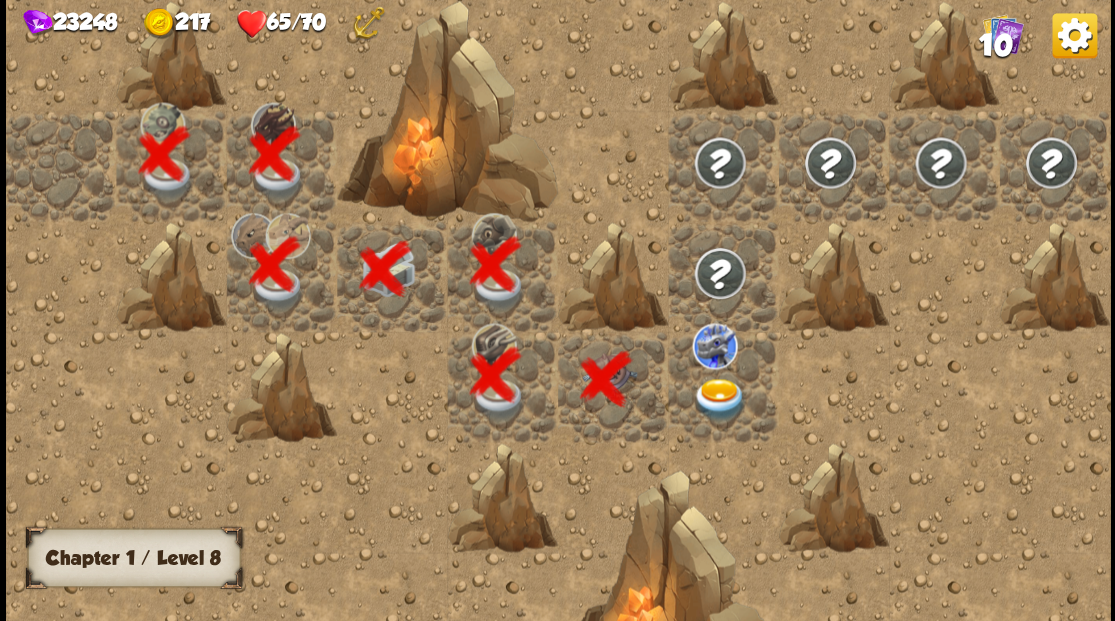 click at bounding box center [719, 399] 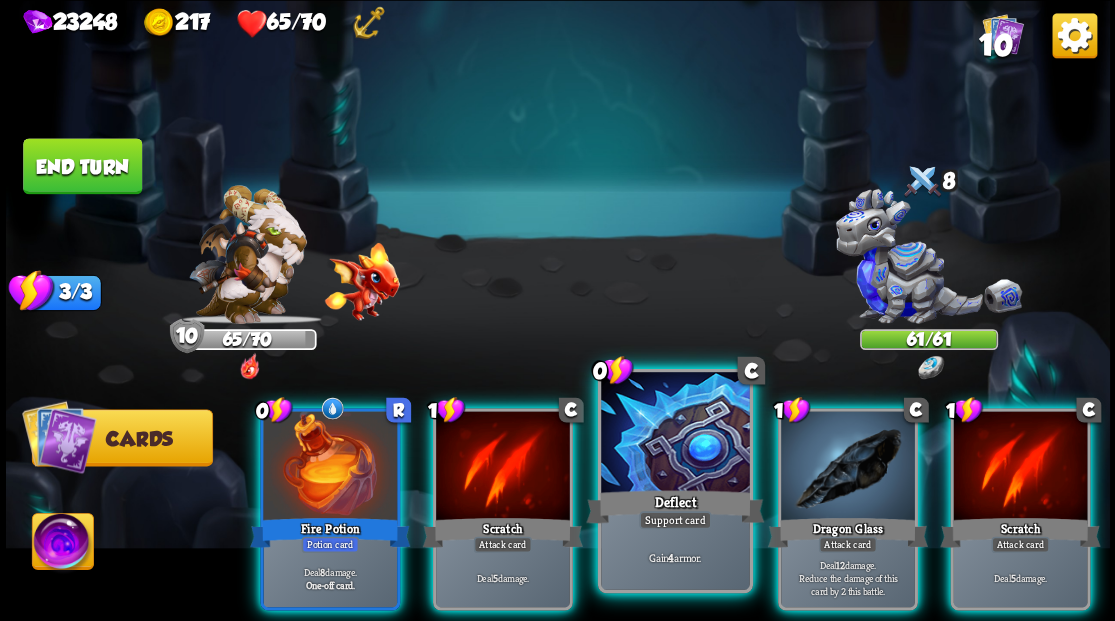click at bounding box center [675, 434] 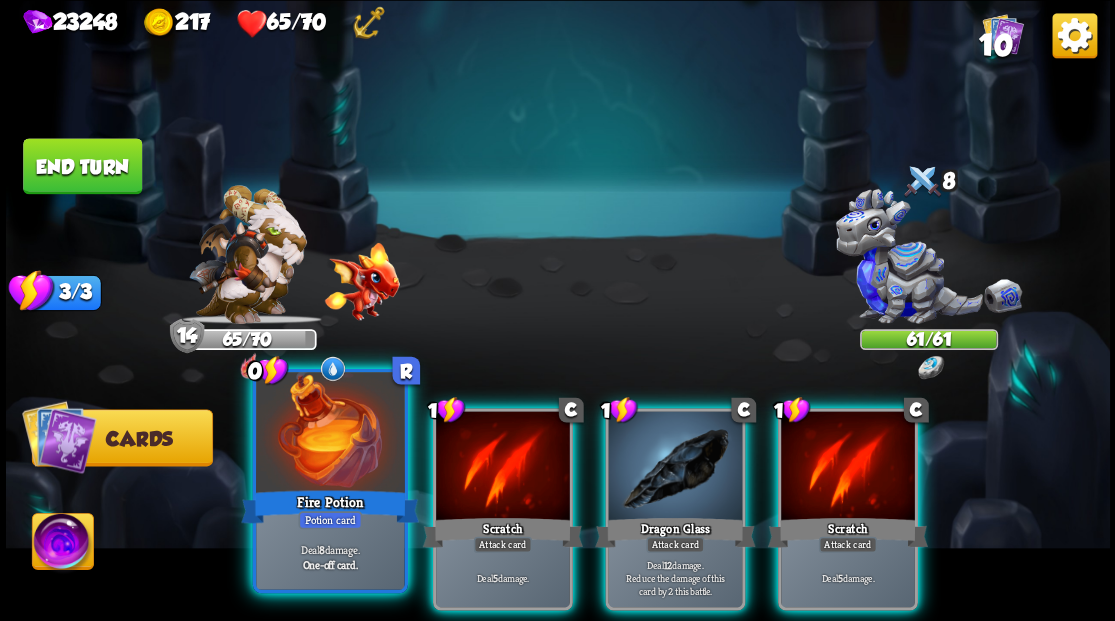 click at bounding box center [330, 434] 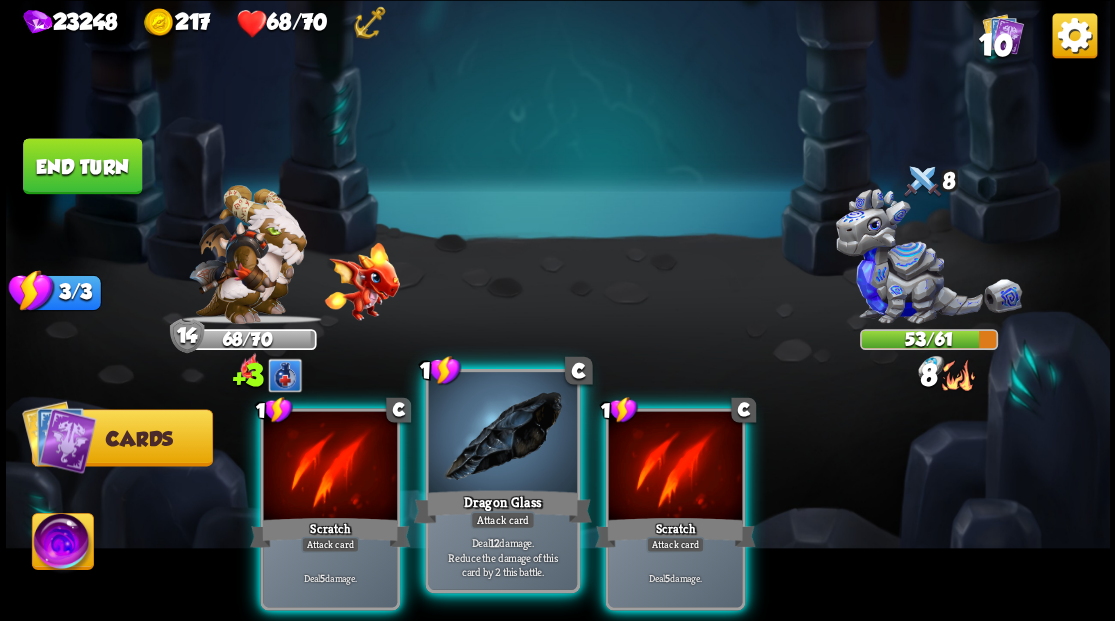 click at bounding box center [502, 434] 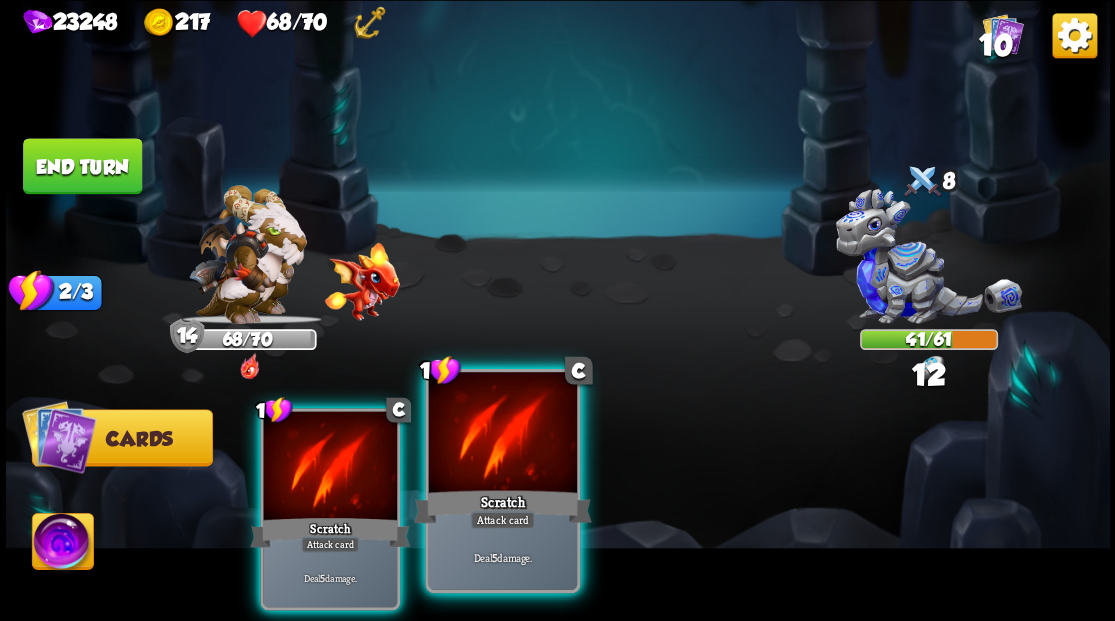 click at bounding box center [502, 434] 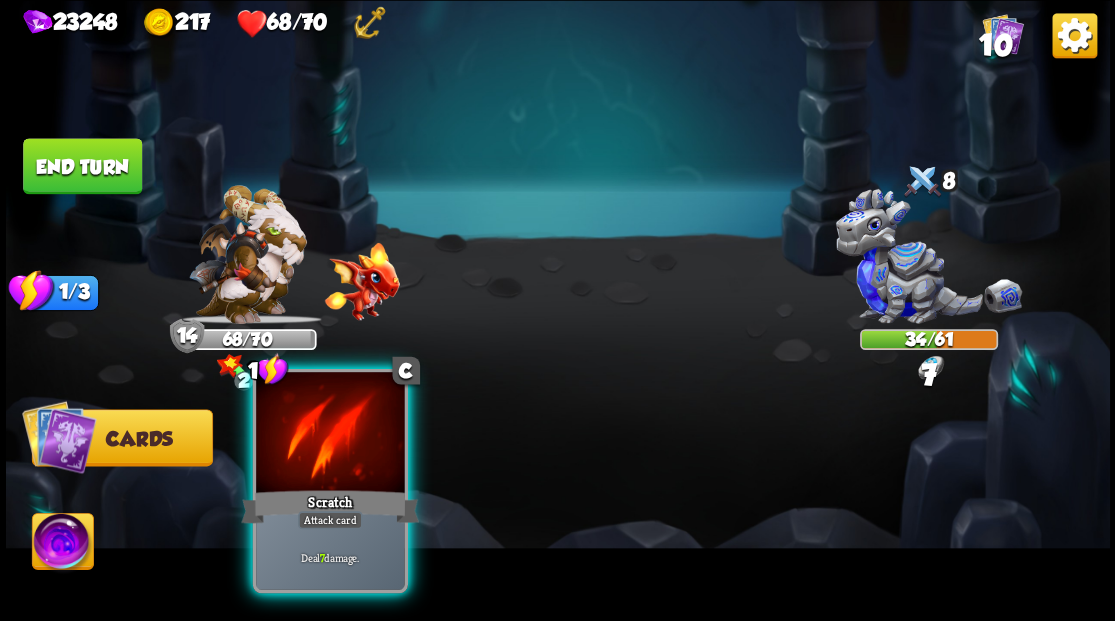 click at bounding box center (330, 434) 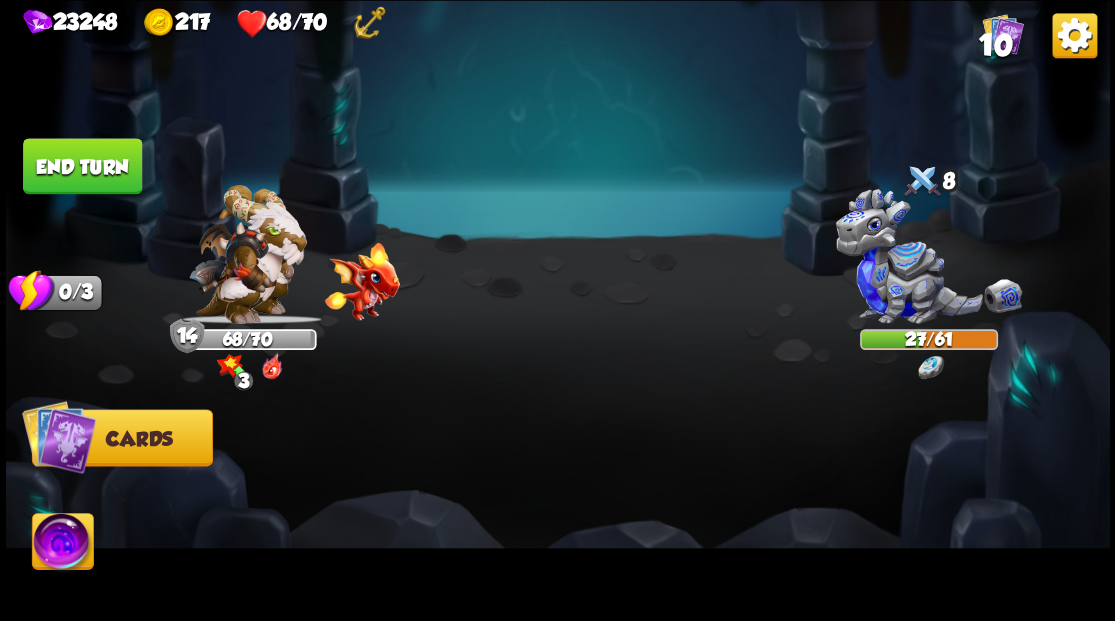 click on "End turn" at bounding box center (82, 166) 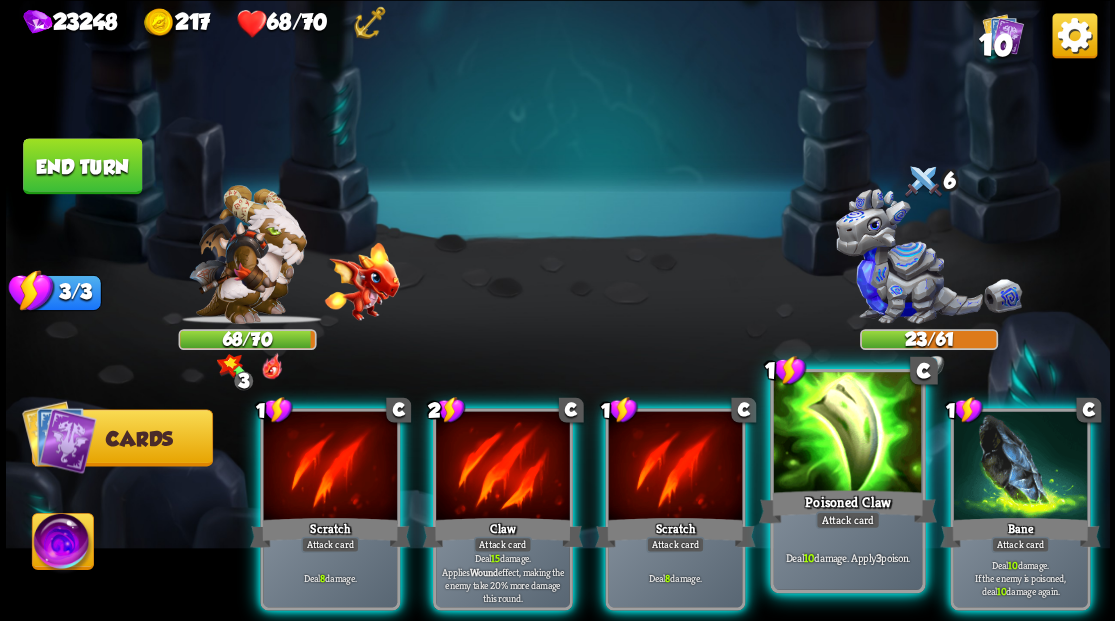 click at bounding box center [847, 434] 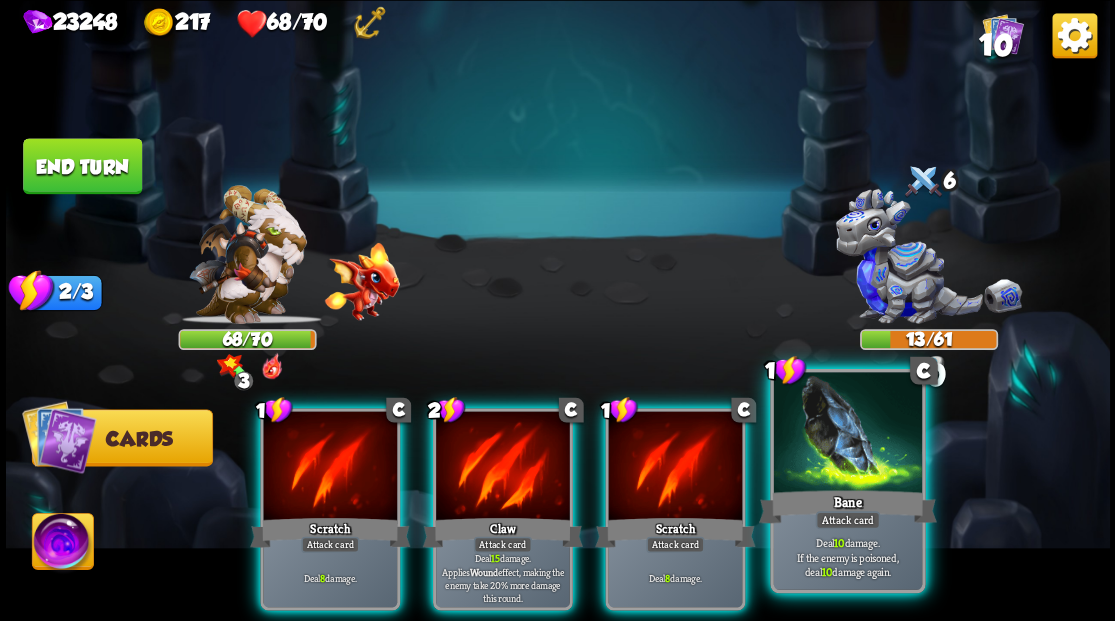 click at bounding box center (847, 434) 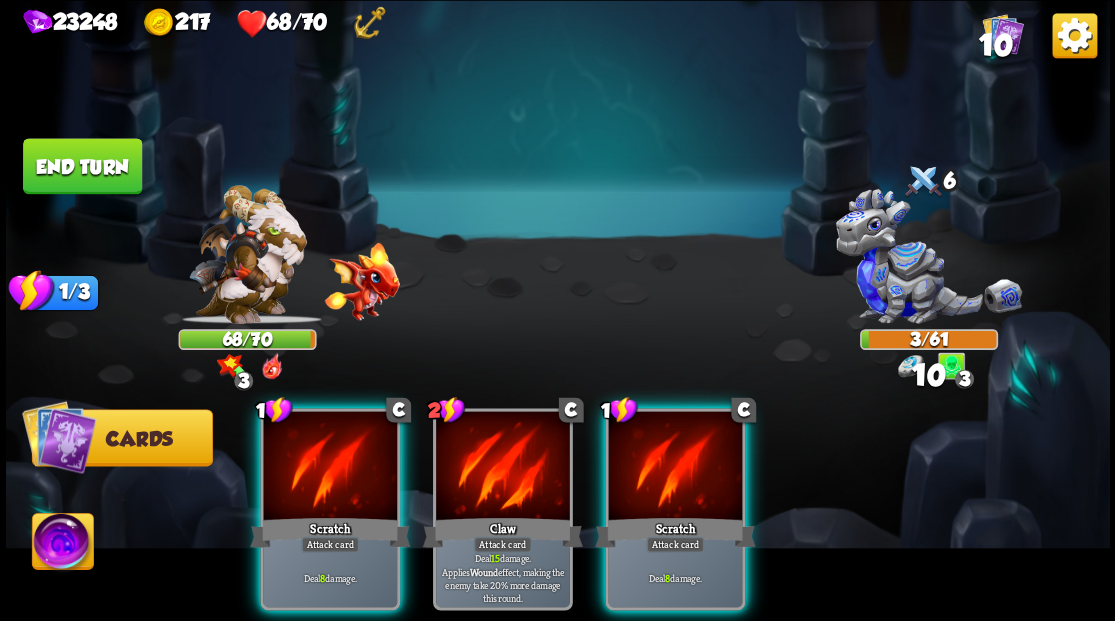 drag, startPoint x: 646, startPoint y: 479, endPoint x: 653, endPoint y: 410, distance: 69.354164 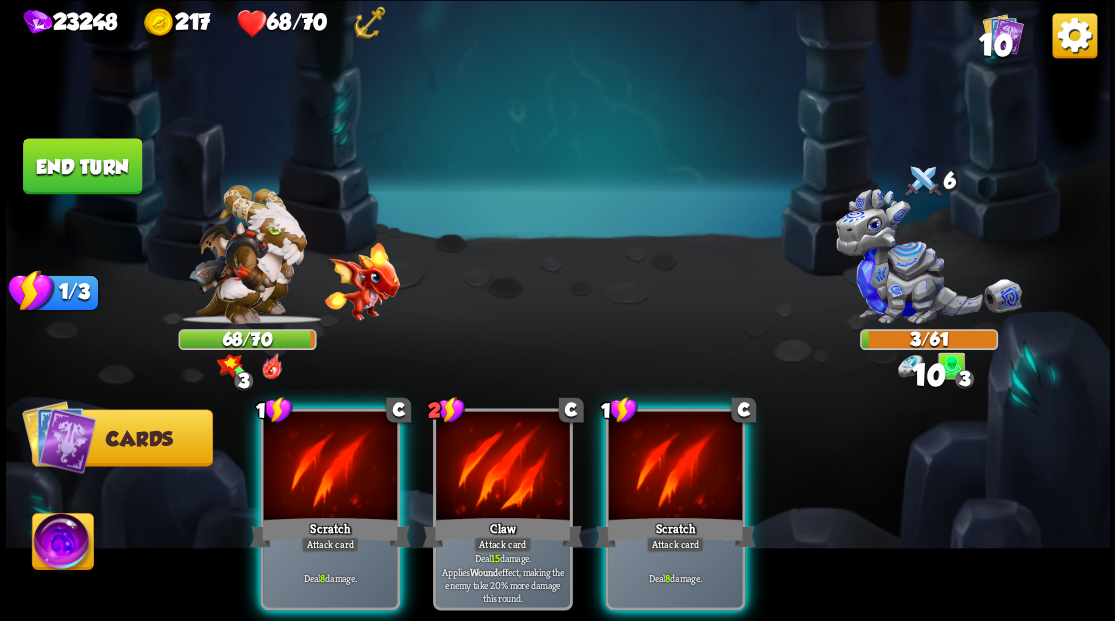 click at bounding box center (675, 467) 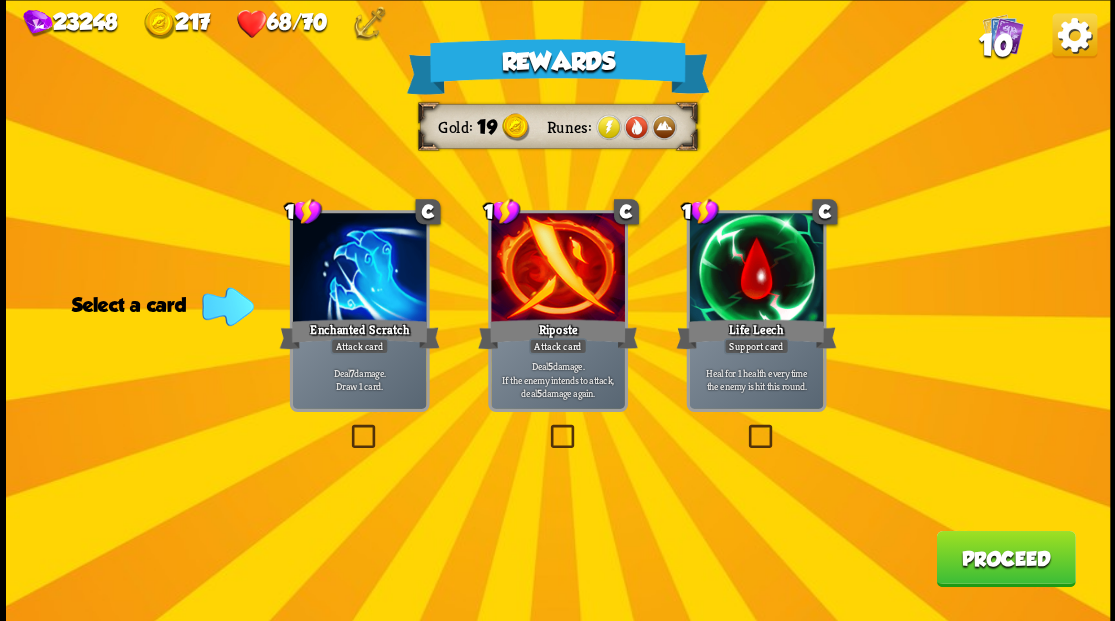 click at bounding box center [347, 427] 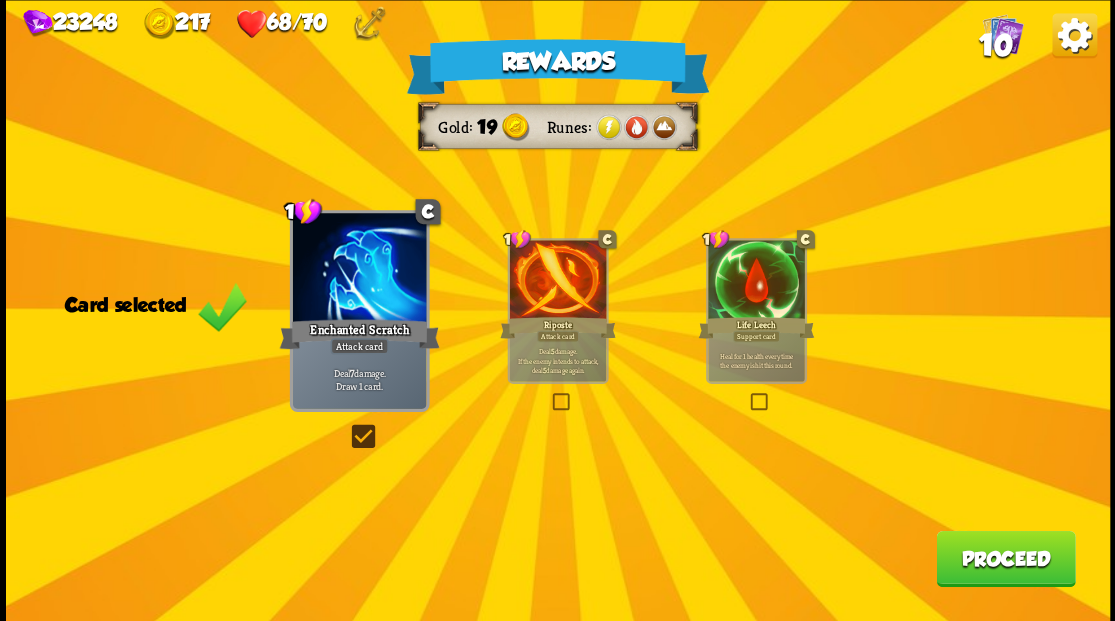 click on "Proceed" at bounding box center (1005, 558) 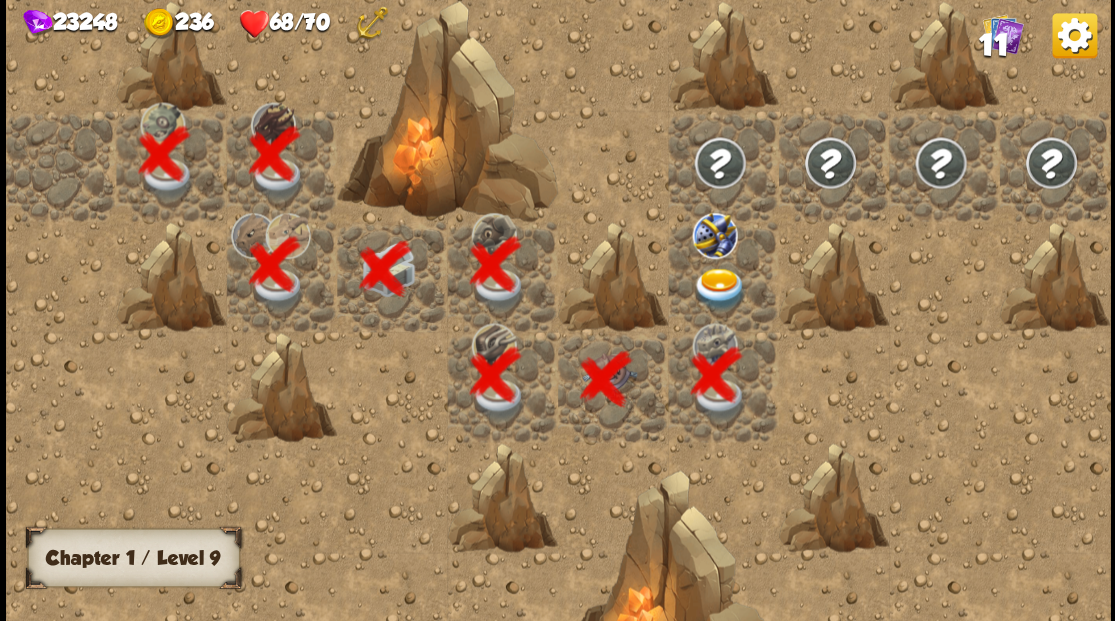 click at bounding box center (719, 288) 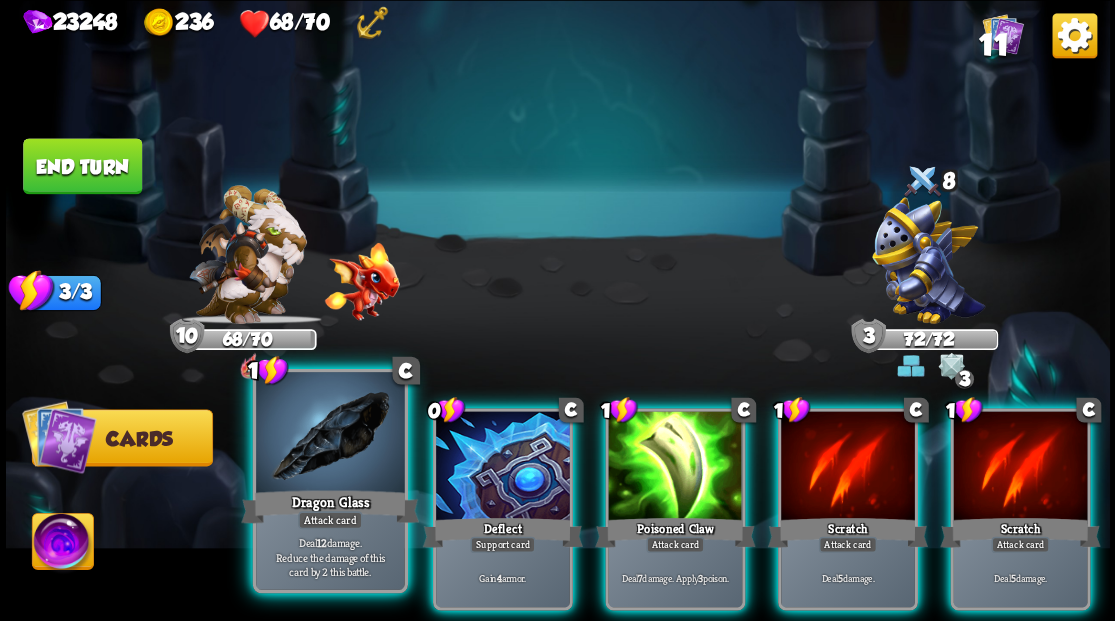 click at bounding box center [330, 434] 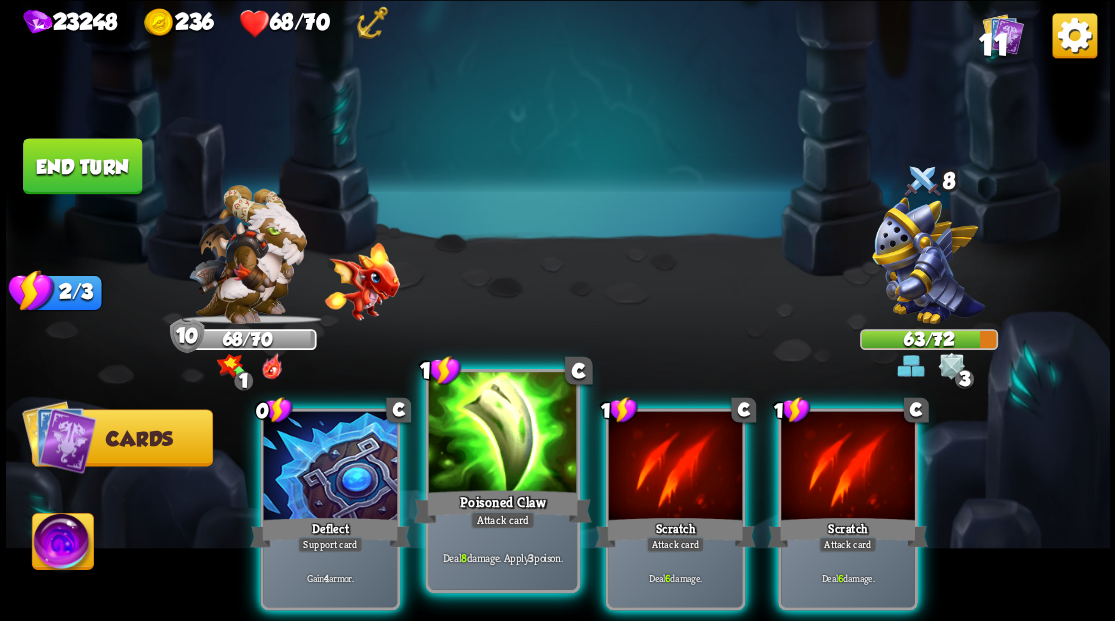 click at bounding box center (502, 434) 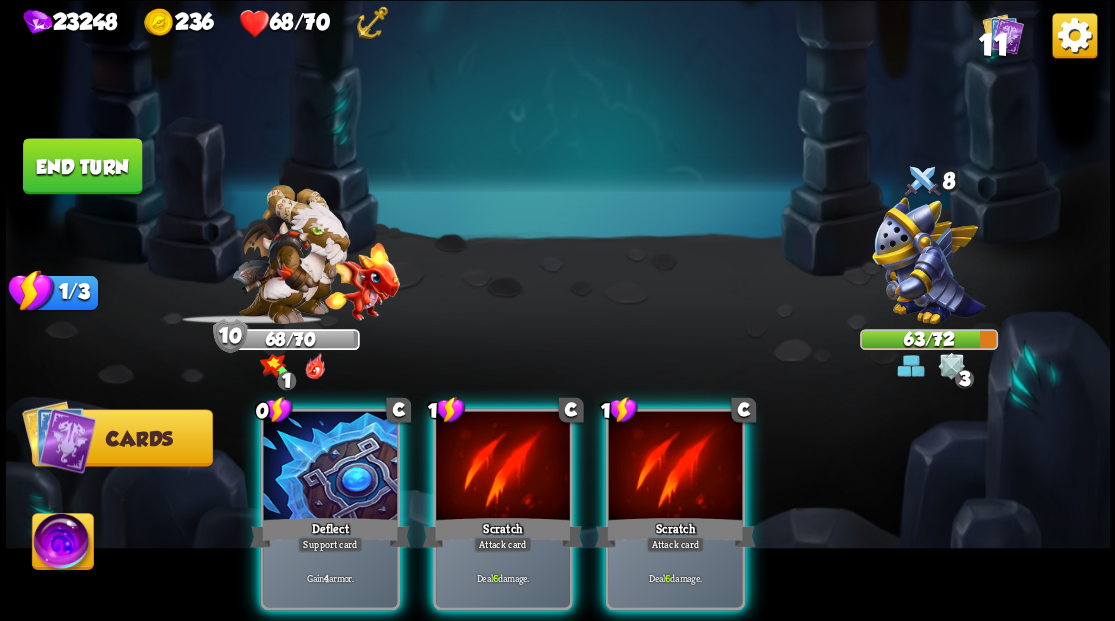 click at bounding box center [503, 467] 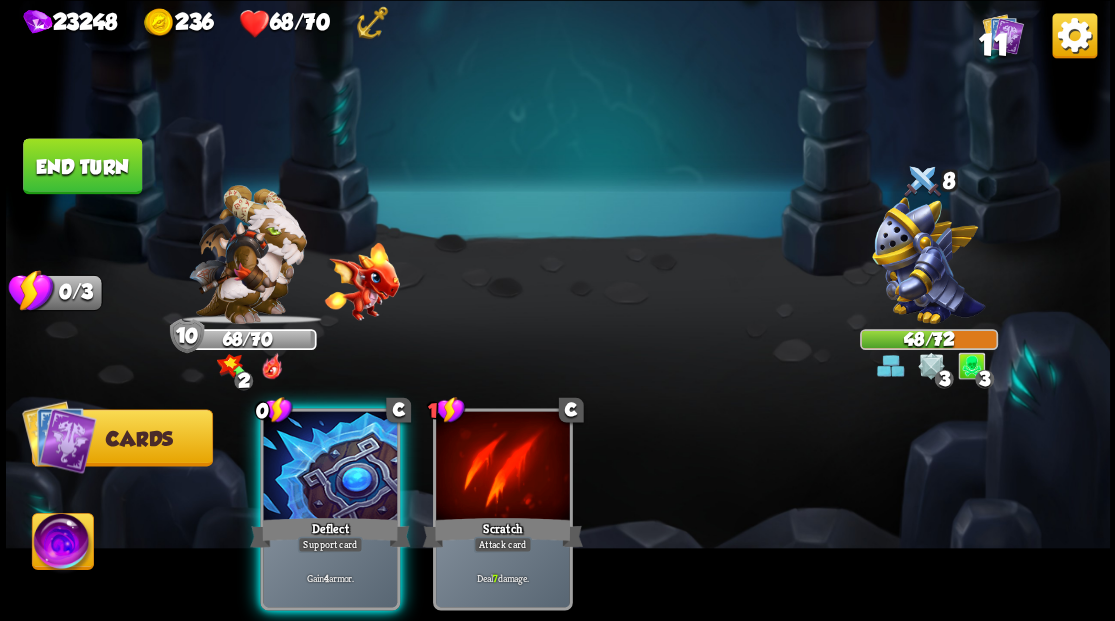 click on "End turn" at bounding box center (82, 166) 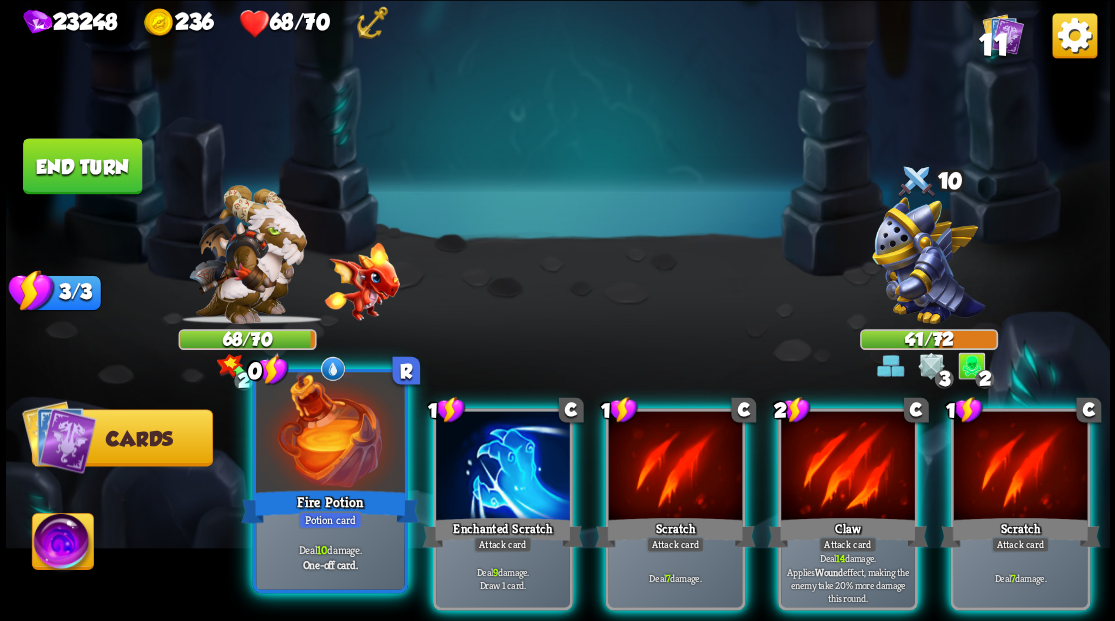 click on "Fire Potion" at bounding box center [330, 506] 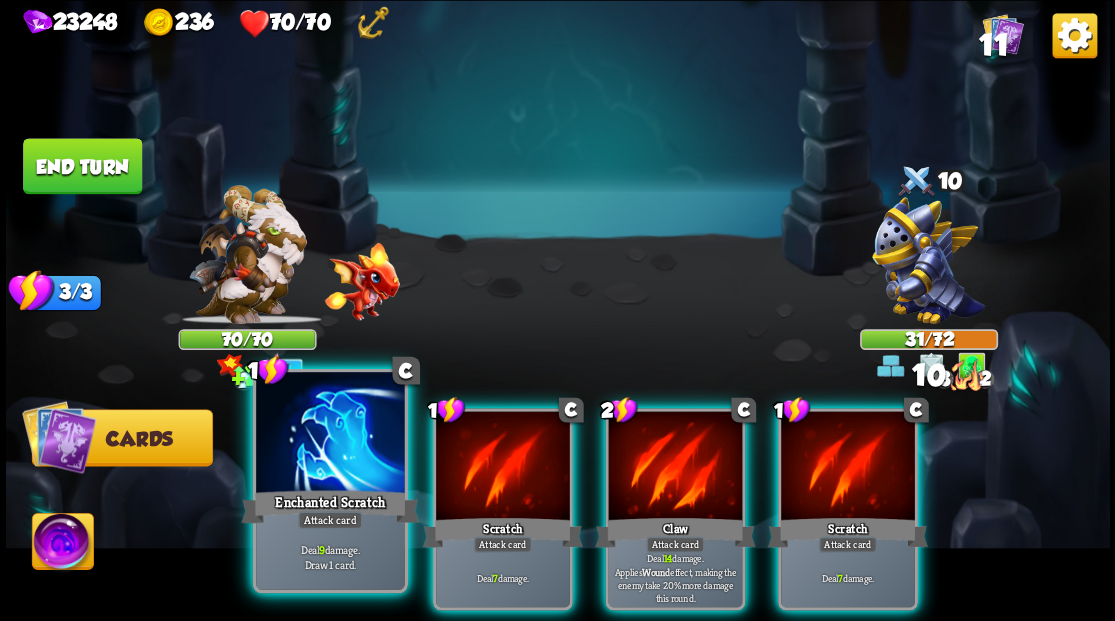 click at bounding box center (330, 434) 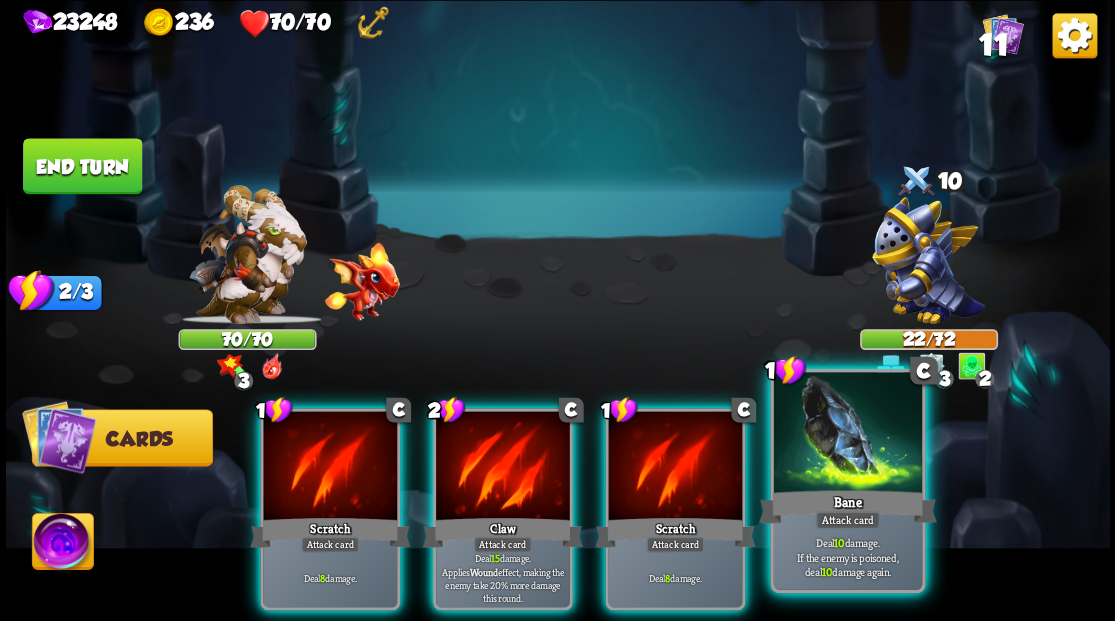 click at bounding box center [847, 434] 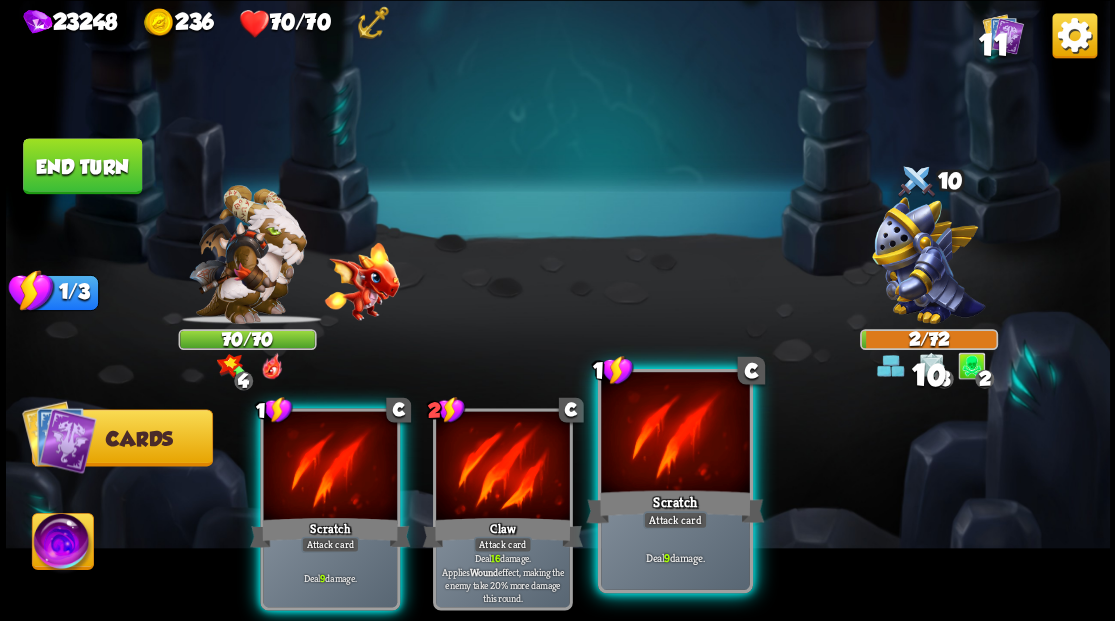 click at bounding box center (675, 434) 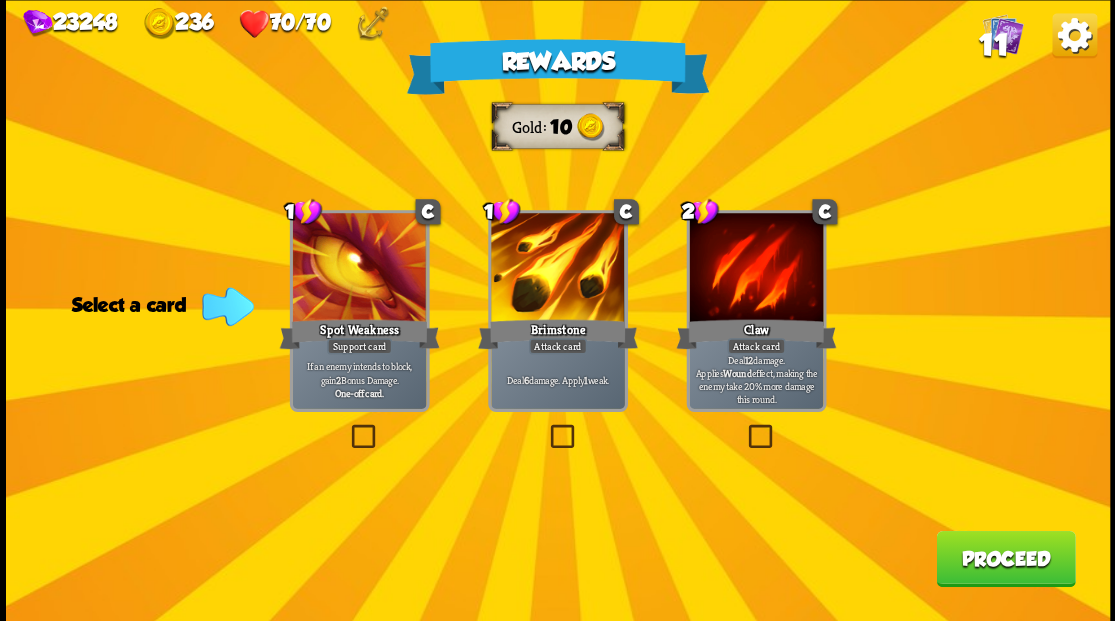 click at bounding box center (546, 427) 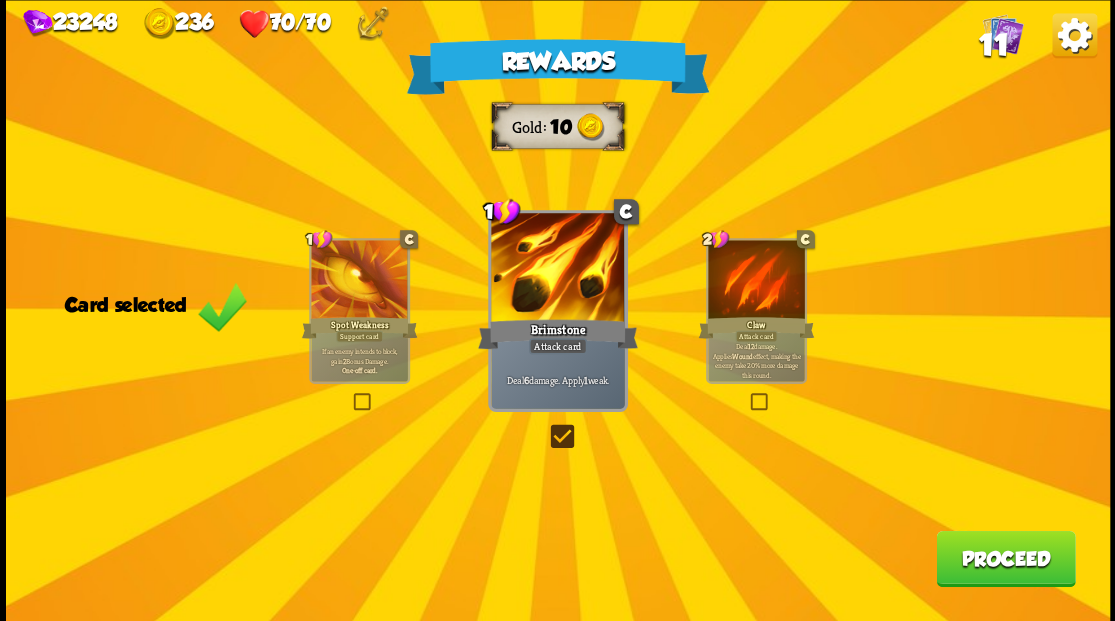 click on "Proceed" at bounding box center [1005, 558] 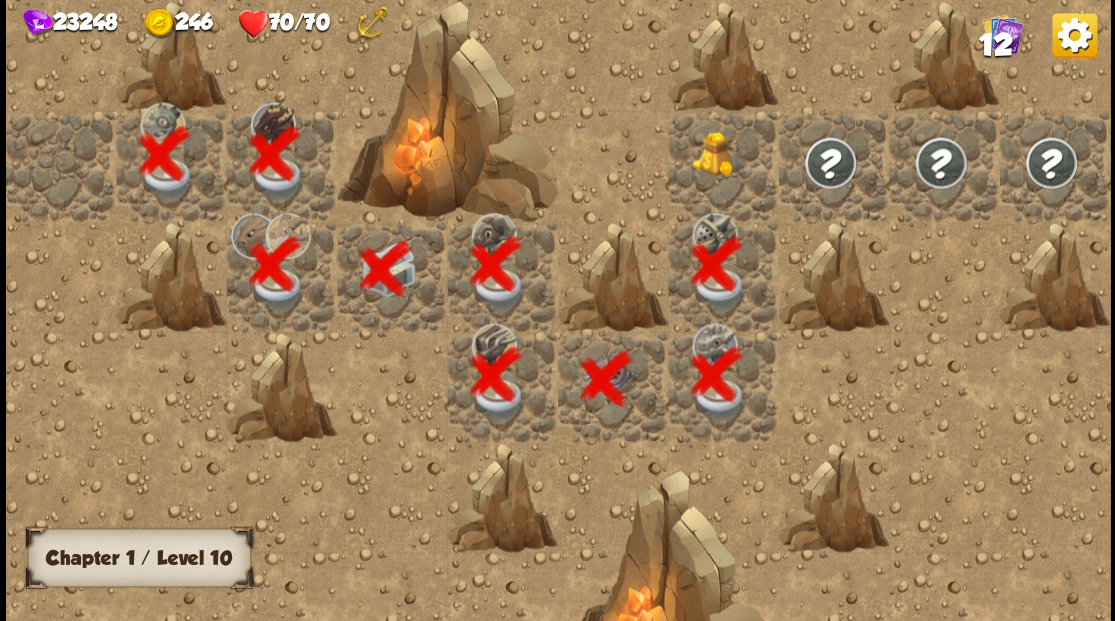 click at bounding box center [719, 153] 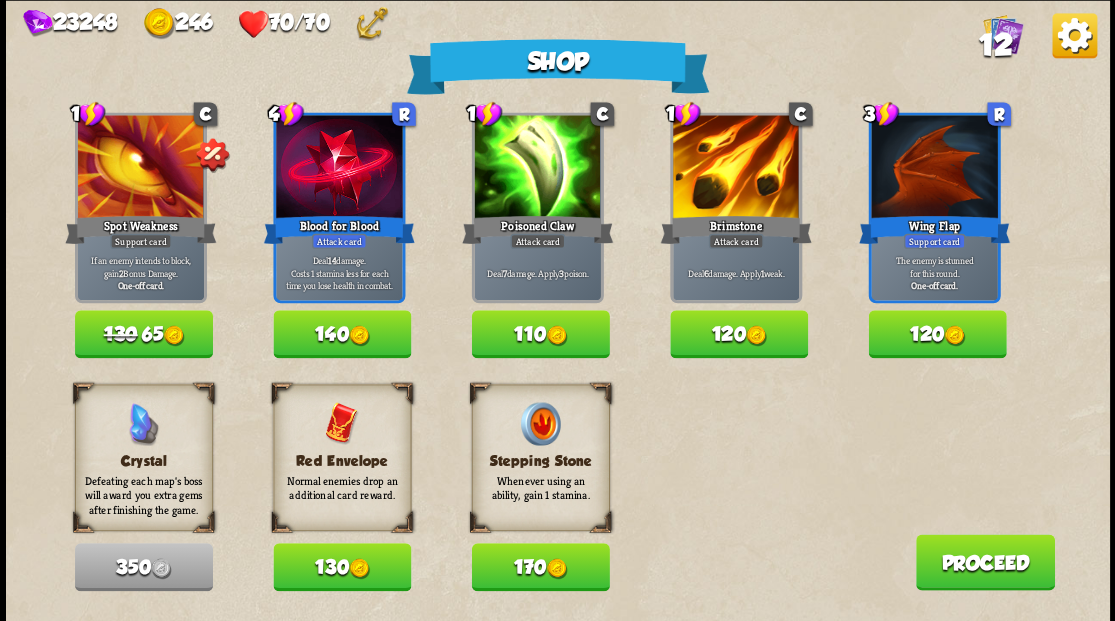 click on "Proceed" at bounding box center (984, 562) 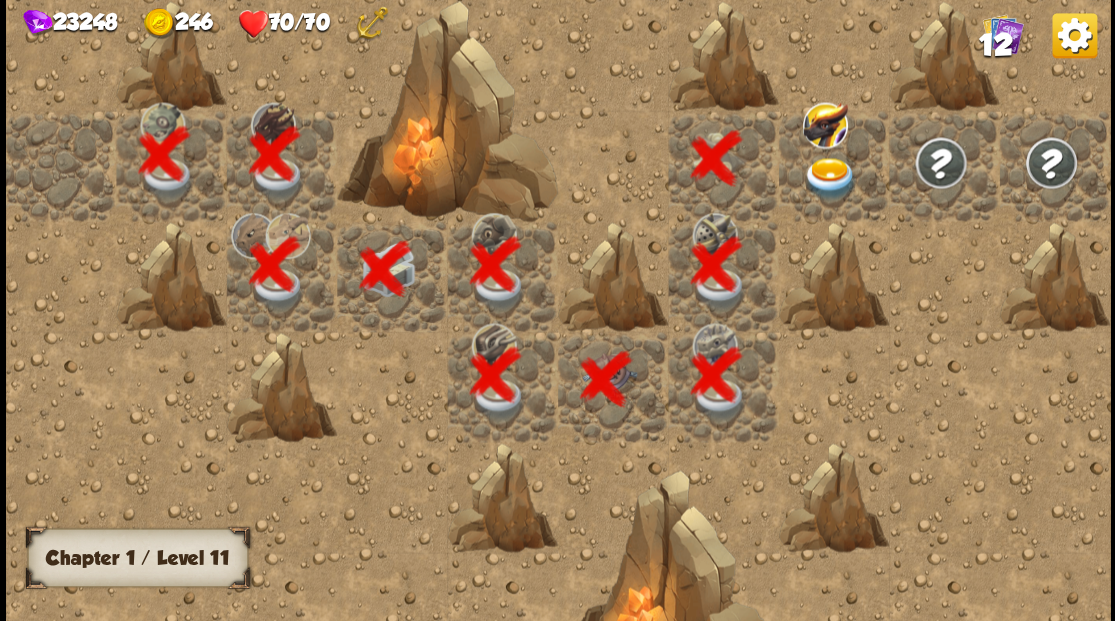 scroll, scrollTop: 0, scrollLeft: 384, axis: horizontal 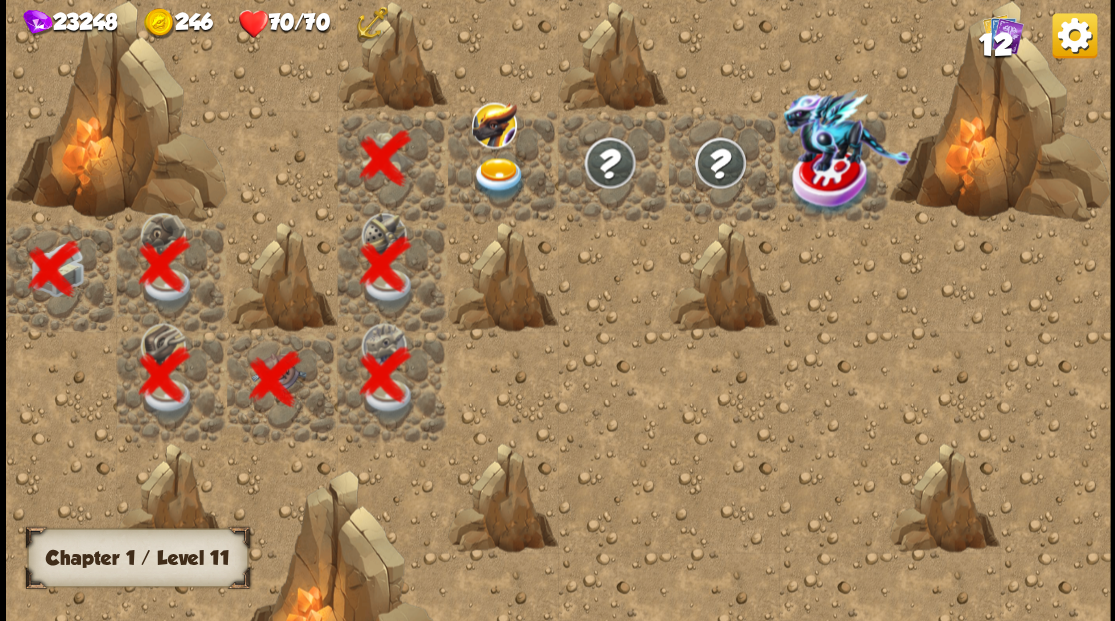click at bounding box center (498, 178) 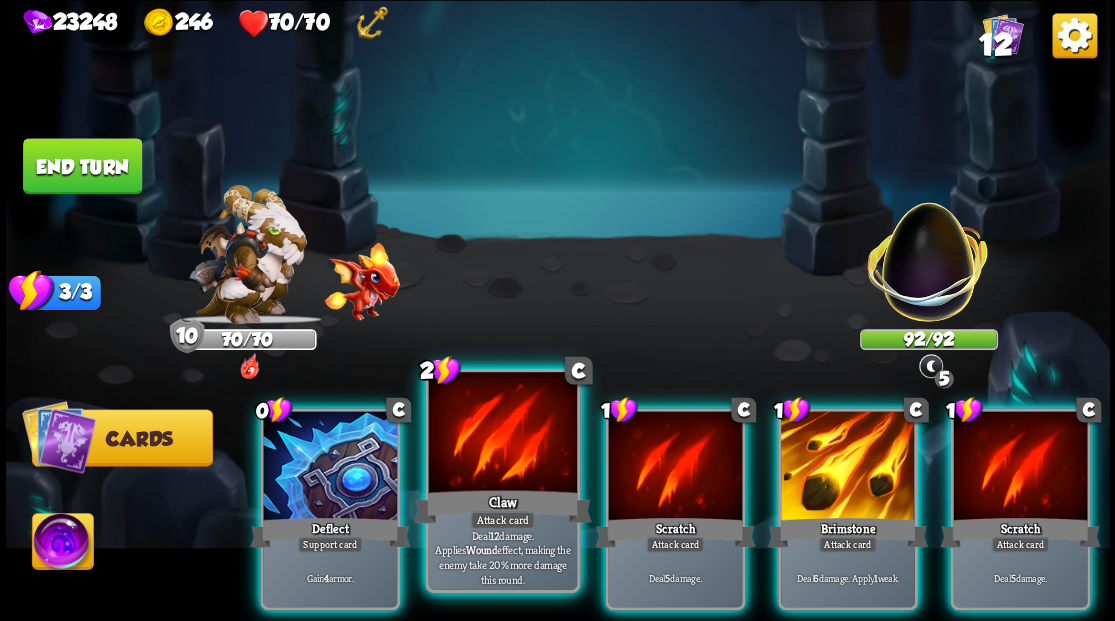 click at bounding box center (502, 434) 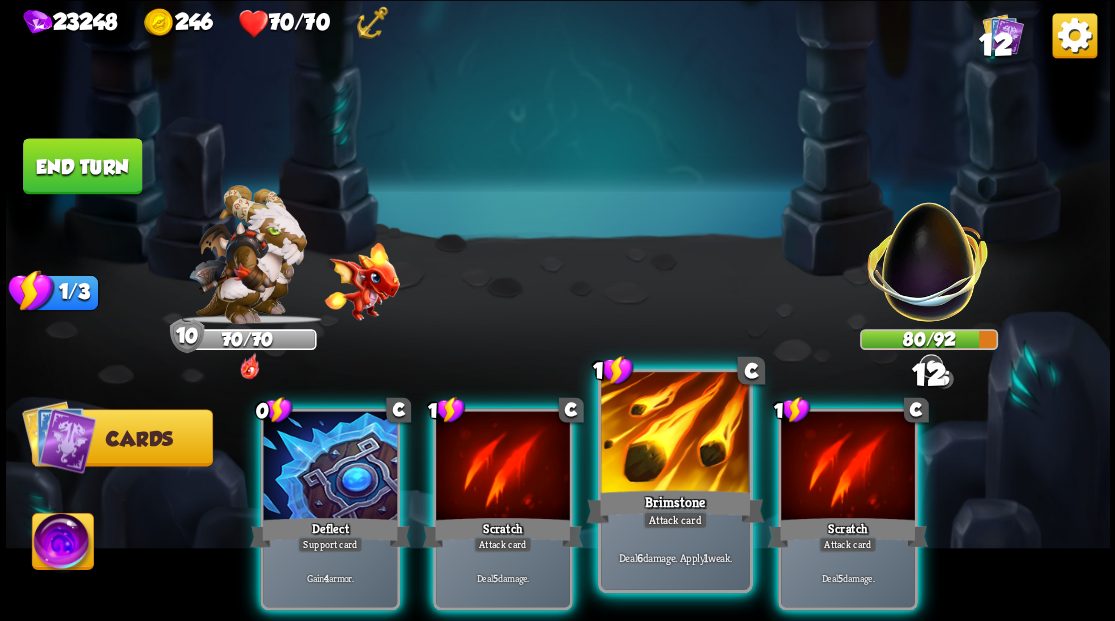 click at bounding box center (675, 434) 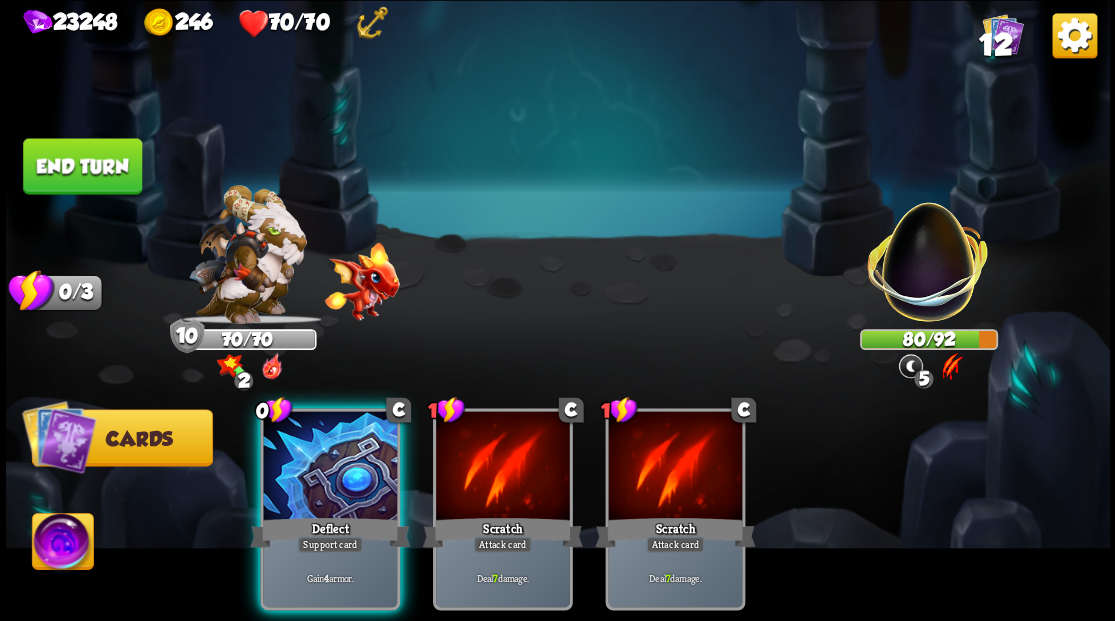 drag, startPoint x: 246, startPoint y: 480, endPoint x: 198, endPoint y: 369, distance: 120.93387 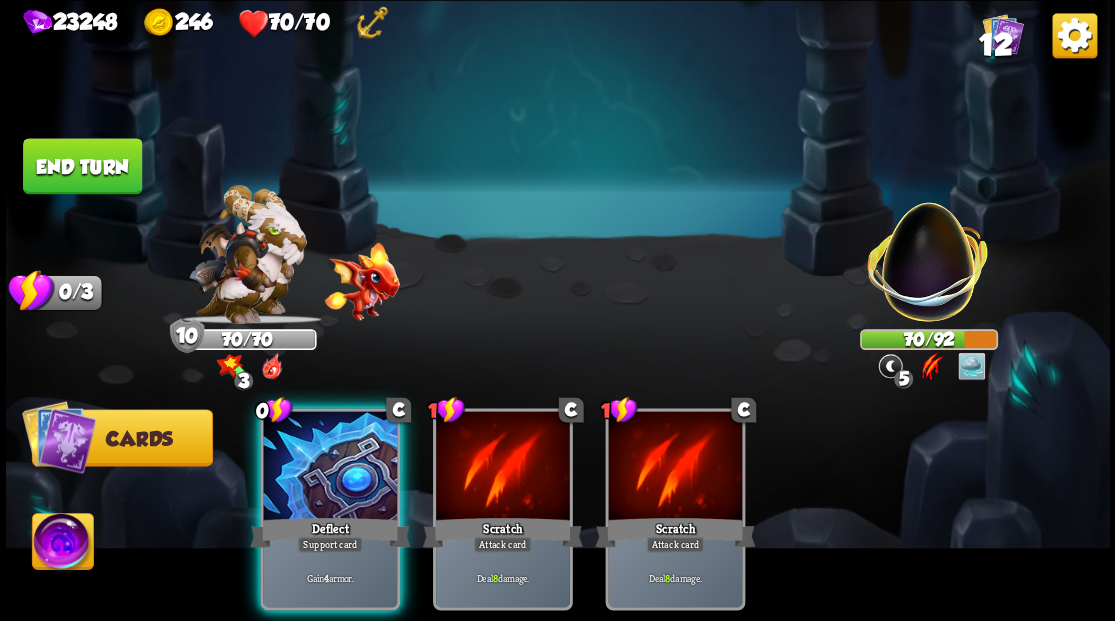 click on "End turn" at bounding box center [82, 166] 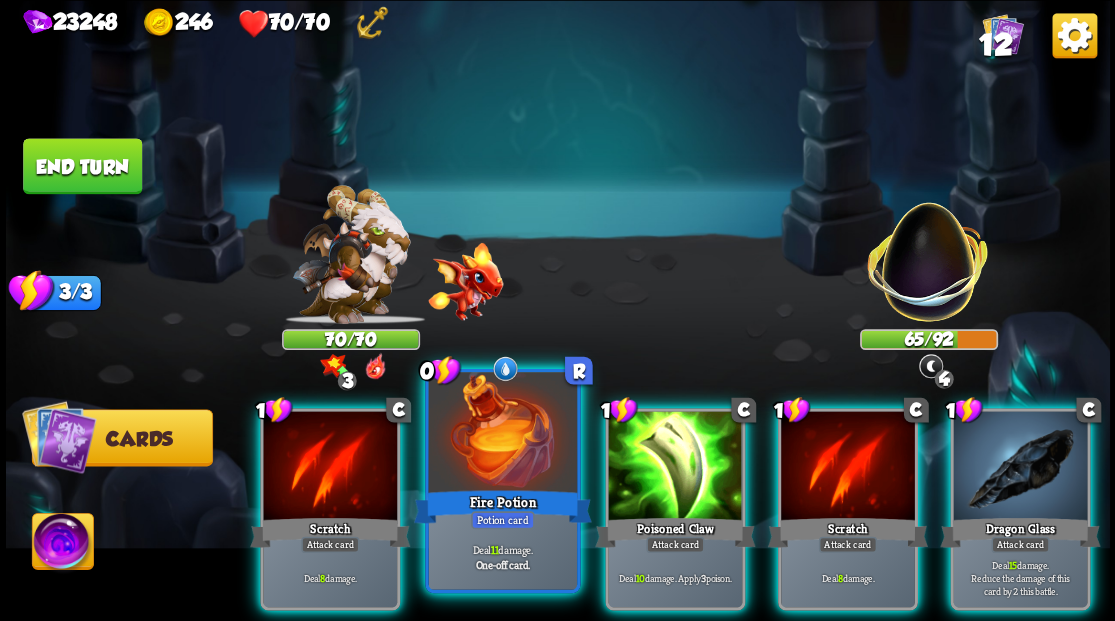 click at bounding box center [502, 434] 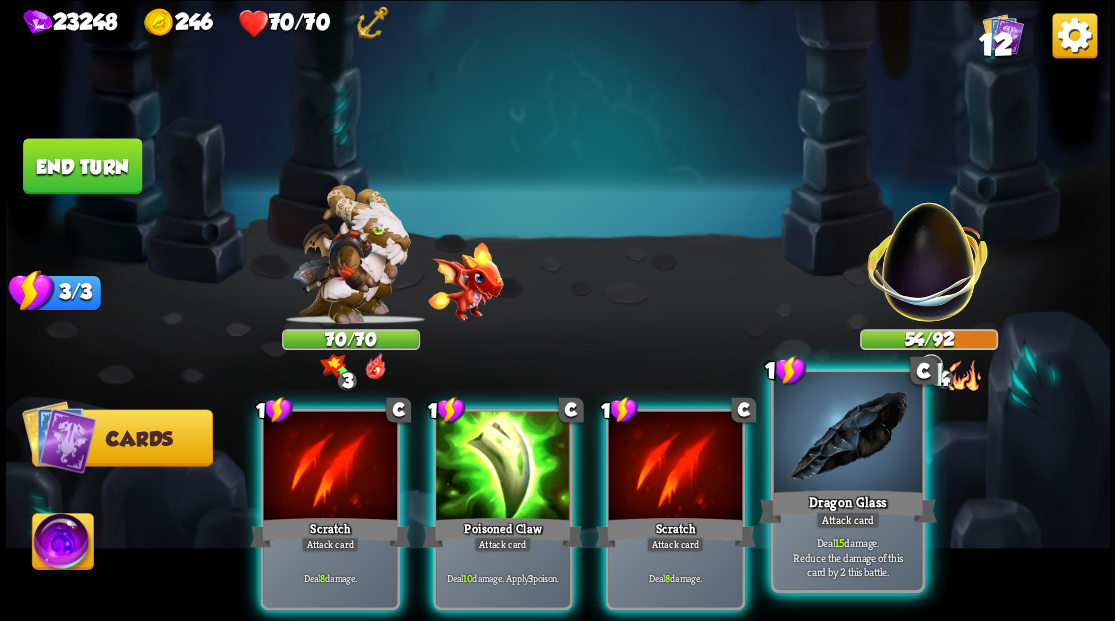 click at bounding box center (847, 434) 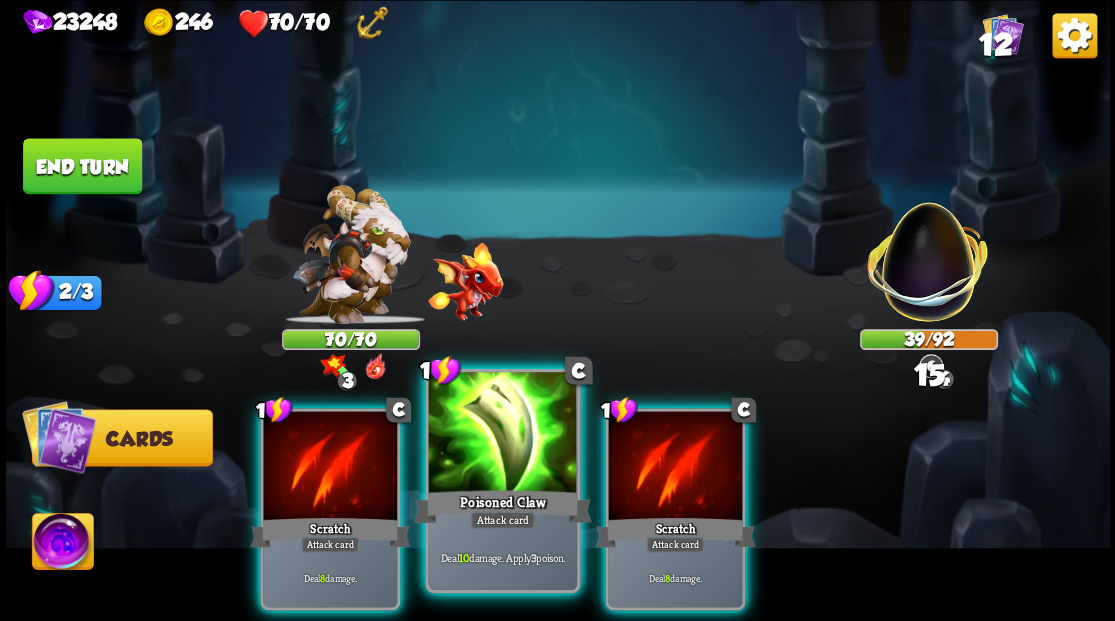 click at bounding box center (502, 434) 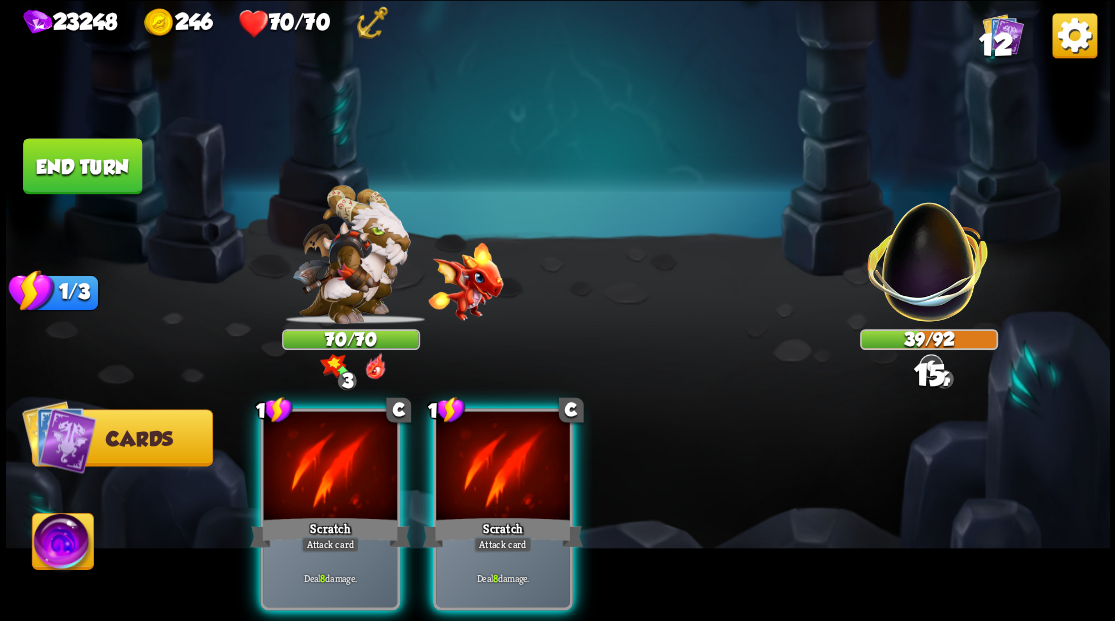 click at bounding box center [503, 467] 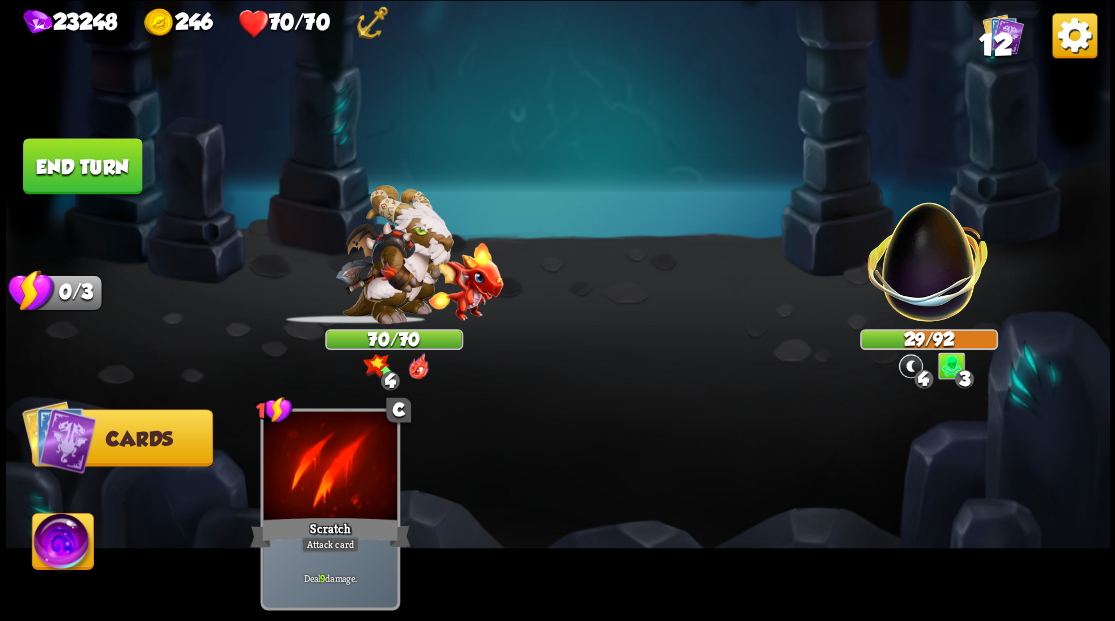 click on "End turn" at bounding box center [82, 166] 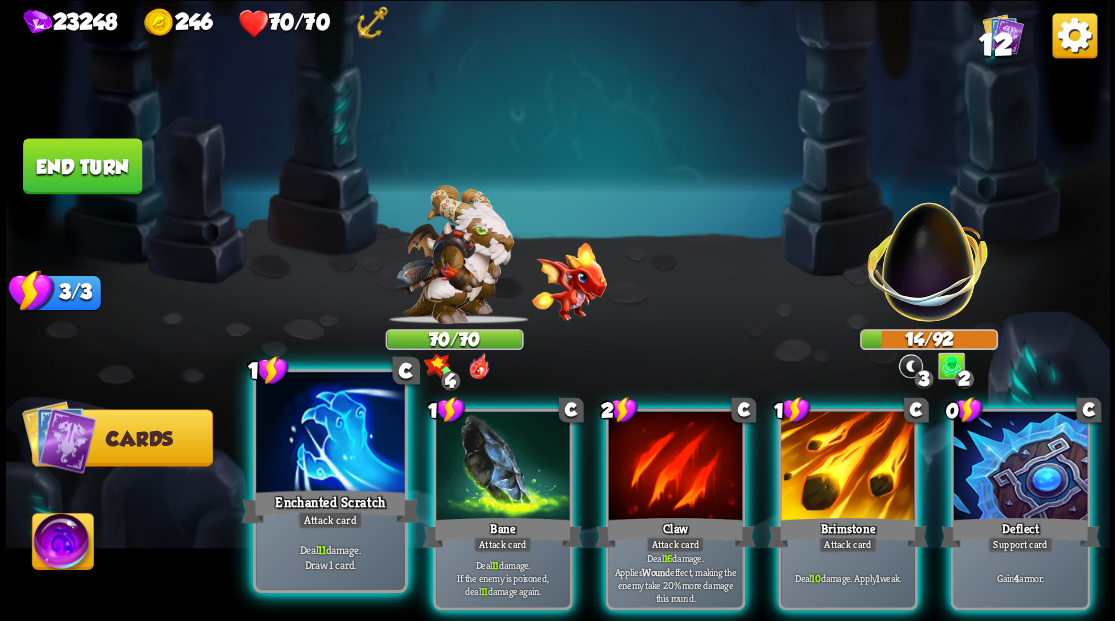 click at bounding box center (330, 434) 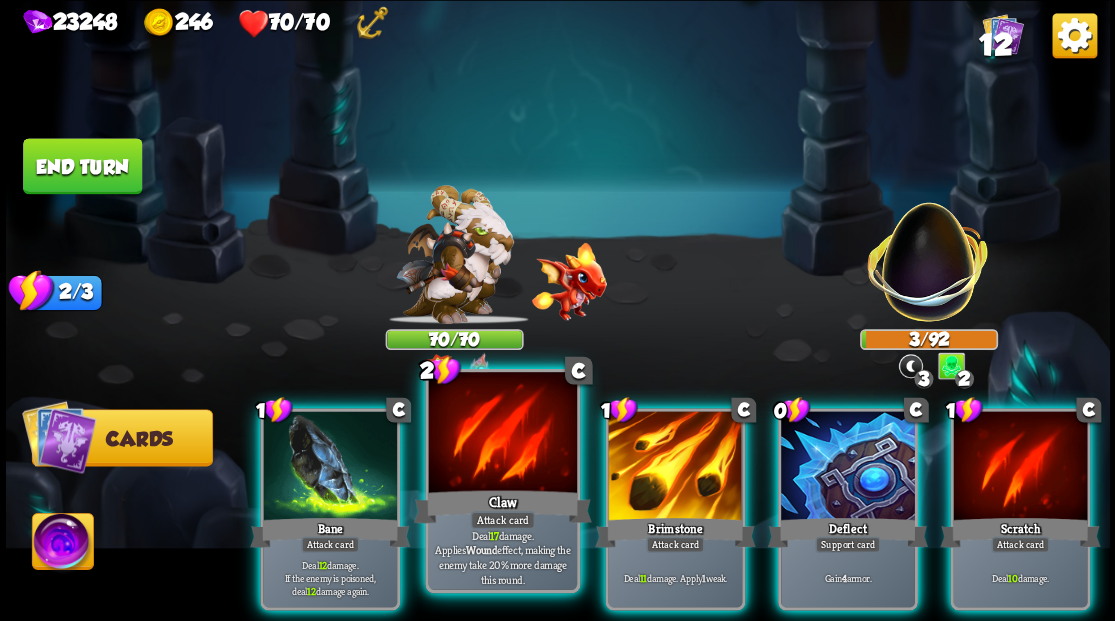click at bounding box center [502, 434] 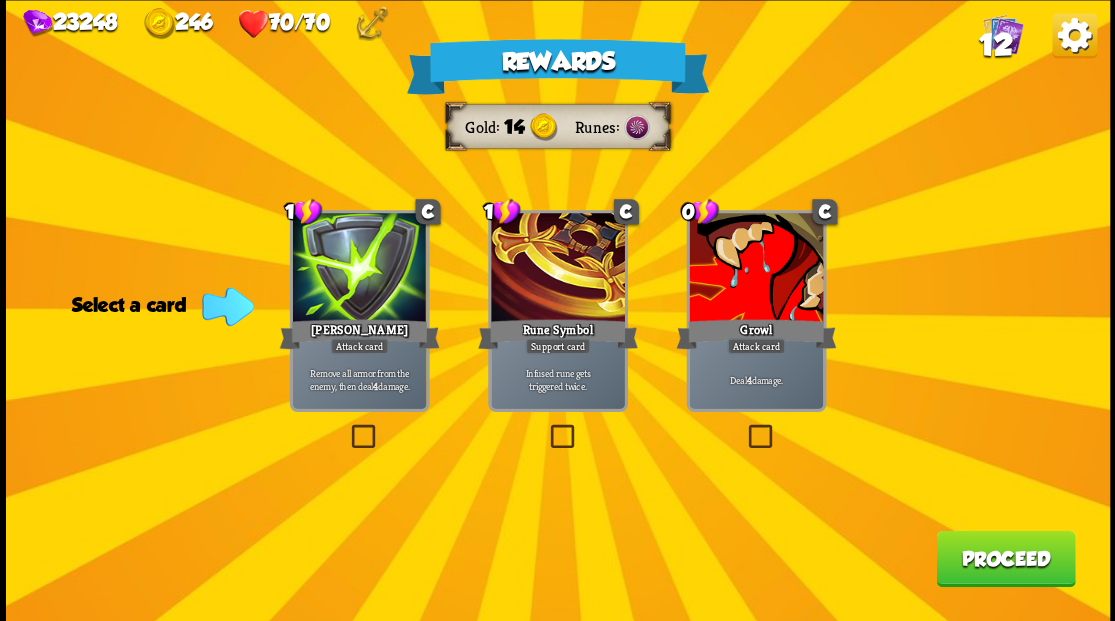 click at bounding box center (744, 427) 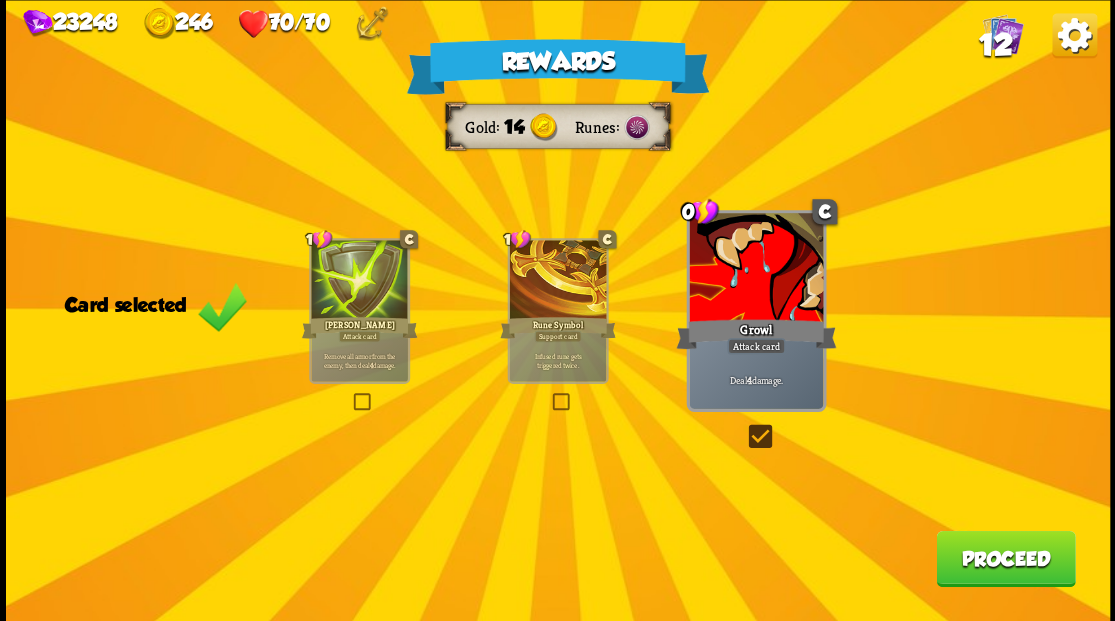click on "Proceed" at bounding box center (1005, 558) 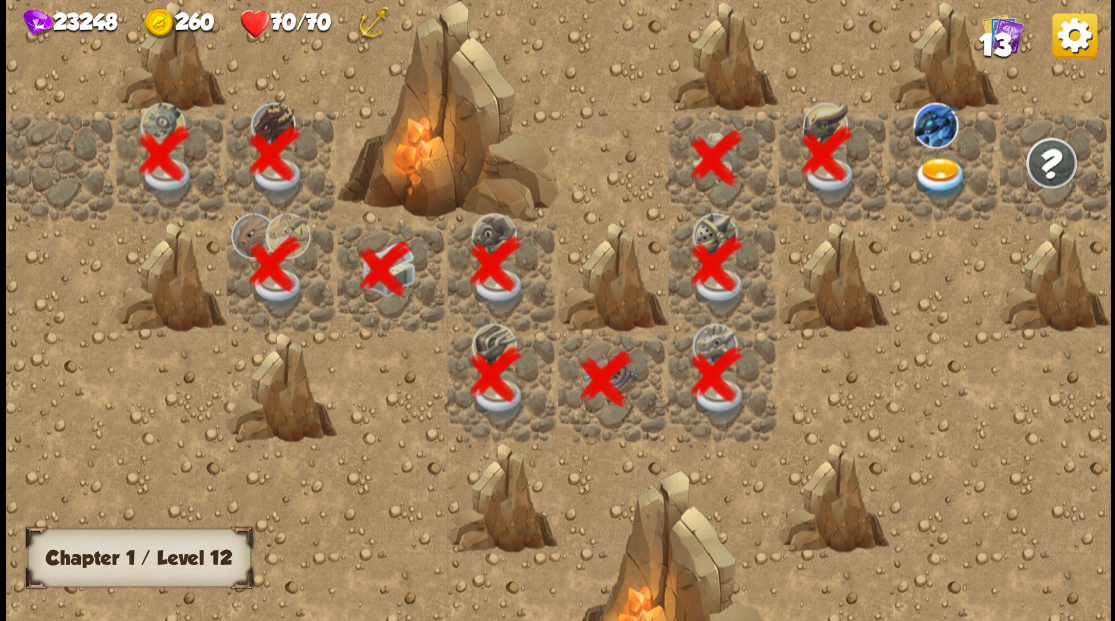 scroll, scrollTop: 0, scrollLeft: 384, axis: horizontal 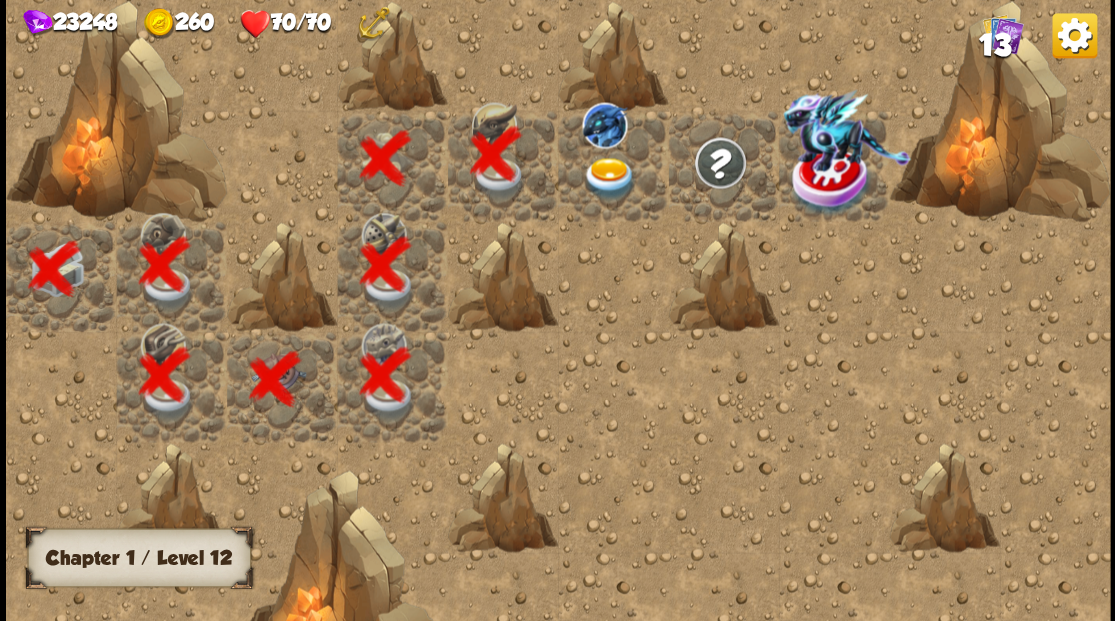 click at bounding box center (609, 178) 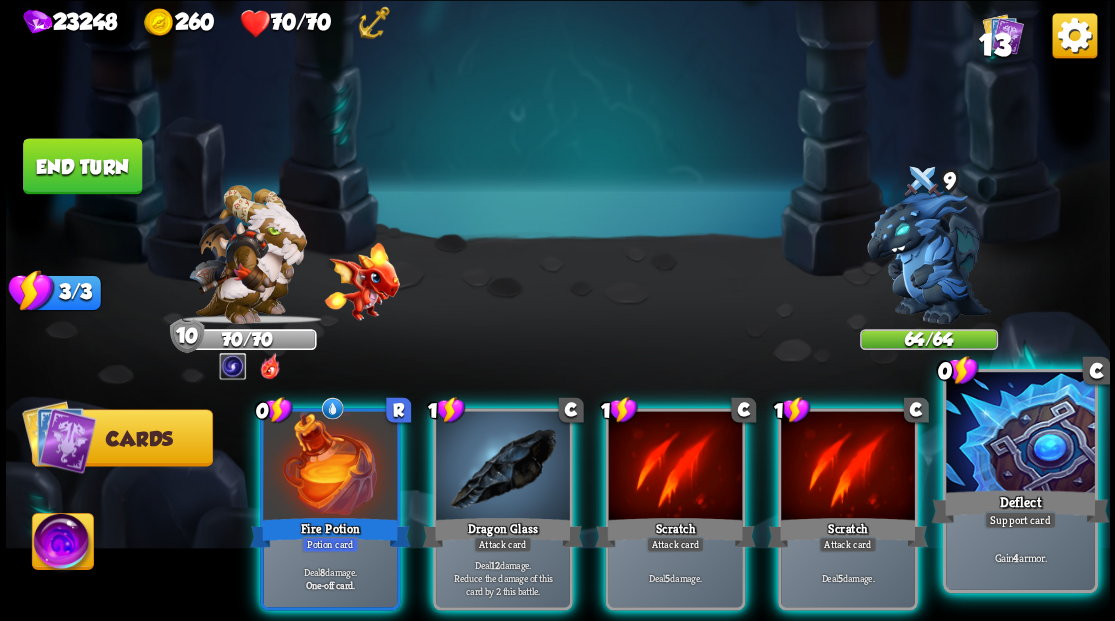 drag, startPoint x: 1063, startPoint y: 436, endPoint x: 1088, endPoint y: 397, distance: 46.32494 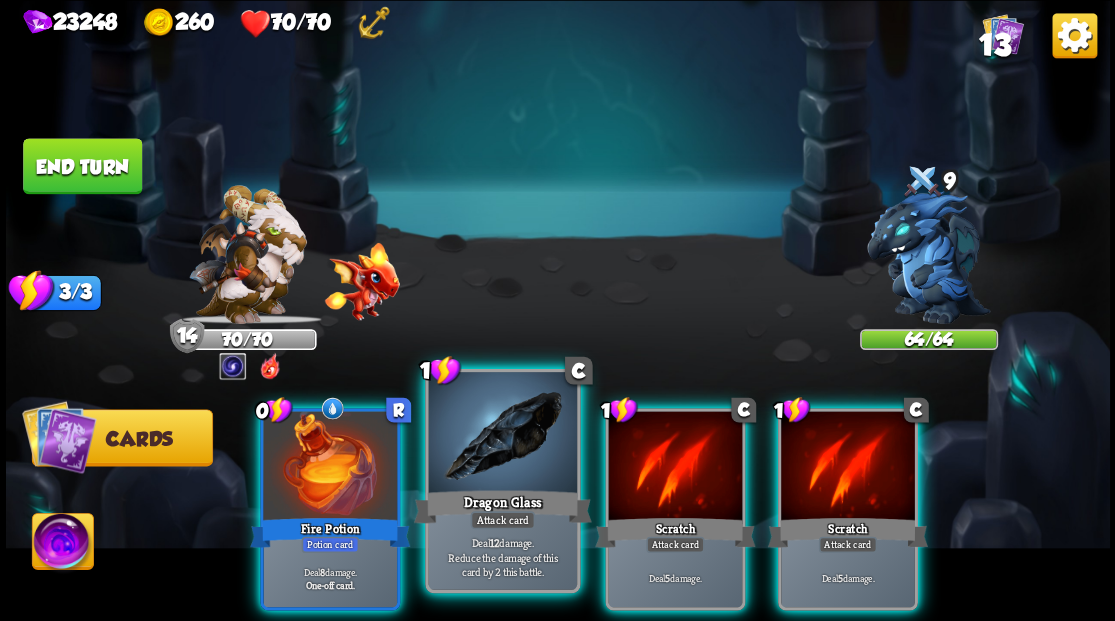 drag, startPoint x: 499, startPoint y: 426, endPoint x: 497, endPoint y: 314, distance: 112.01785 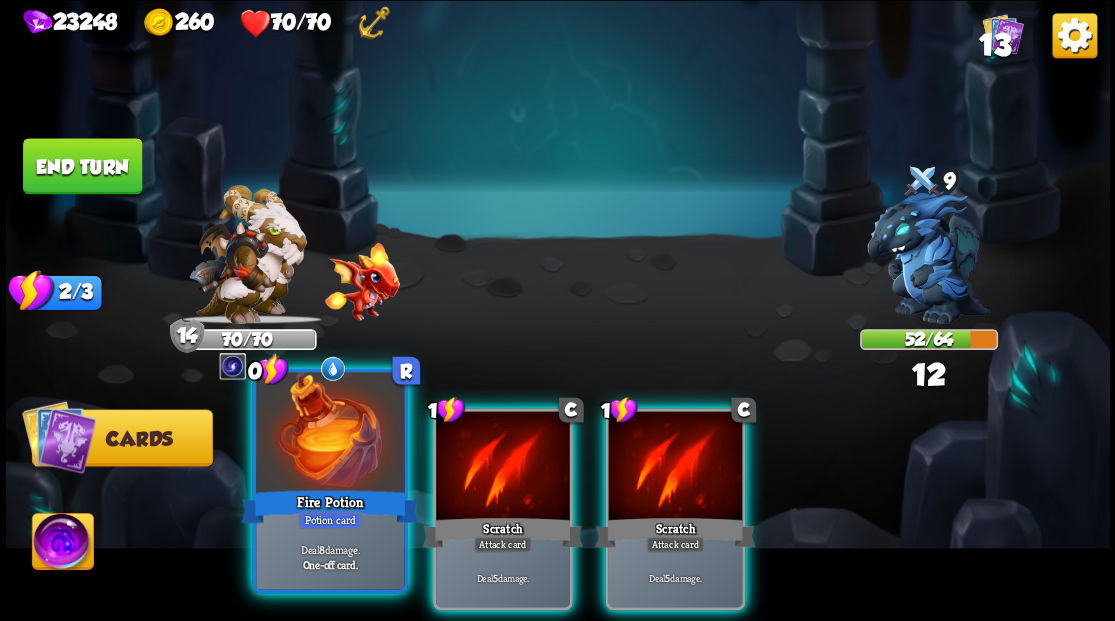 click at bounding box center [330, 434] 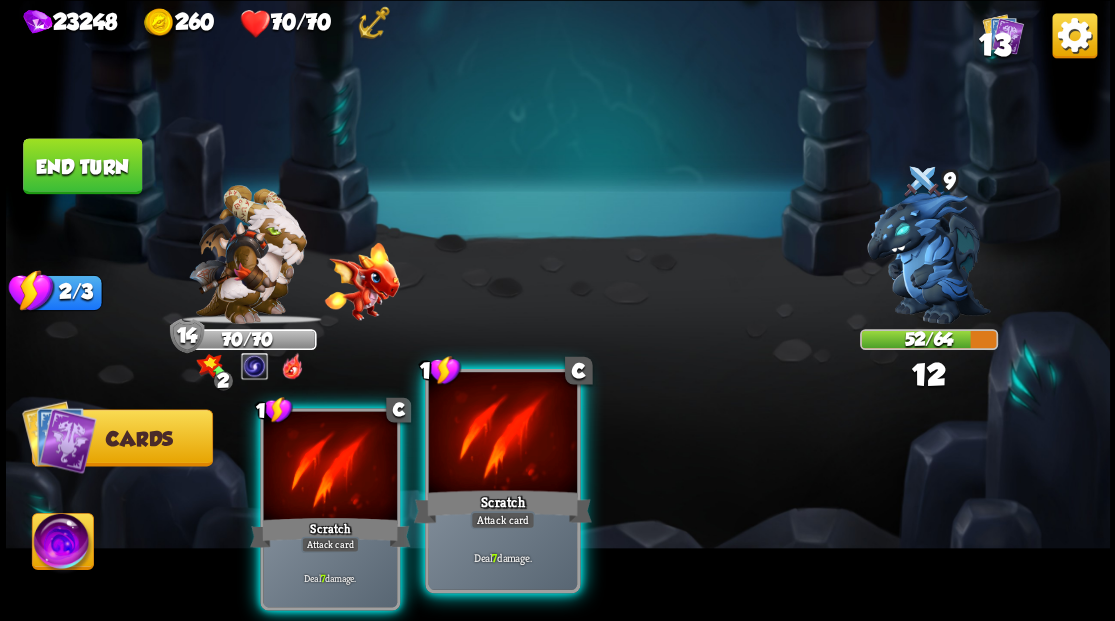 click at bounding box center (502, 434) 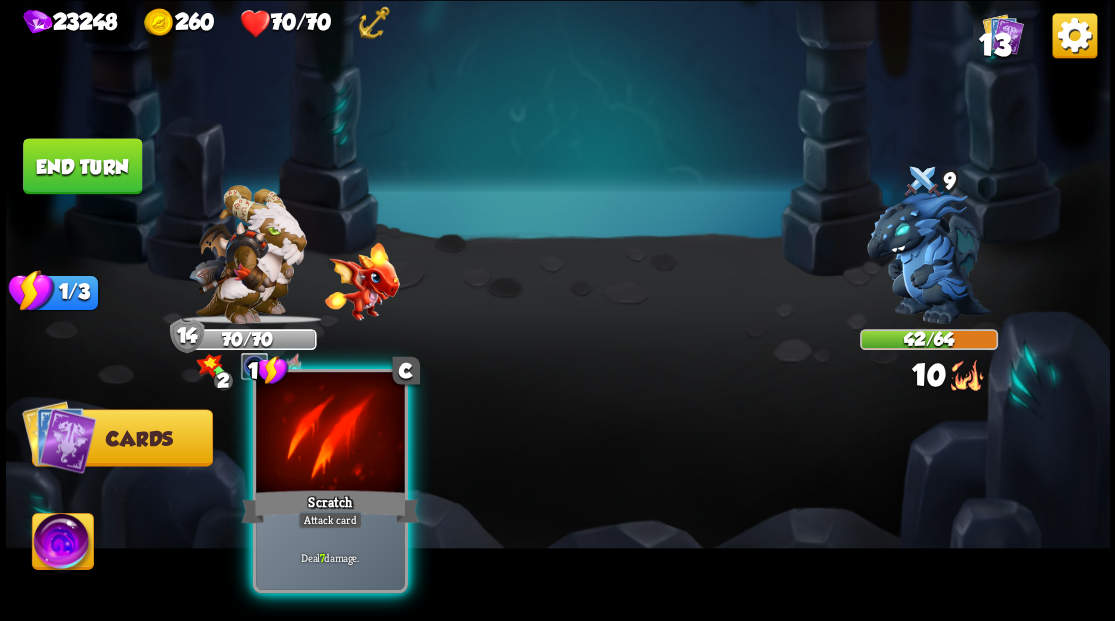click at bounding box center [330, 434] 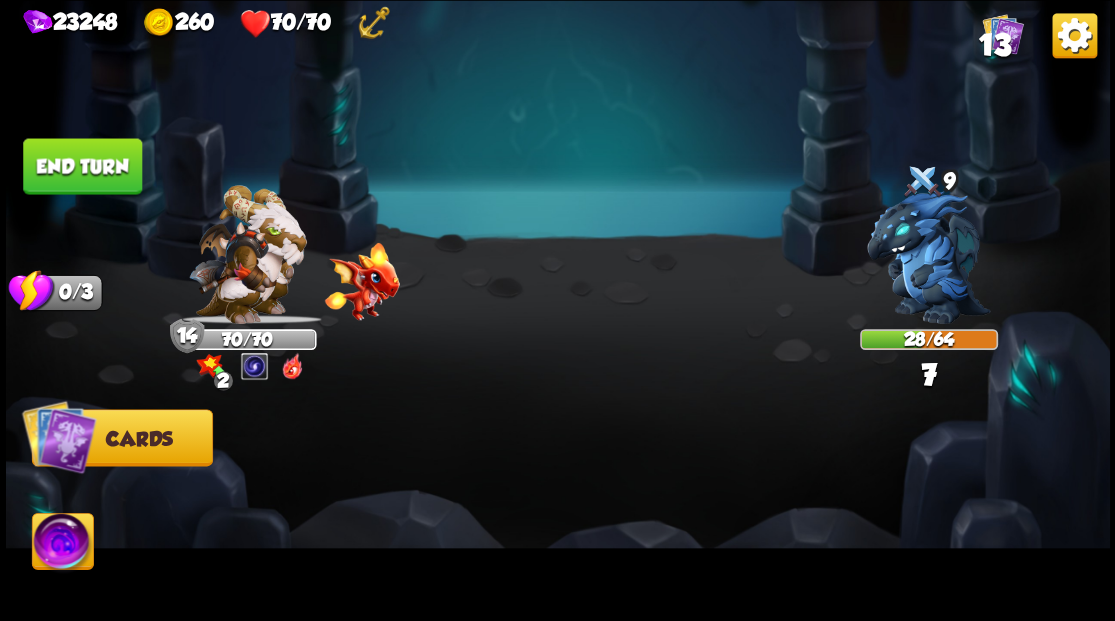 click on "End turn" at bounding box center (82, 166) 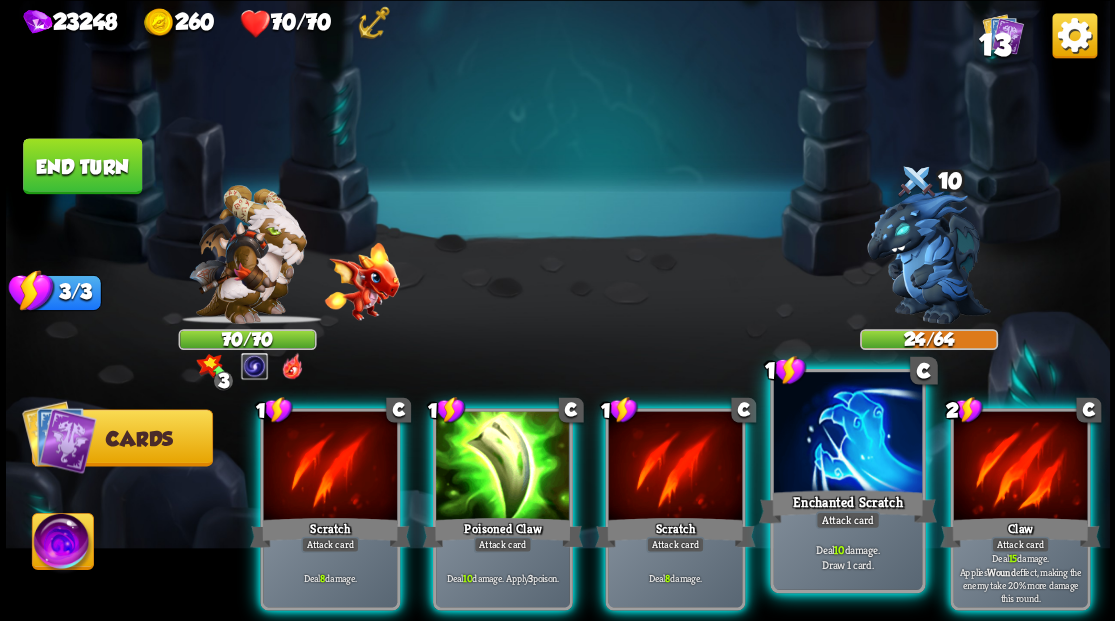 click at bounding box center [847, 434] 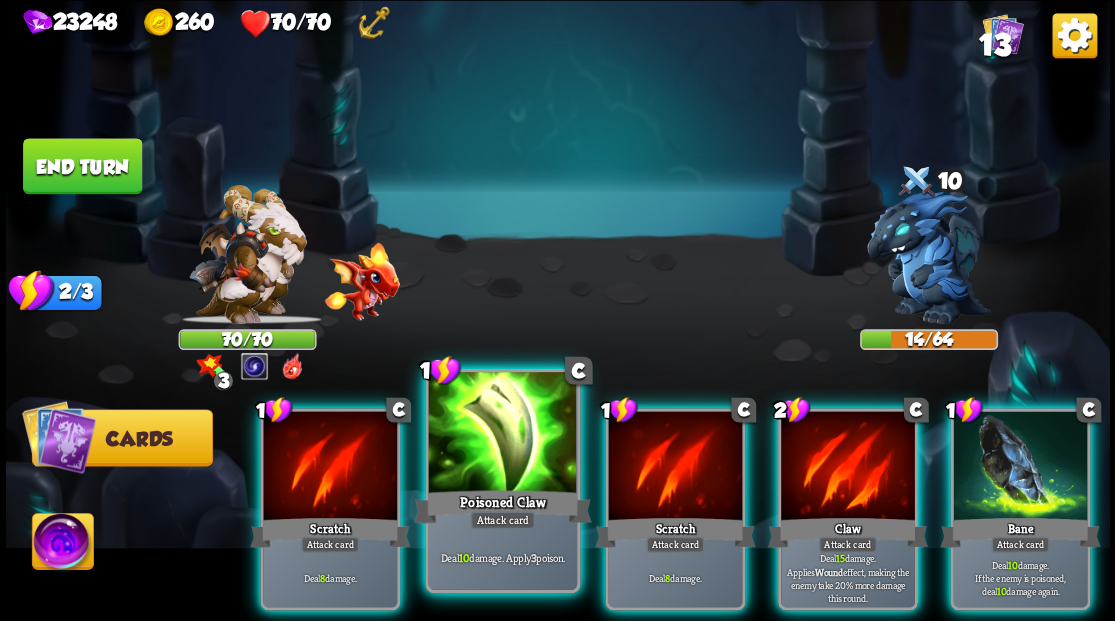 click at bounding box center [502, 434] 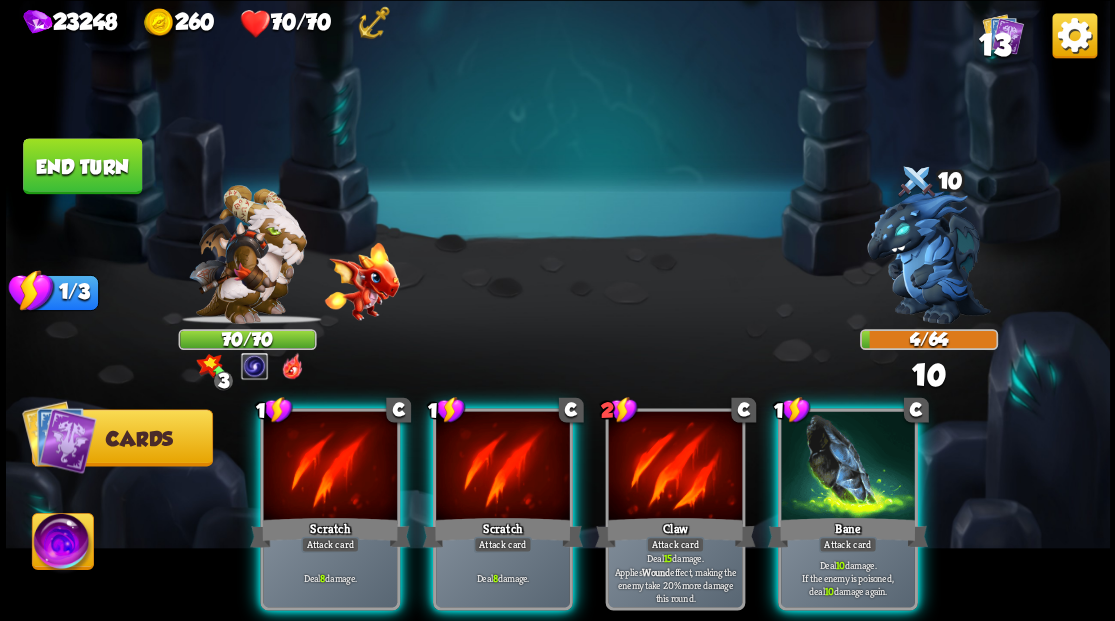 drag, startPoint x: 844, startPoint y: 456, endPoint x: 832, endPoint y: 384, distance: 72.99315 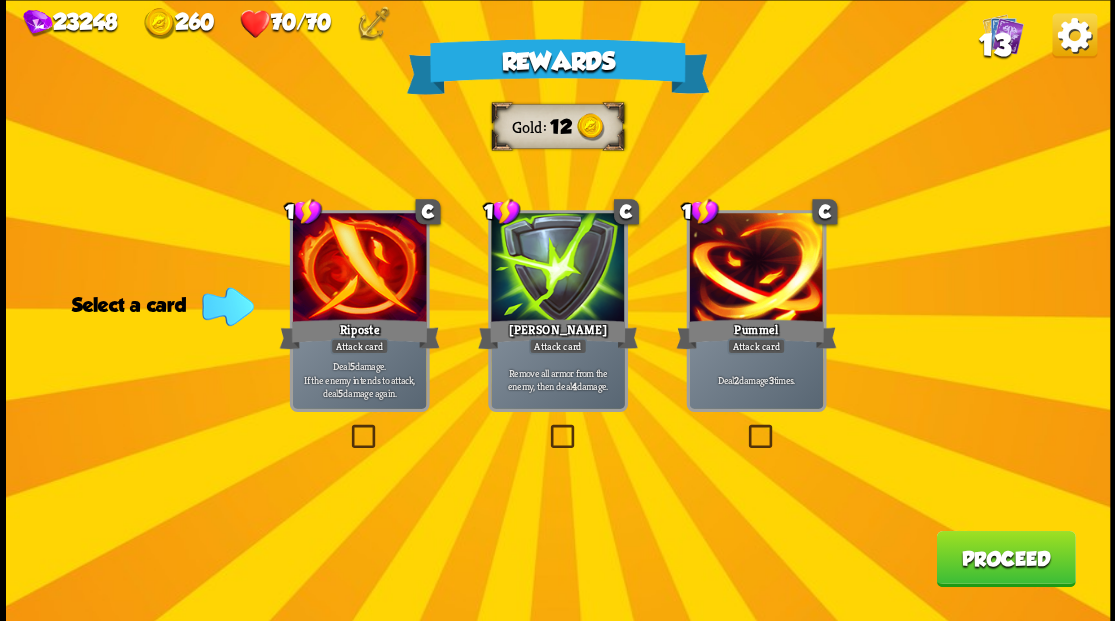 click at bounding box center [546, 427] 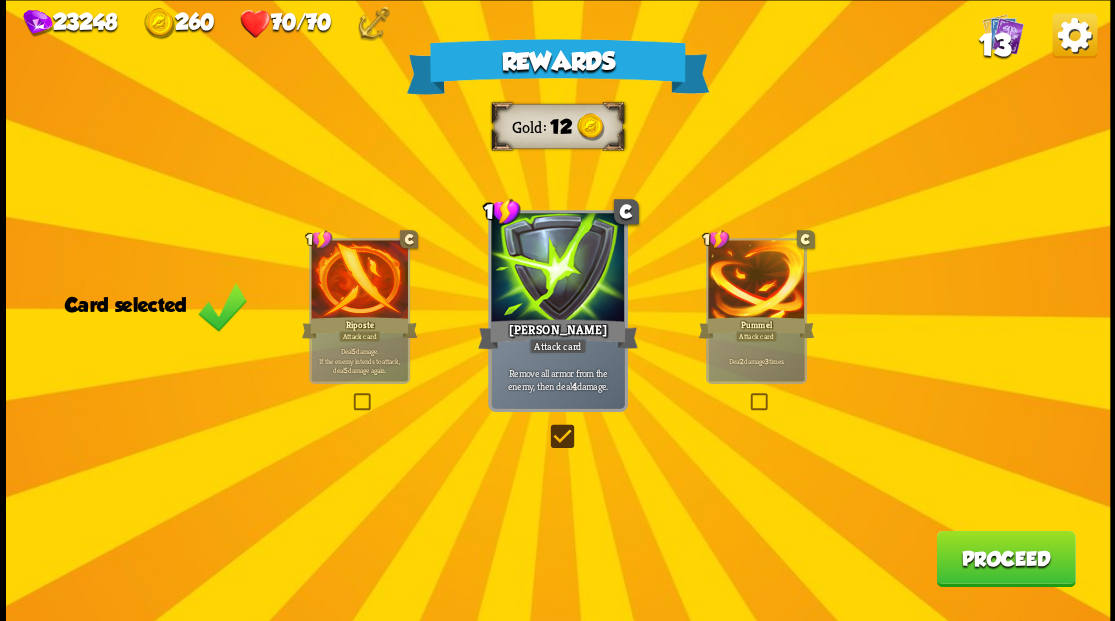 click on "Proceed" at bounding box center (1005, 558) 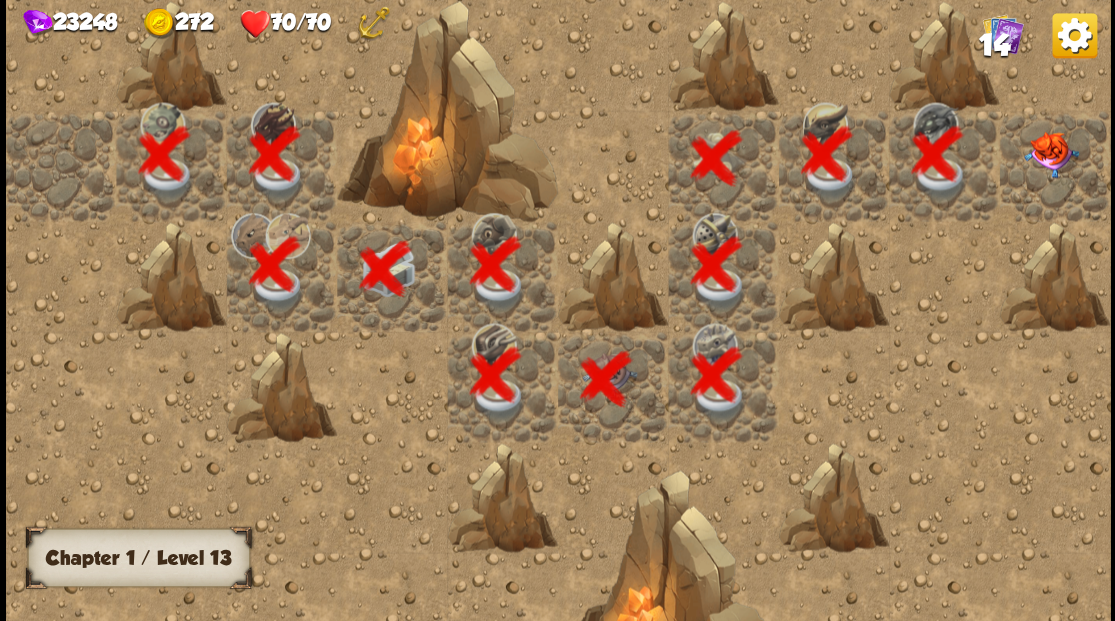scroll, scrollTop: 0, scrollLeft: 384, axis: horizontal 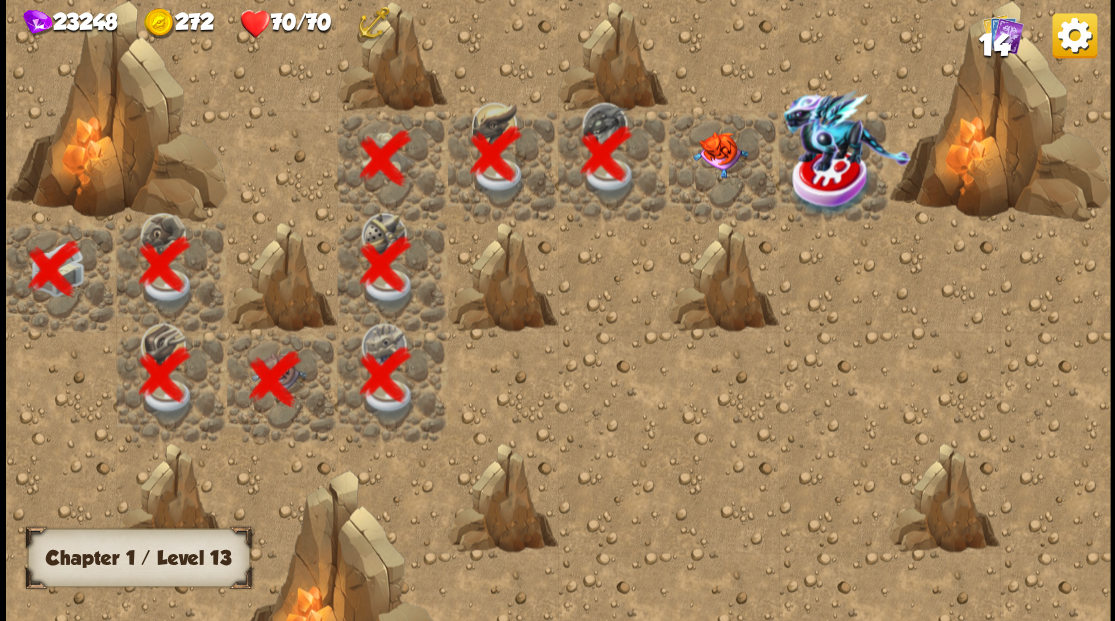 click at bounding box center [719, 154] 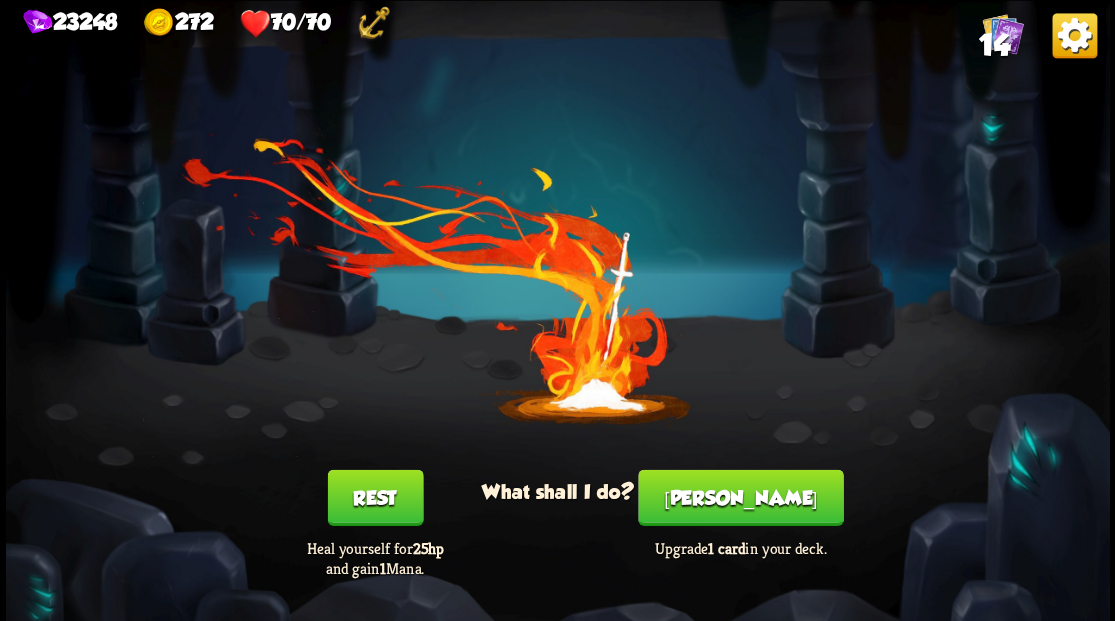 click on "[PERSON_NAME]" at bounding box center [740, 497] 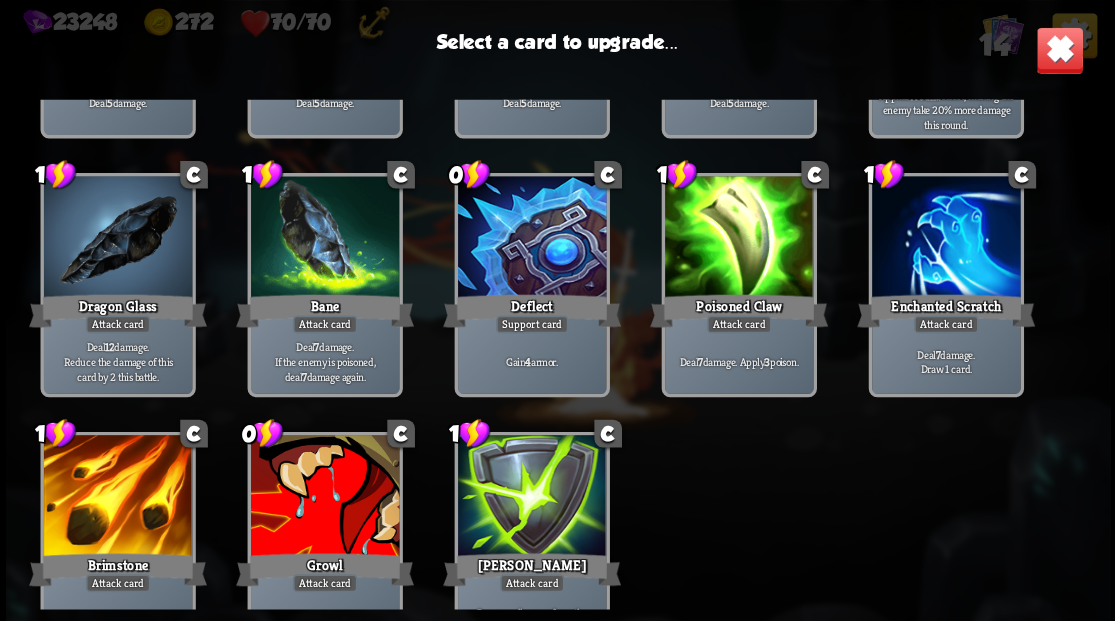 scroll, scrollTop: 329, scrollLeft: 0, axis: vertical 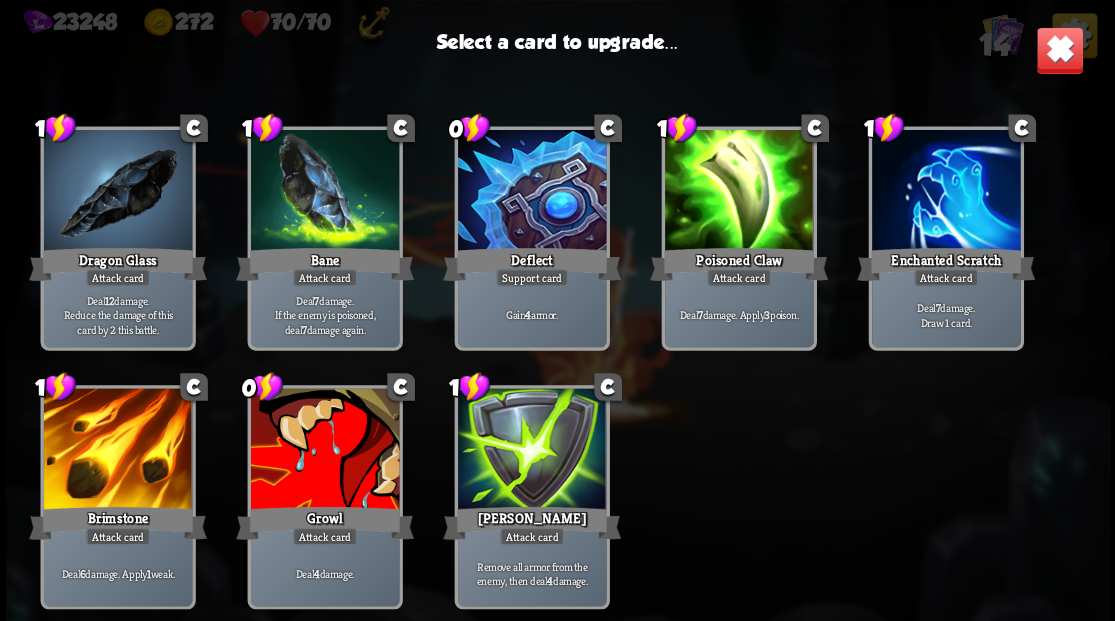 click at bounding box center [324, 450] 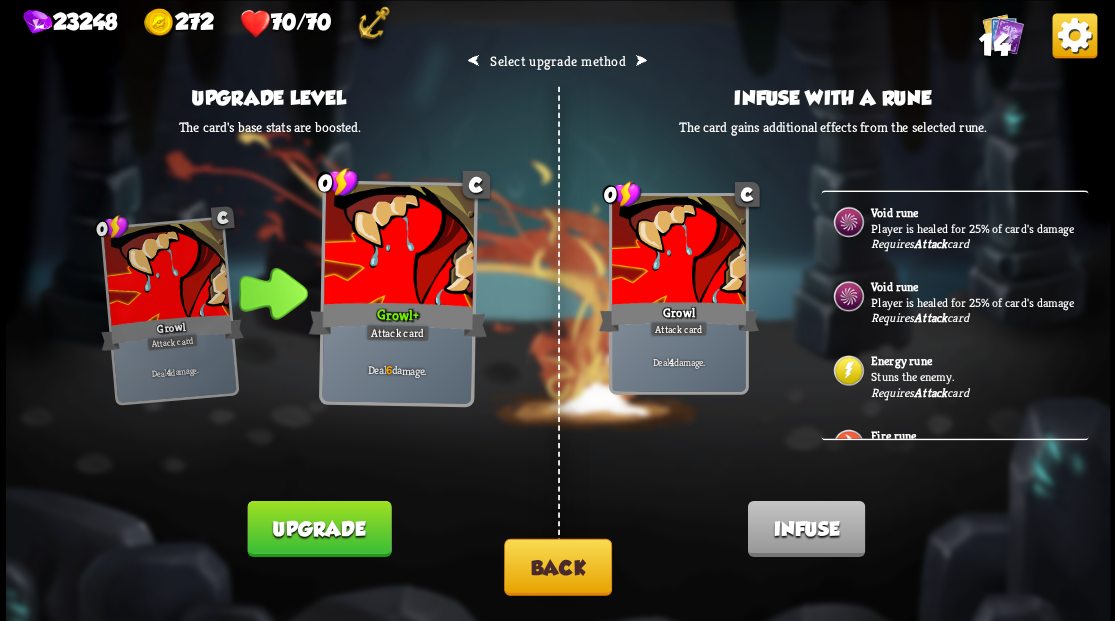 click on "Stuns the enemy." at bounding box center [977, 376] 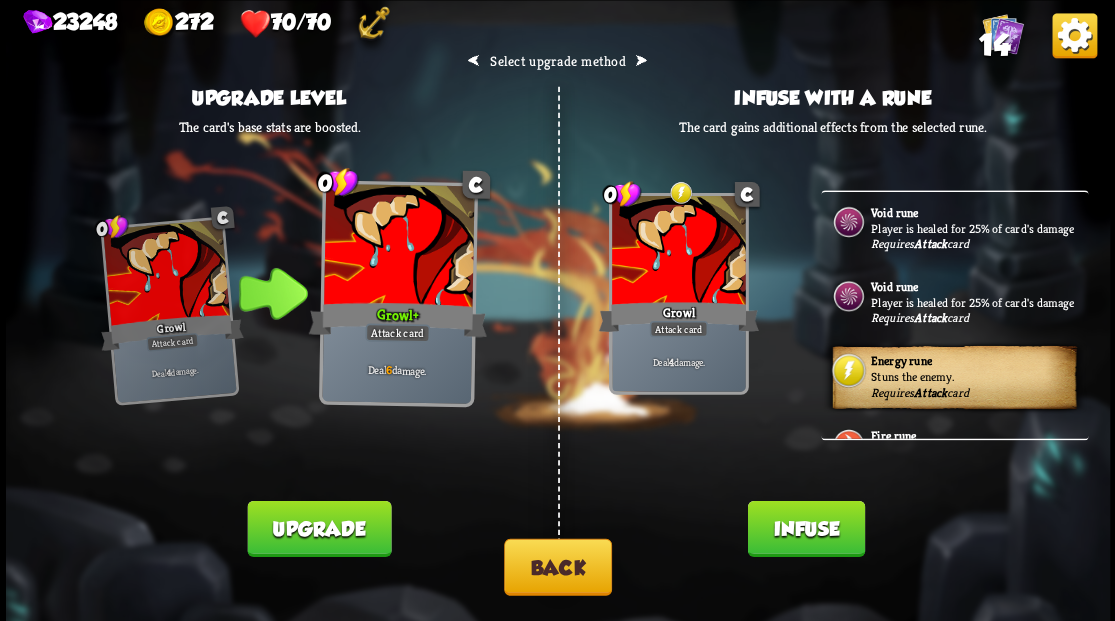 click on "Infuse" at bounding box center [805, 528] 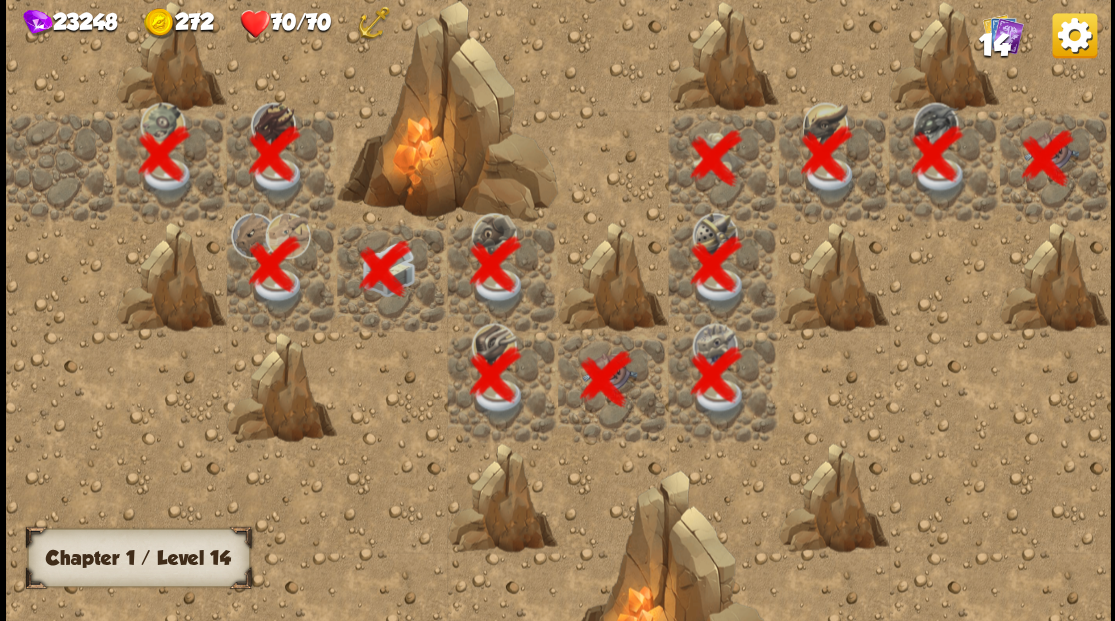 scroll, scrollTop: 0, scrollLeft: 384, axis: horizontal 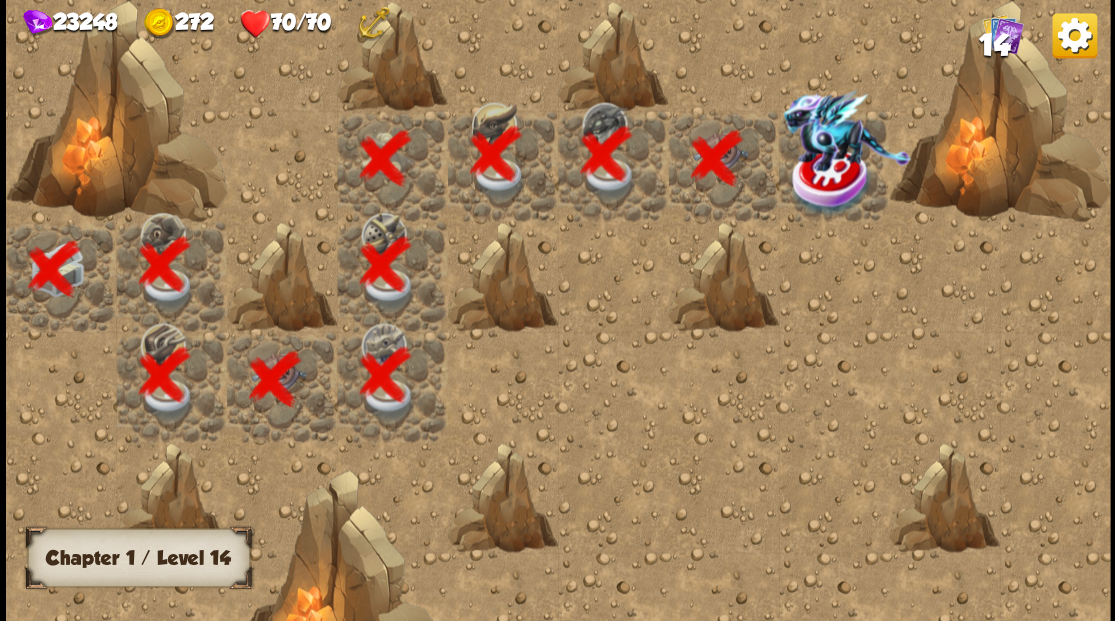 click at bounding box center (831, 181) 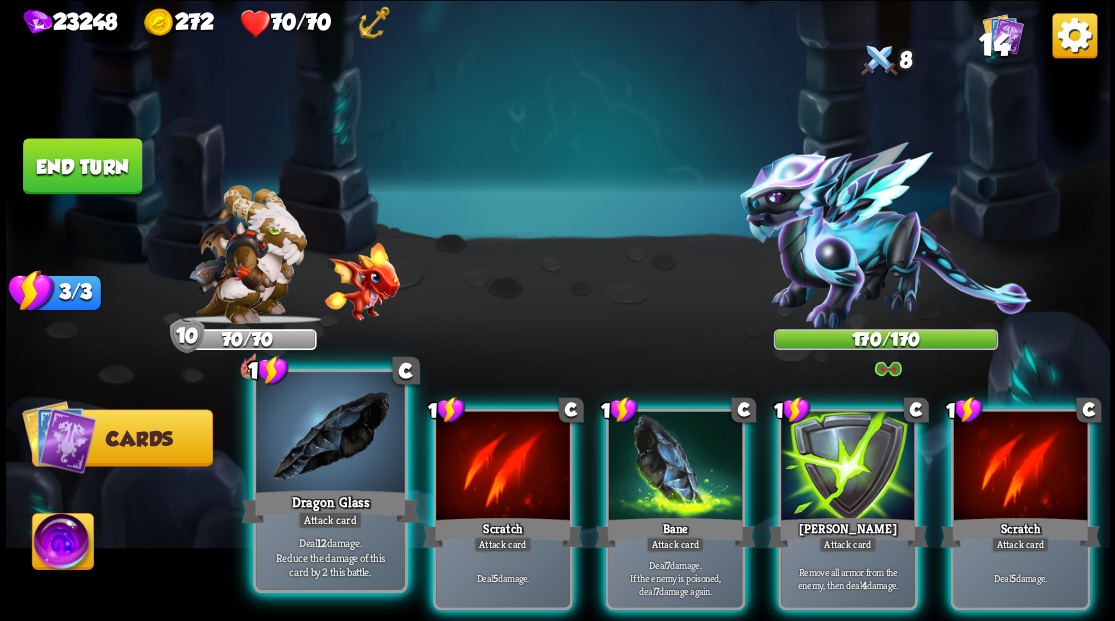 click at bounding box center [330, 434] 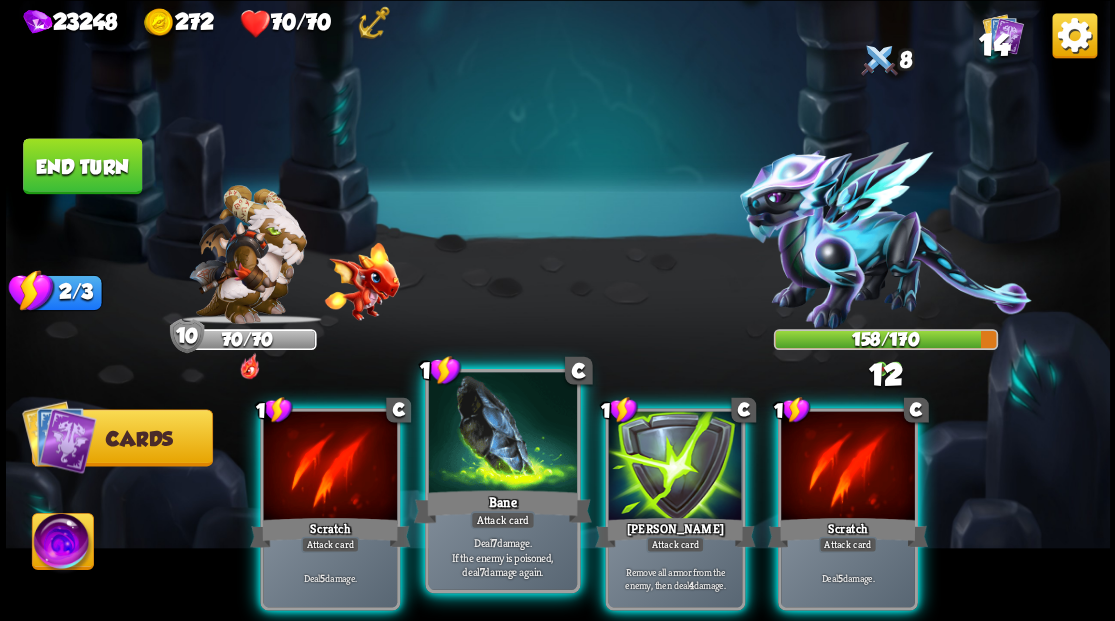 click at bounding box center (502, 434) 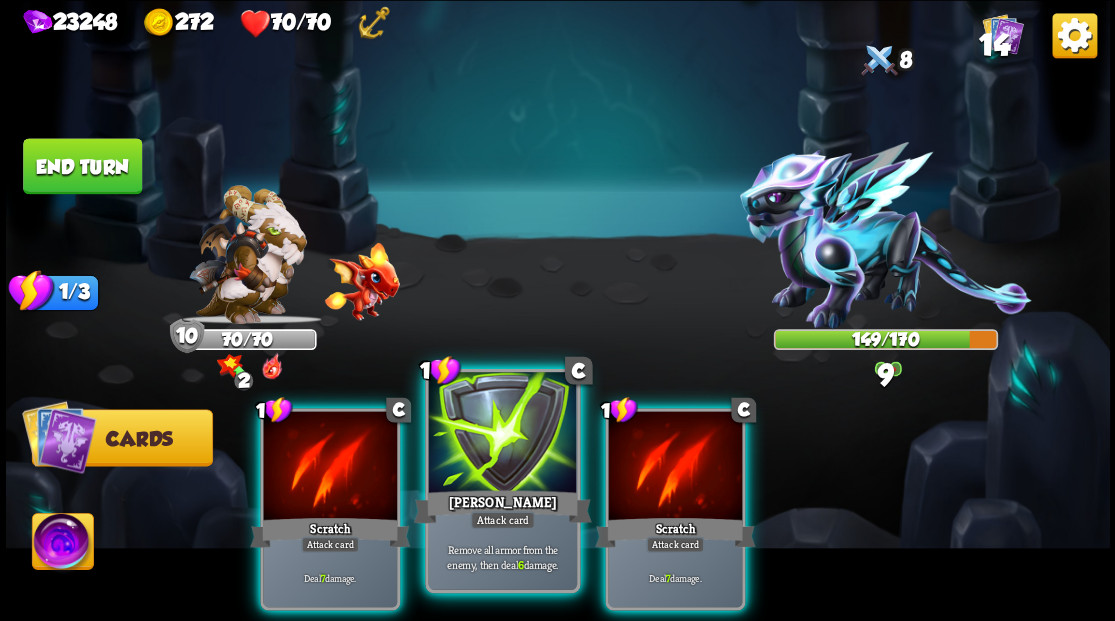 click at bounding box center [502, 434] 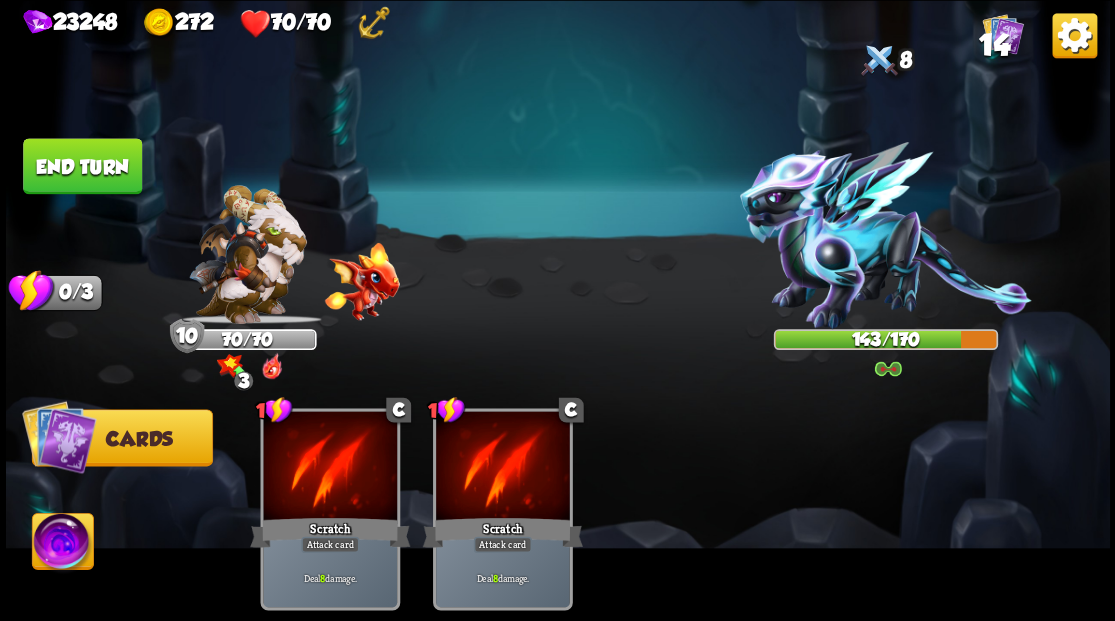 click on "End turn" at bounding box center (82, 166) 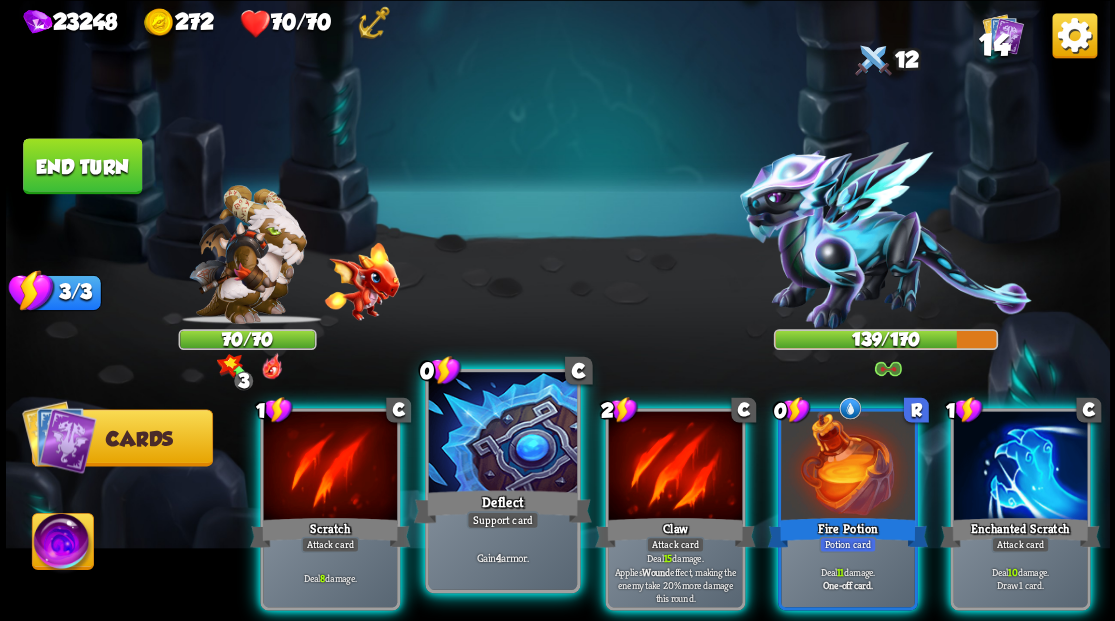 click at bounding box center [502, 434] 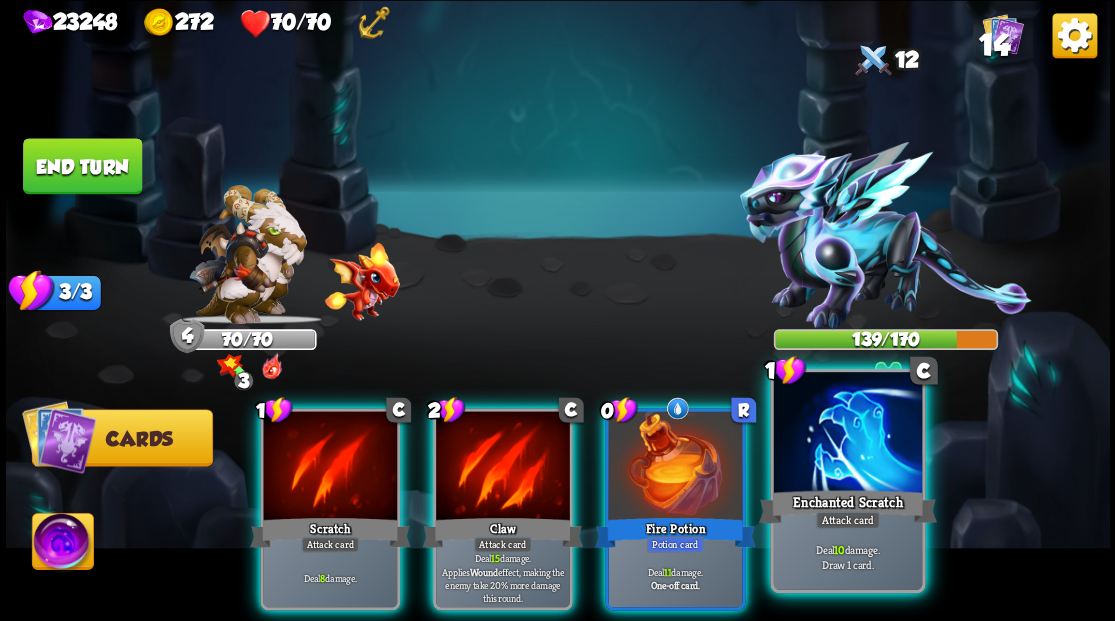 click at bounding box center (847, 434) 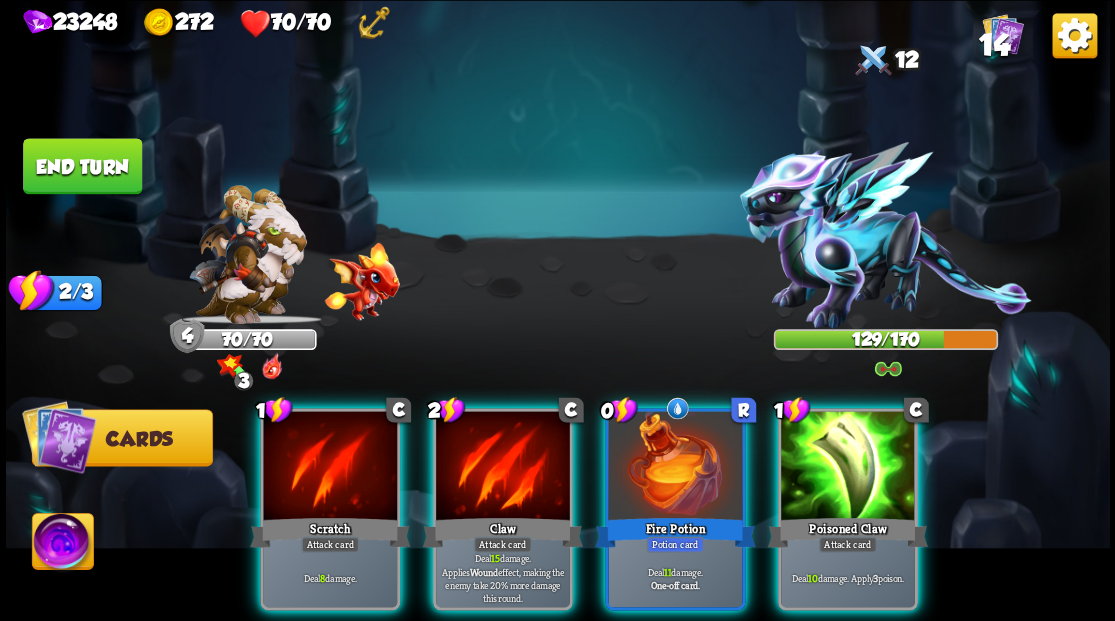 drag, startPoint x: 864, startPoint y: 441, endPoint x: 862, endPoint y: 420, distance: 21.095022 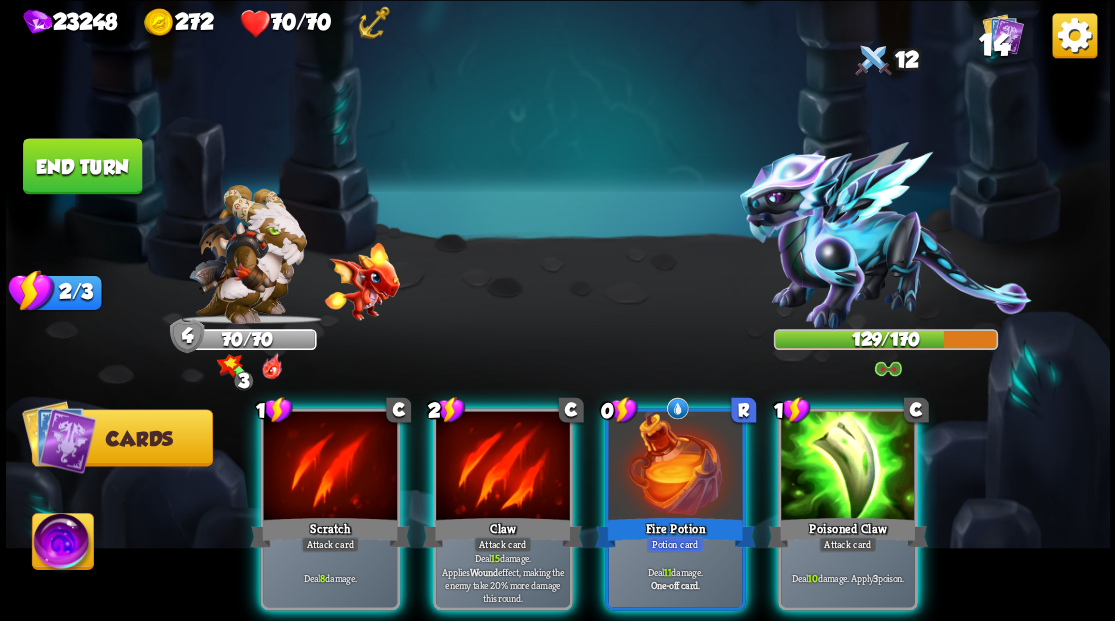 click at bounding box center (848, 467) 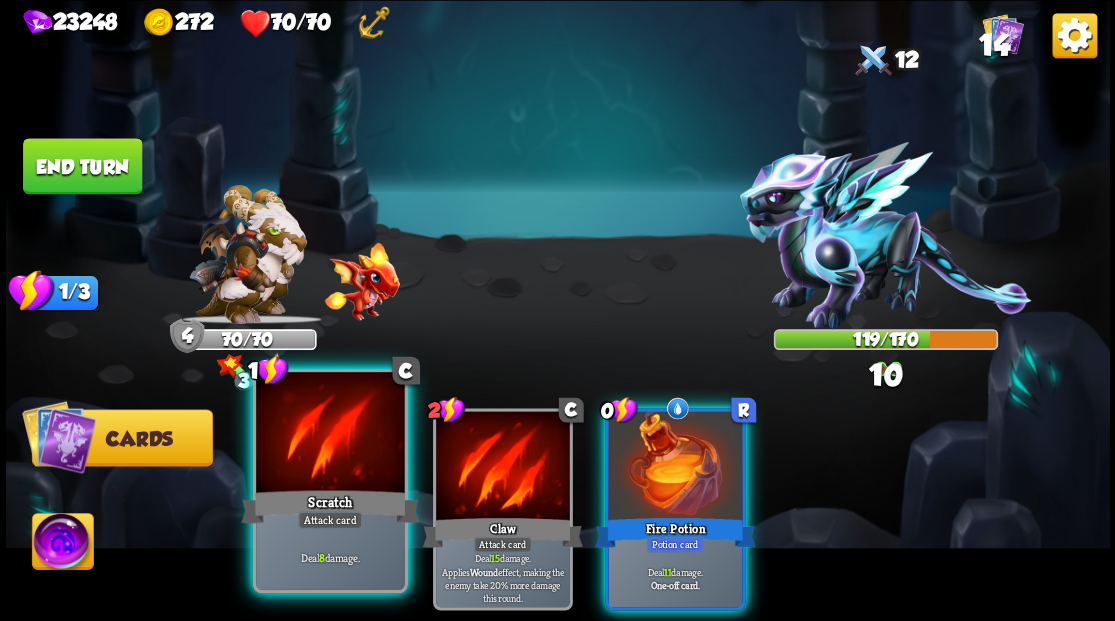 click at bounding box center [330, 434] 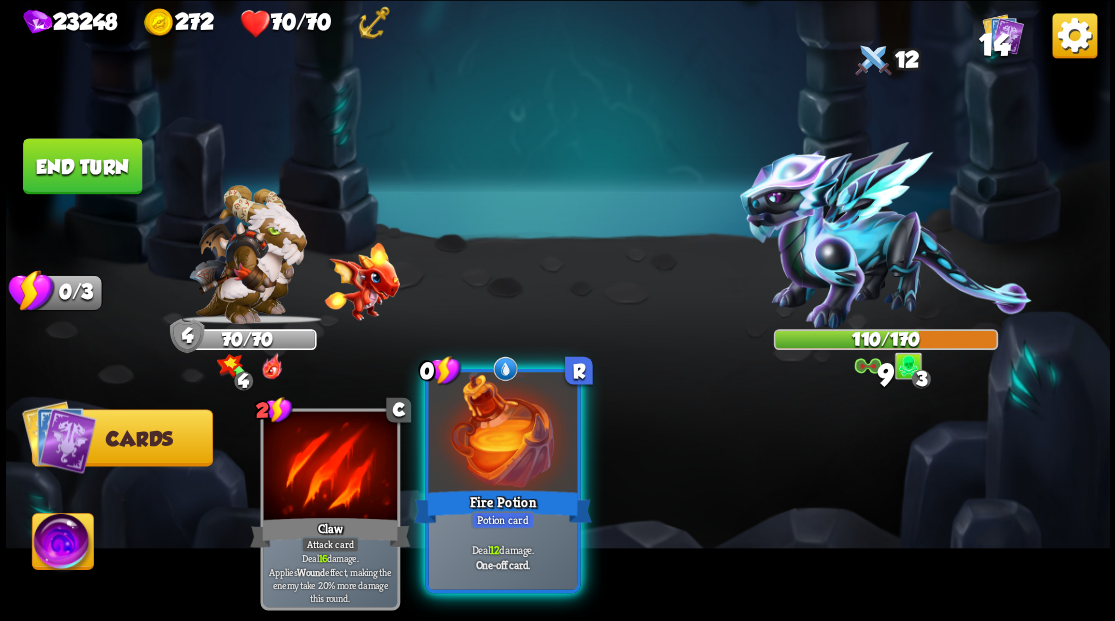 click at bounding box center (502, 434) 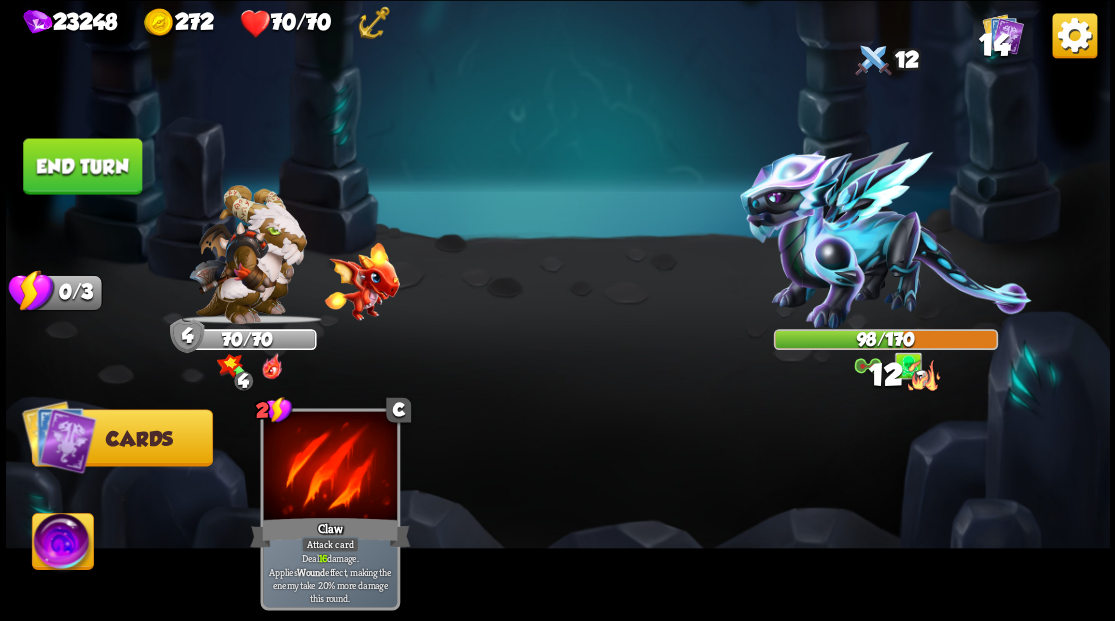 click on "End turn" at bounding box center [82, 166] 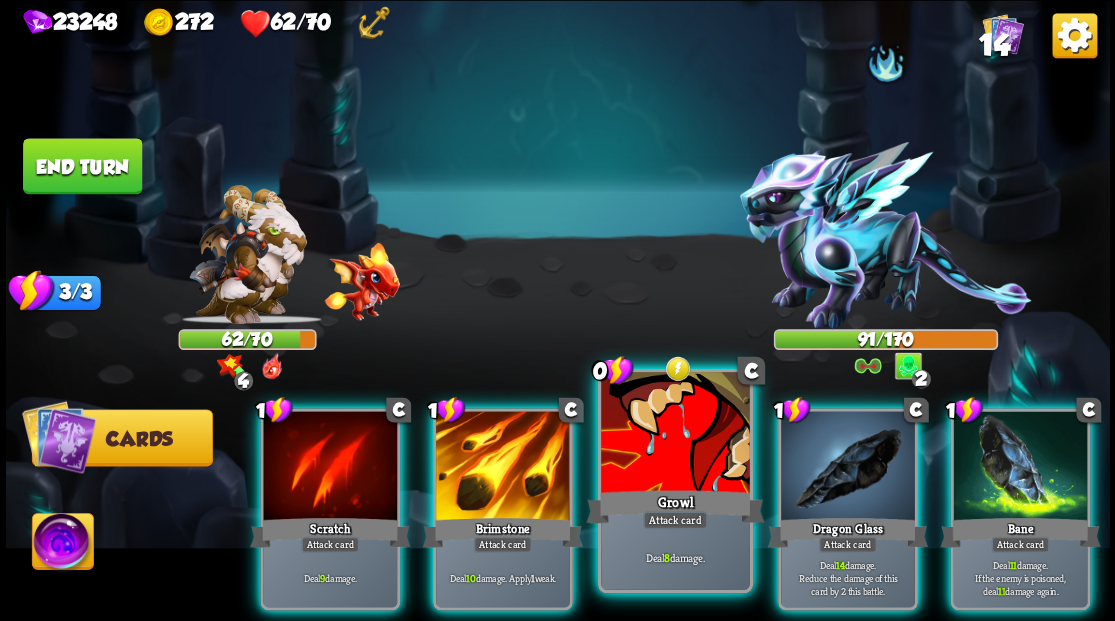click at bounding box center (675, 434) 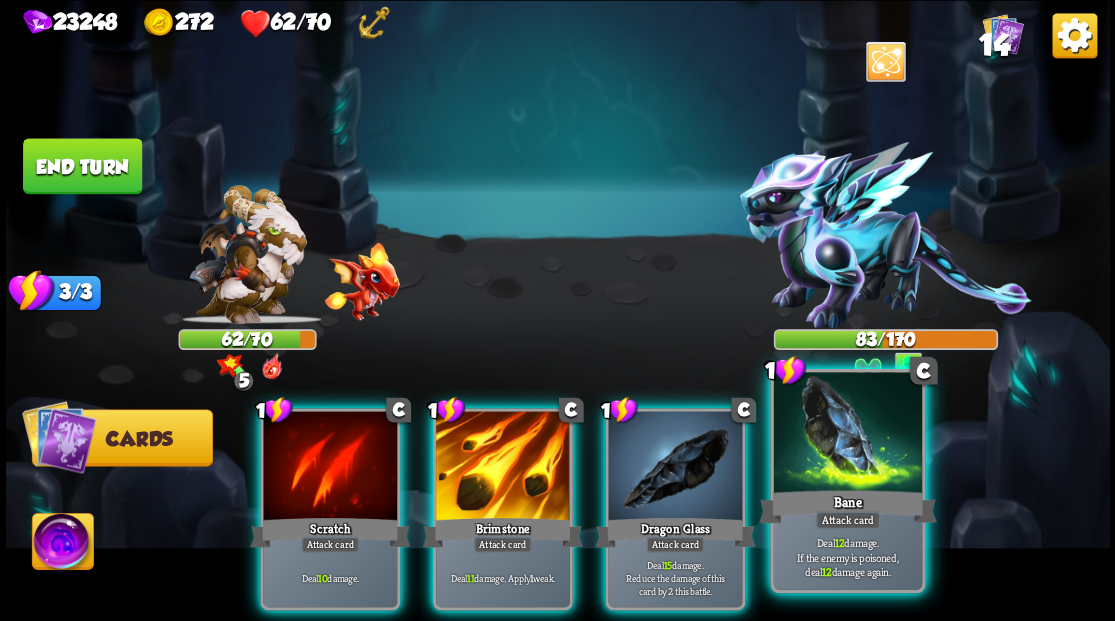 click at bounding box center [847, 434] 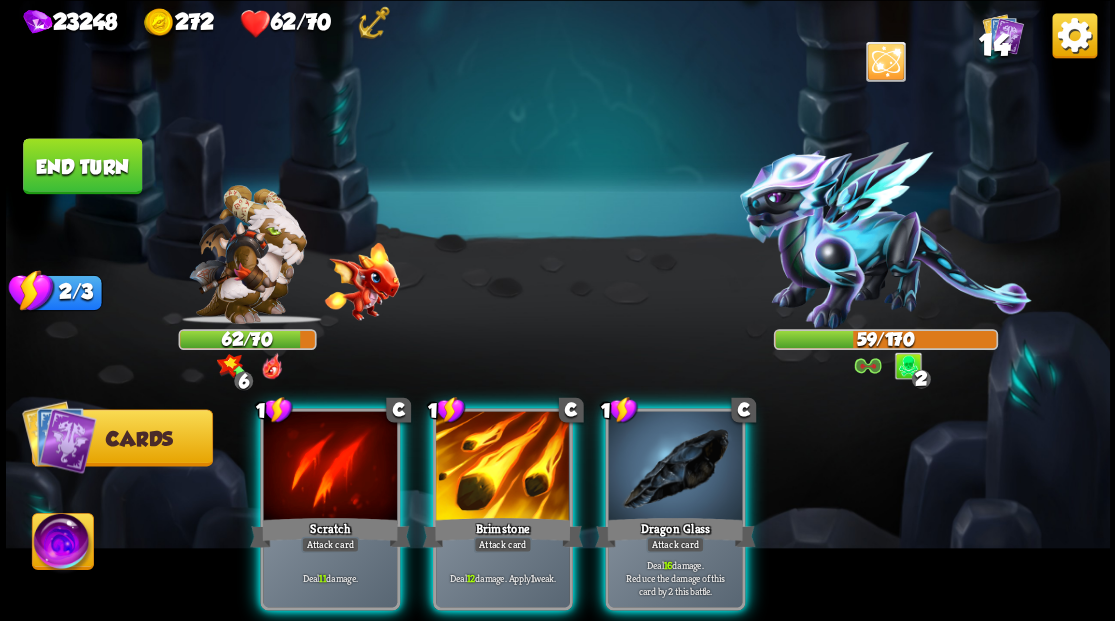 click at bounding box center [675, 467] 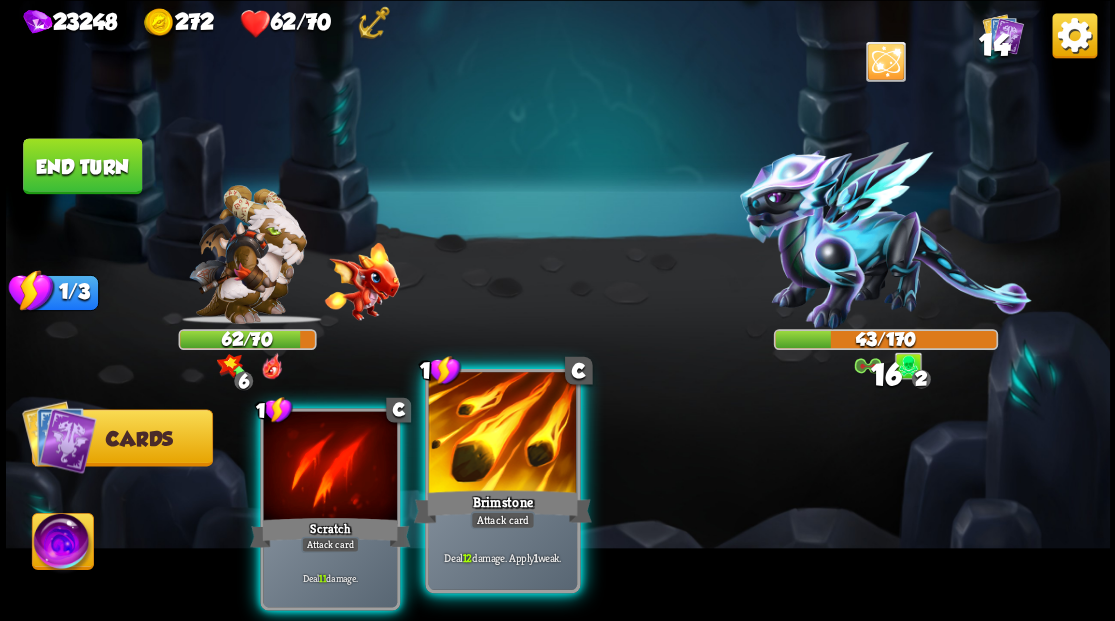 click at bounding box center [502, 434] 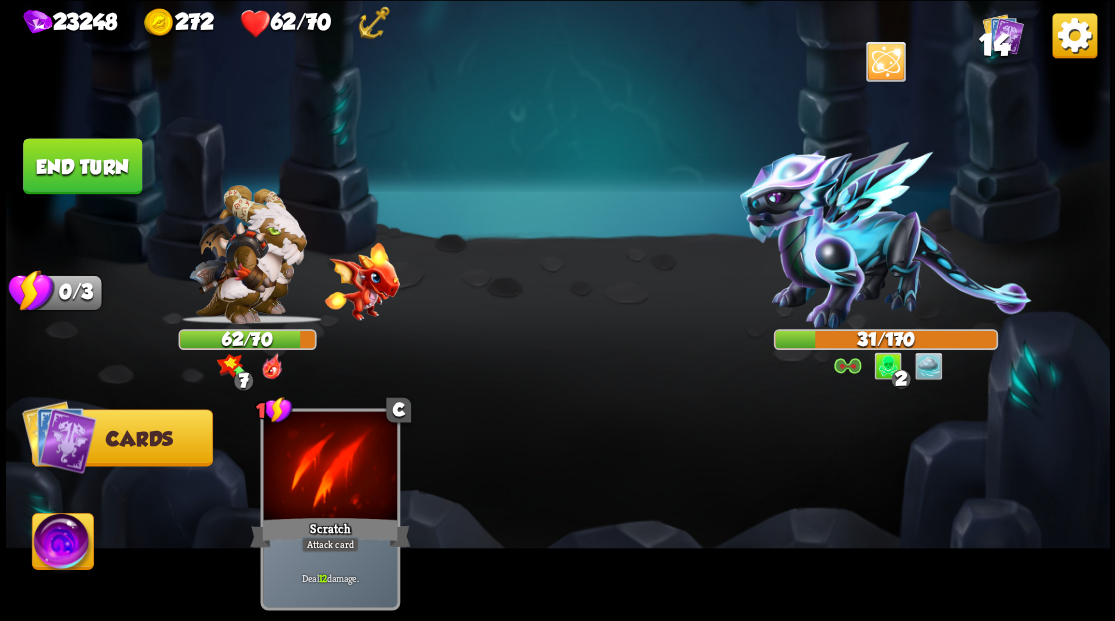 click on "End turn" at bounding box center (82, 166) 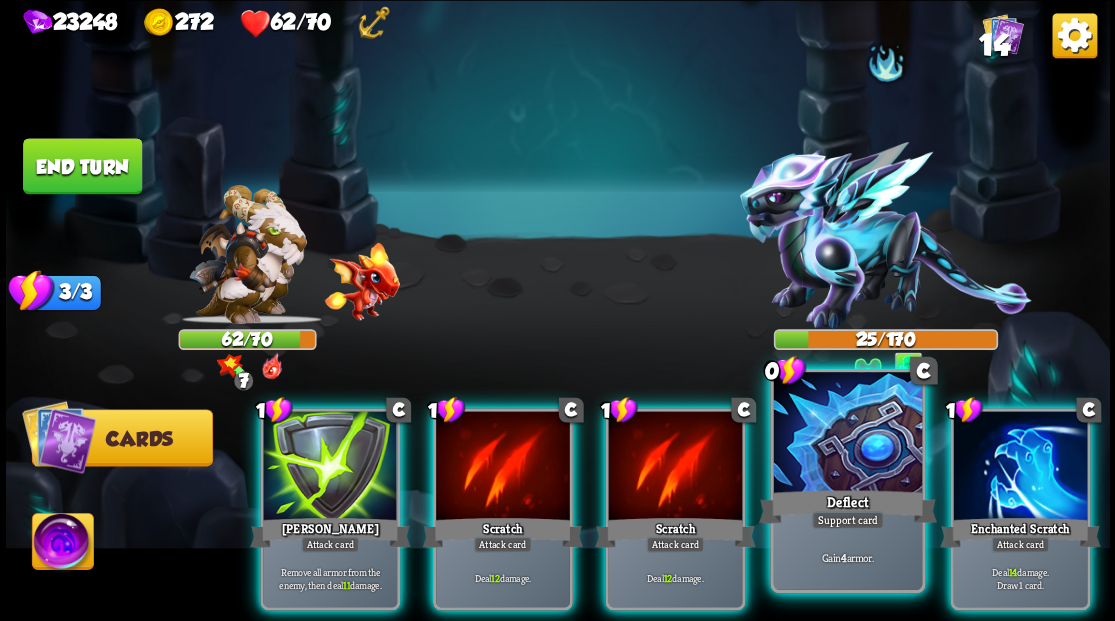 click at bounding box center (847, 434) 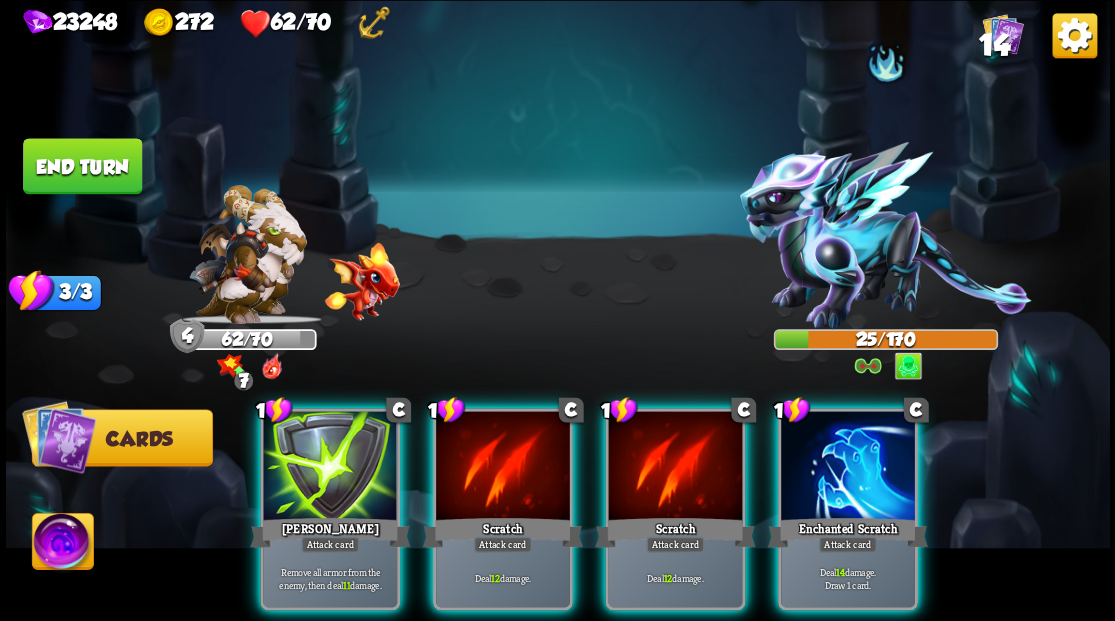 click at bounding box center (848, 467) 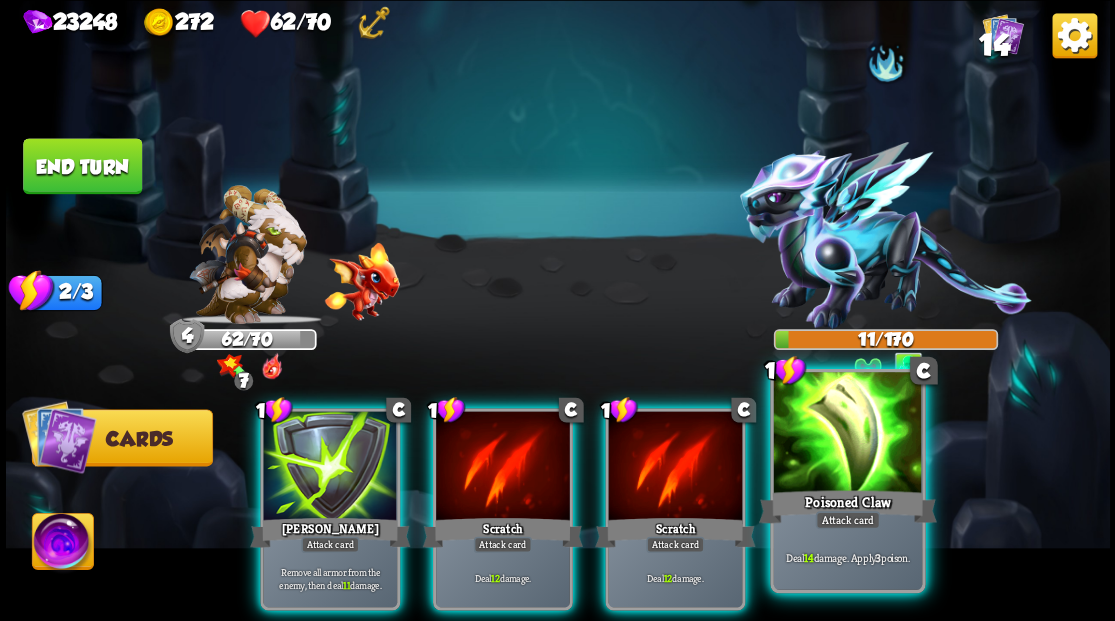 click at bounding box center (847, 434) 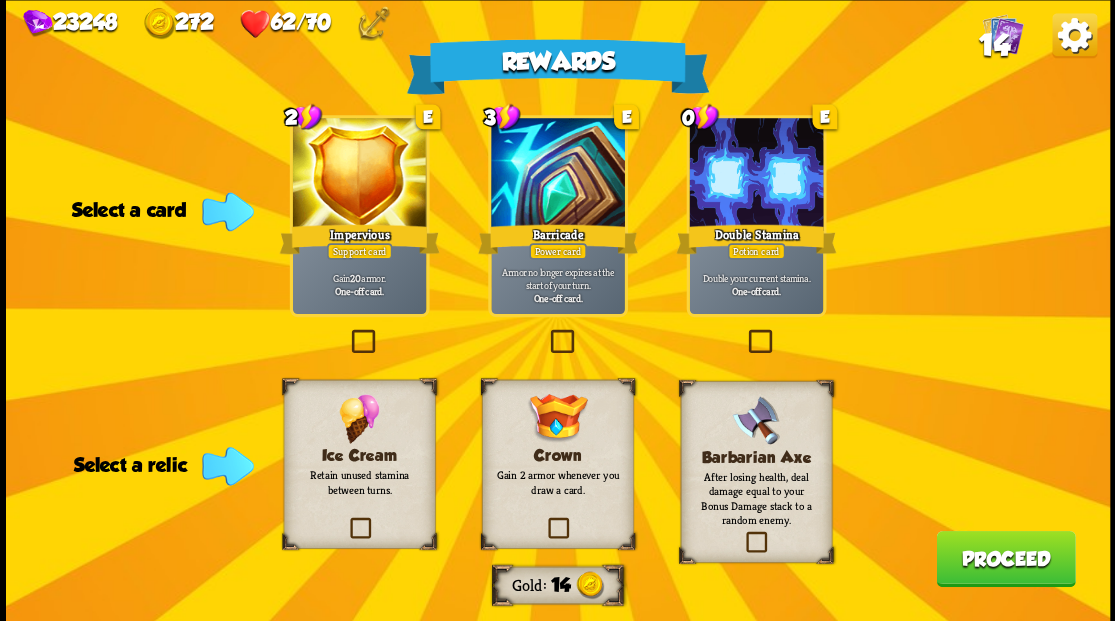 click at bounding box center (546, 332) 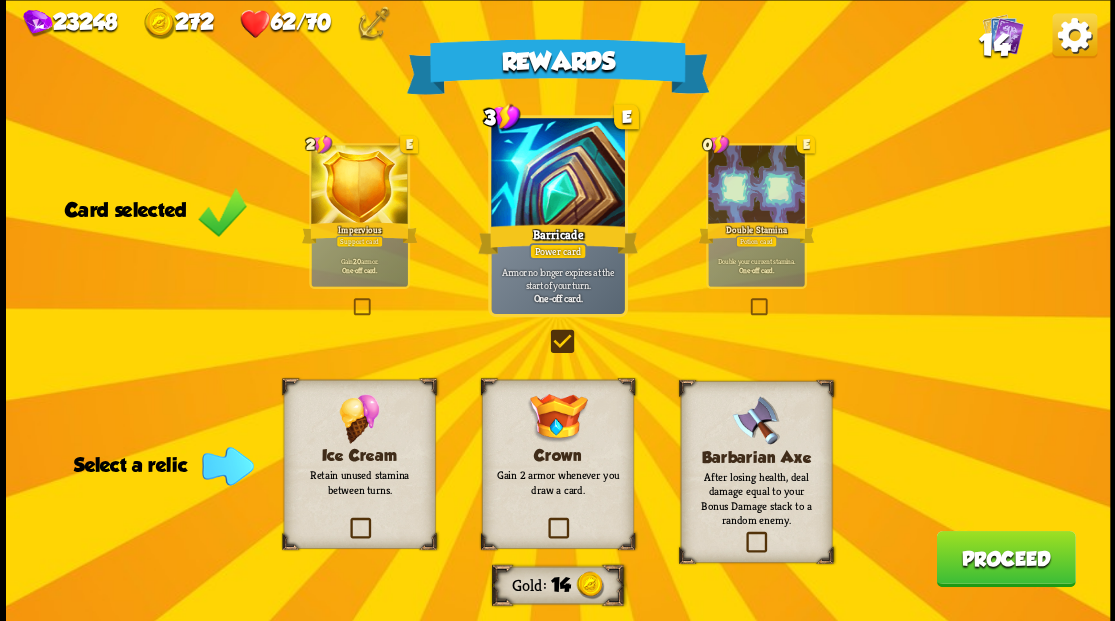 click at bounding box center [544, 520] 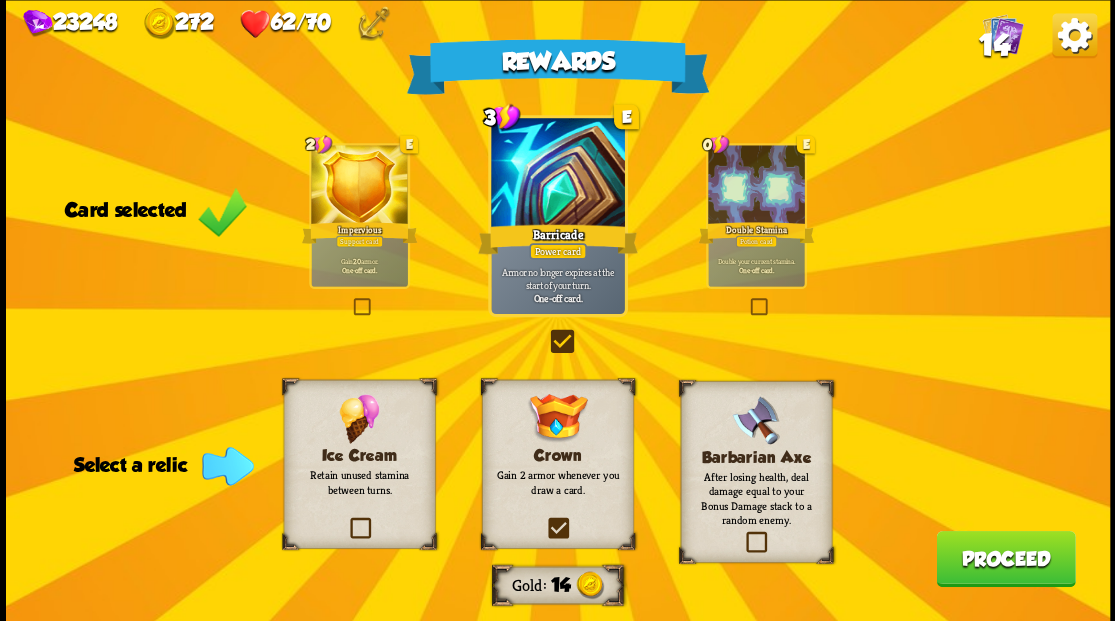 click at bounding box center (0, 0) 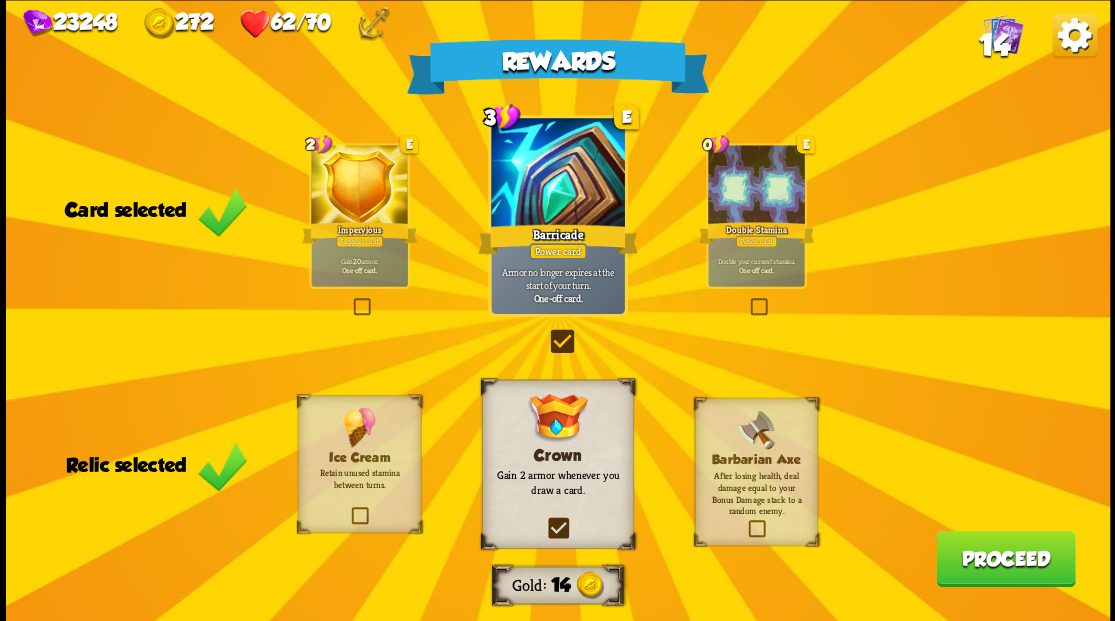 click on "Proceed" at bounding box center [1005, 558] 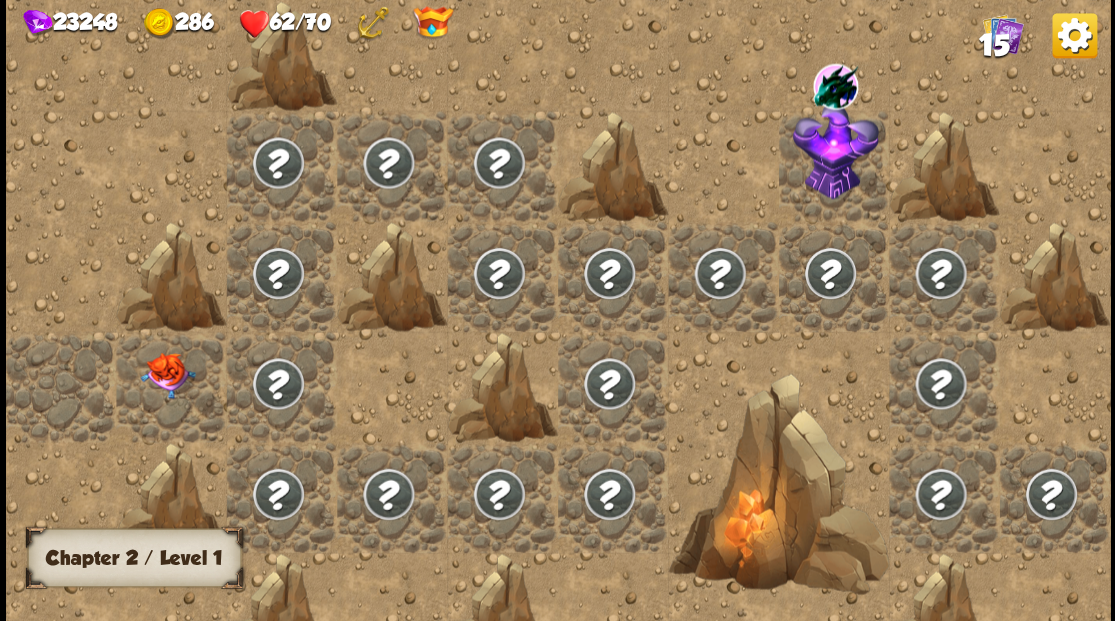 click at bounding box center (167, 375) 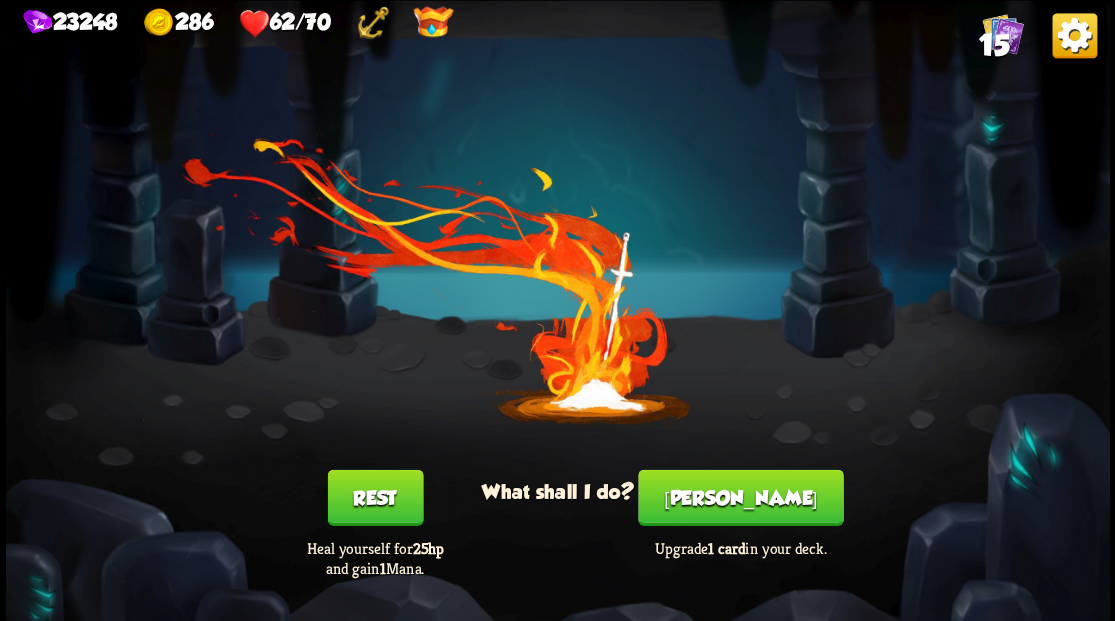 click on "[PERSON_NAME]" at bounding box center (740, 497) 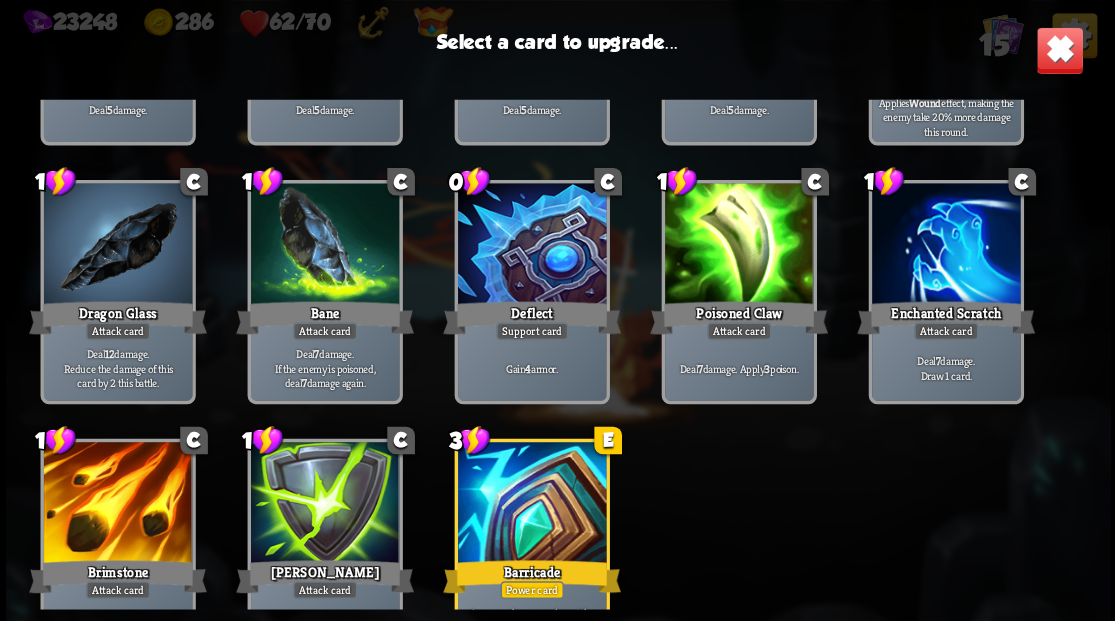 scroll, scrollTop: 329, scrollLeft: 0, axis: vertical 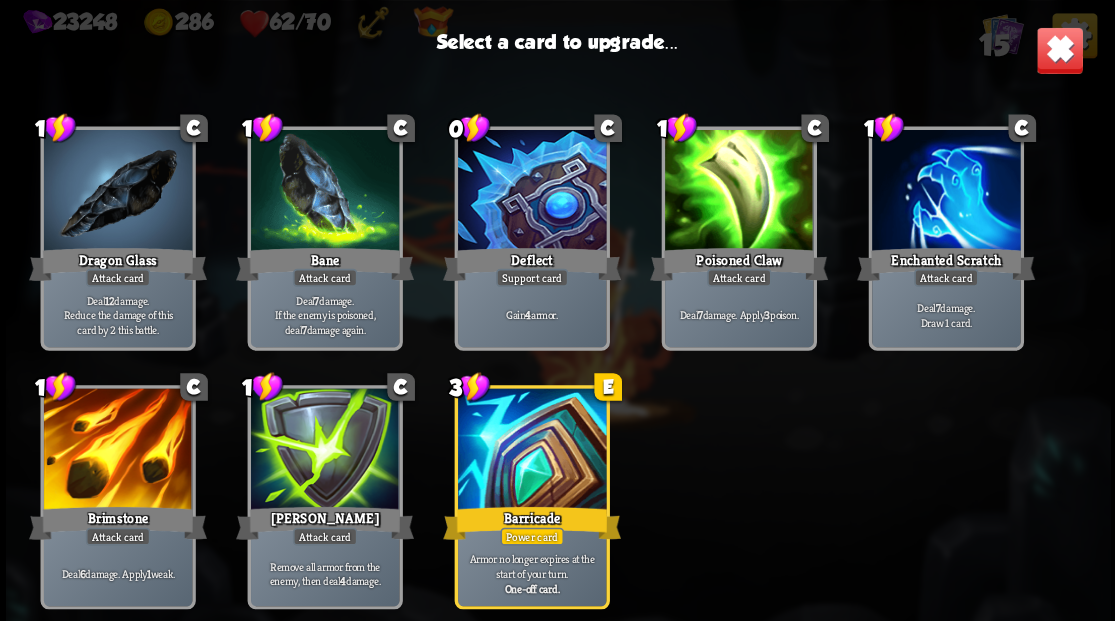 click at bounding box center (531, 450) 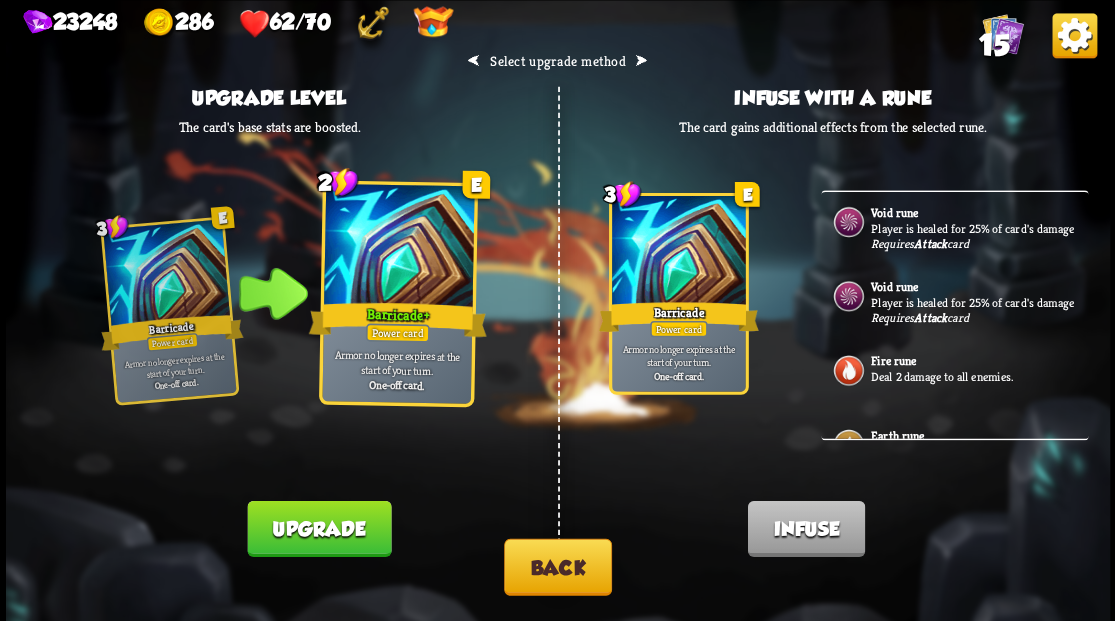 click on "Upgrade" at bounding box center (319, 528) 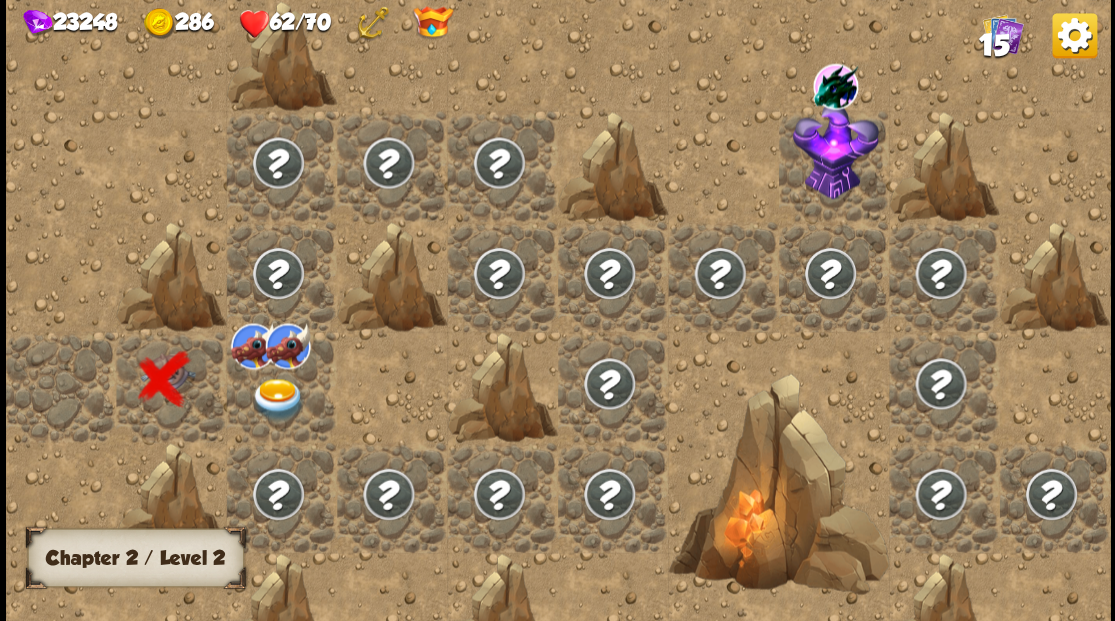 click at bounding box center [277, 399] 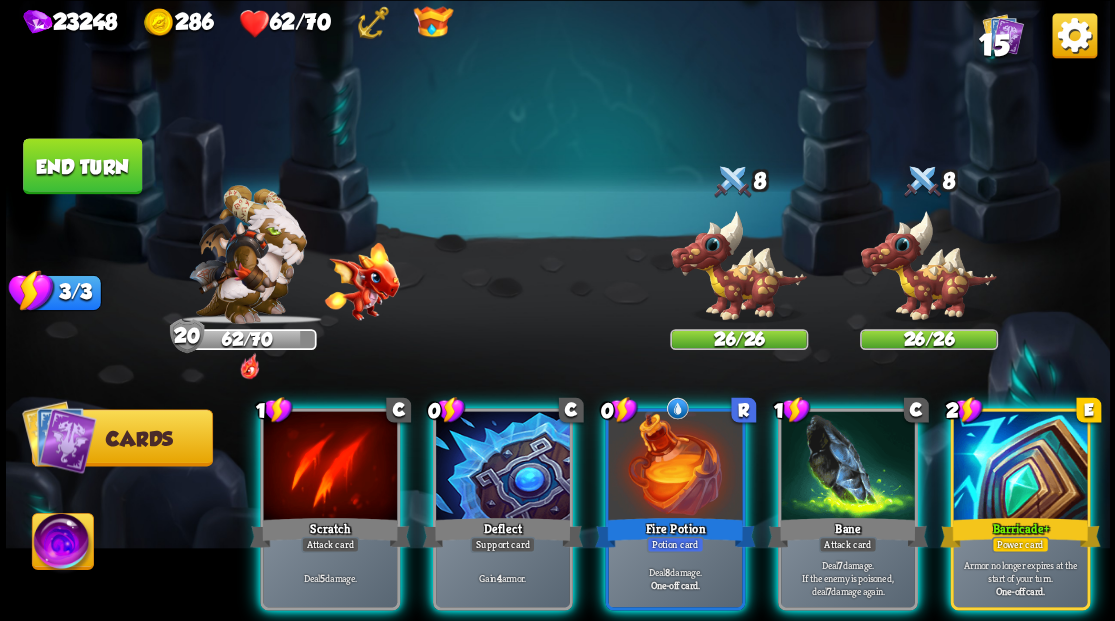 drag, startPoint x: 1040, startPoint y: 456, endPoint x: 1052, endPoint y: 426, distance: 32.31099 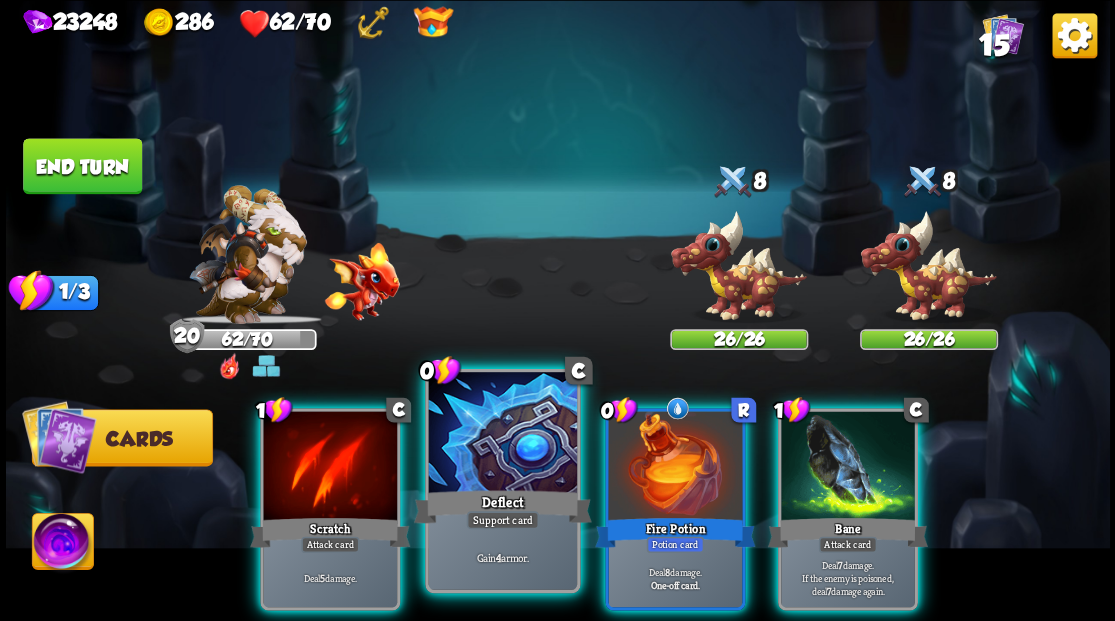 click at bounding box center (502, 434) 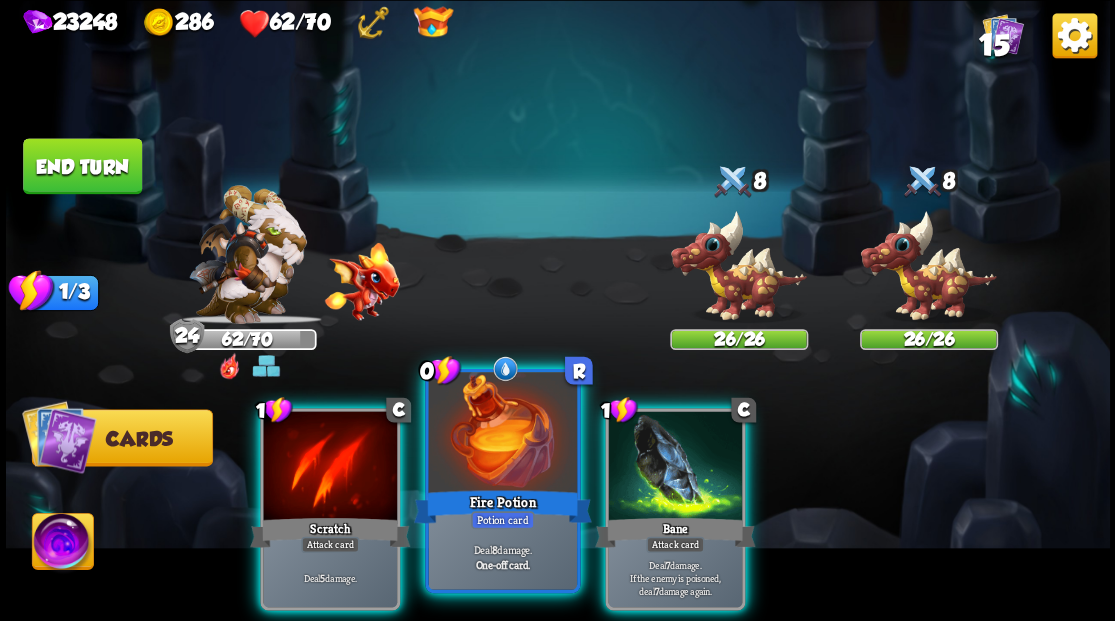 click at bounding box center (502, 434) 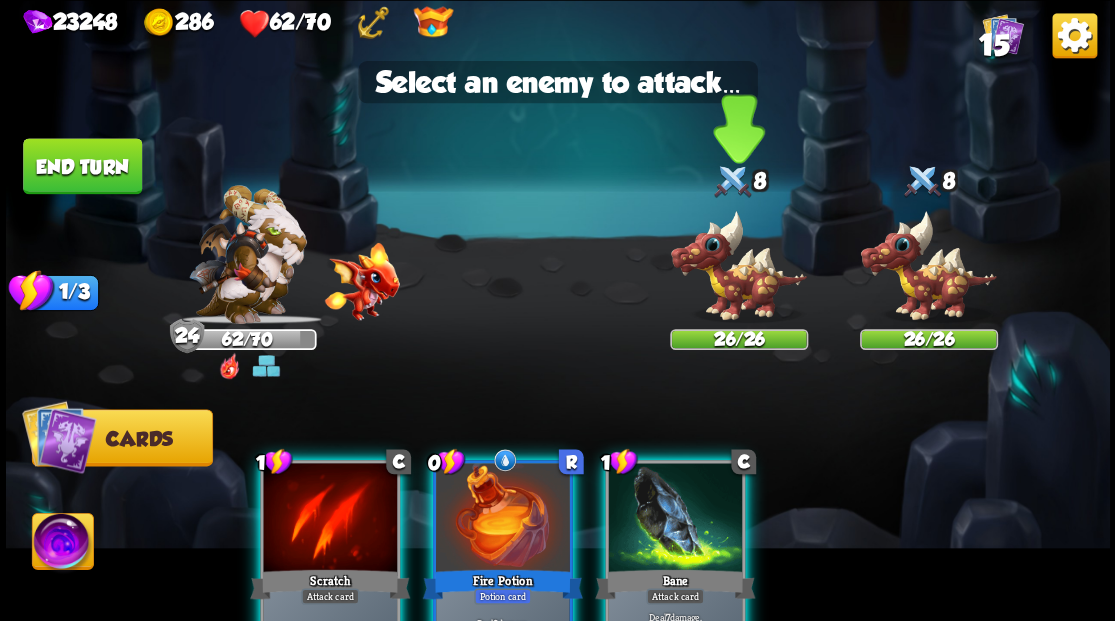 click at bounding box center [739, 266] 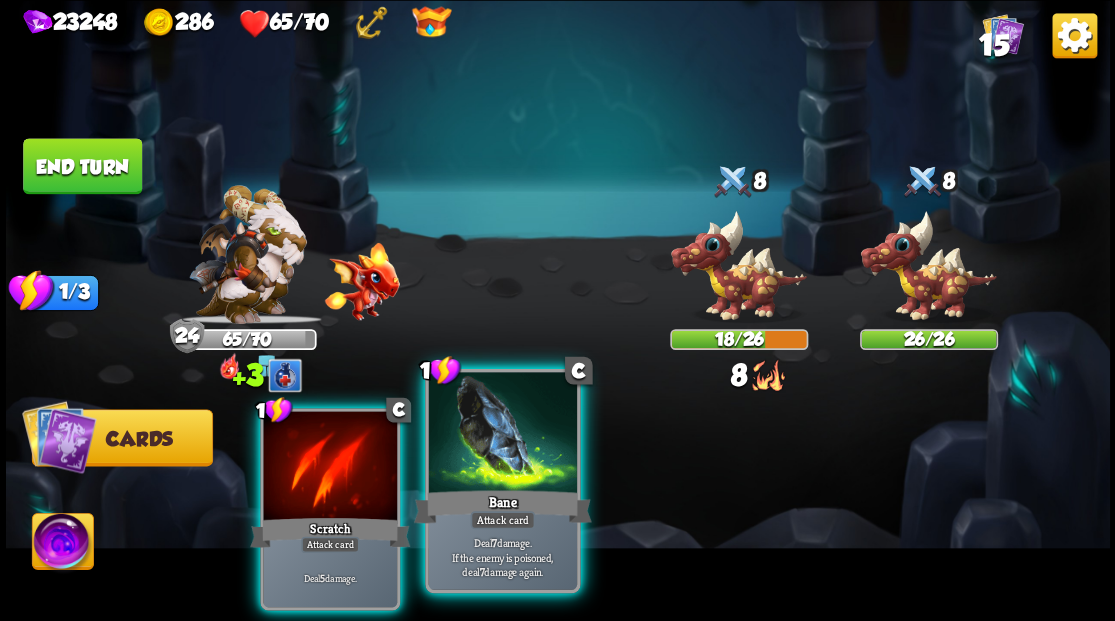 click at bounding box center [502, 434] 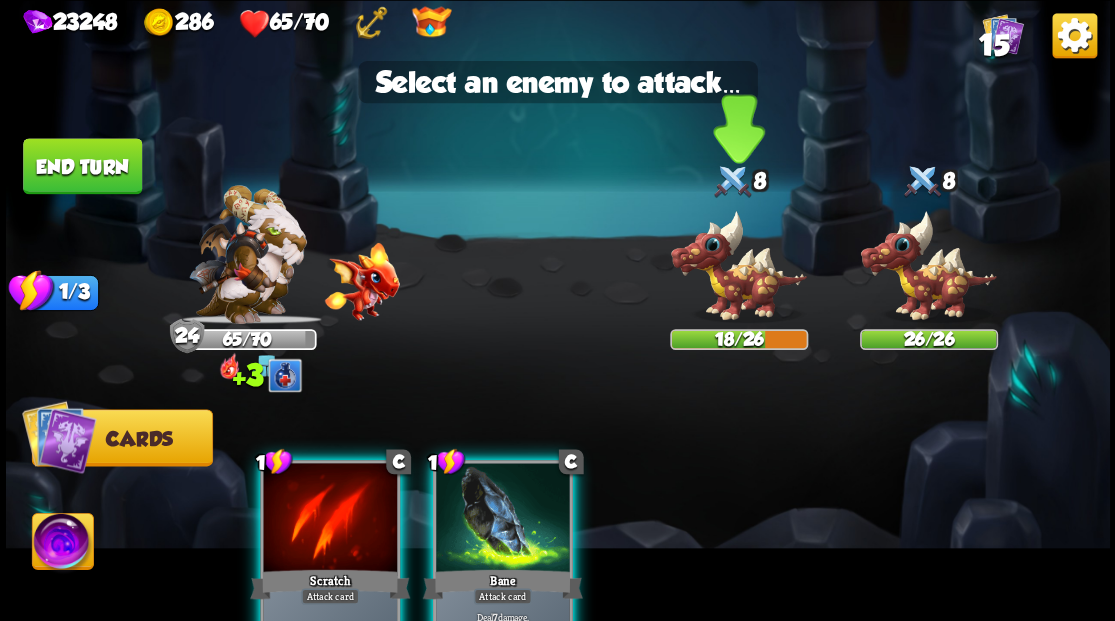 click at bounding box center (739, 266) 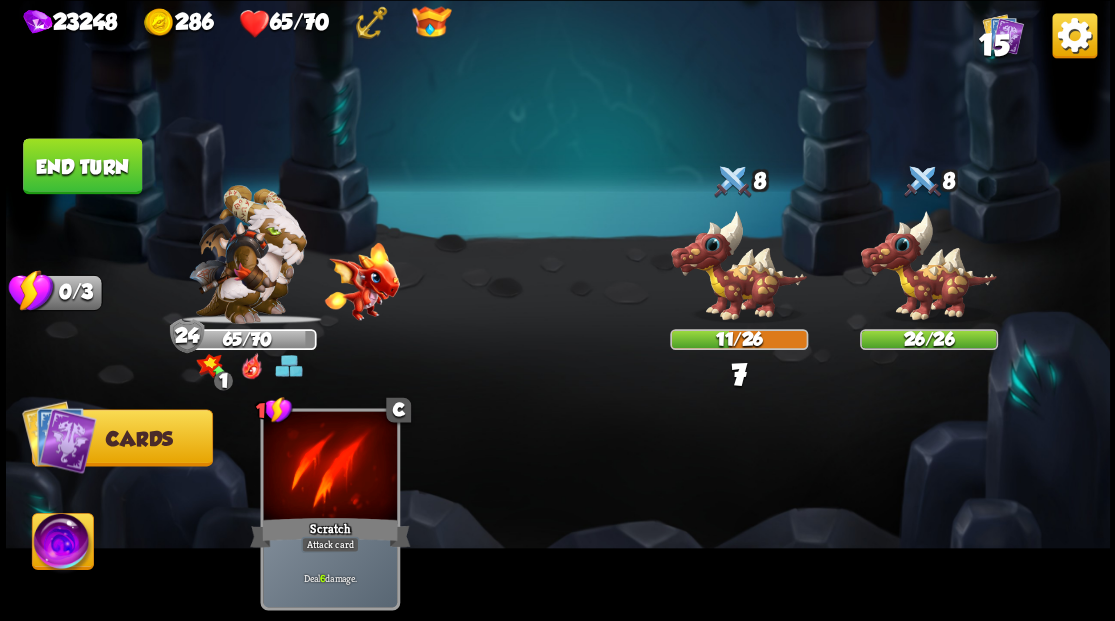 click on "End turn" at bounding box center (82, 166) 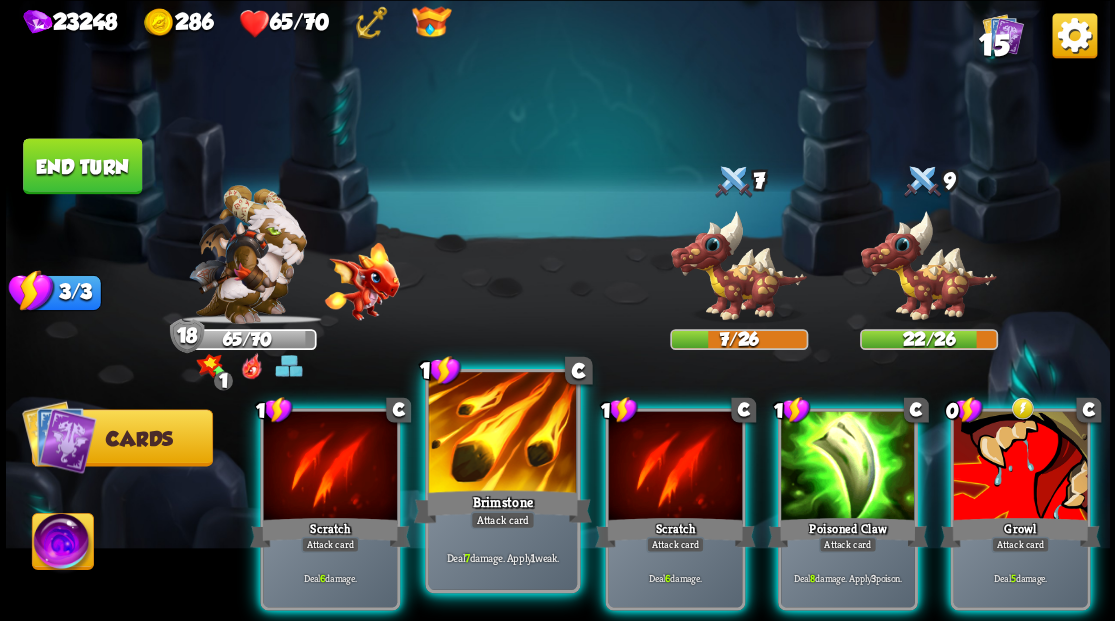 drag, startPoint x: 490, startPoint y: 456, endPoint x: 493, endPoint y: 425, distance: 31.144823 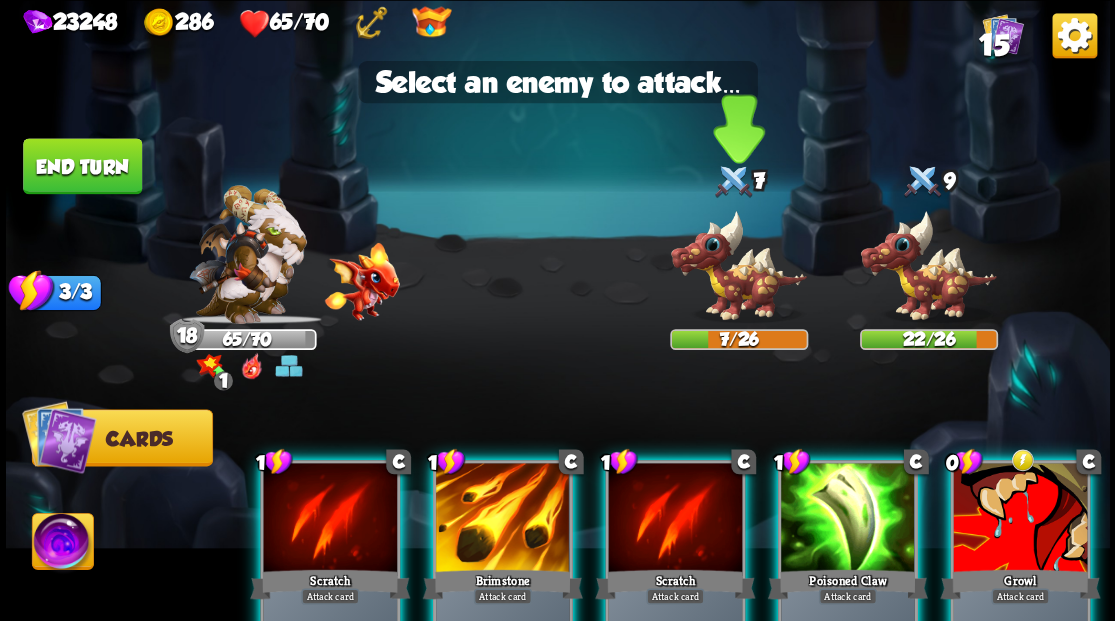 click at bounding box center (739, 266) 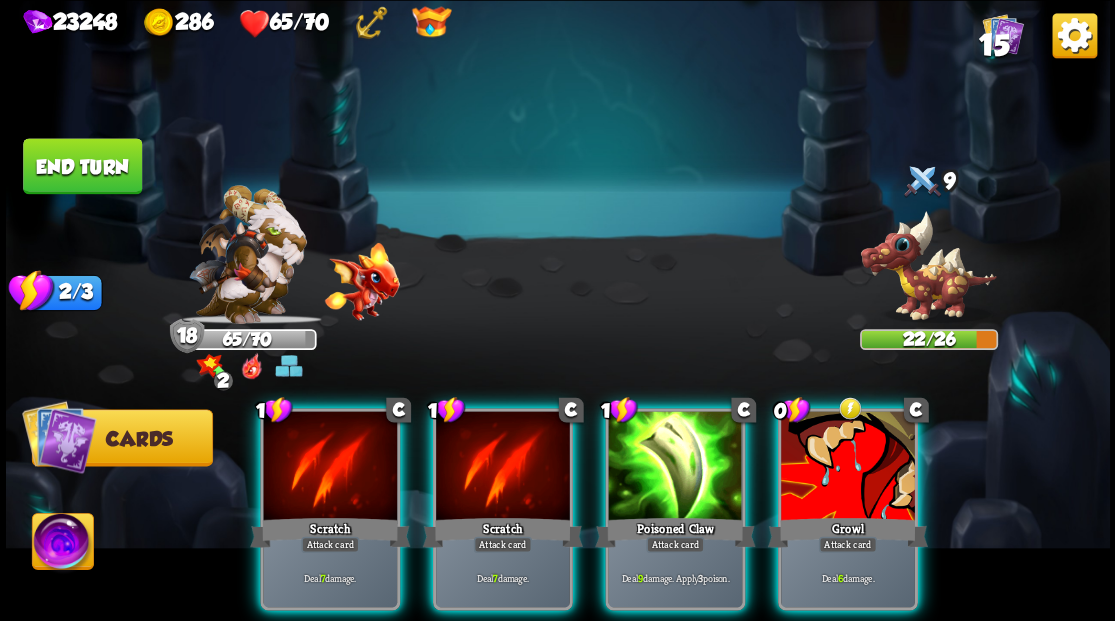 click at bounding box center [848, 467] 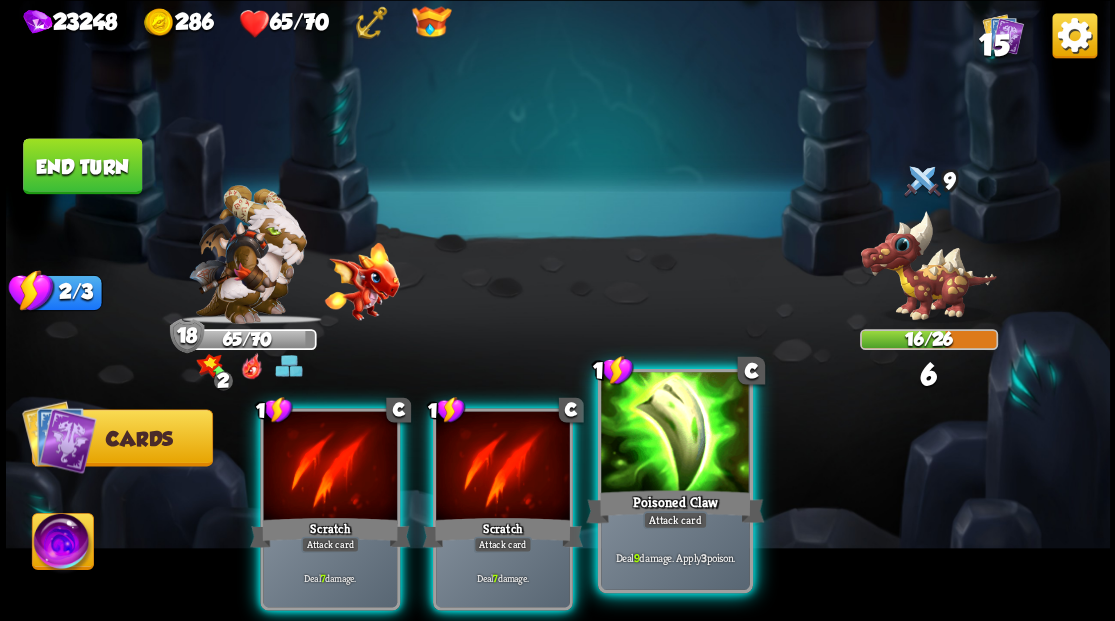 click at bounding box center [675, 434] 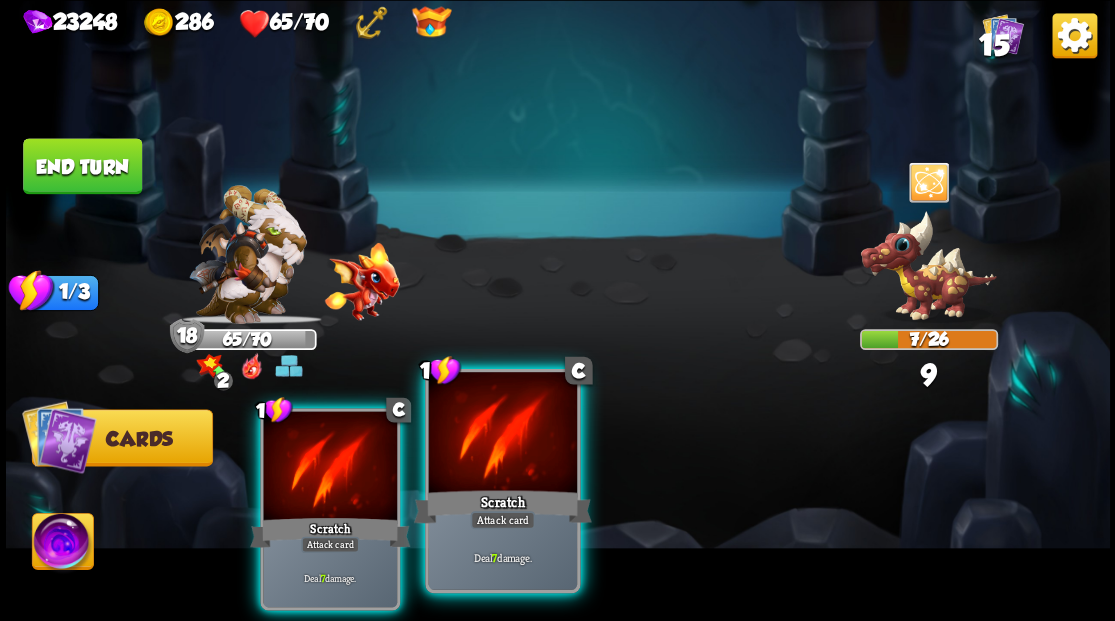 click at bounding box center [502, 434] 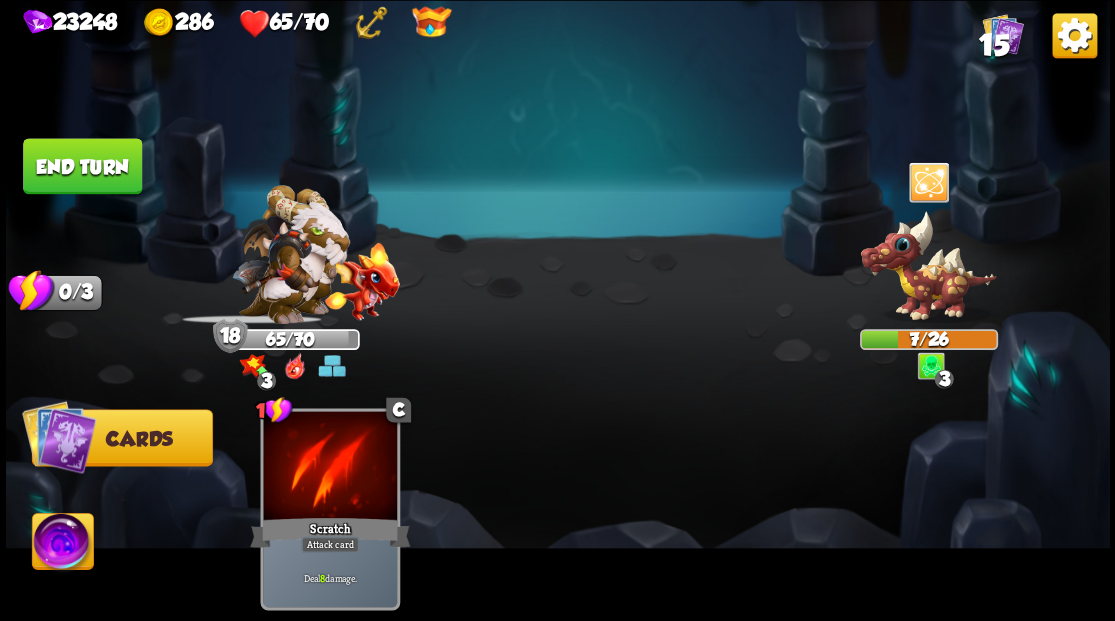click on "End turn" at bounding box center [82, 166] 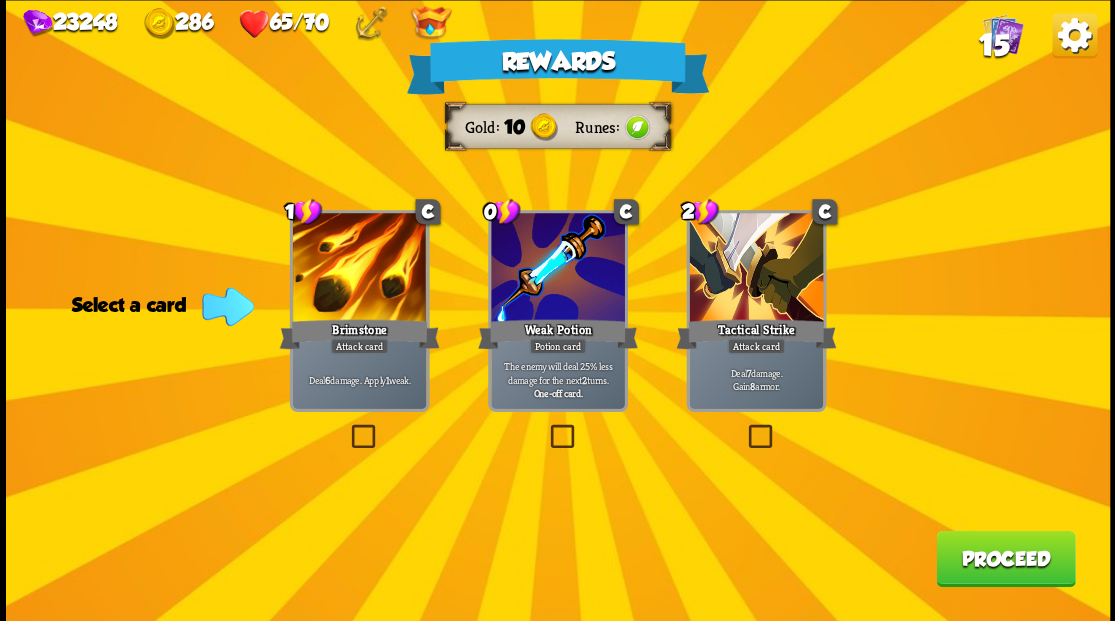 click at bounding box center (546, 427) 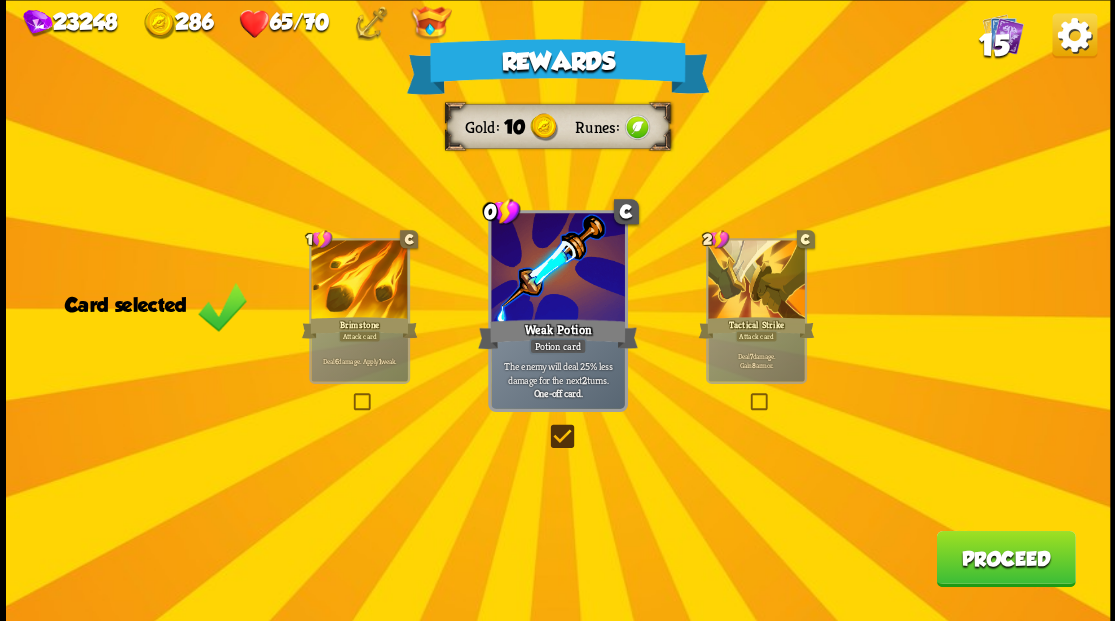 click on "Proceed" at bounding box center [1005, 558] 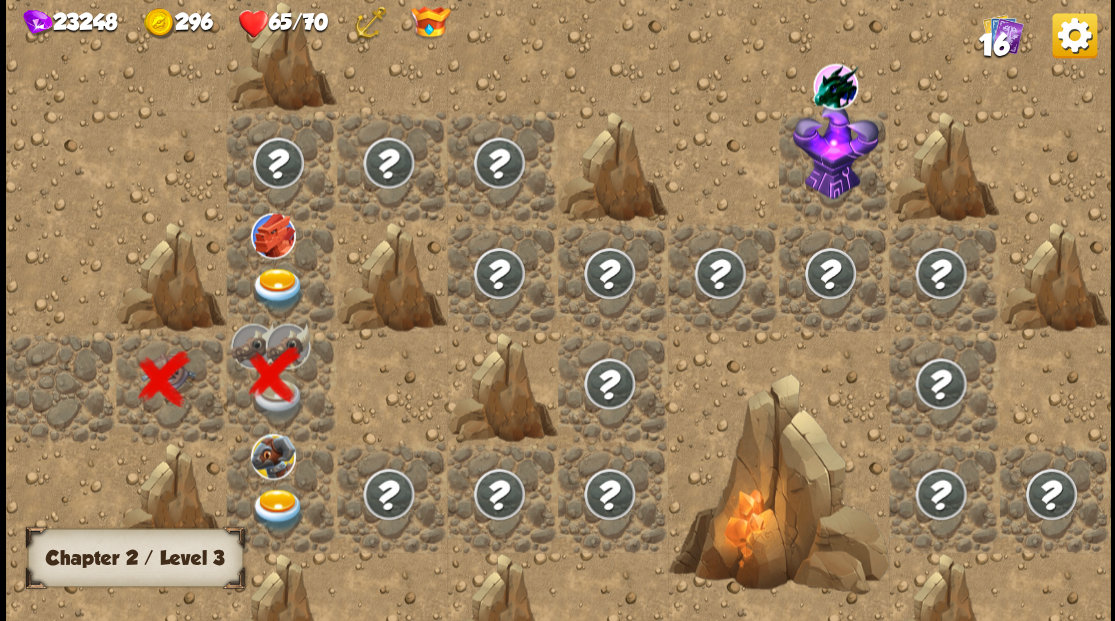 click at bounding box center [277, 288] 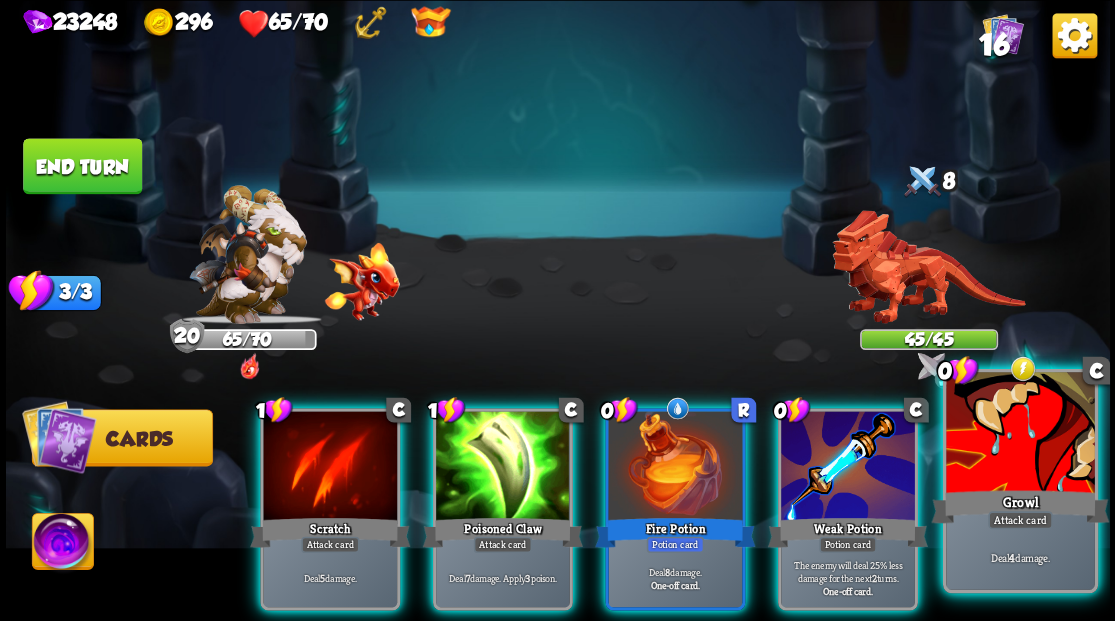 click at bounding box center [1020, 434] 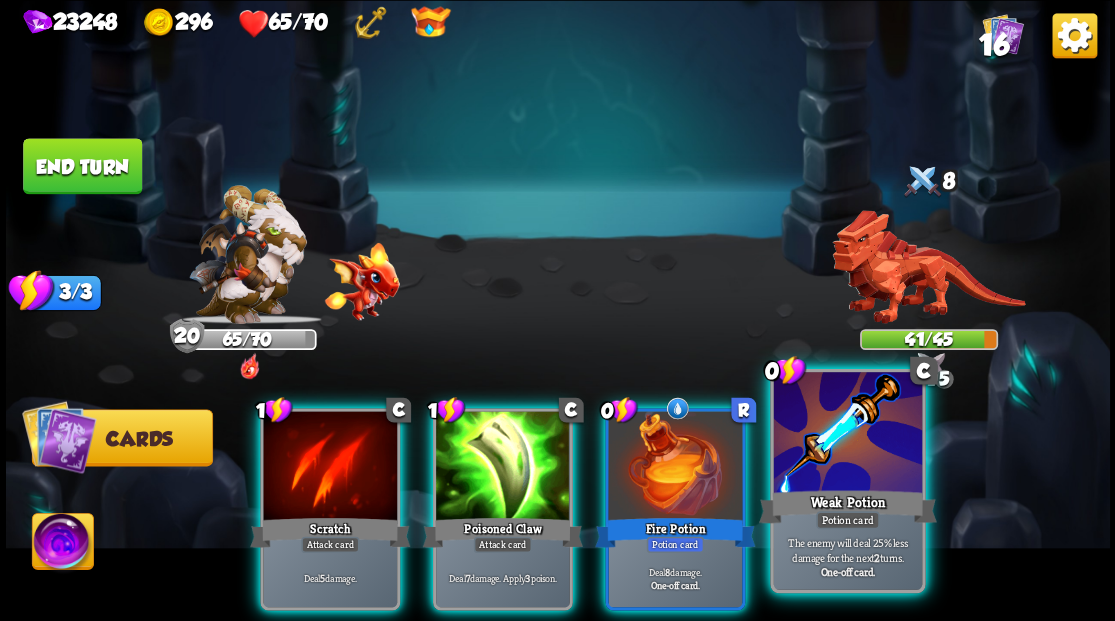 click at bounding box center [847, 434] 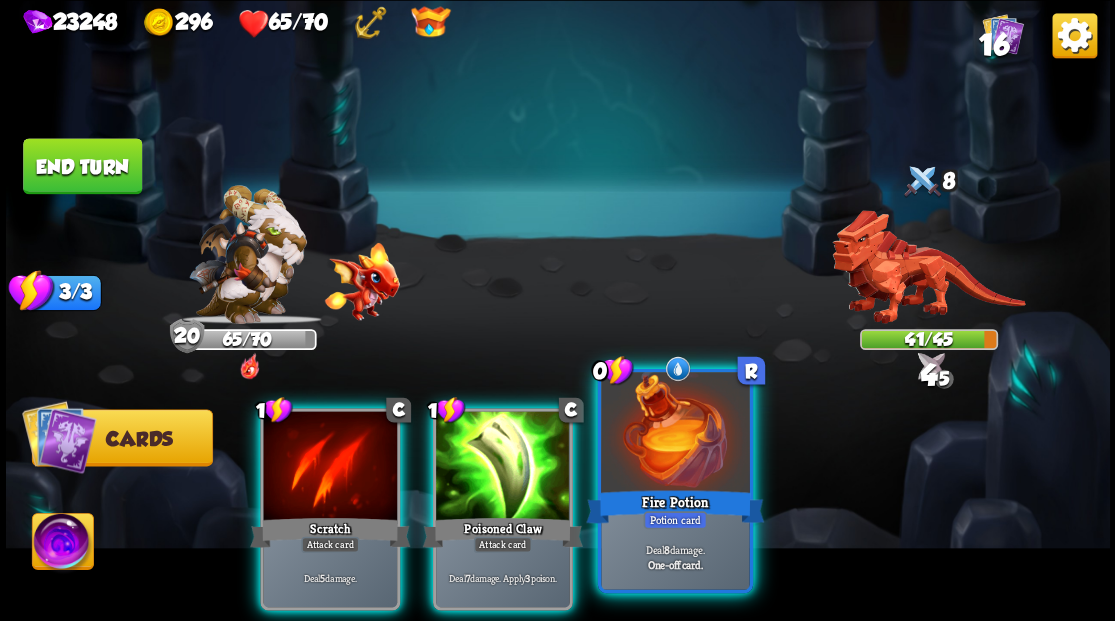 click at bounding box center (675, 434) 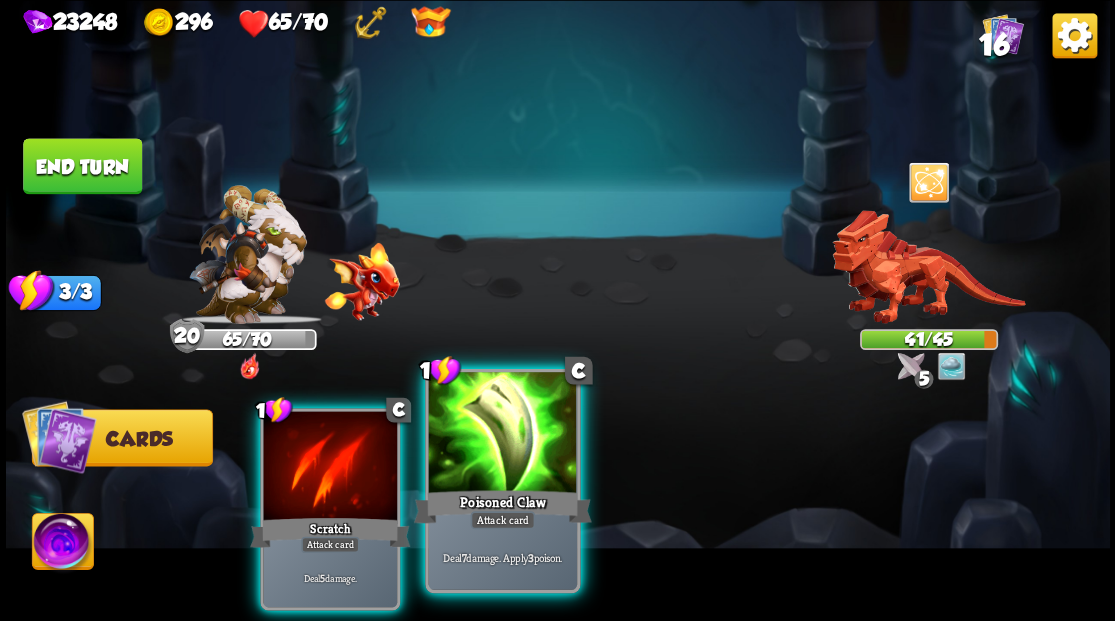 click at bounding box center [502, 434] 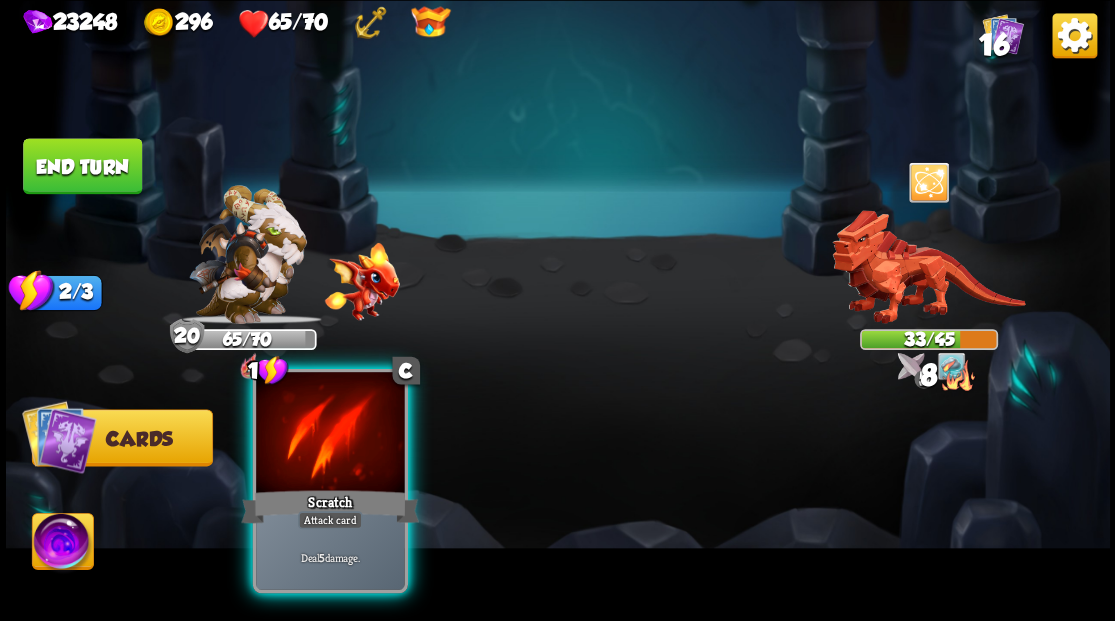 click at bounding box center [330, 434] 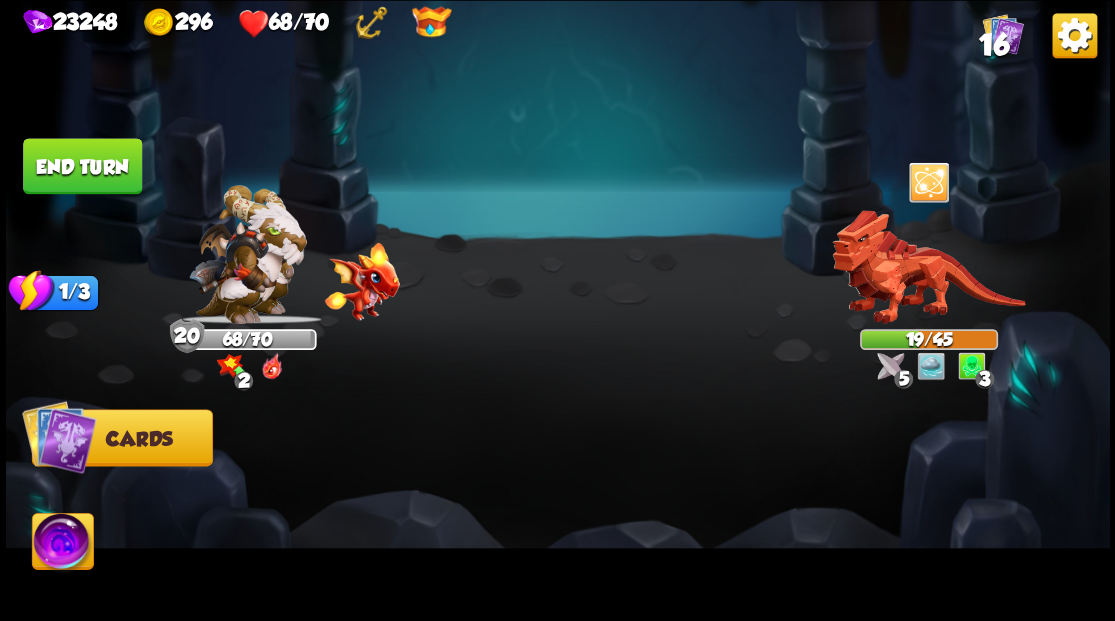 click on "End turn" at bounding box center (82, 166) 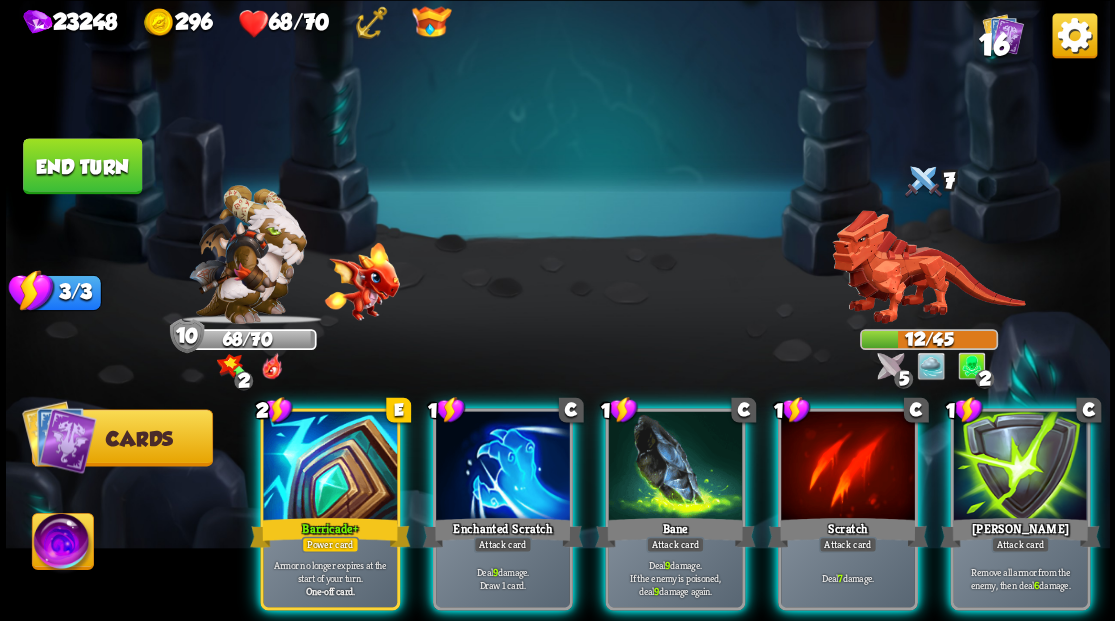 drag, startPoint x: 316, startPoint y: 433, endPoint x: 334, endPoint y: 362, distance: 73.24616 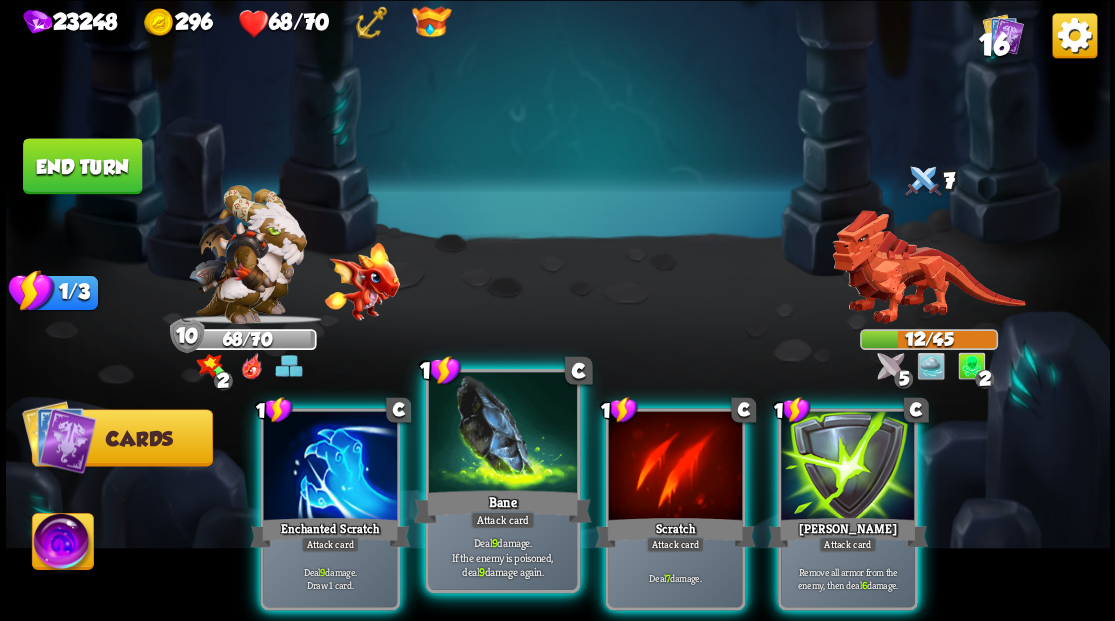 click at bounding box center (502, 434) 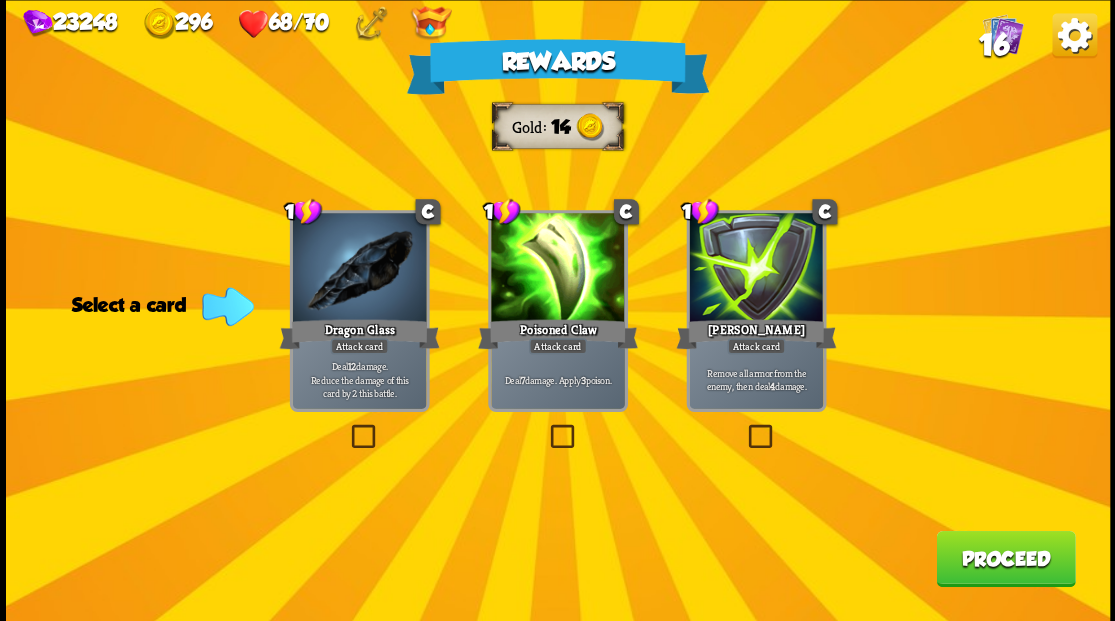 click at bounding box center (1002, 33) 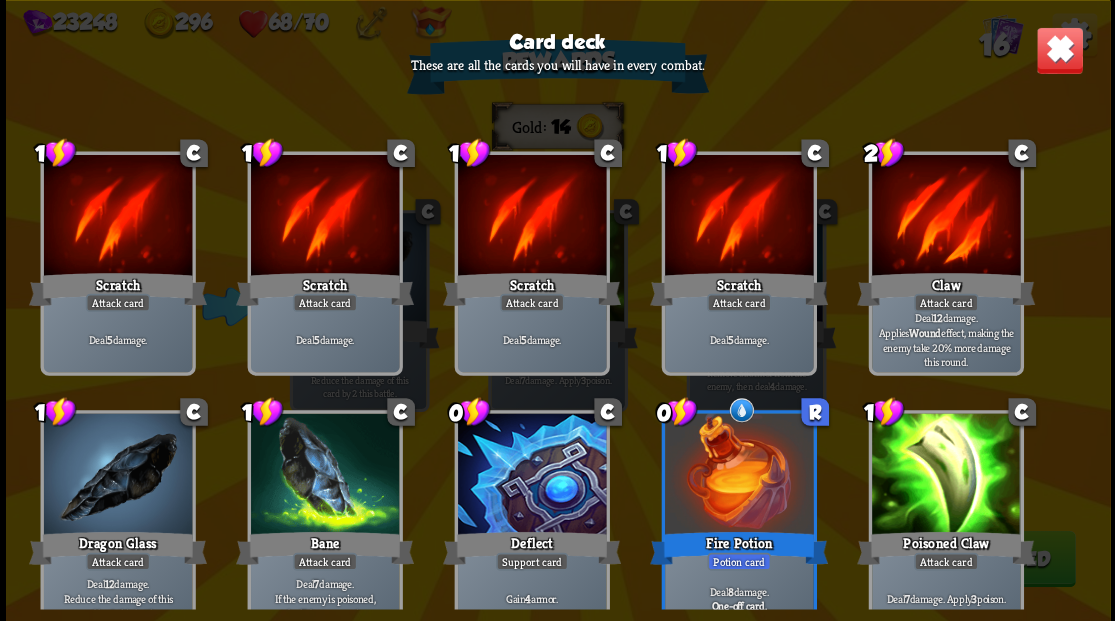 click at bounding box center [1059, 50] 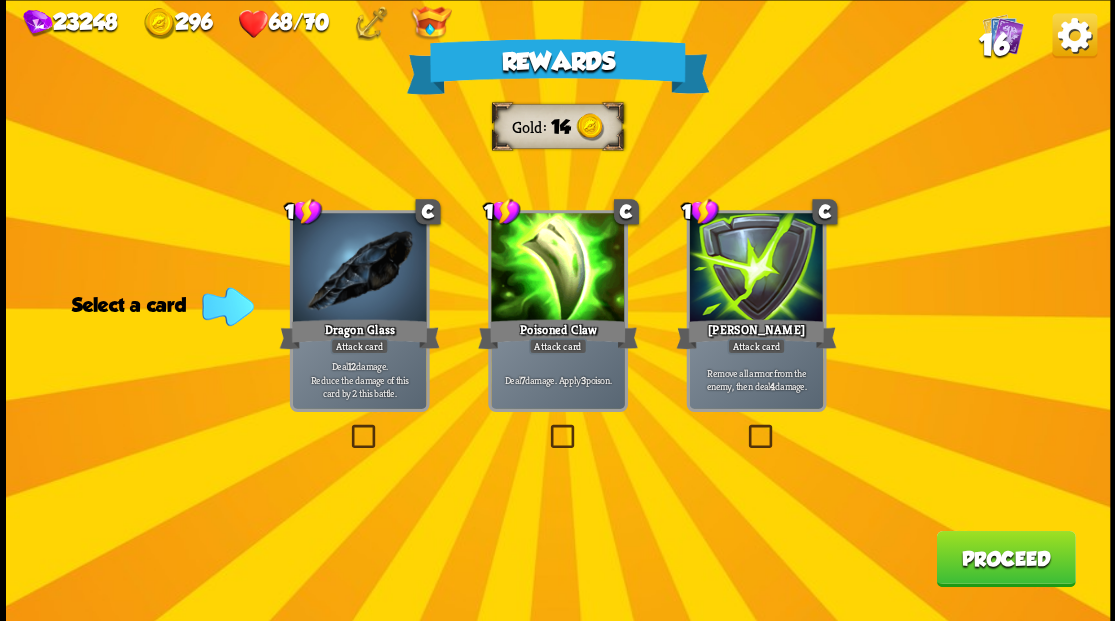 click on "Proceed" at bounding box center (1005, 558) 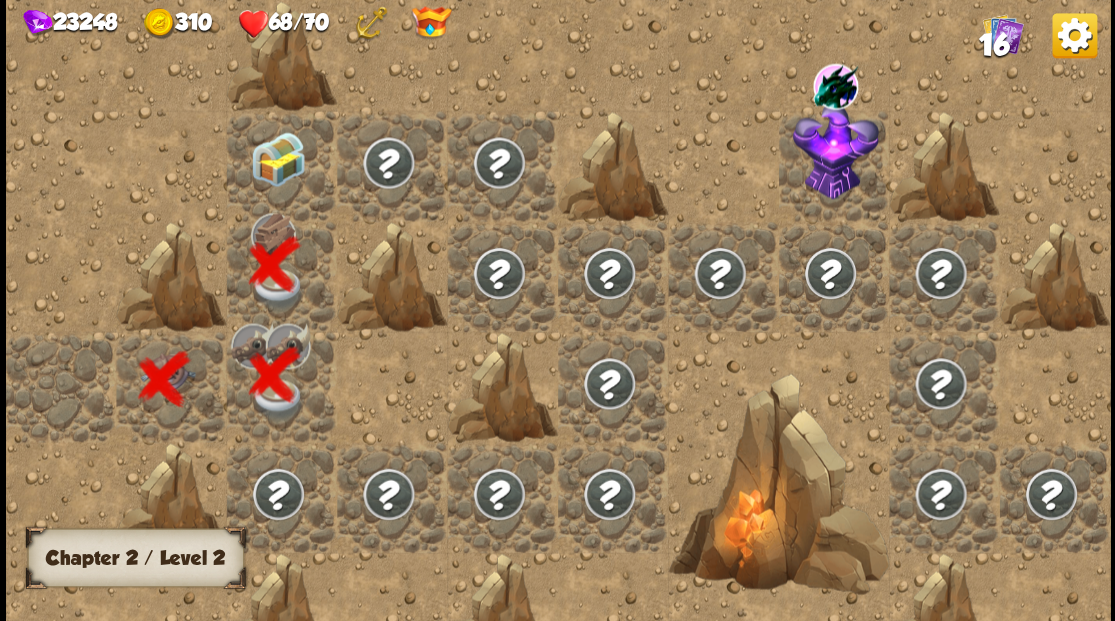 click at bounding box center (277, 158) 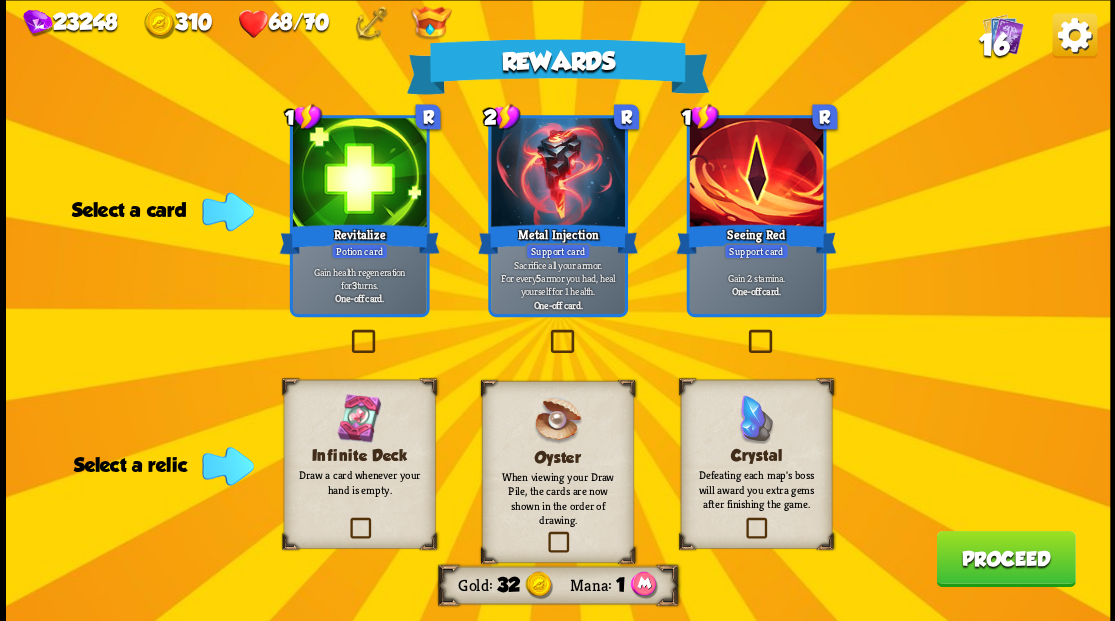 click at bounding box center (347, 332) 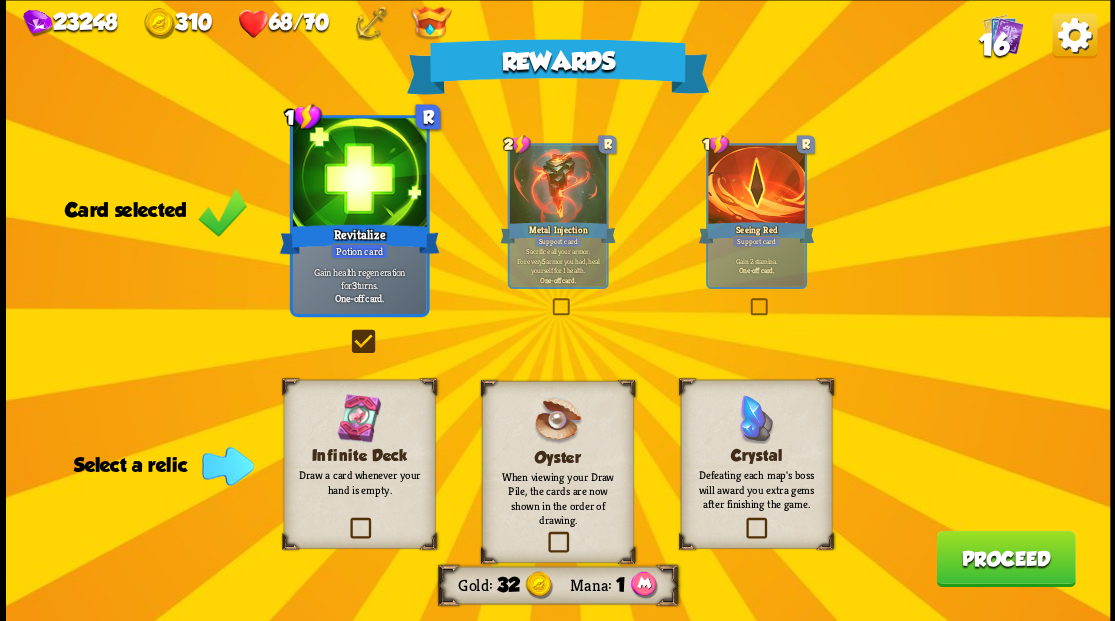 click at bounding box center [346, 520] 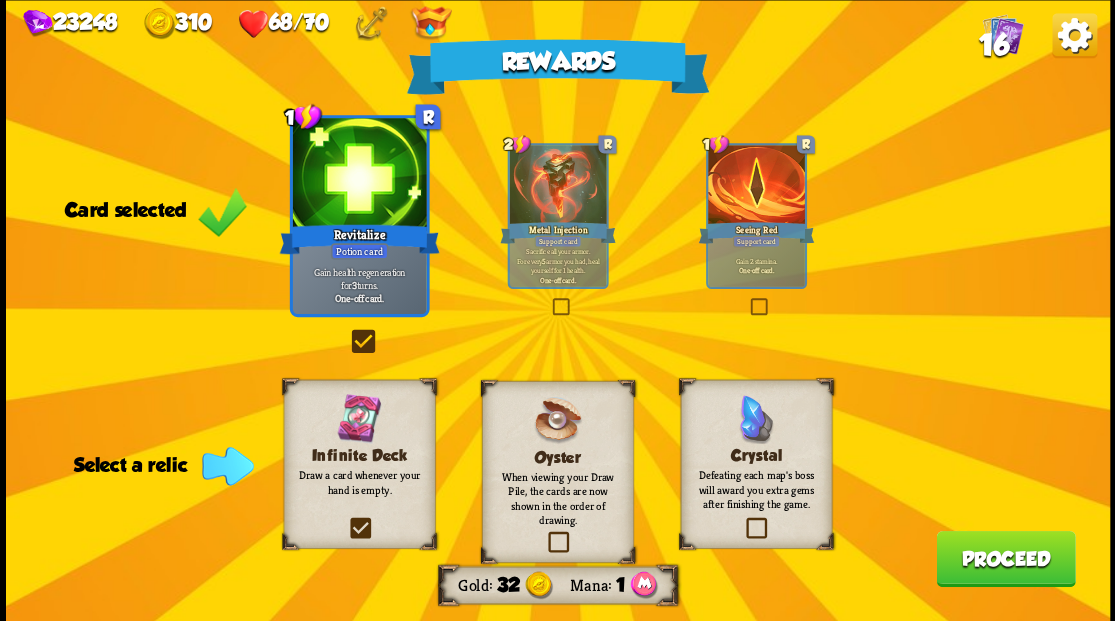 click at bounding box center [0, 0] 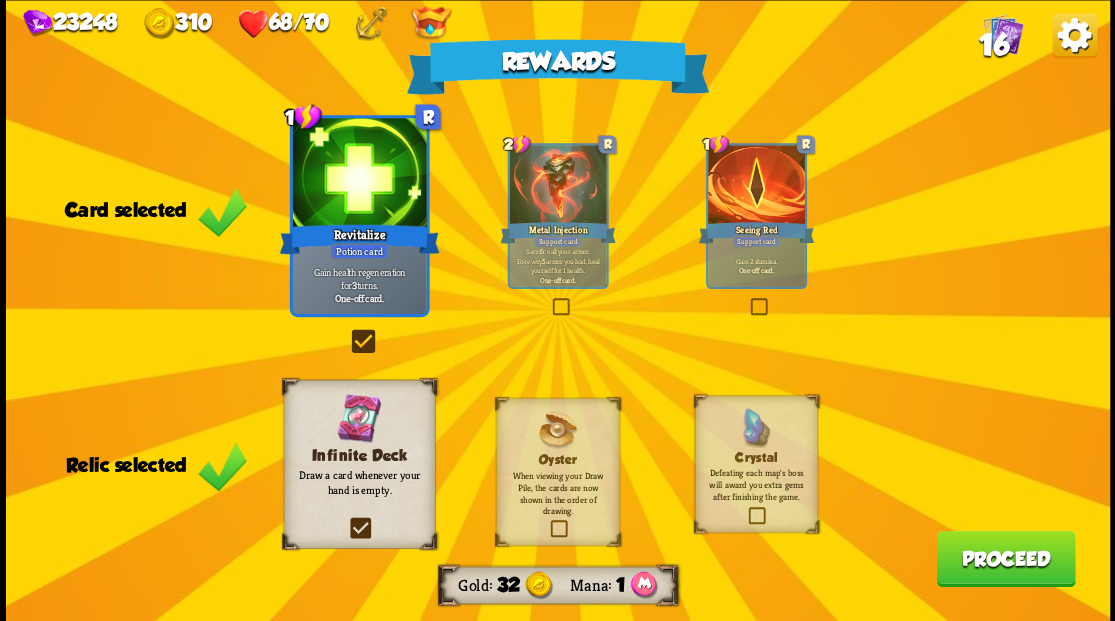 click on "Proceed" at bounding box center (1005, 558) 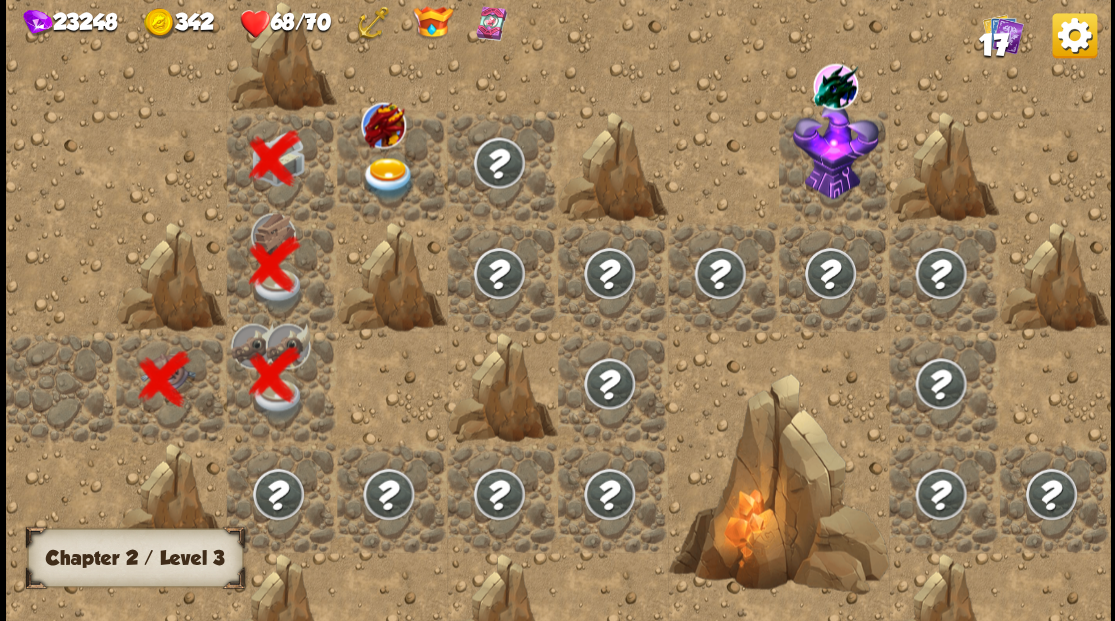 click at bounding box center (388, 178) 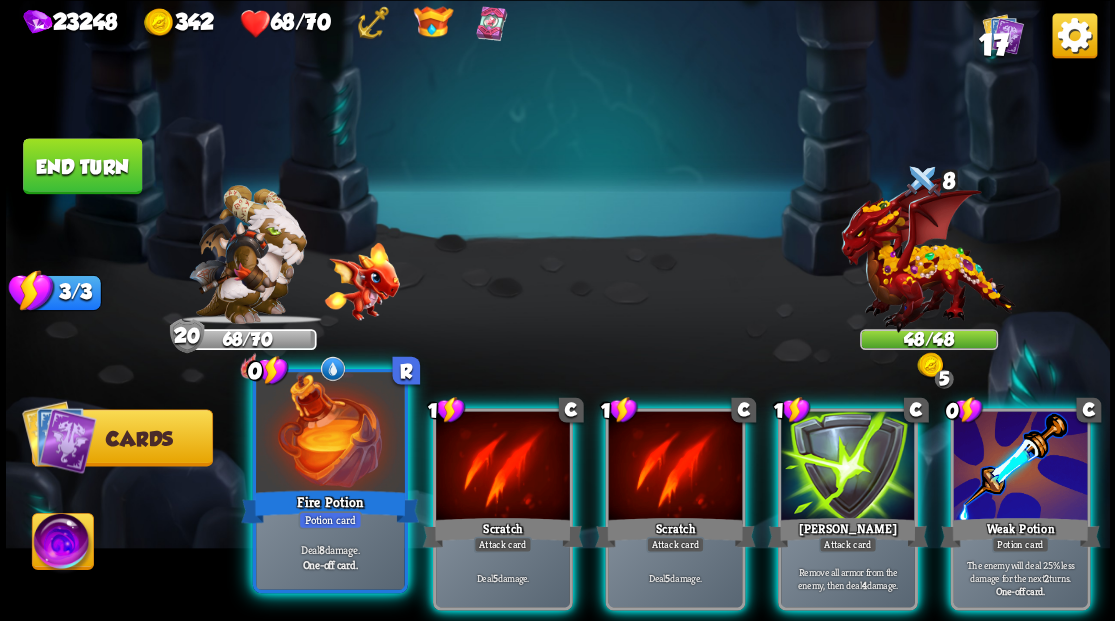 click at bounding box center (330, 434) 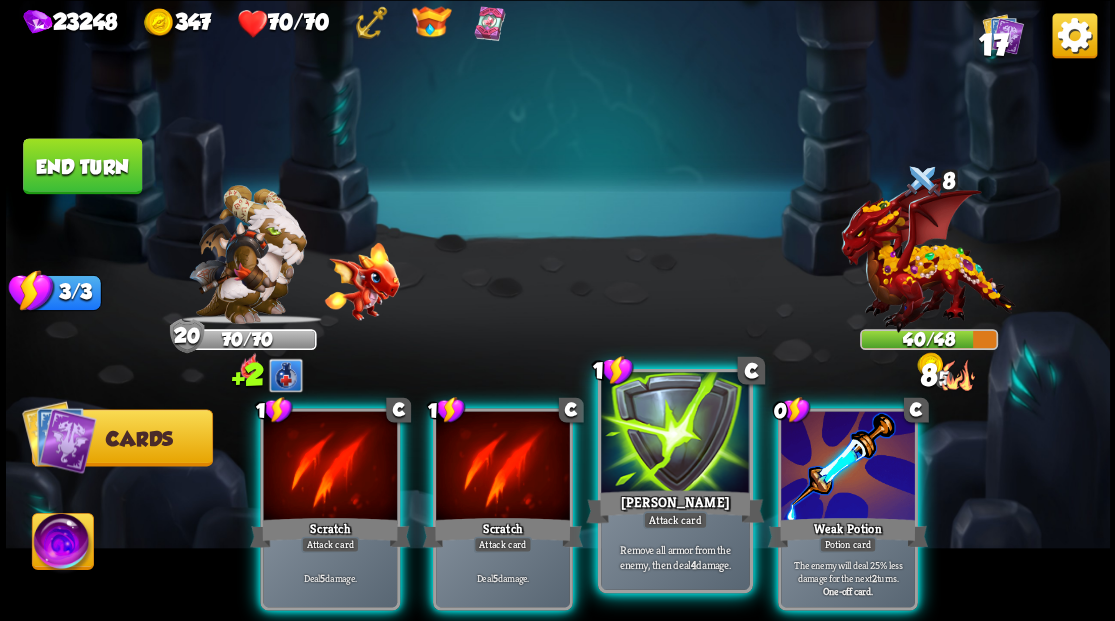 click at bounding box center (675, 434) 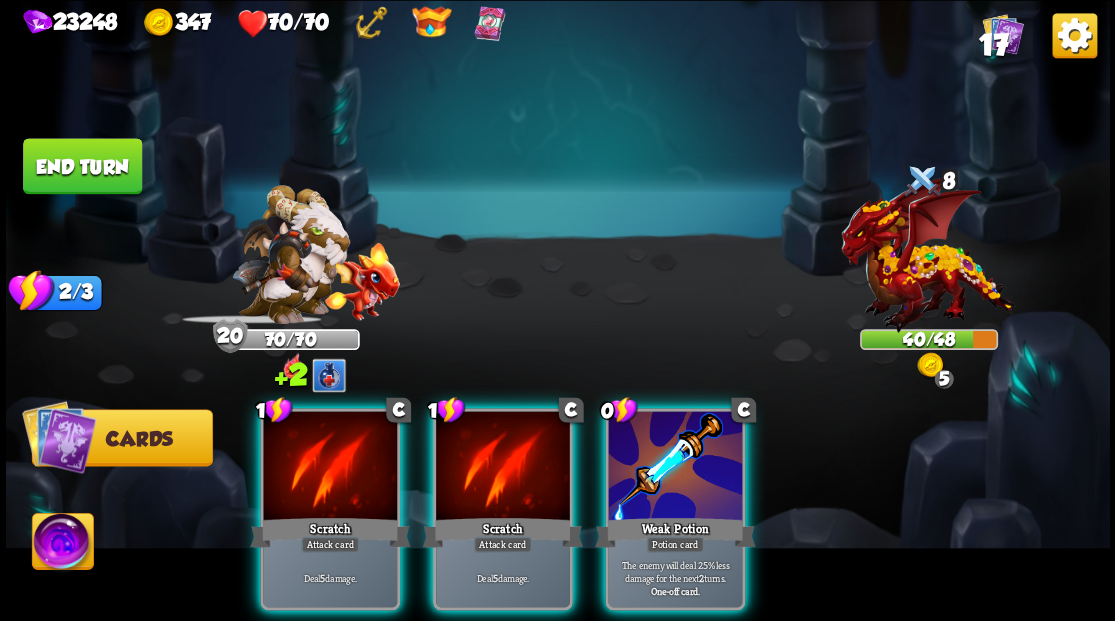 click at bounding box center (675, 467) 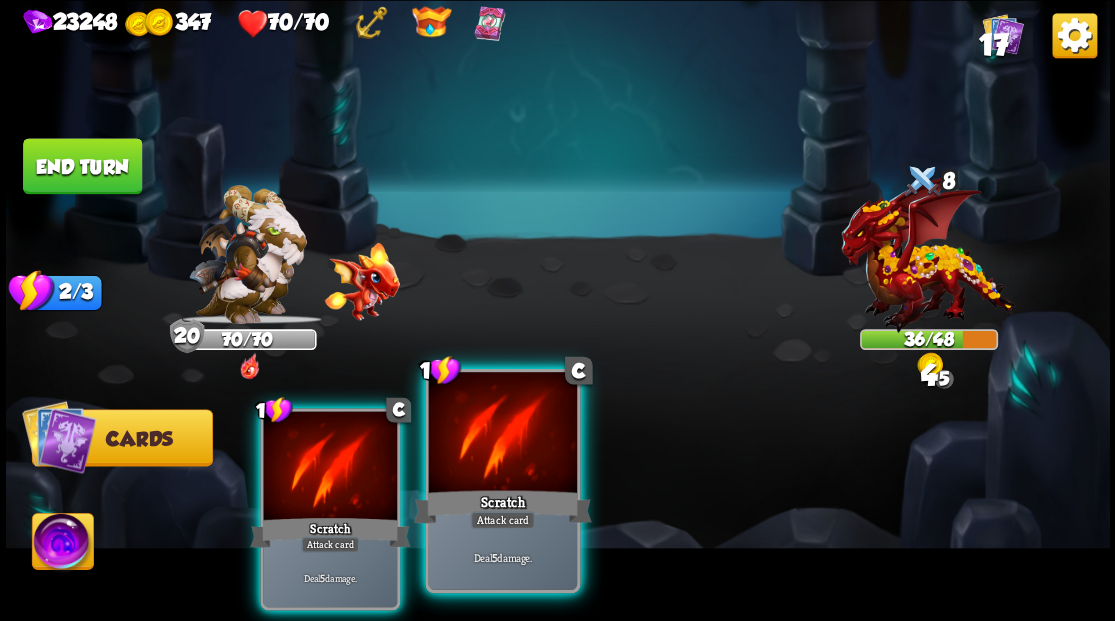 click at bounding box center (502, 434) 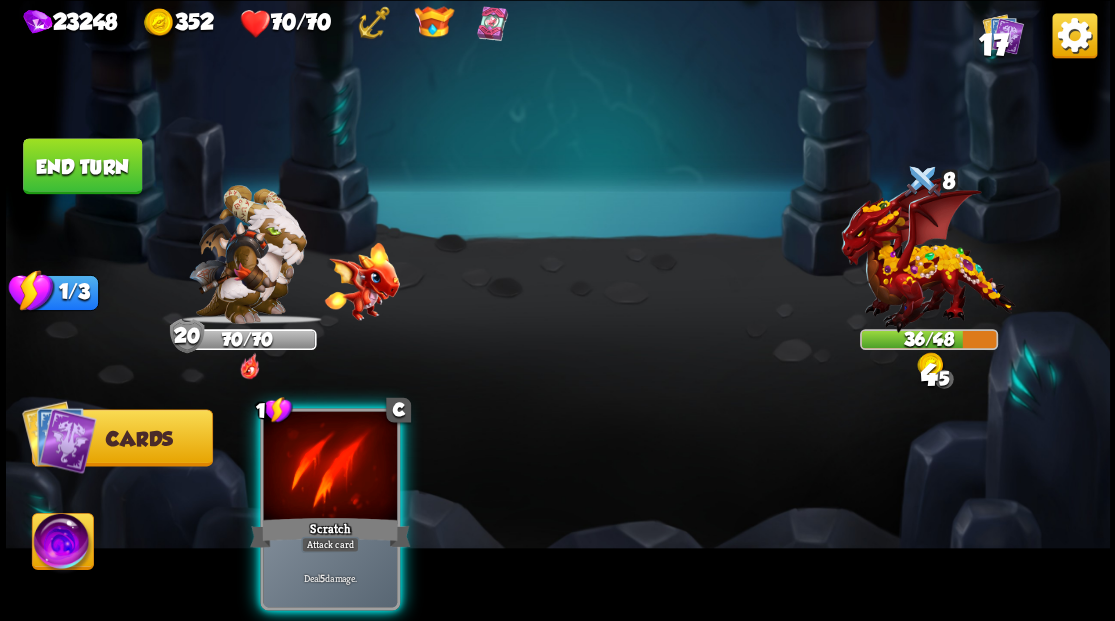 click at bounding box center (330, 467) 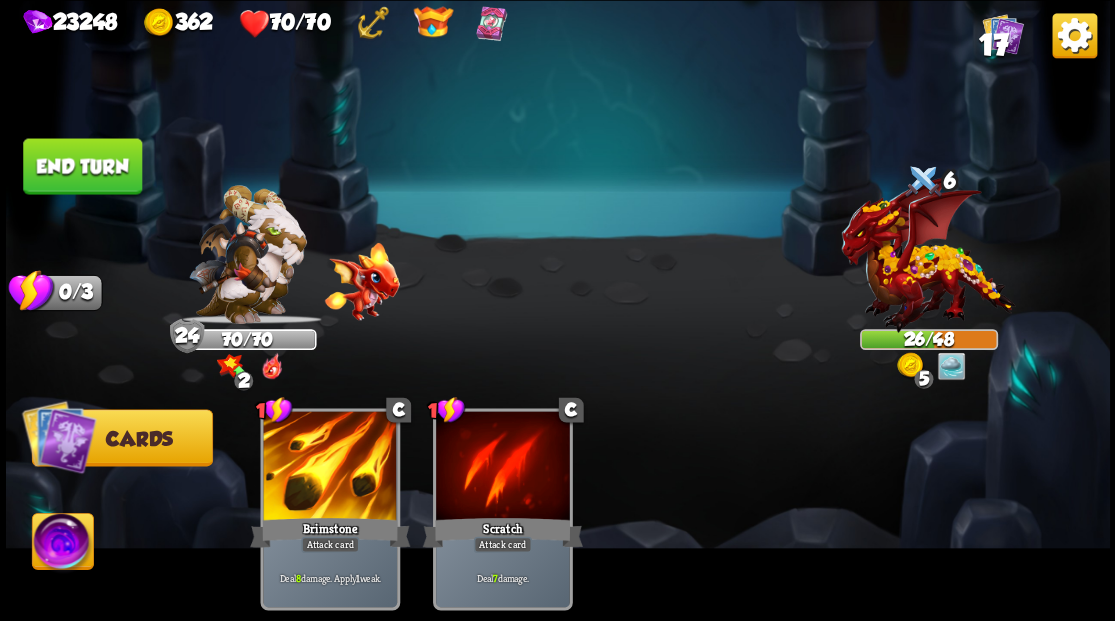 click on "End turn" at bounding box center [82, 165] 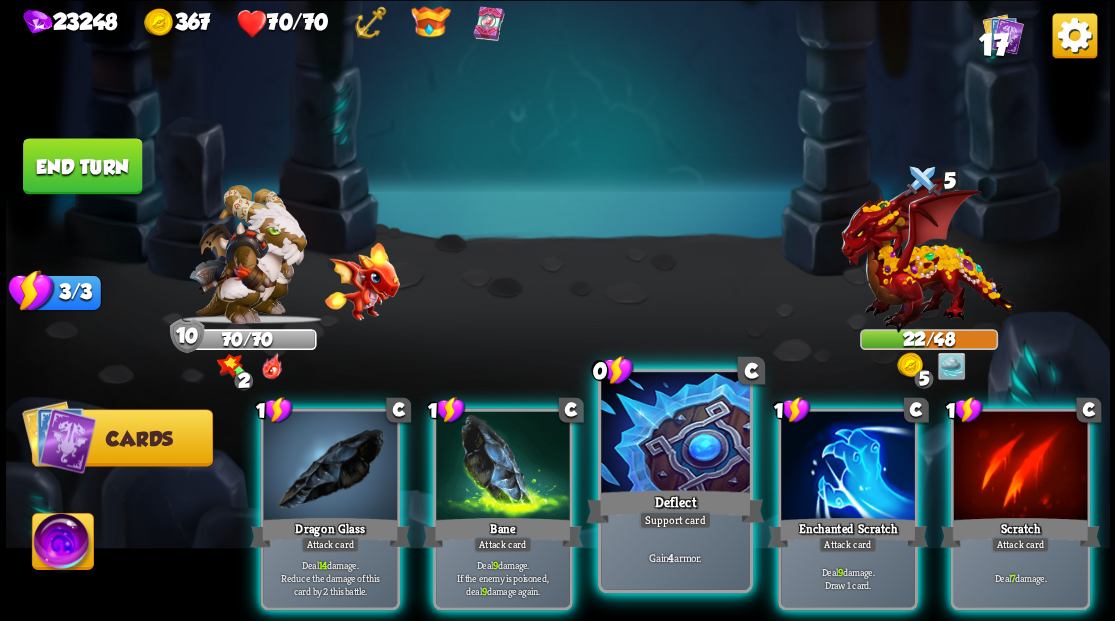 click at bounding box center (675, 434) 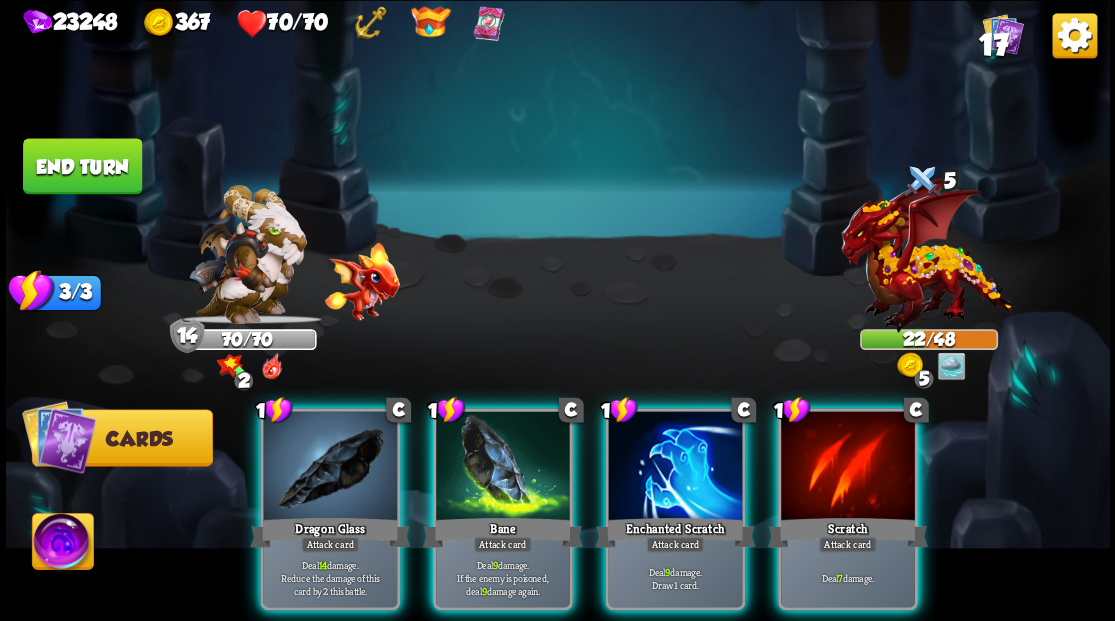 drag, startPoint x: 655, startPoint y: 440, endPoint x: 652, endPoint y: 345, distance: 95.047356 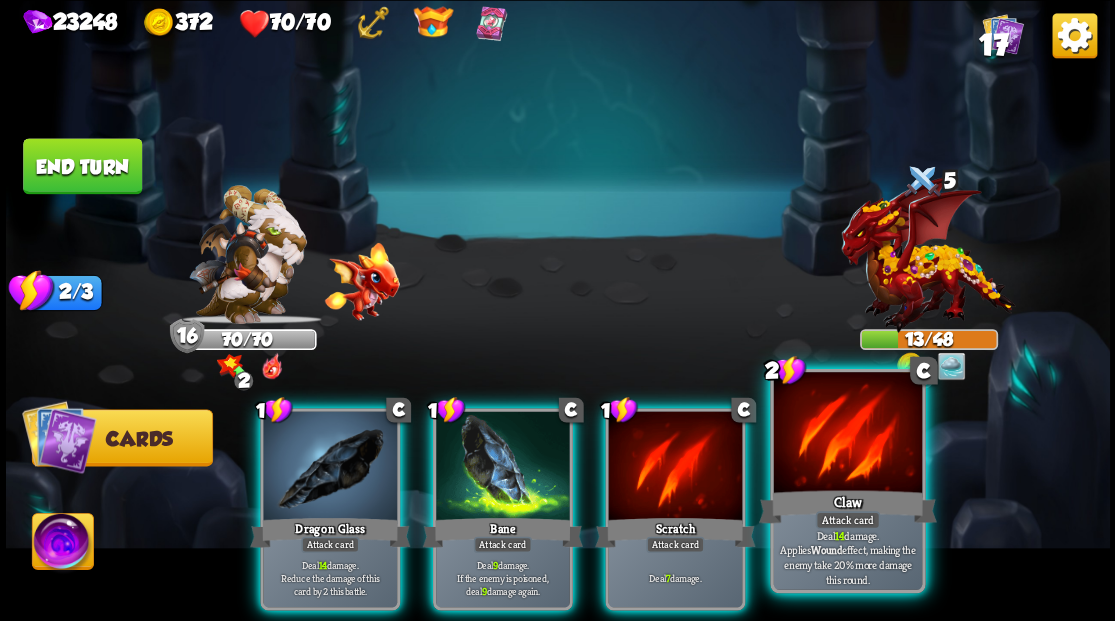 click at bounding box center (847, 434) 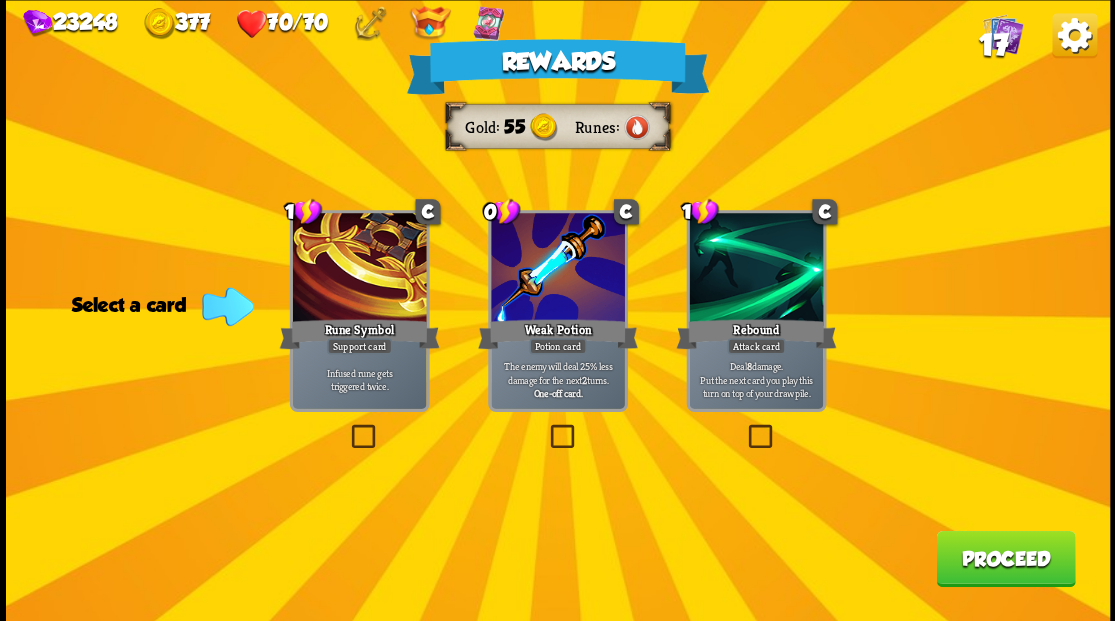 click on "17" at bounding box center (992, 45) 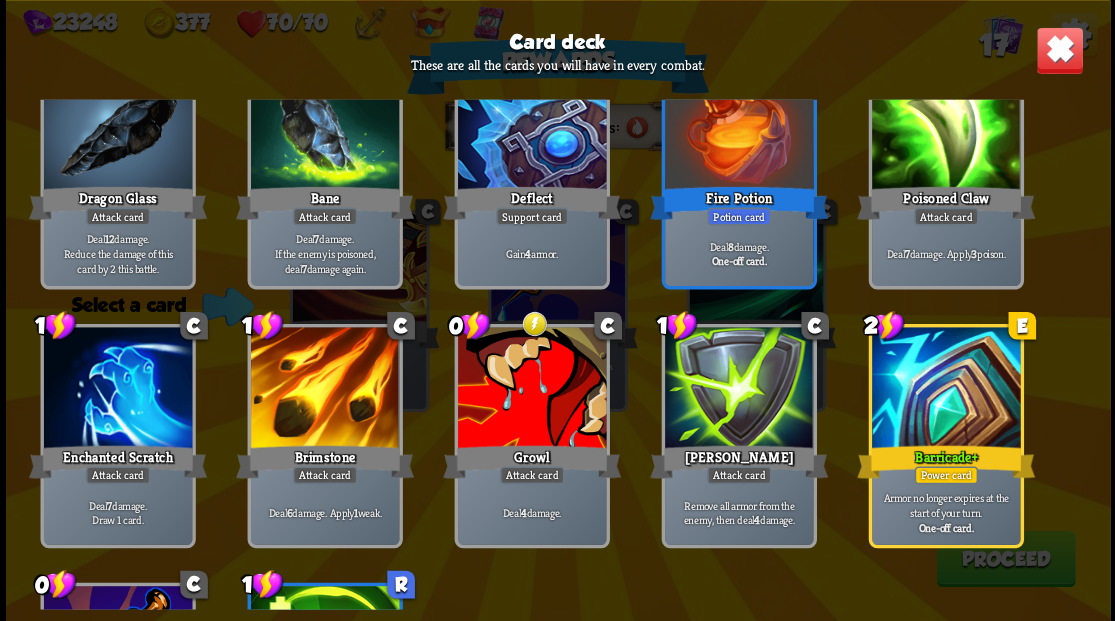 scroll, scrollTop: 466, scrollLeft: 0, axis: vertical 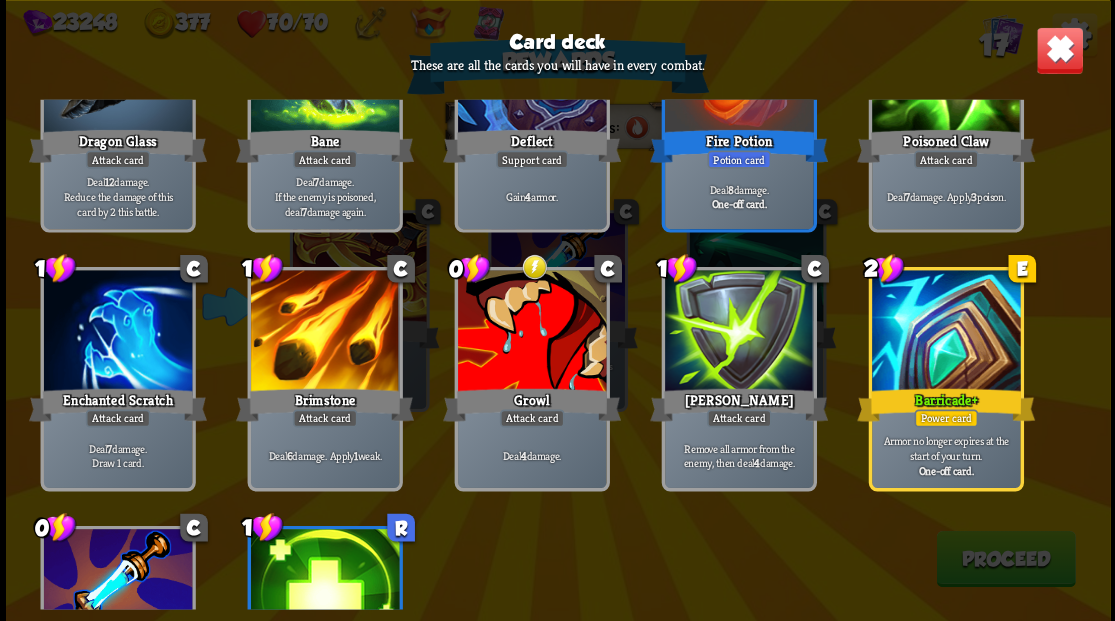 click at bounding box center (1059, 50) 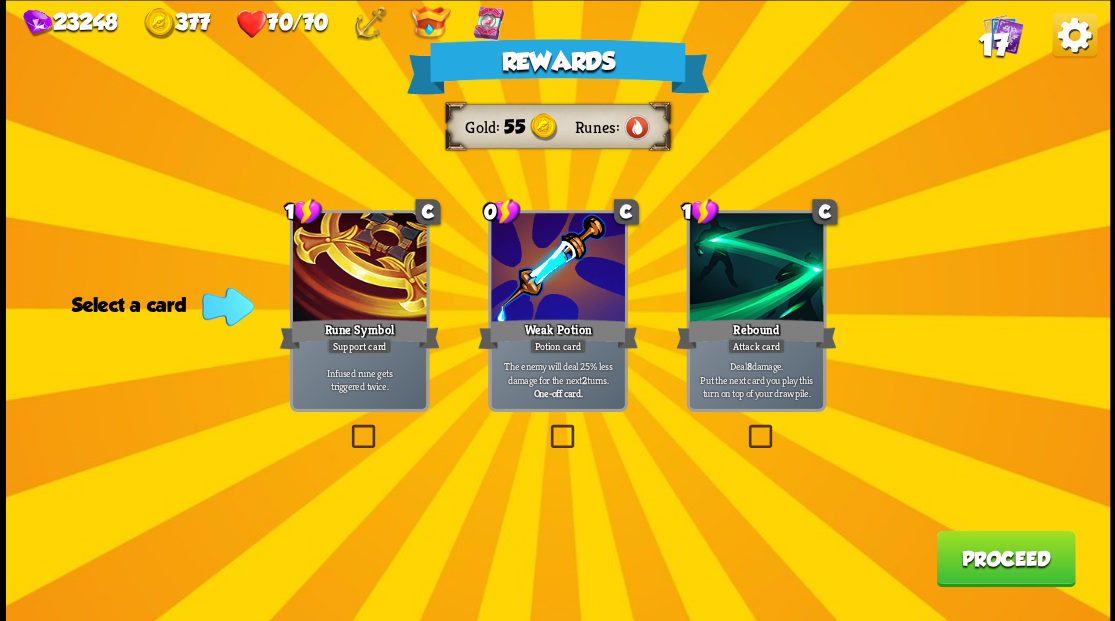 click on "Proceed" at bounding box center (1005, 558) 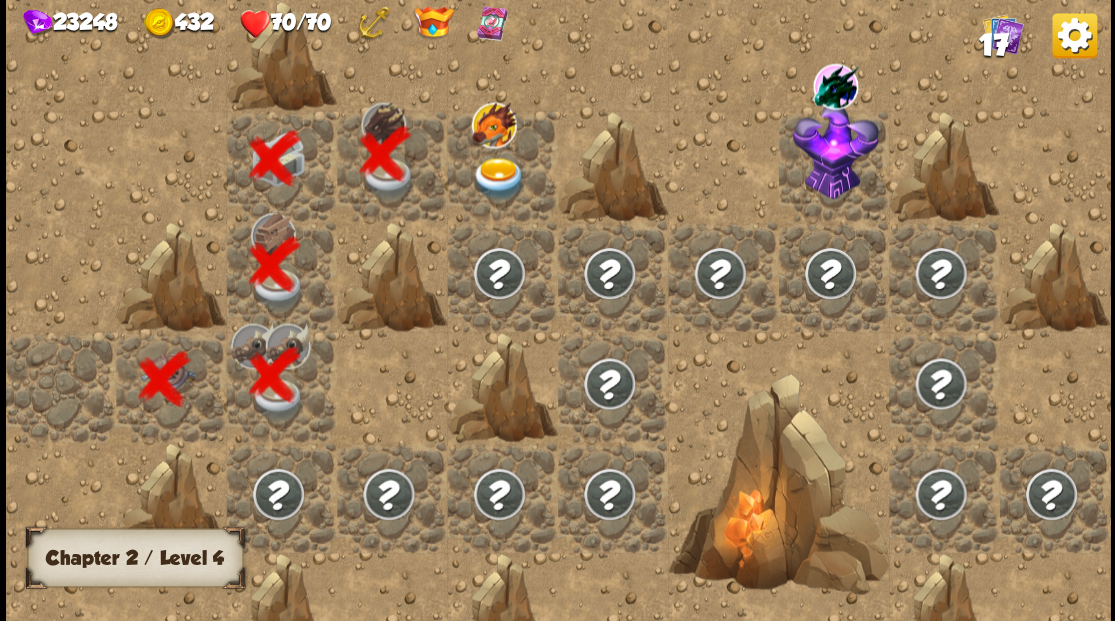 click at bounding box center (498, 178) 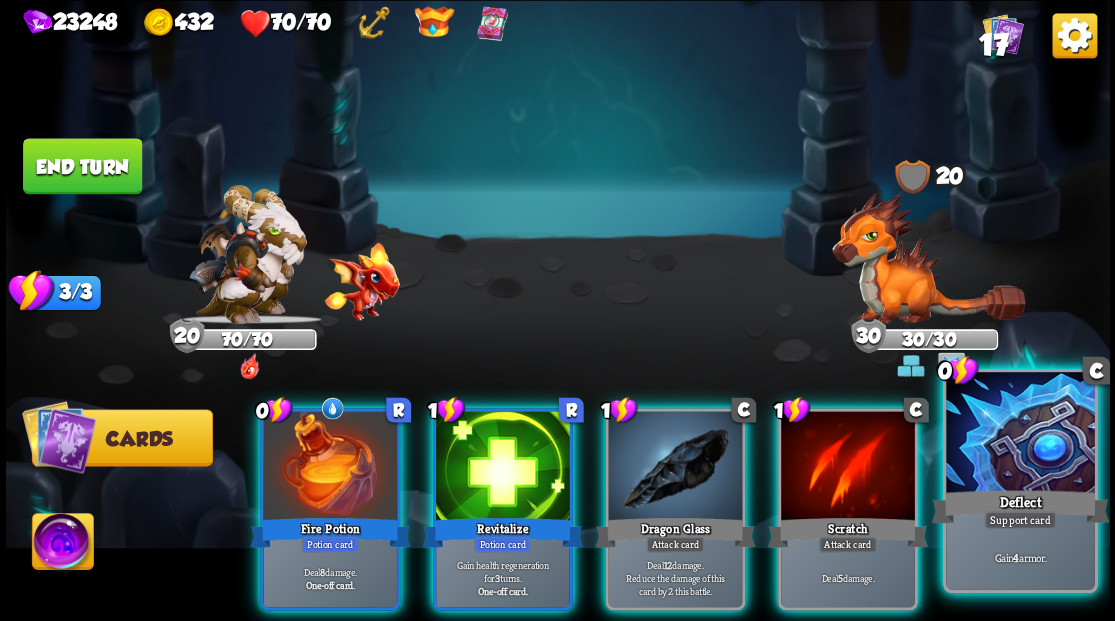 click at bounding box center [1020, 434] 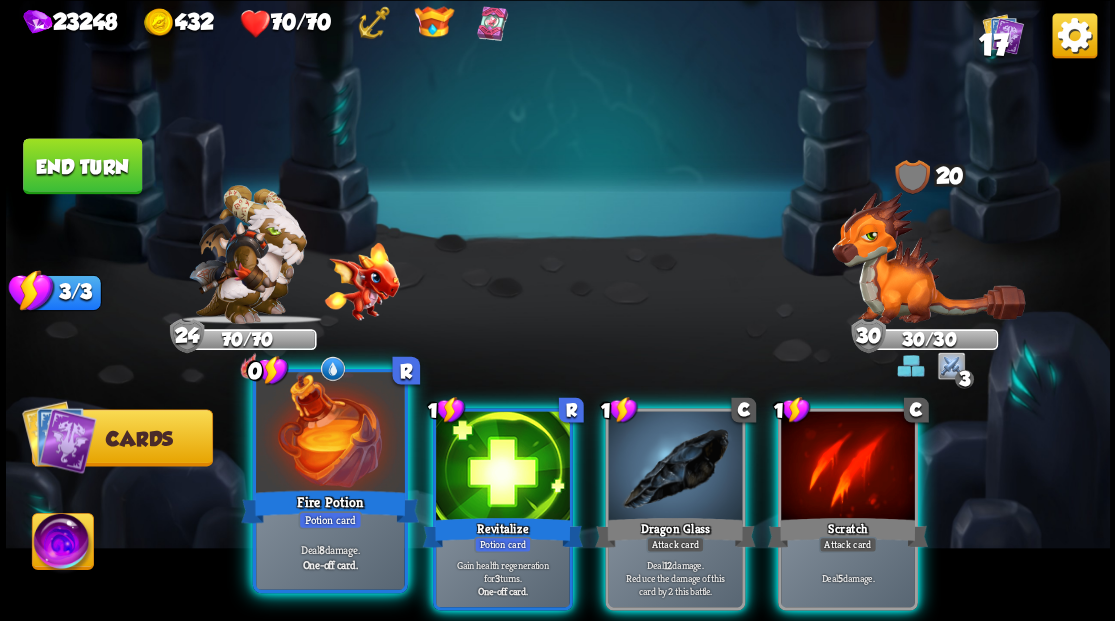click at bounding box center [330, 434] 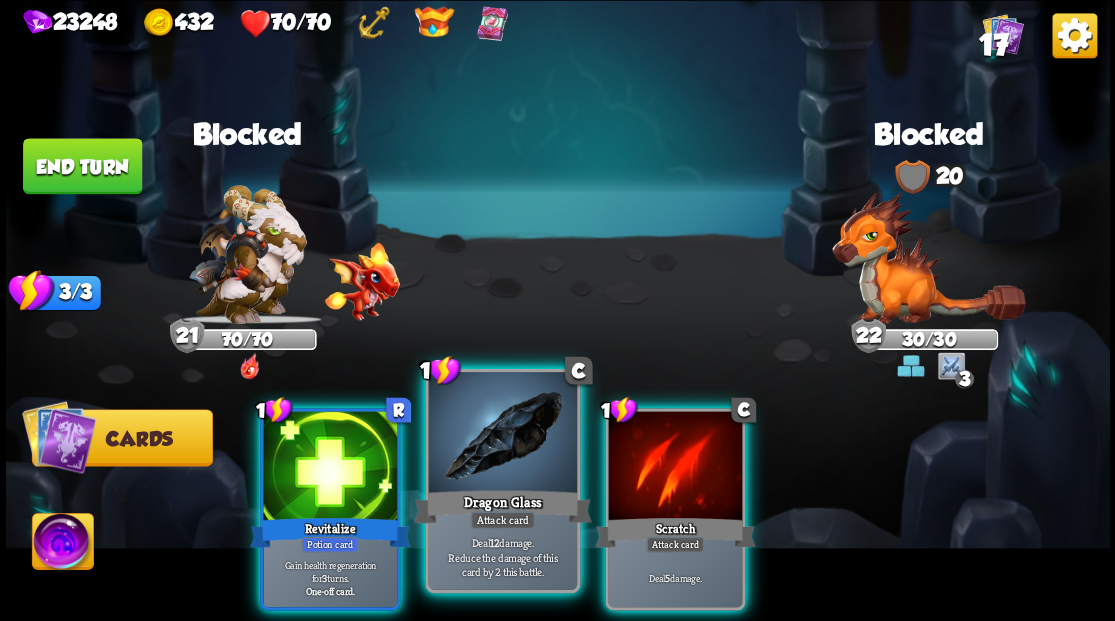 click at bounding box center [502, 434] 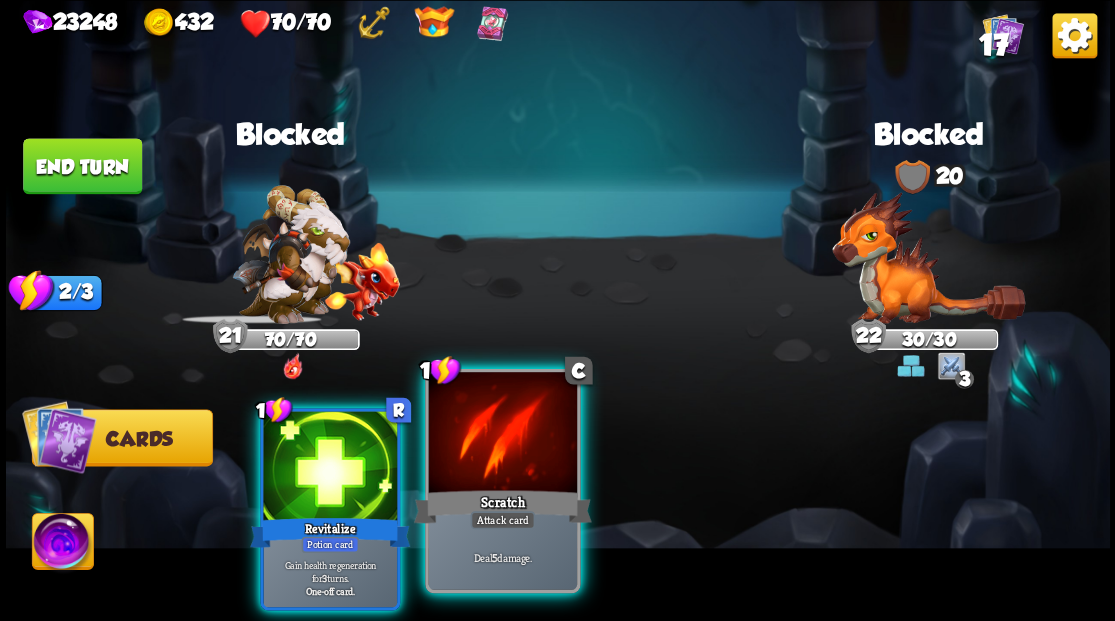 click at bounding box center [502, 434] 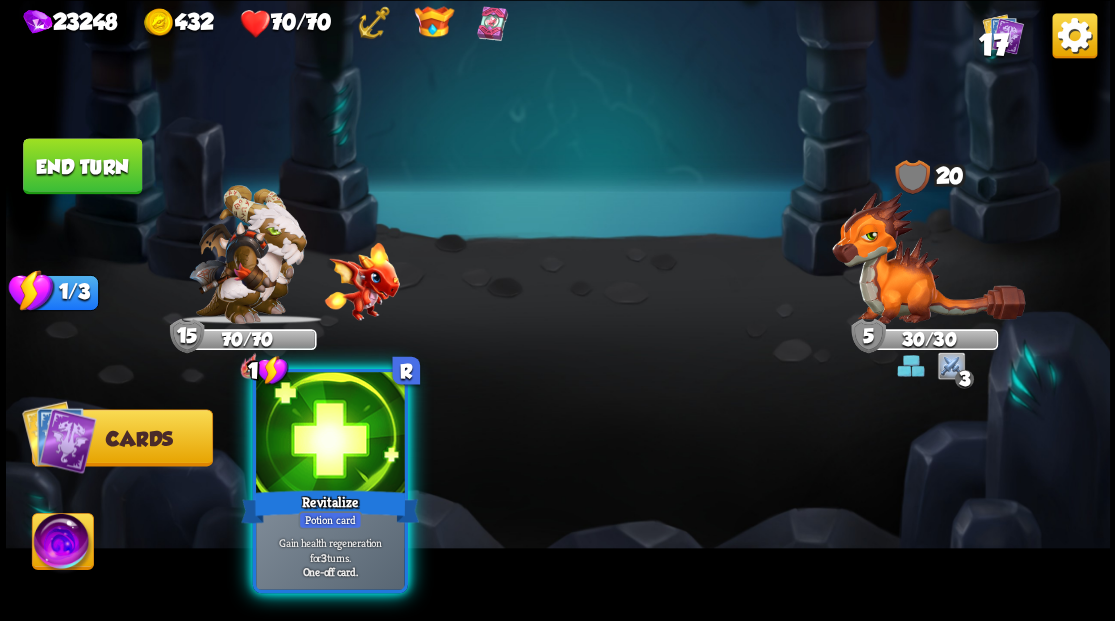 click at bounding box center (330, 434) 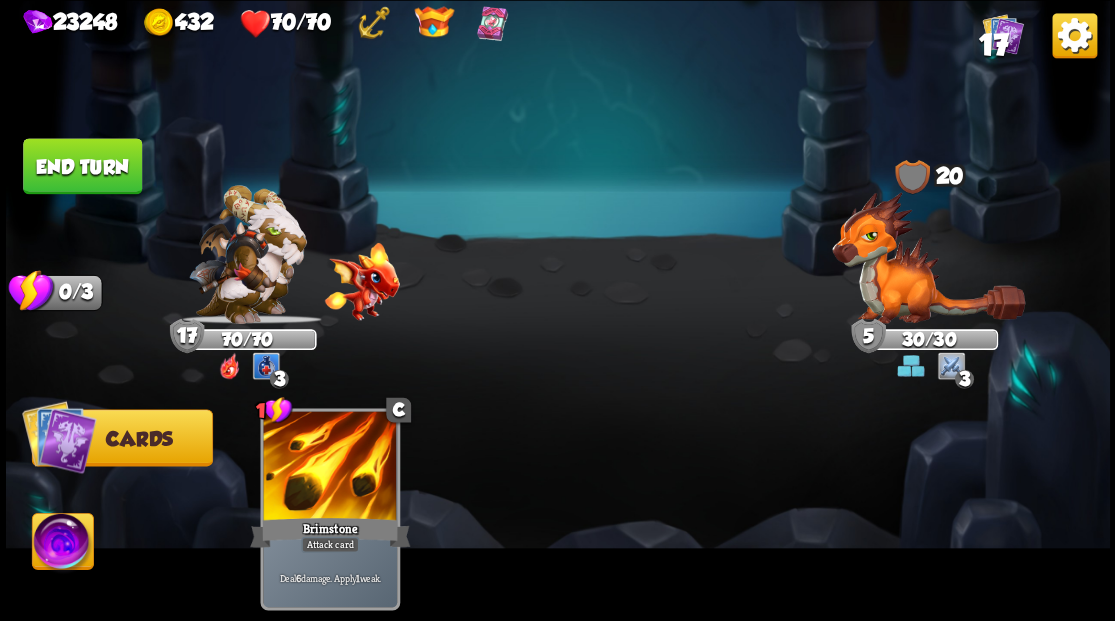 click on "End turn" at bounding box center [82, 166] 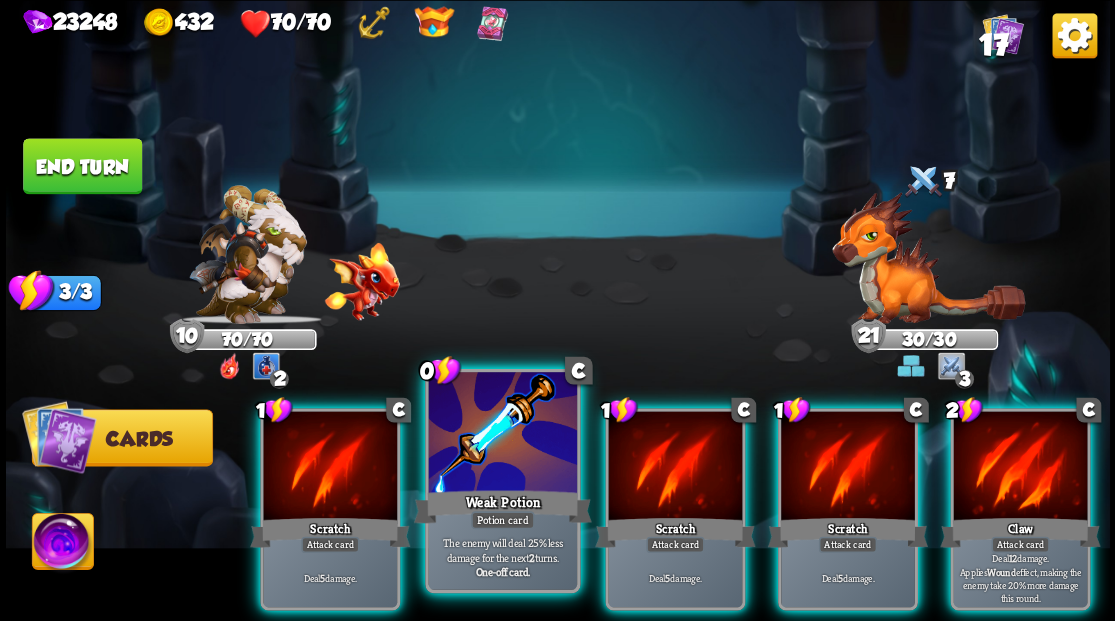 click at bounding box center (502, 434) 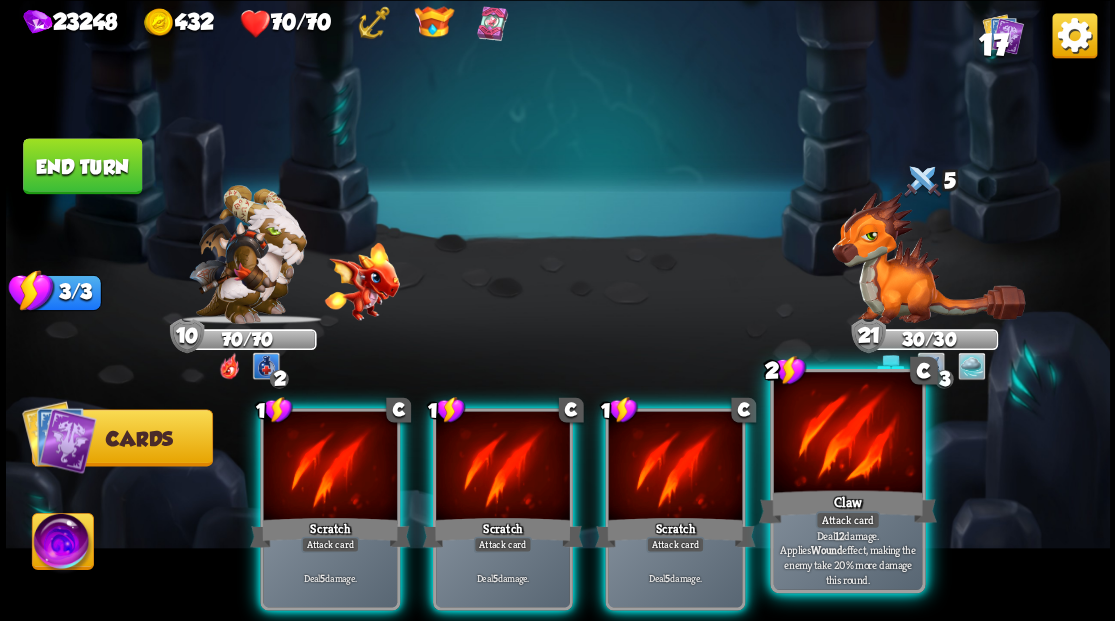 click at bounding box center [847, 434] 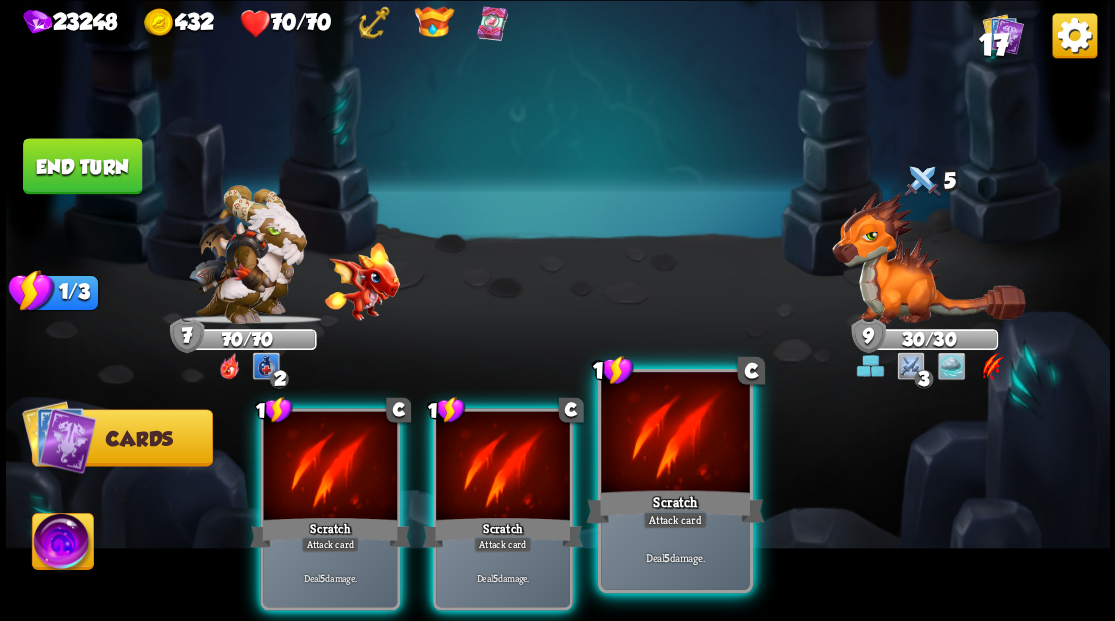 click at bounding box center [675, 434] 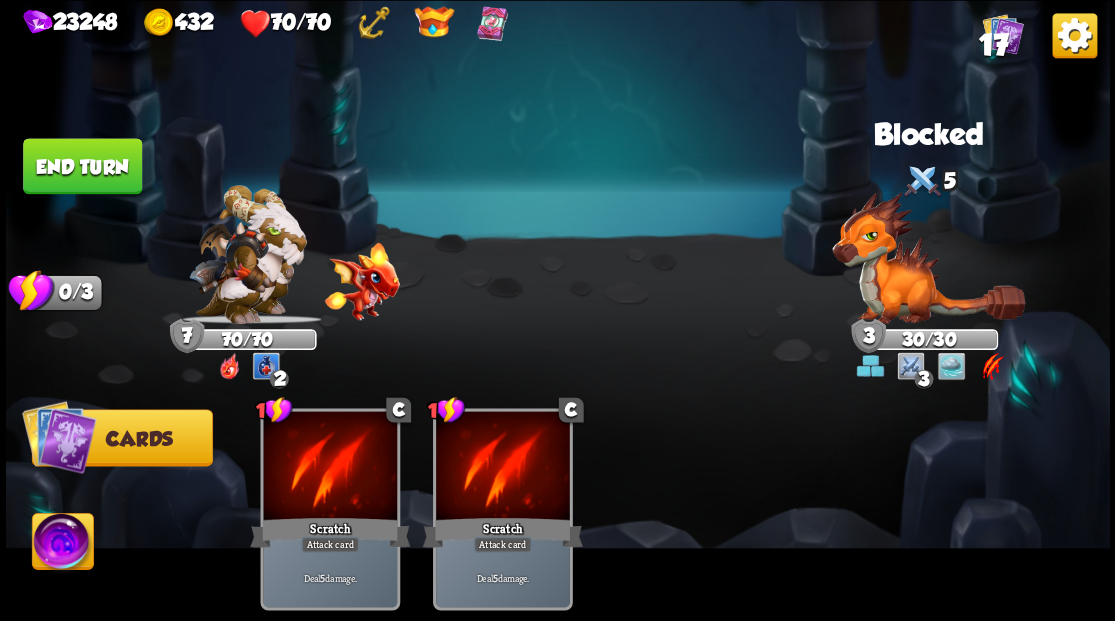 click on "End turn" at bounding box center [82, 166] 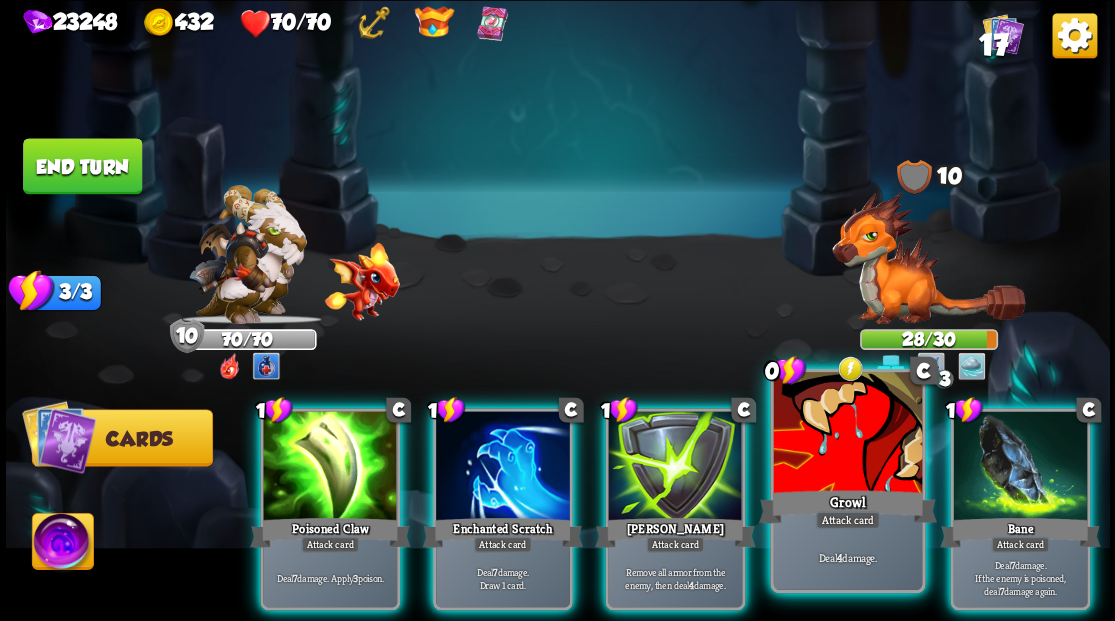 click at bounding box center (847, 434) 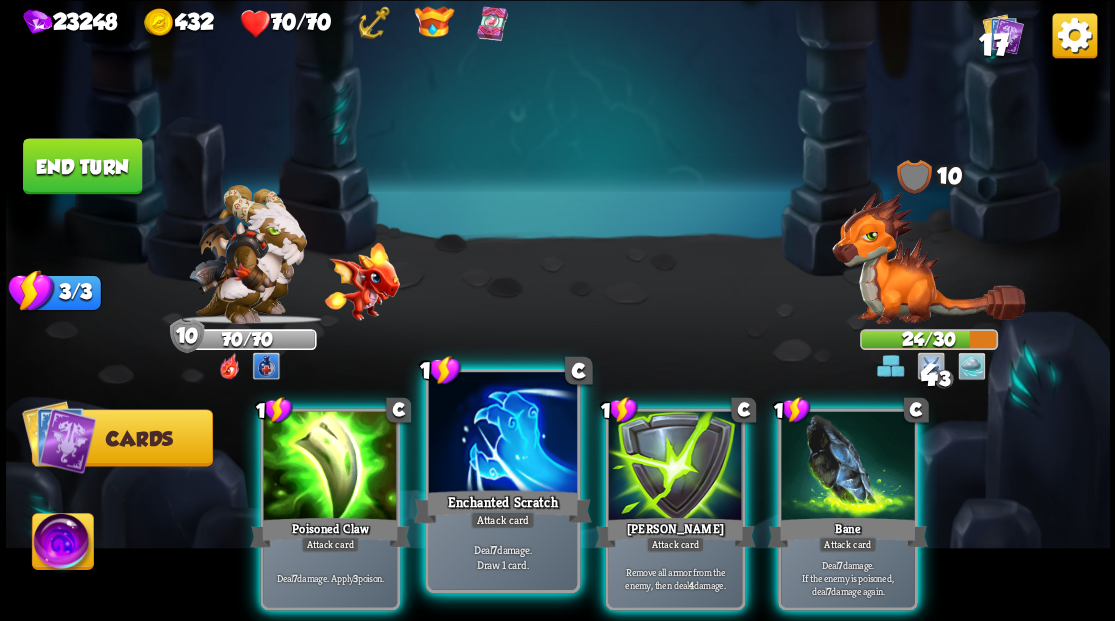 click at bounding box center [502, 434] 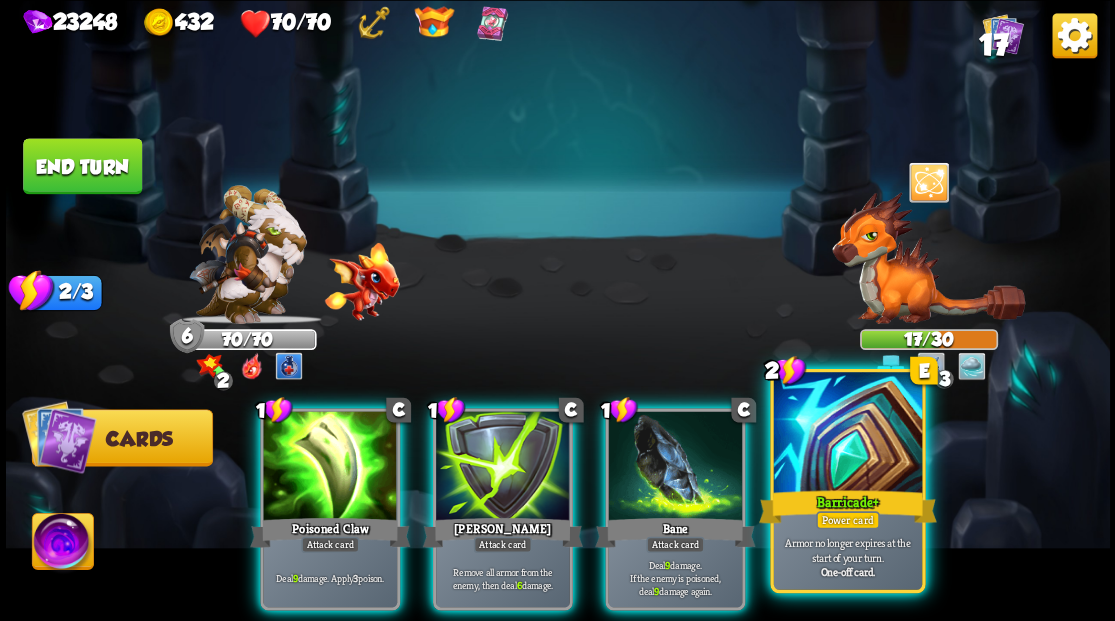 click at bounding box center [847, 434] 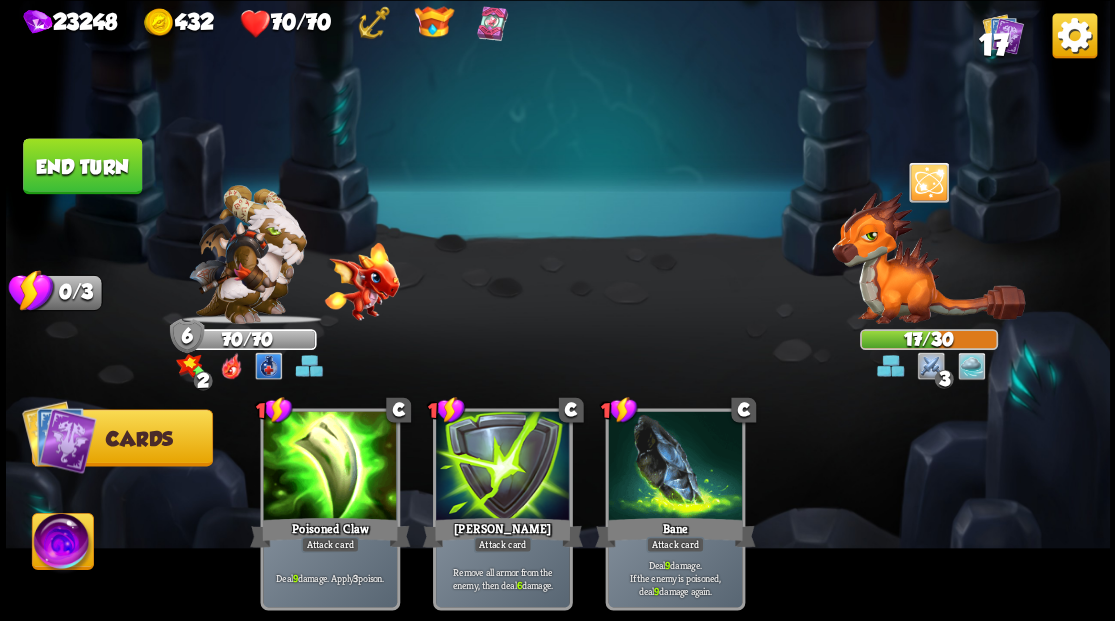 click on "End turn" at bounding box center [82, 166] 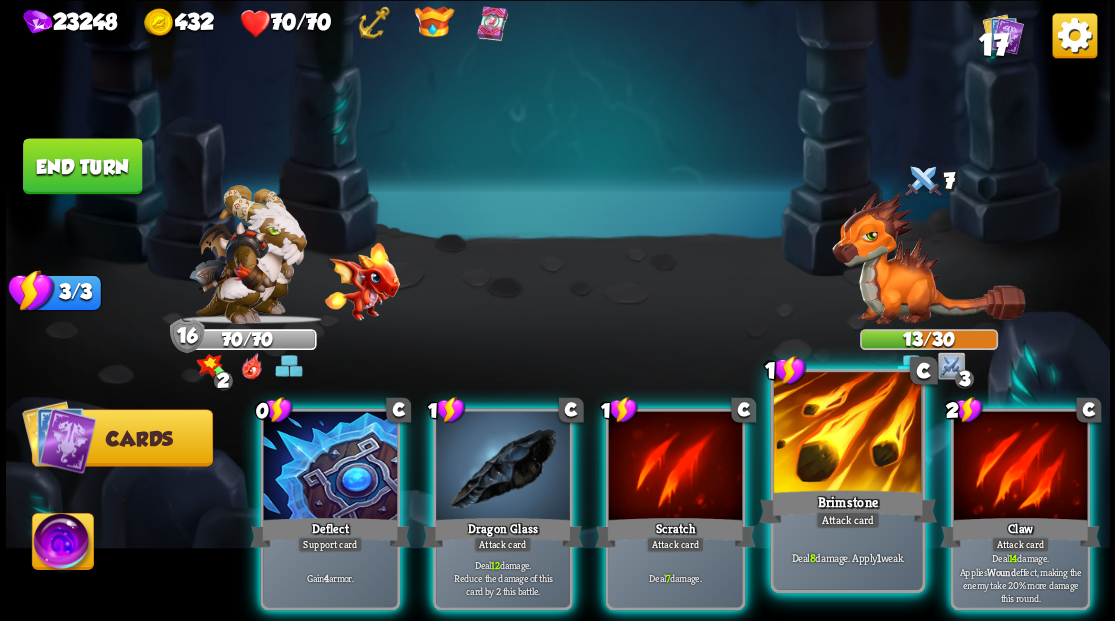 click at bounding box center (847, 434) 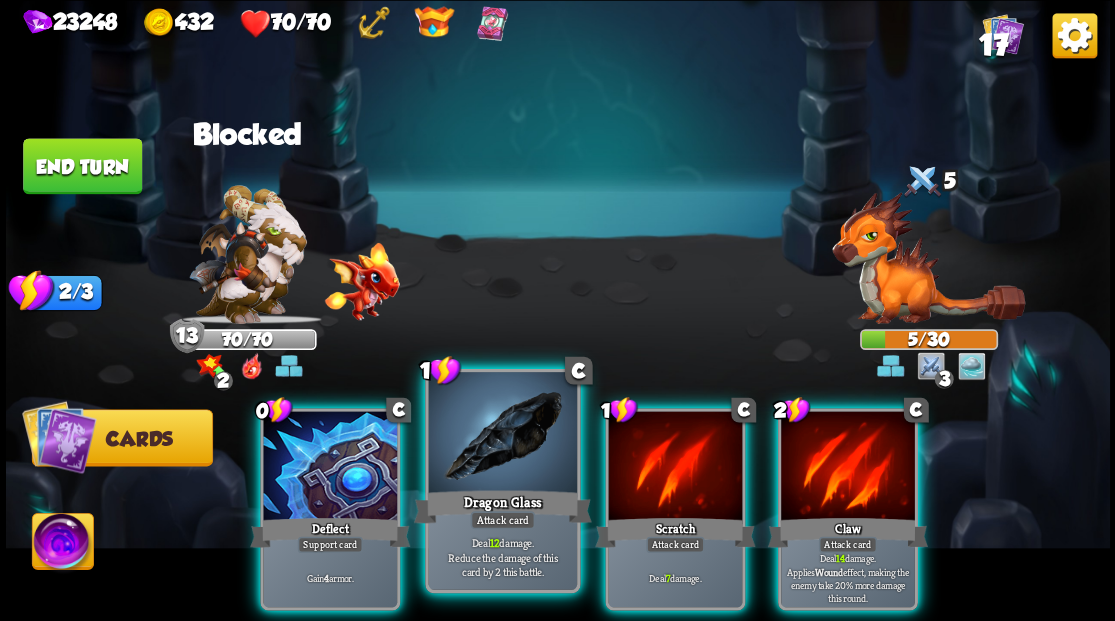 click at bounding box center (502, 434) 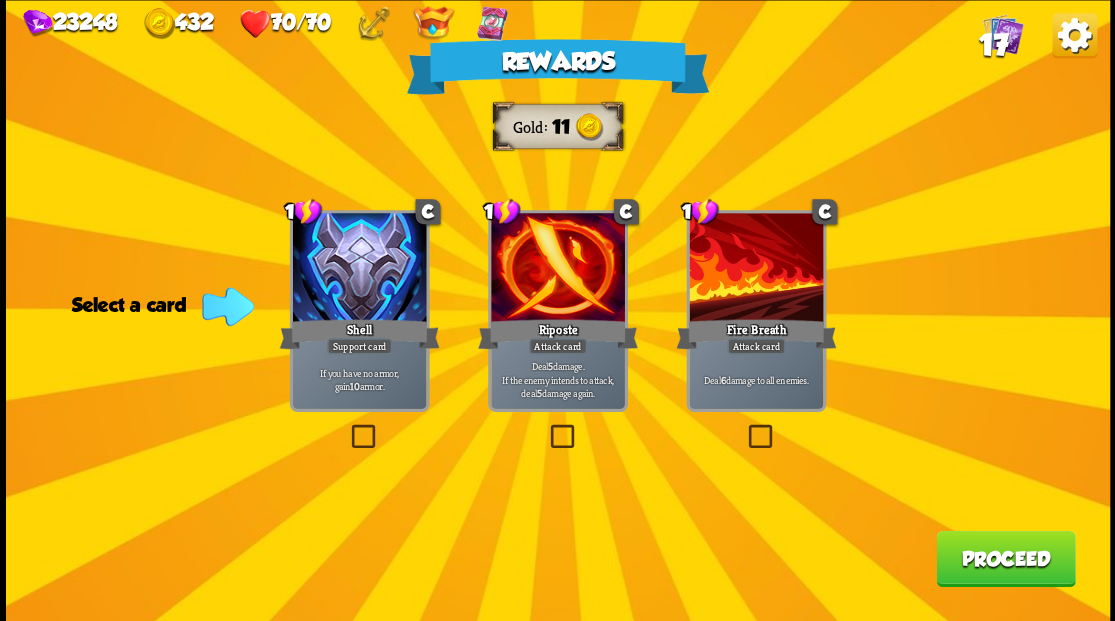 drag, startPoint x: 761, startPoint y: 434, endPoint x: 738, endPoint y: 431, distance: 23.194826 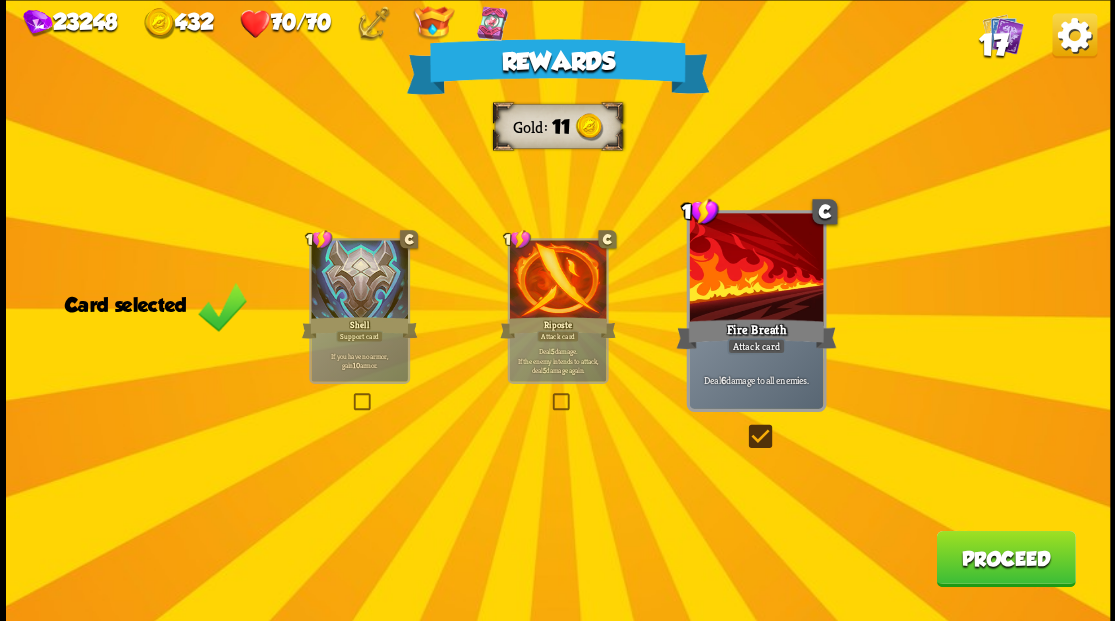 click on "Proceed" at bounding box center [1005, 558] 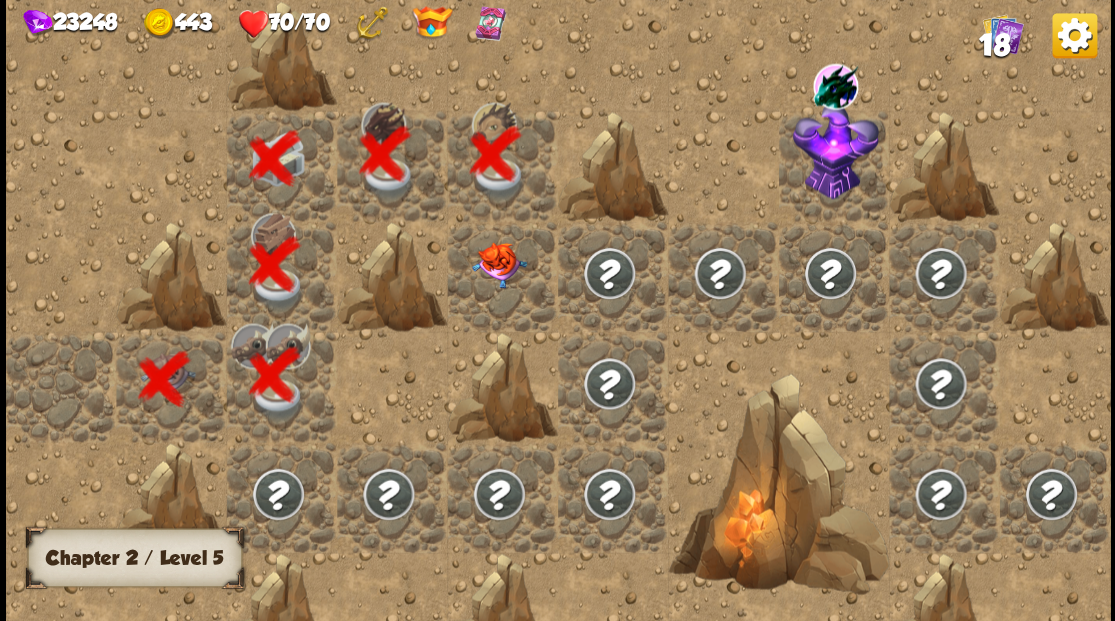 click at bounding box center [498, 265] 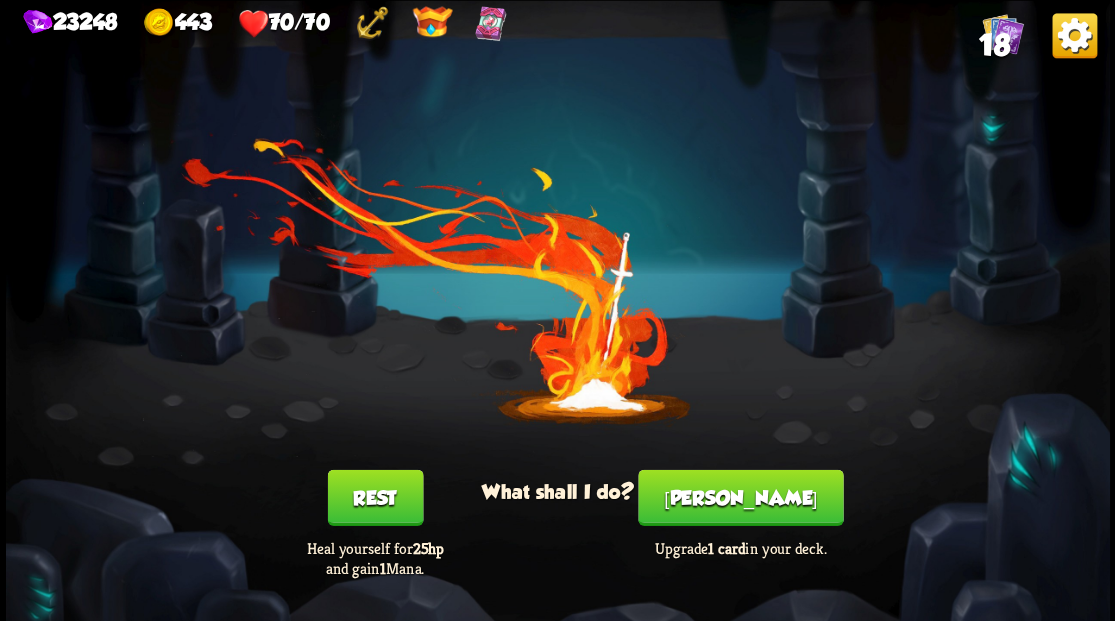 click on "[PERSON_NAME]" at bounding box center (740, 497) 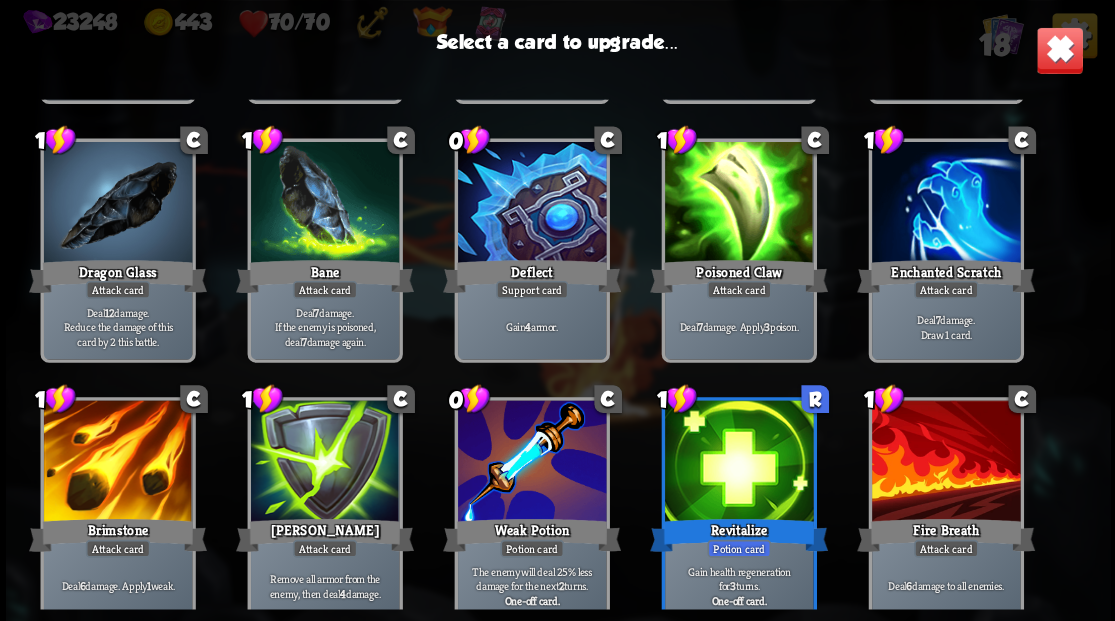scroll, scrollTop: 329, scrollLeft: 0, axis: vertical 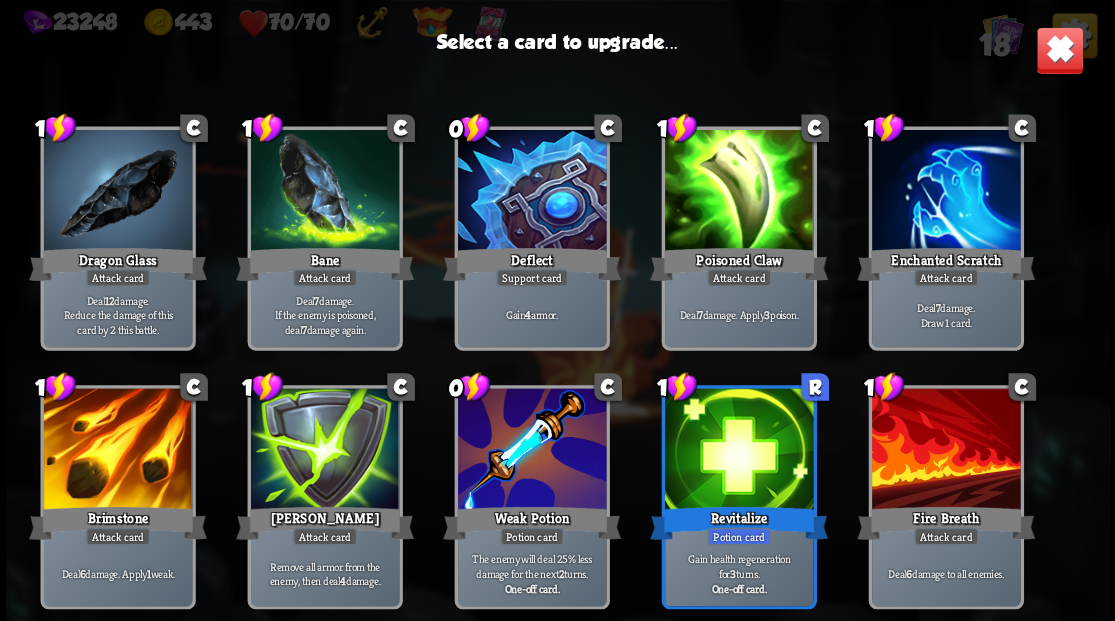 click at bounding box center (531, 192) 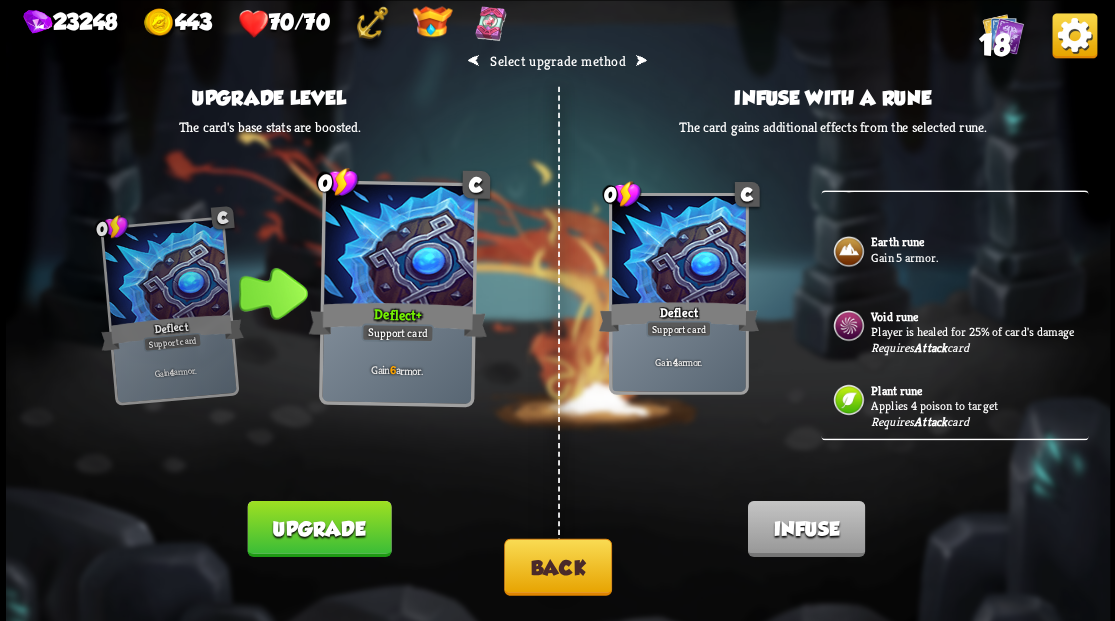 scroll, scrollTop: 158, scrollLeft: 0, axis: vertical 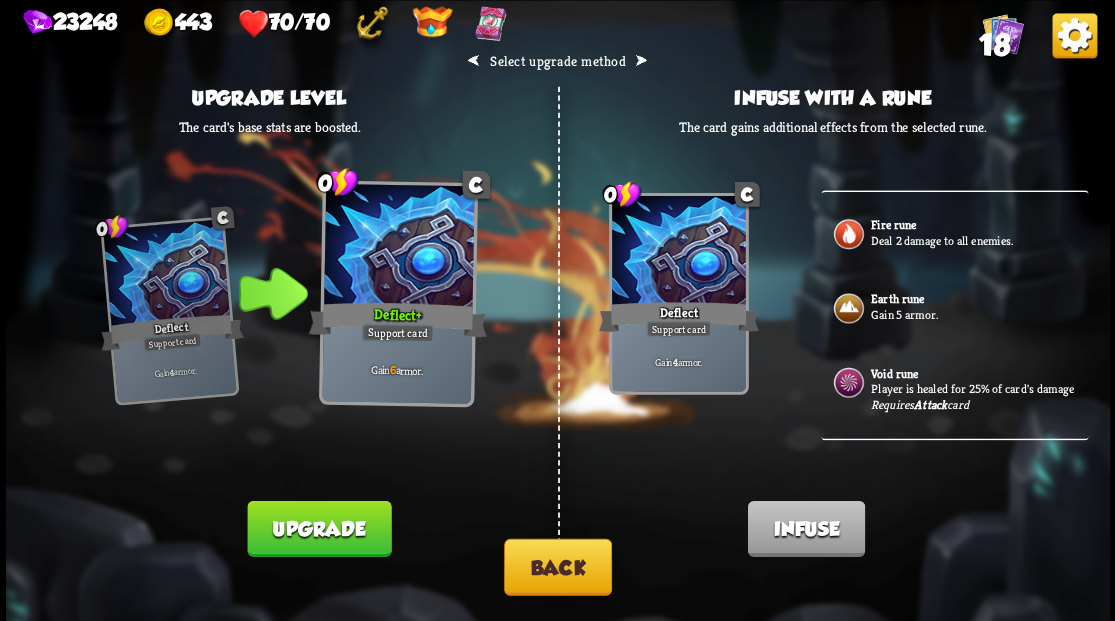 click on "Gain 5 armor." at bounding box center [977, 314] 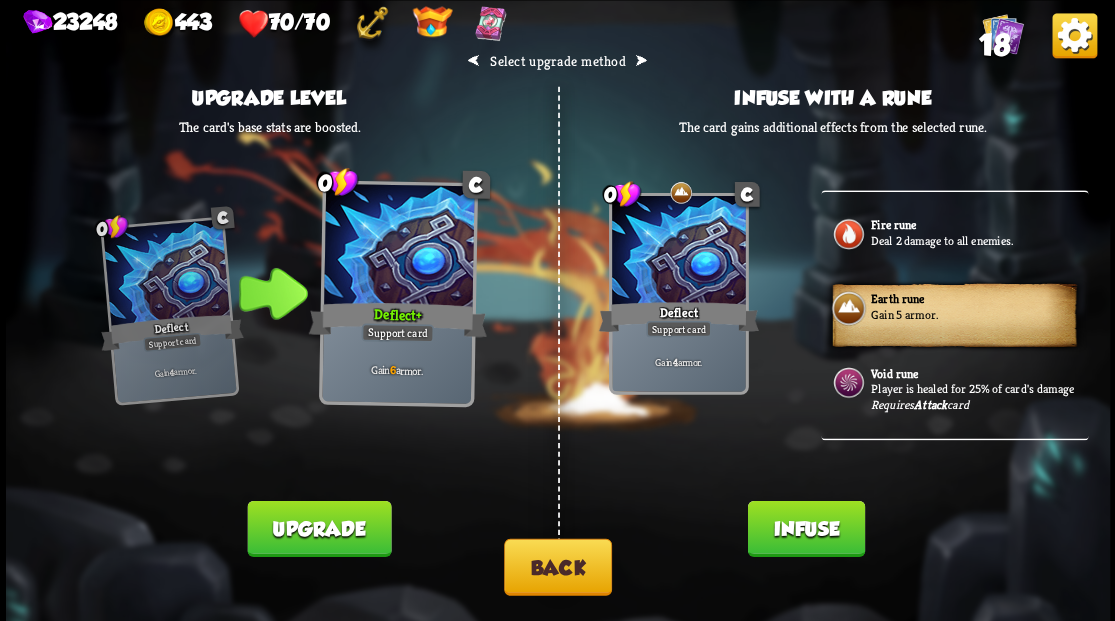 click on "Infuse" at bounding box center (805, 528) 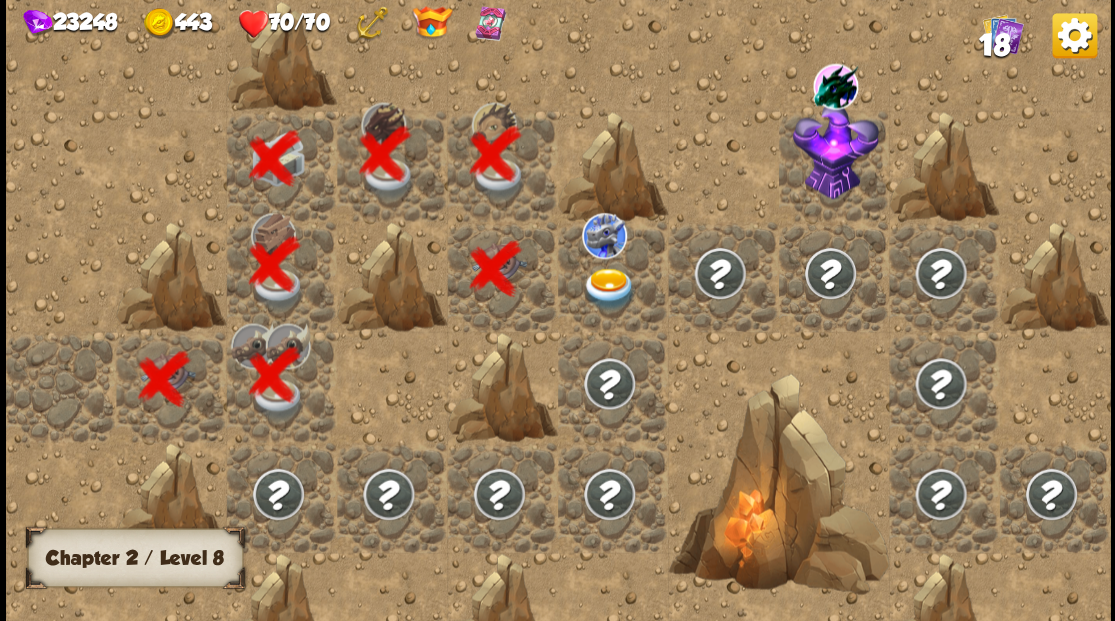 click at bounding box center [609, 288] 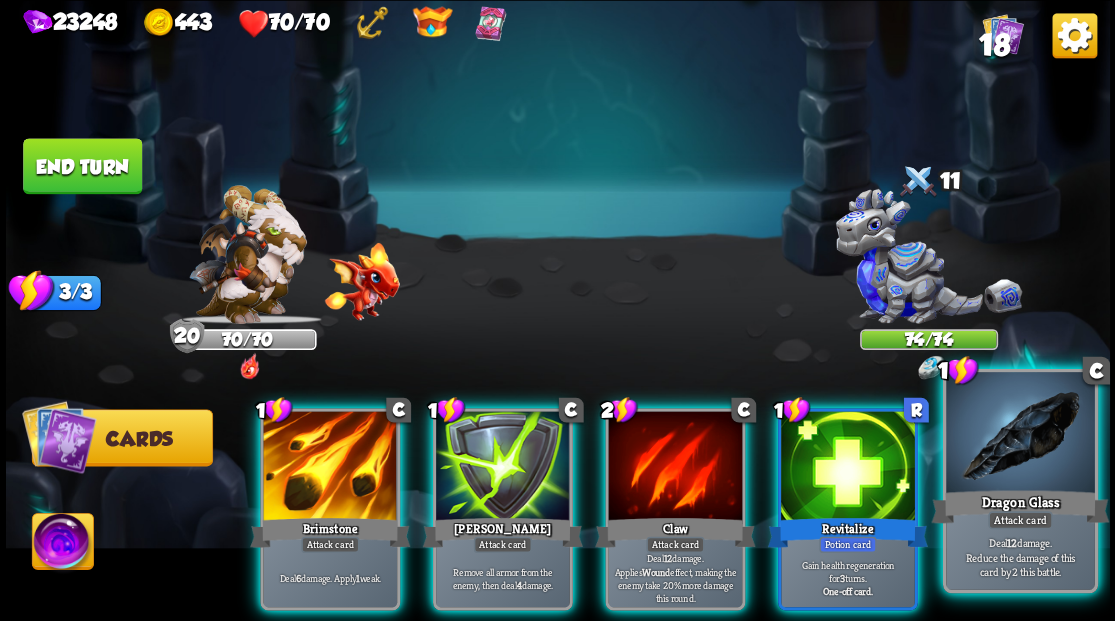 click at bounding box center (1020, 434) 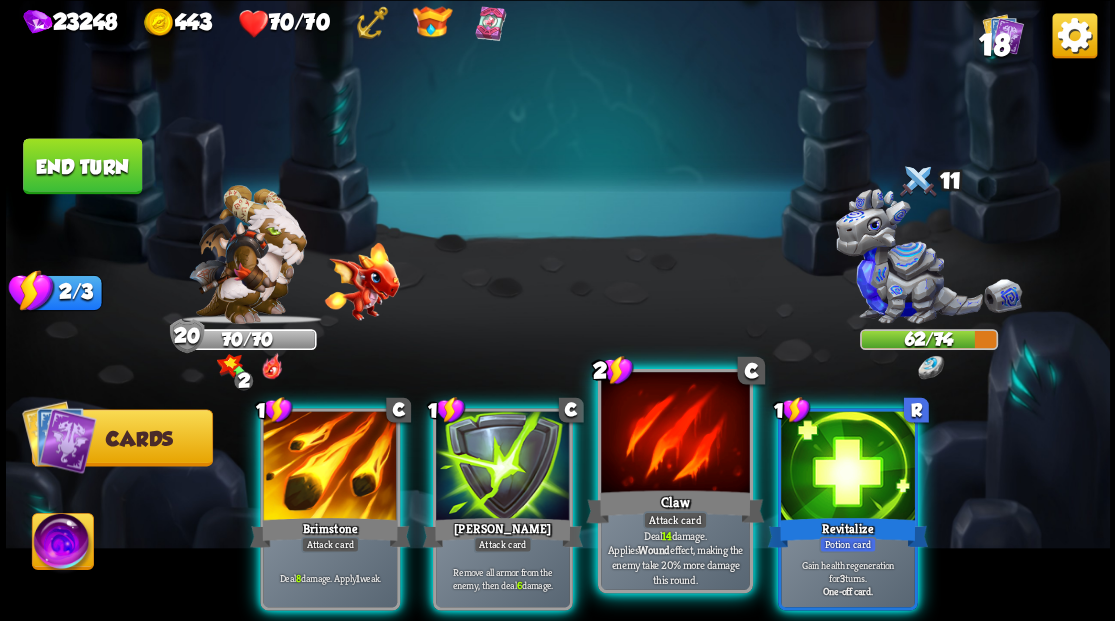 click at bounding box center [675, 434] 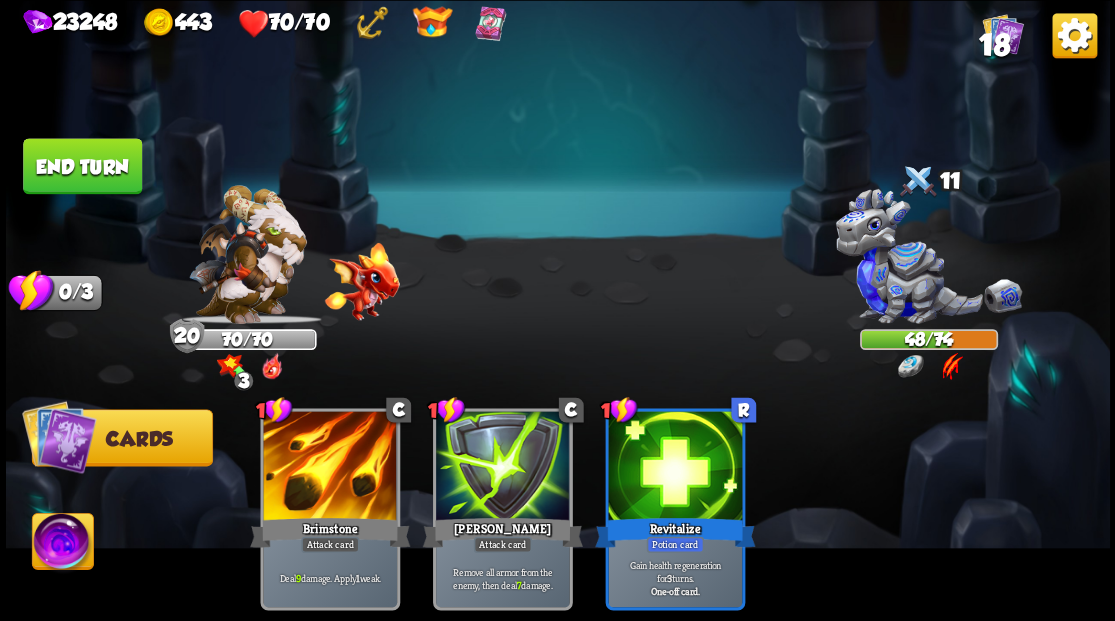 click on "End turn" at bounding box center [82, 166] 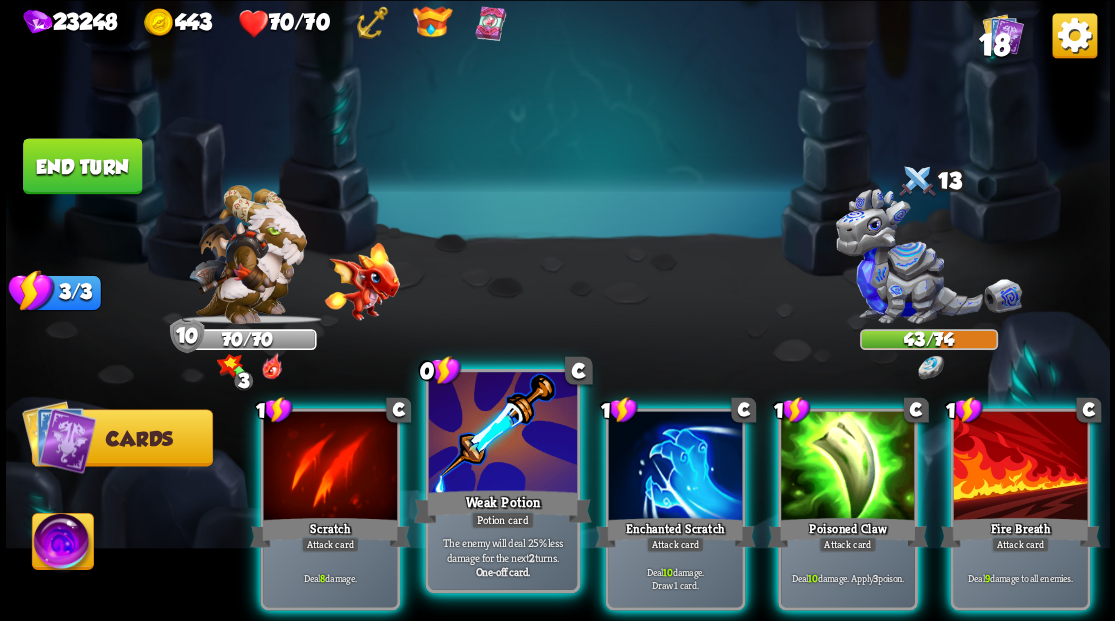 click at bounding box center (502, 434) 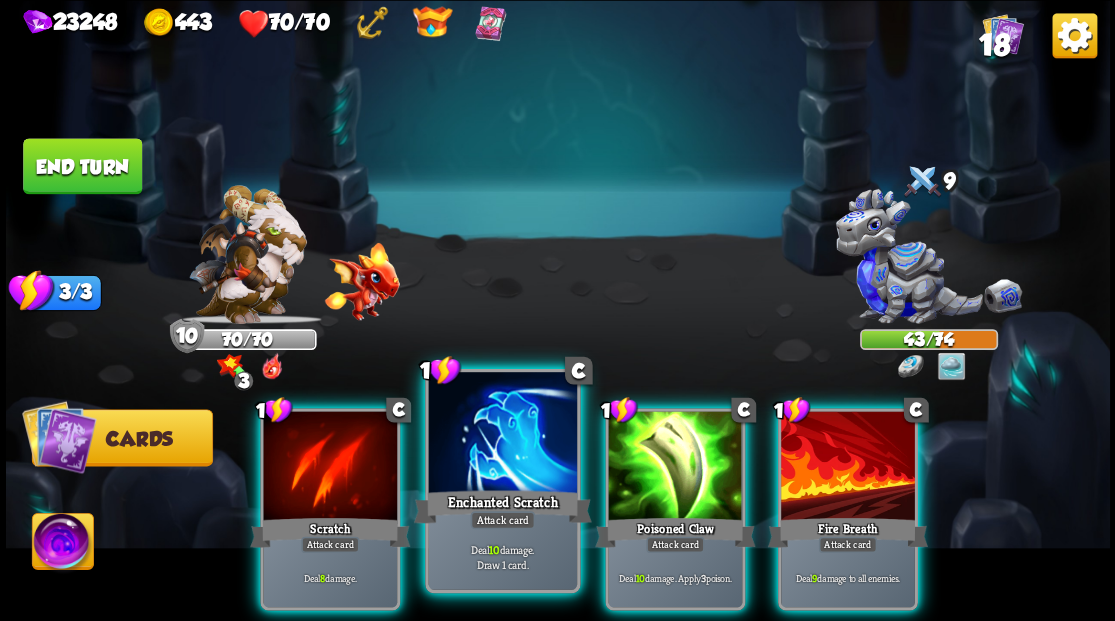 click at bounding box center [502, 434] 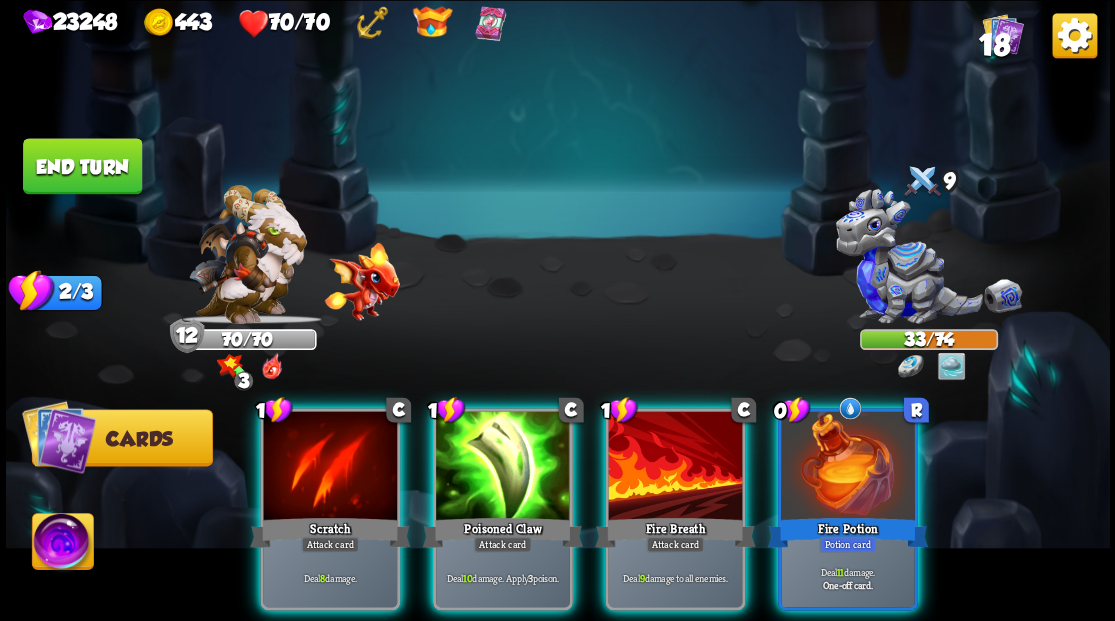 click at bounding box center (848, 467) 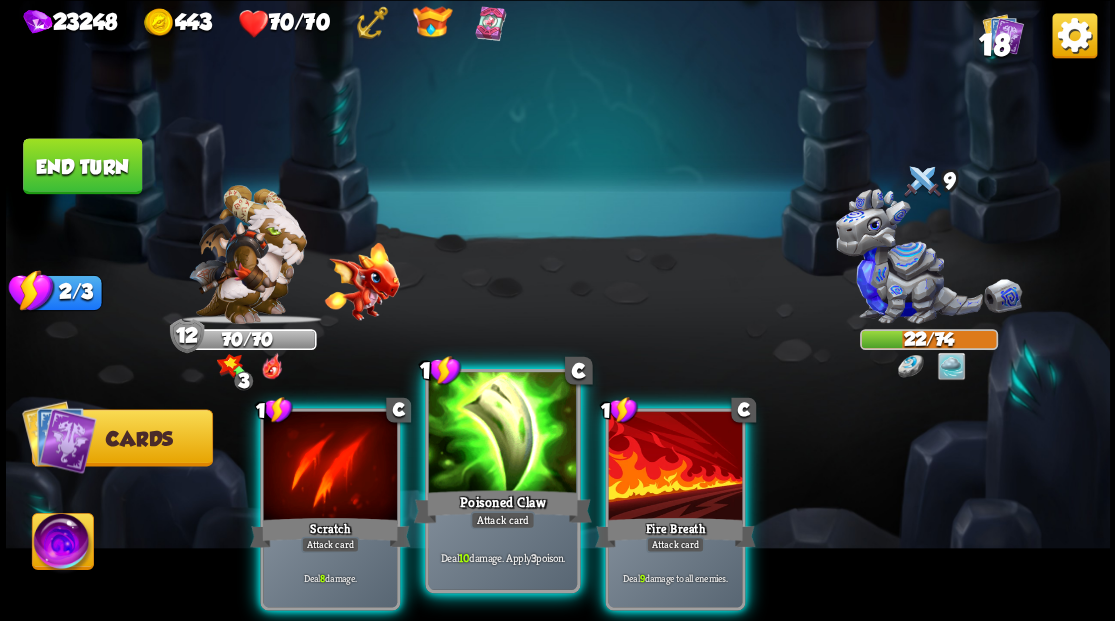 click at bounding box center [502, 434] 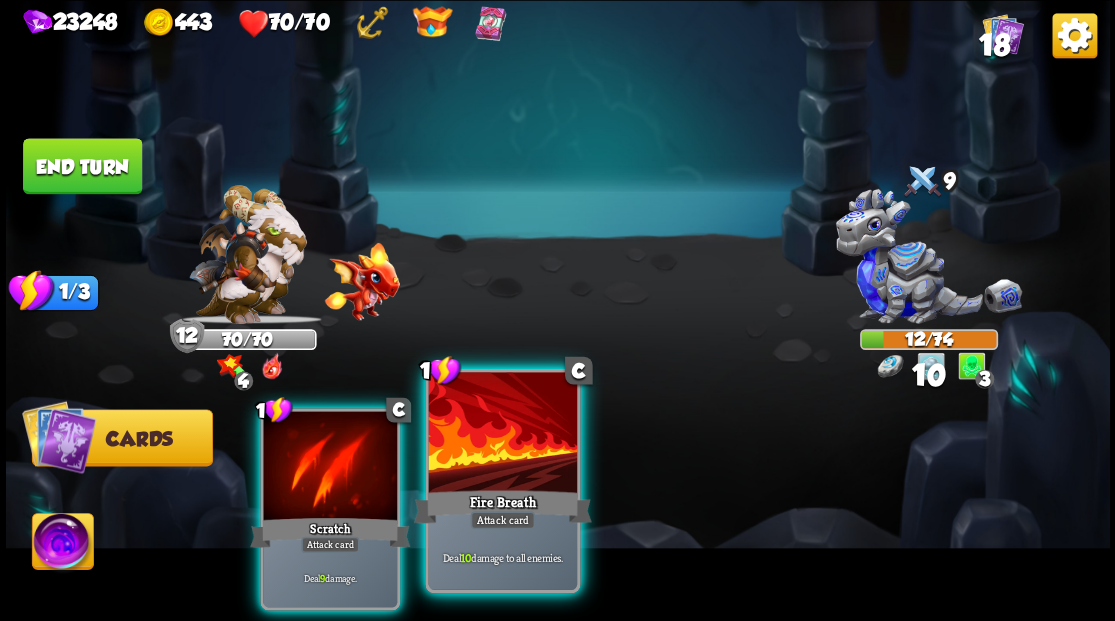 click at bounding box center [502, 434] 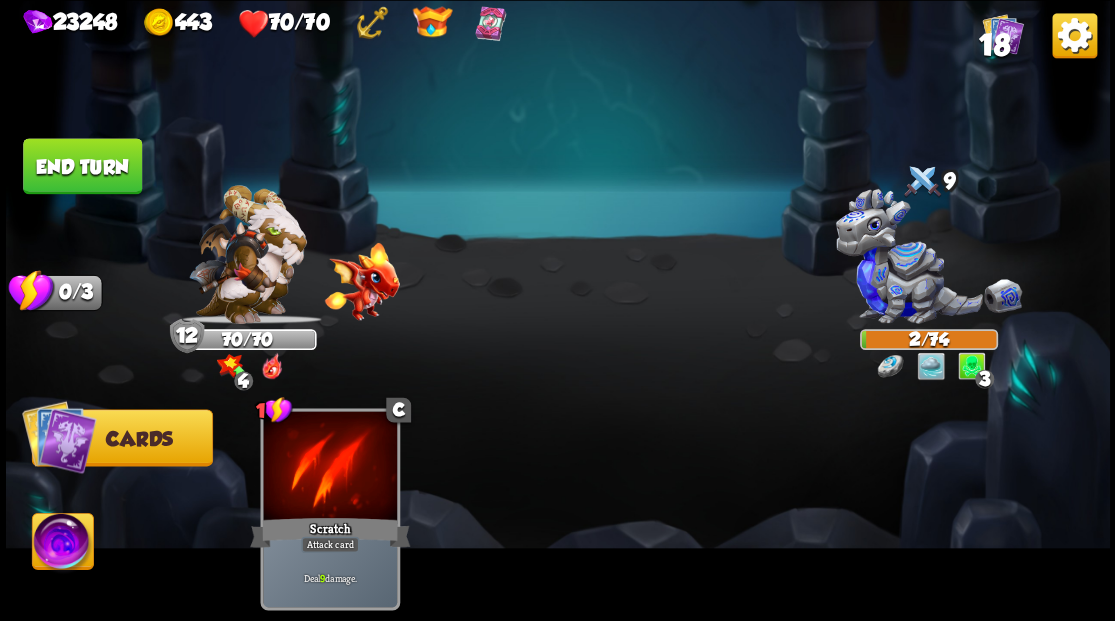 click on "End turn" at bounding box center [82, 166] 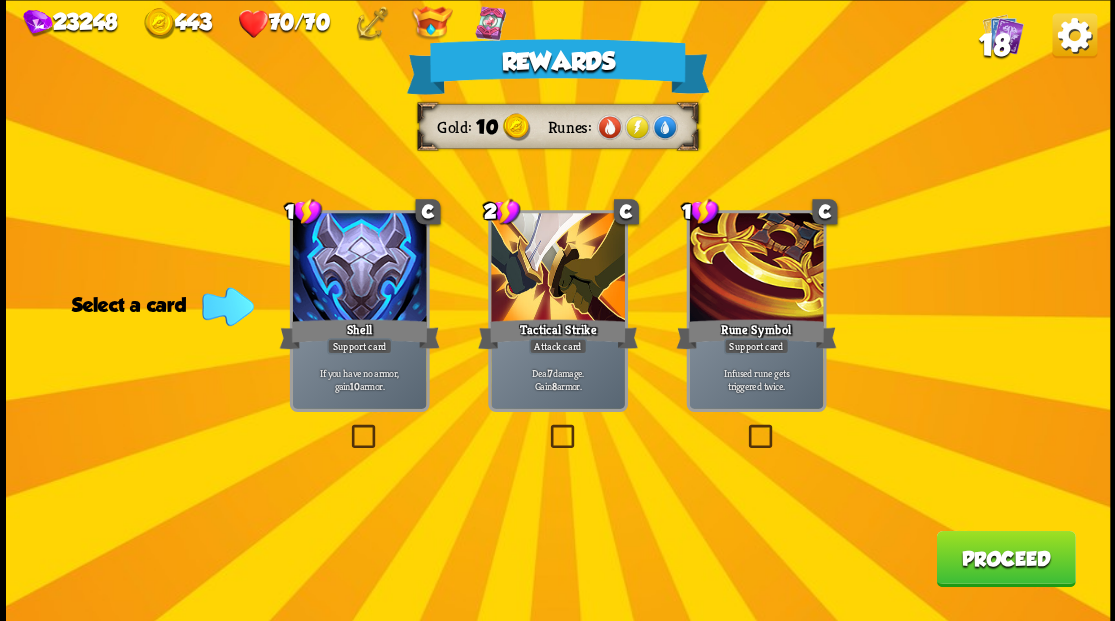 click on "Proceed" at bounding box center (1005, 558) 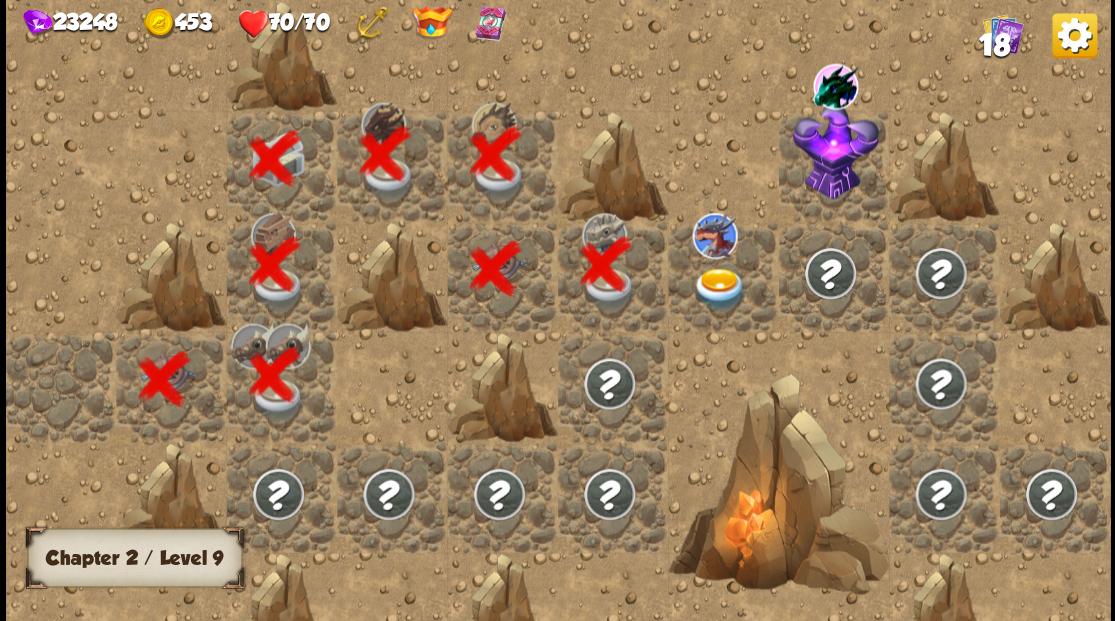 click at bounding box center (719, 288) 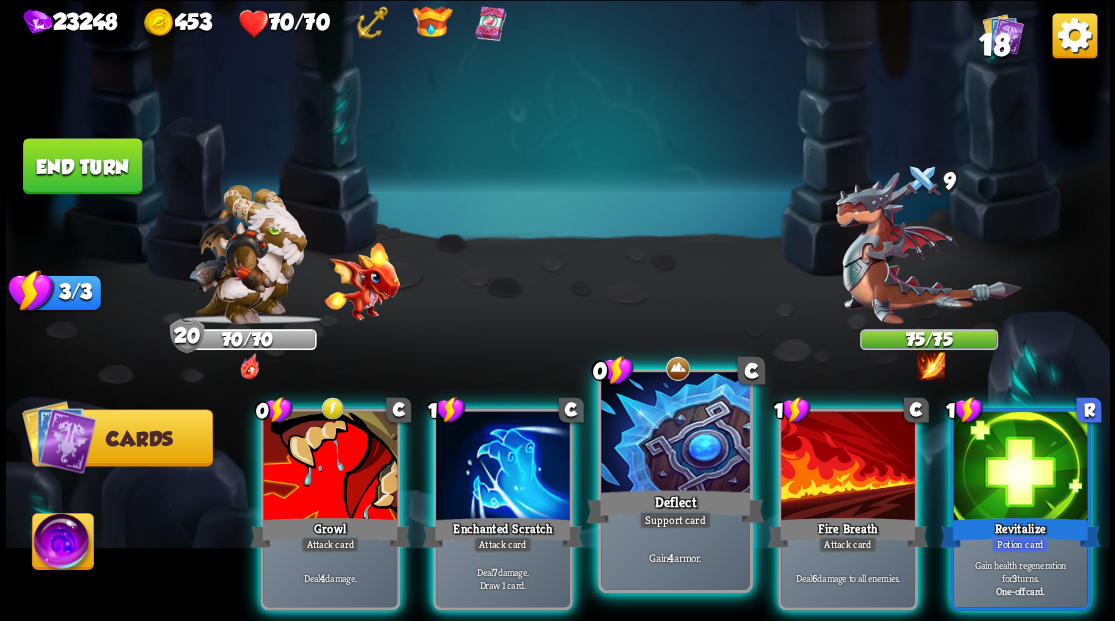 click at bounding box center [675, 434] 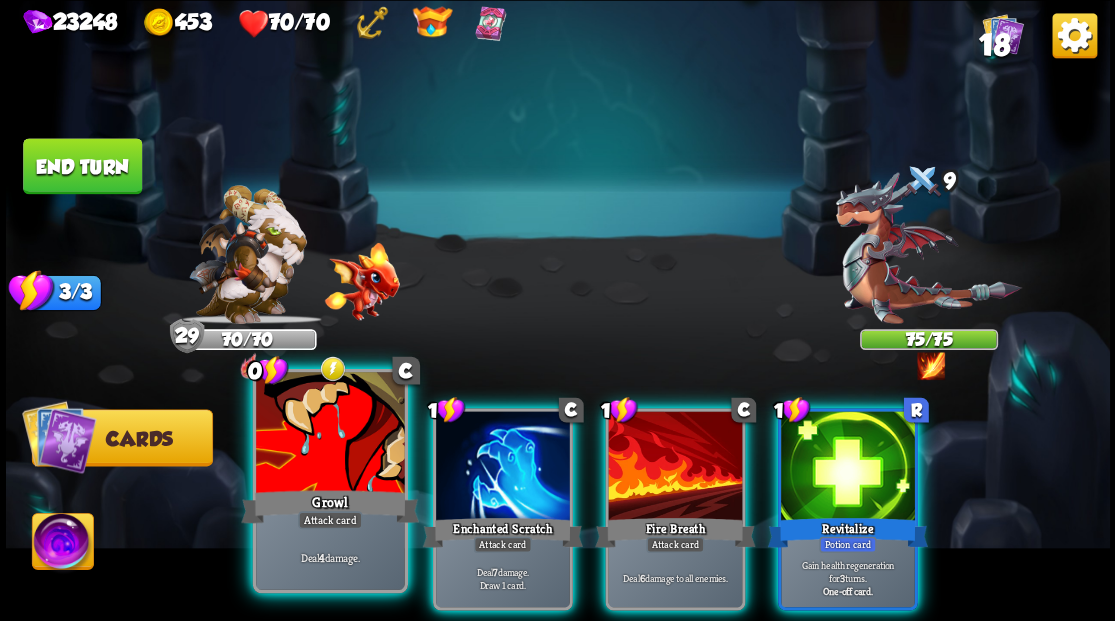 click at bounding box center (330, 434) 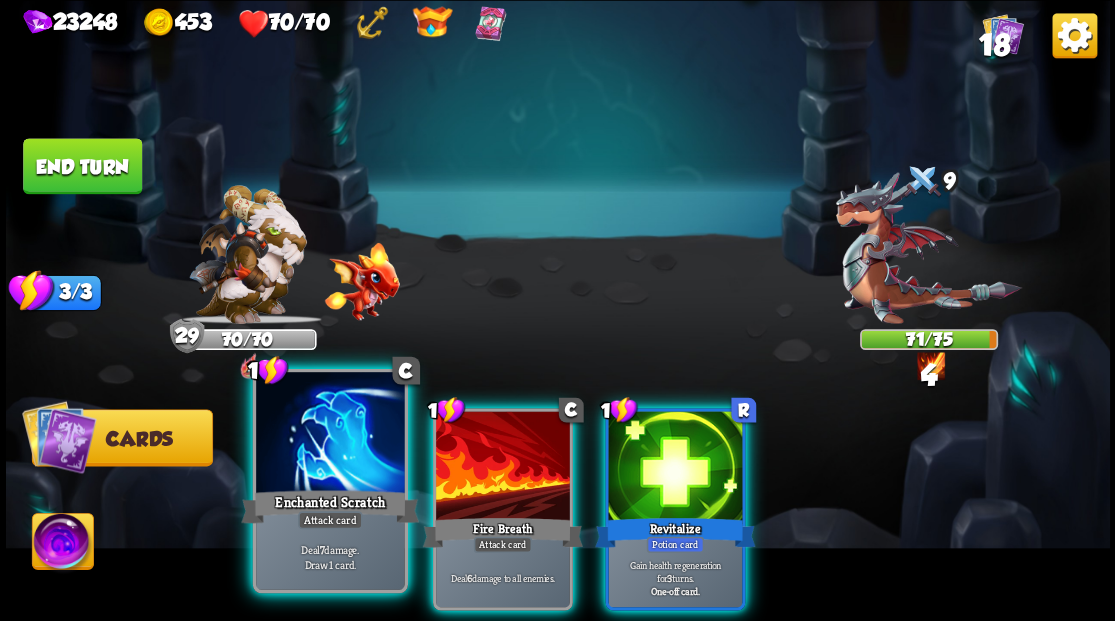 click at bounding box center [330, 434] 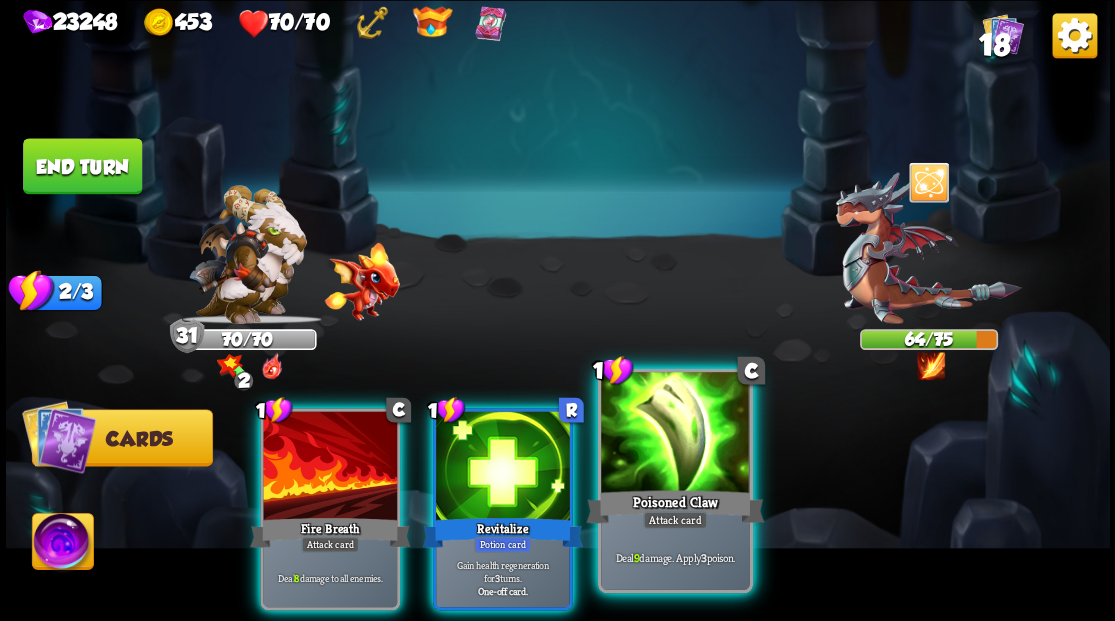 click at bounding box center [675, 434] 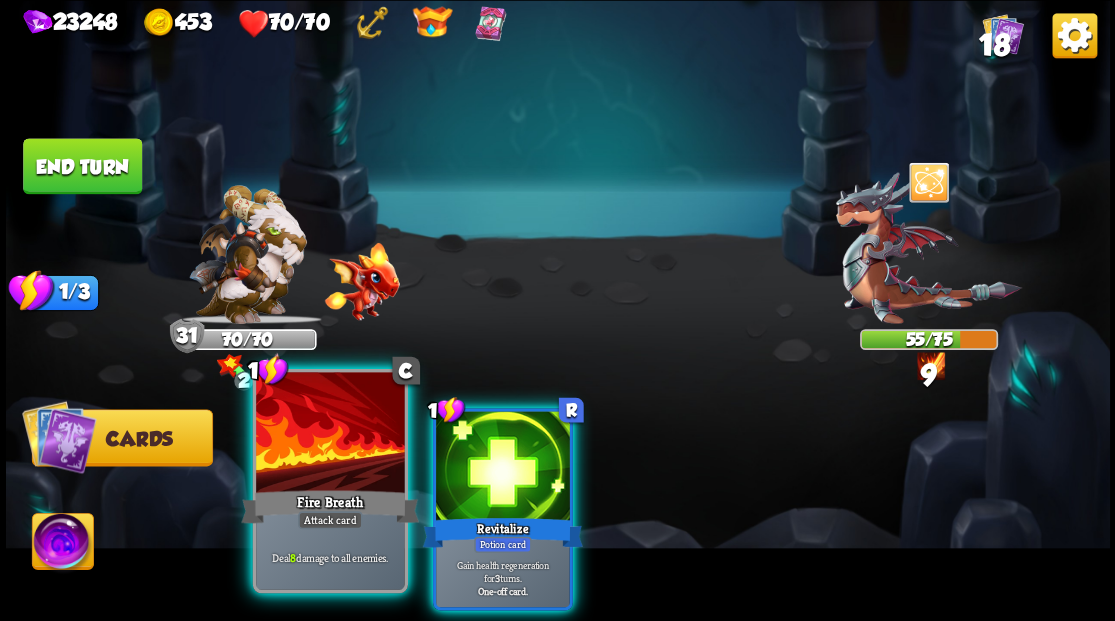 click at bounding box center (330, 434) 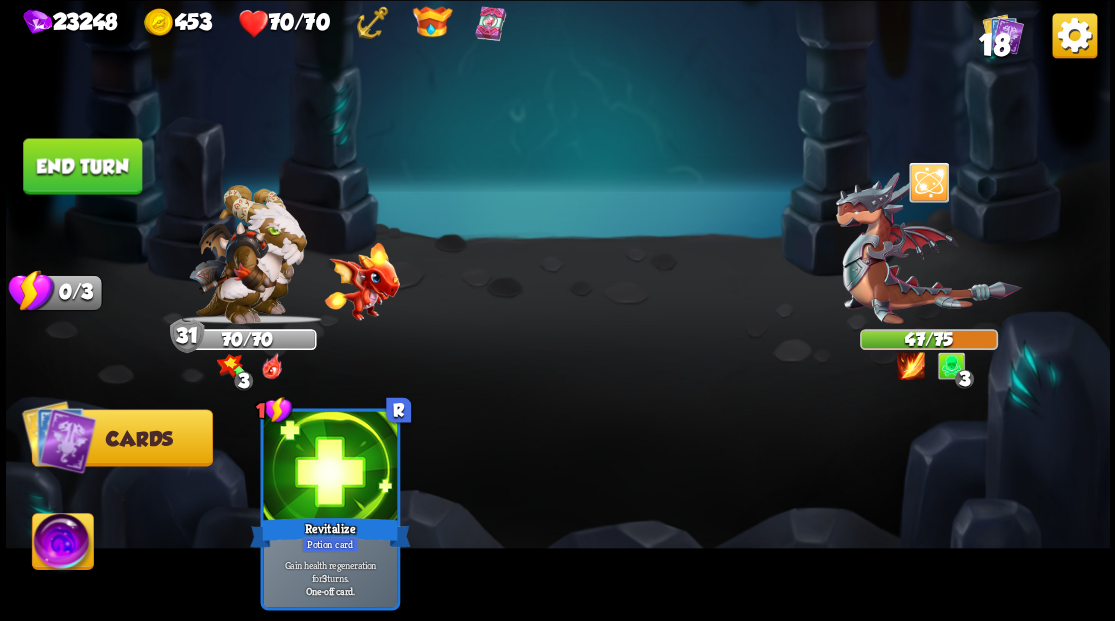 click on "End turn" at bounding box center [82, 166] 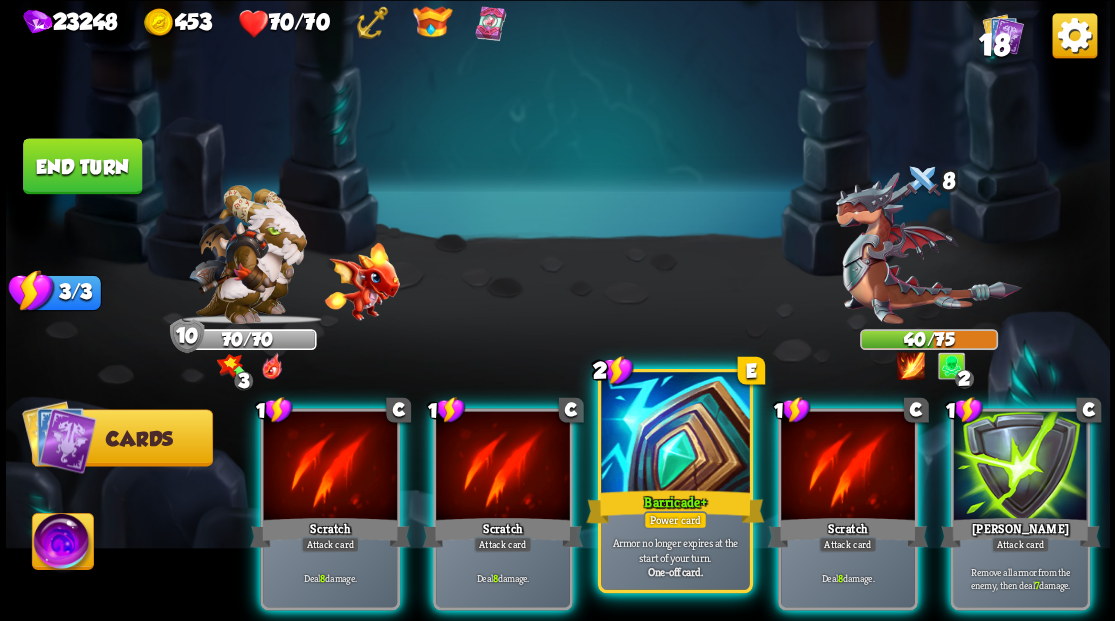 click at bounding box center (675, 434) 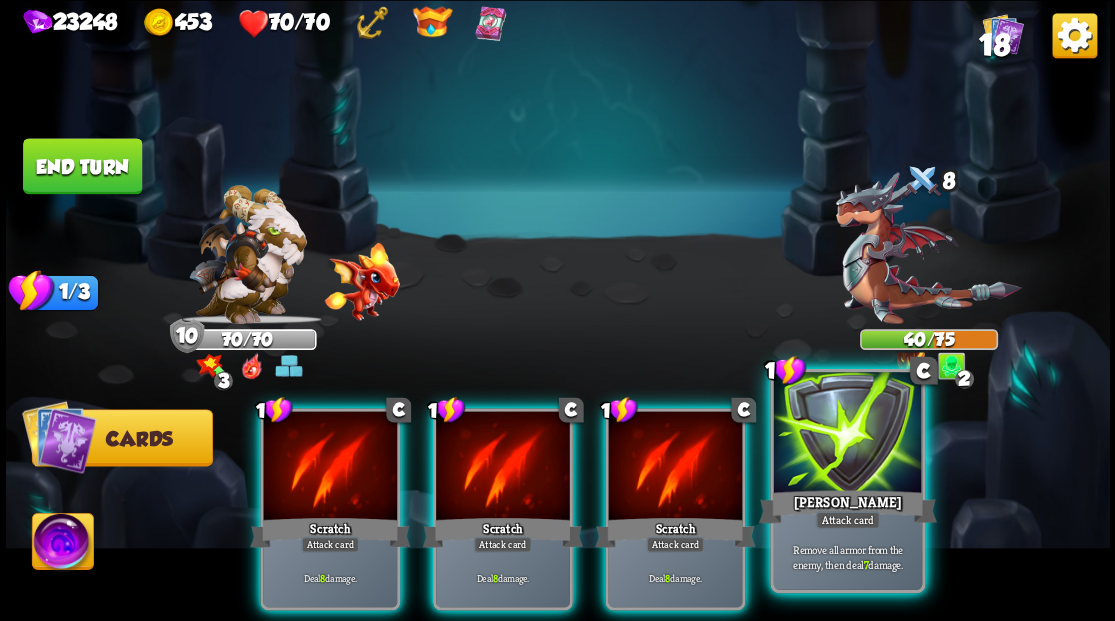 click at bounding box center [847, 434] 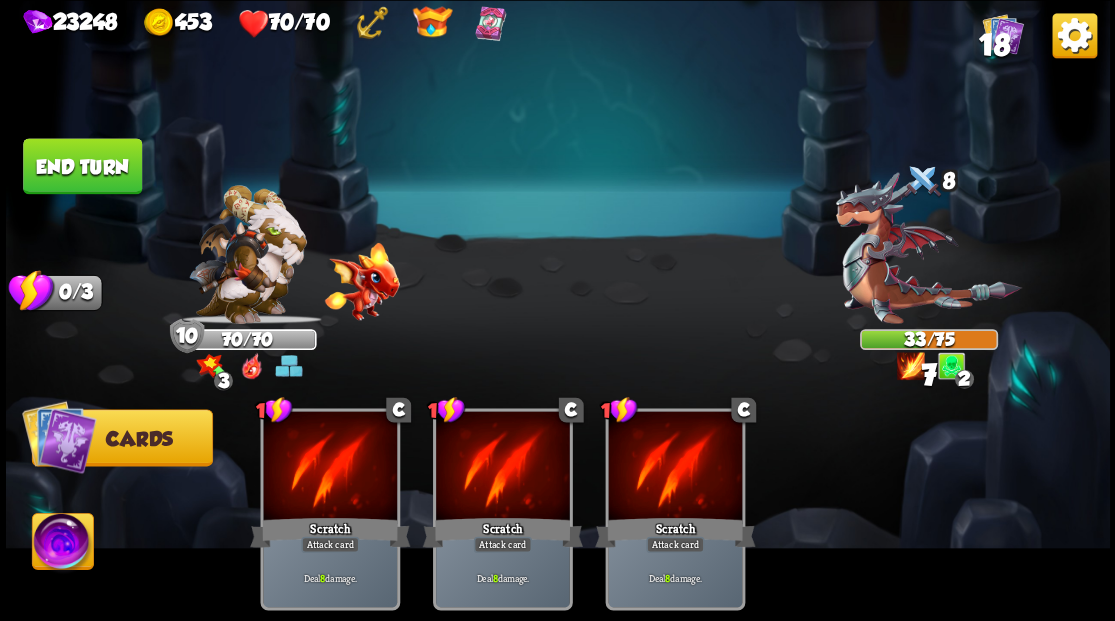 click on "End turn" at bounding box center [82, 166] 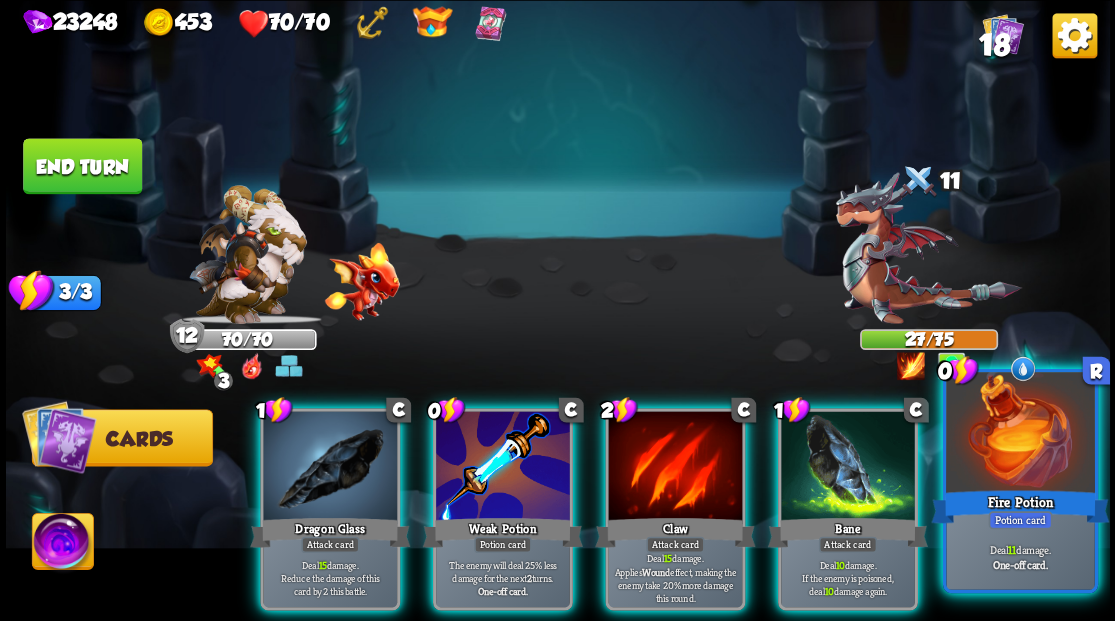 click at bounding box center [1020, 434] 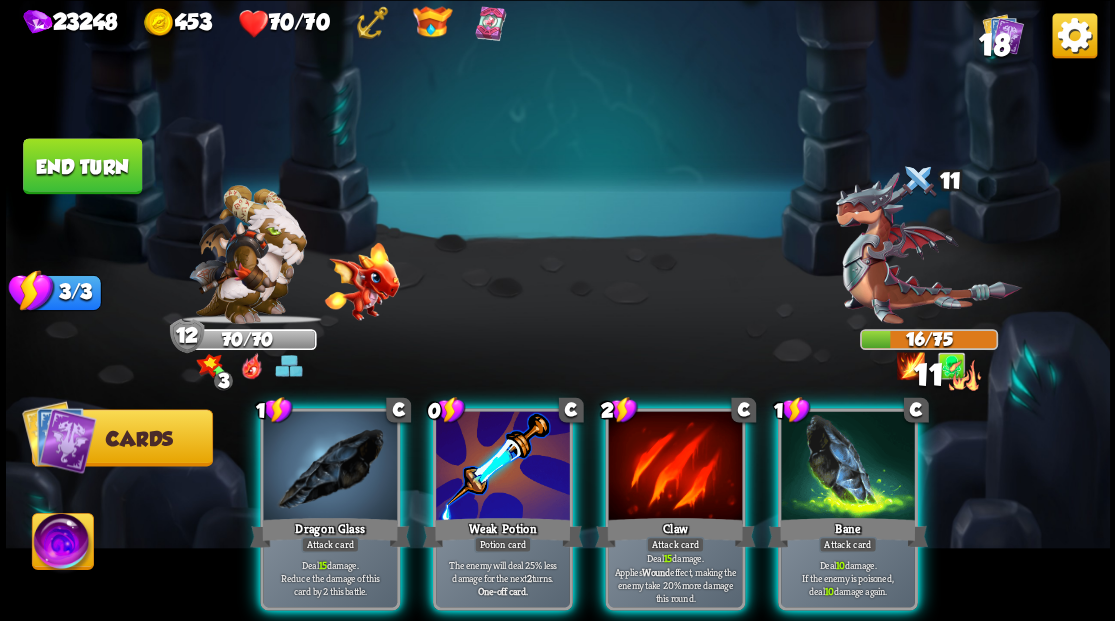 drag, startPoint x: 662, startPoint y: 438, endPoint x: 640, endPoint y: 357, distance: 83.9345 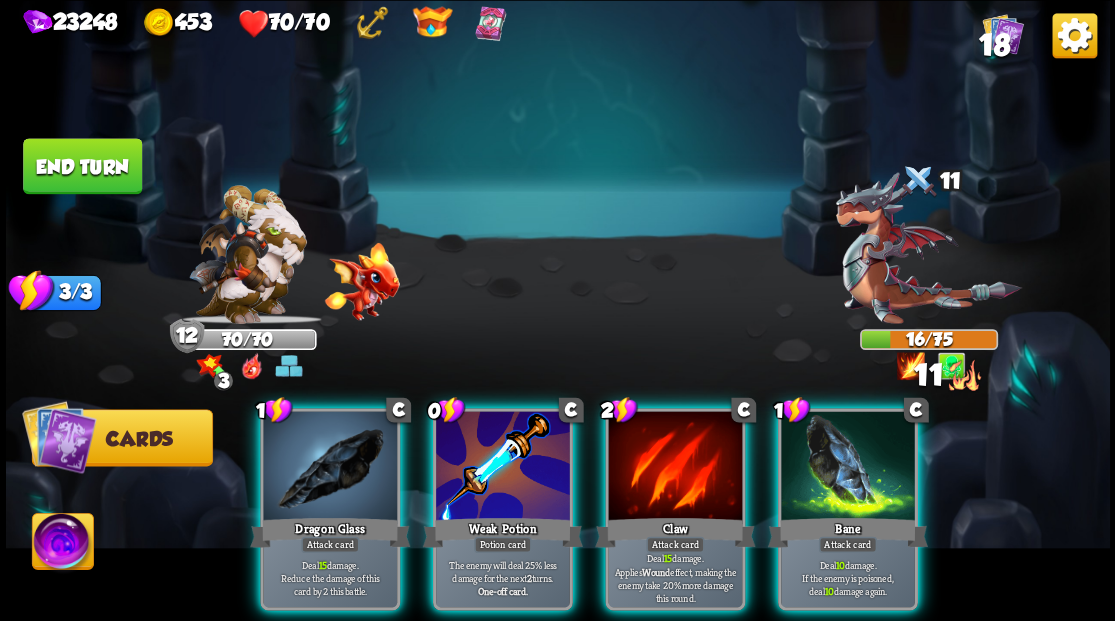 click at bounding box center [675, 467] 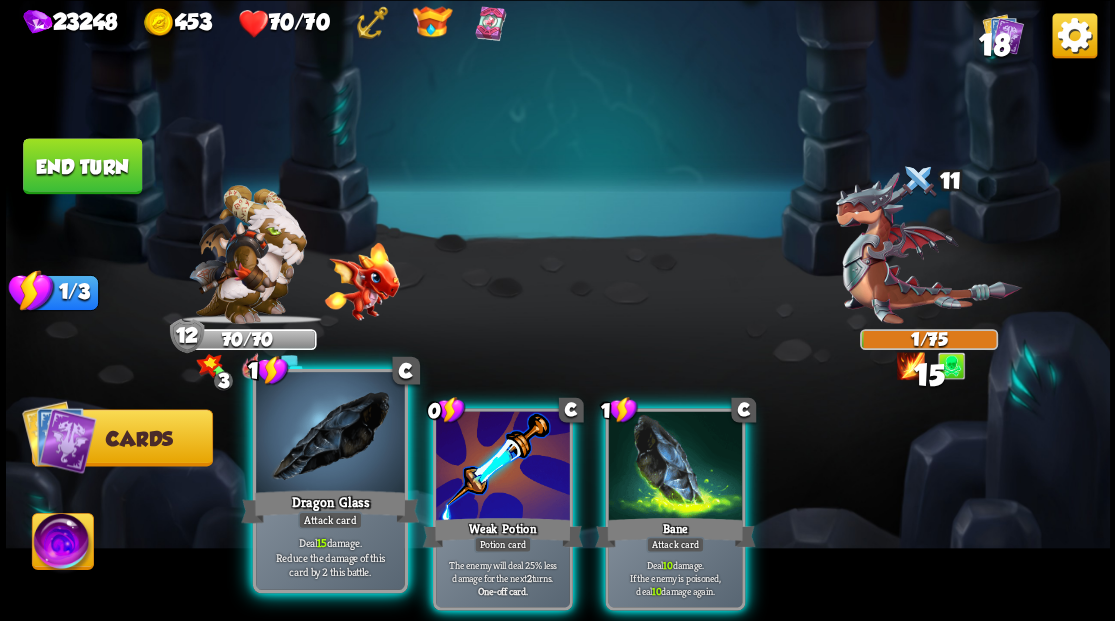click at bounding box center [330, 434] 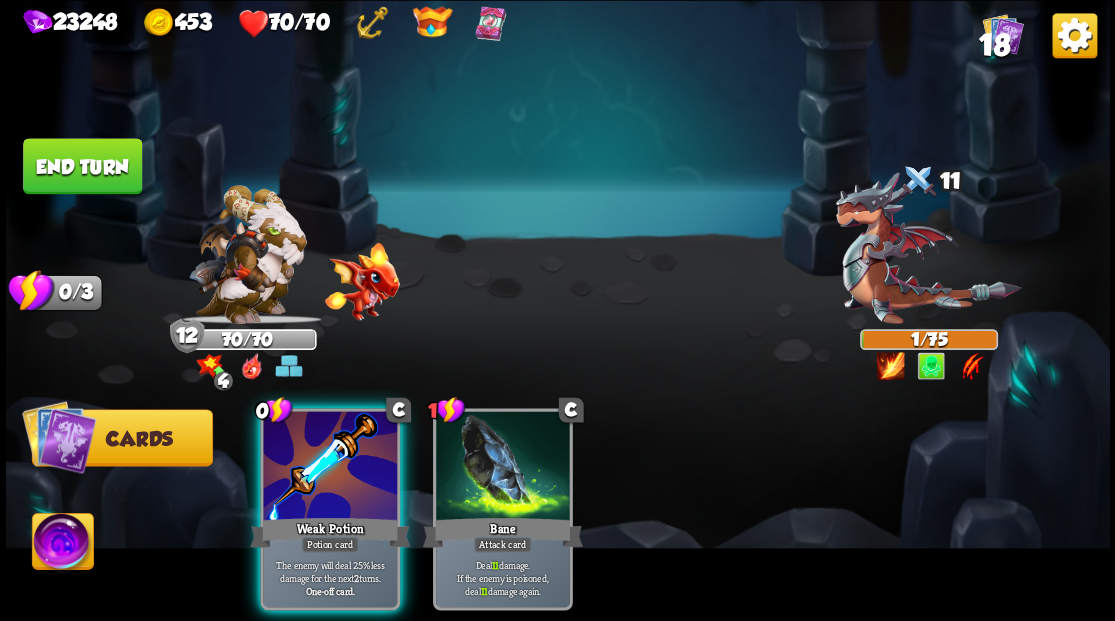 click at bounding box center [330, 467] 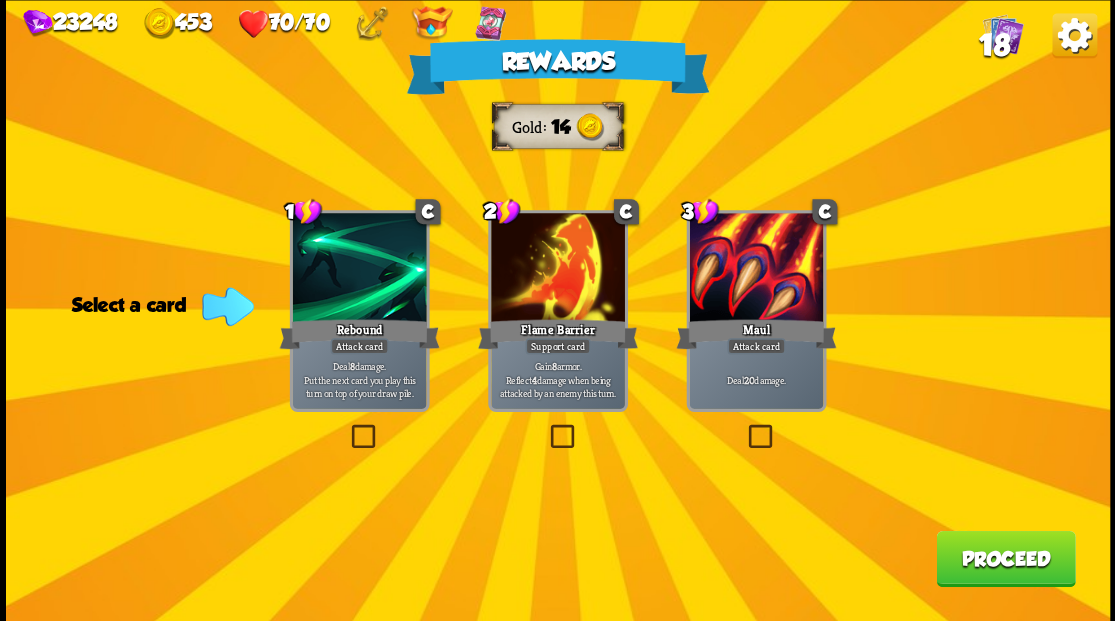click on "Proceed" at bounding box center (1005, 558) 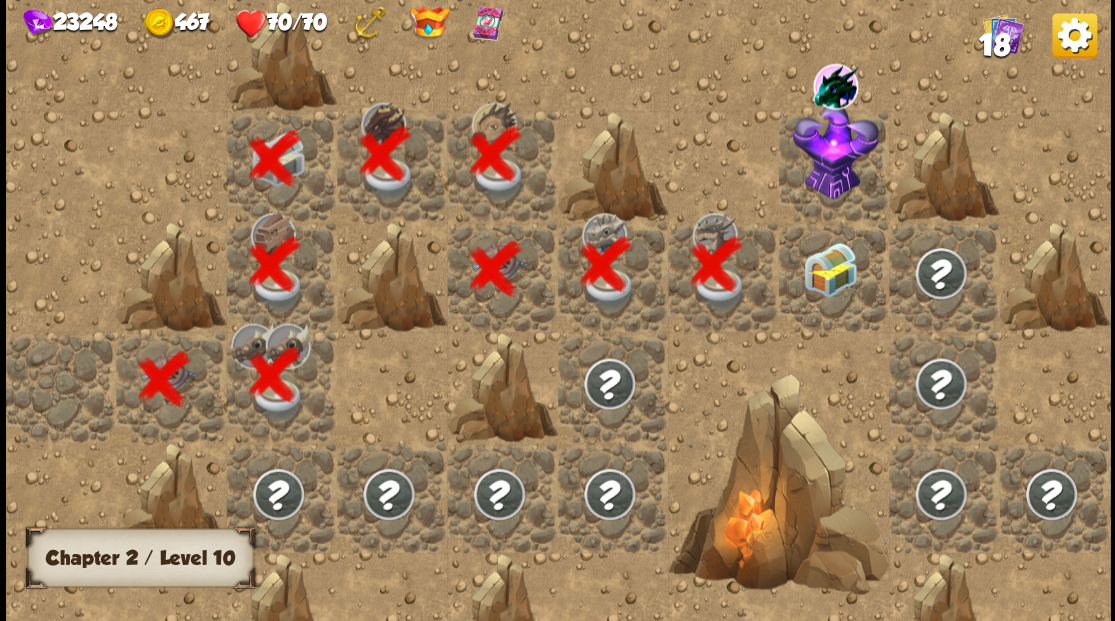 click at bounding box center (829, 269) 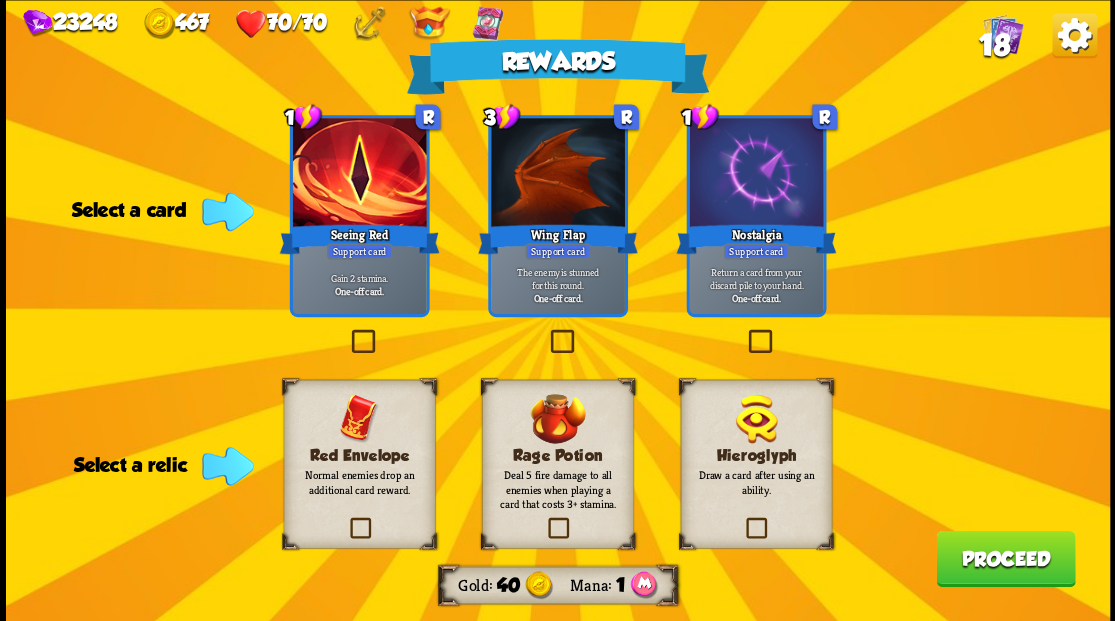 click at bounding box center [346, 520] 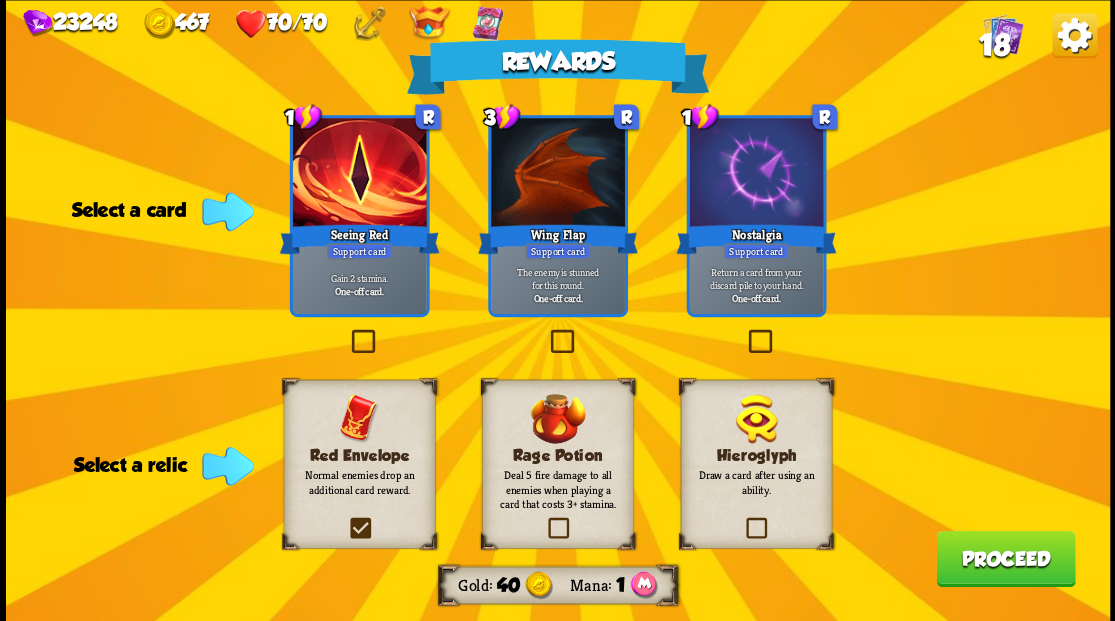click at bounding box center [0, 0] 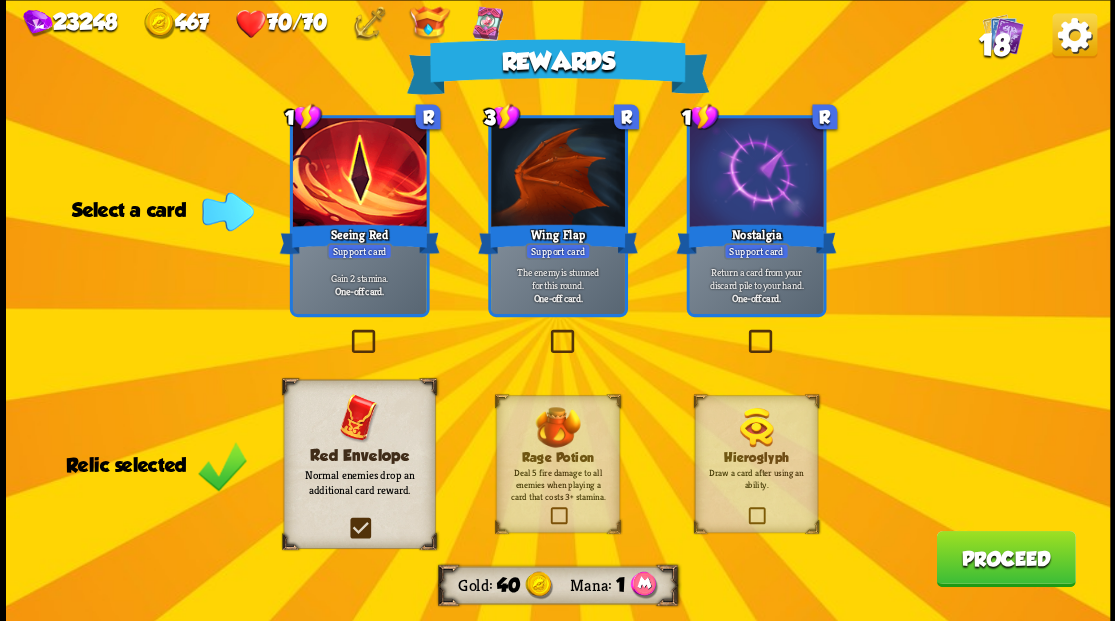 click on "Proceed" at bounding box center [1005, 558] 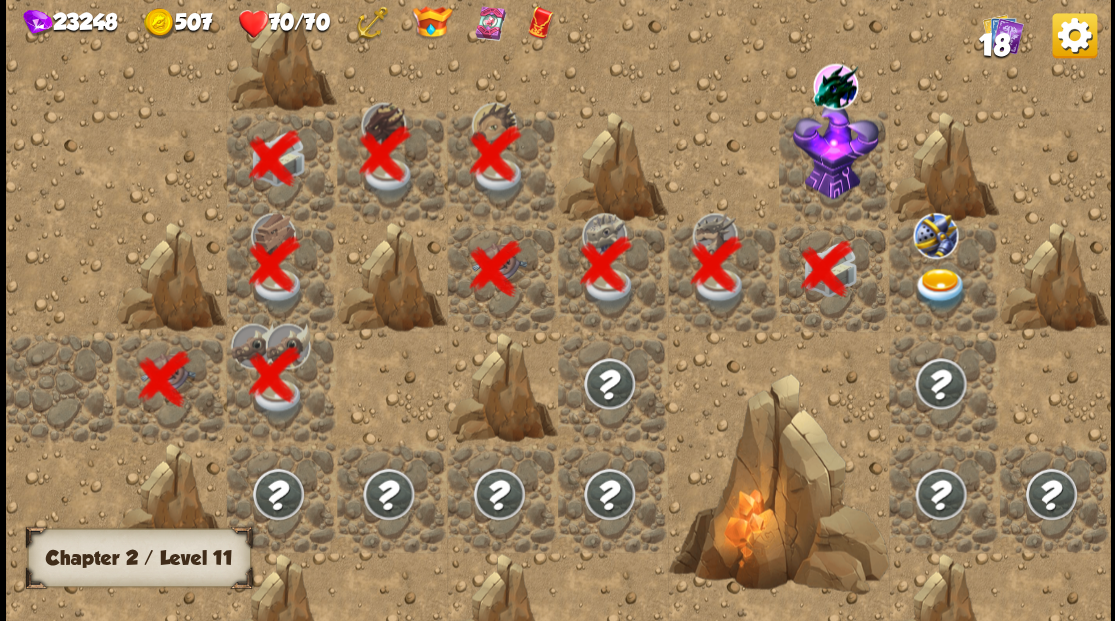 scroll, scrollTop: 0, scrollLeft: 384, axis: horizontal 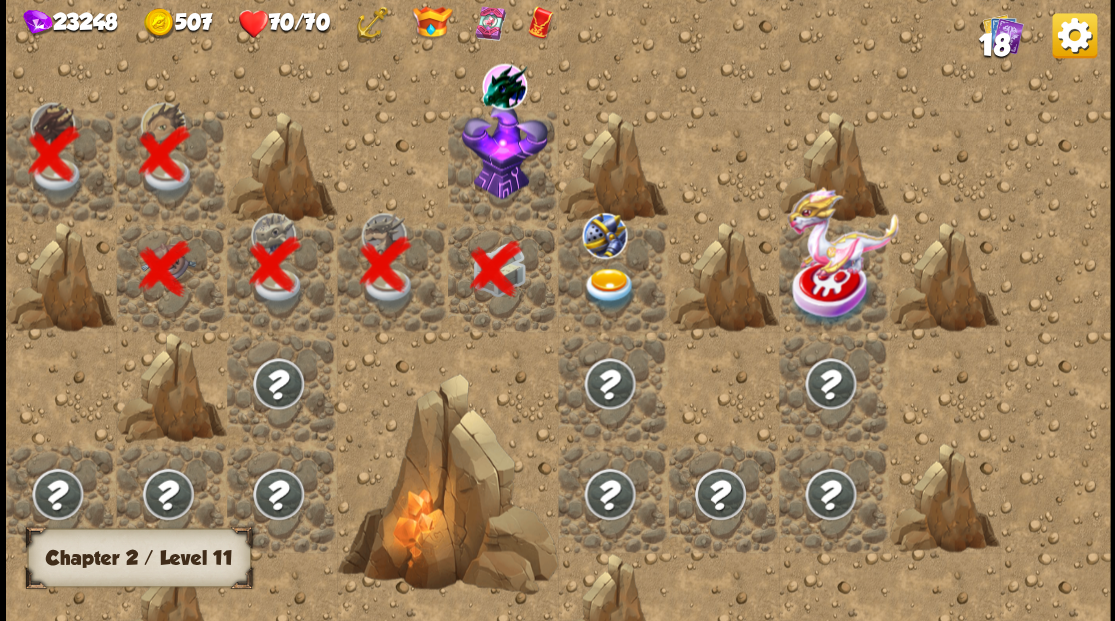 click at bounding box center (504, 150) 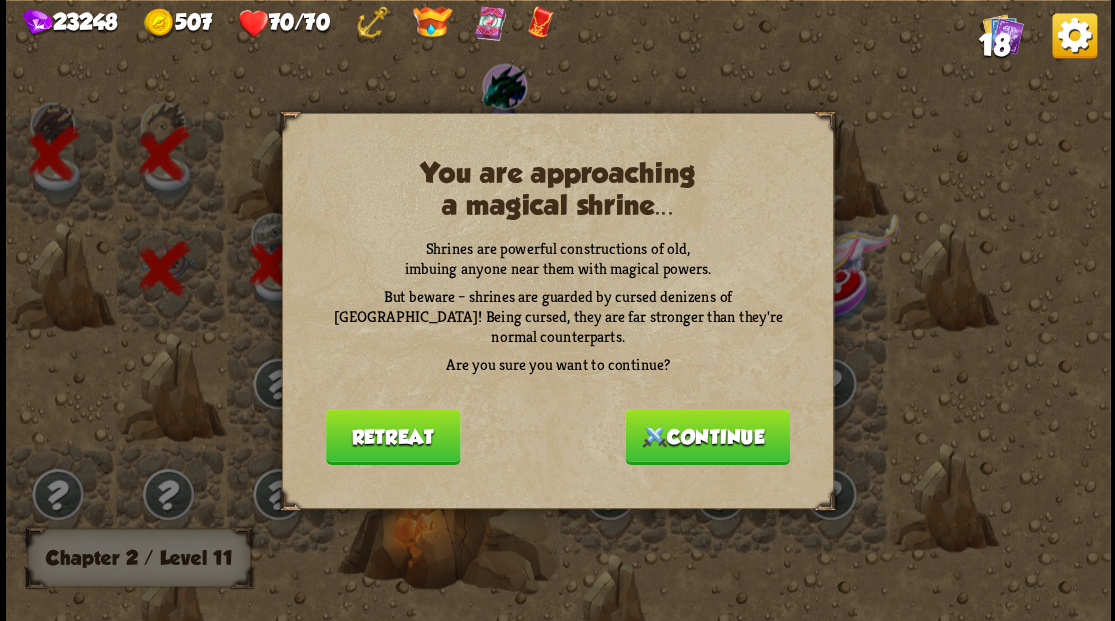 click on "Continue" at bounding box center [707, 436] 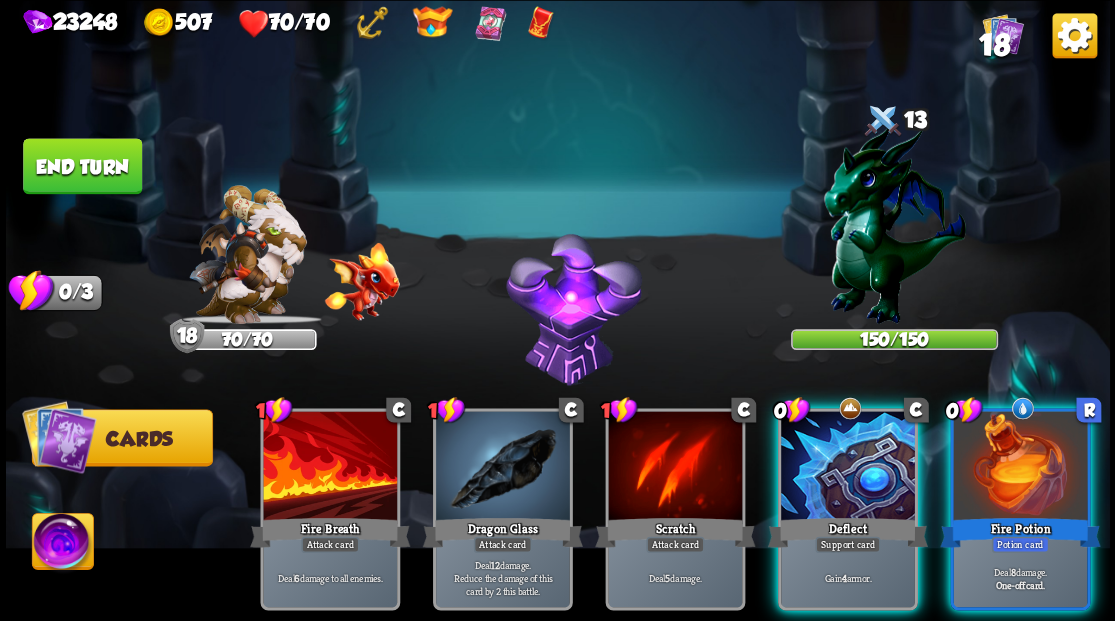 click at bounding box center (62, 544) 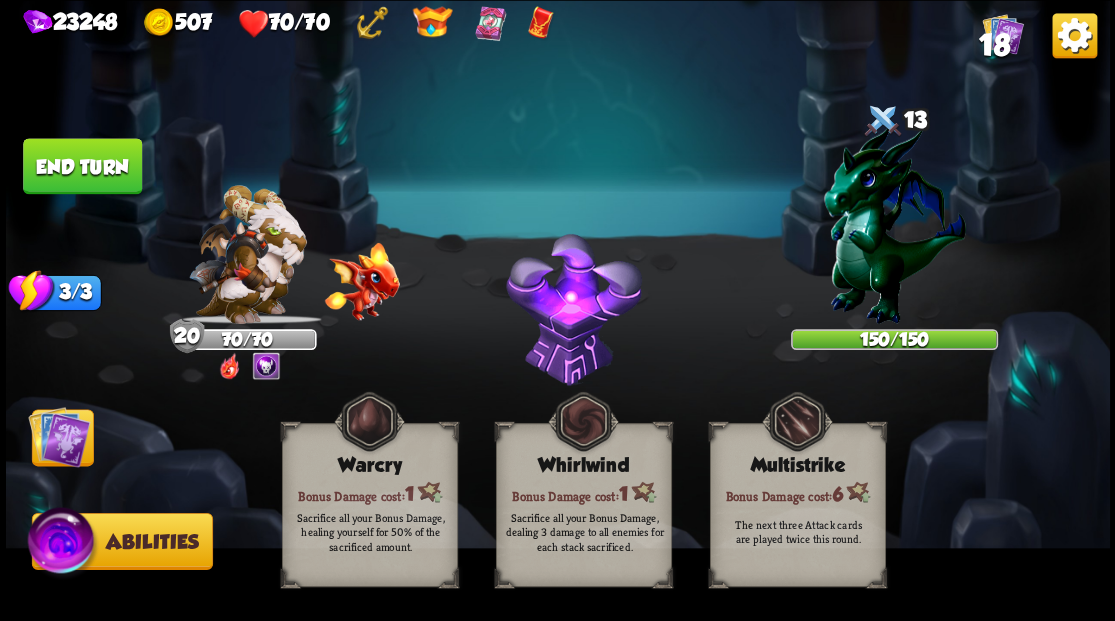 click at bounding box center [59, 436] 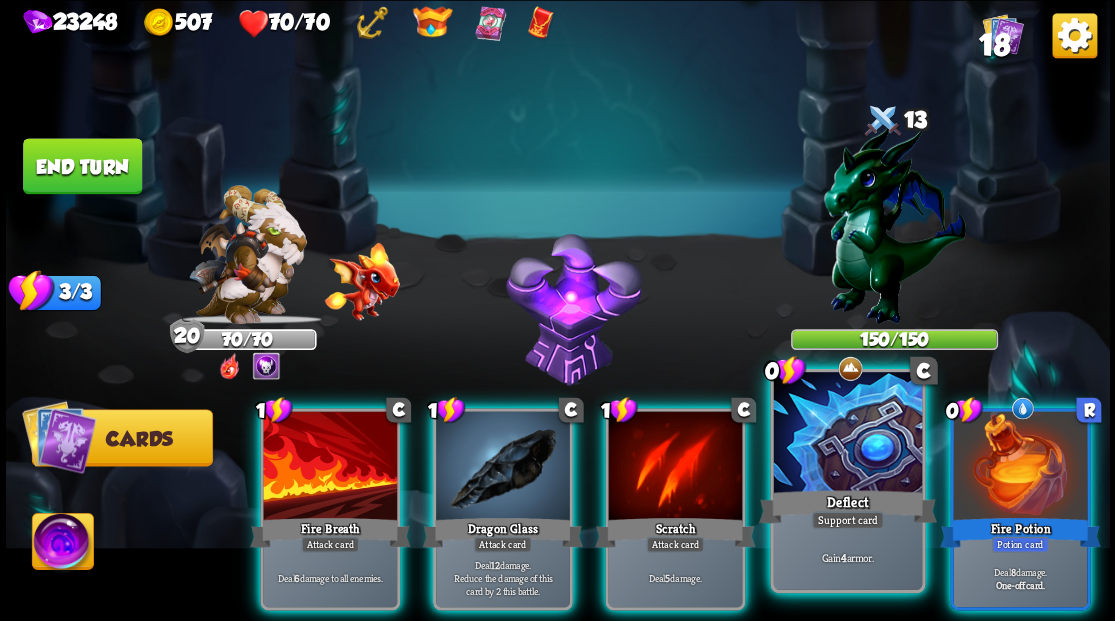click at bounding box center [847, 434] 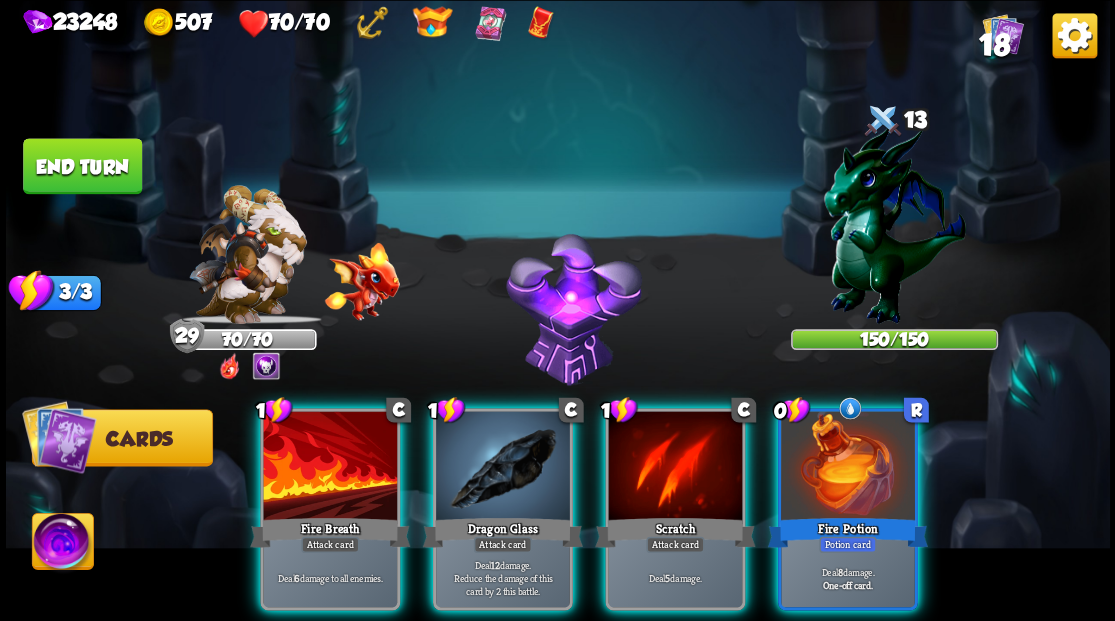 click at bounding box center [848, 467] 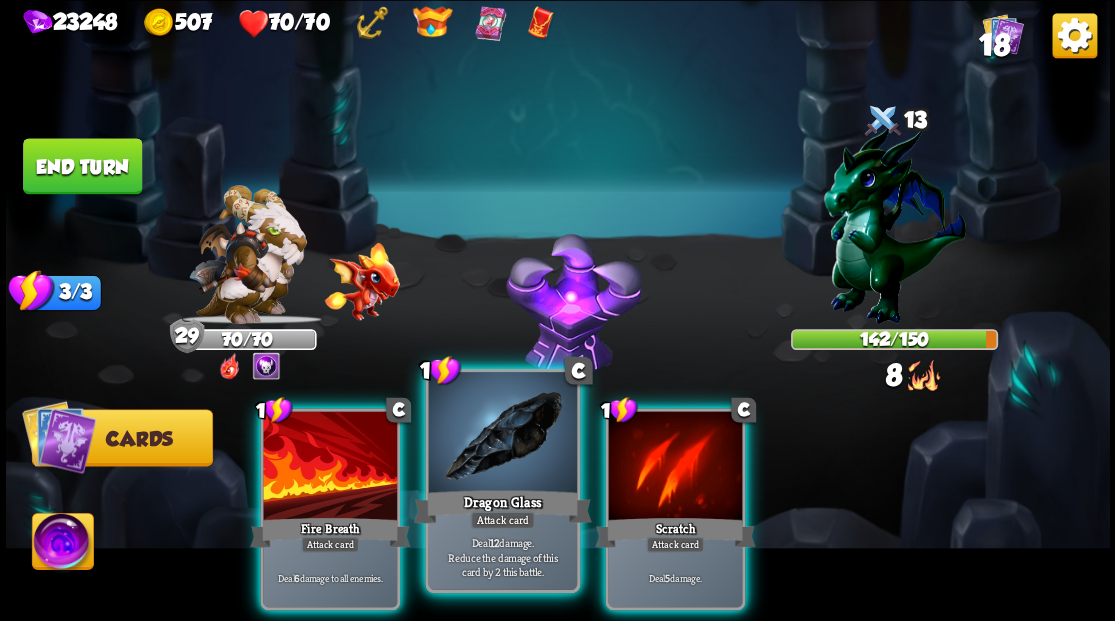 click at bounding box center [502, 434] 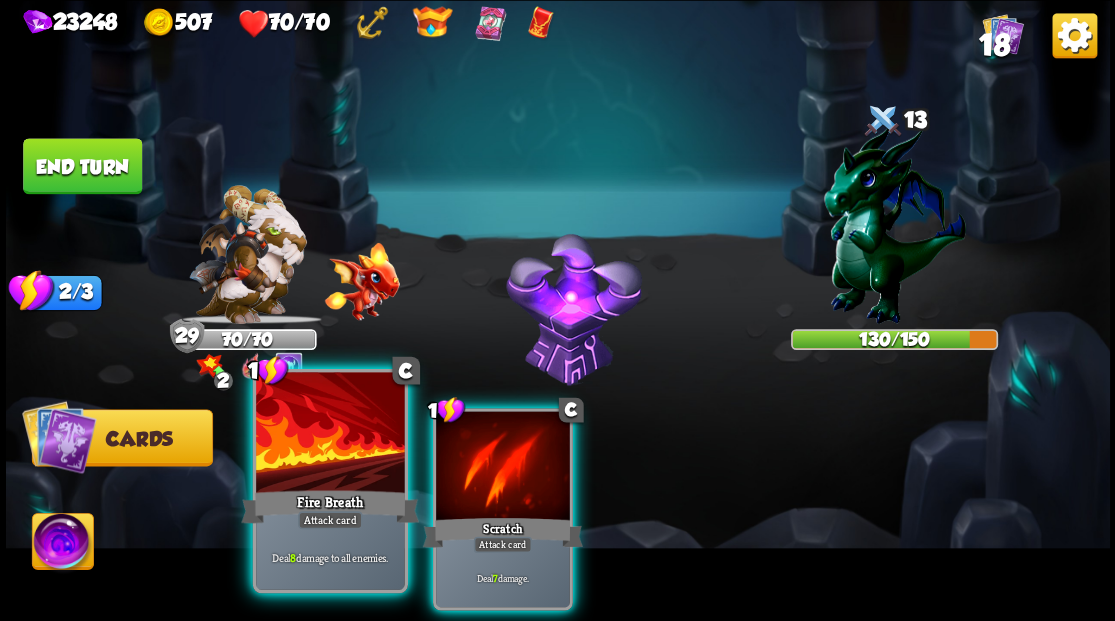 click at bounding box center [330, 434] 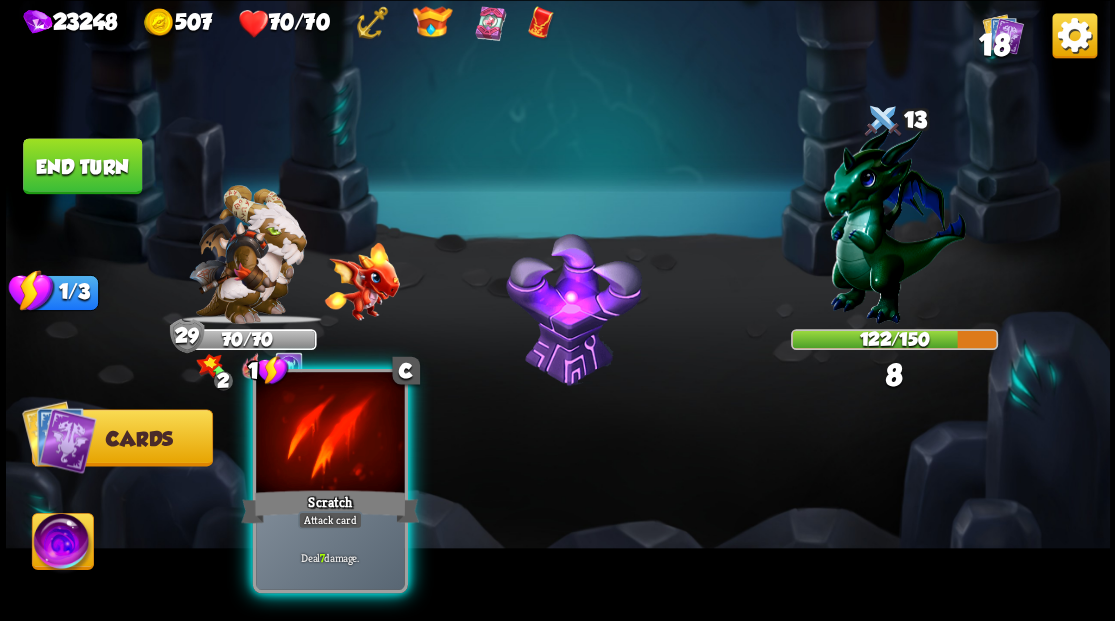 click at bounding box center [330, 434] 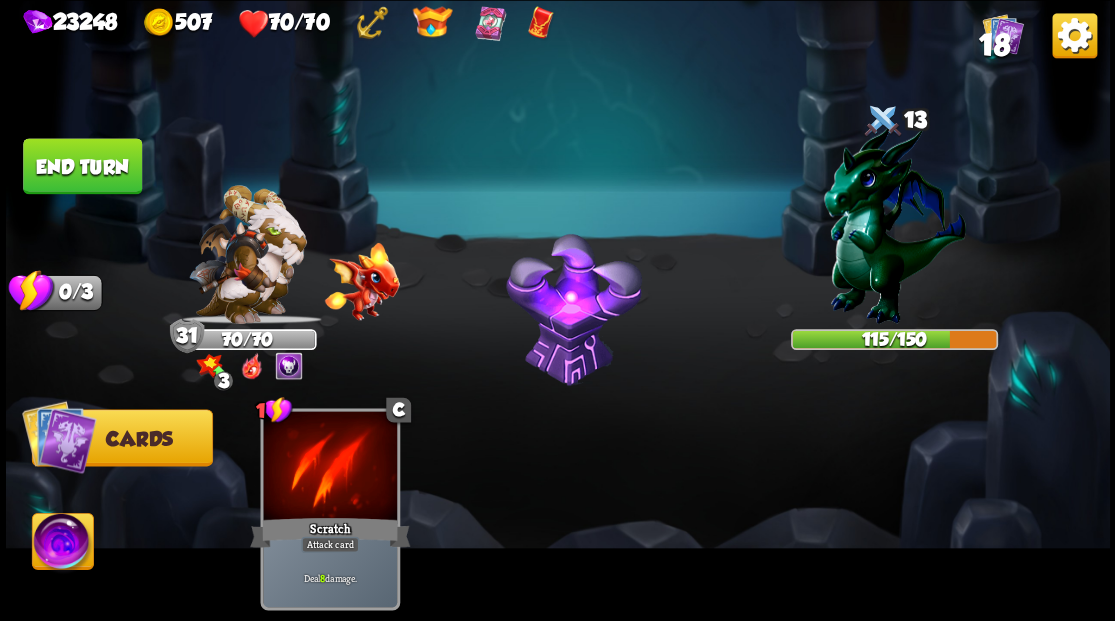 click on "End turn" at bounding box center [82, 166] 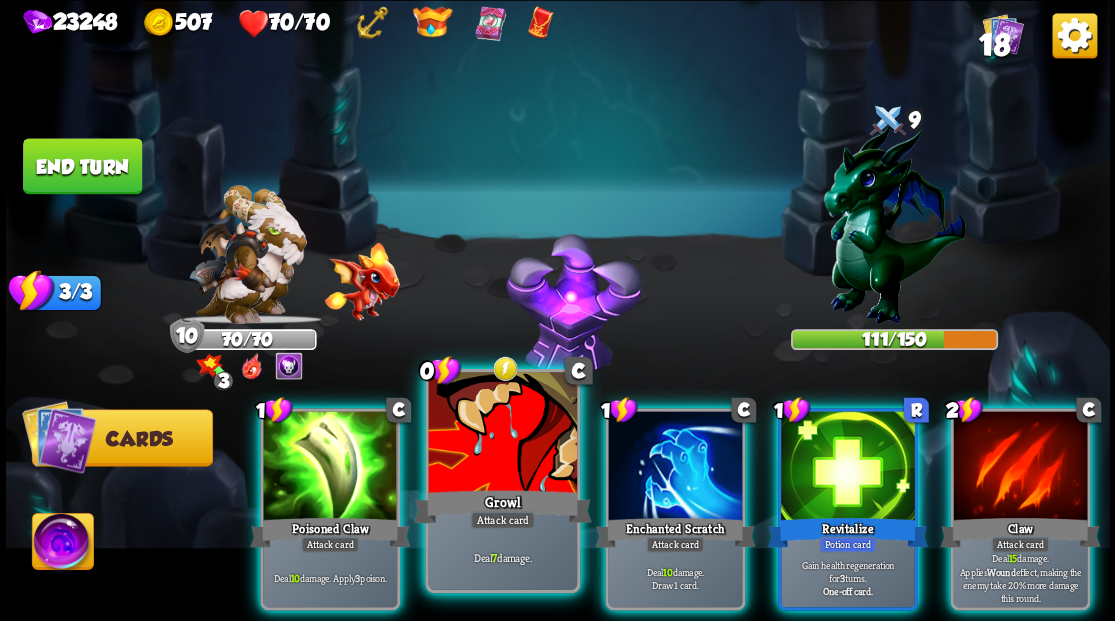 click at bounding box center [502, 434] 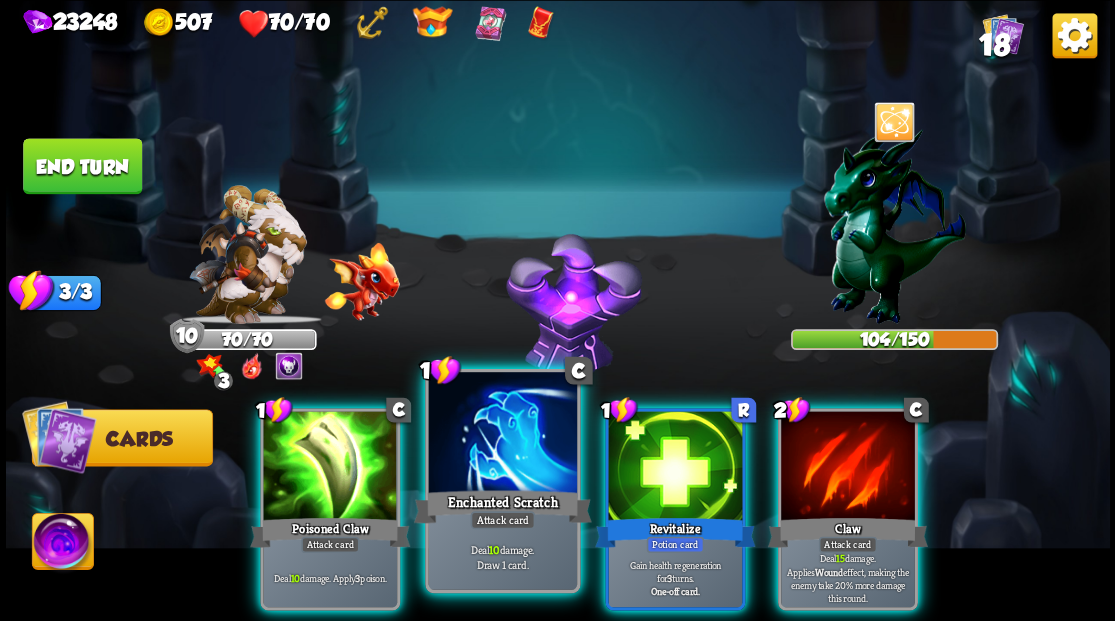 click at bounding box center (502, 434) 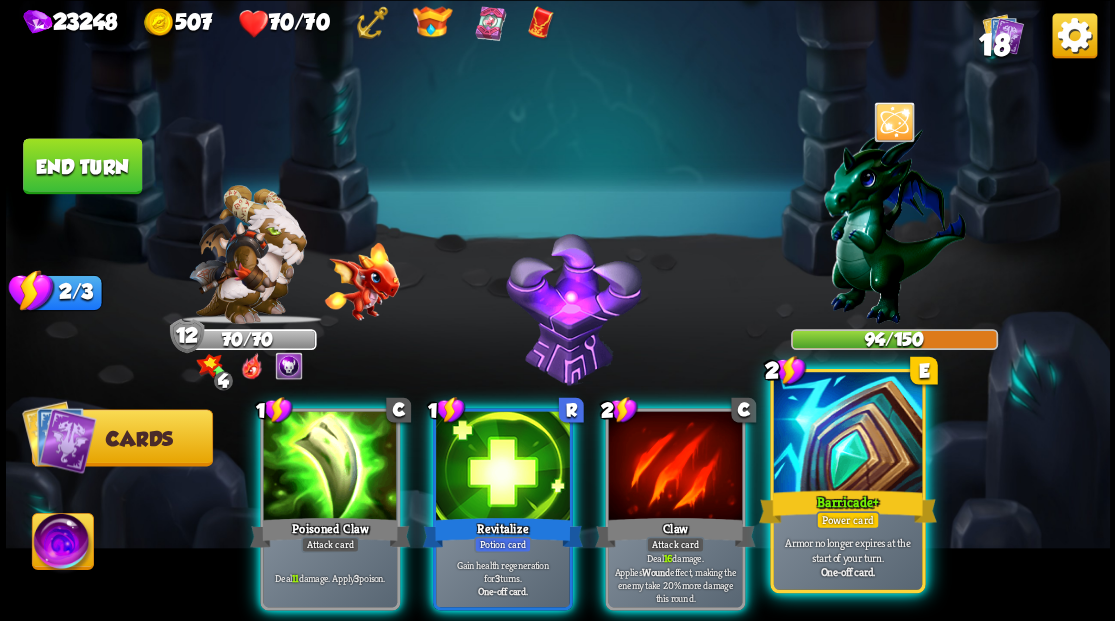 click at bounding box center [847, 434] 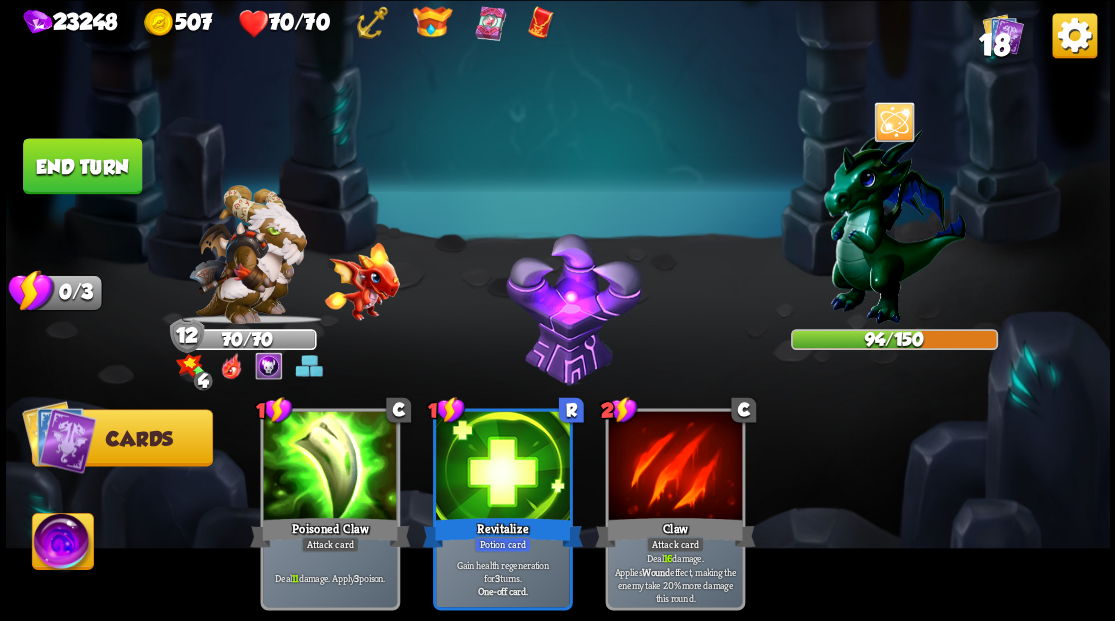click on "End turn" at bounding box center [82, 165] 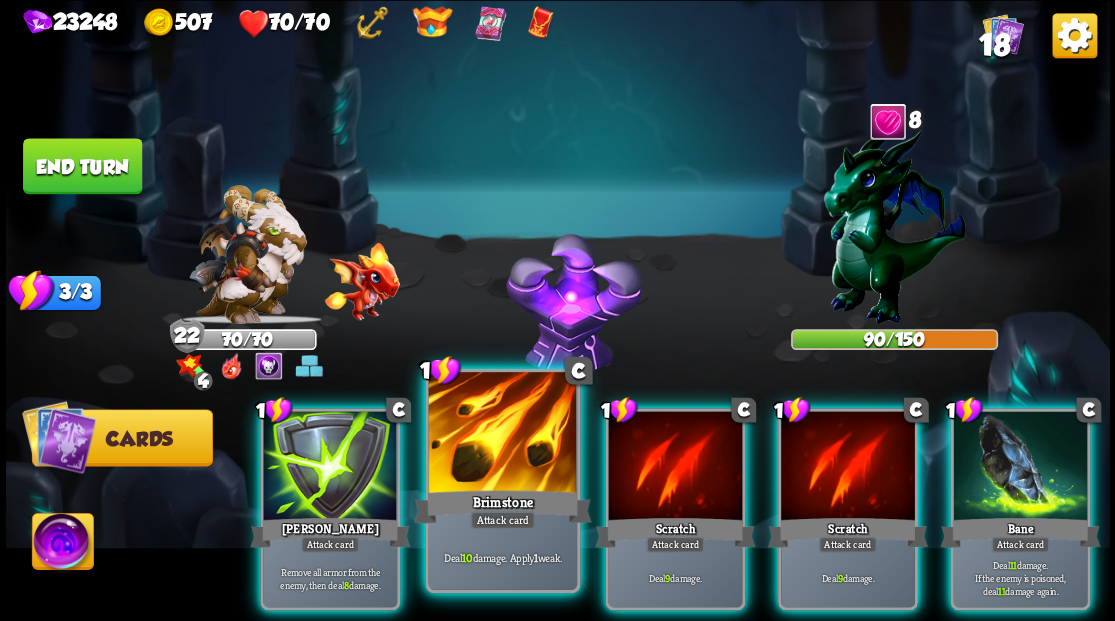 click at bounding box center [502, 434] 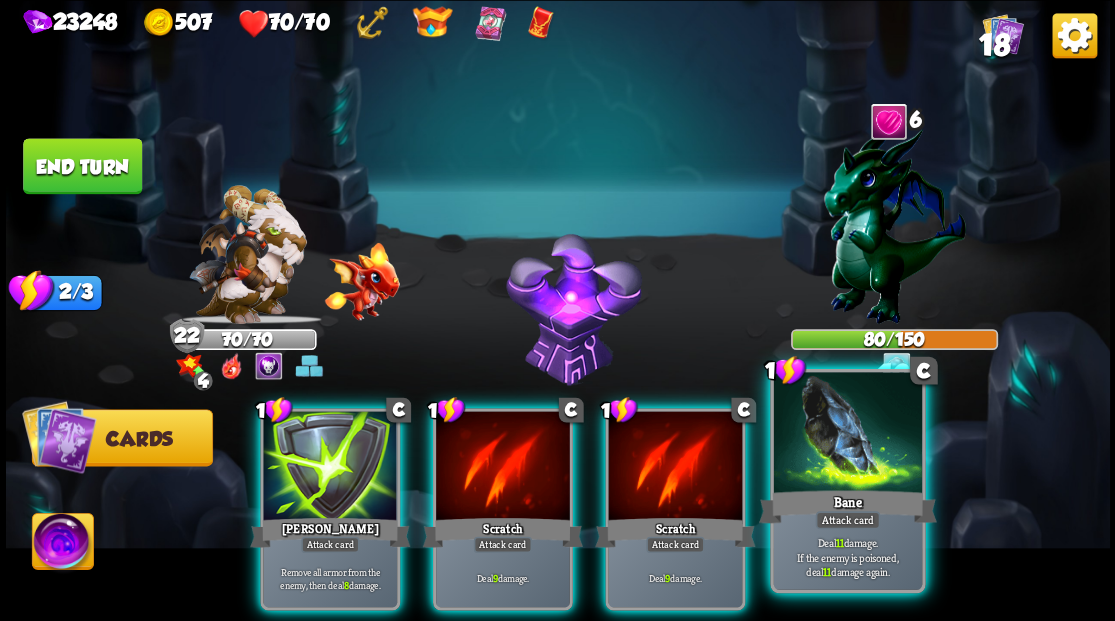 click at bounding box center (847, 434) 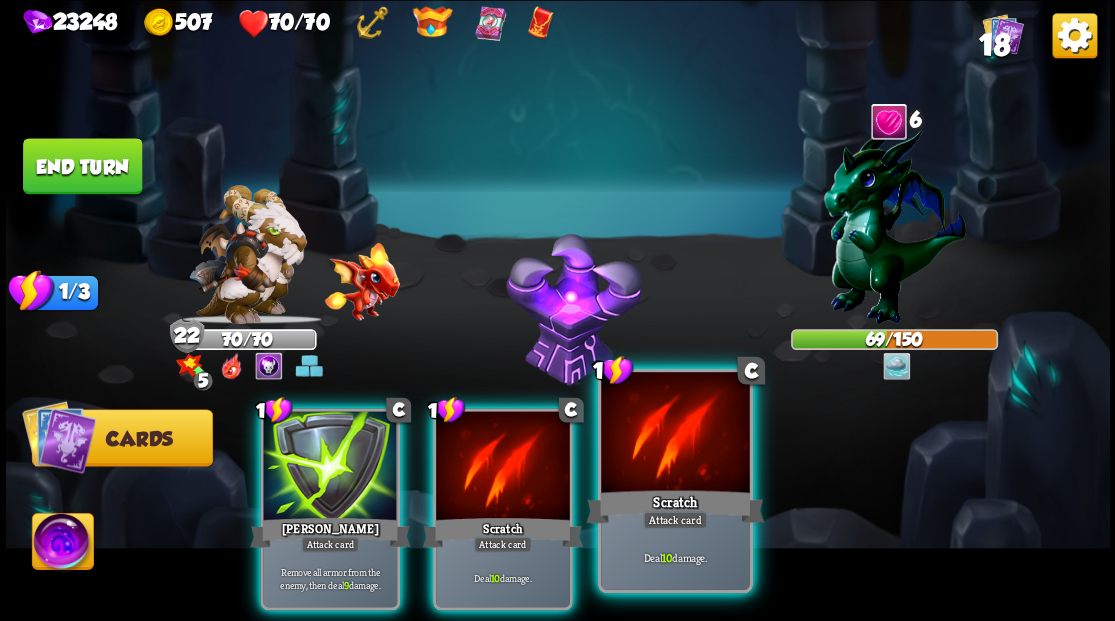 click at bounding box center [675, 434] 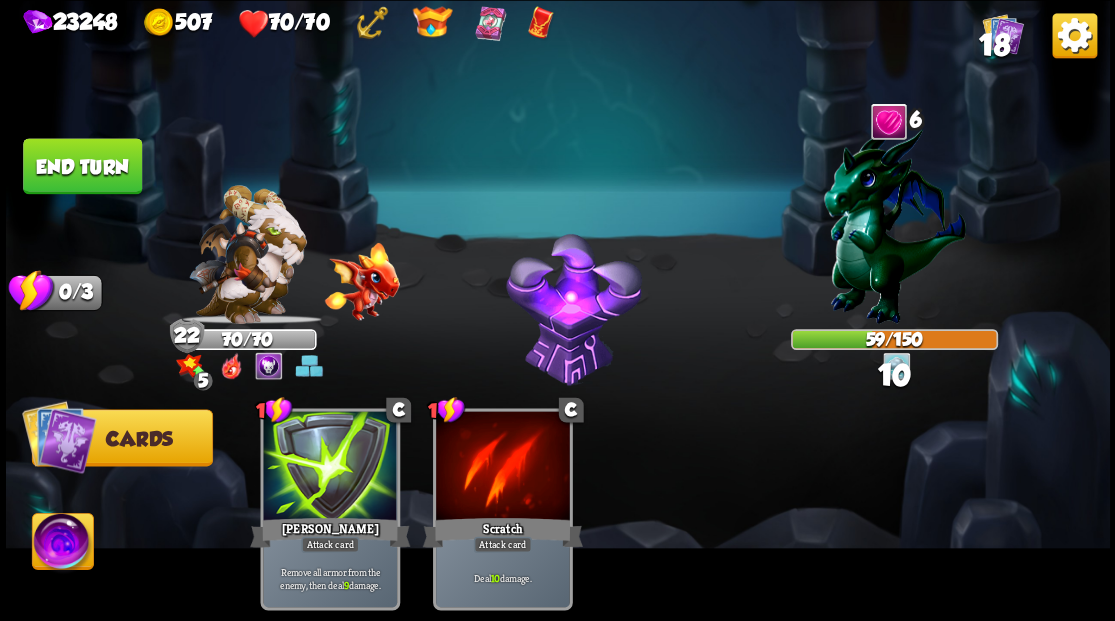 click on "End turn" at bounding box center (82, 166) 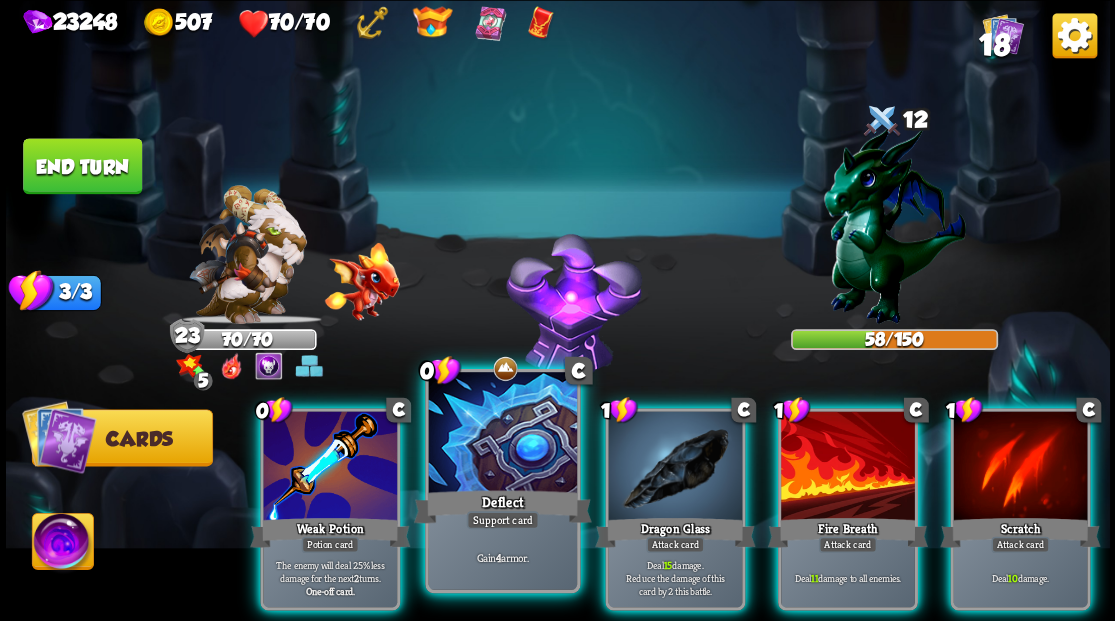 click at bounding box center (502, 434) 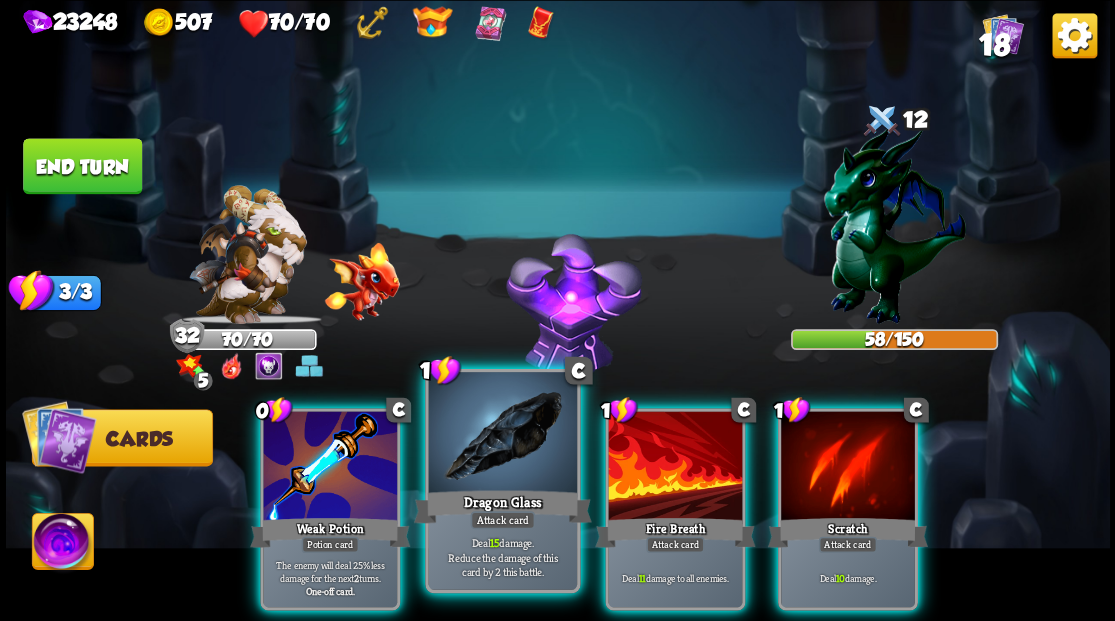 click at bounding box center (502, 434) 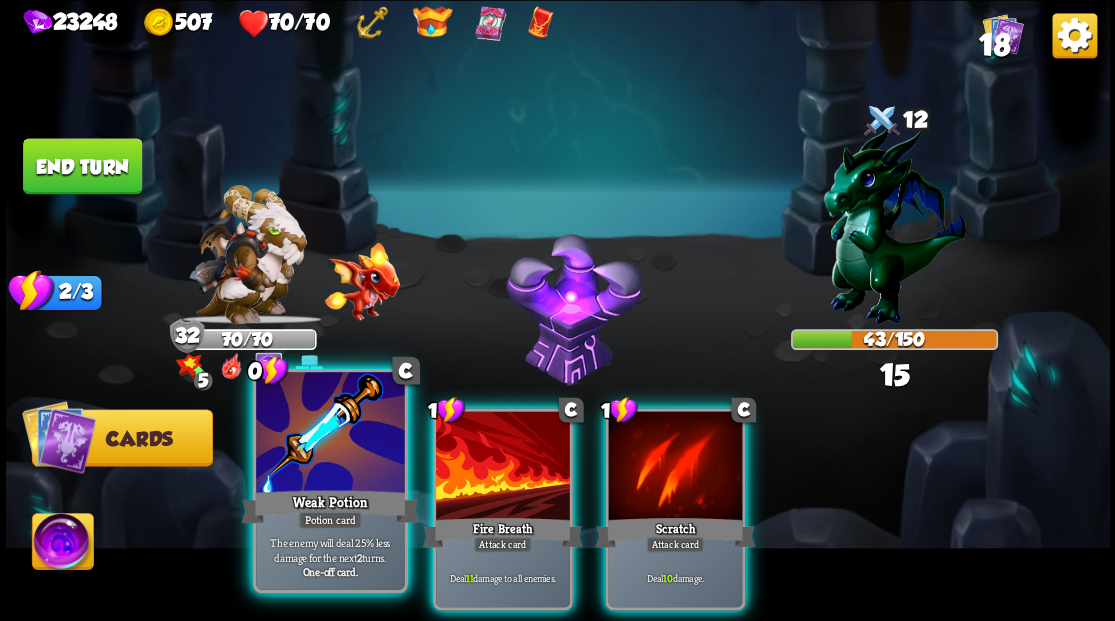 click at bounding box center [330, 434] 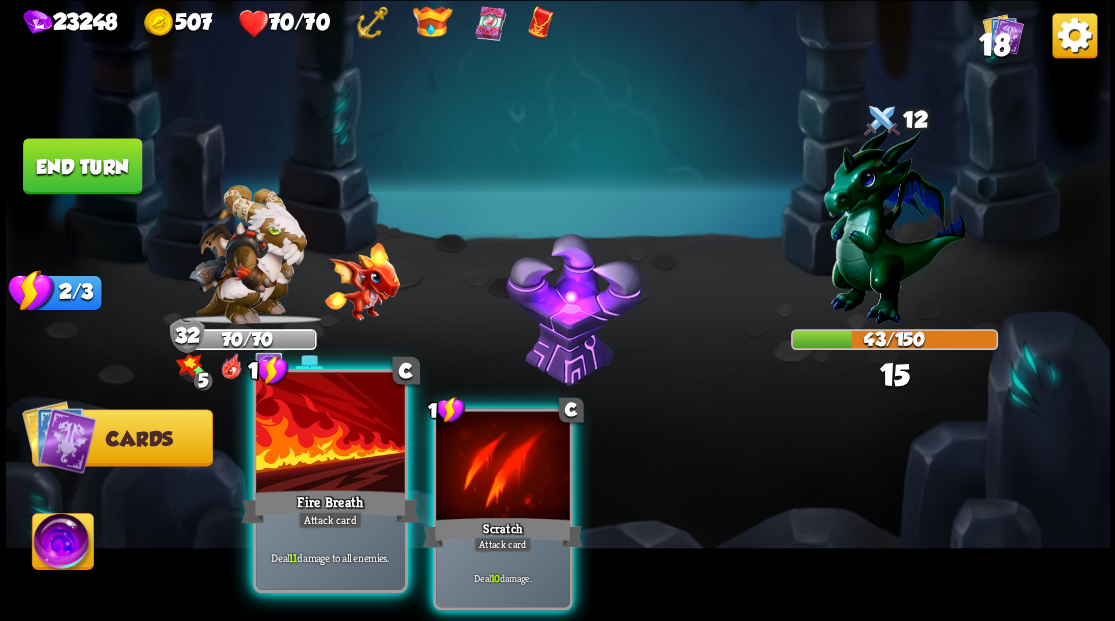 click at bounding box center (330, 434) 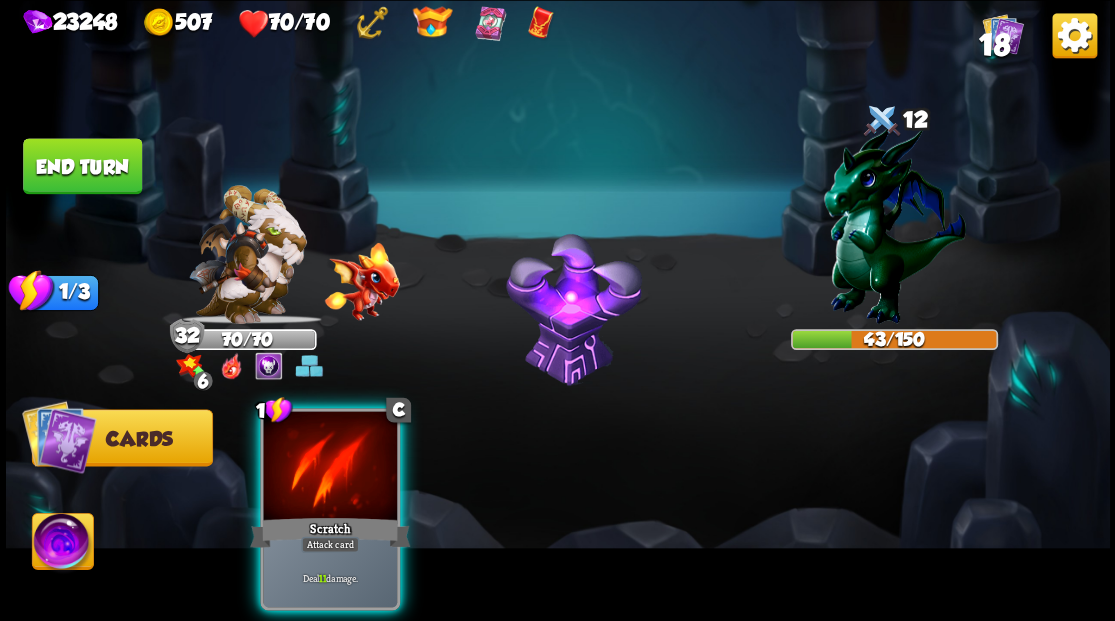 click at bounding box center [330, 467] 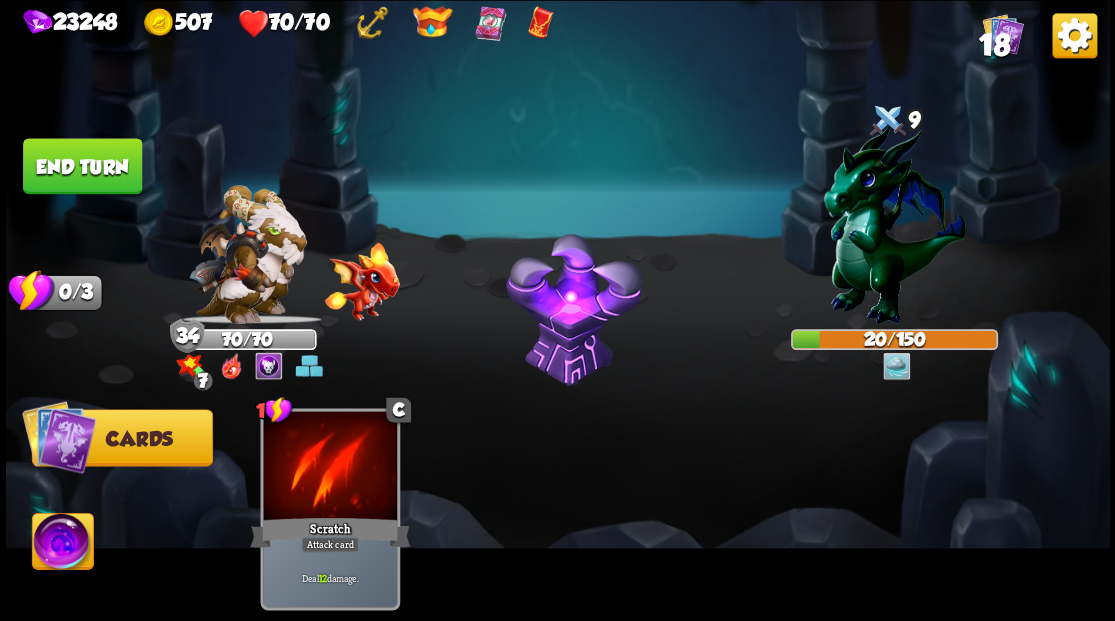 click on "End turn" at bounding box center (82, 166) 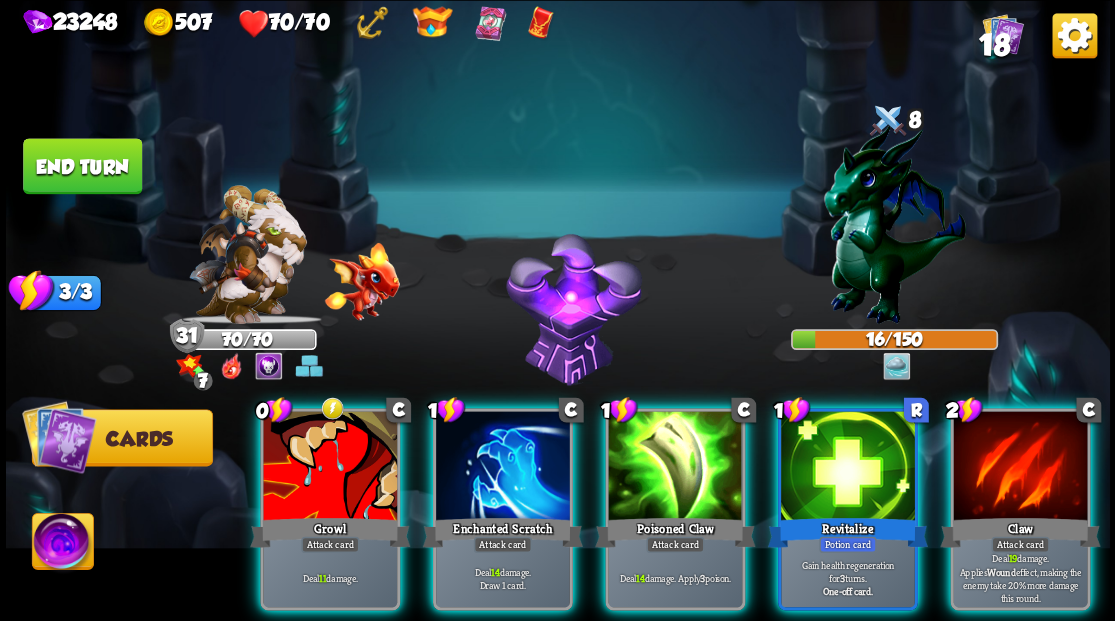 click on "0
C   Growl     Attack card   Deal  11  damage.
1
C   Enchanted Scratch     Attack card   Deal  14  damage. Draw 1 card.
1
C   Poisoned Claw     Attack card   Deal  14  damage. Apply  3  poison.
1
R   Revitalize     Potion card   Gain health regeneration for  3  turns.   One-off card.
2
C   Claw     Attack card   Deal  19  damage. Applies  Wound  effect, making the enemy take 20% more damage this round." at bounding box center (667, 483) 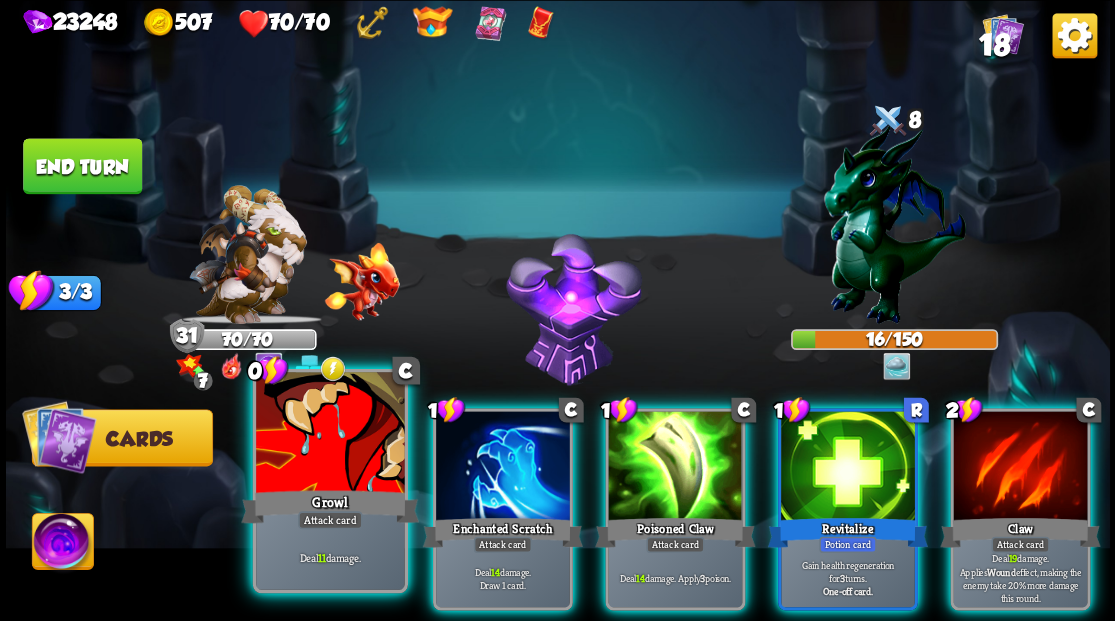 click on "Growl" at bounding box center [330, 506] 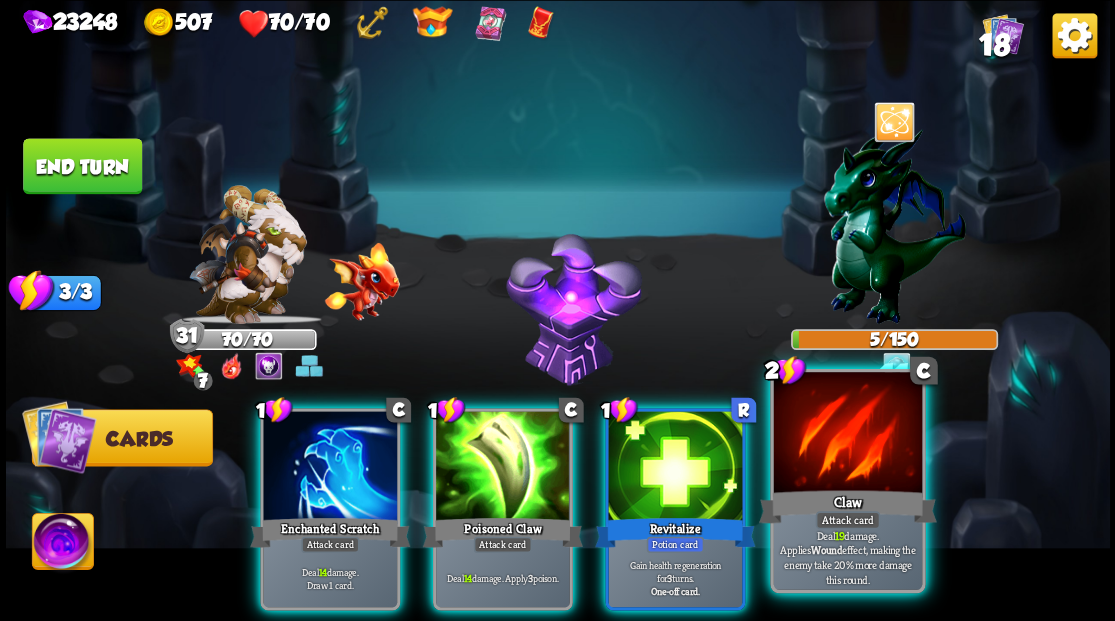 click at bounding box center [847, 434] 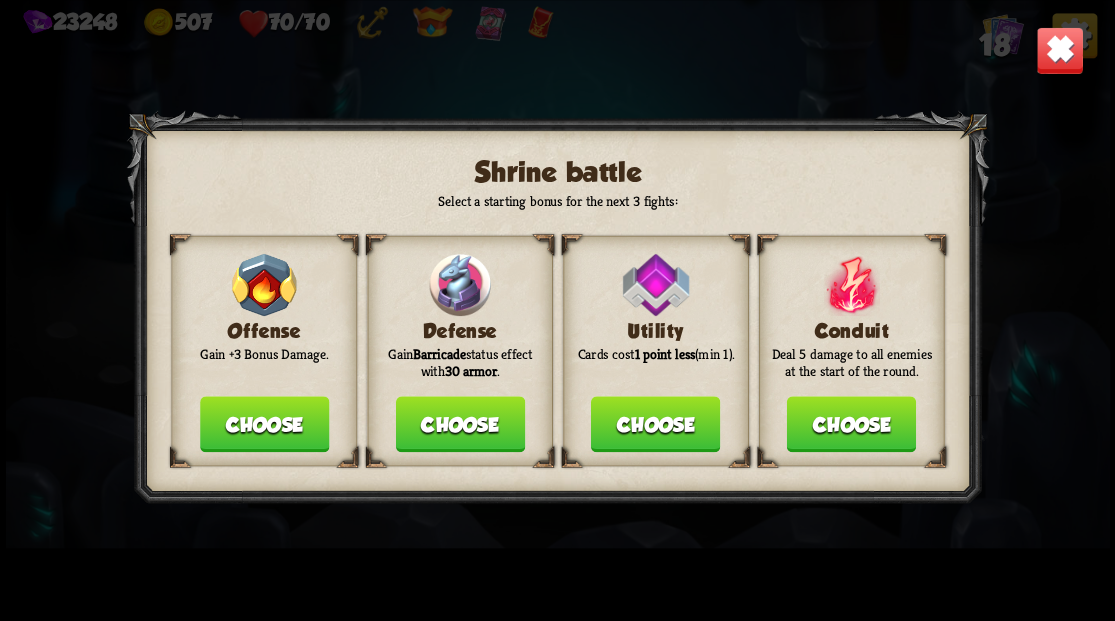 click on "Choose" at bounding box center (459, 424) 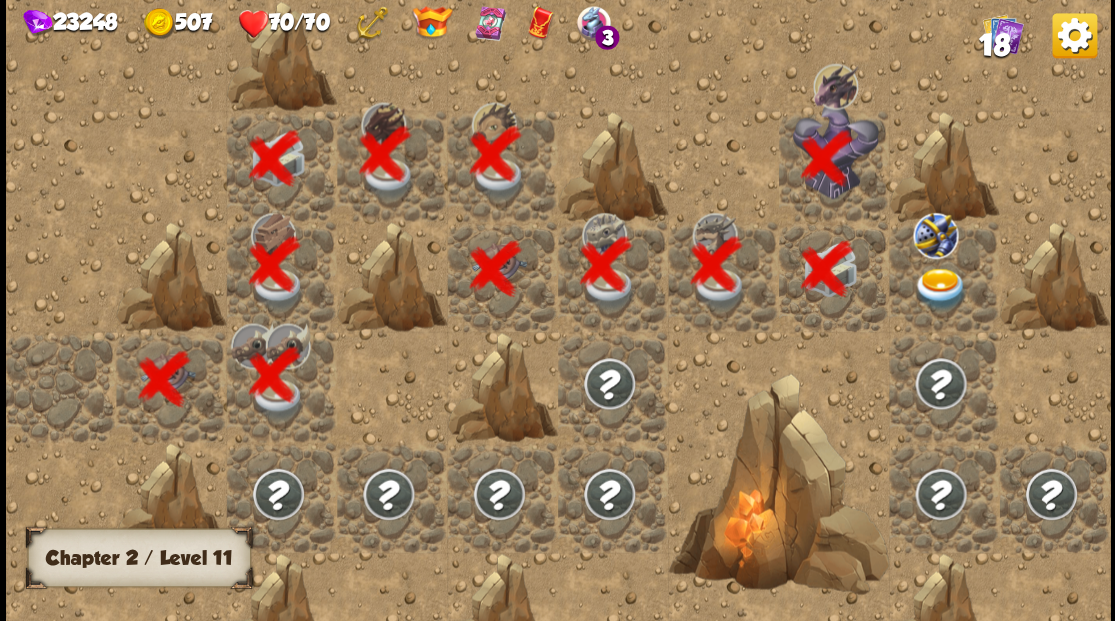 scroll, scrollTop: 0, scrollLeft: 384, axis: horizontal 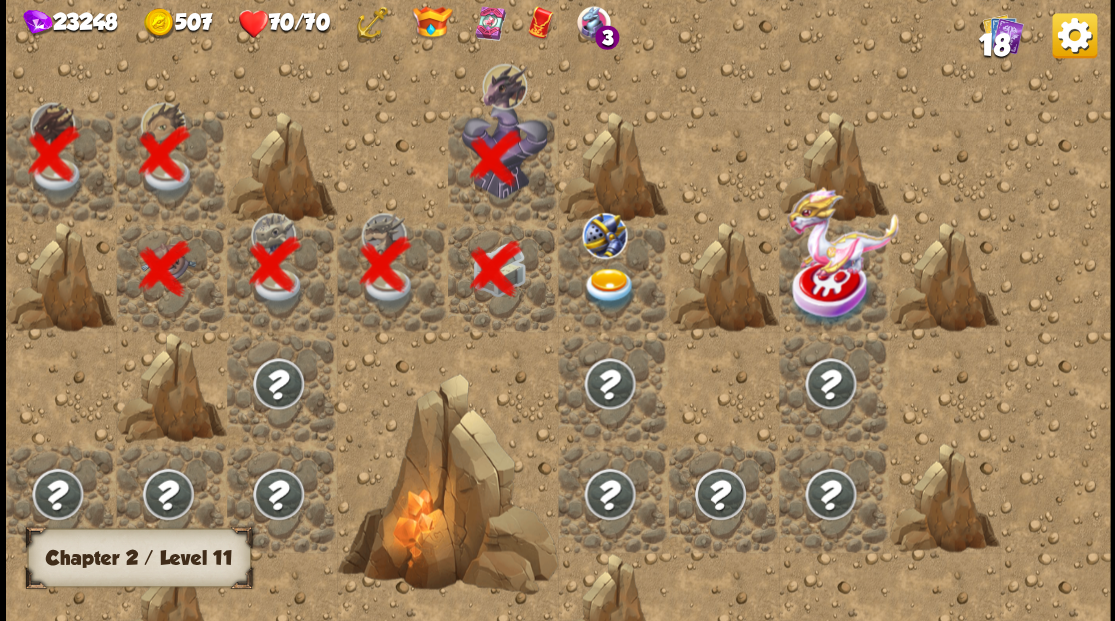 click at bounding box center [609, 288] 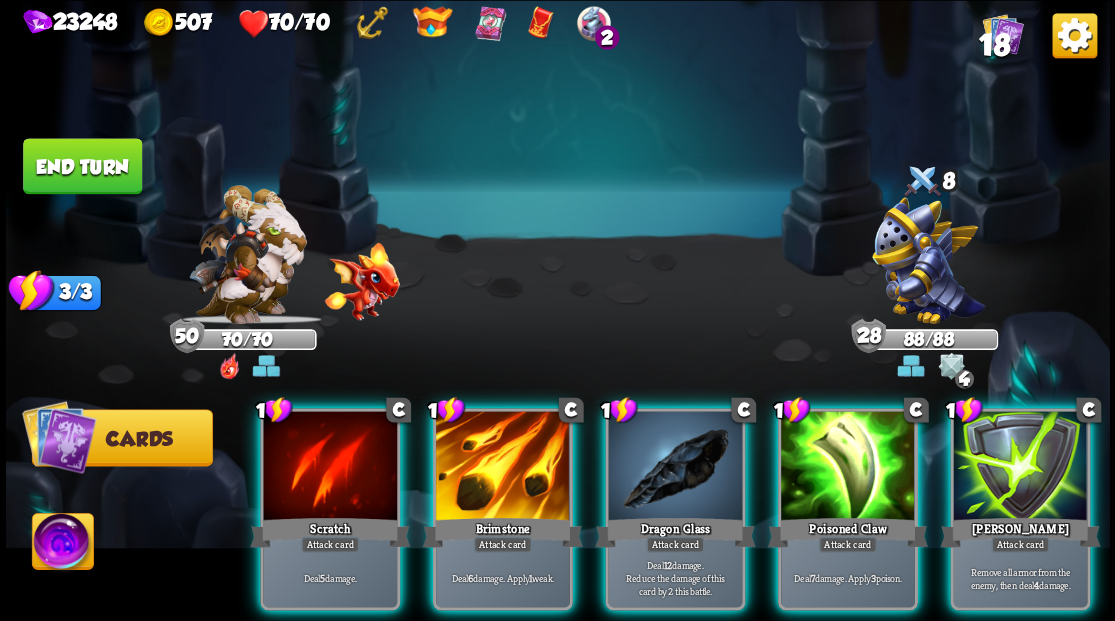 click at bounding box center [1020, 467] 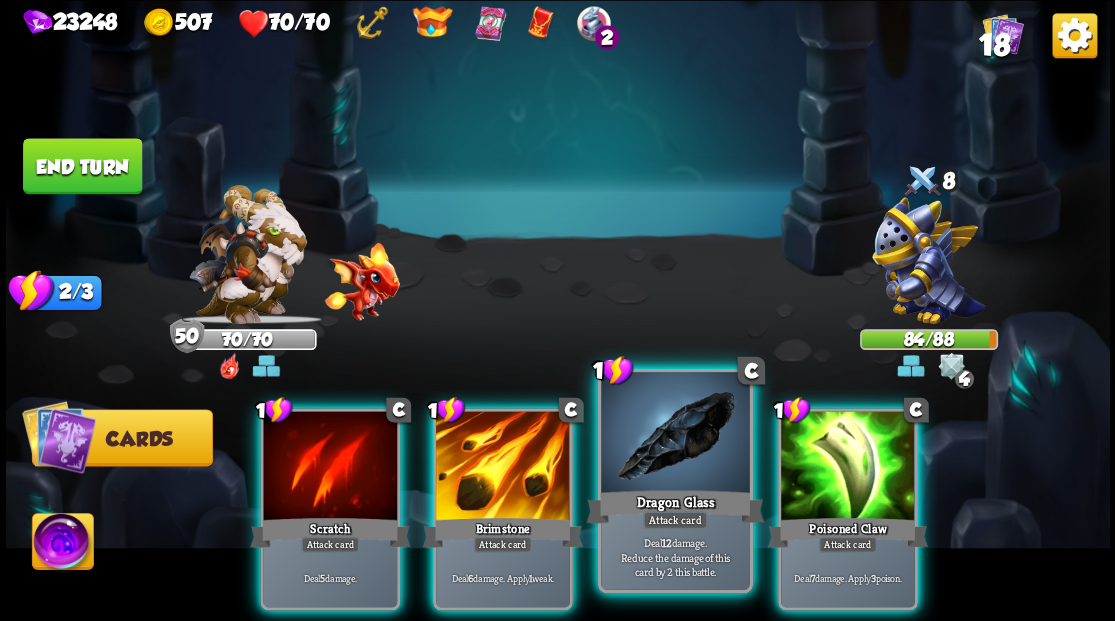 click at bounding box center [675, 434] 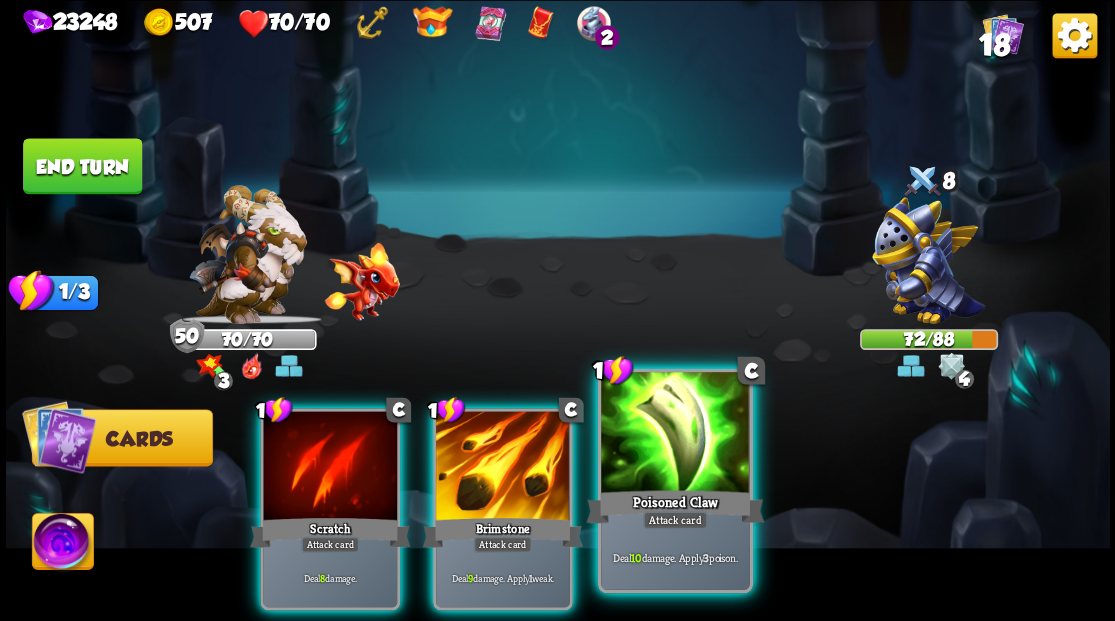 click at bounding box center (675, 434) 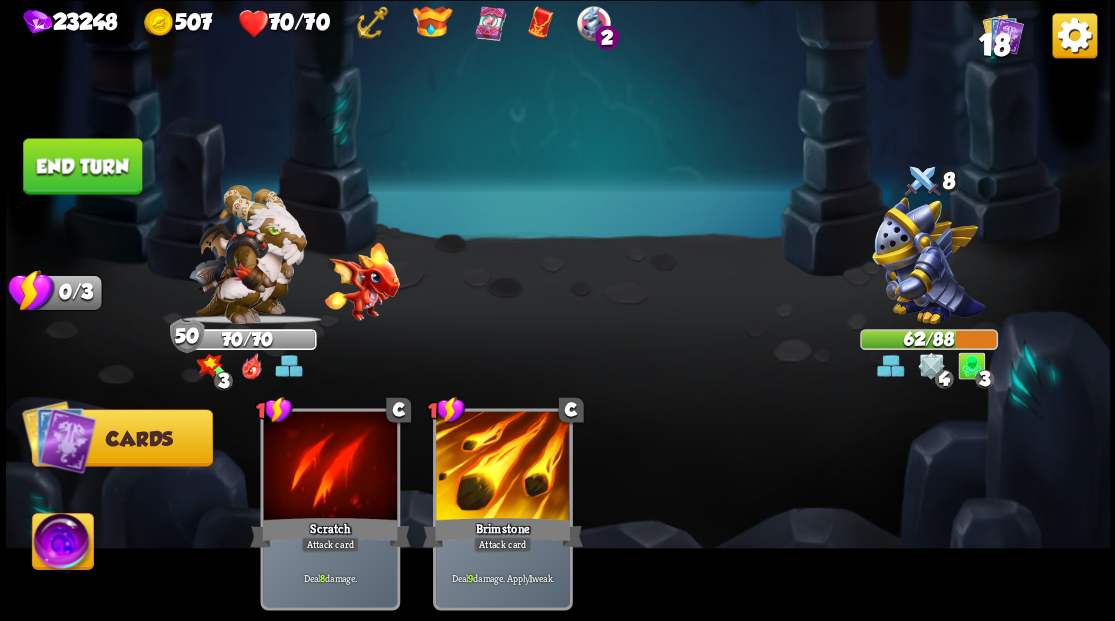 click on "End turn" at bounding box center [82, 166] 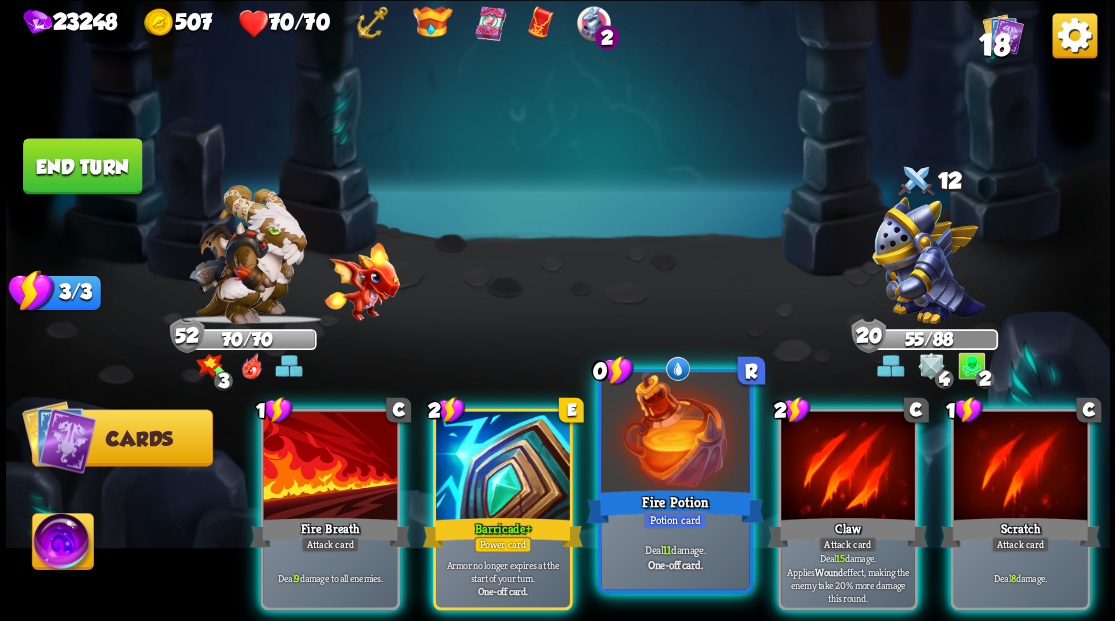 click at bounding box center [675, 434] 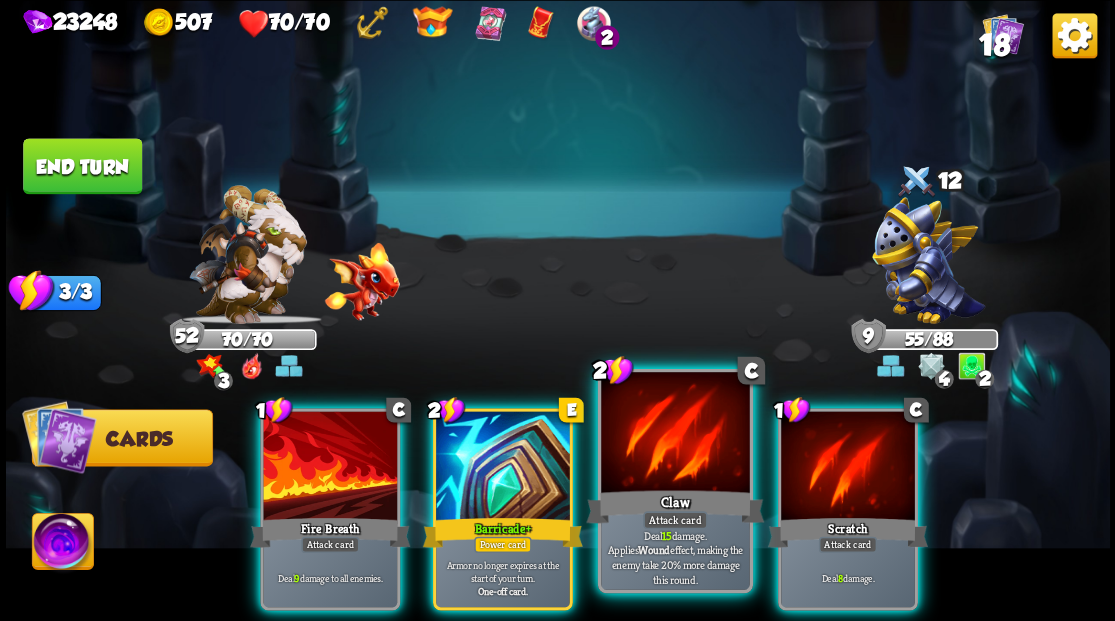 click at bounding box center (675, 434) 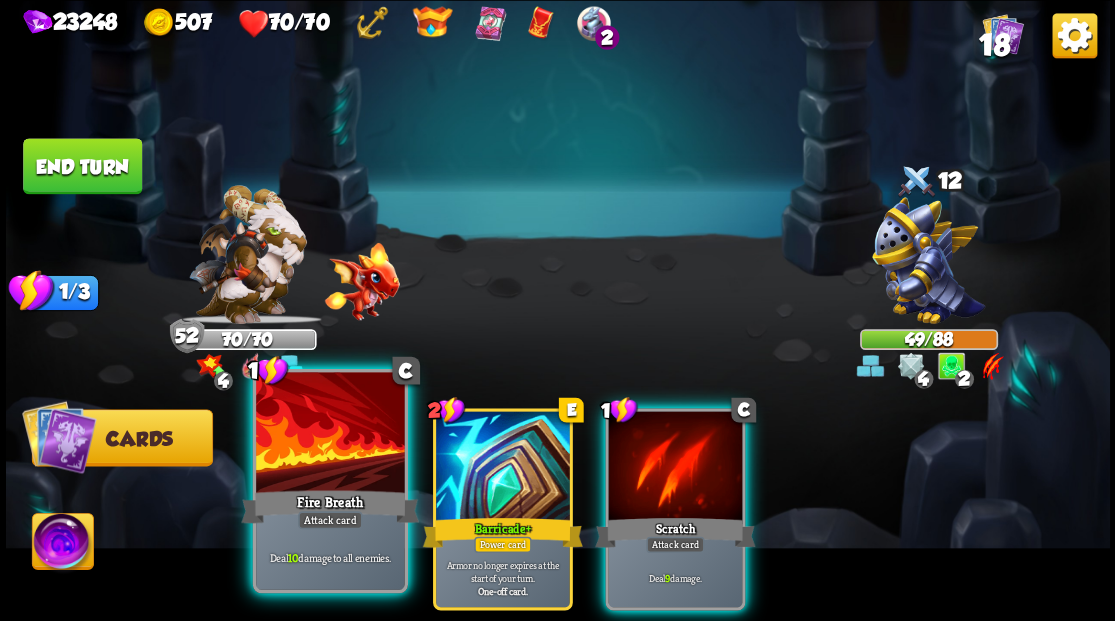 click at bounding box center [330, 434] 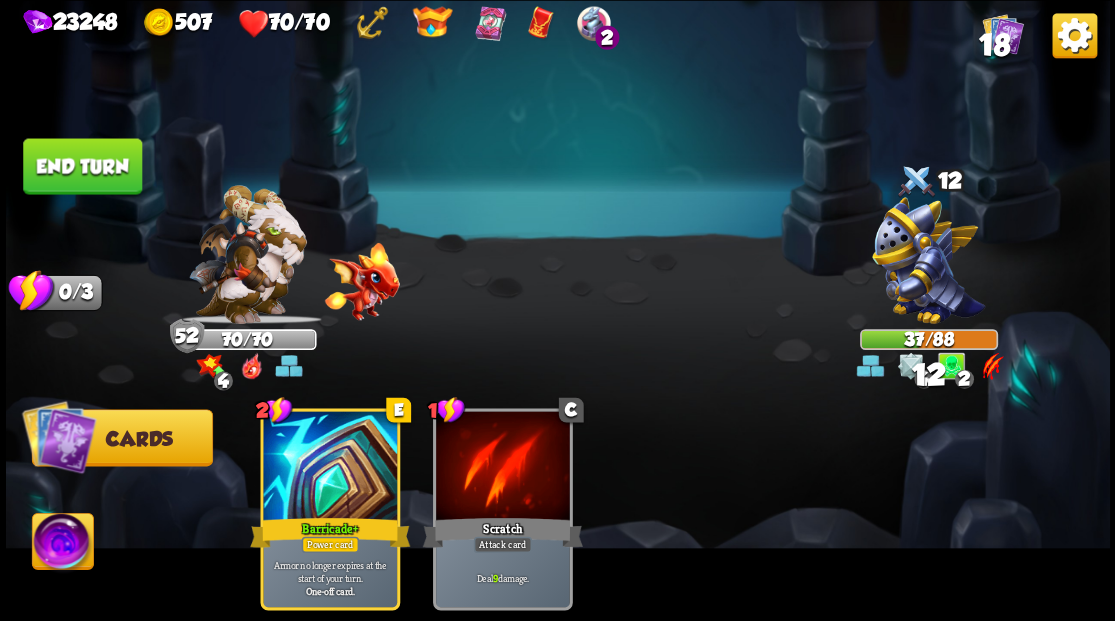 click on "End turn" at bounding box center (82, 166) 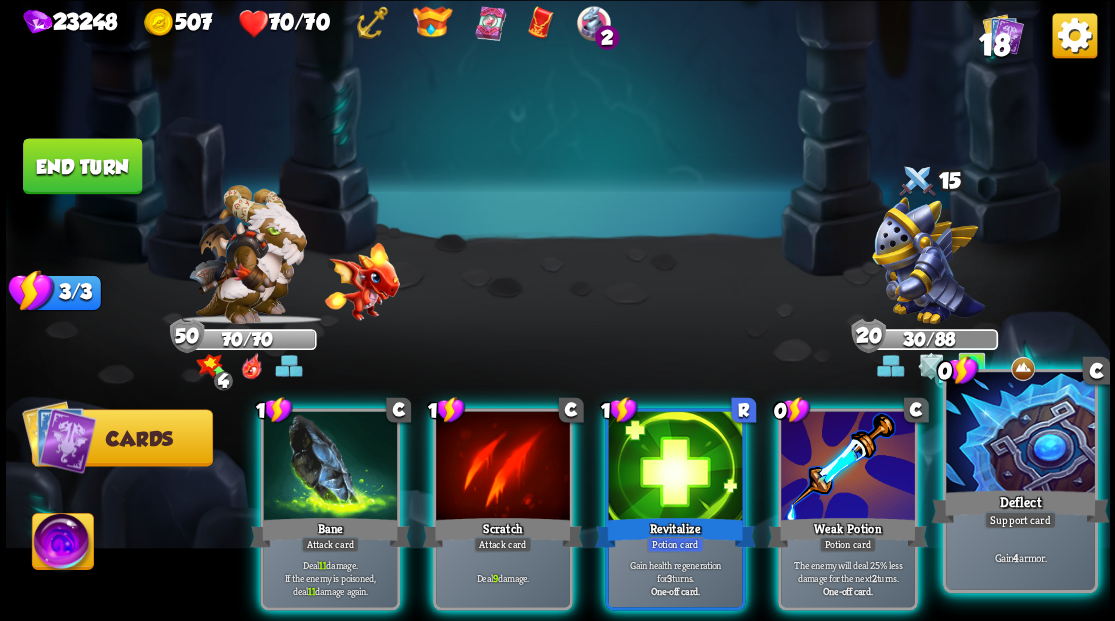 click at bounding box center [1020, 434] 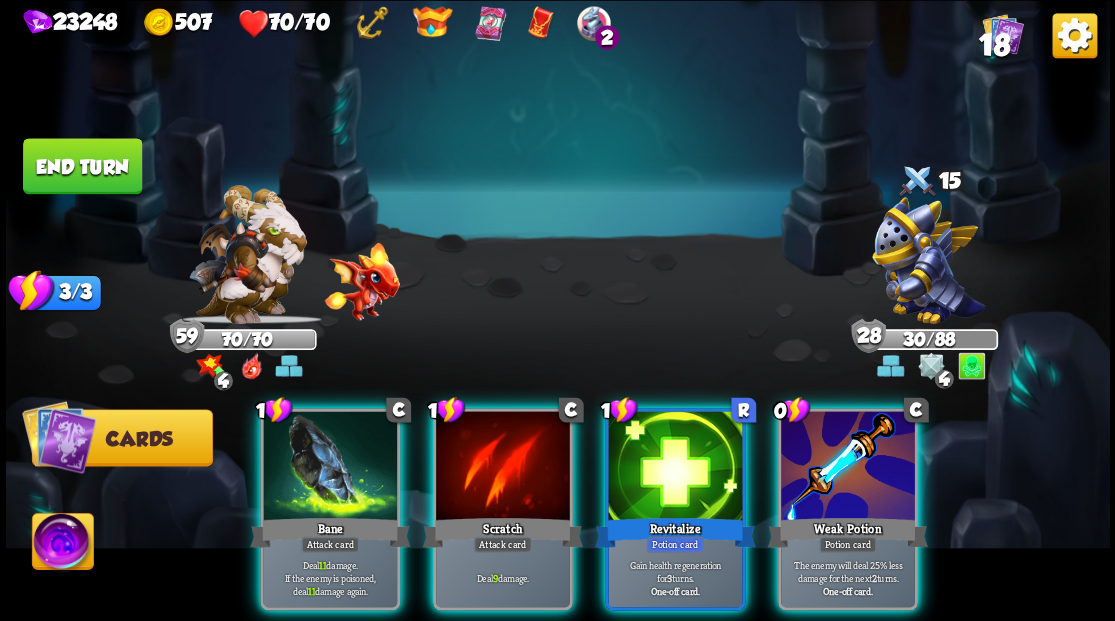 click at bounding box center (848, 467) 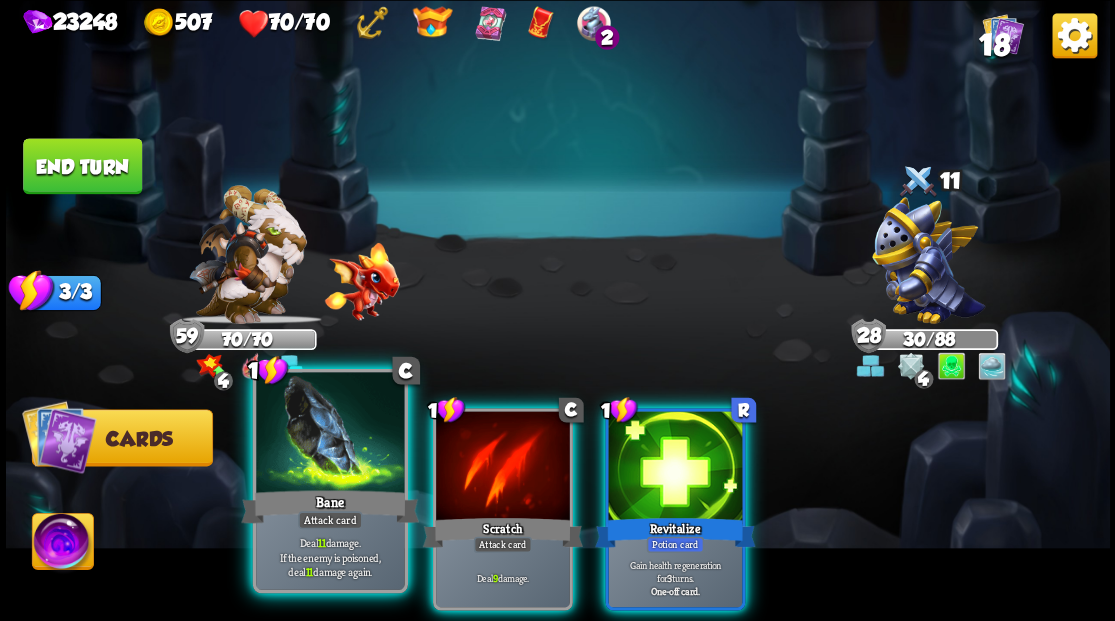 click at bounding box center (330, 434) 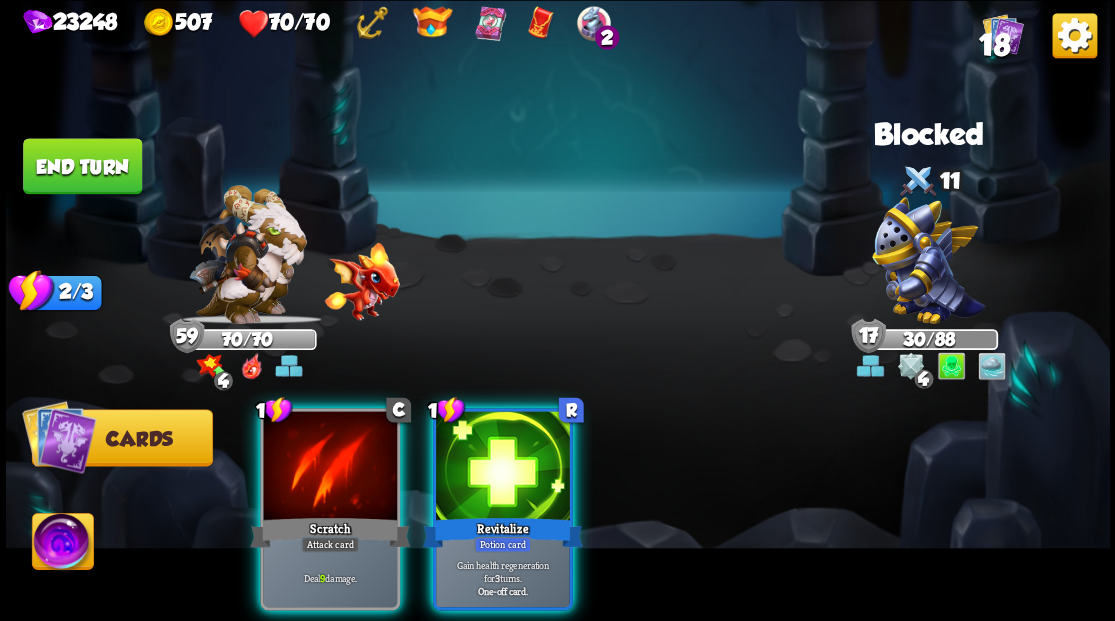 click at bounding box center (330, 467) 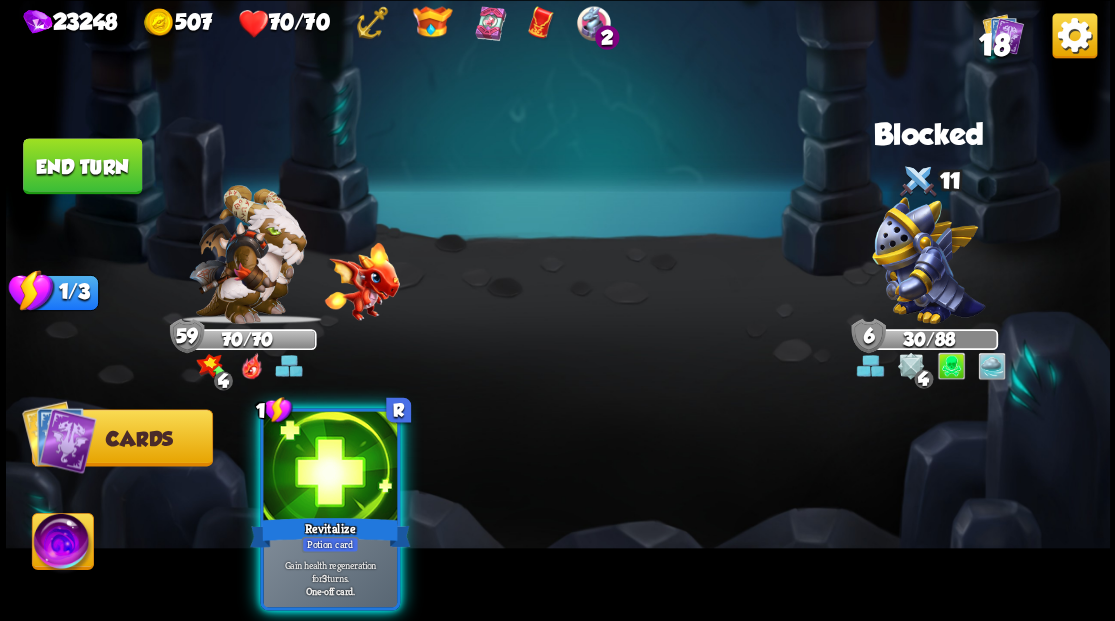 click at bounding box center [330, 467] 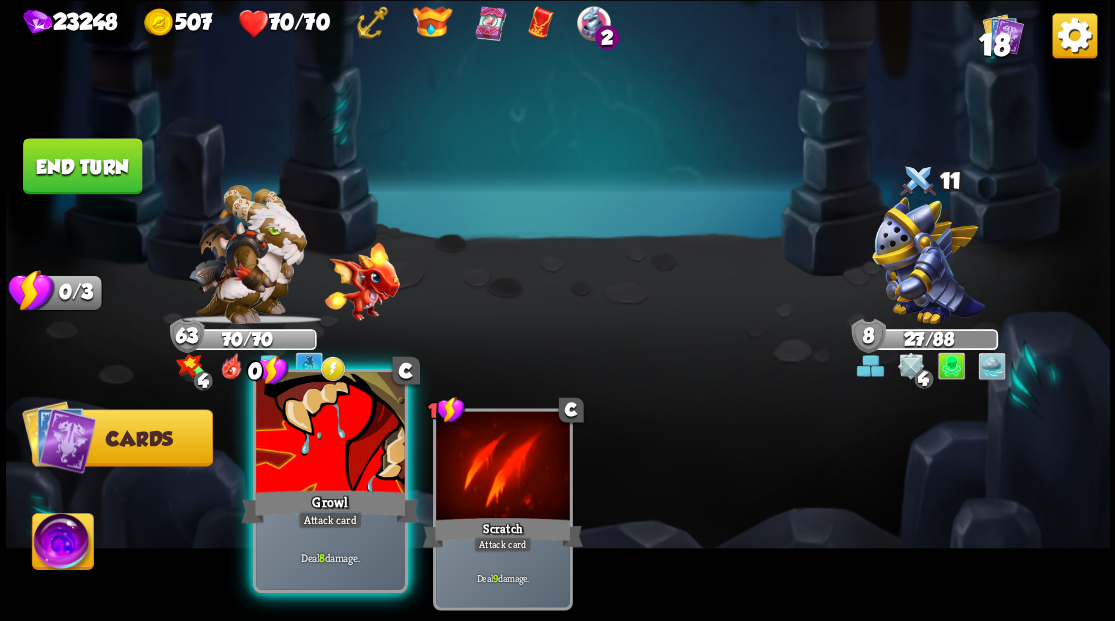 click at bounding box center [330, 434] 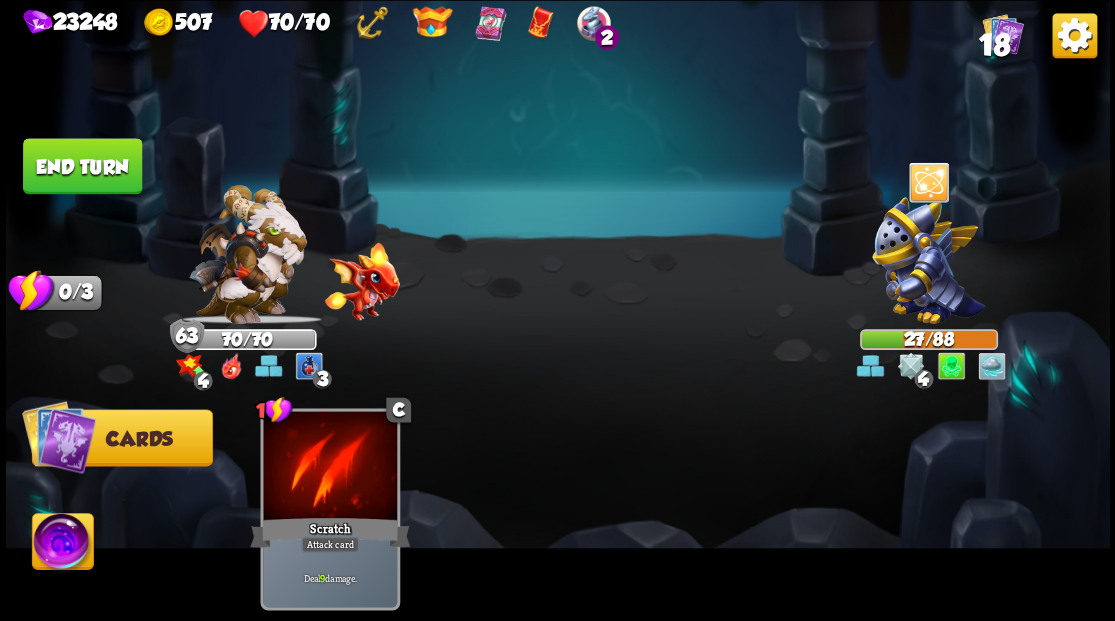 drag, startPoint x: 96, startPoint y: 184, endPoint x: 126, endPoint y: 193, distance: 31.320919 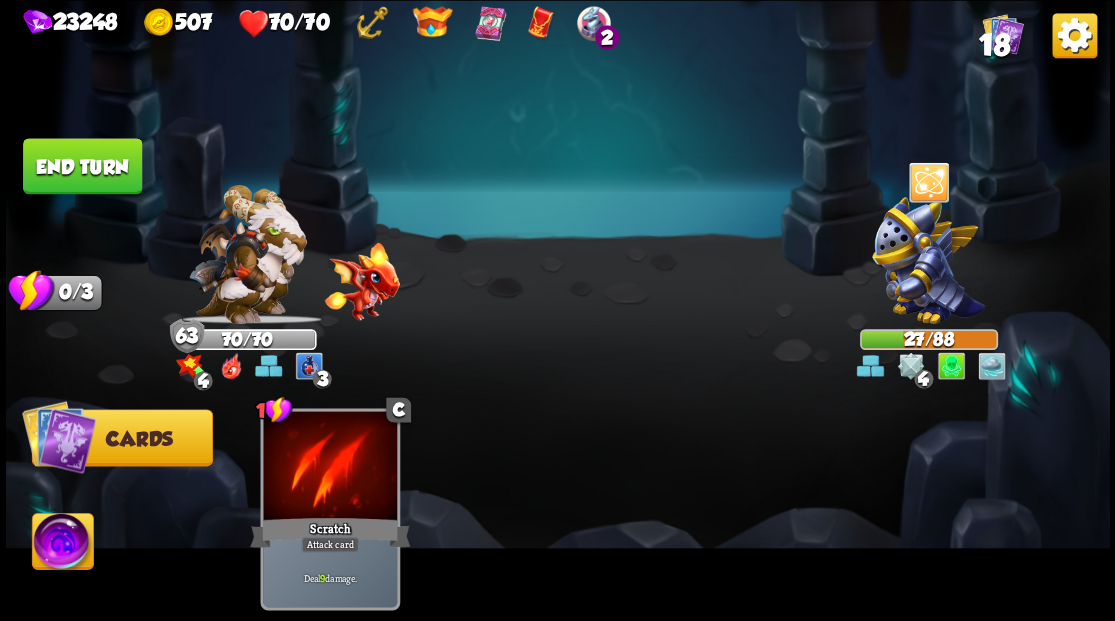 click on "End turn" at bounding box center [82, 166] 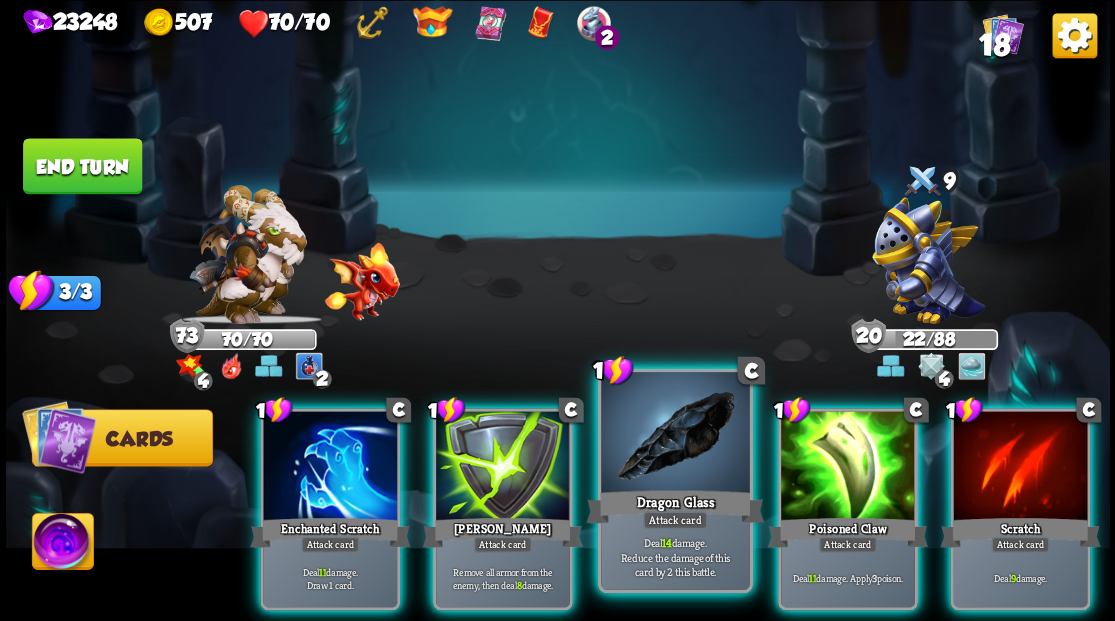 click at bounding box center [675, 434] 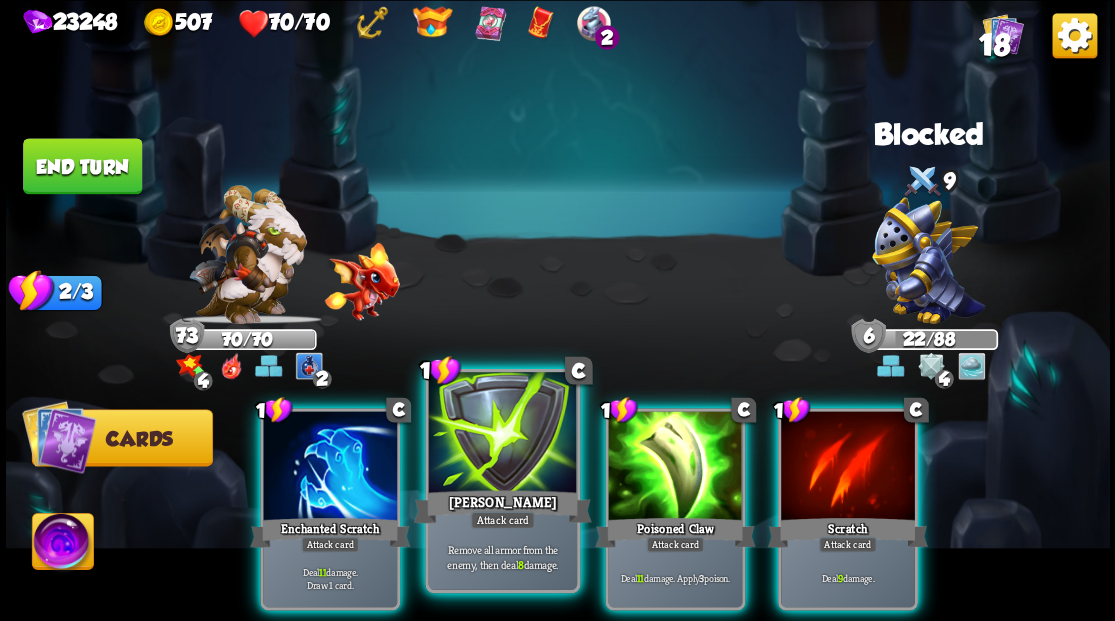 click at bounding box center [502, 434] 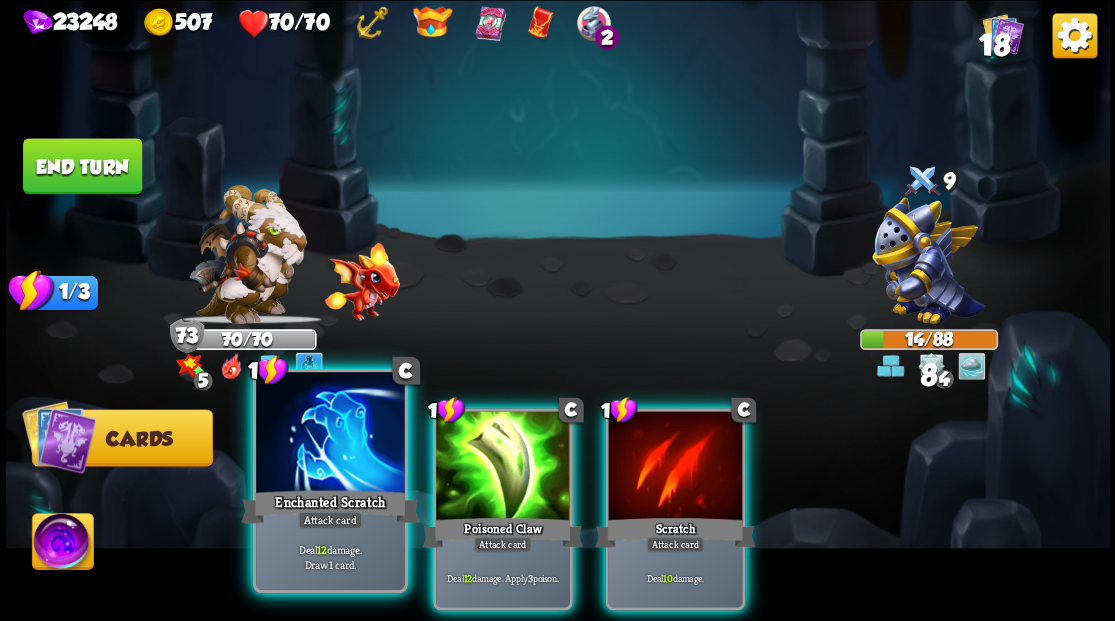 click at bounding box center [330, 434] 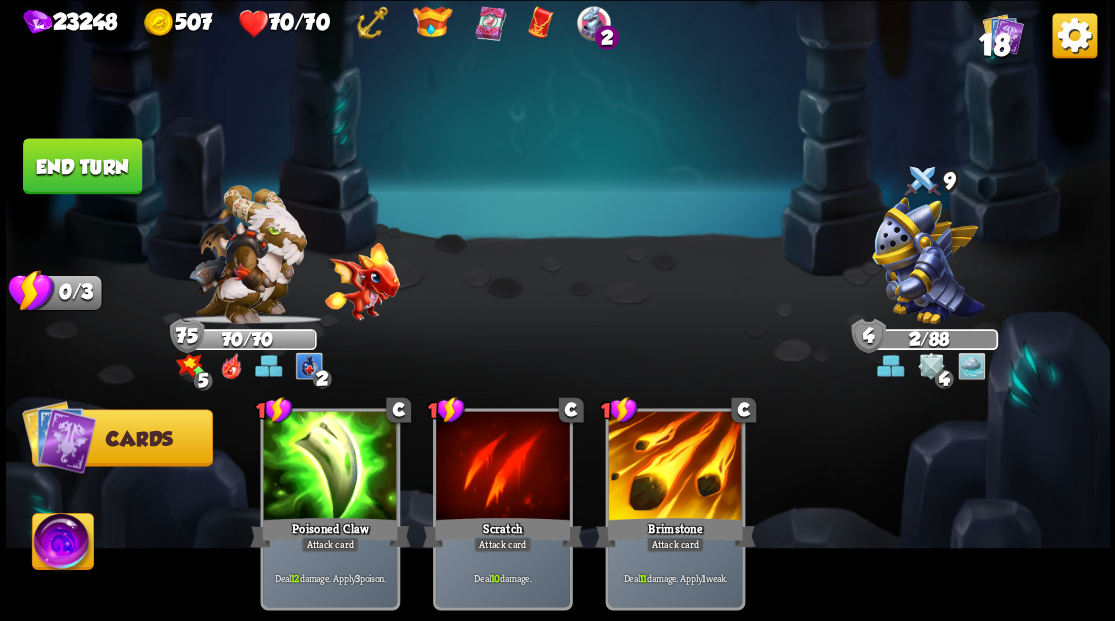 click at bounding box center [558, 310] 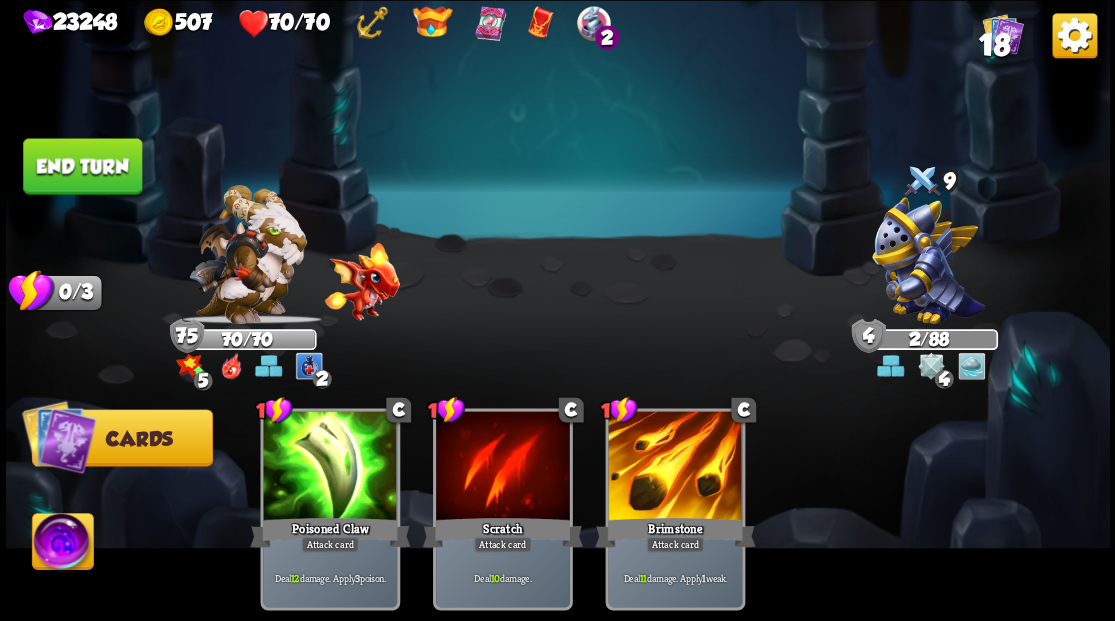click on "End turn" at bounding box center (82, 166) 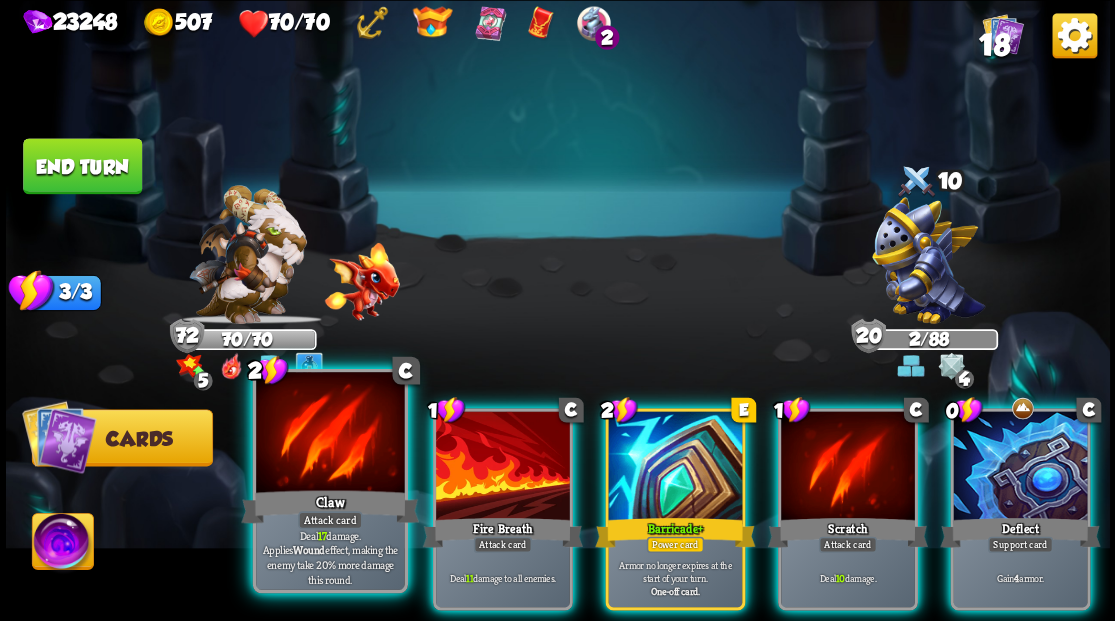 click at bounding box center (330, 434) 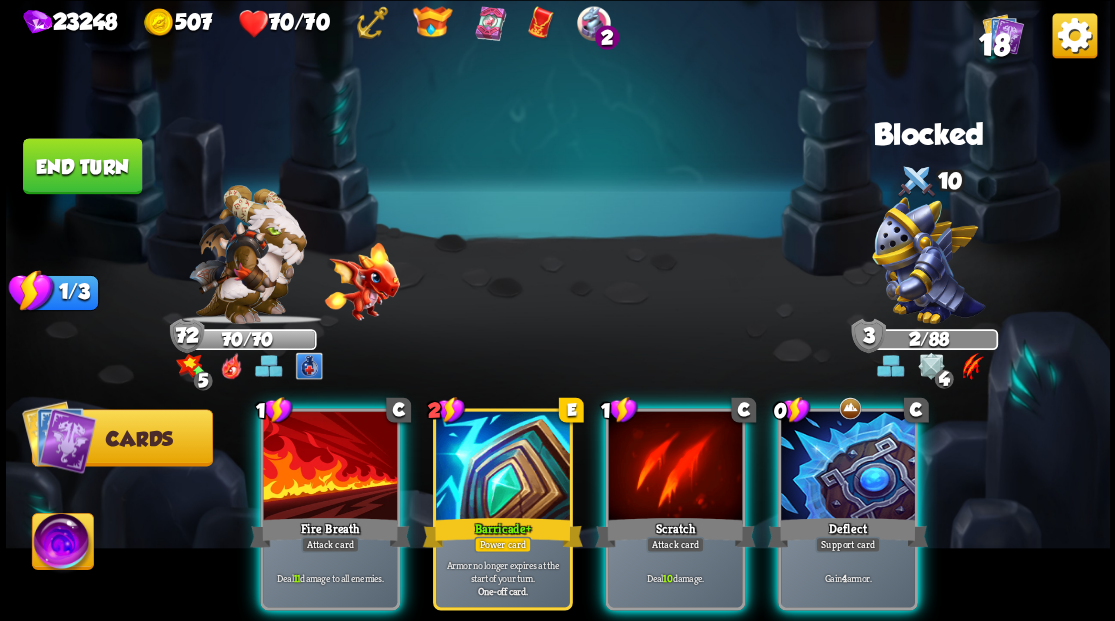 click at bounding box center [330, 467] 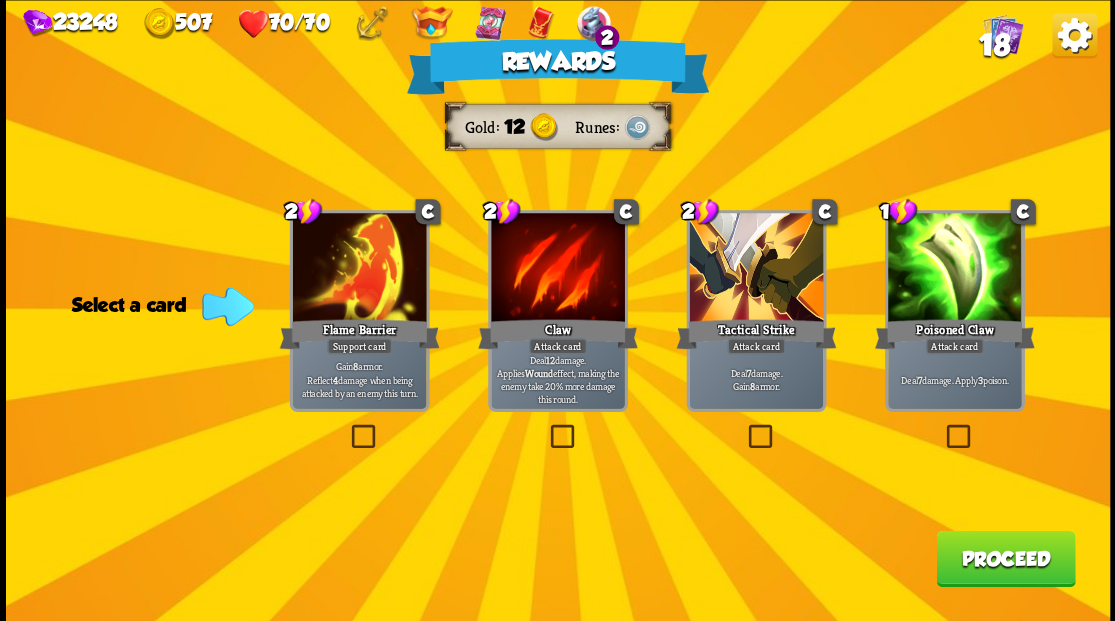 click on "Proceed" at bounding box center (1005, 558) 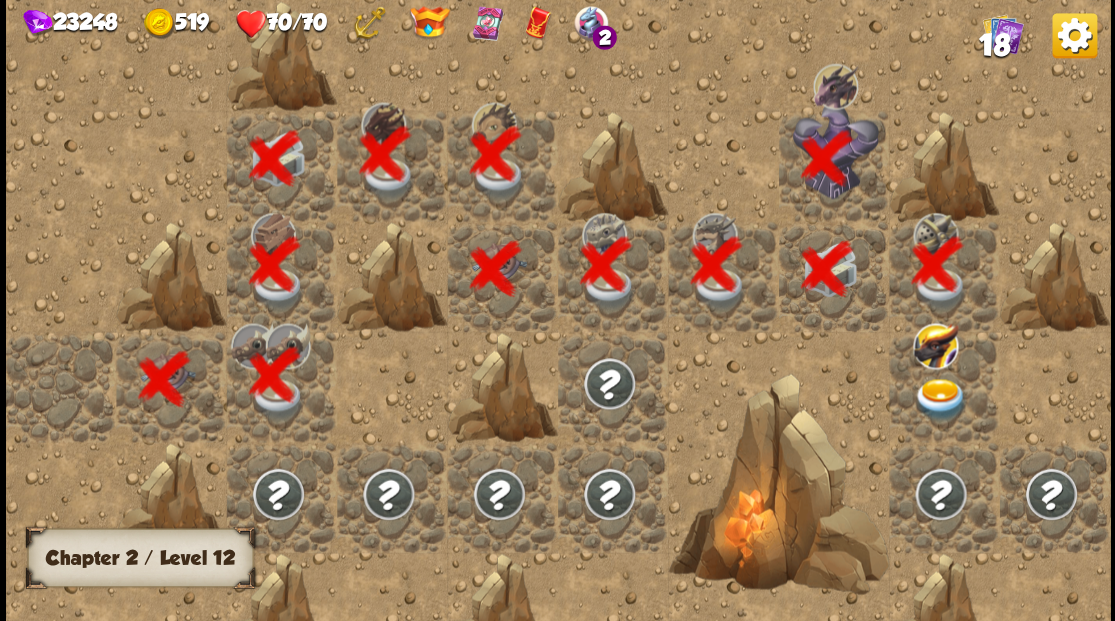 scroll, scrollTop: 0, scrollLeft: 384, axis: horizontal 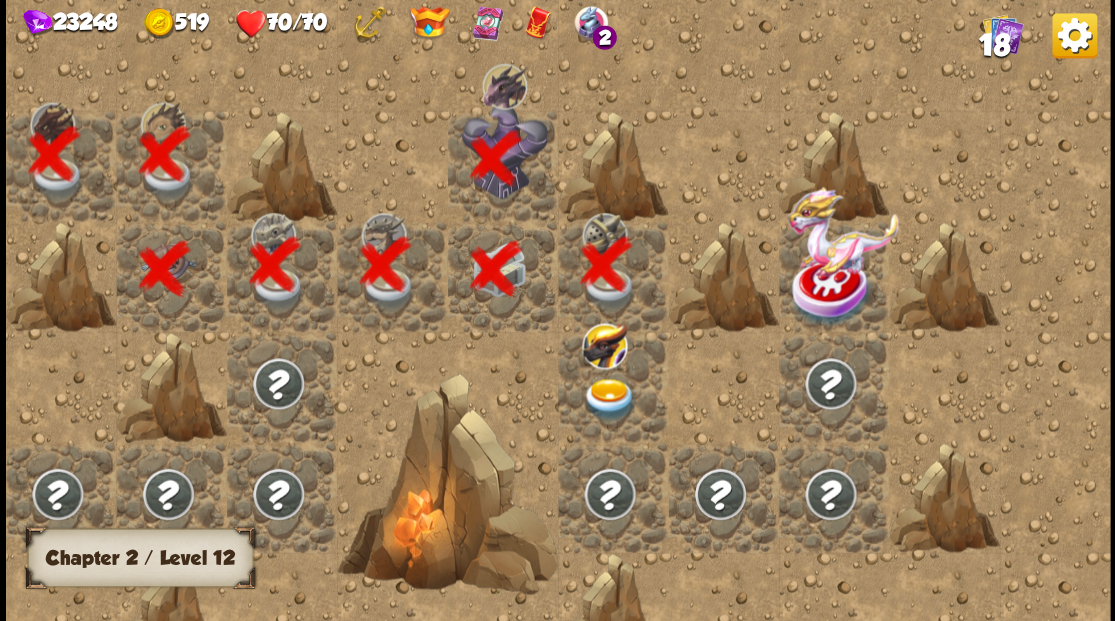 click at bounding box center (609, 399) 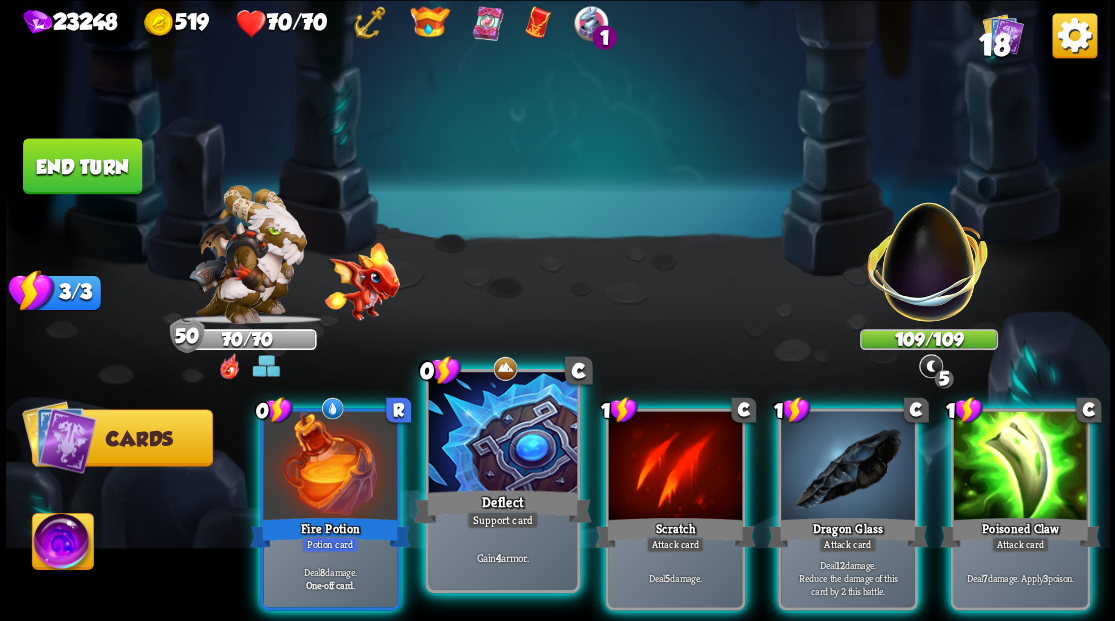 click at bounding box center [502, 434] 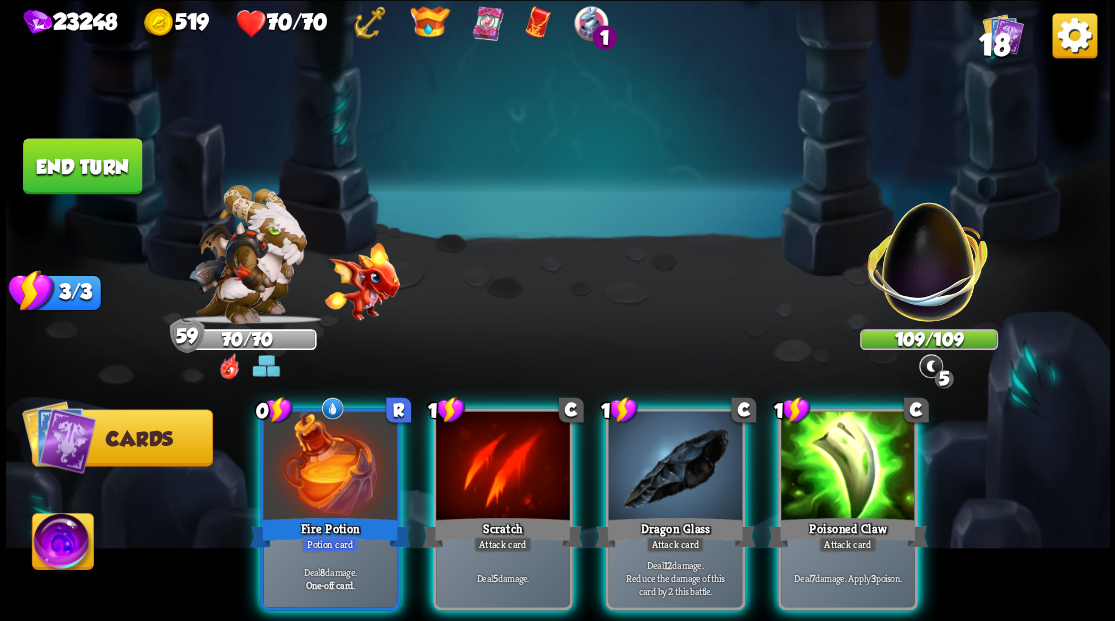 drag, startPoint x: 838, startPoint y: 474, endPoint x: 848, endPoint y: 382, distance: 92.541885 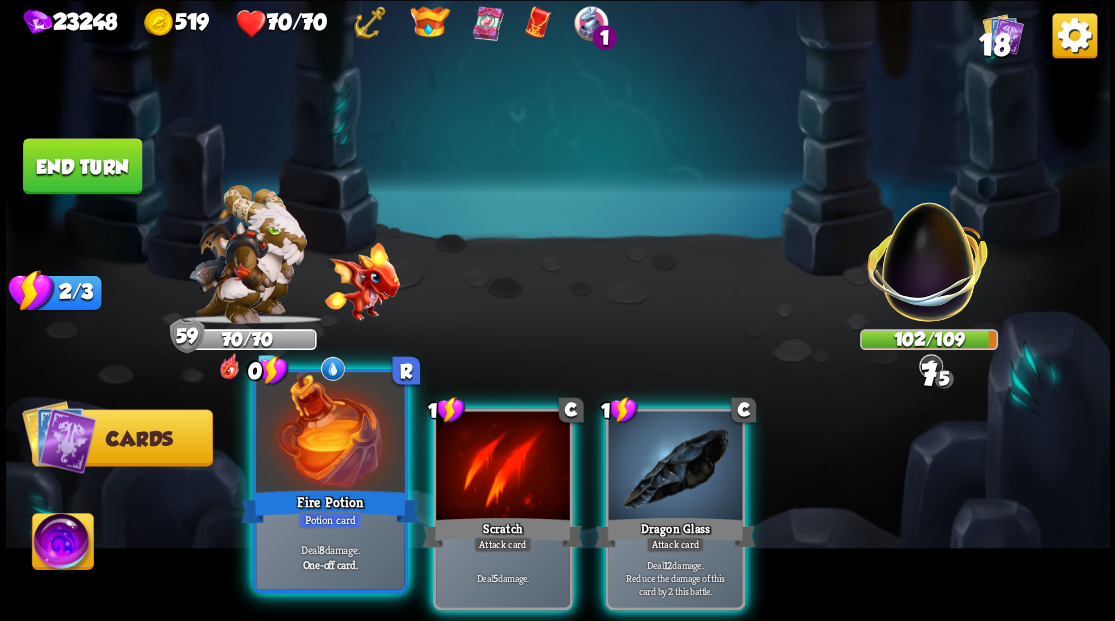 click at bounding box center [330, 434] 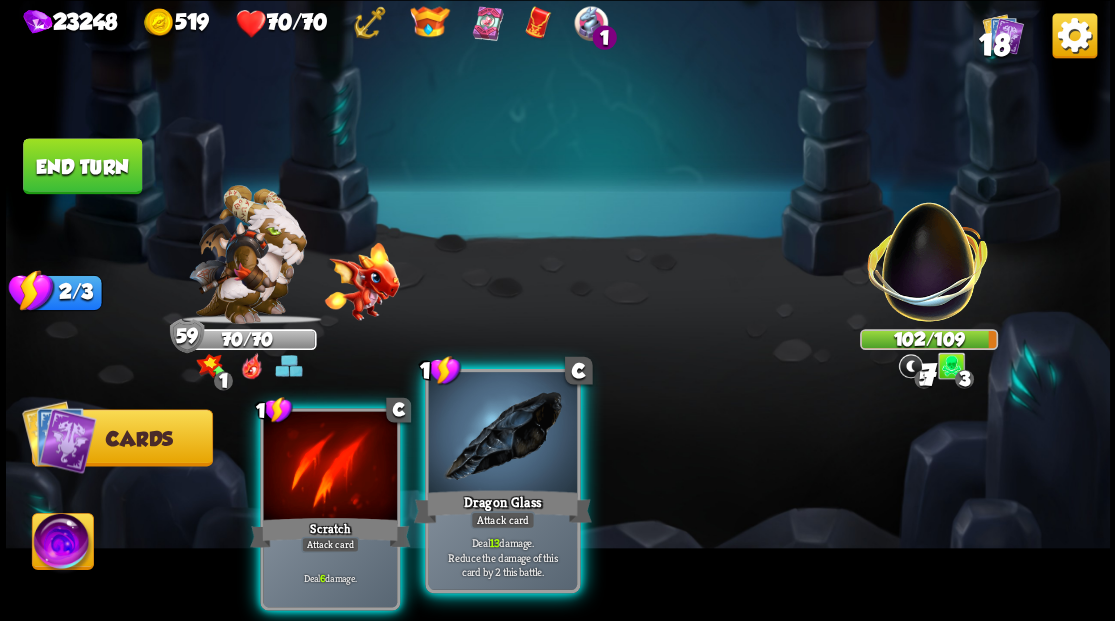 click at bounding box center [502, 434] 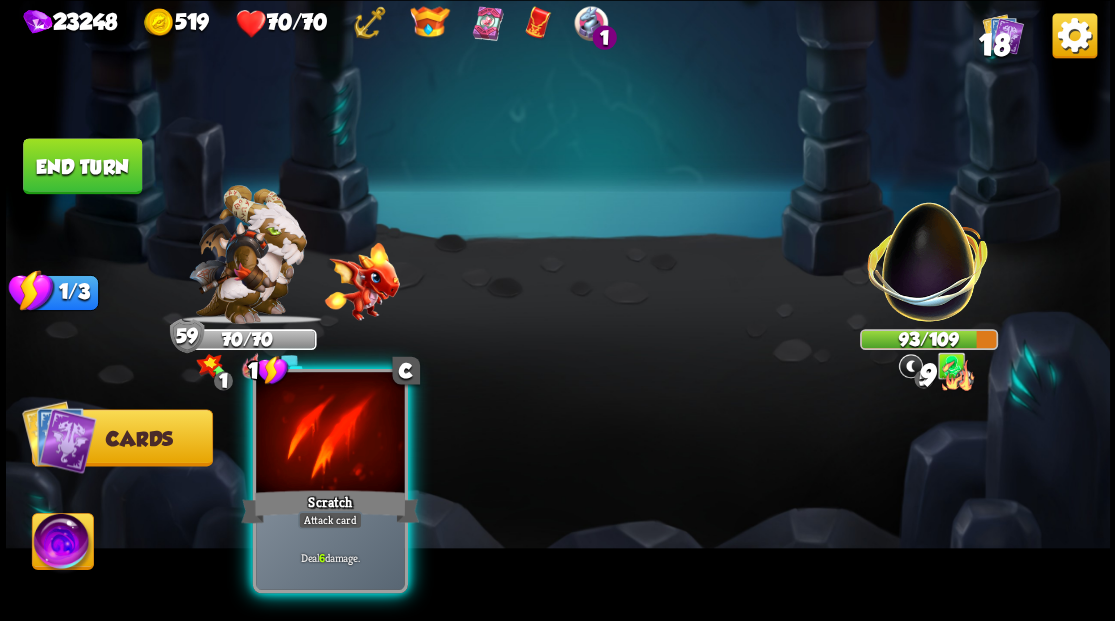 click at bounding box center (330, 434) 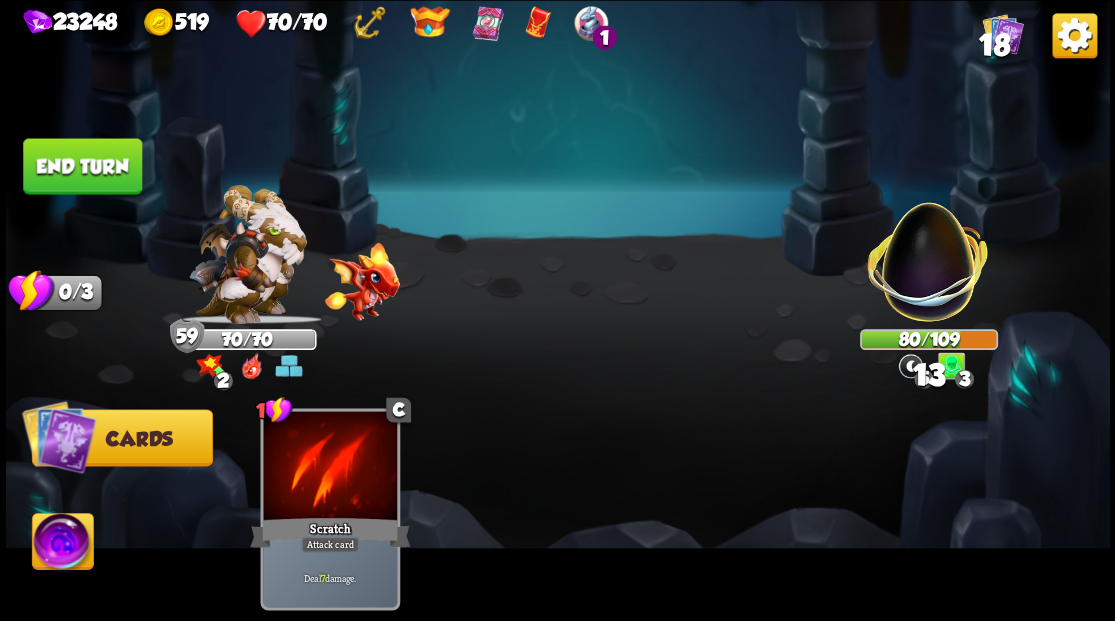 click on "End turn" at bounding box center [82, 166] 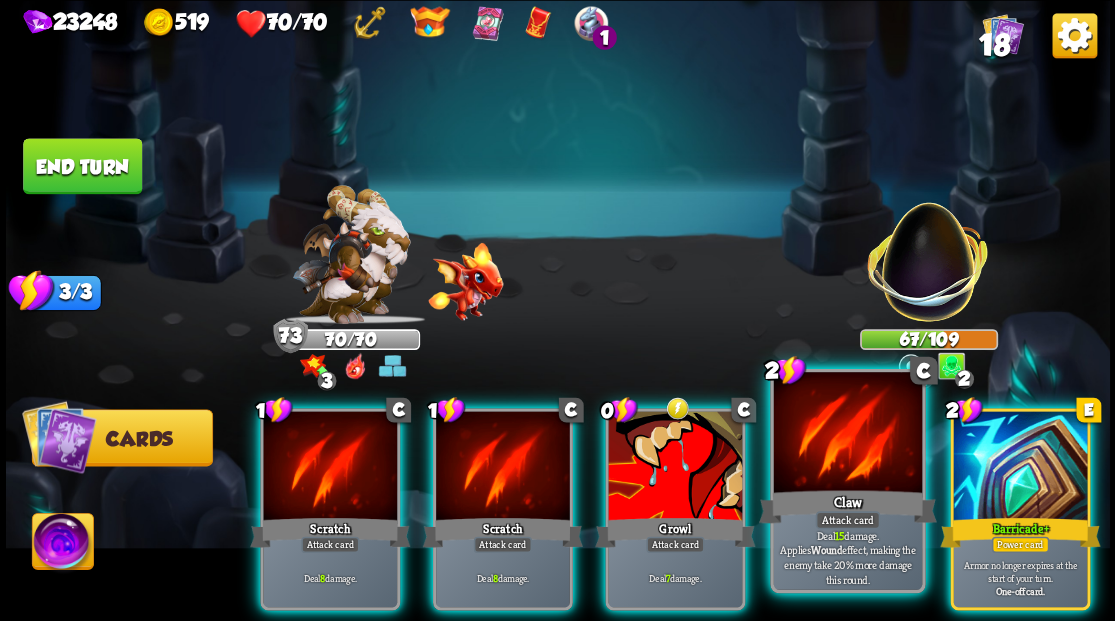 click at bounding box center (847, 434) 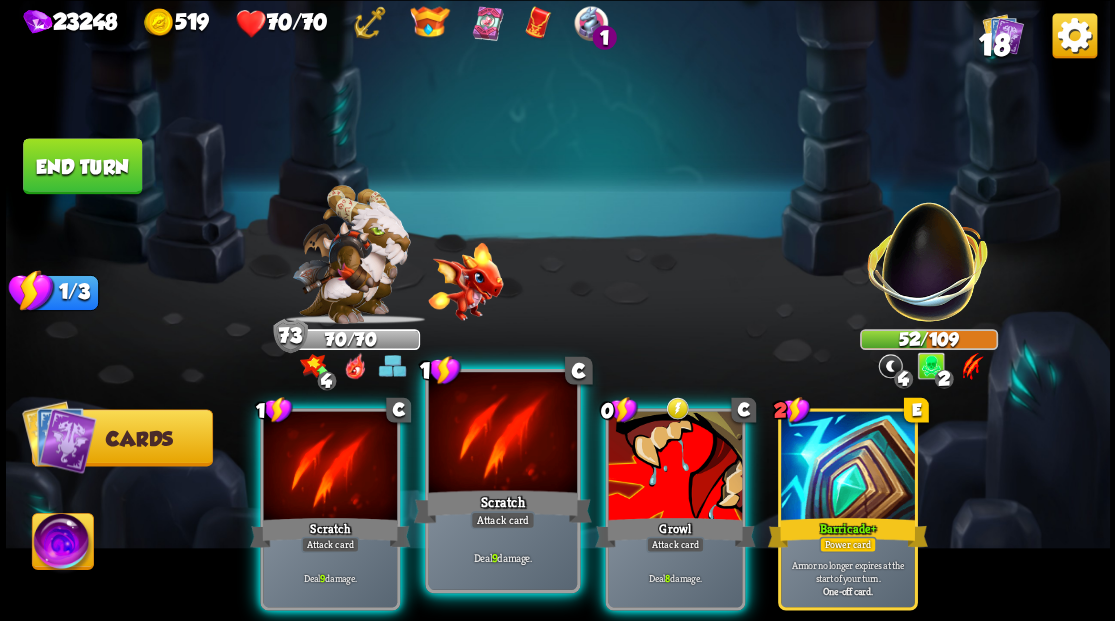 click on "Scratch" at bounding box center [502, 506] 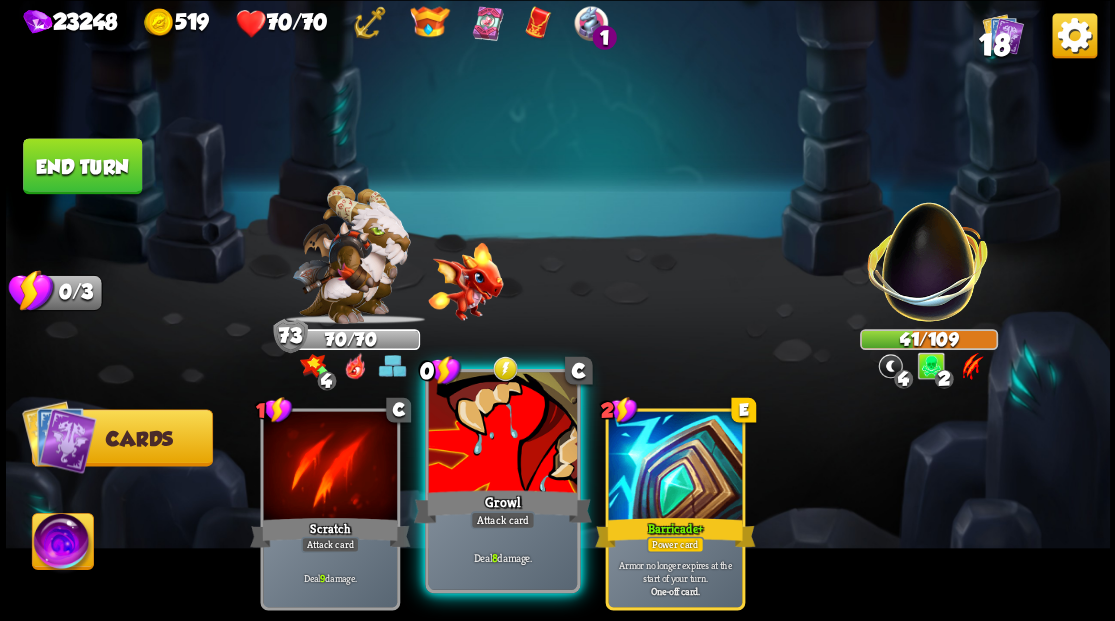 click at bounding box center [502, 434] 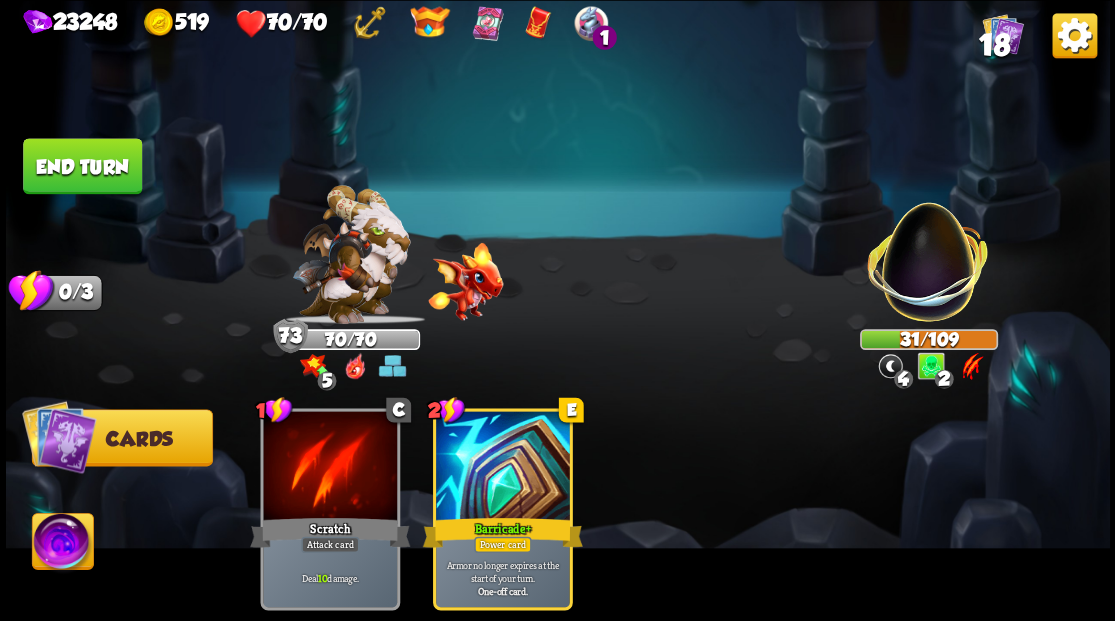 click on "End turn" at bounding box center [82, 166] 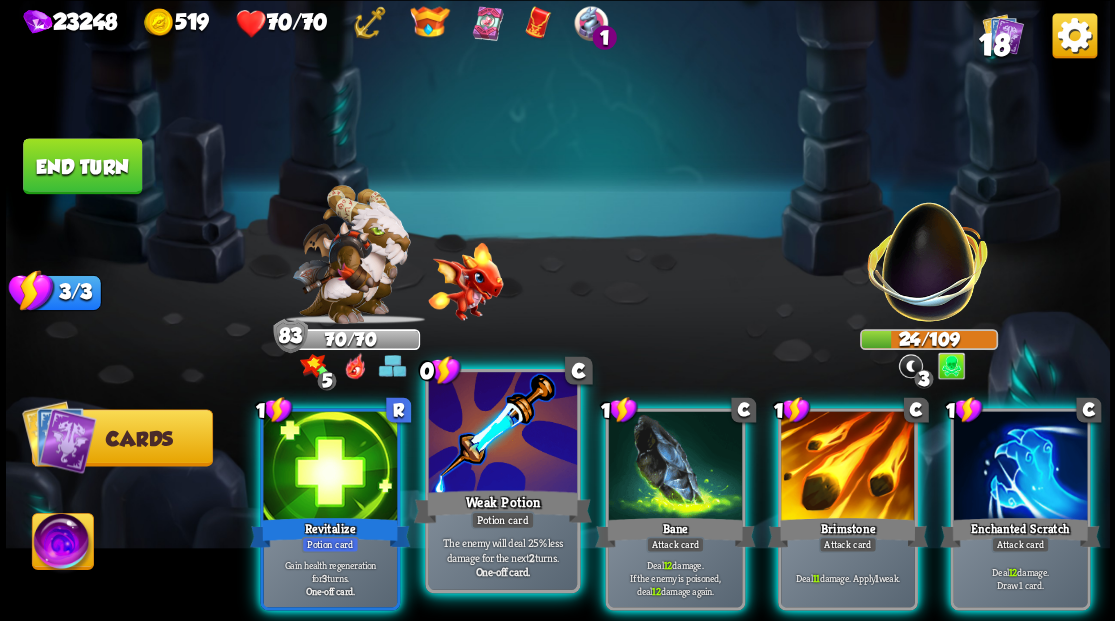 click at bounding box center [502, 434] 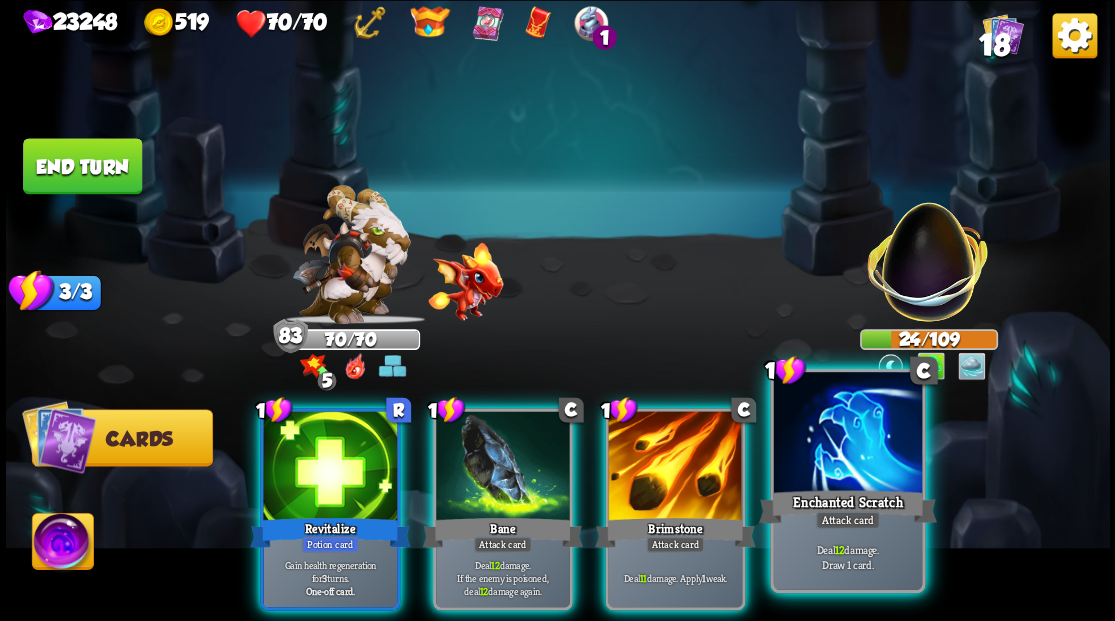 click at bounding box center (847, 434) 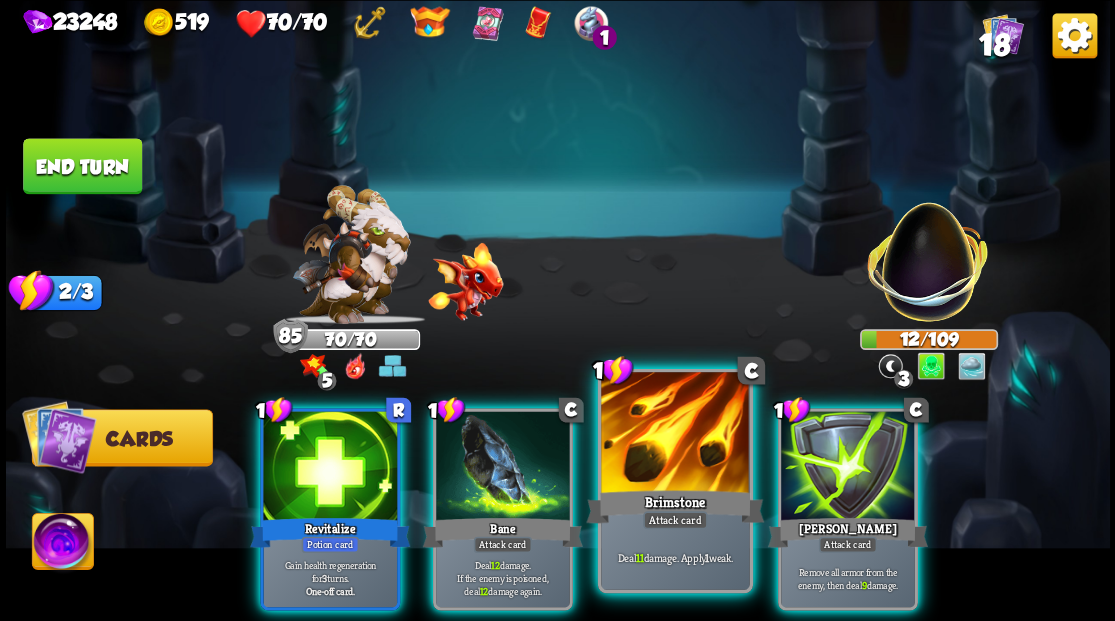 click at bounding box center (675, 434) 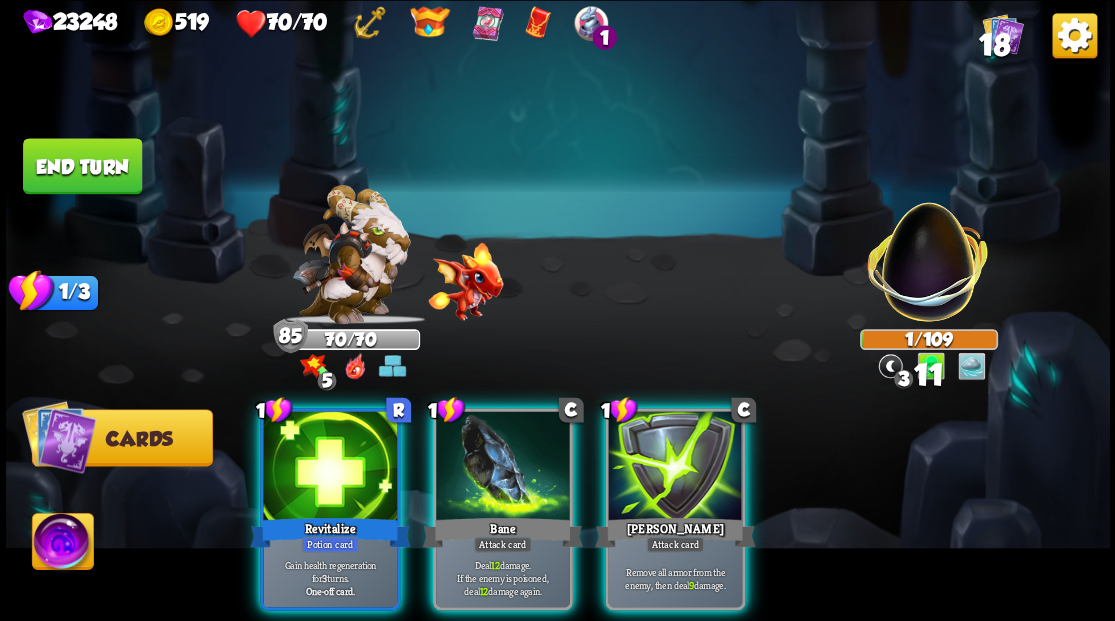 click at bounding box center [675, 467] 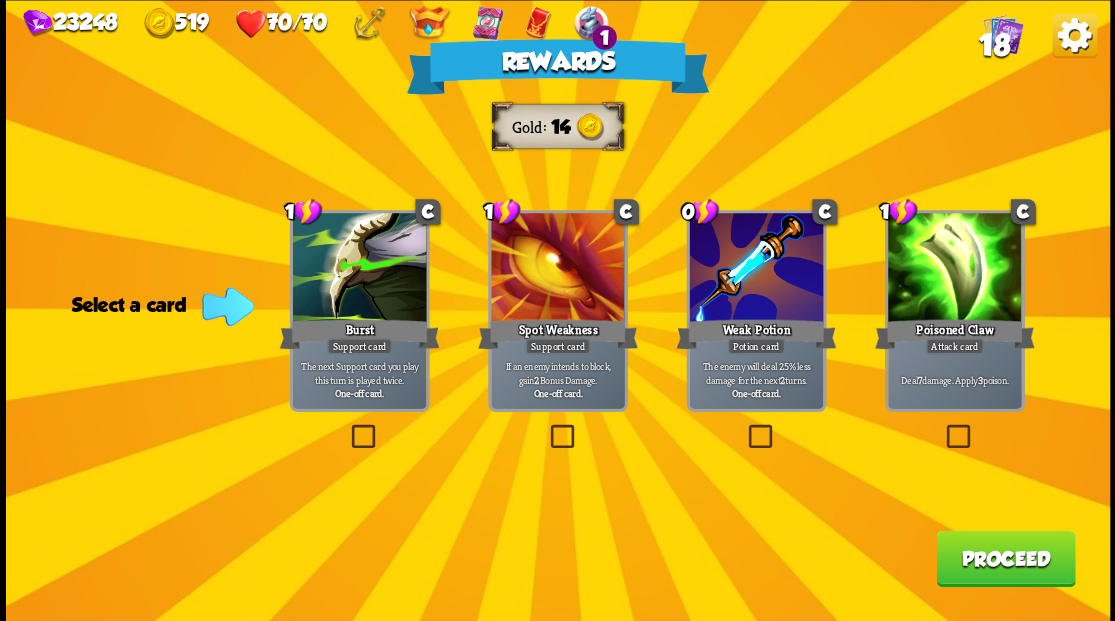 click on "Proceed" at bounding box center (1005, 558) 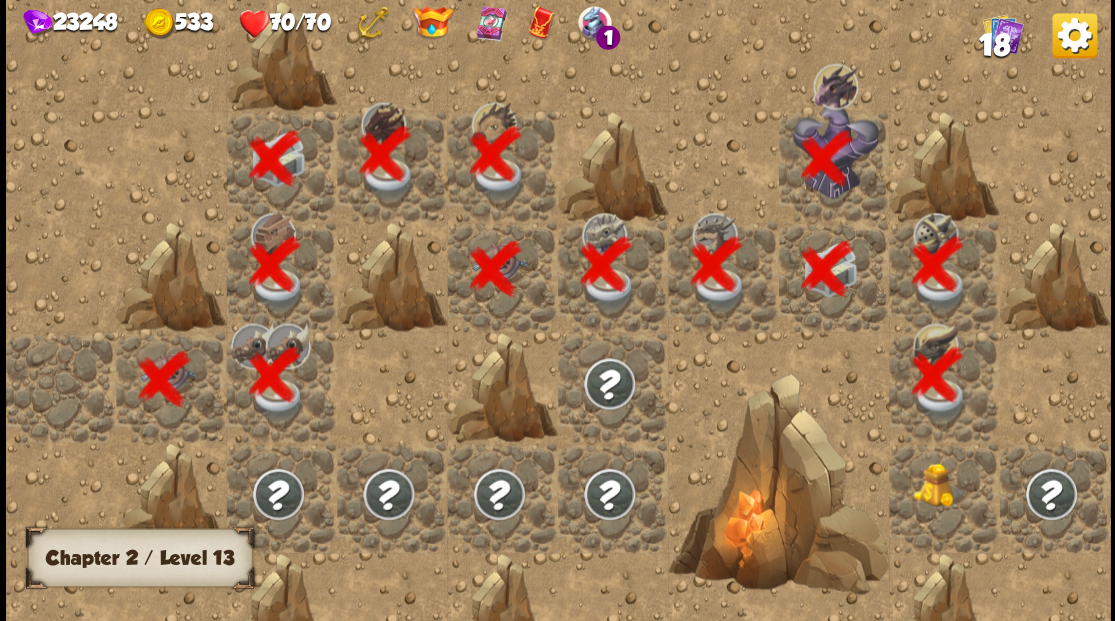 scroll, scrollTop: 0, scrollLeft: 384, axis: horizontal 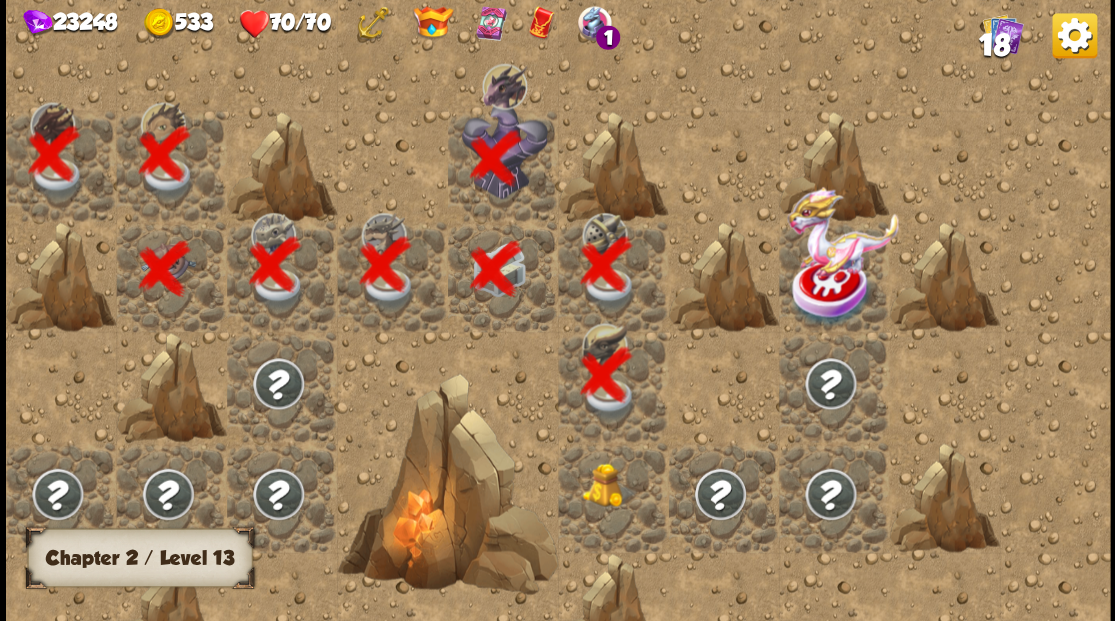 click at bounding box center [609, 484] 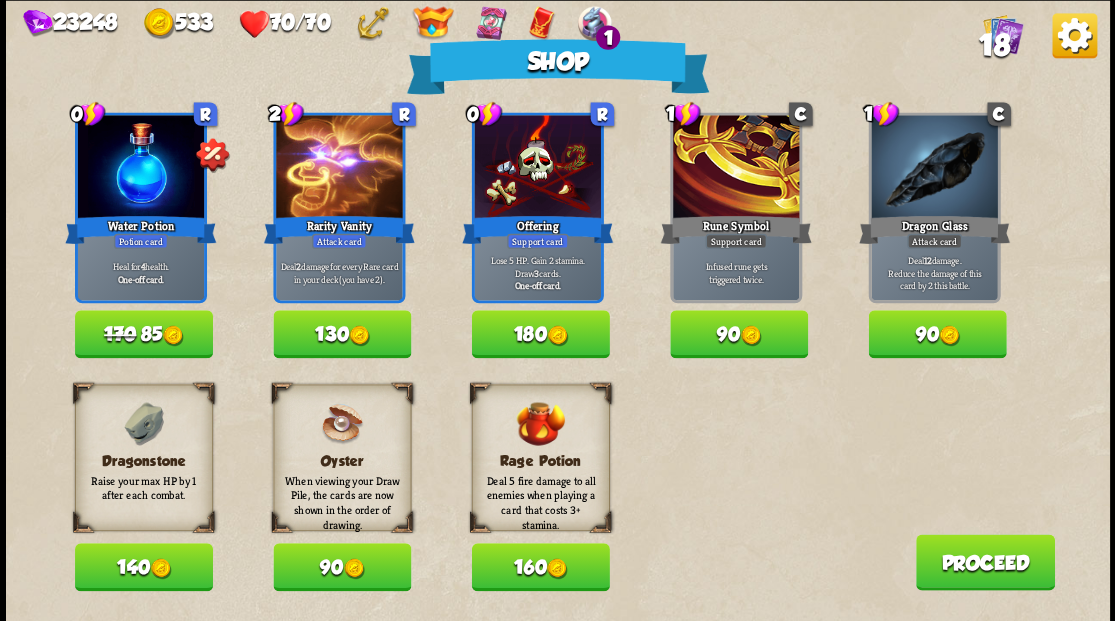 click on "170
85" at bounding box center (144, 334) 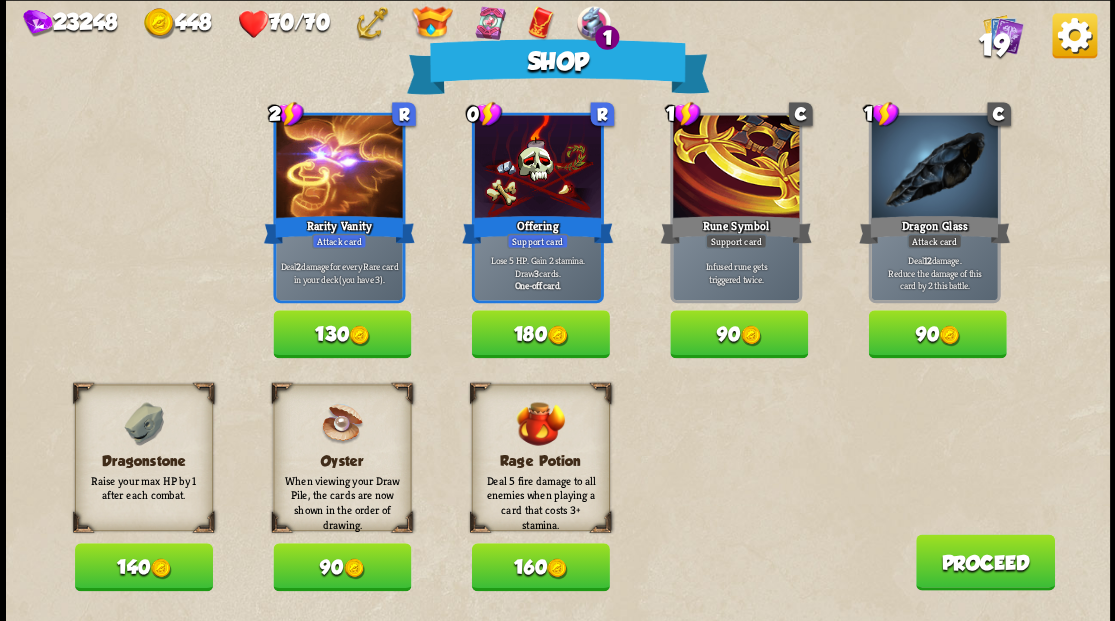 click on "140" at bounding box center [144, 567] 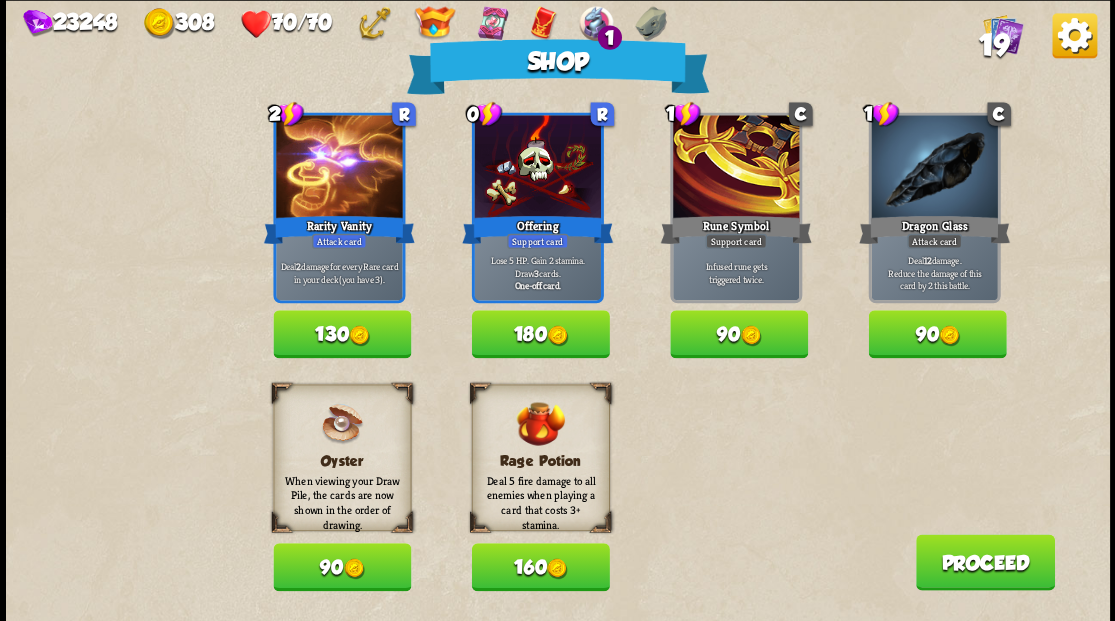 click on "Proceed" at bounding box center (984, 562) 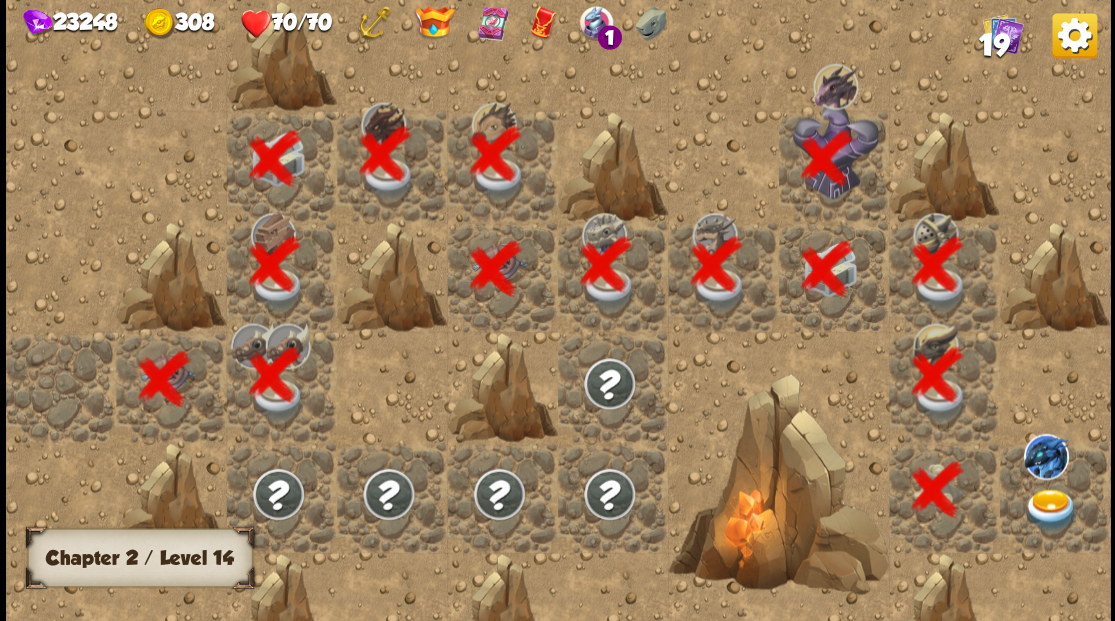 scroll, scrollTop: 0, scrollLeft: 384, axis: horizontal 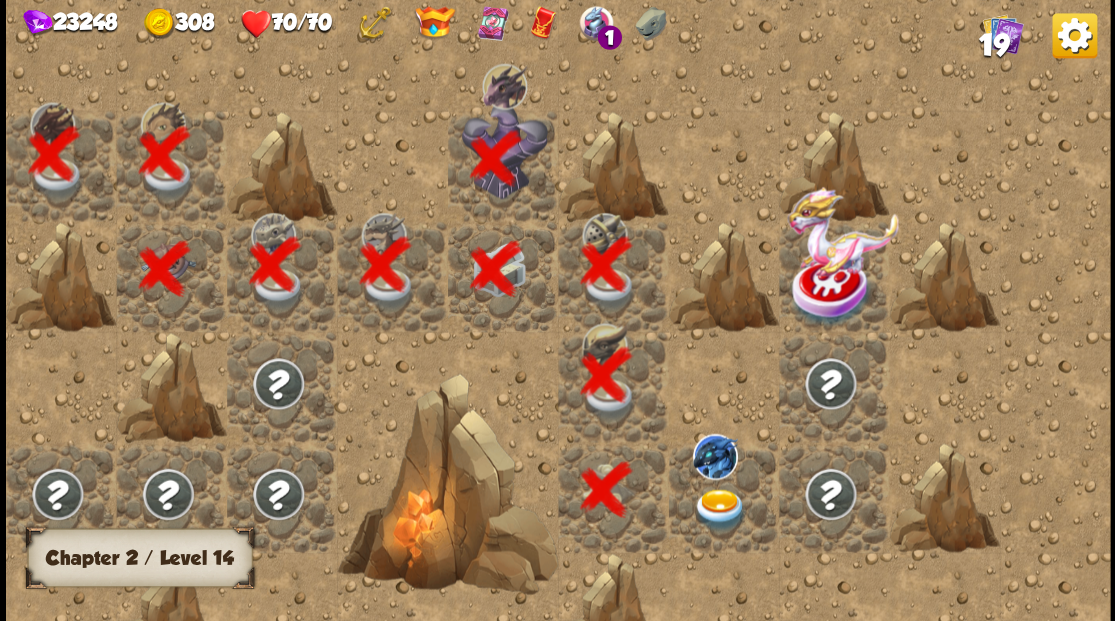 click at bounding box center (719, 509) 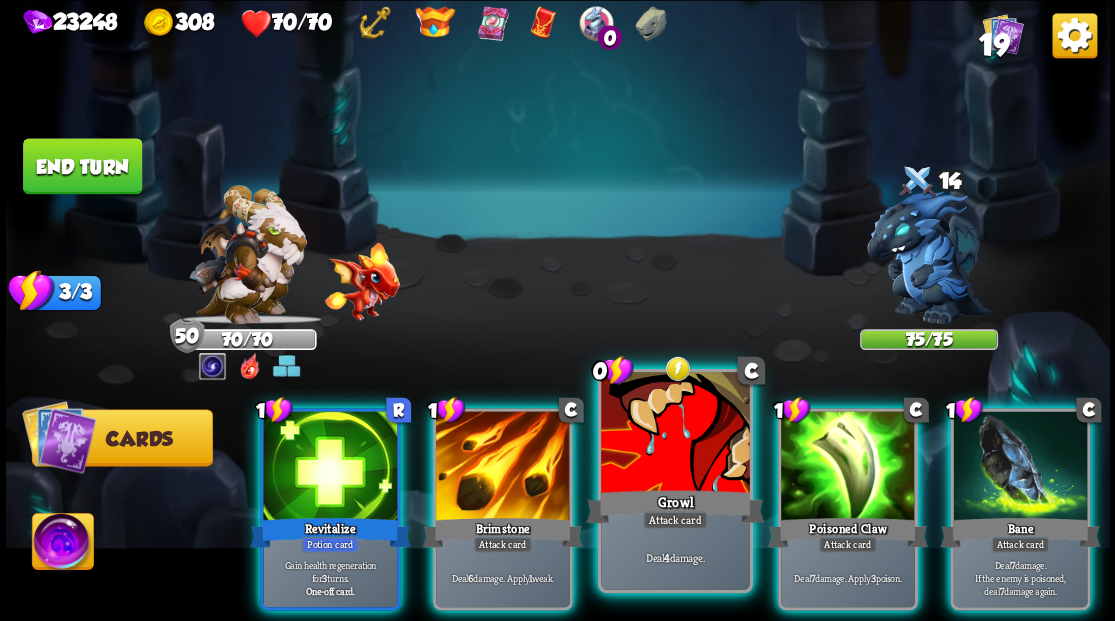 click at bounding box center [675, 434] 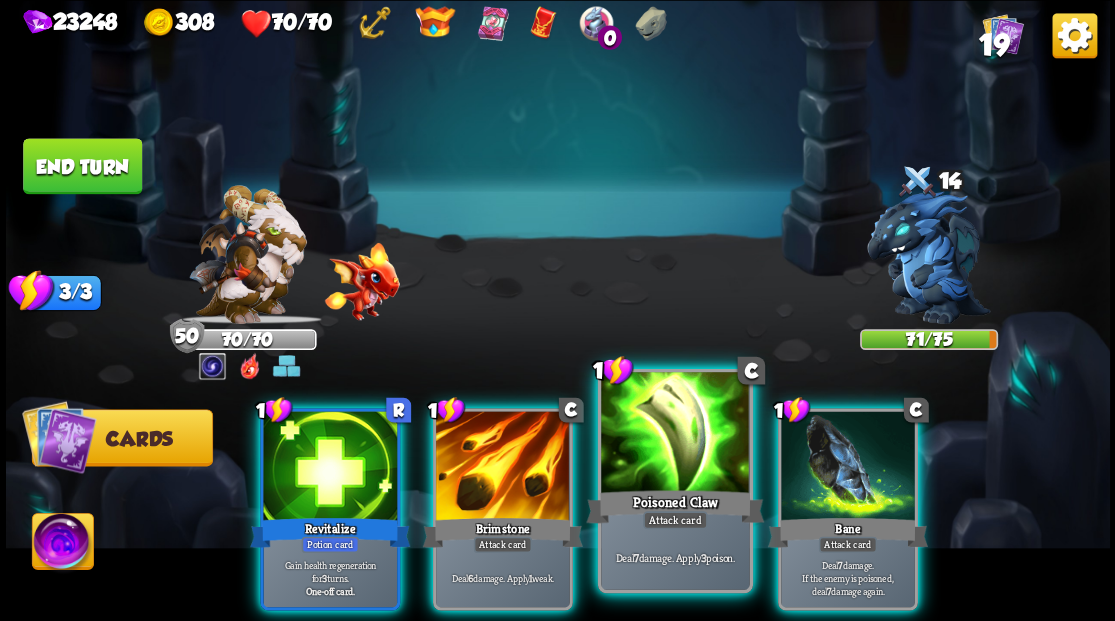 click at bounding box center (675, 434) 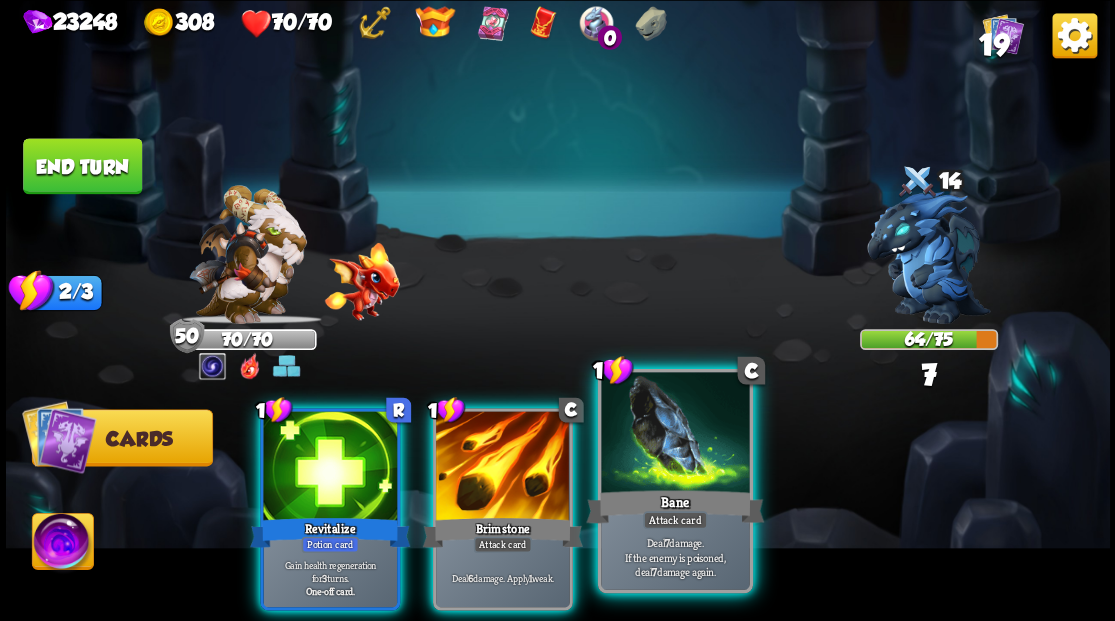 click at bounding box center (675, 434) 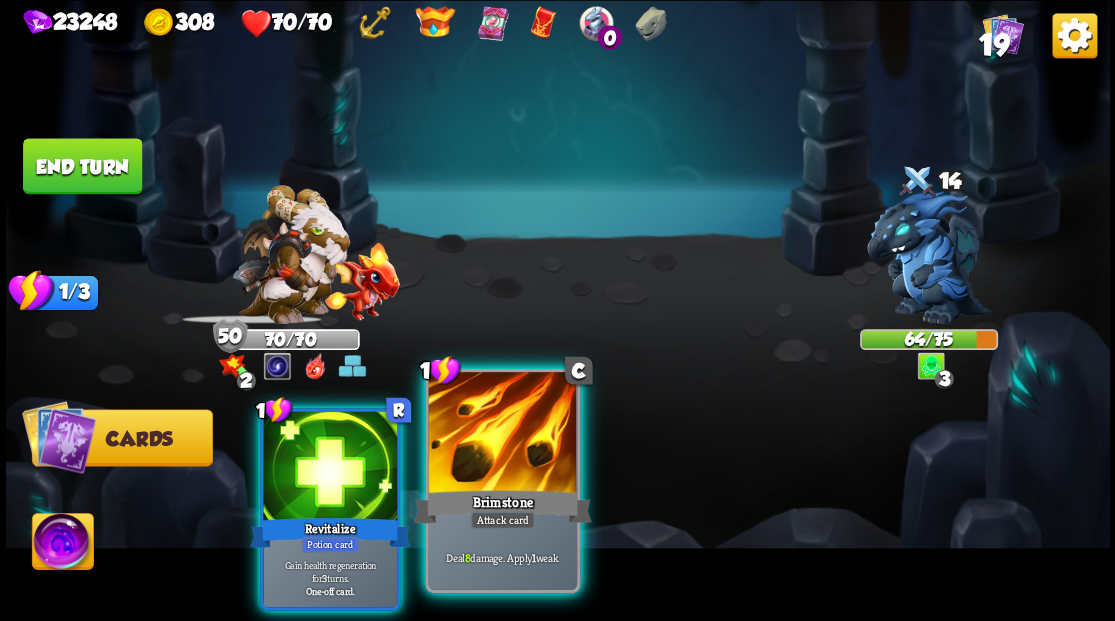 click at bounding box center (502, 434) 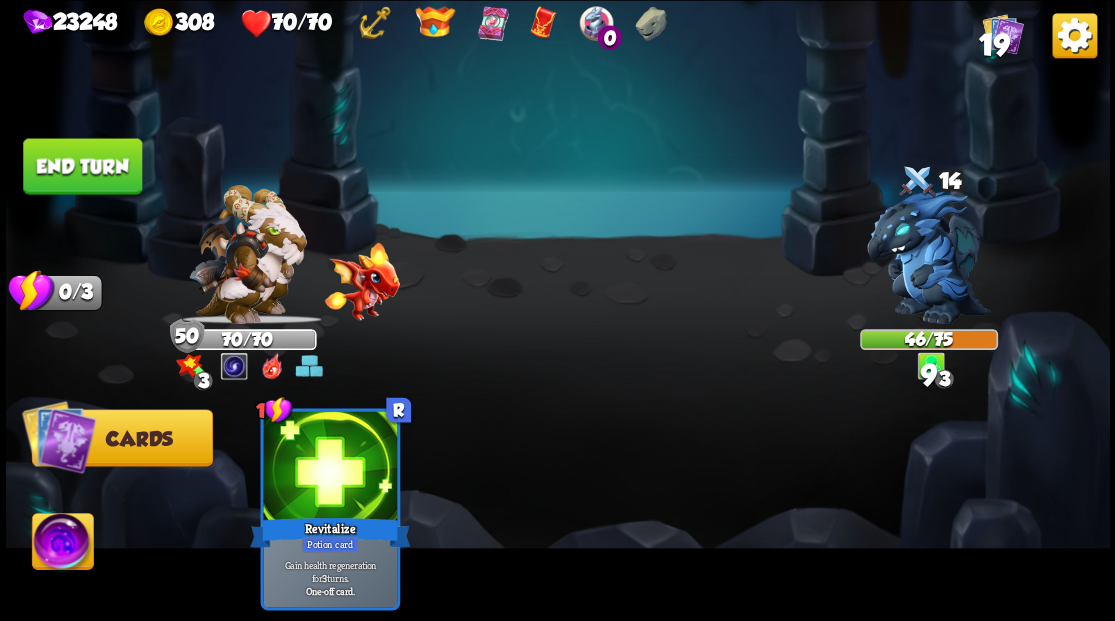 click on "End turn" at bounding box center (82, 166) 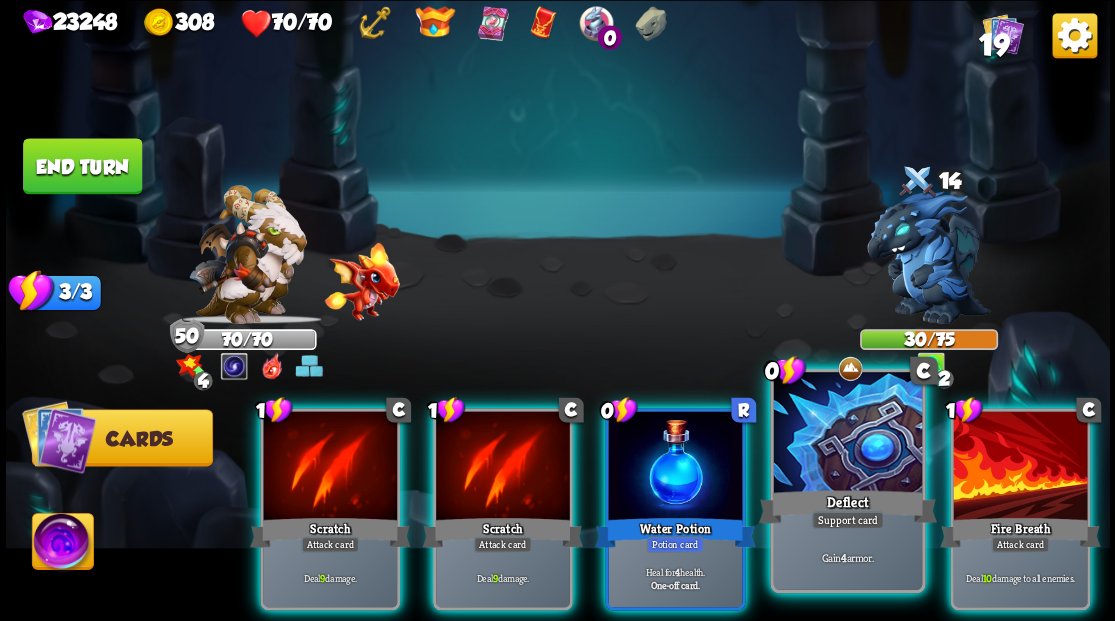 click at bounding box center [847, 434] 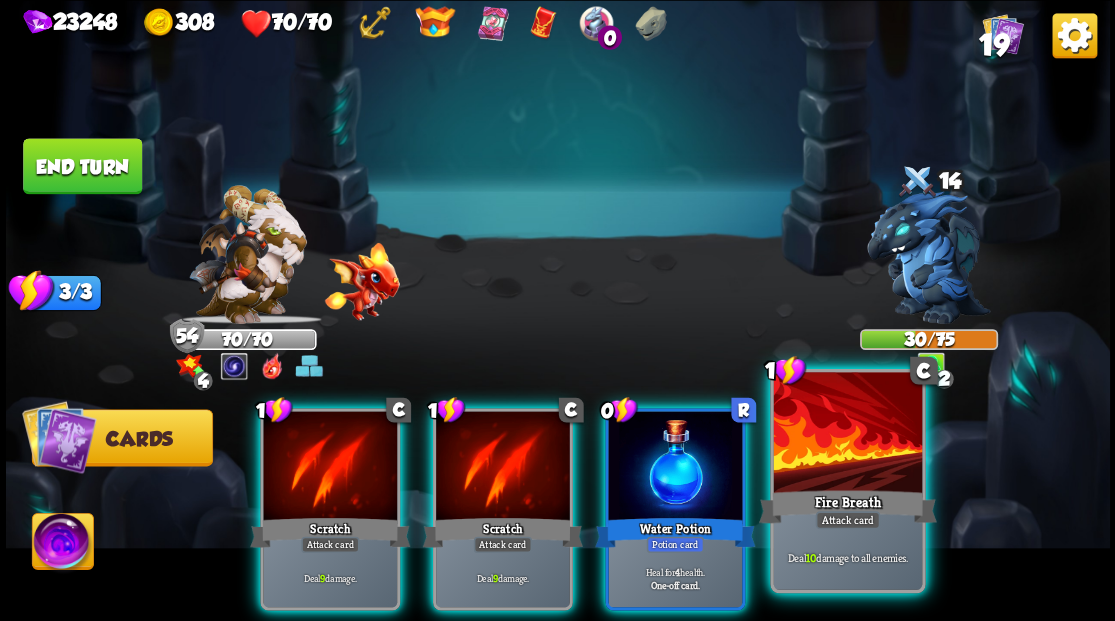 click at bounding box center [847, 434] 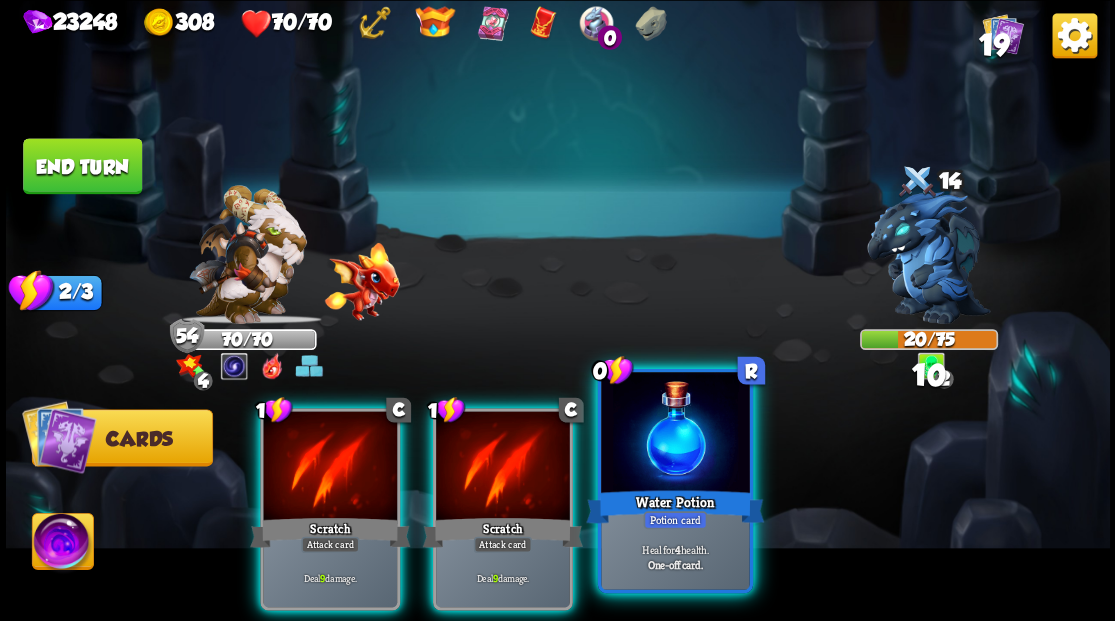 click at bounding box center (675, 434) 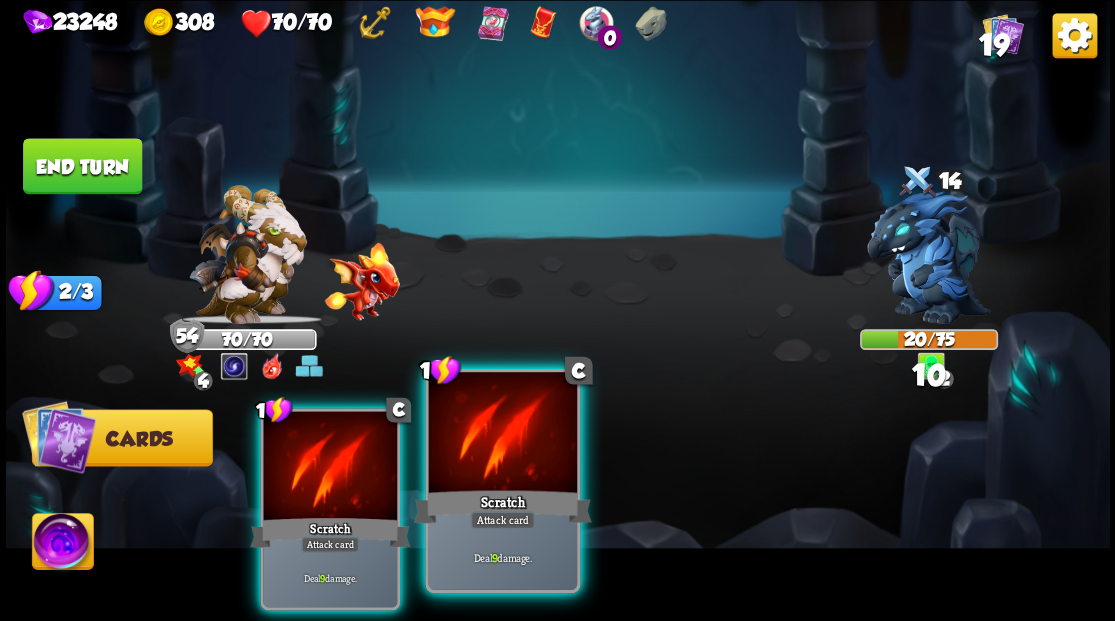 click at bounding box center [502, 434] 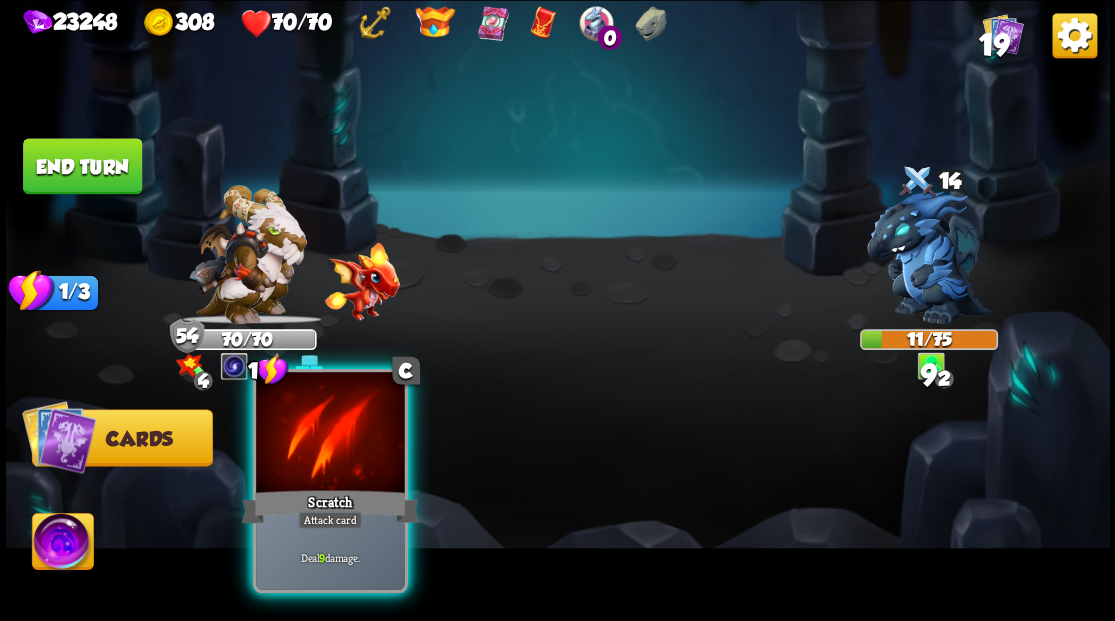 click at bounding box center [330, 434] 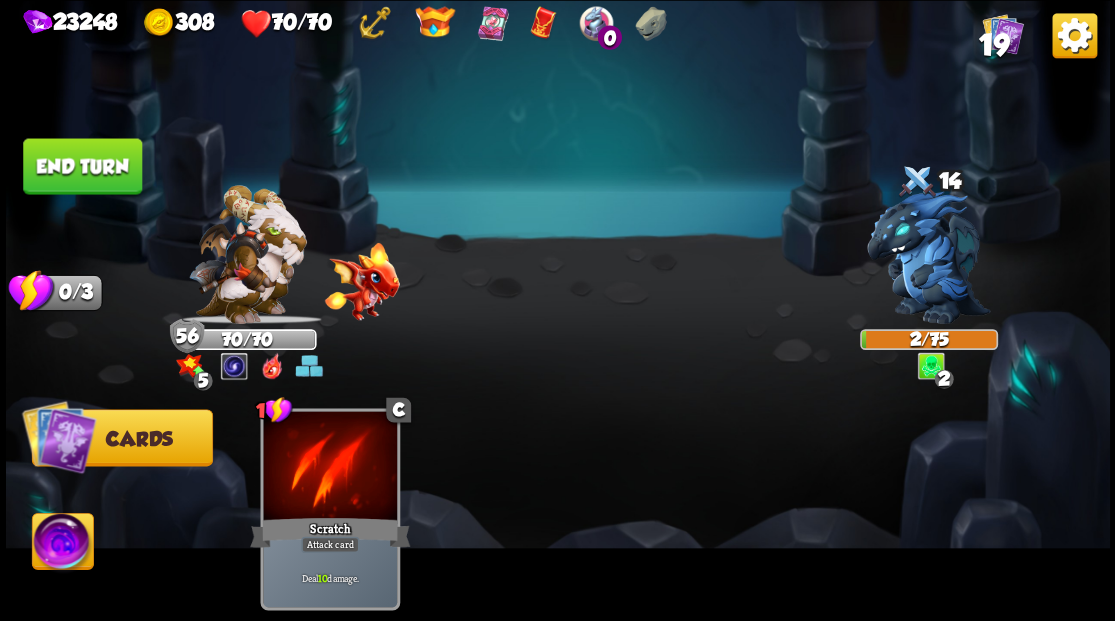 click on "End turn" at bounding box center [82, 166] 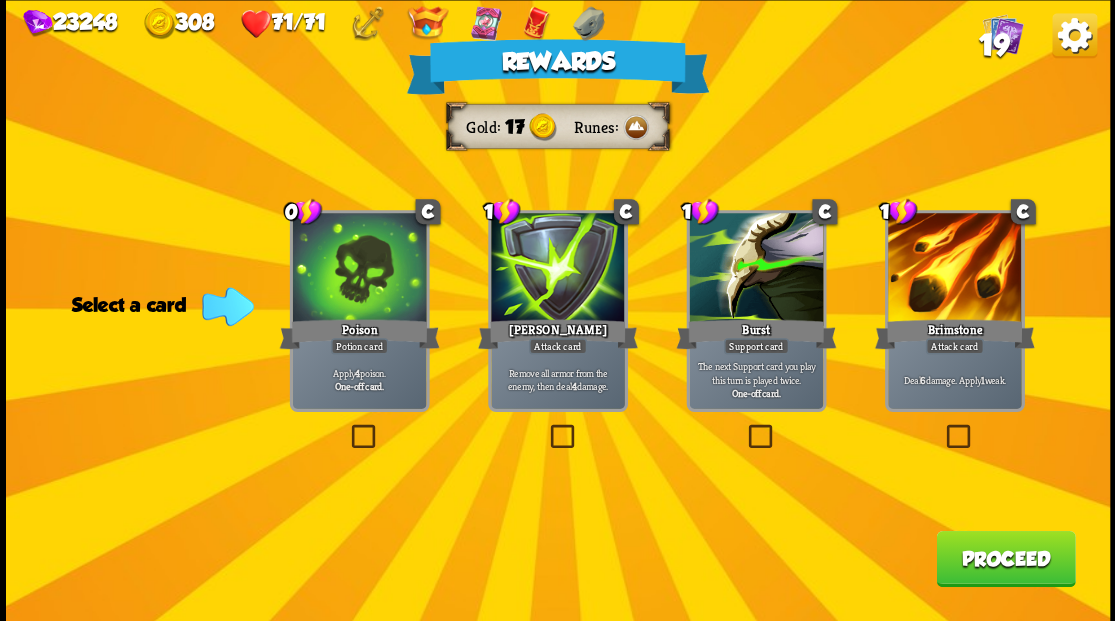 click at bounding box center (546, 427) 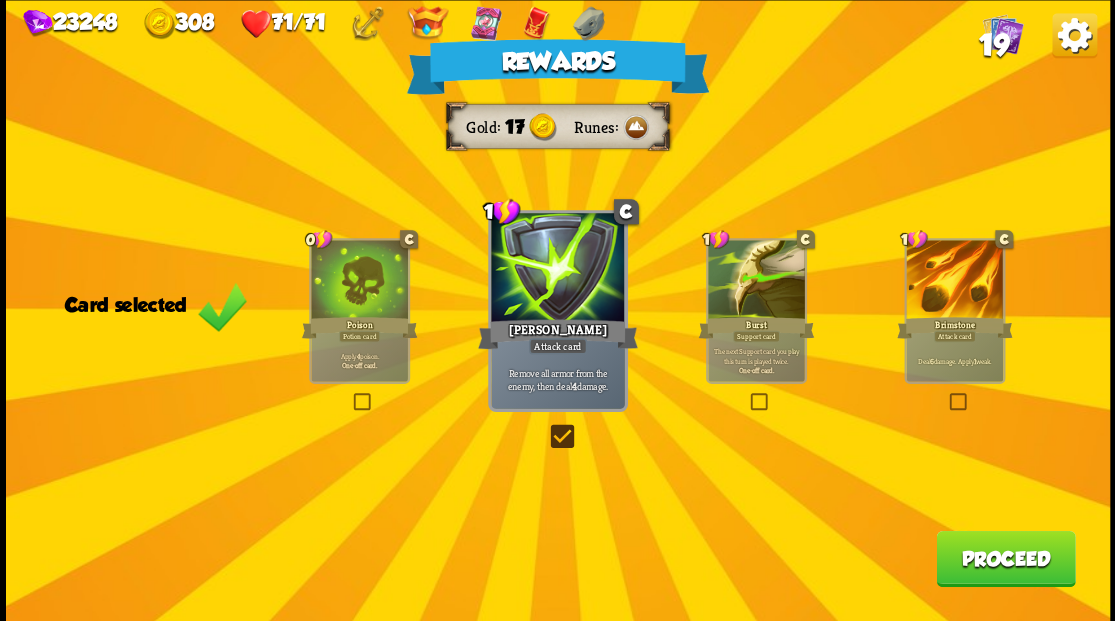 click on "Proceed" at bounding box center (1005, 558) 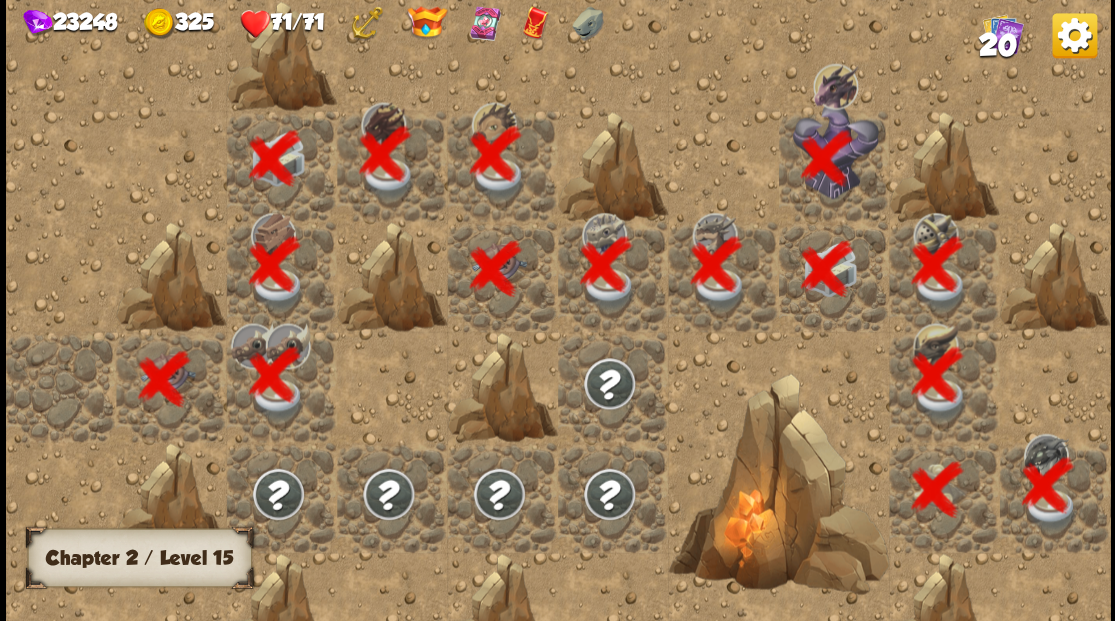 scroll, scrollTop: 0, scrollLeft: 384, axis: horizontal 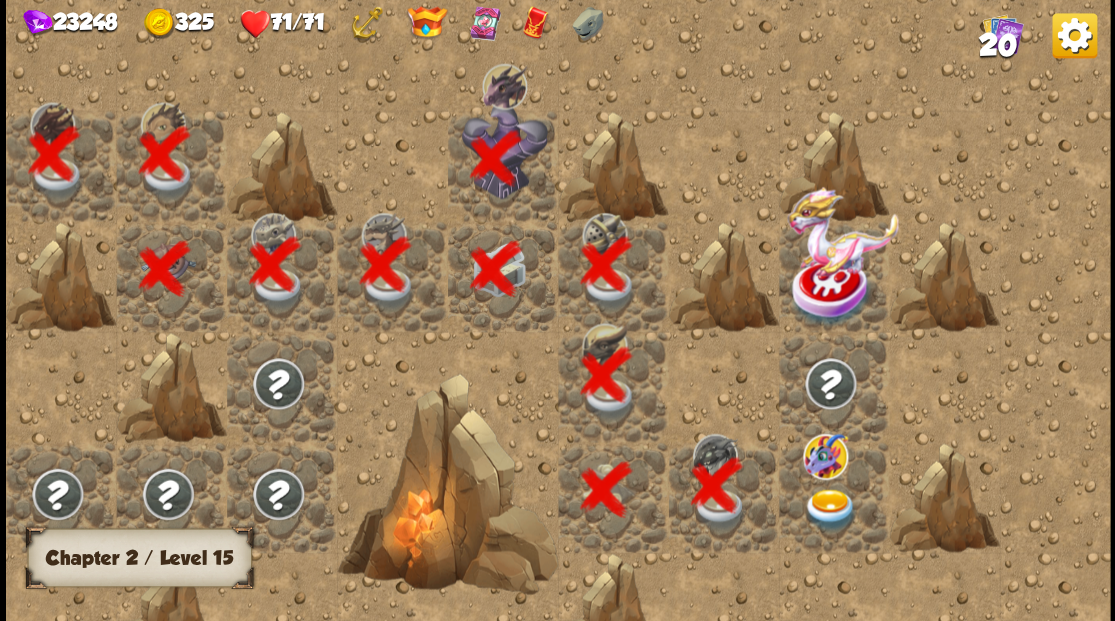 click at bounding box center (829, 509) 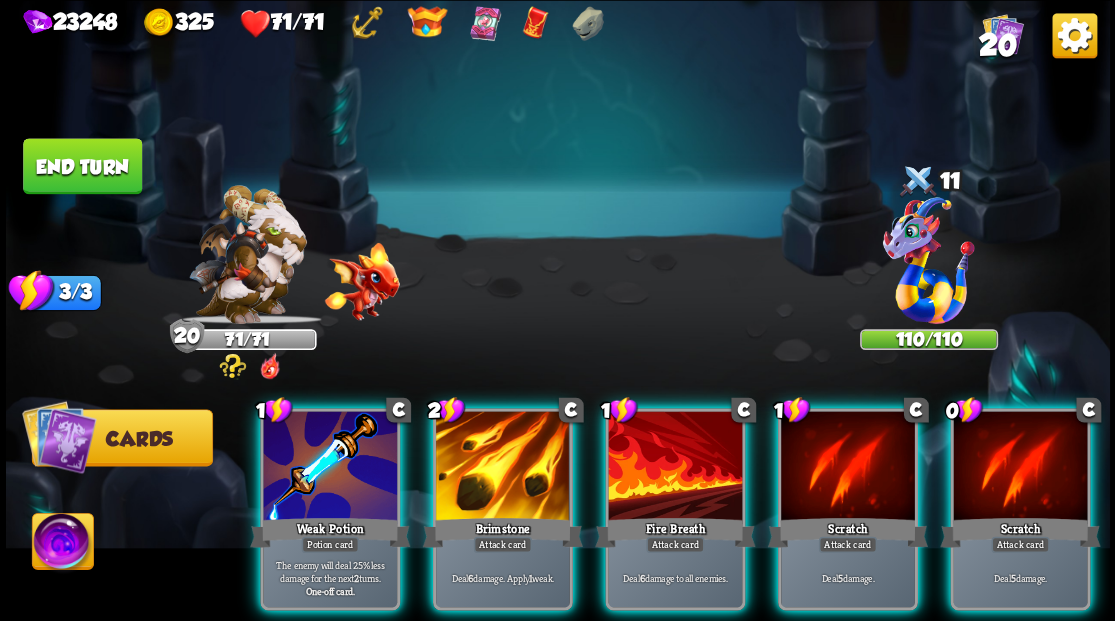 click at bounding box center [928, 263] 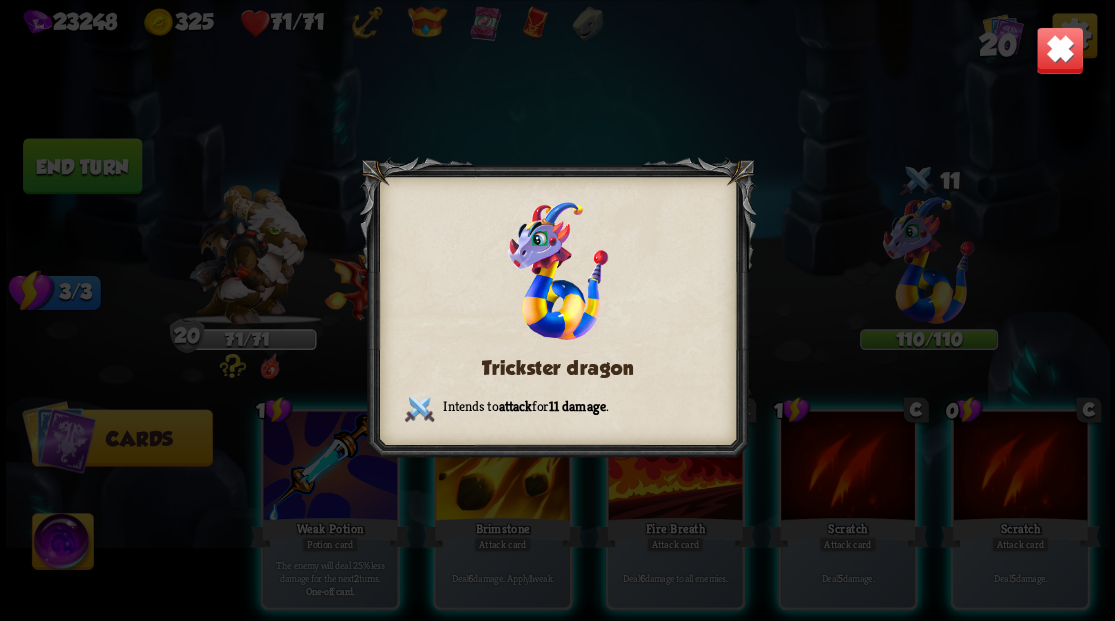 click at bounding box center [1059, 50] 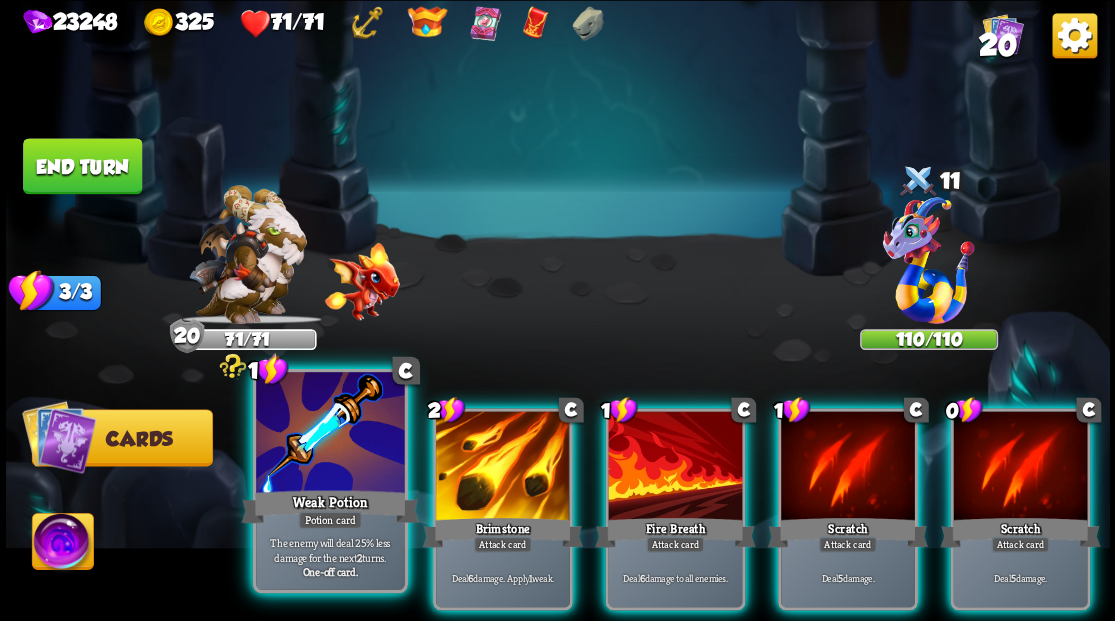 click at bounding box center [330, 434] 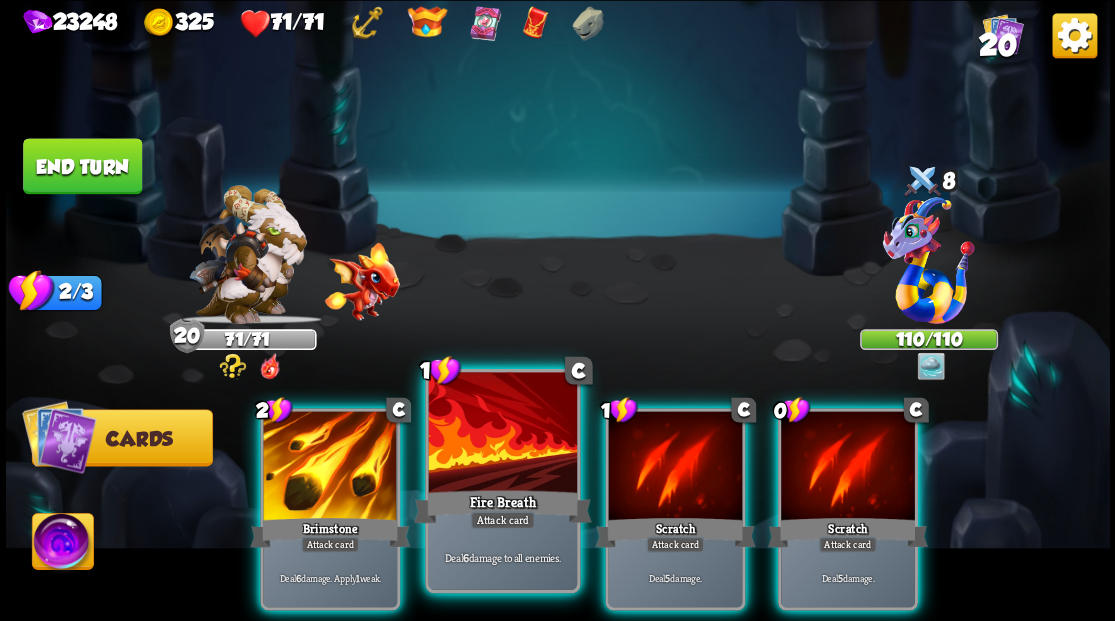 click at bounding box center (502, 434) 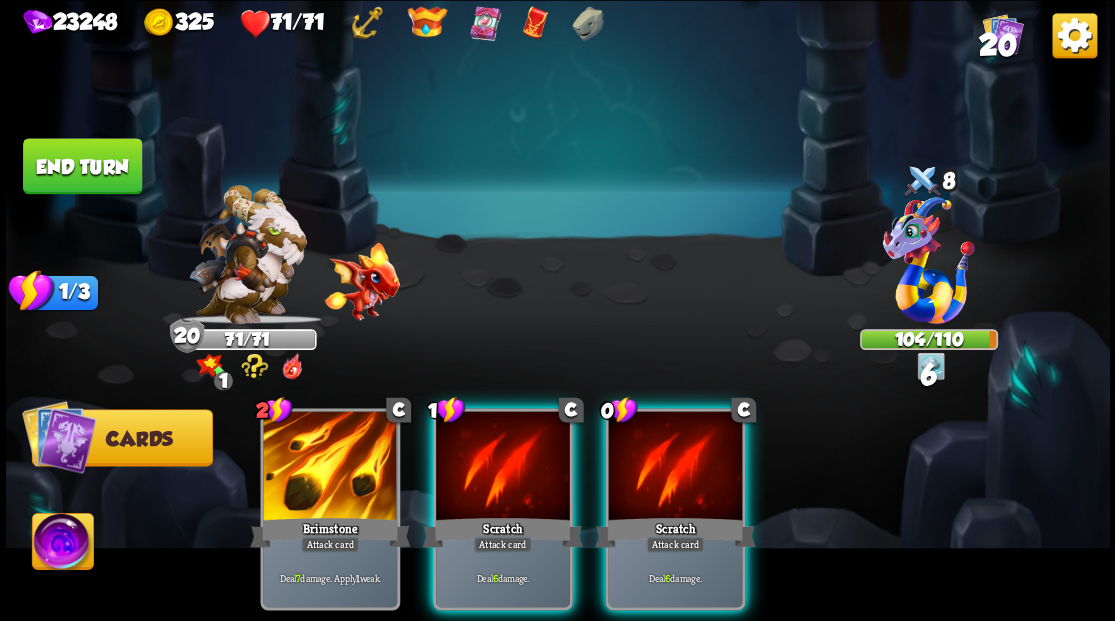 click at bounding box center (503, 467) 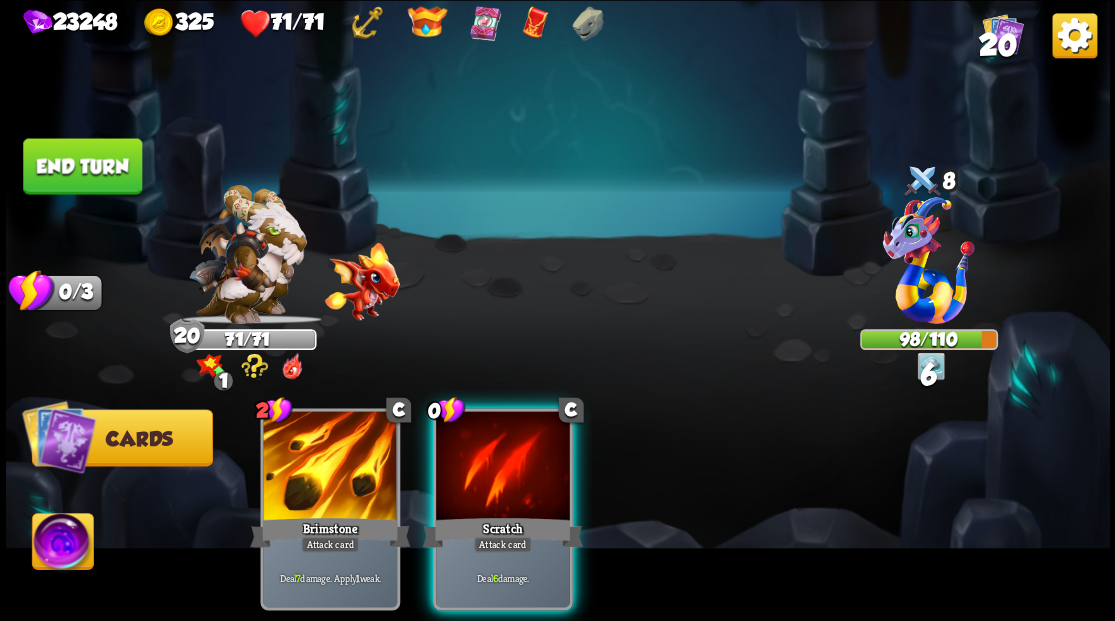 click at bounding box center (503, 467) 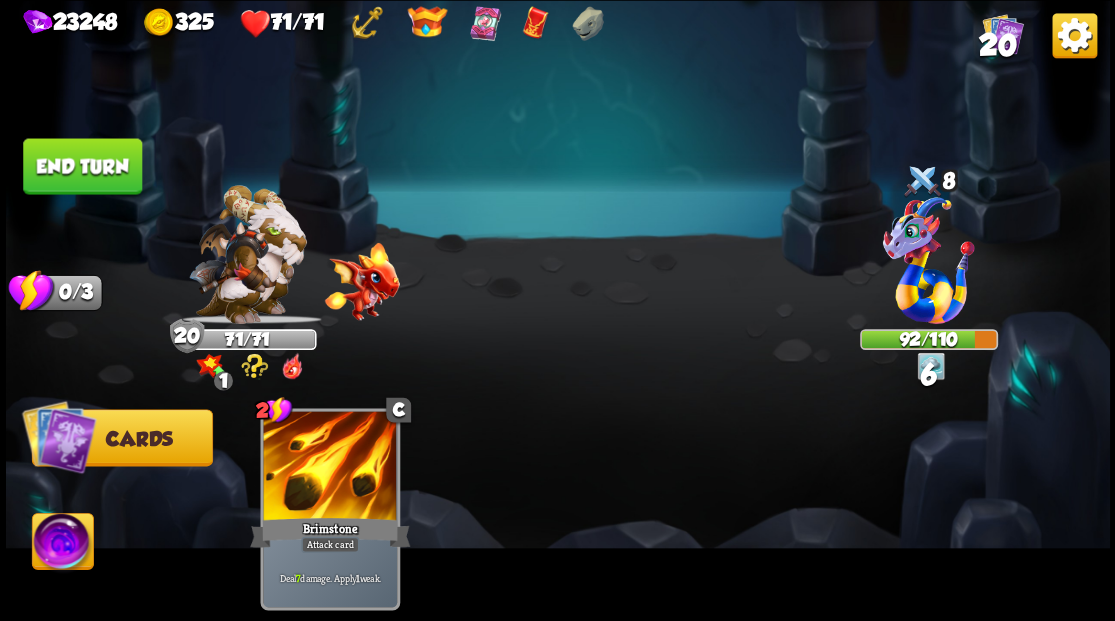 click on "End turn" at bounding box center [82, 166] 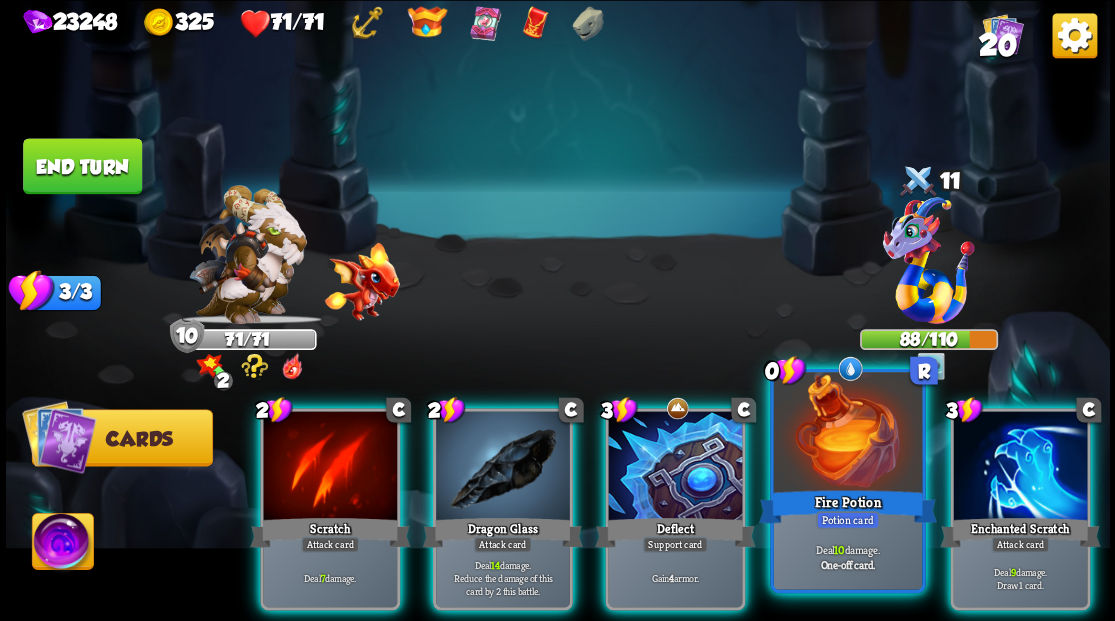 click at bounding box center (847, 434) 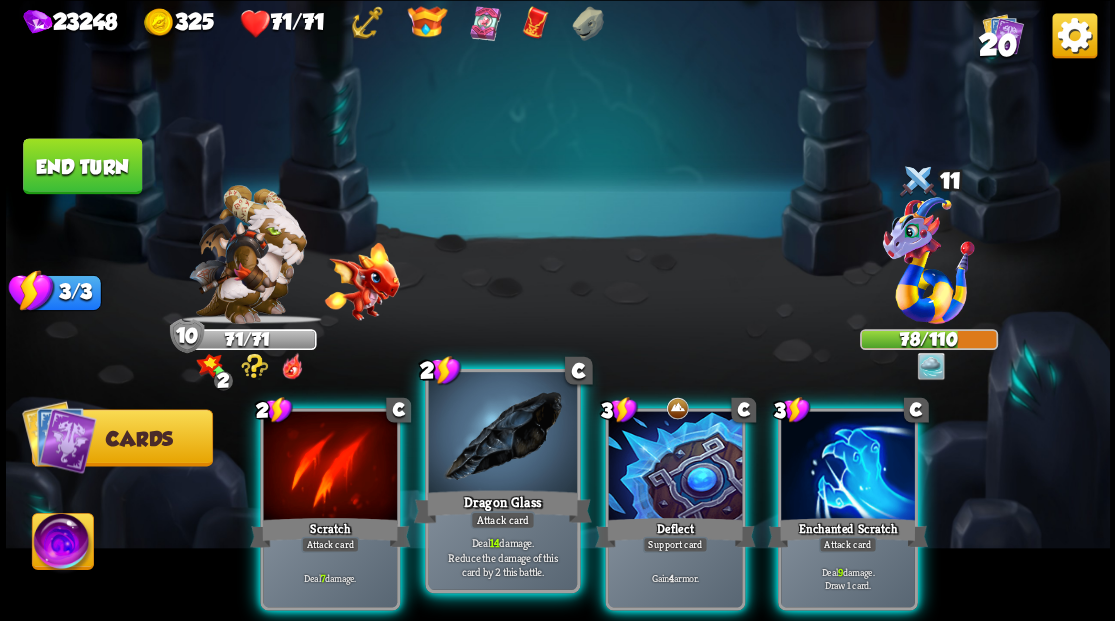 click at bounding box center [502, 434] 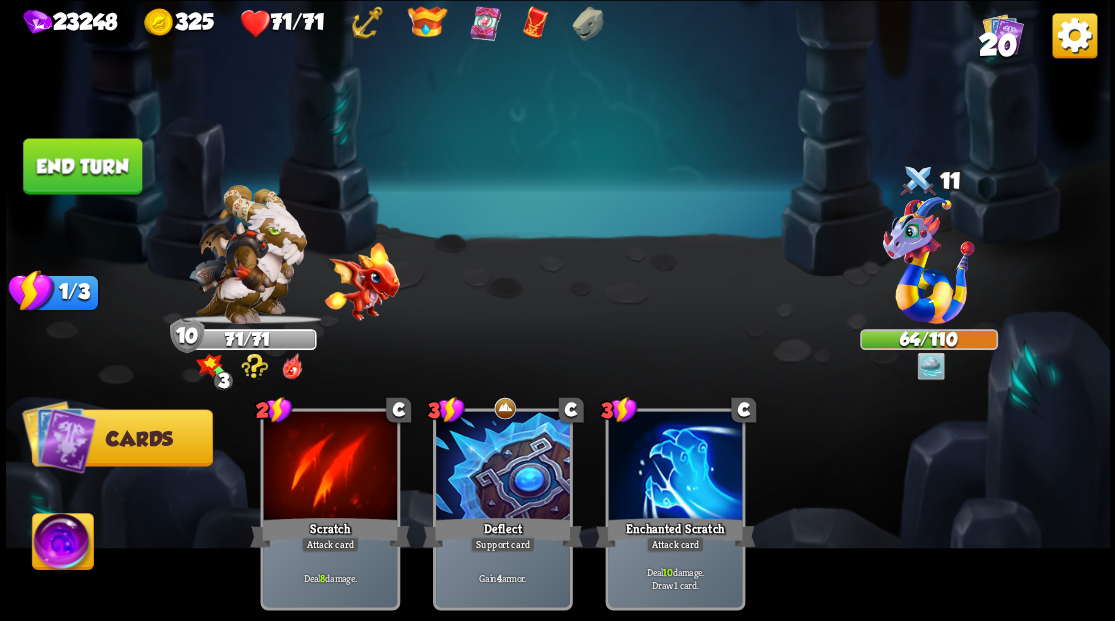 click on "End turn" at bounding box center (82, 166) 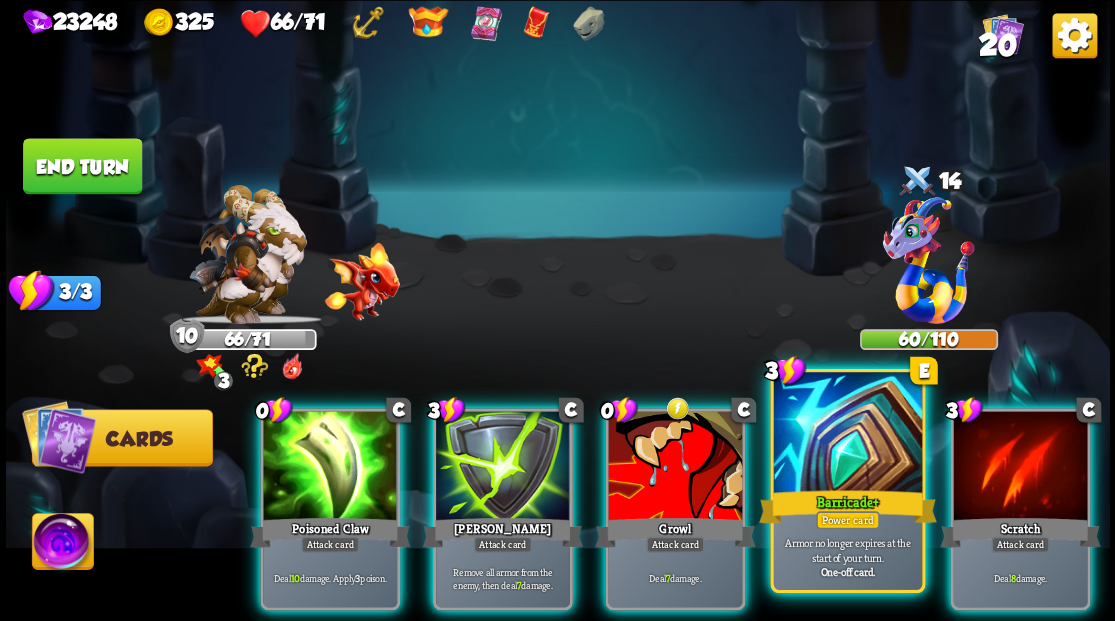 click at bounding box center (847, 434) 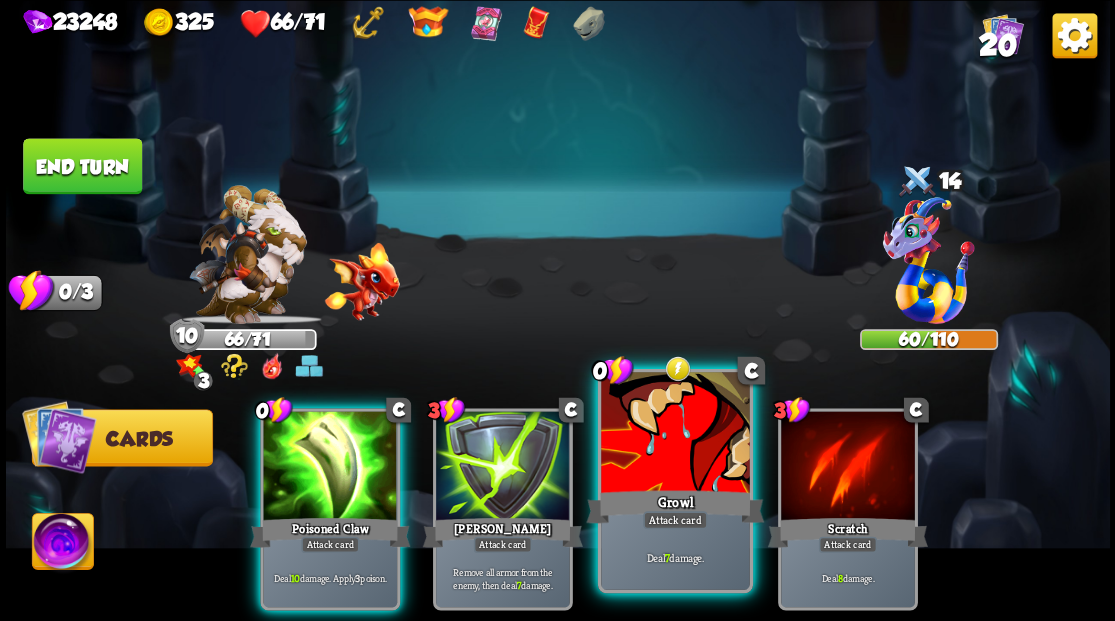 click at bounding box center [675, 434] 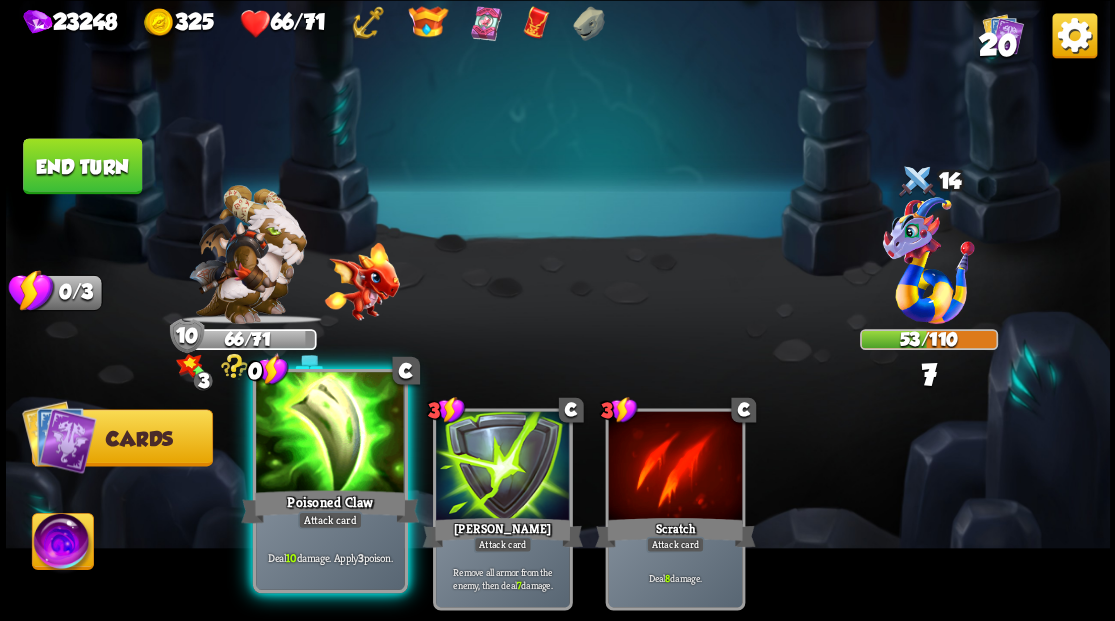 click at bounding box center [330, 434] 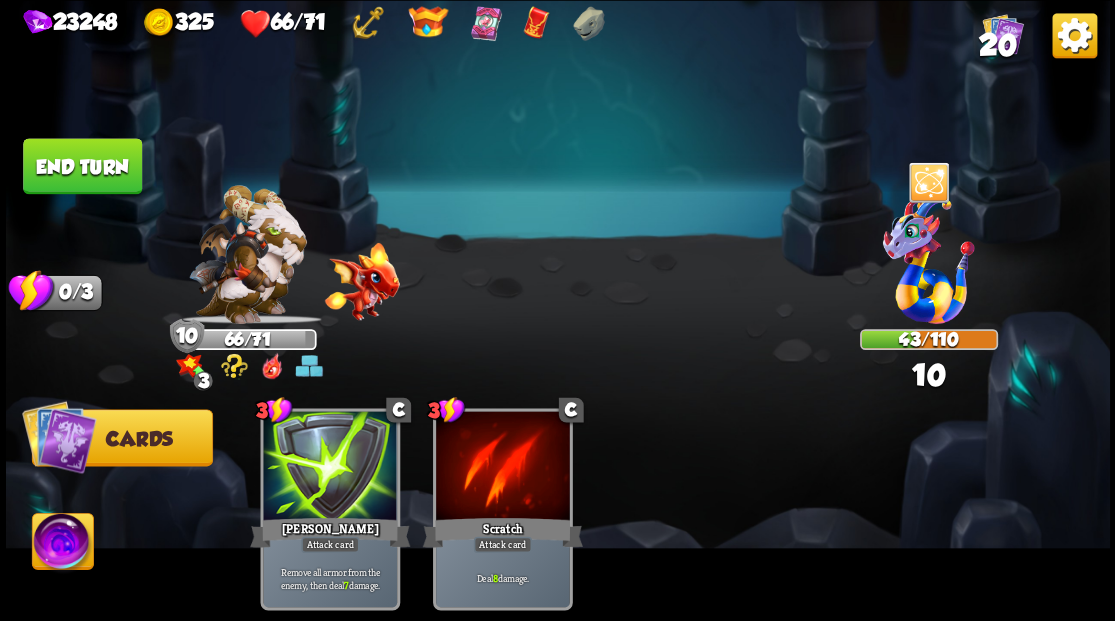 click on "End turn" at bounding box center (82, 166) 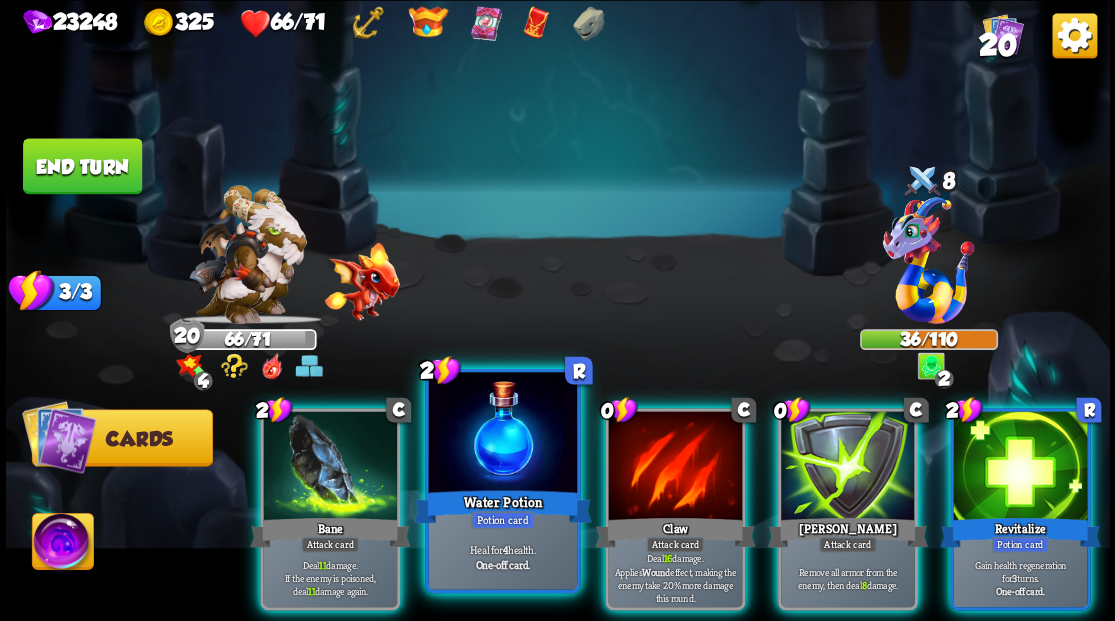 click at bounding box center (502, 434) 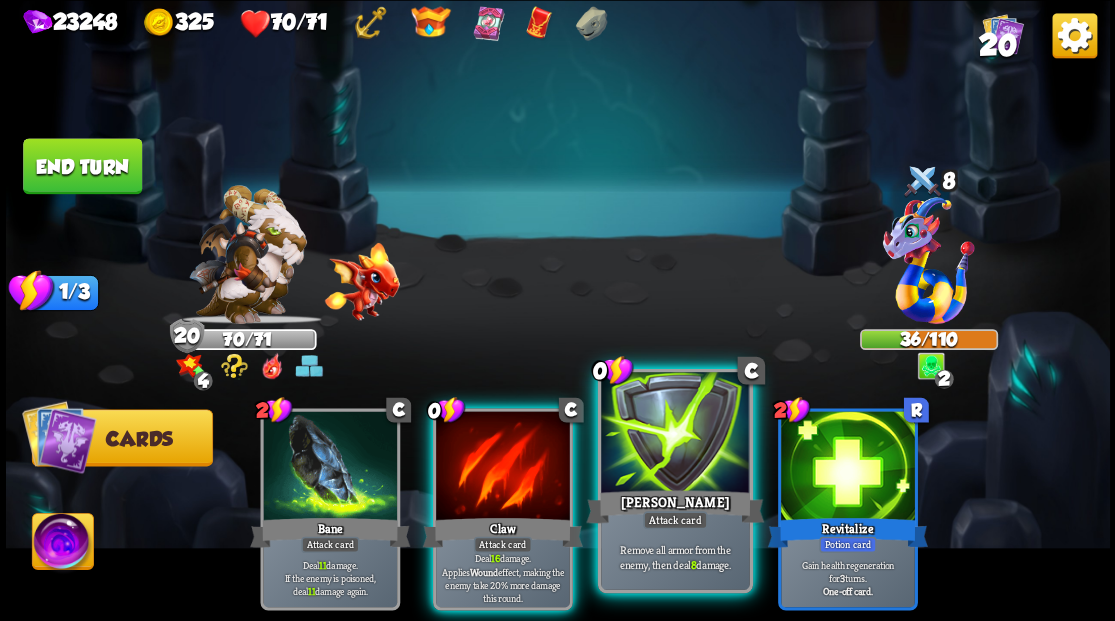 click at bounding box center [675, 434] 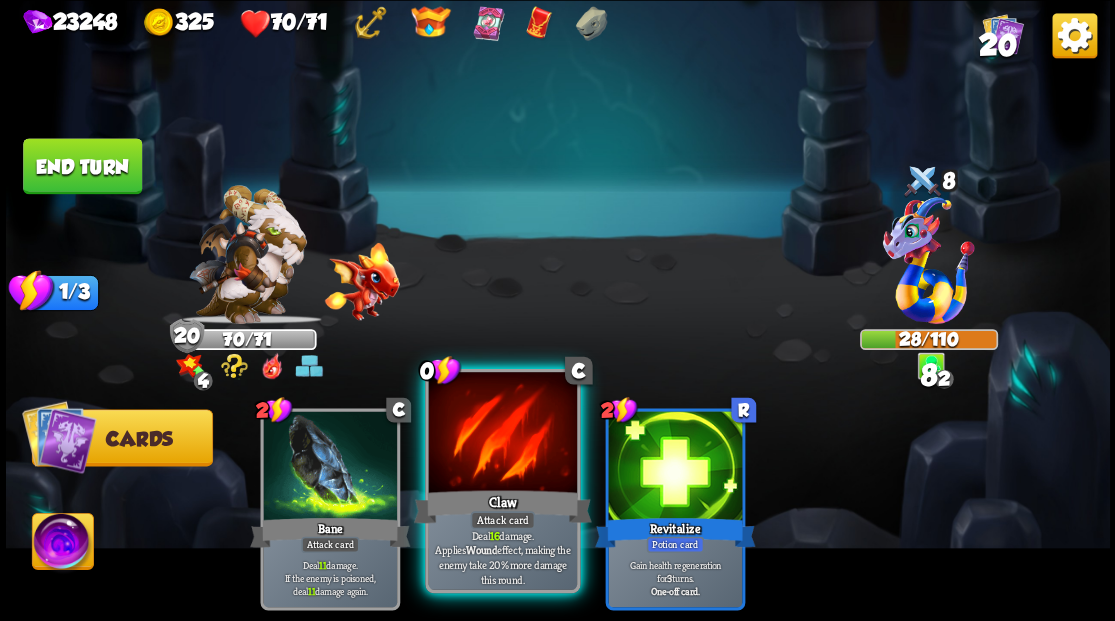 click at bounding box center (502, 434) 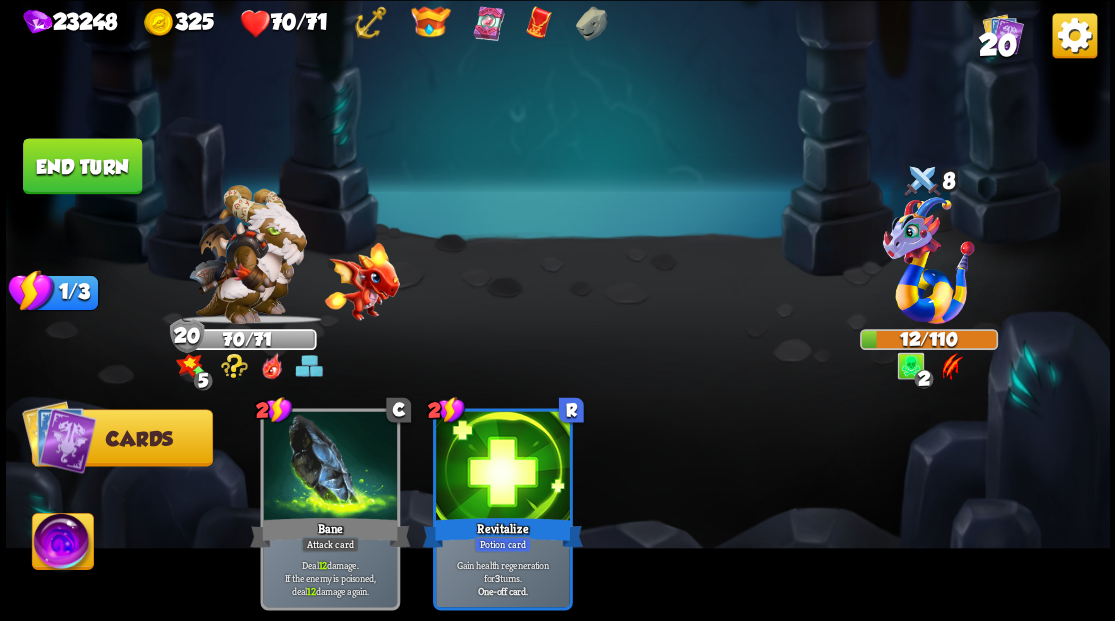 click at bounding box center [558, 310] 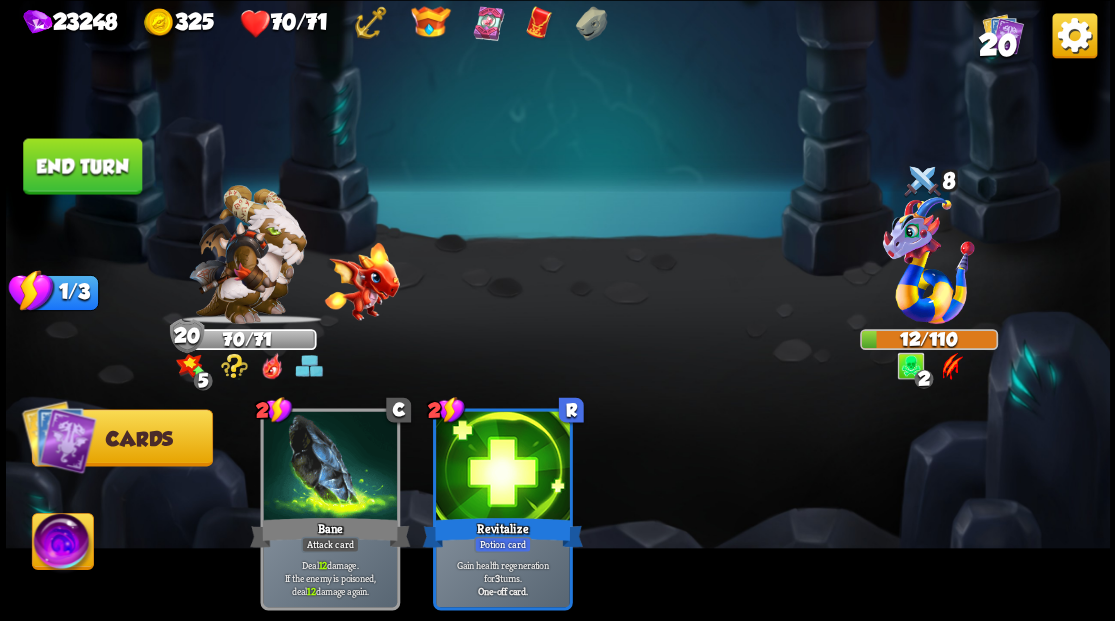 click on "End turn" at bounding box center (82, 166) 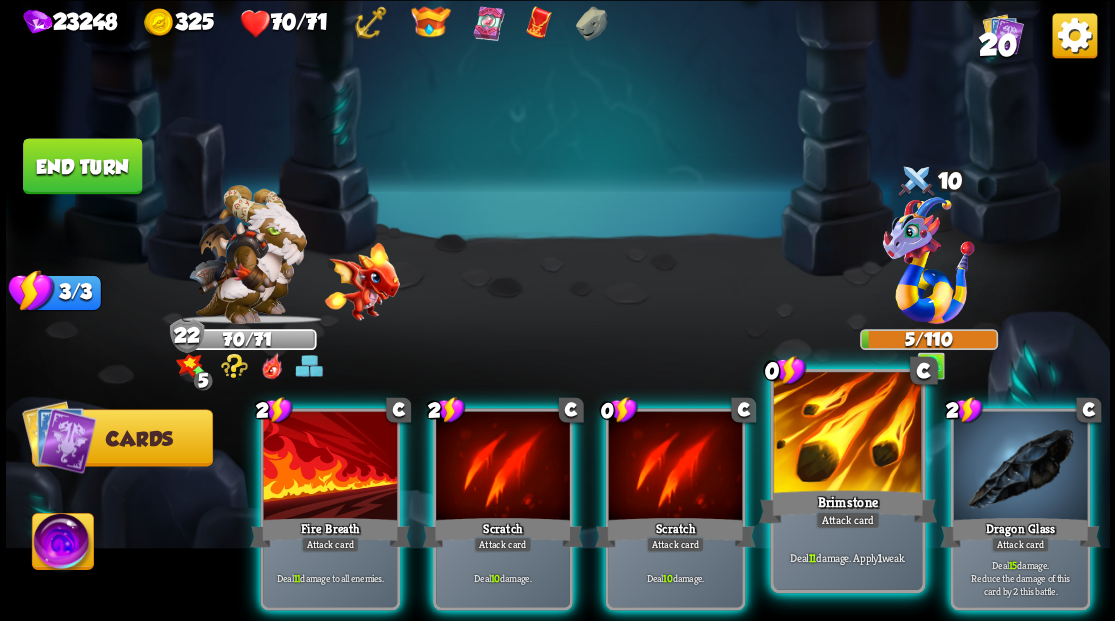 click at bounding box center (847, 434) 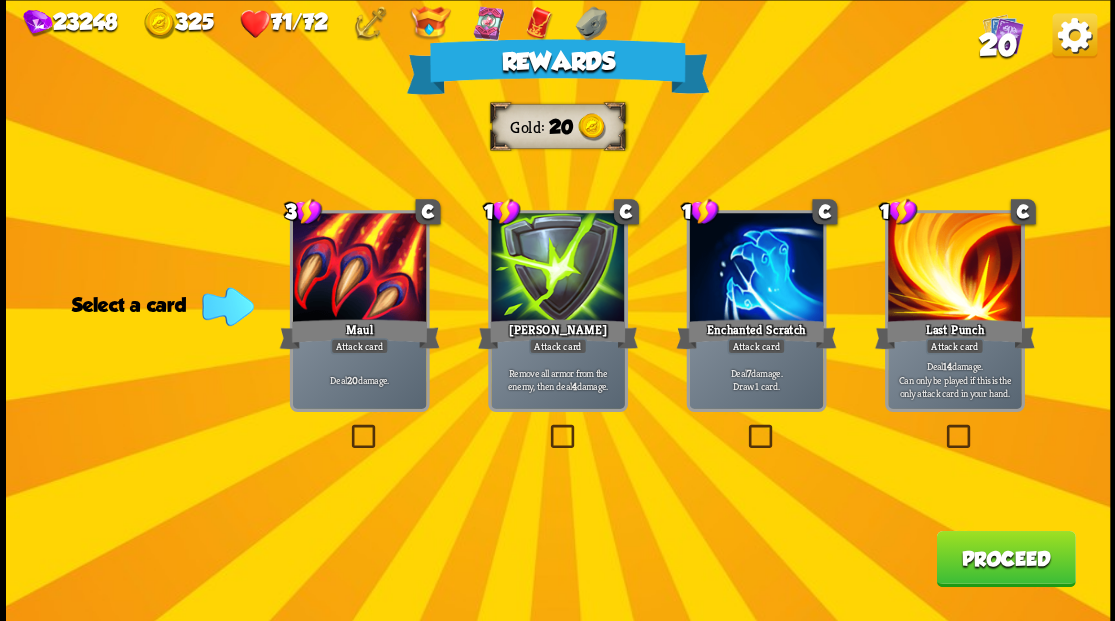 click on "Proceed" at bounding box center [1005, 558] 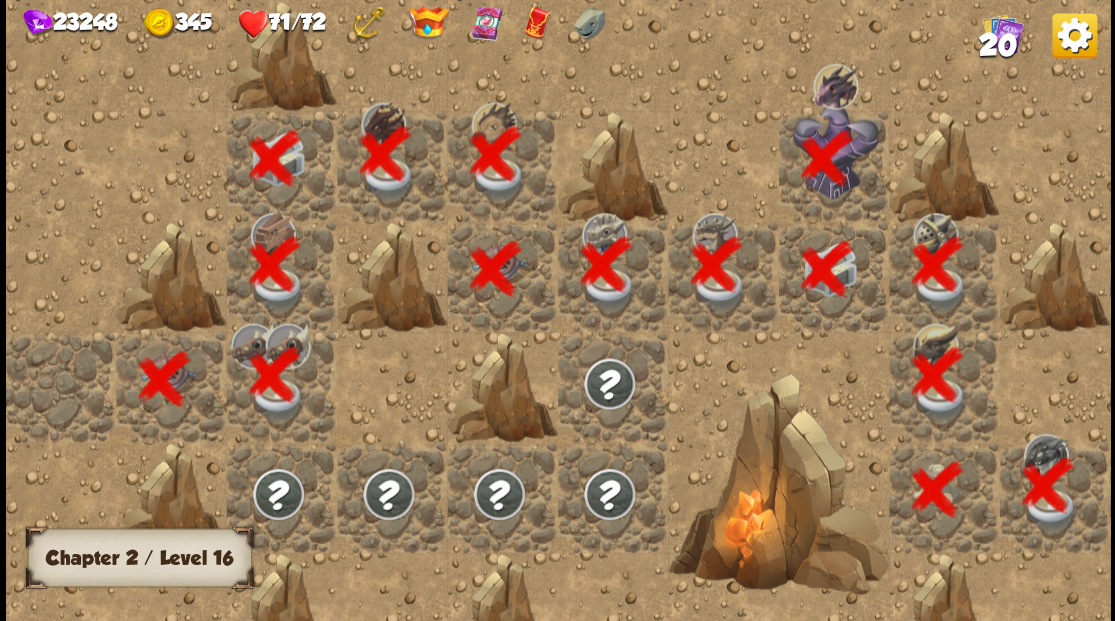 scroll, scrollTop: 0, scrollLeft: 384, axis: horizontal 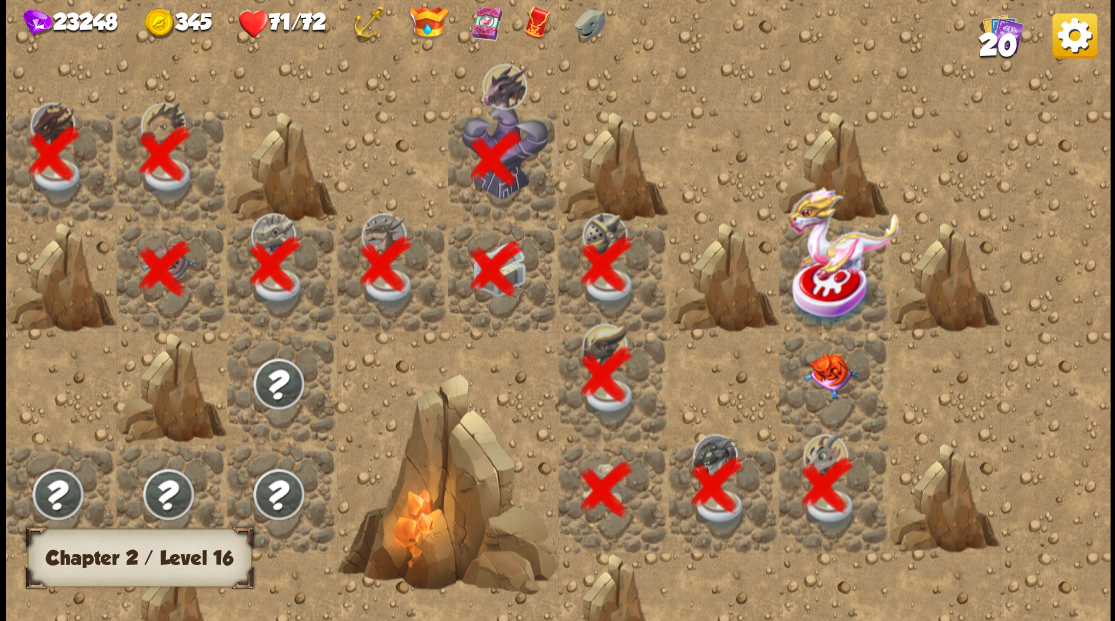 click at bounding box center [829, 375] 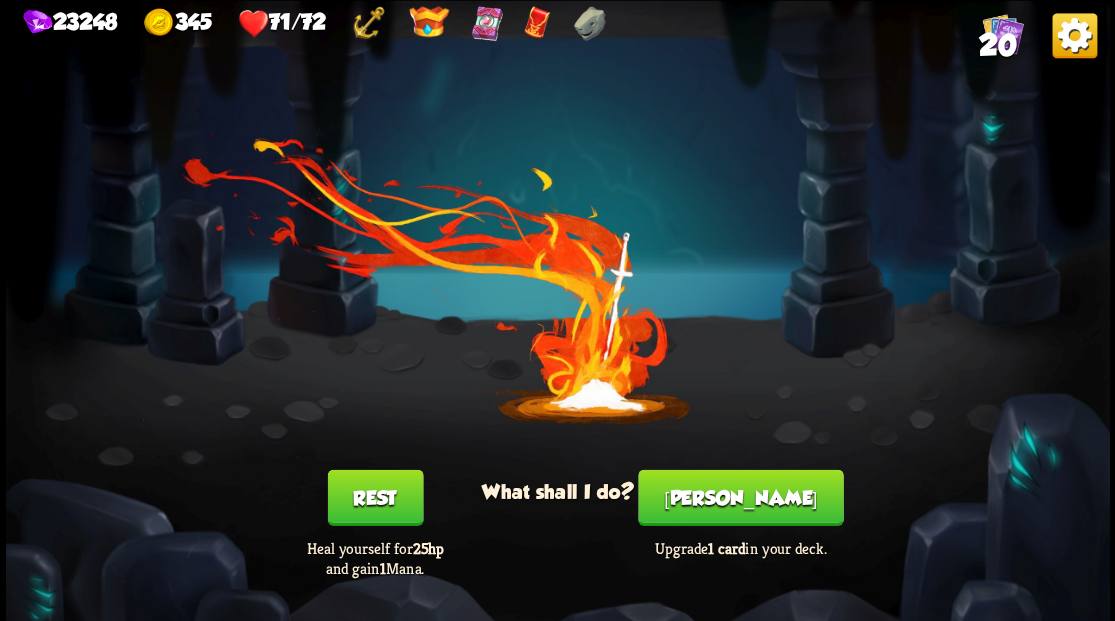 click on "[PERSON_NAME]" at bounding box center (740, 497) 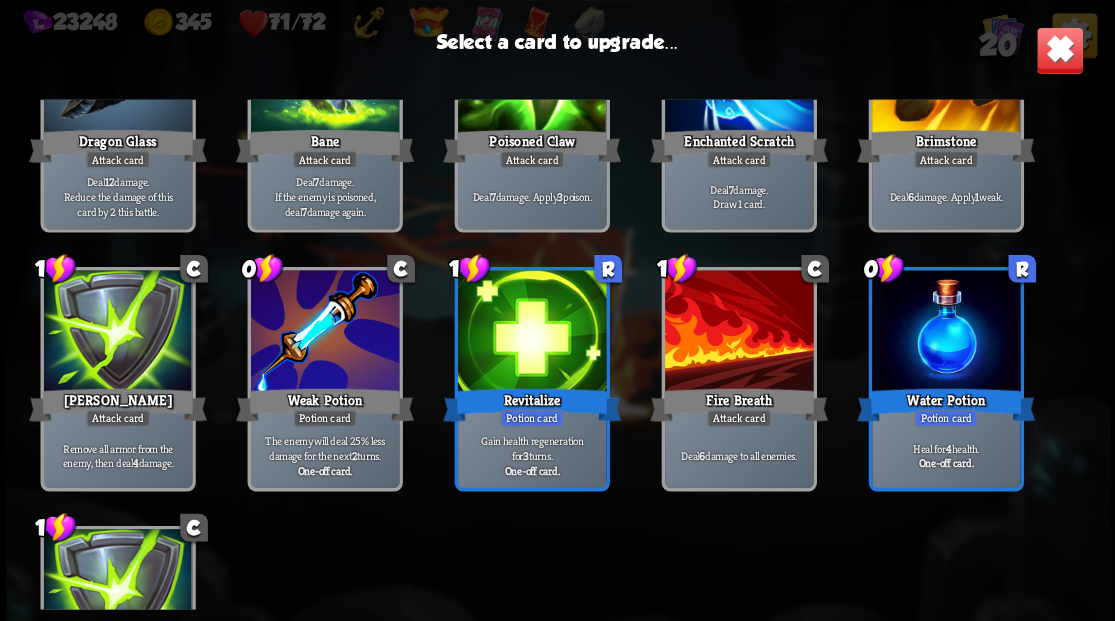 scroll, scrollTop: 533, scrollLeft: 0, axis: vertical 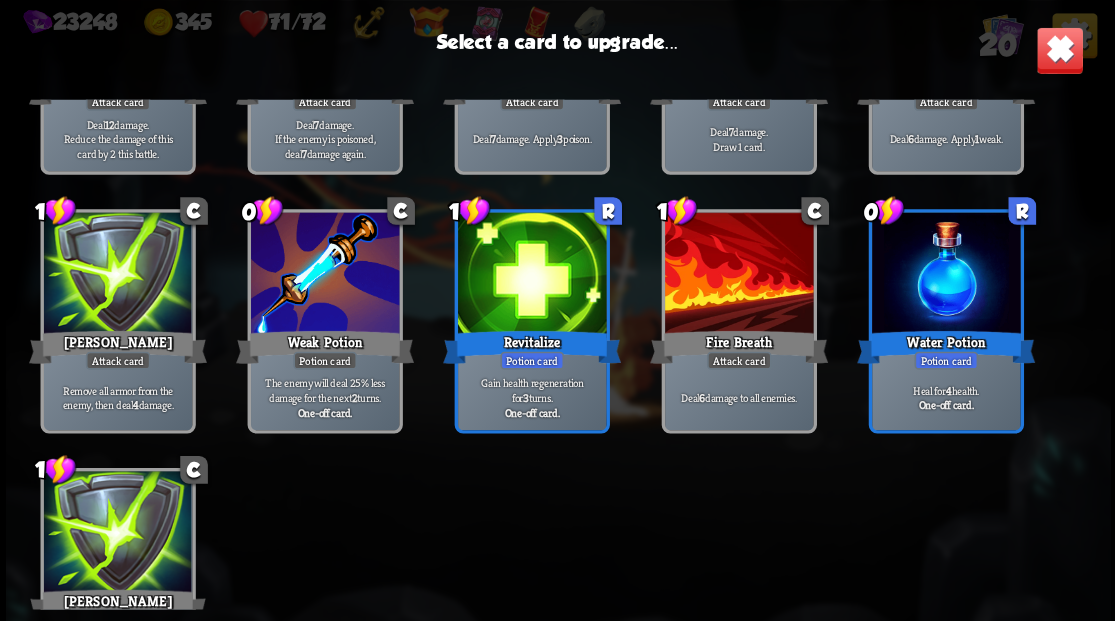 click at bounding box center (117, 274) 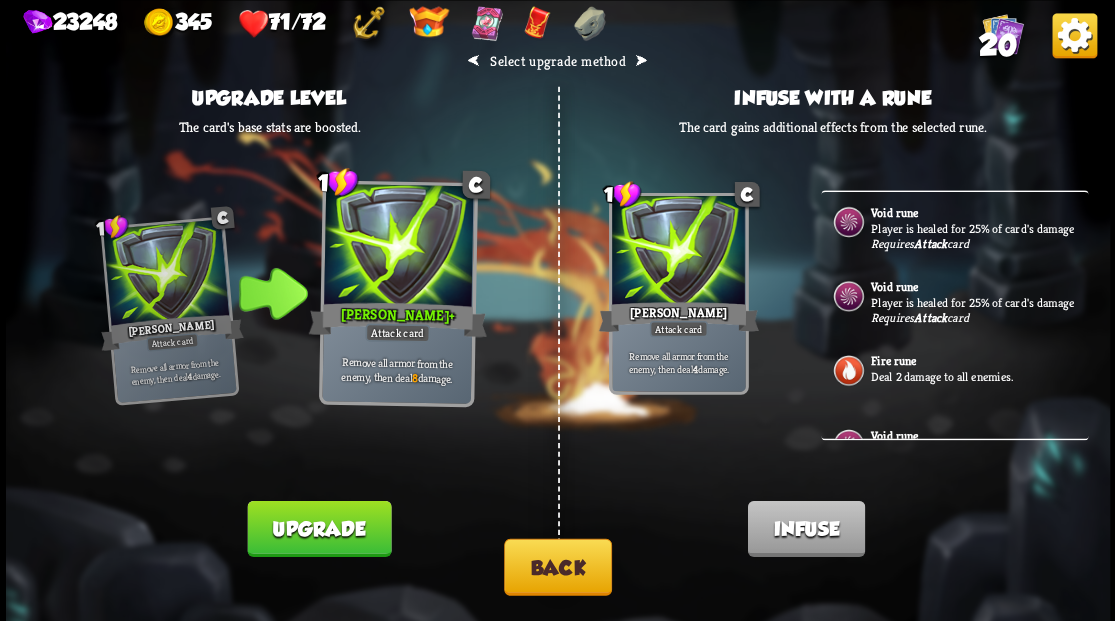 click on "Upgrade" at bounding box center (319, 528) 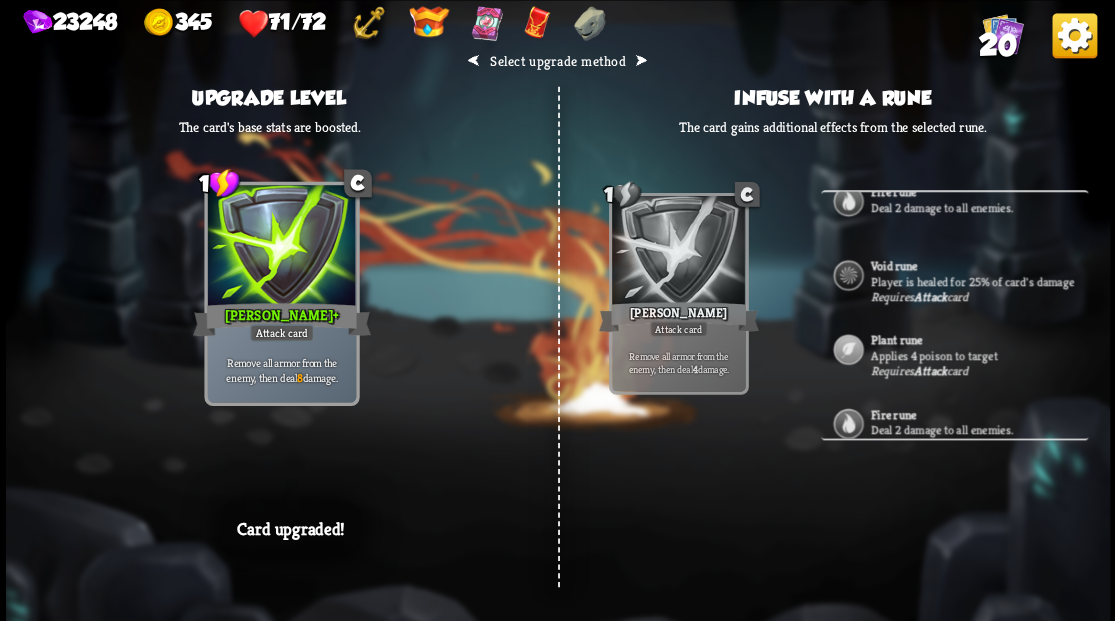 scroll, scrollTop: 200, scrollLeft: 0, axis: vertical 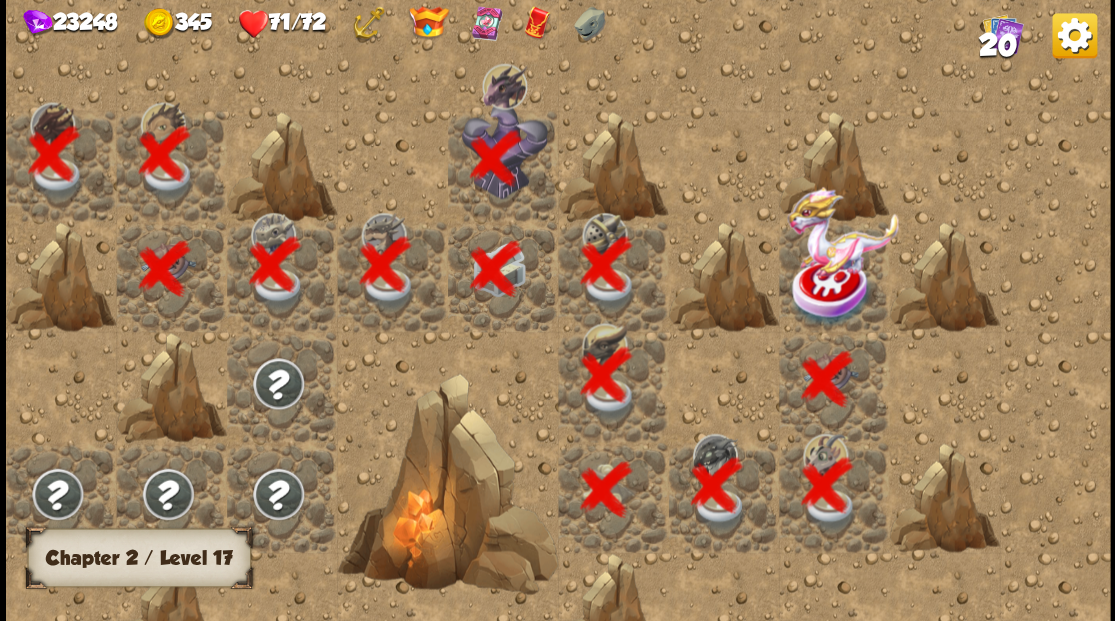 click at bounding box center [831, 291] 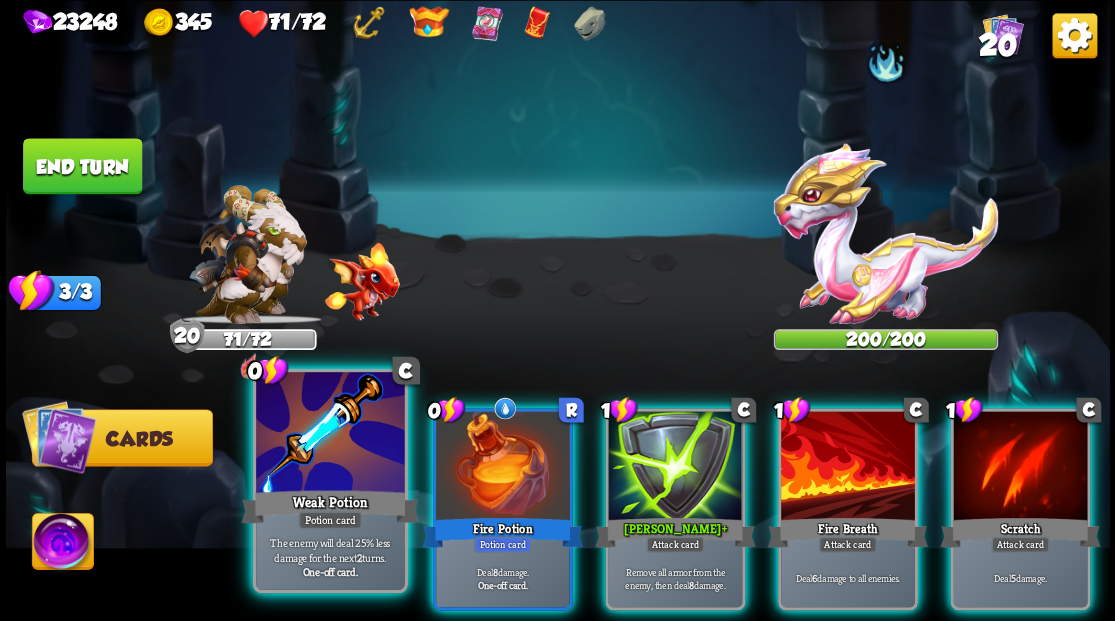 click at bounding box center [330, 434] 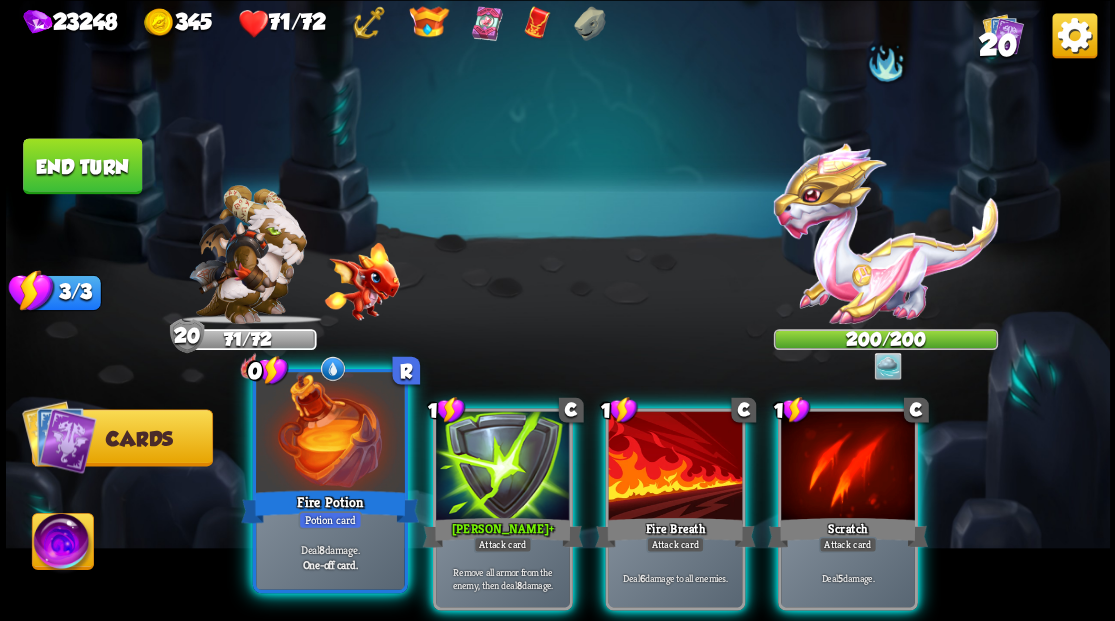 click at bounding box center (330, 434) 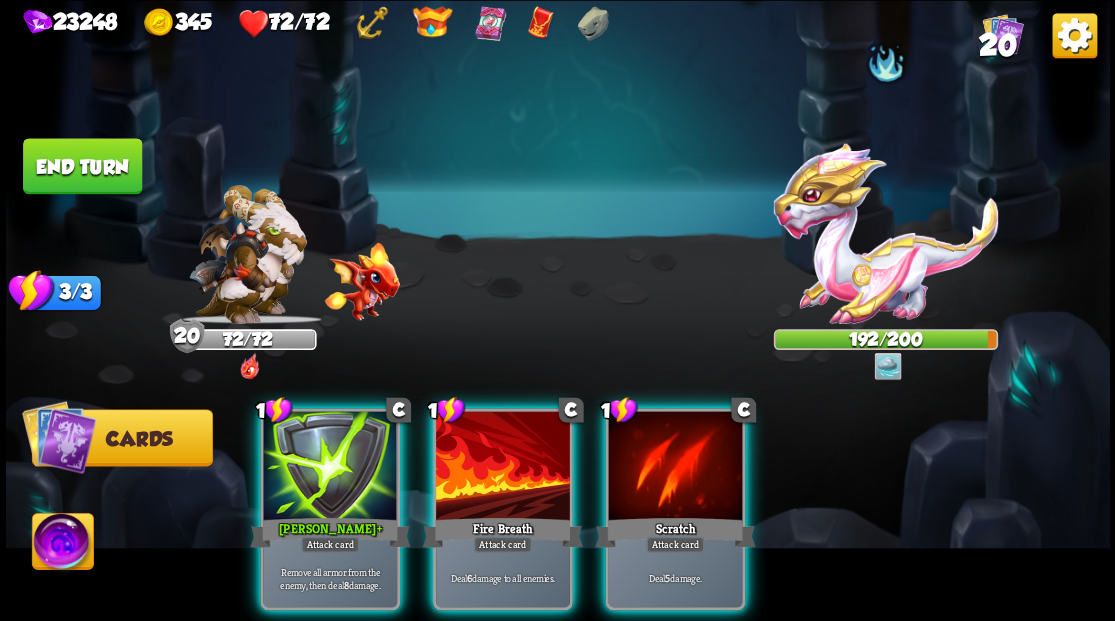click at bounding box center [330, 467] 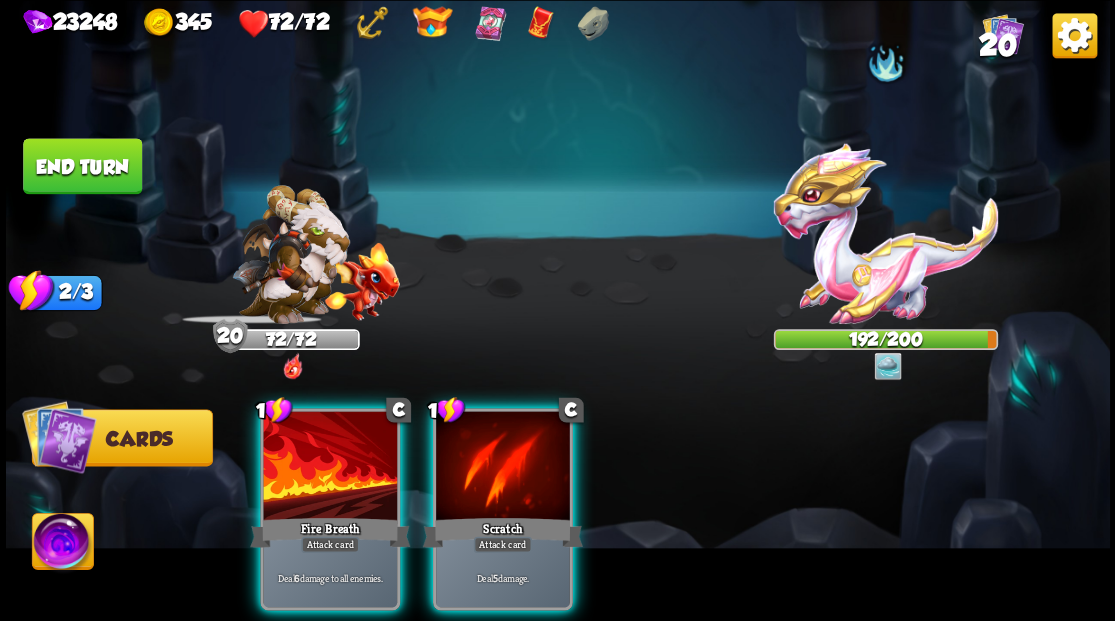 click at bounding box center (330, 467) 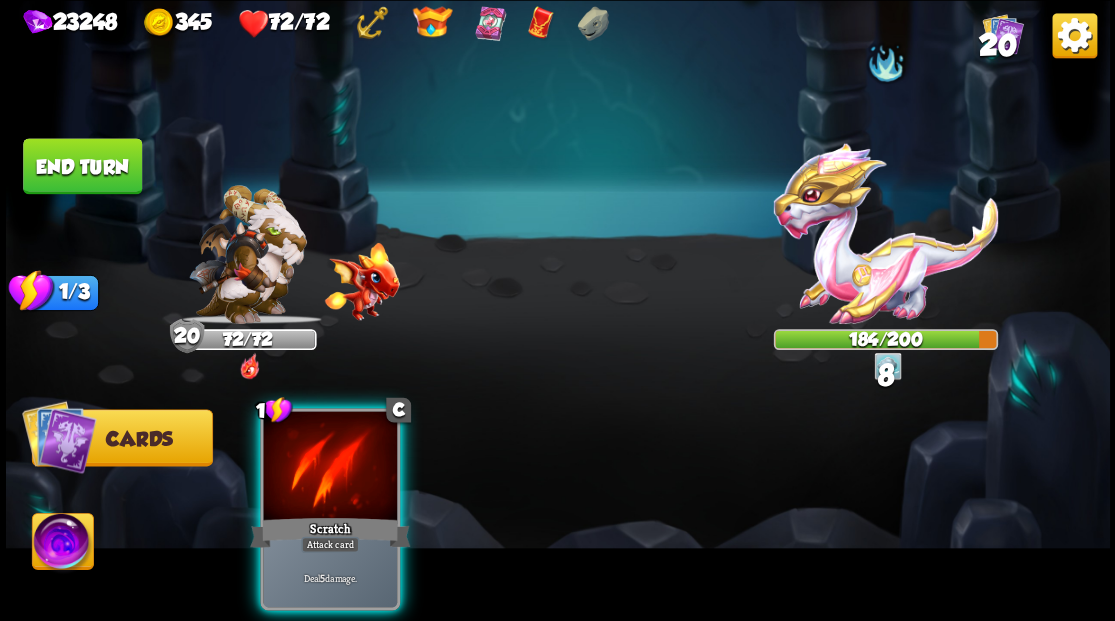 click at bounding box center (330, 467) 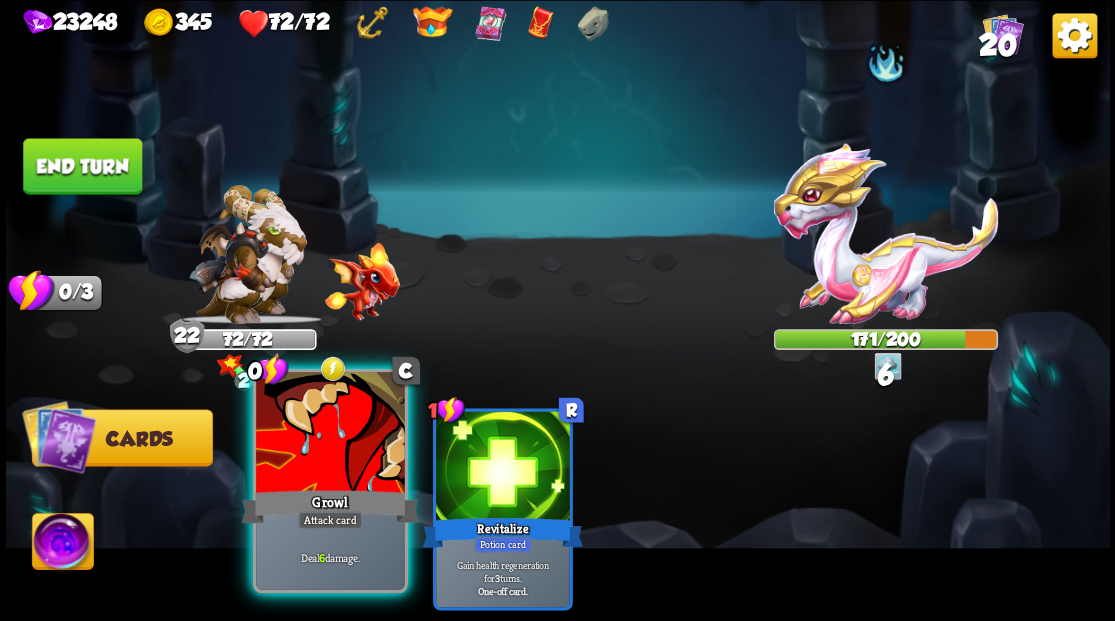 click at bounding box center [330, 434] 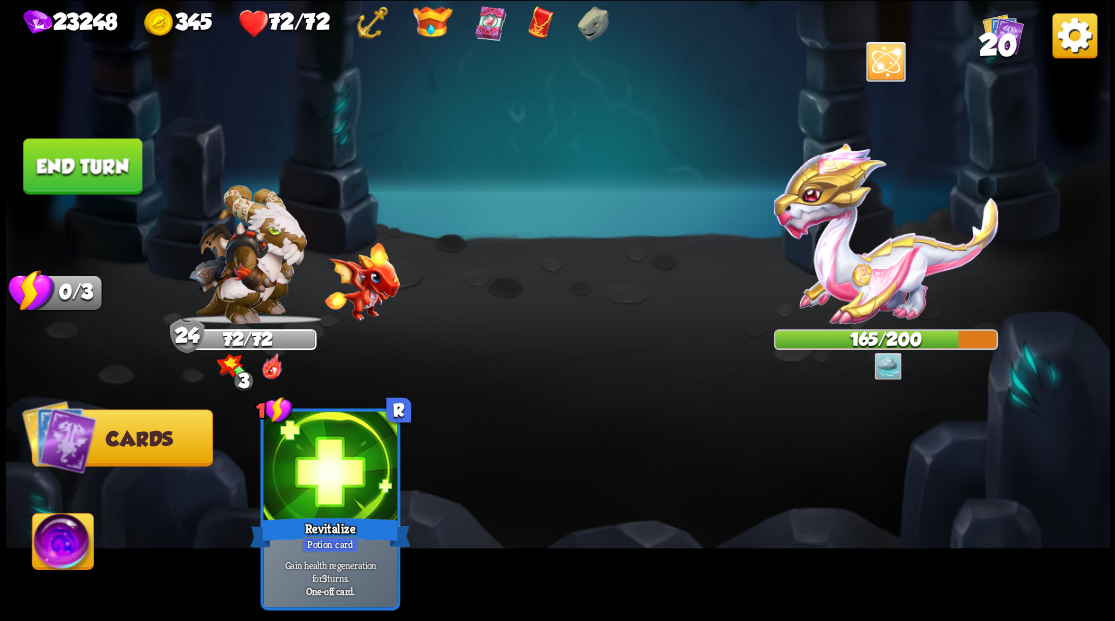 drag, startPoint x: 111, startPoint y: 158, endPoint x: 247, endPoint y: 246, distance: 161.98766 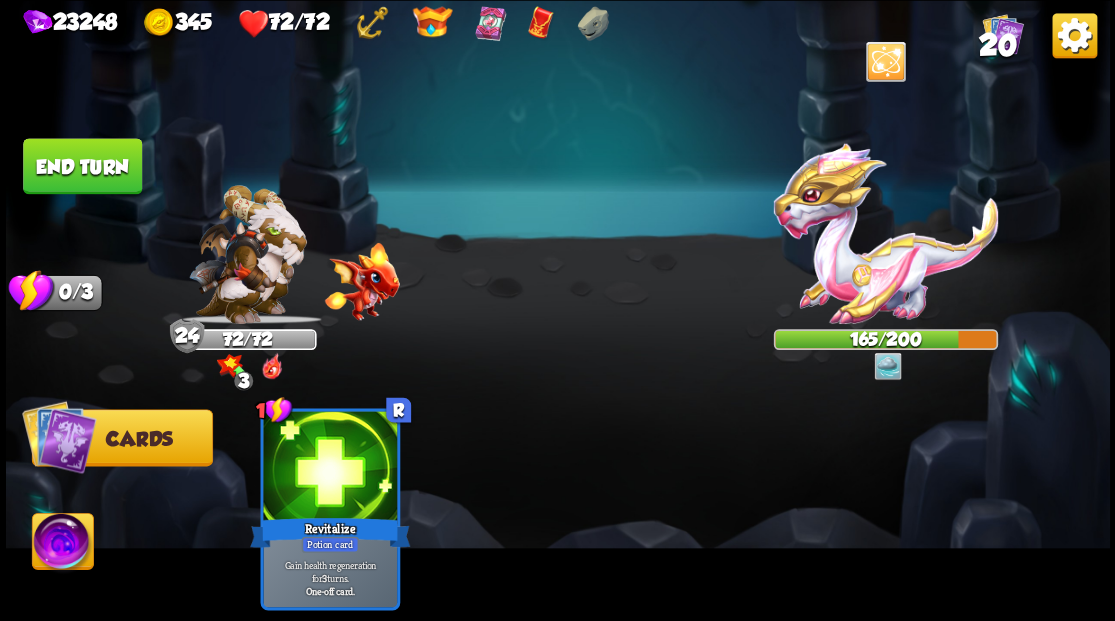 click on "End turn" at bounding box center (82, 166) 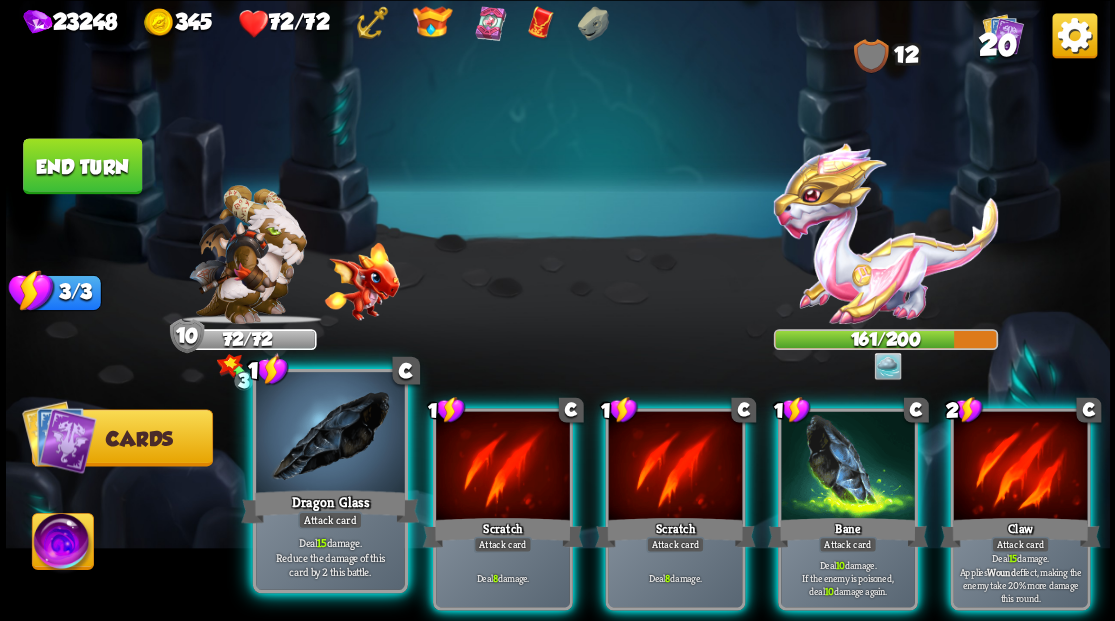 click at bounding box center [330, 434] 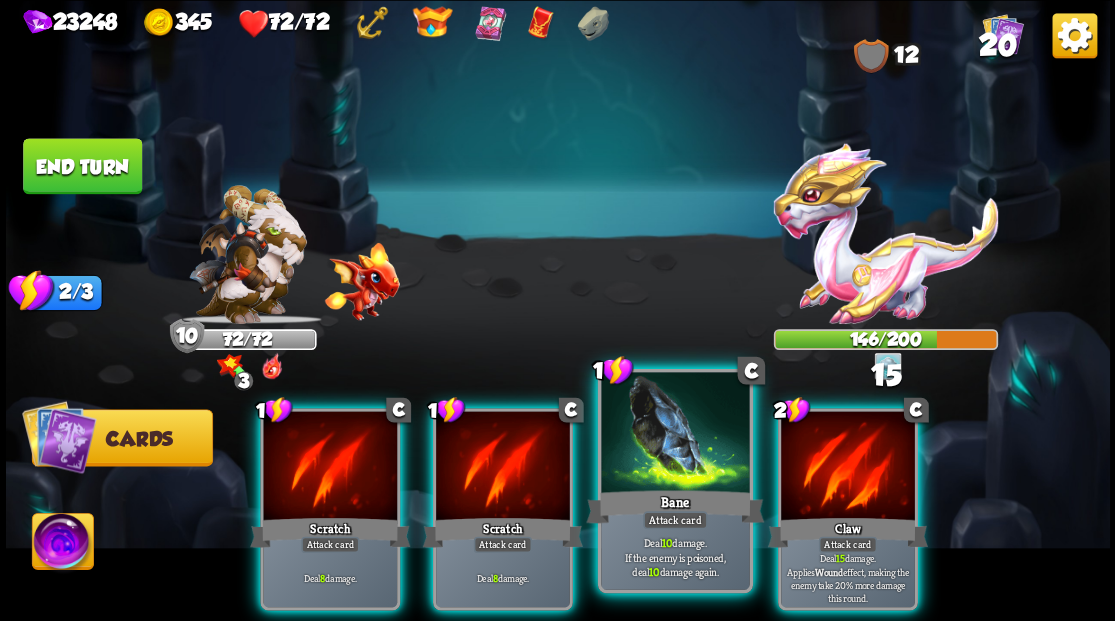 click at bounding box center [675, 434] 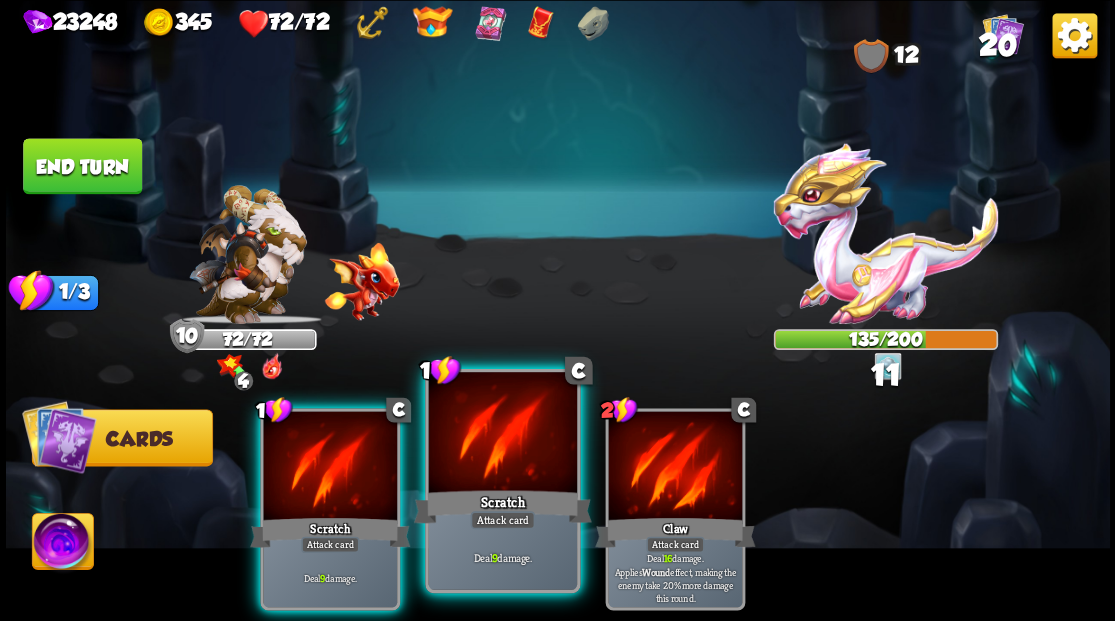 click at bounding box center [502, 434] 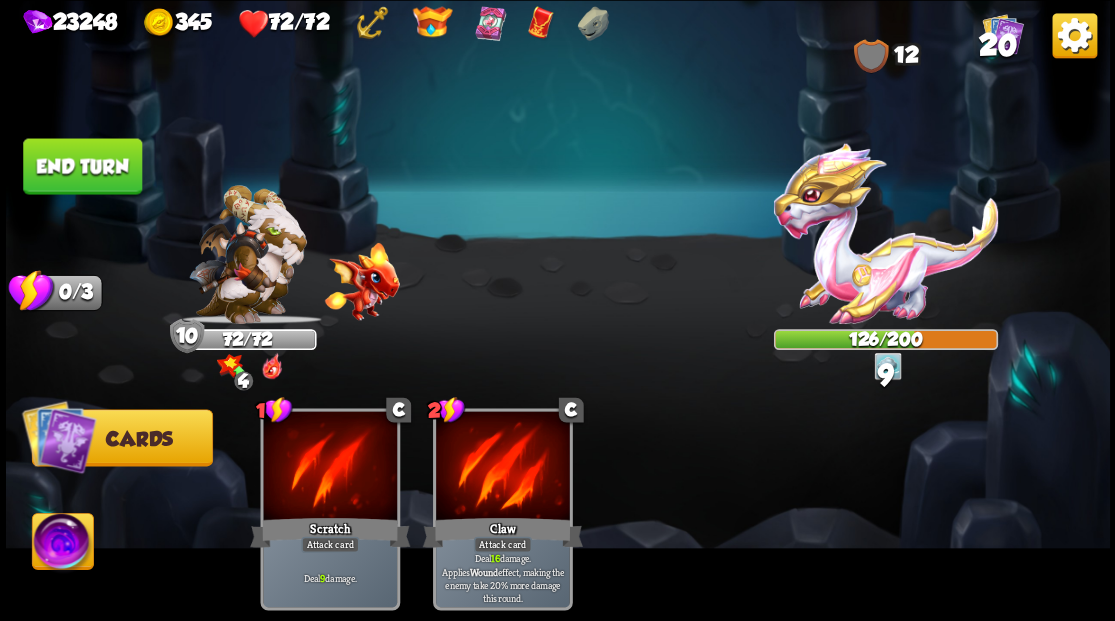 click on "End turn" at bounding box center [82, 166] 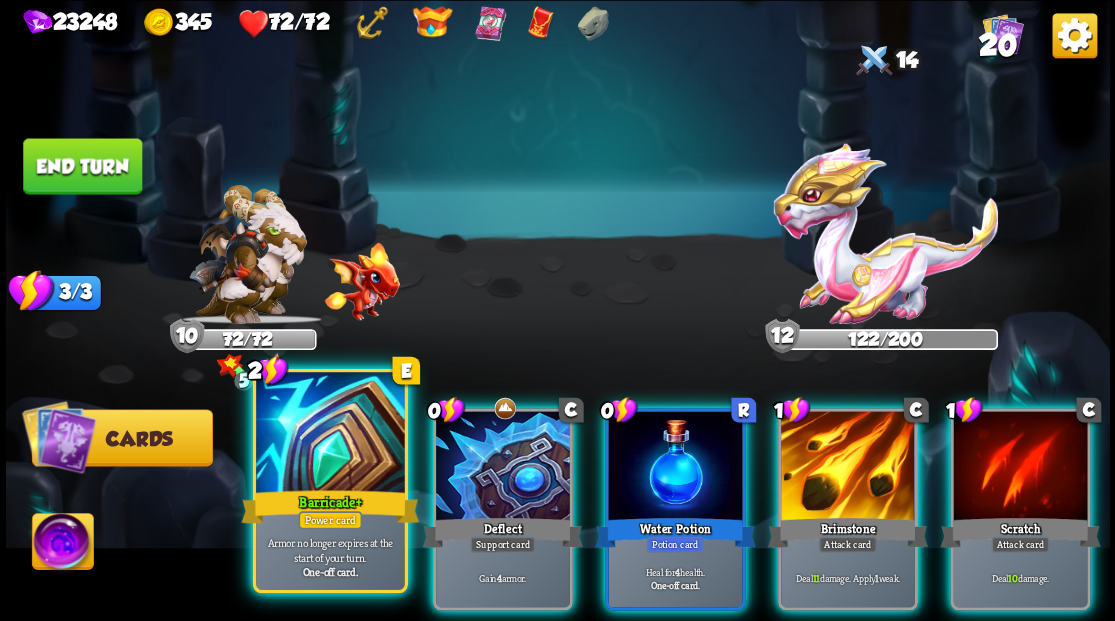 click at bounding box center (330, 434) 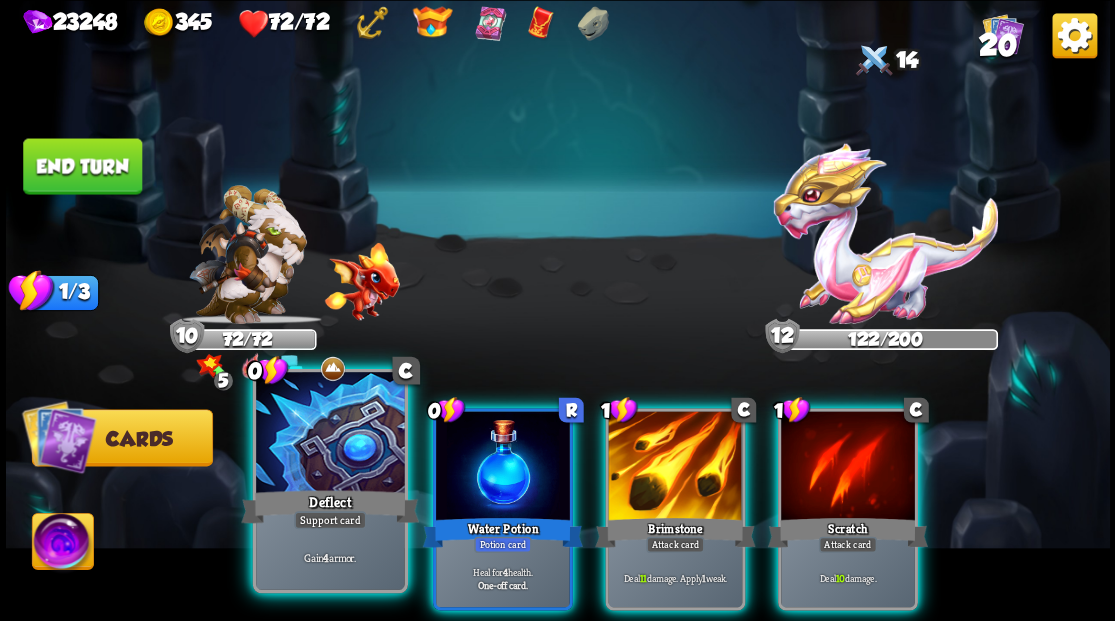 click at bounding box center (330, 434) 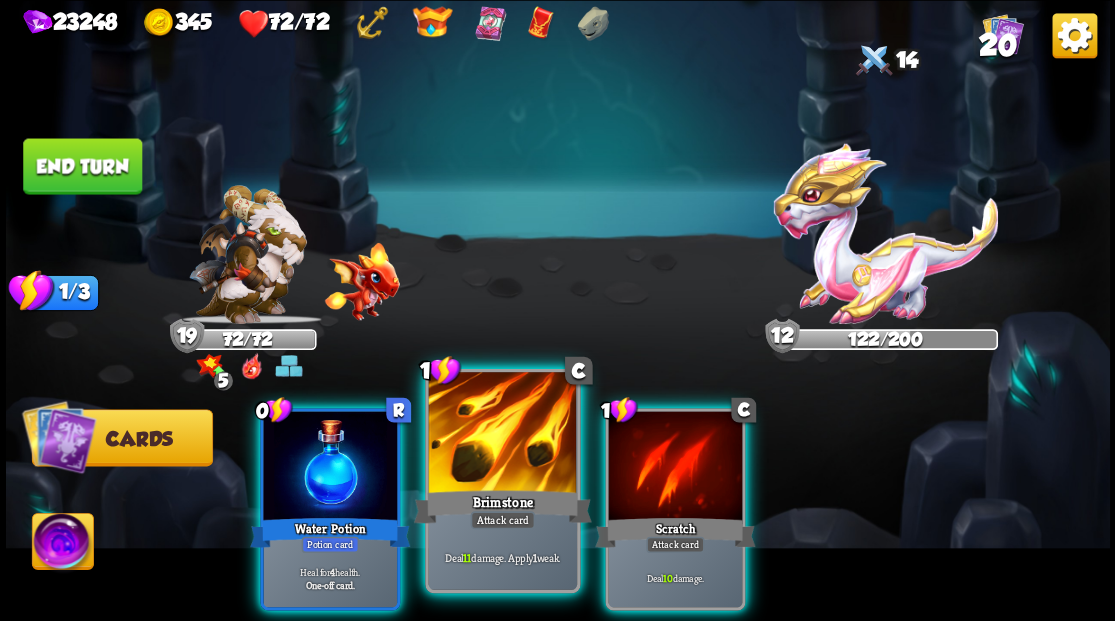 click at bounding box center [502, 434] 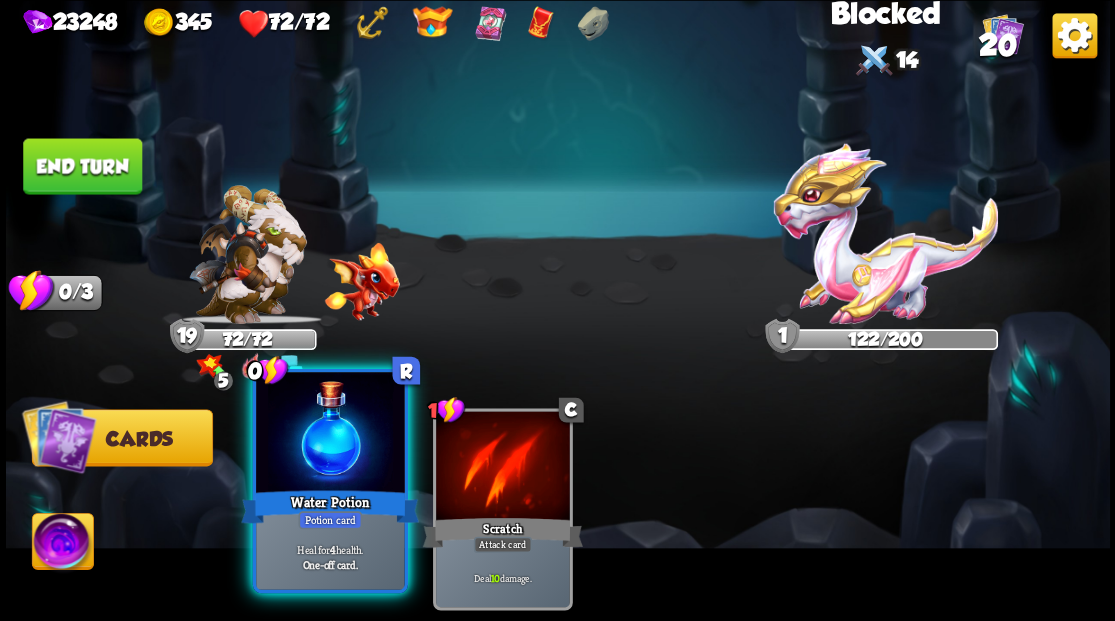 click on "Water Potion" at bounding box center [330, 506] 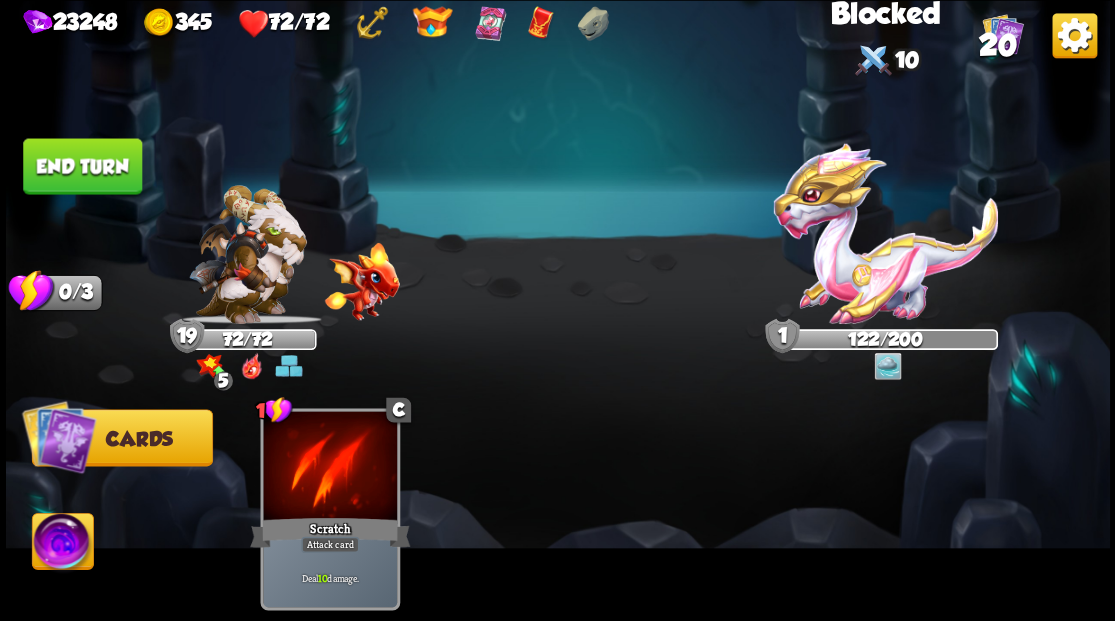 drag, startPoint x: 62, startPoint y: 161, endPoint x: 255, endPoint y: 149, distance: 193.3727 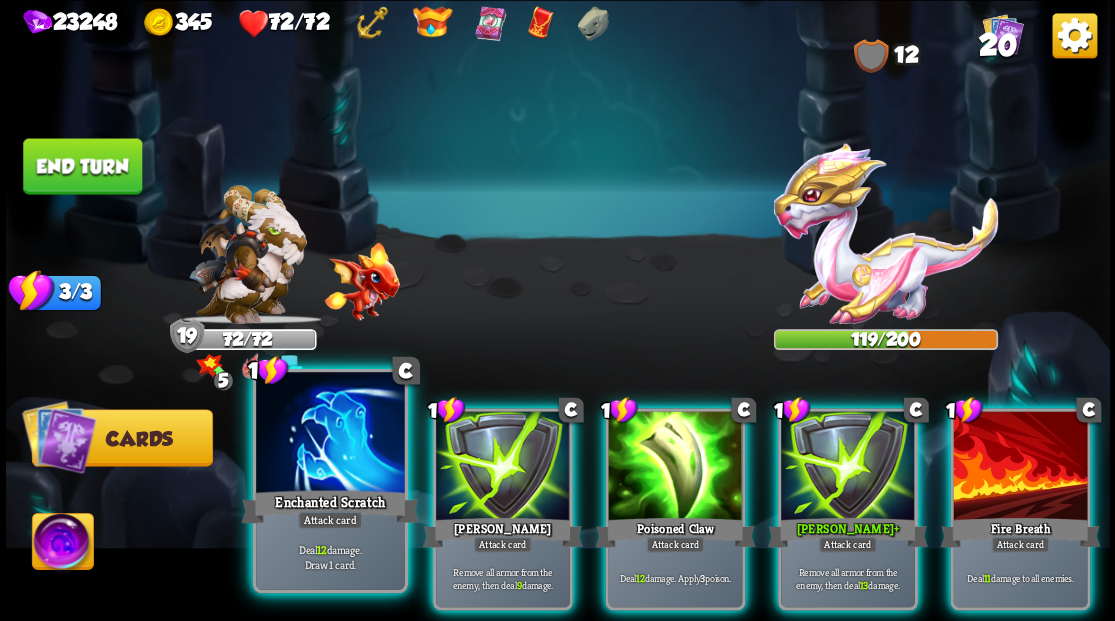 click at bounding box center (330, 434) 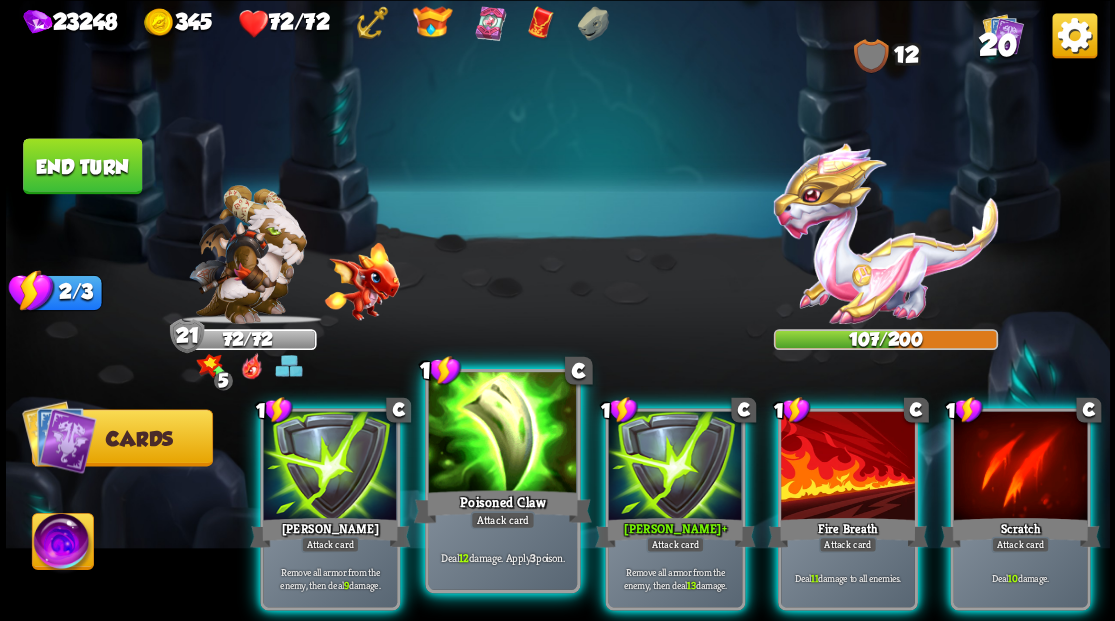 click at bounding box center (502, 434) 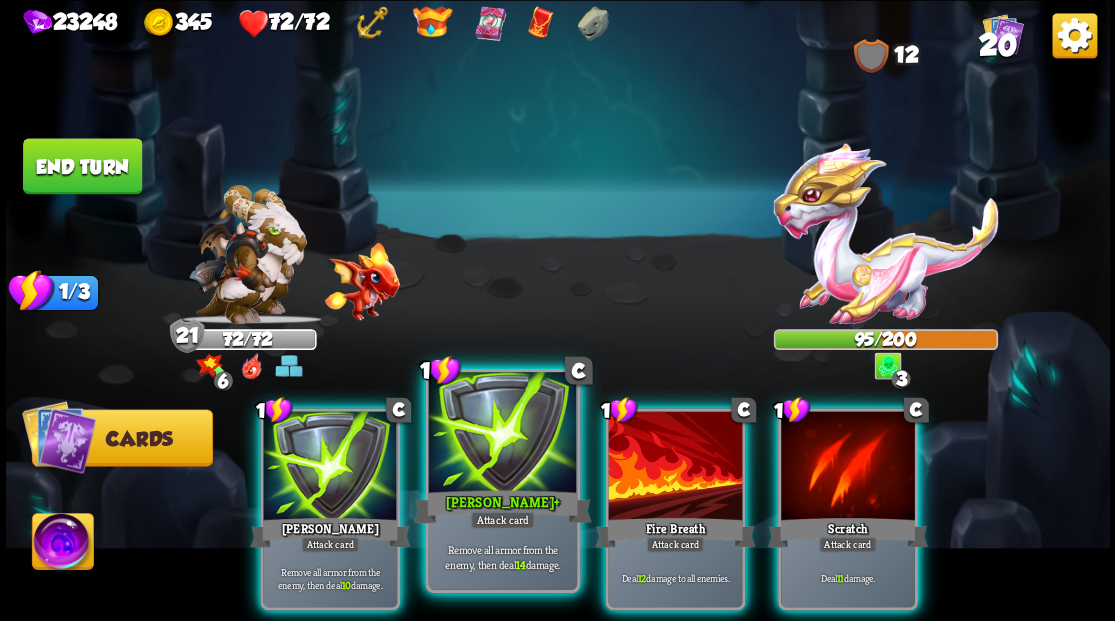 click at bounding box center (502, 434) 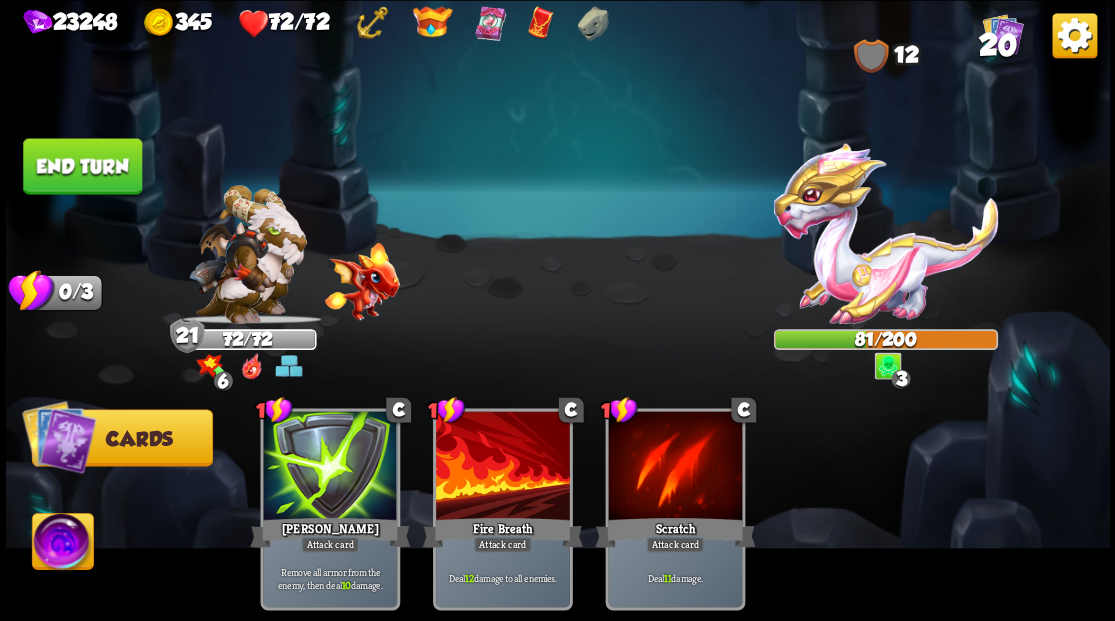 click on "End turn" at bounding box center (82, 166) 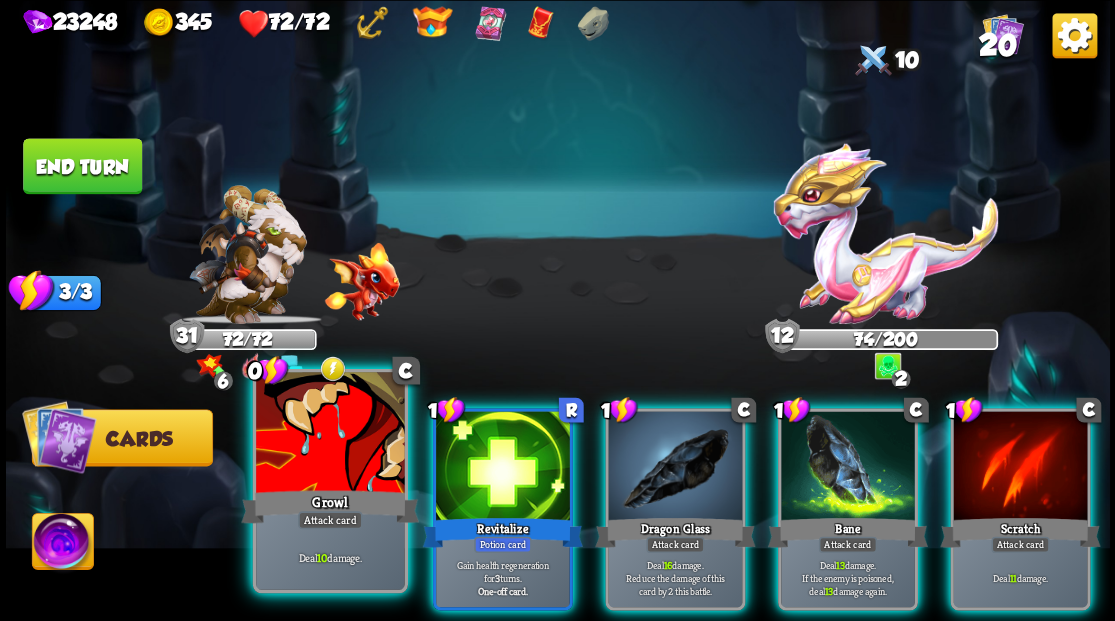 click at bounding box center (330, 434) 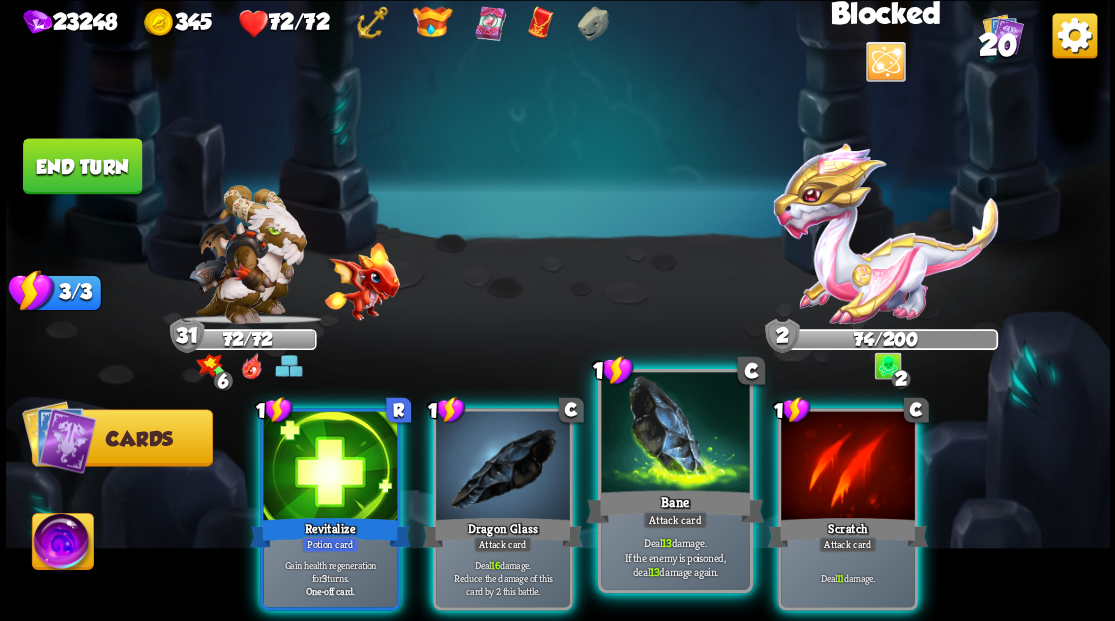 click at bounding box center (675, 434) 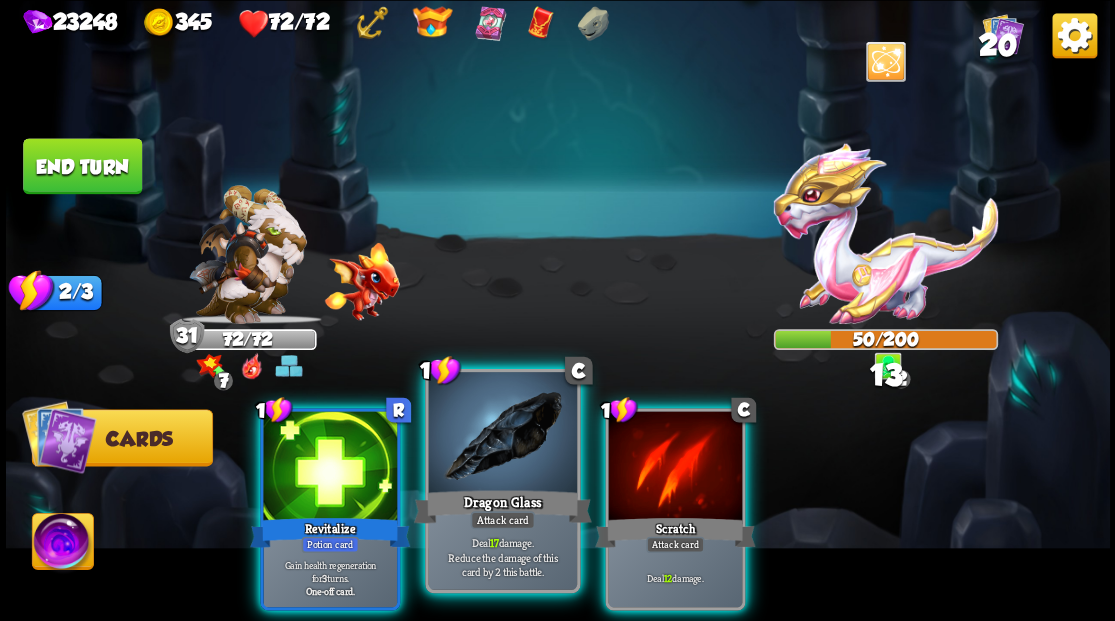 click at bounding box center [502, 434] 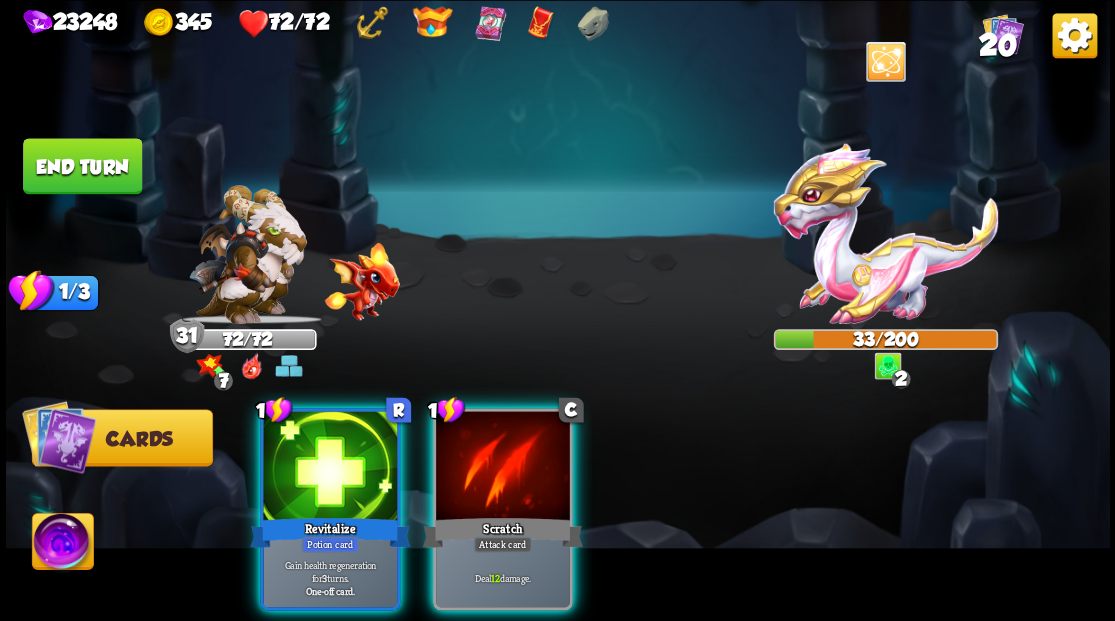 click at bounding box center (503, 467) 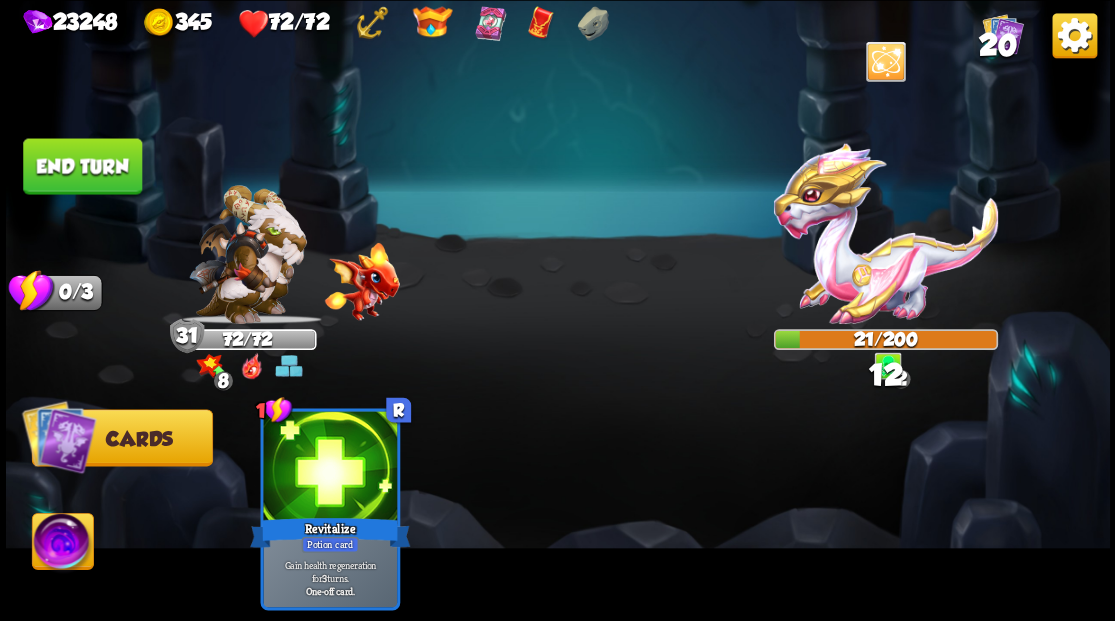 click on "End turn" at bounding box center (82, 166) 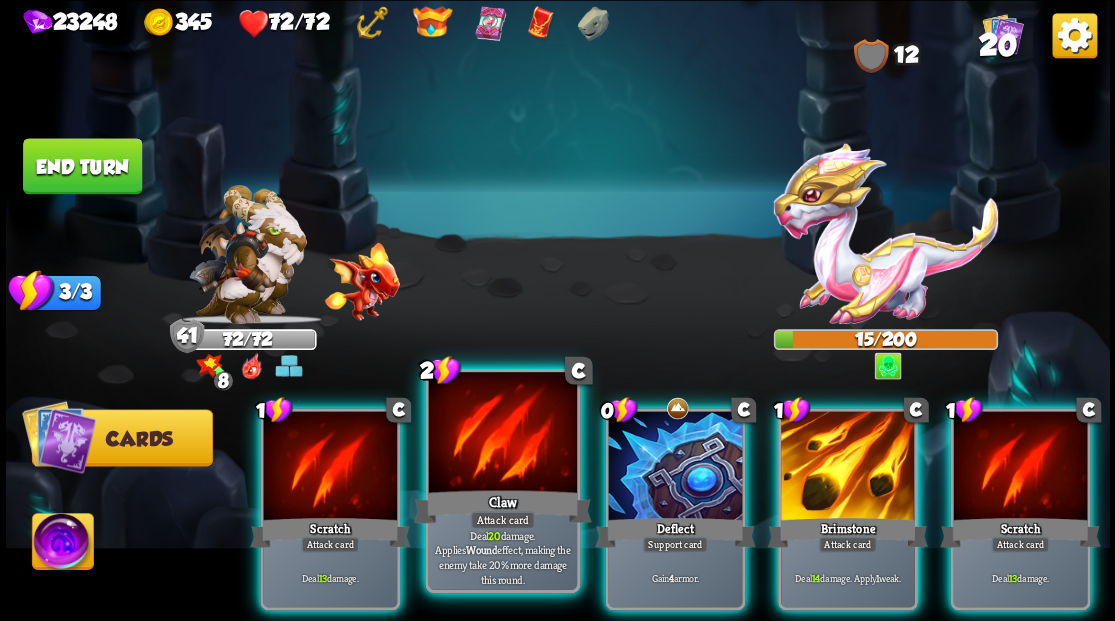 click at bounding box center [502, 434] 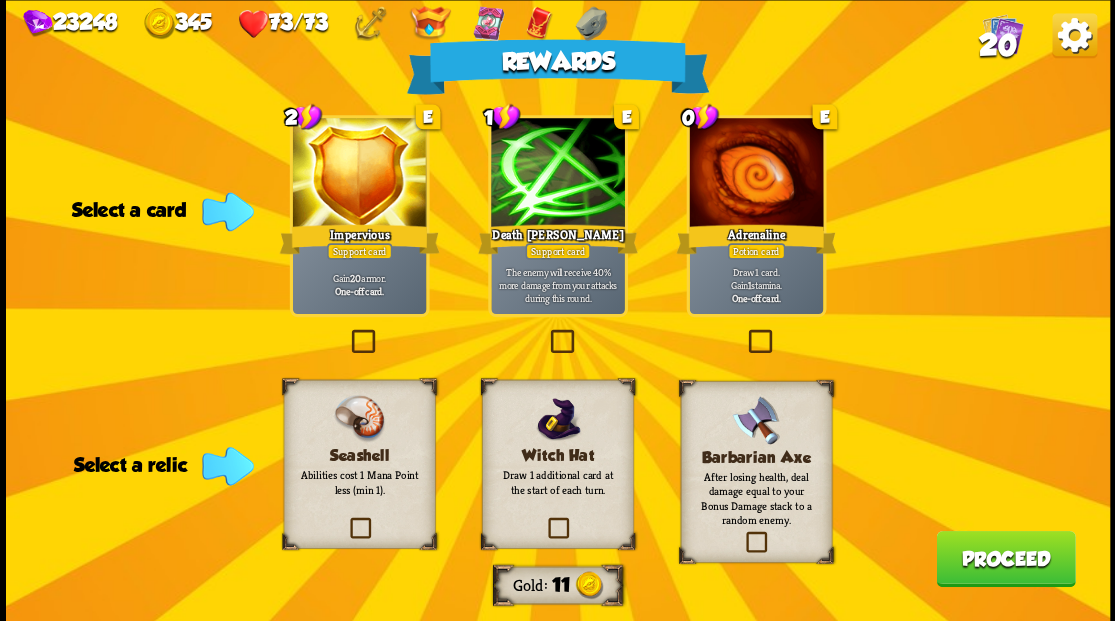 click at bounding box center [744, 332] 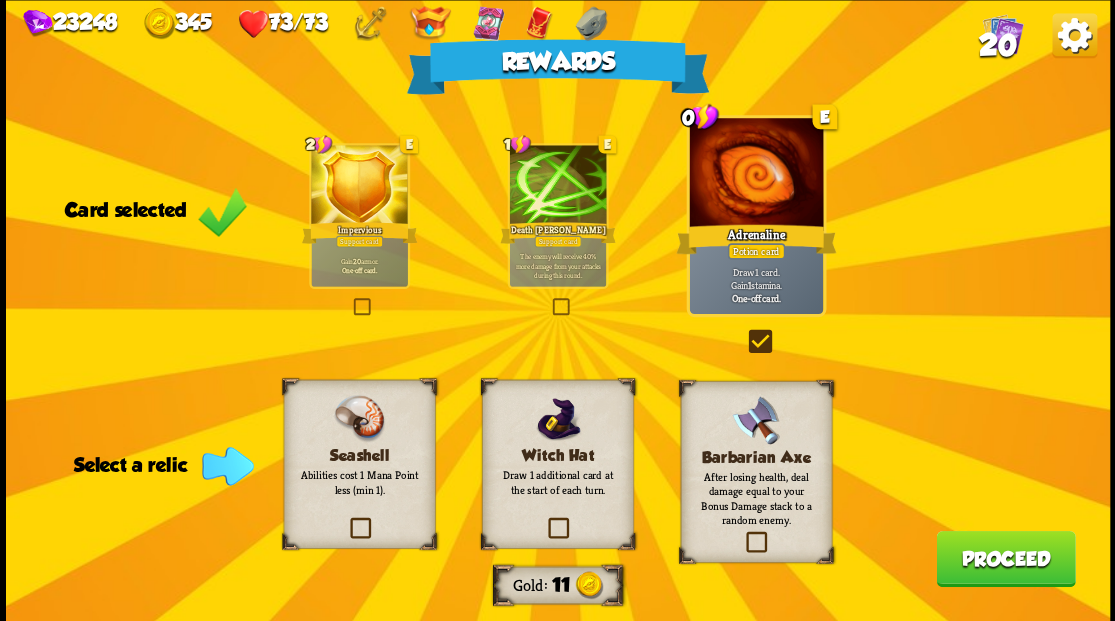 click on "Draw 1 additional card at the start of each turn." at bounding box center (557, 481) 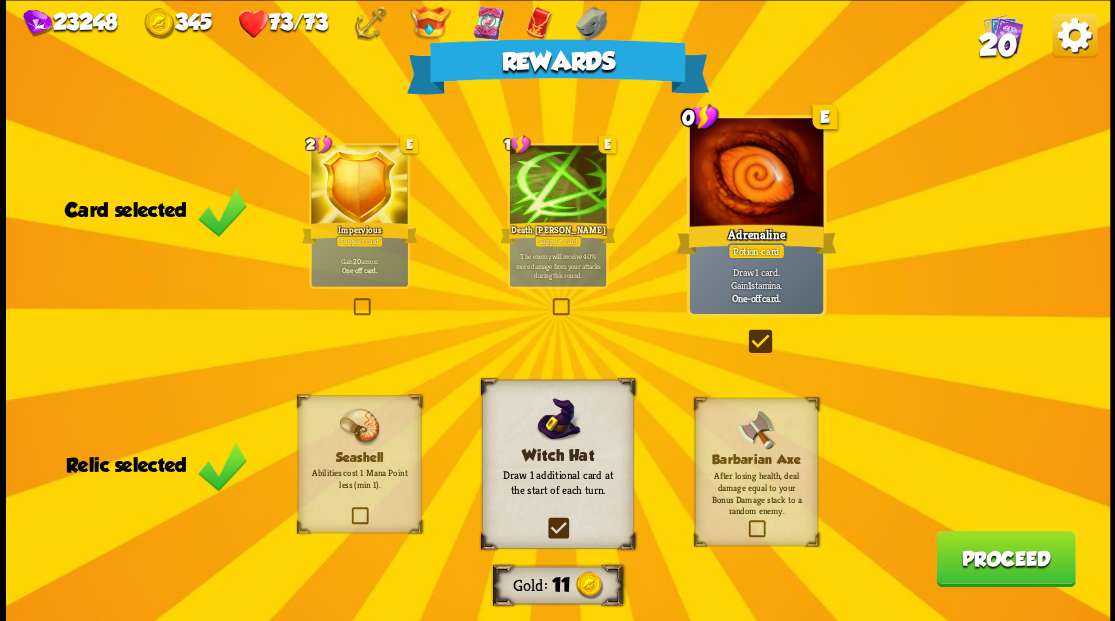 click on "After losing health, deal damage equal to your Bonus Damage stack to a random enemy." at bounding box center [756, 492] 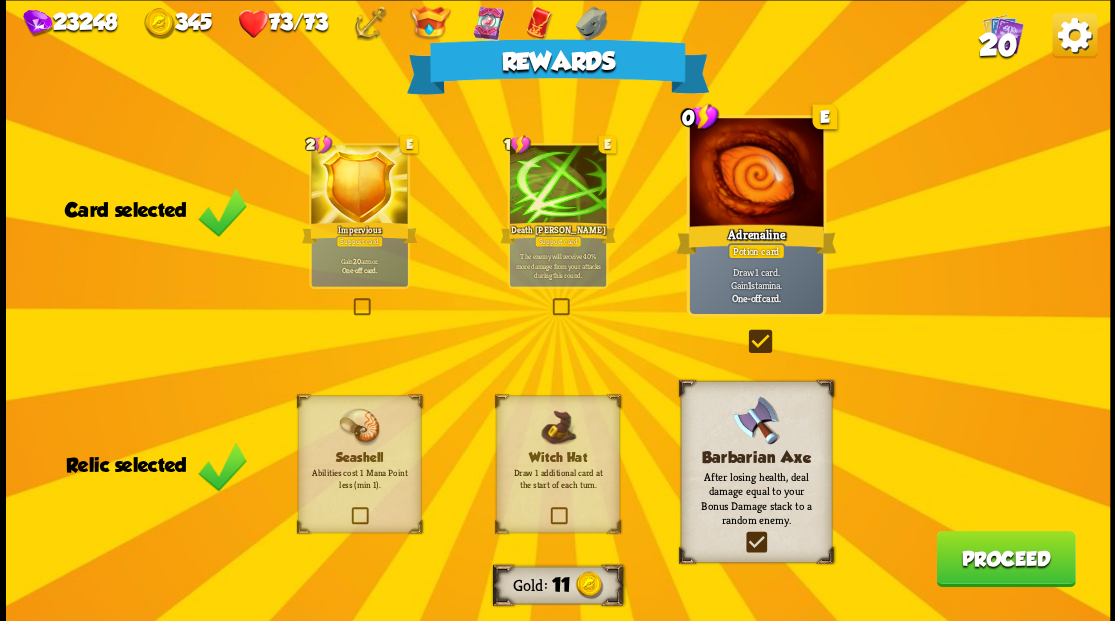 click on "Proceed" at bounding box center [1005, 558] 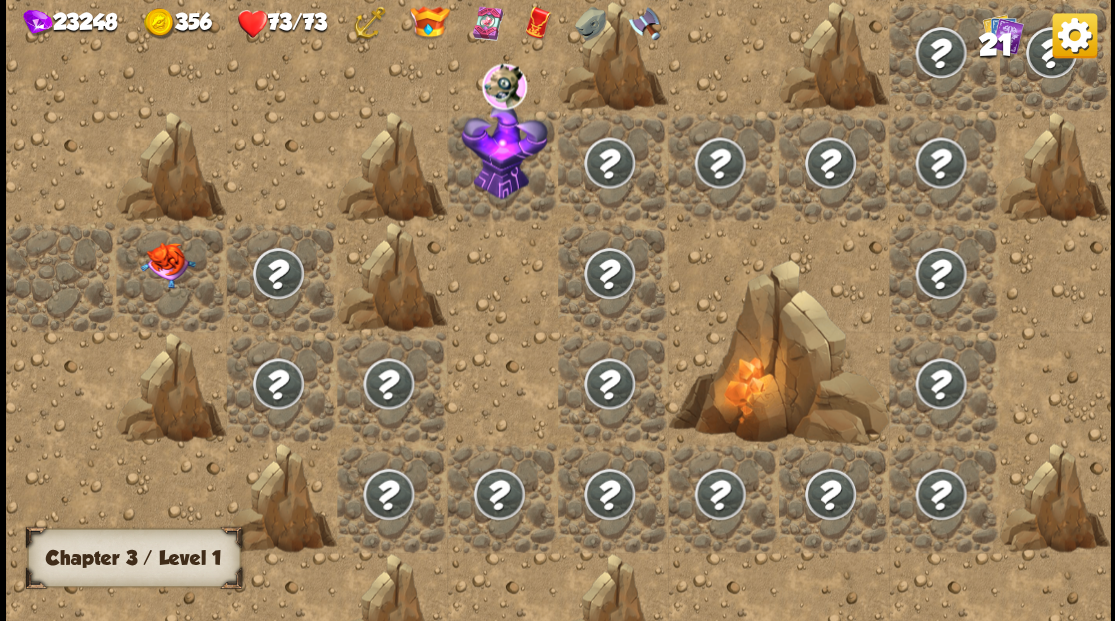click at bounding box center (167, 265) 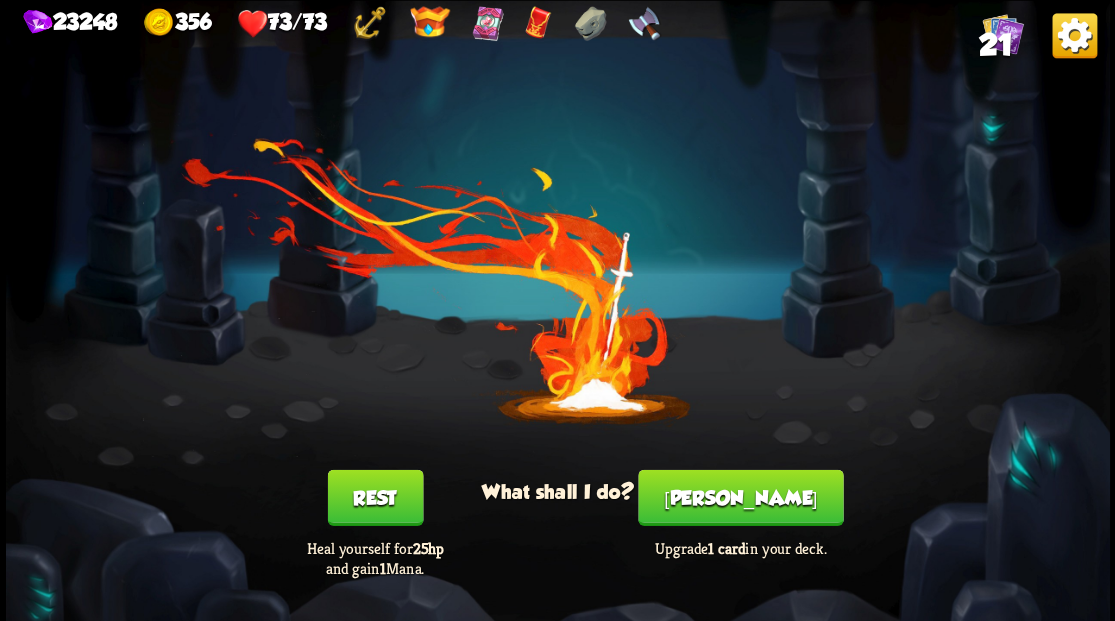 click on "[PERSON_NAME]" at bounding box center (740, 497) 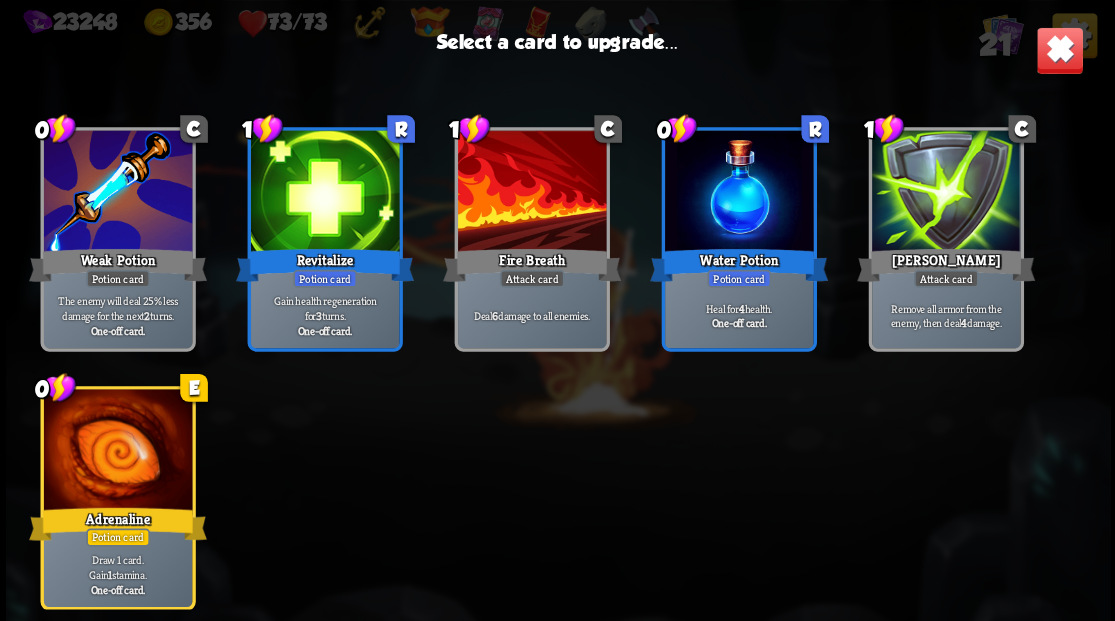 scroll, scrollTop: 629, scrollLeft: 0, axis: vertical 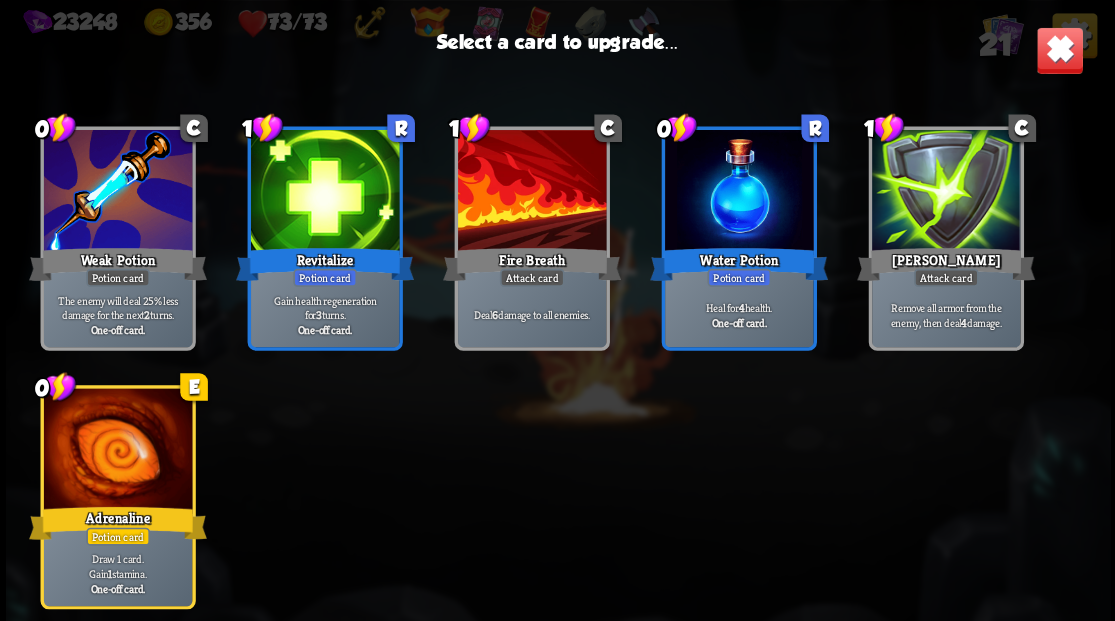 click at bounding box center [1059, 50] 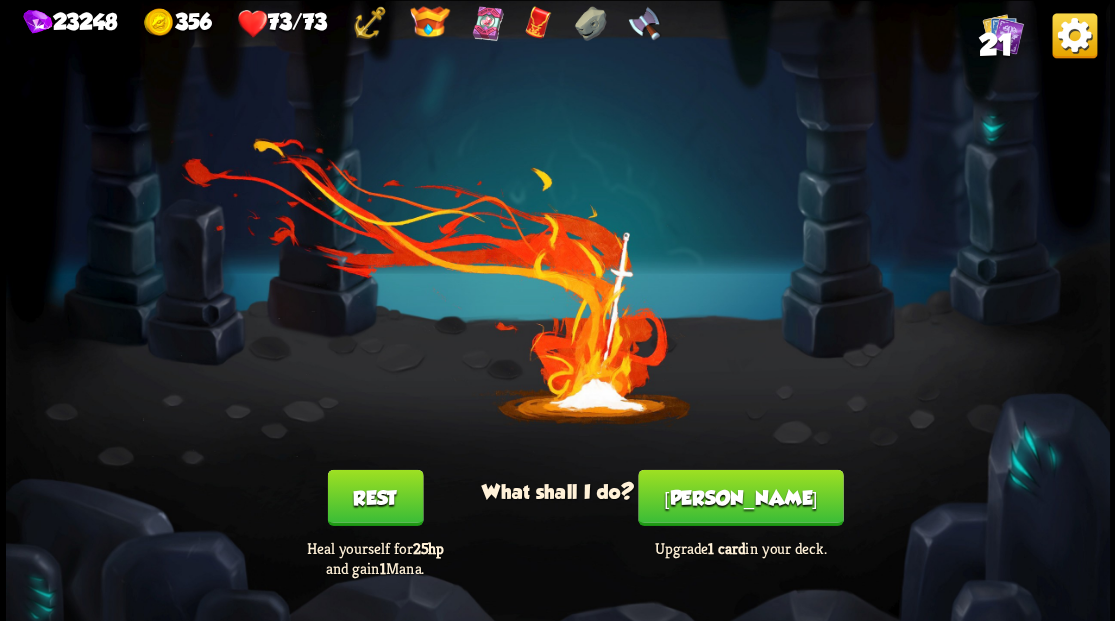 click on "21" at bounding box center [995, 45] 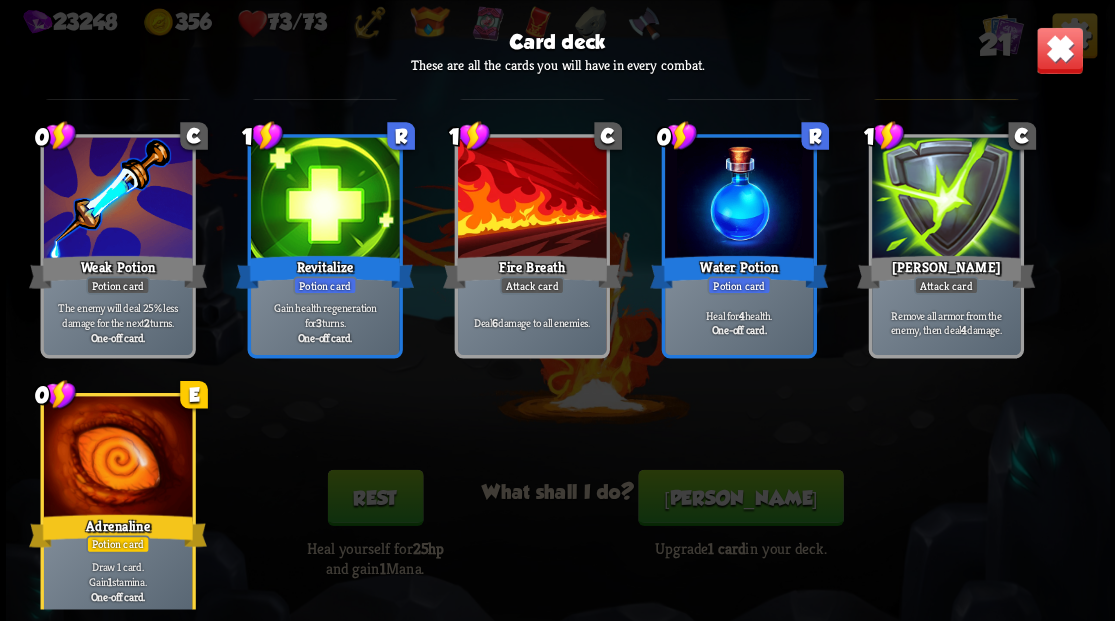 scroll, scrollTop: 929, scrollLeft: 0, axis: vertical 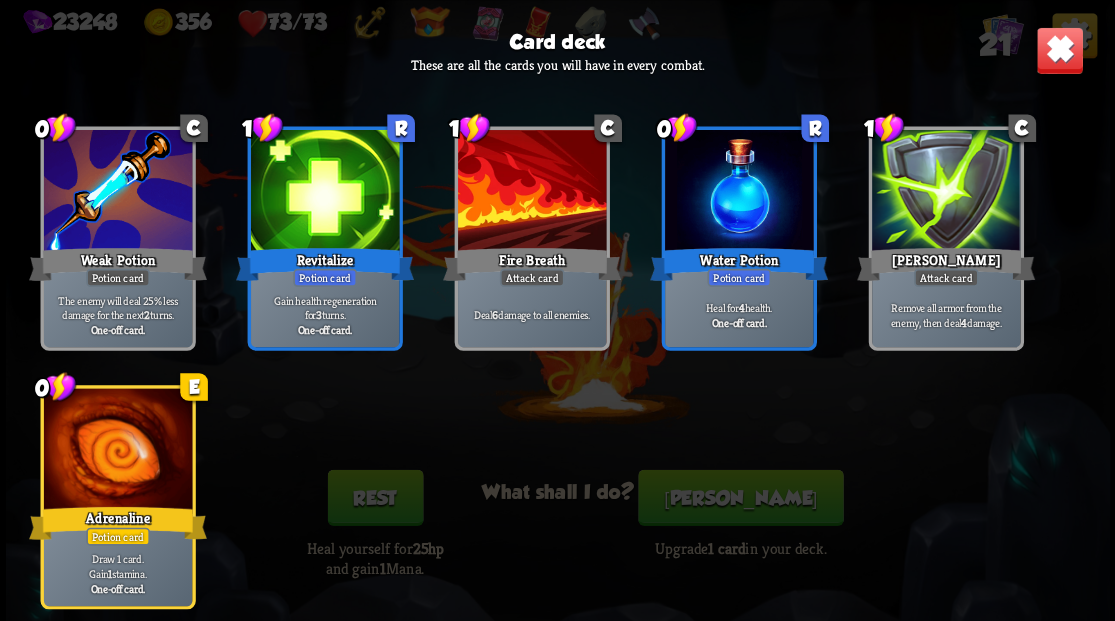 click at bounding box center (1059, 50) 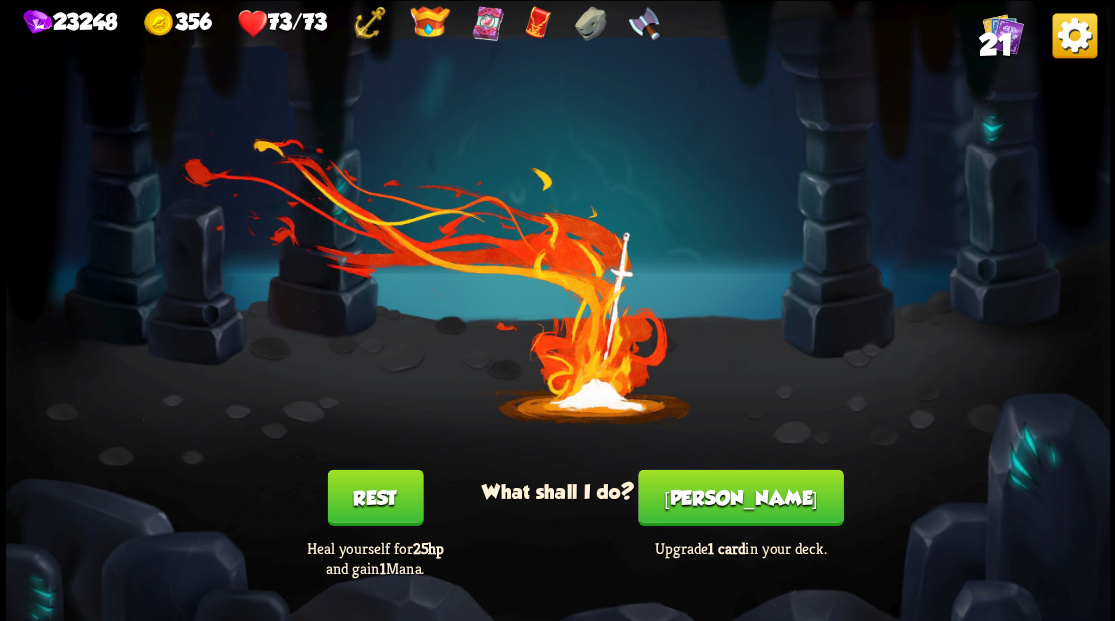 click on "[PERSON_NAME]" at bounding box center [740, 497] 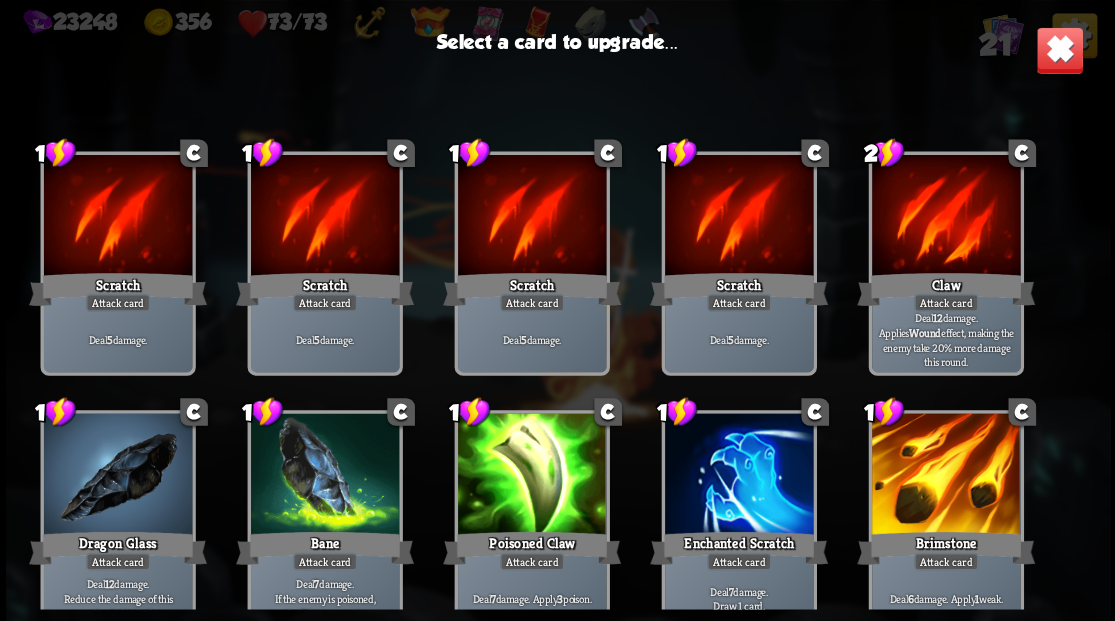 scroll, scrollTop: 629, scrollLeft: 0, axis: vertical 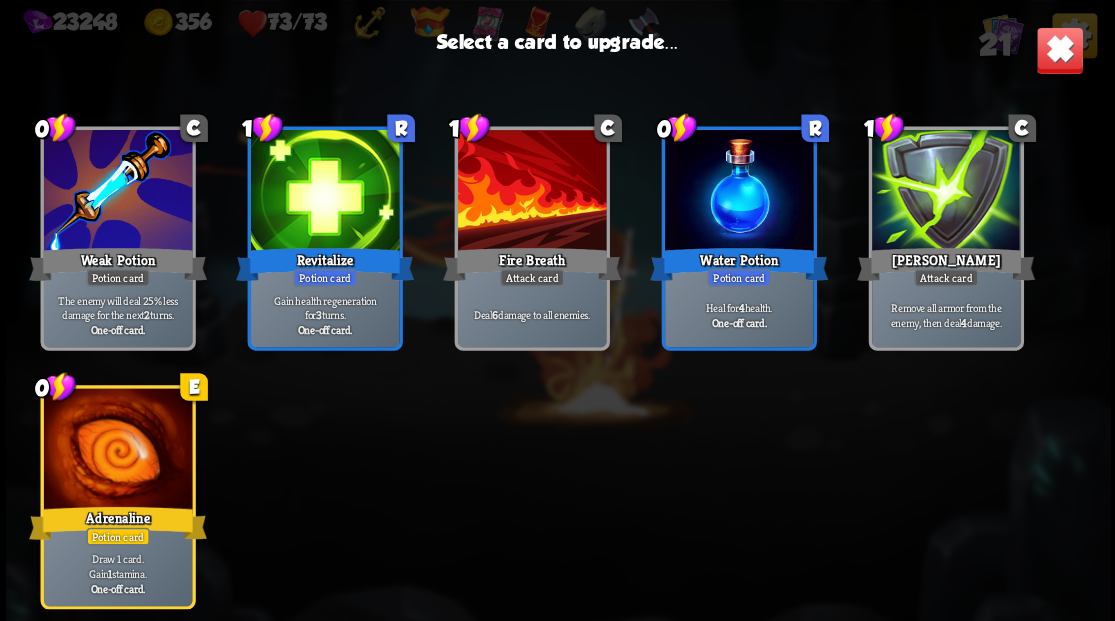 click at bounding box center (738, 192) 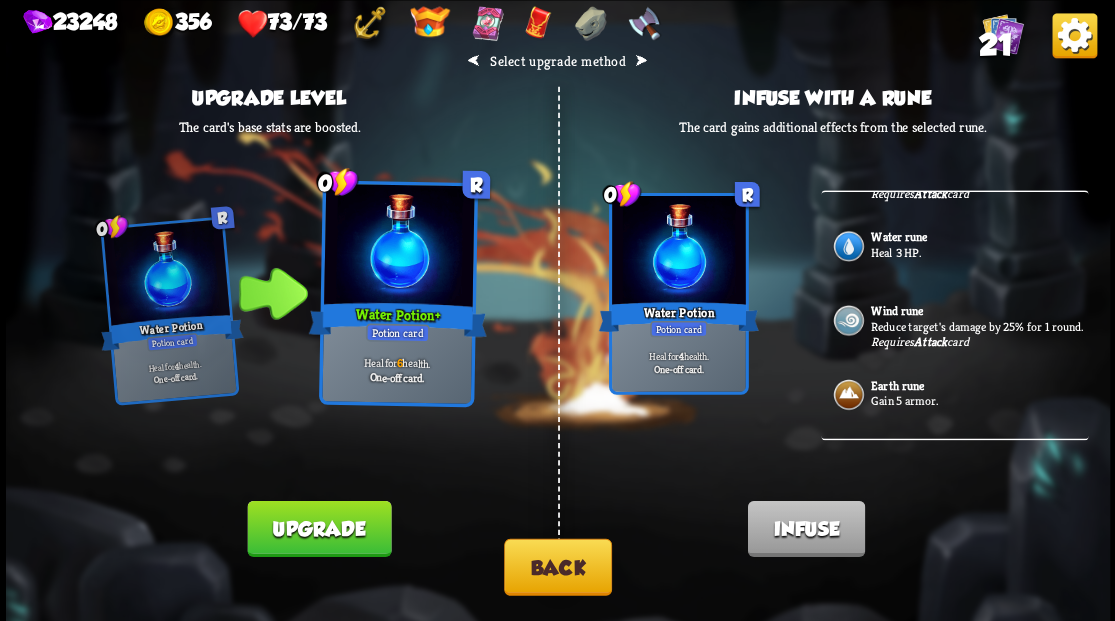 scroll, scrollTop: 714, scrollLeft: 0, axis: vertical 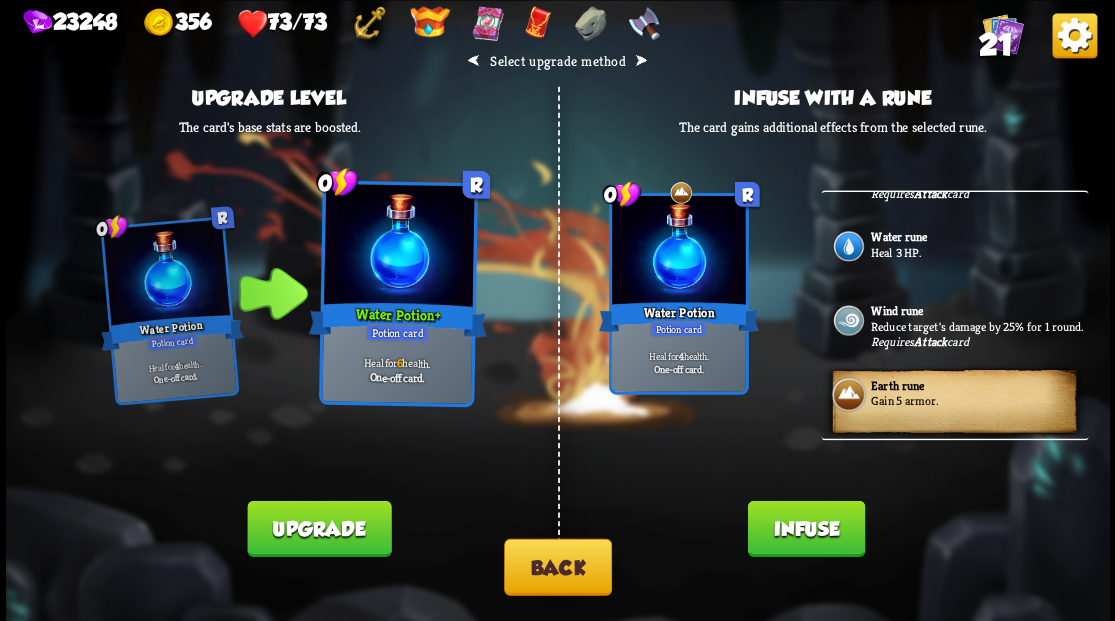 click on "Infuse" at bounding box center (805, 528) 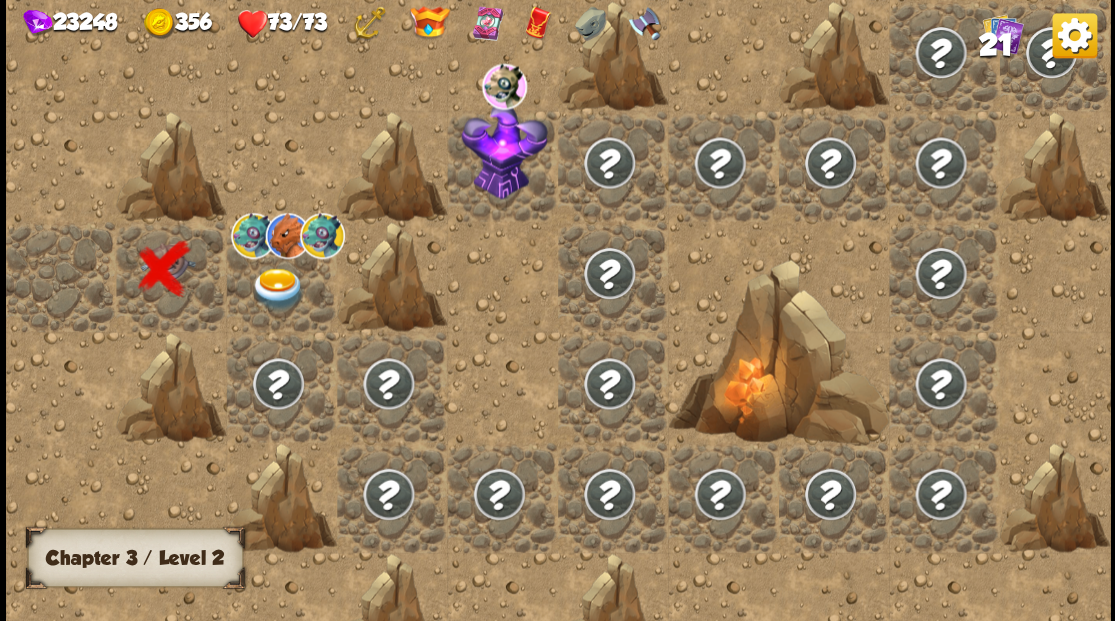 click at bounding box center [277, 288] 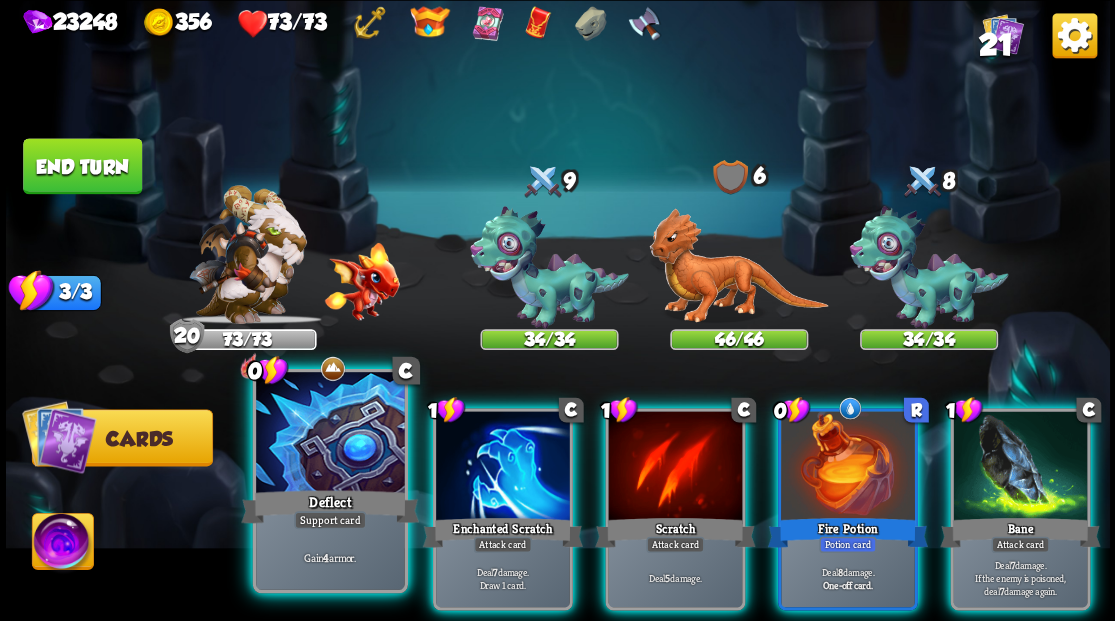 click at bounding box center (330, 434) 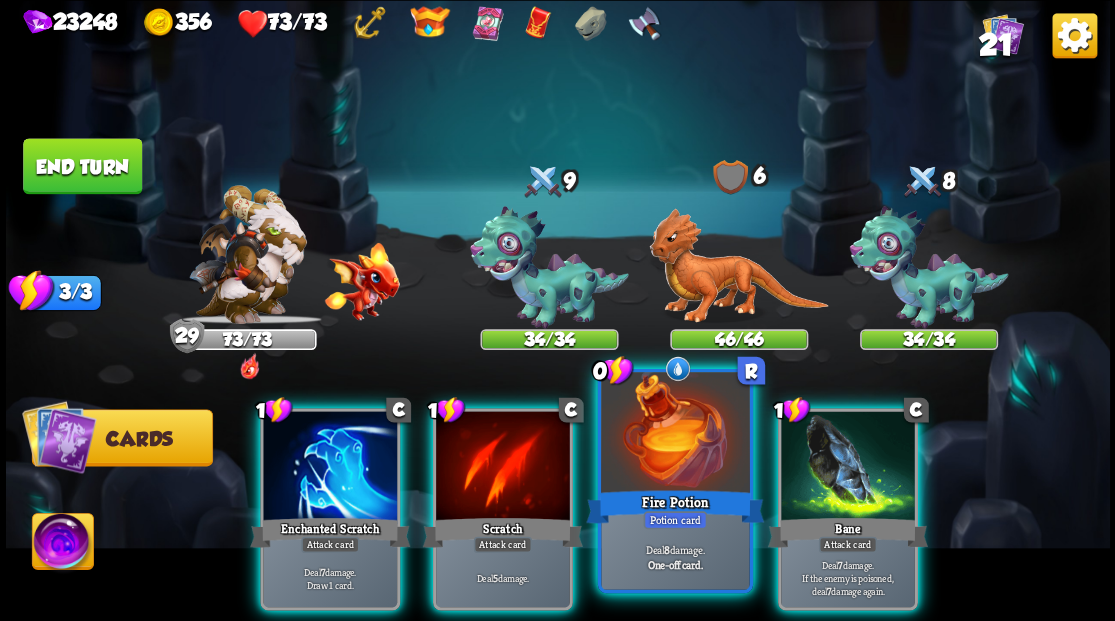 click at bounding box center (675, 434) 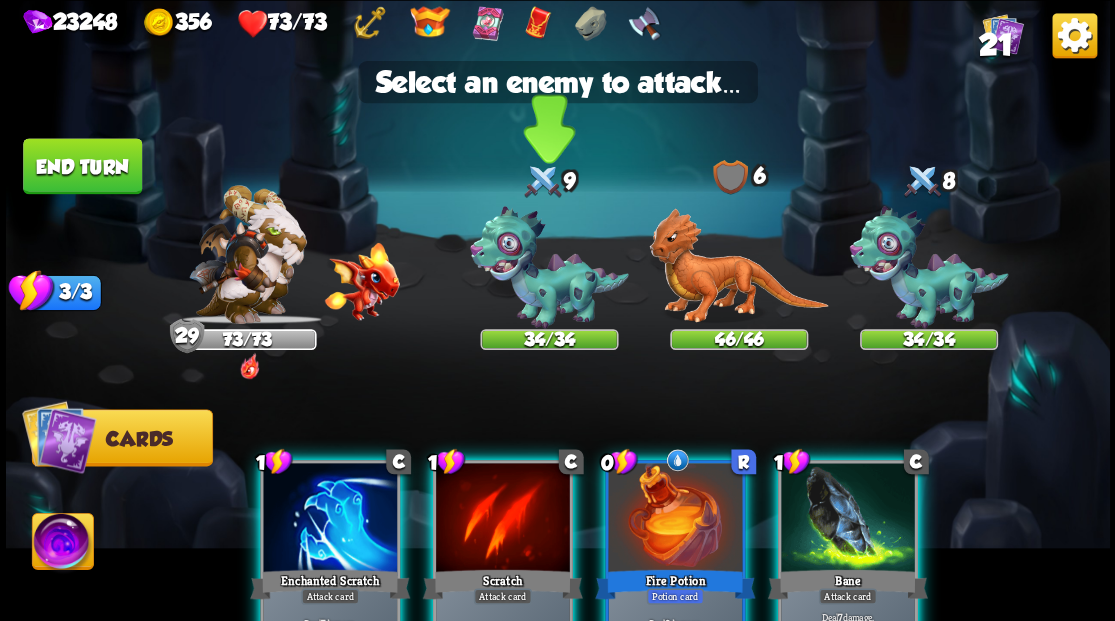 click at bounding box center (549, 267) 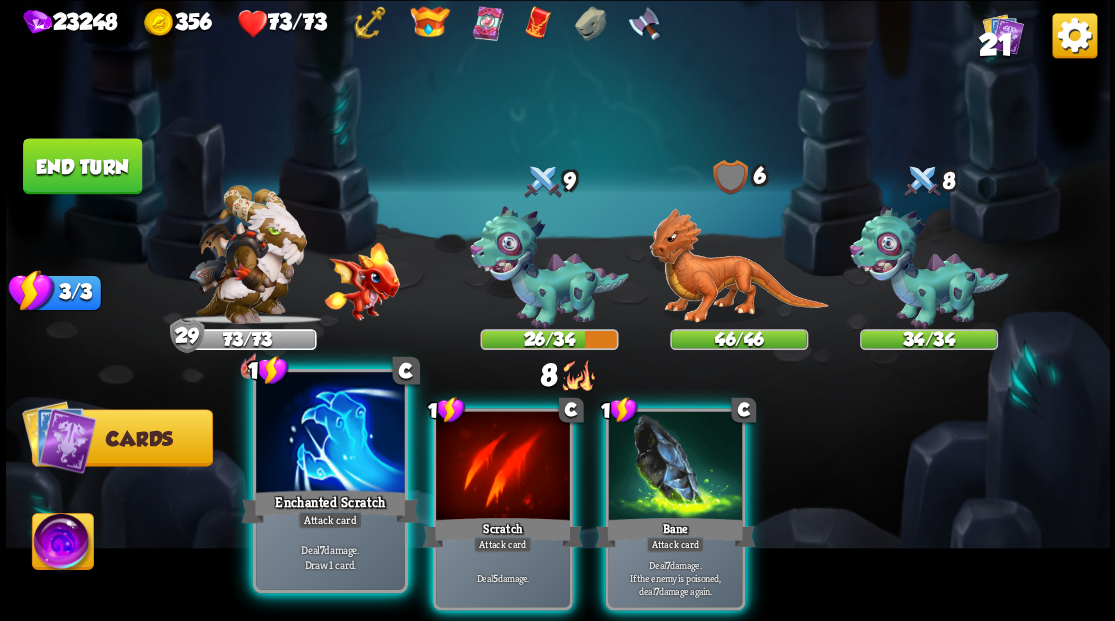 click at bounding box center (330, 434) 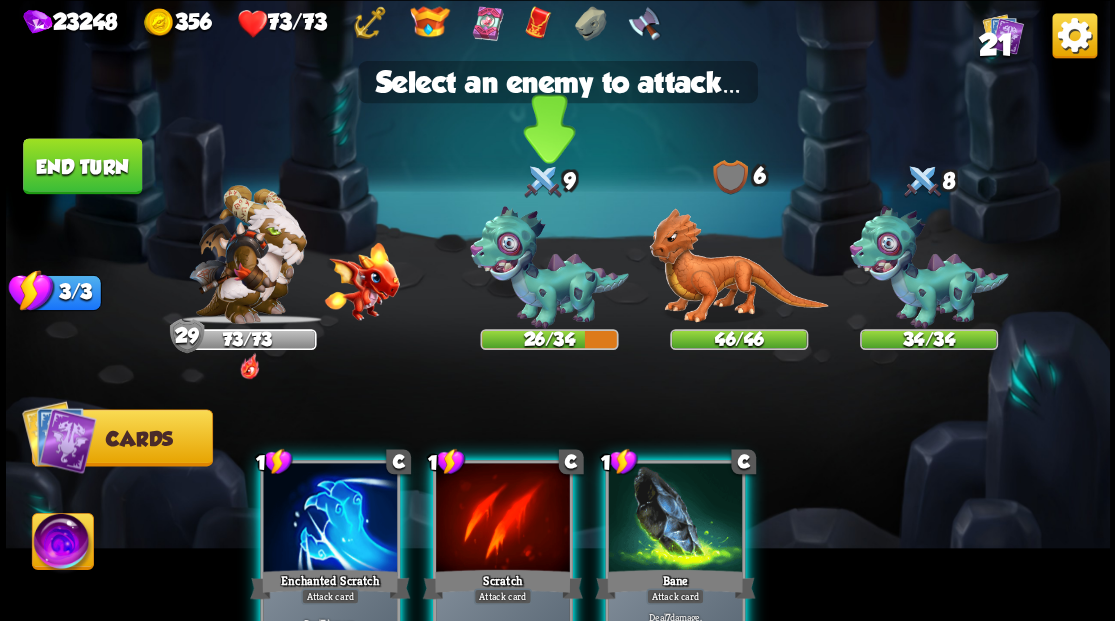 click at bounding box center [549, 267] 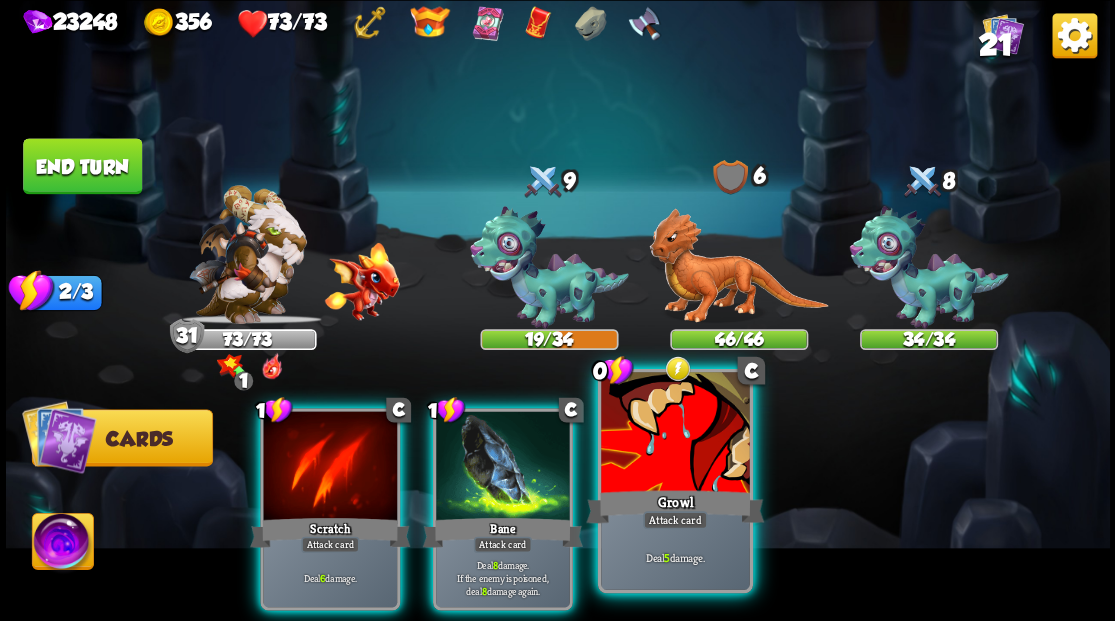 click at bounding box center (675, 434) 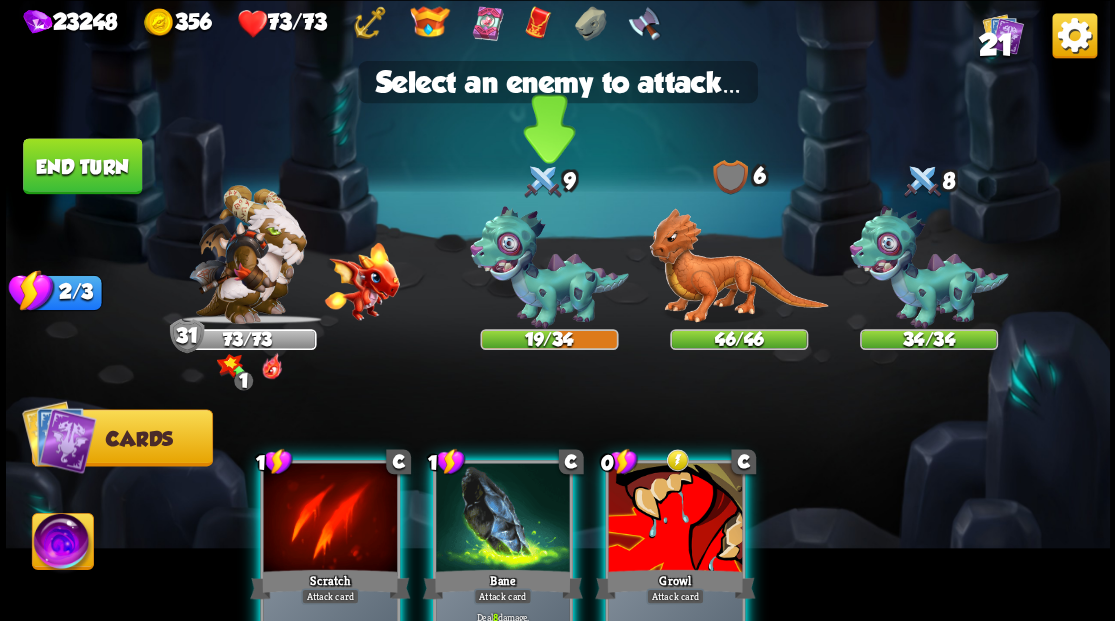 click at bounding box center [549, 267] 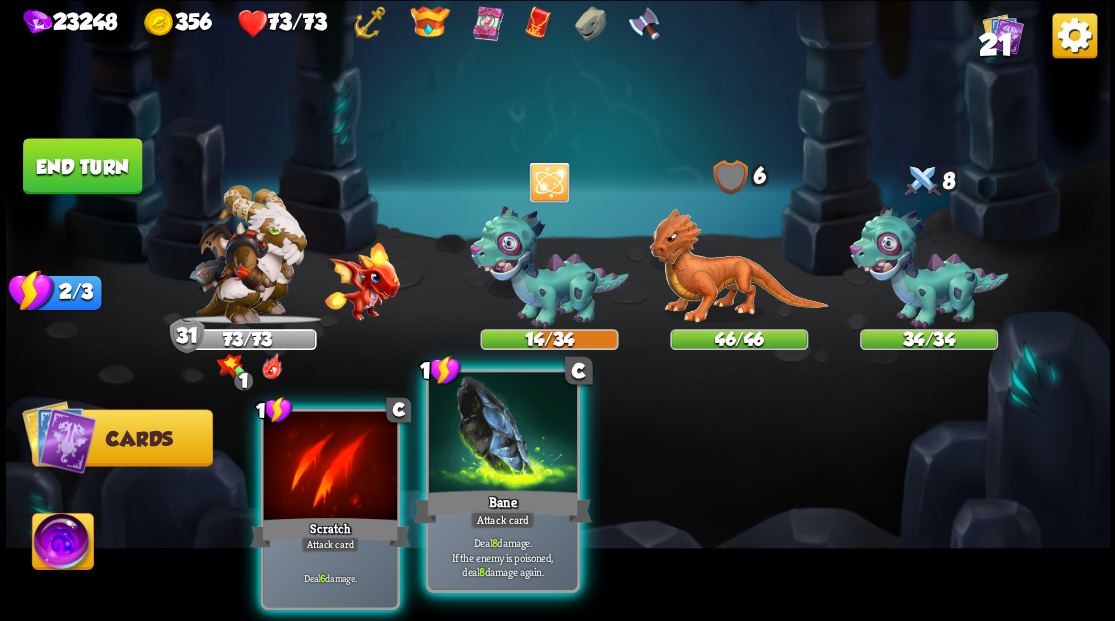 click at bounding box center (502, 434) 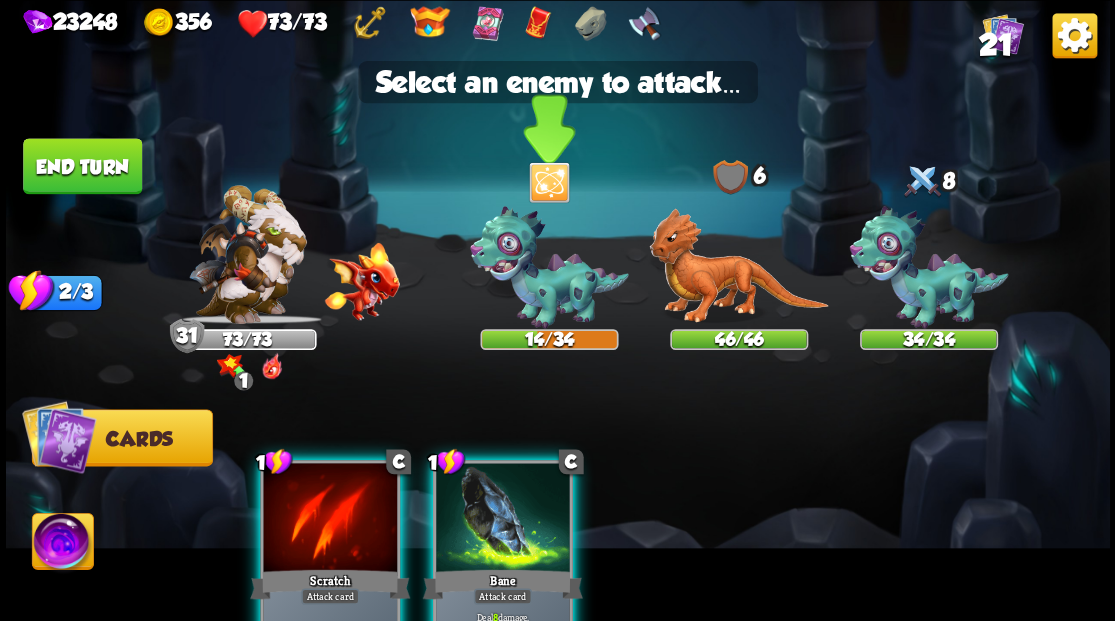 click at bounding box center (549, 267) 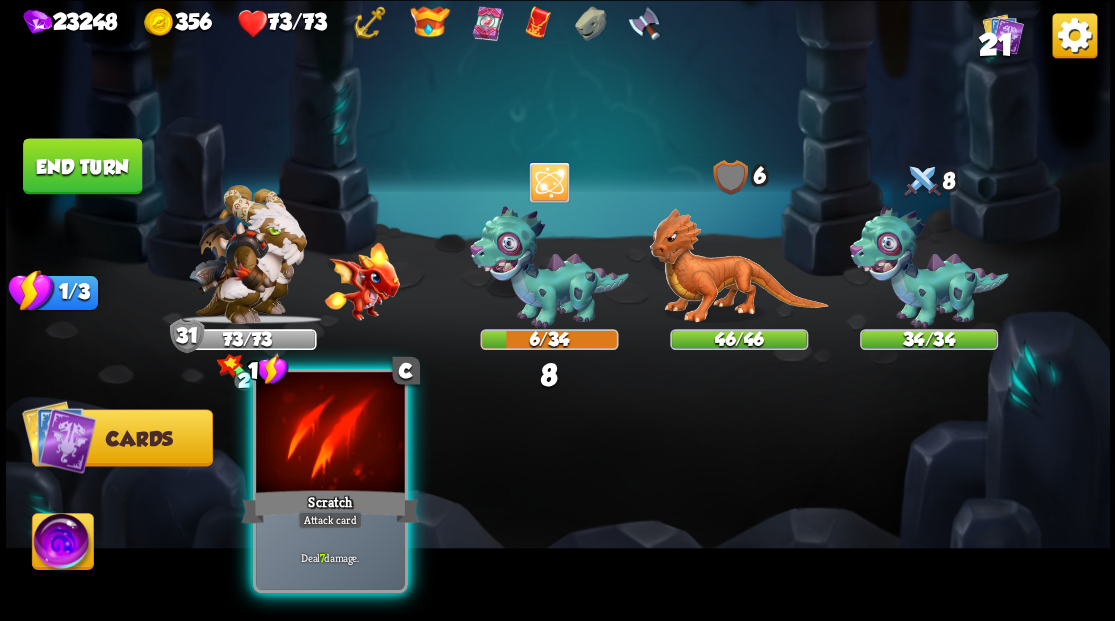 click at bounding box center (330, 434) 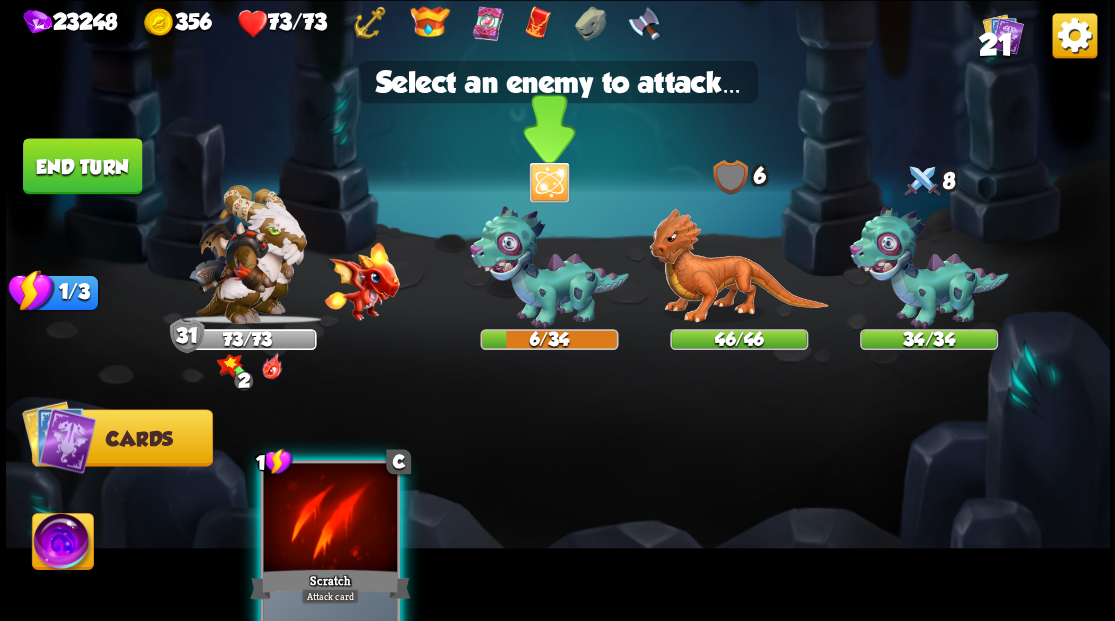 click at bounding box center [549, 267] 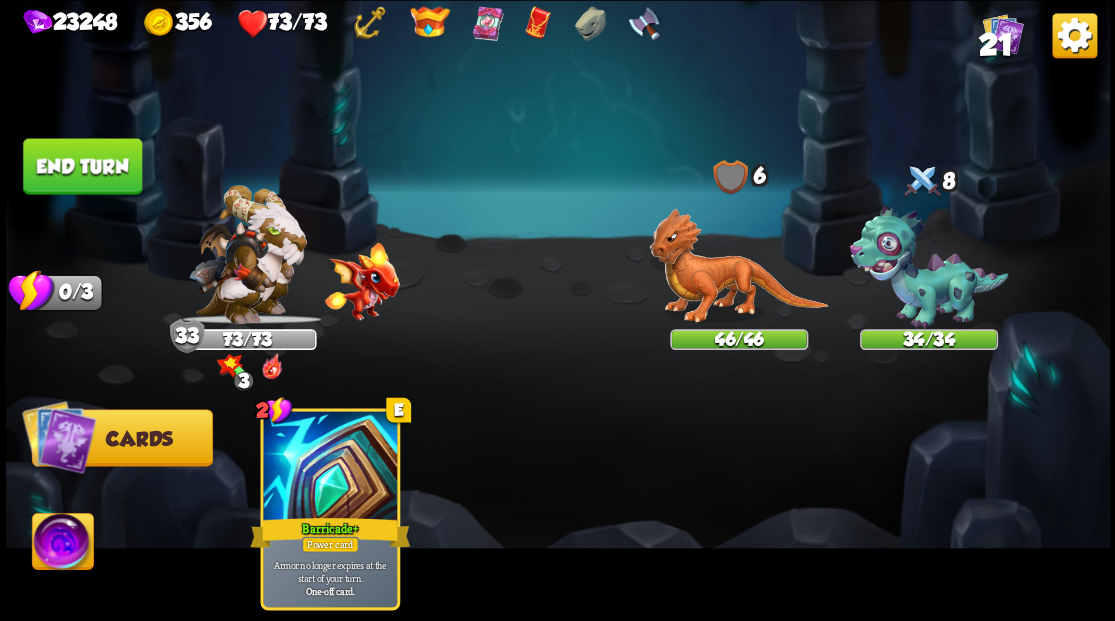click on "End turn" at bounding box center (82, 166) 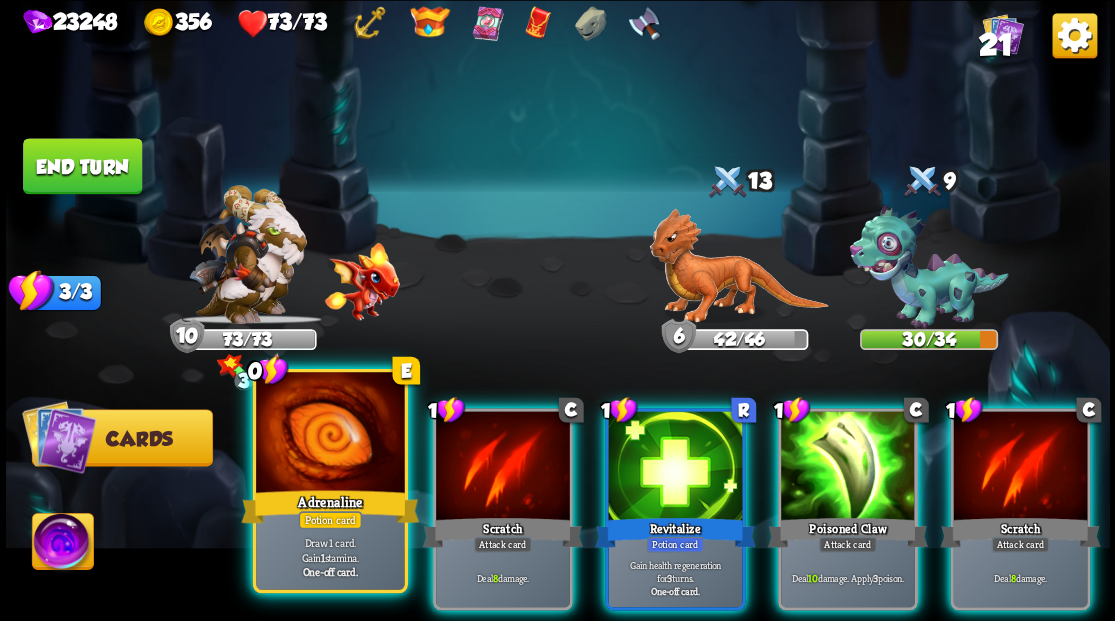 click at bounding box center [330, 434] 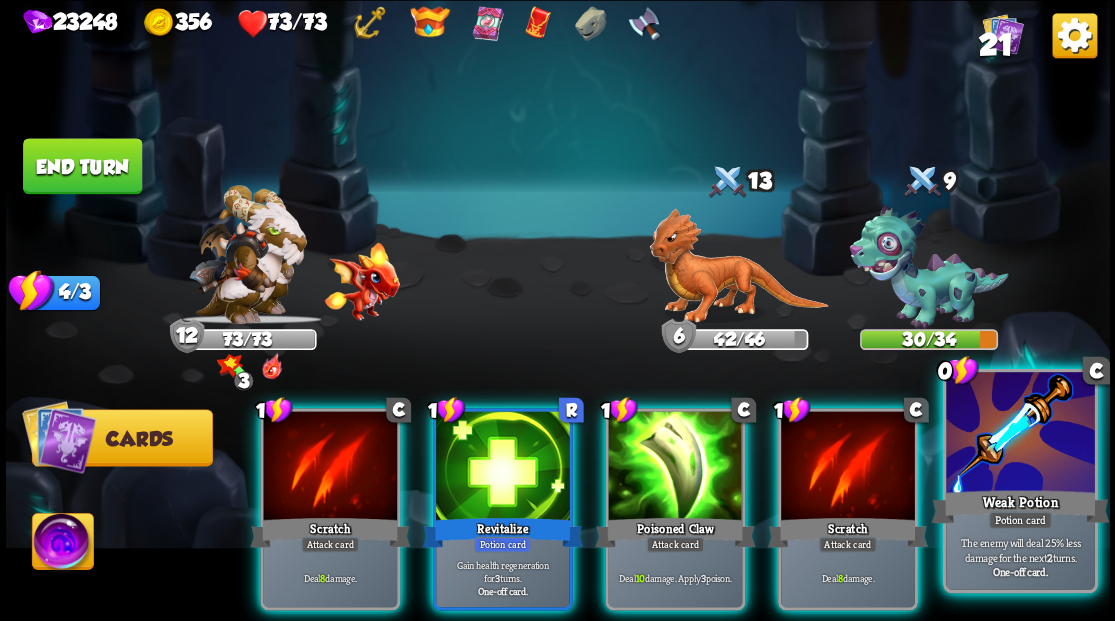 click at bounding box center [1020, 434] 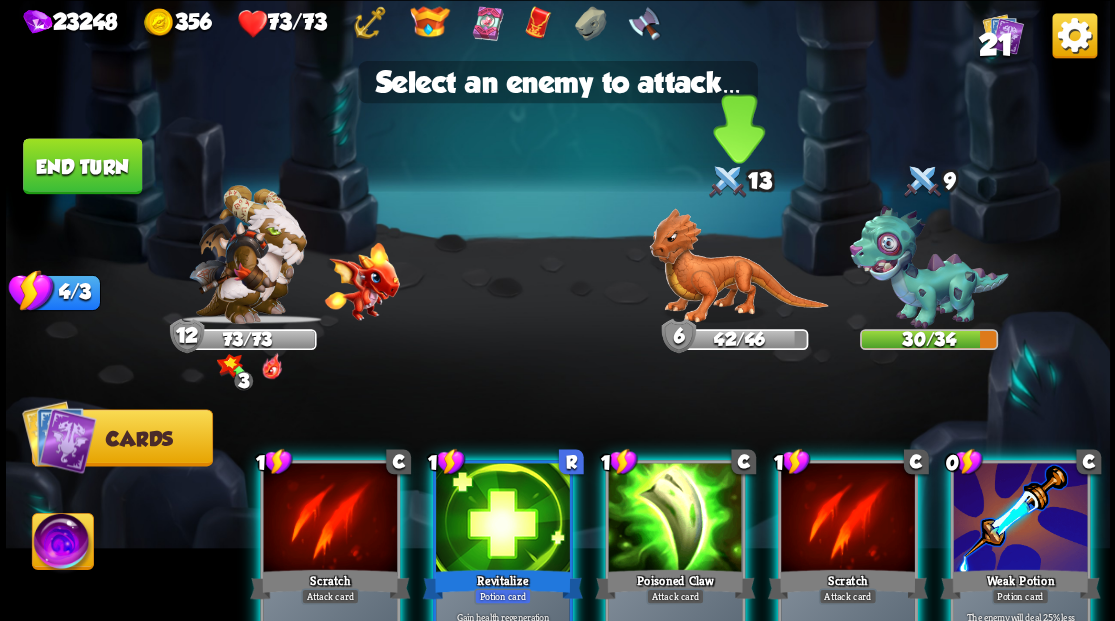 click at bounding box center (738, 266) 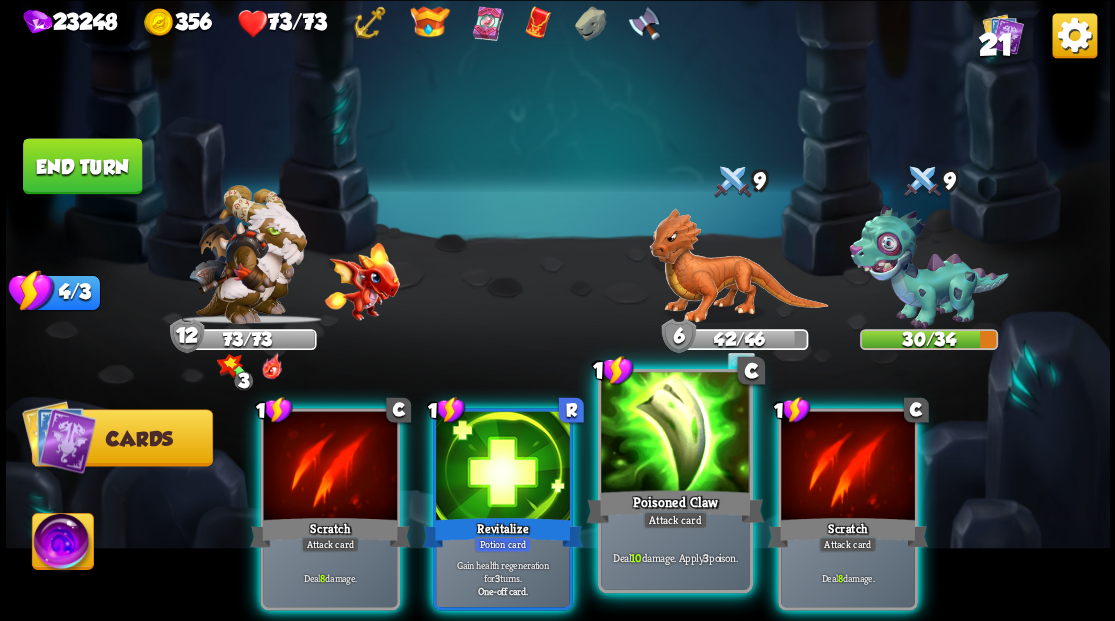 click at bounding box center [675, 434] 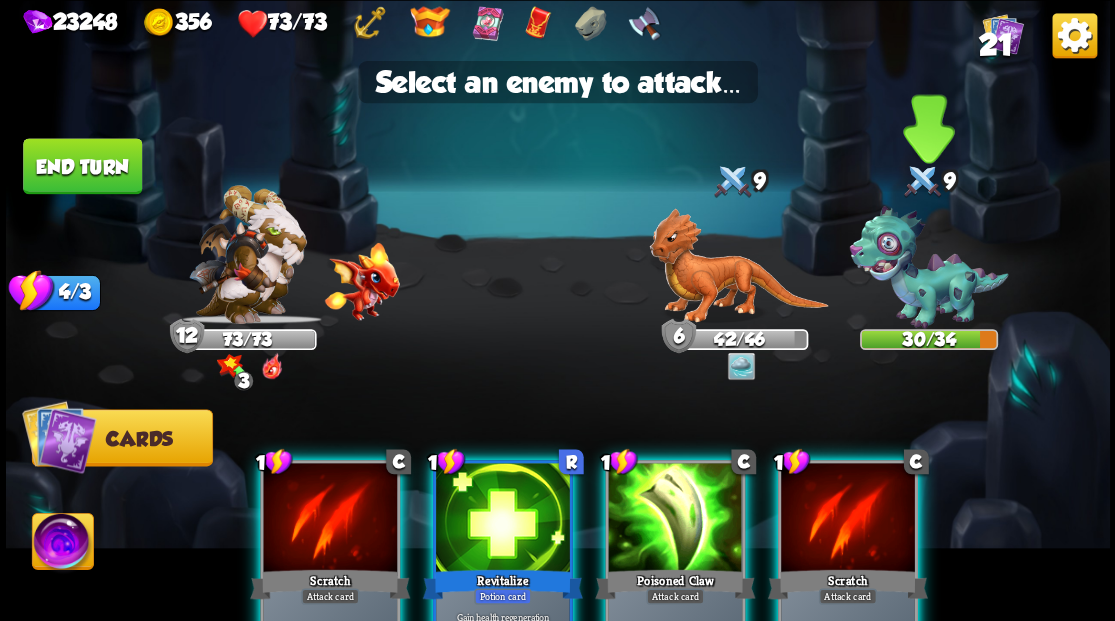 click at bounding box center (928, 267) 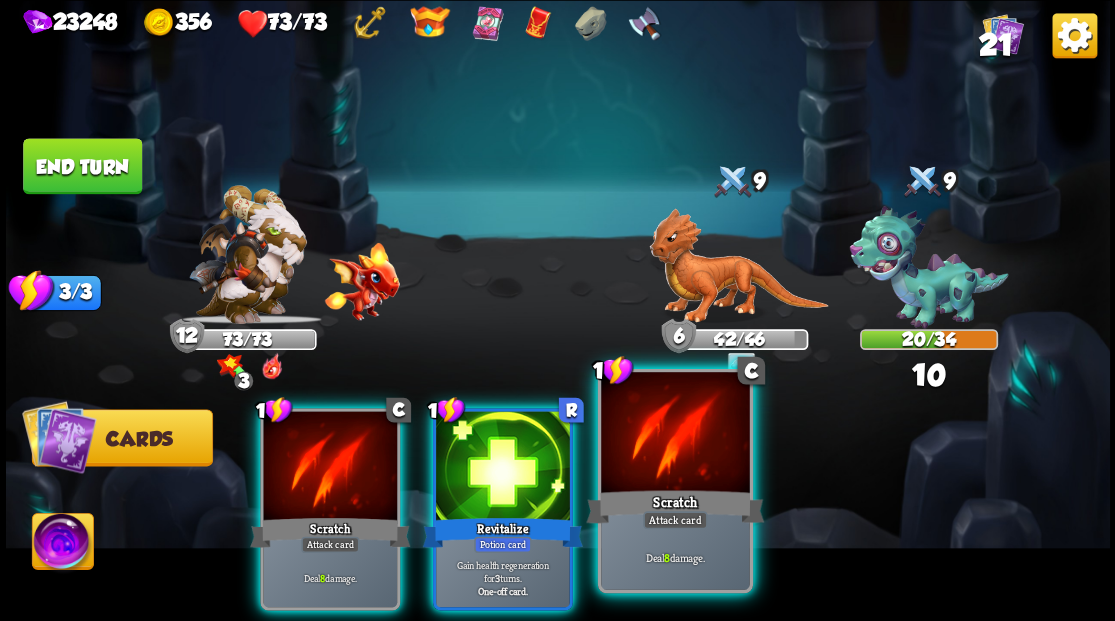 click at bounding box center [675, 434] 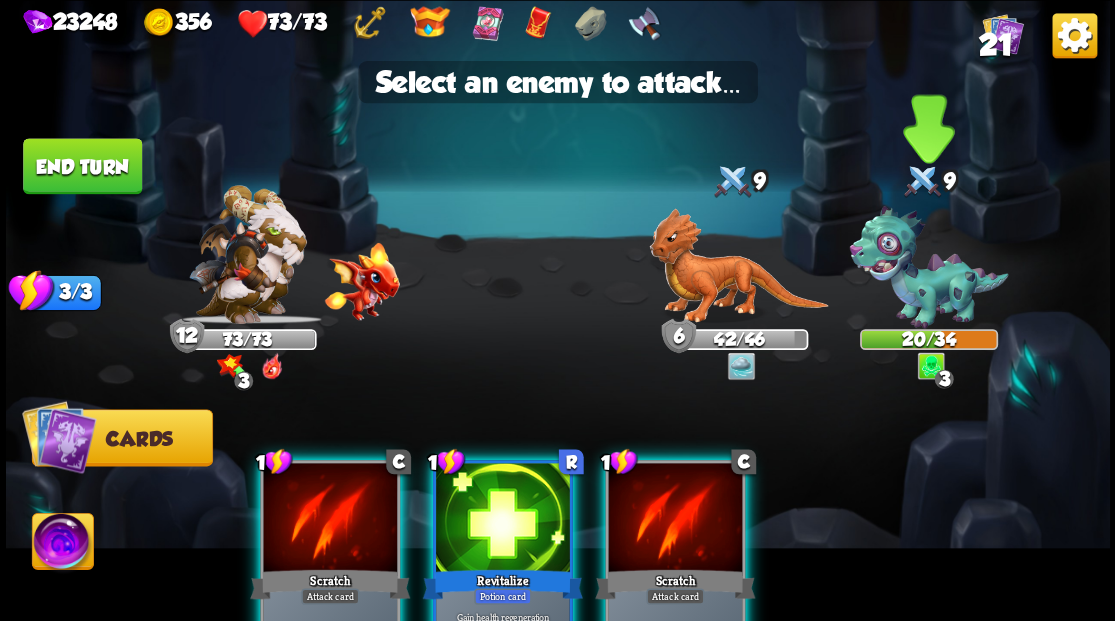 click at bounding box center (928, 267) 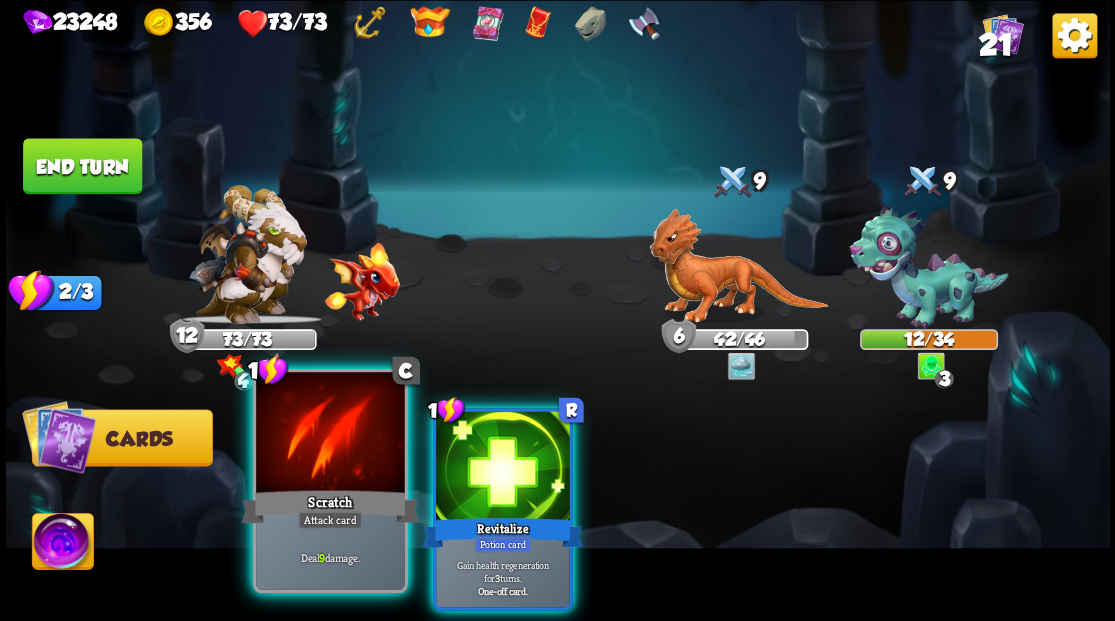 click at bounding box center [330, 434] 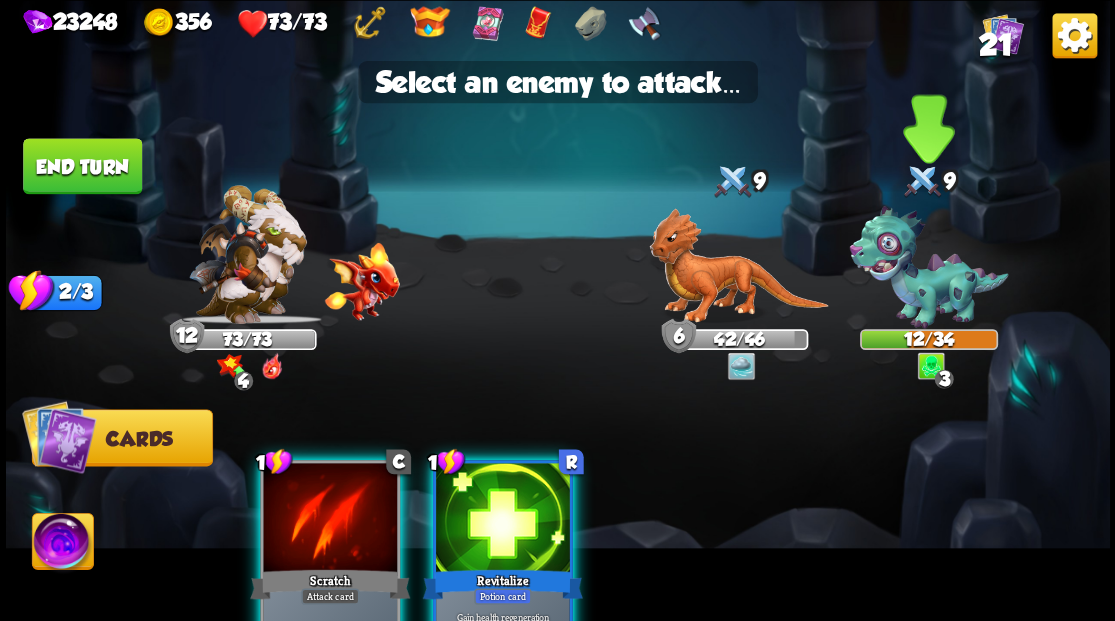 click at bounding box center [928, 267] 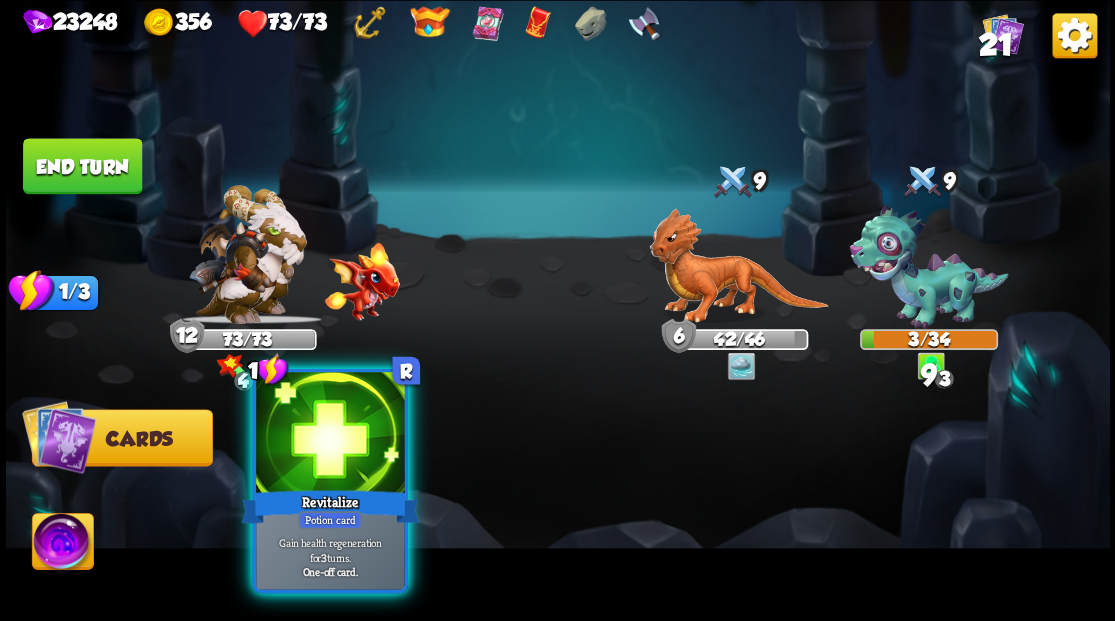 click at bounding box center [330, 434] 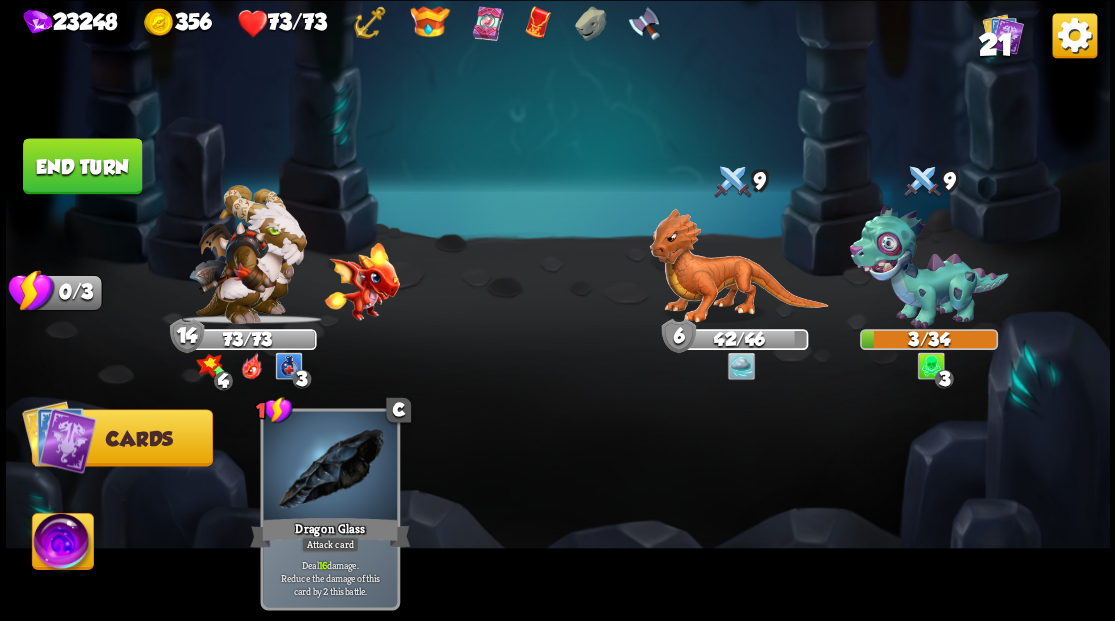 click on "End turn" at bounding box center (82, 166) 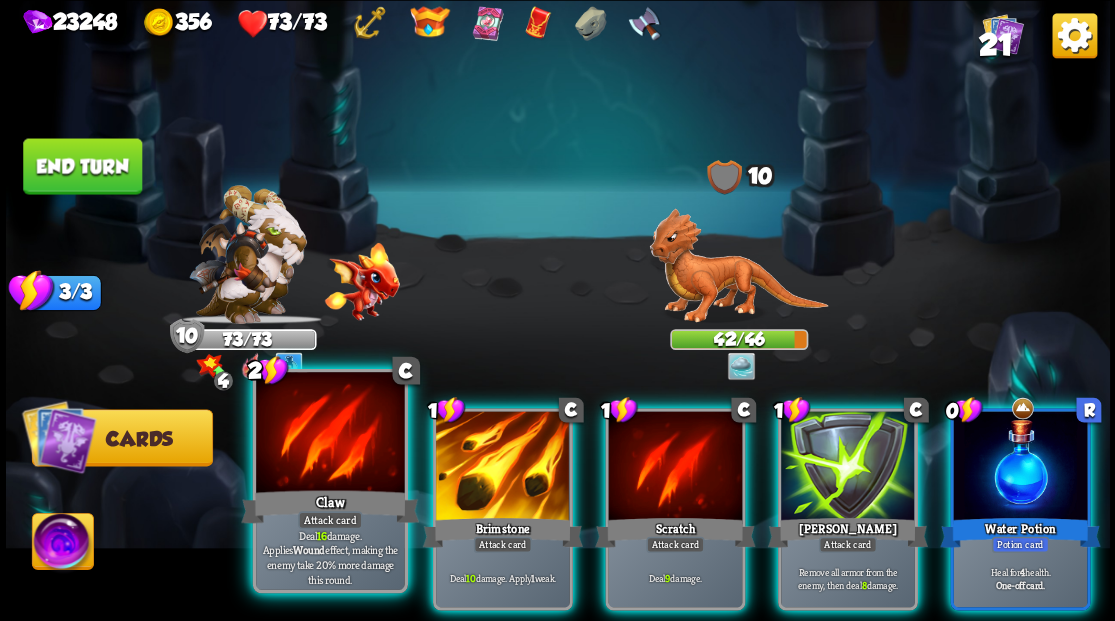 click at bounding box center [330, 434] 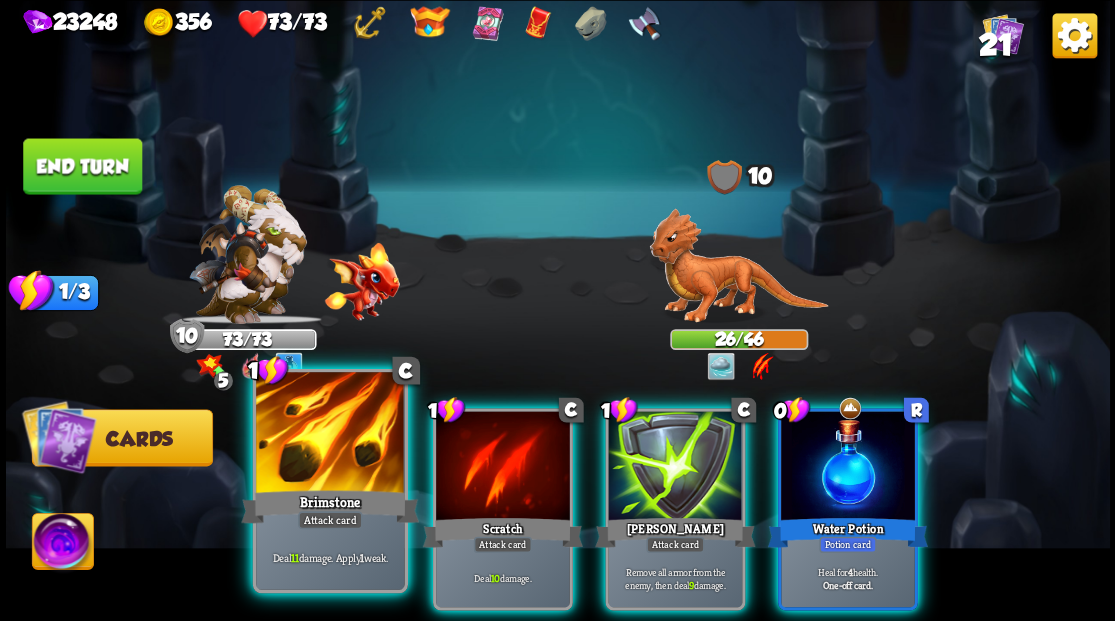 click at bounding box center [330, 434] 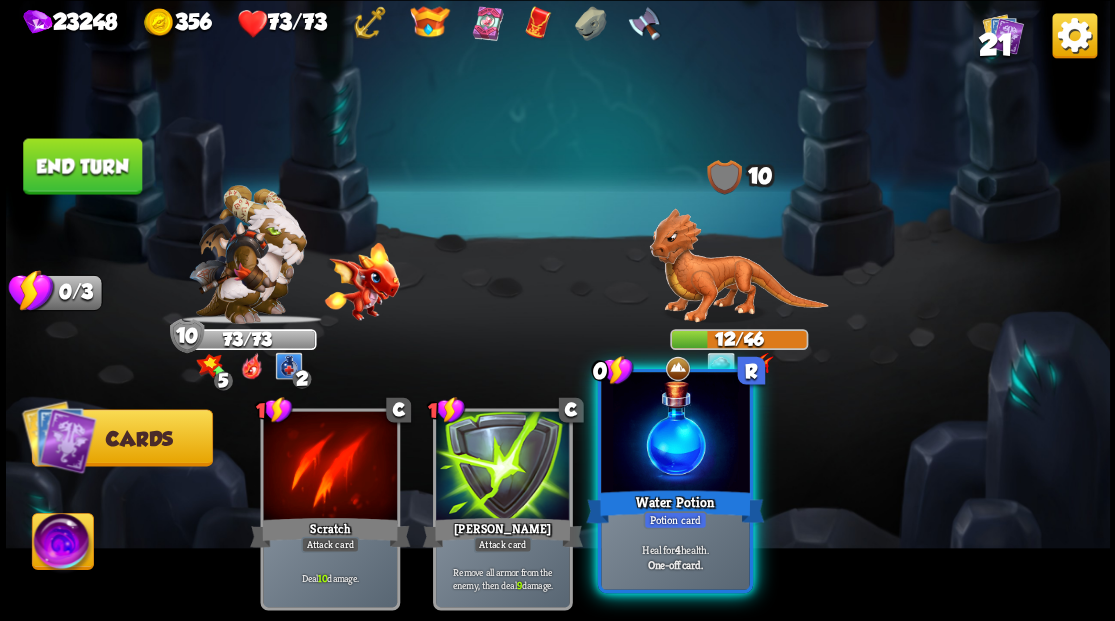 click at bounding box center (675, 434) 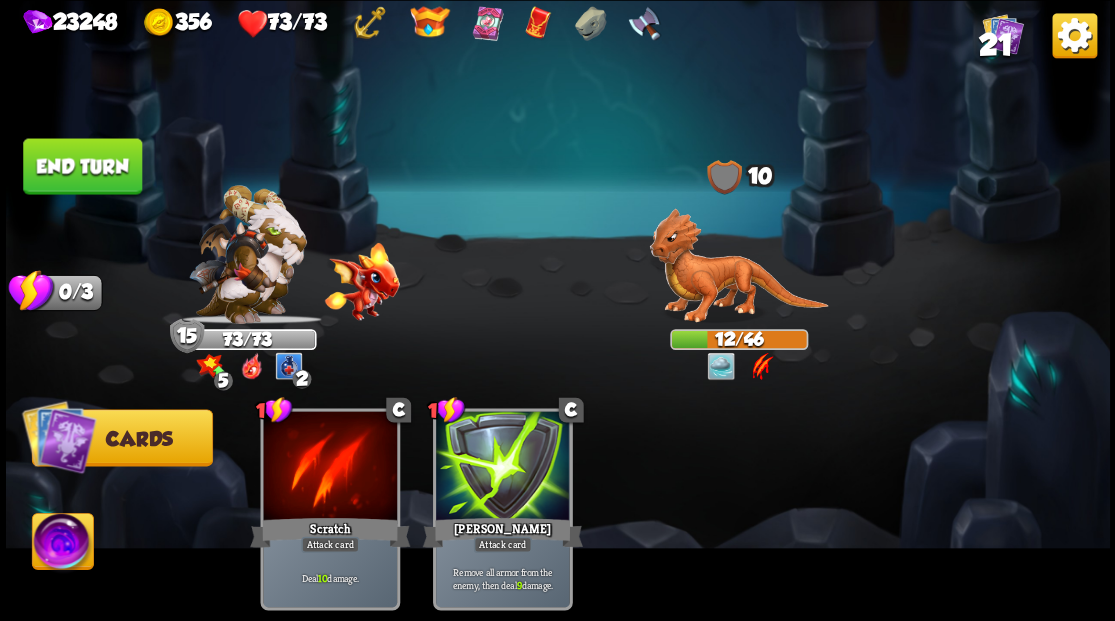 click on "End turn" at bounding box center [82, 166] 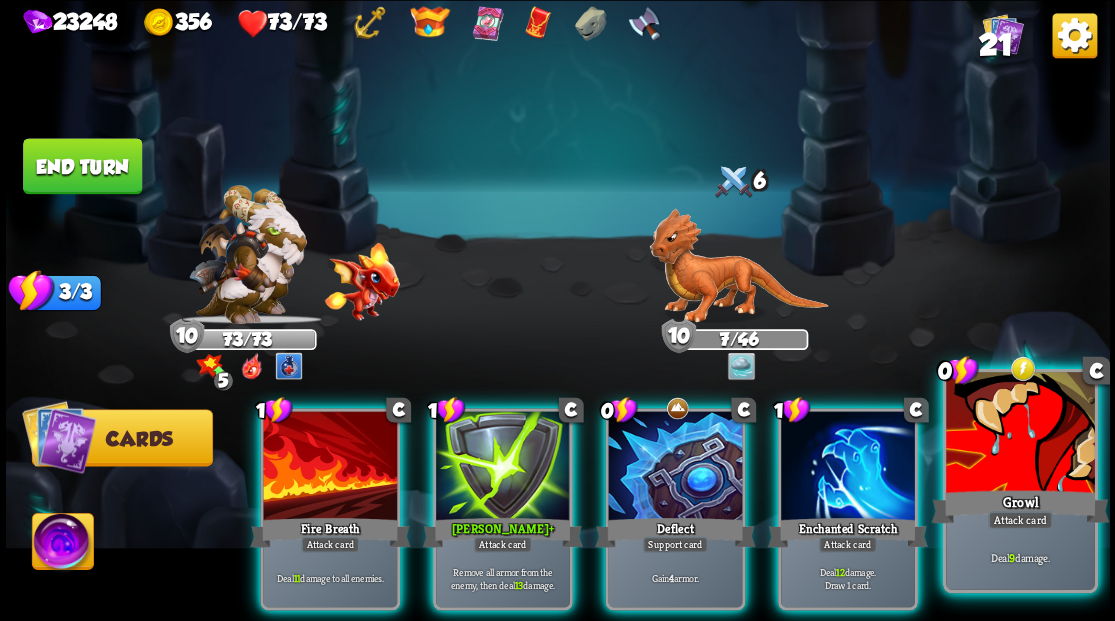 click at bounding box center [1020, 434] 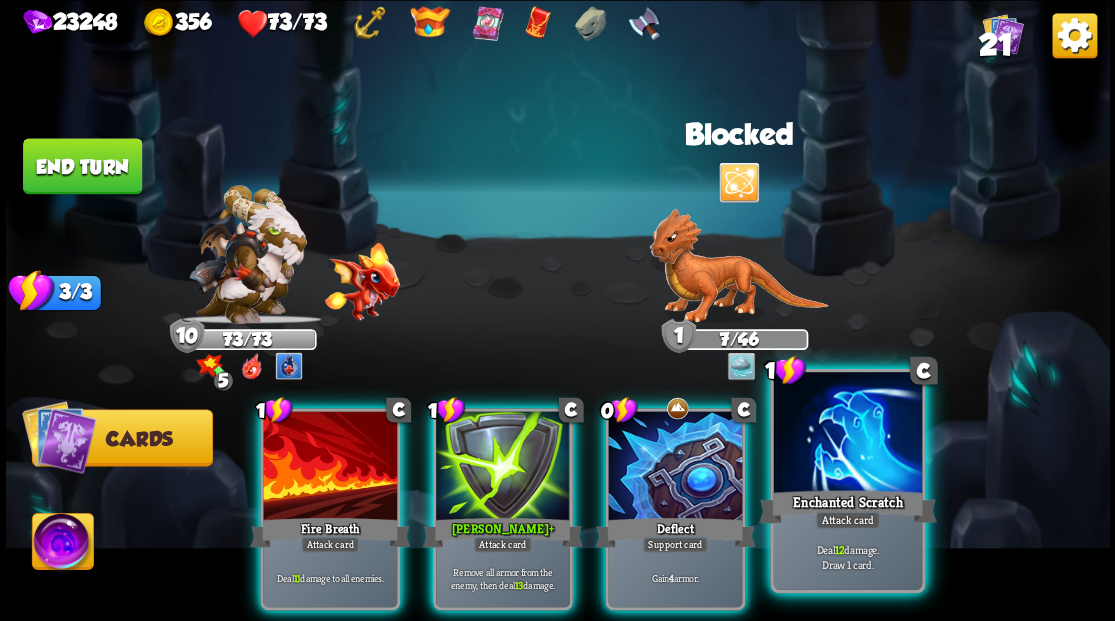 click at bounding box center [847, 434] 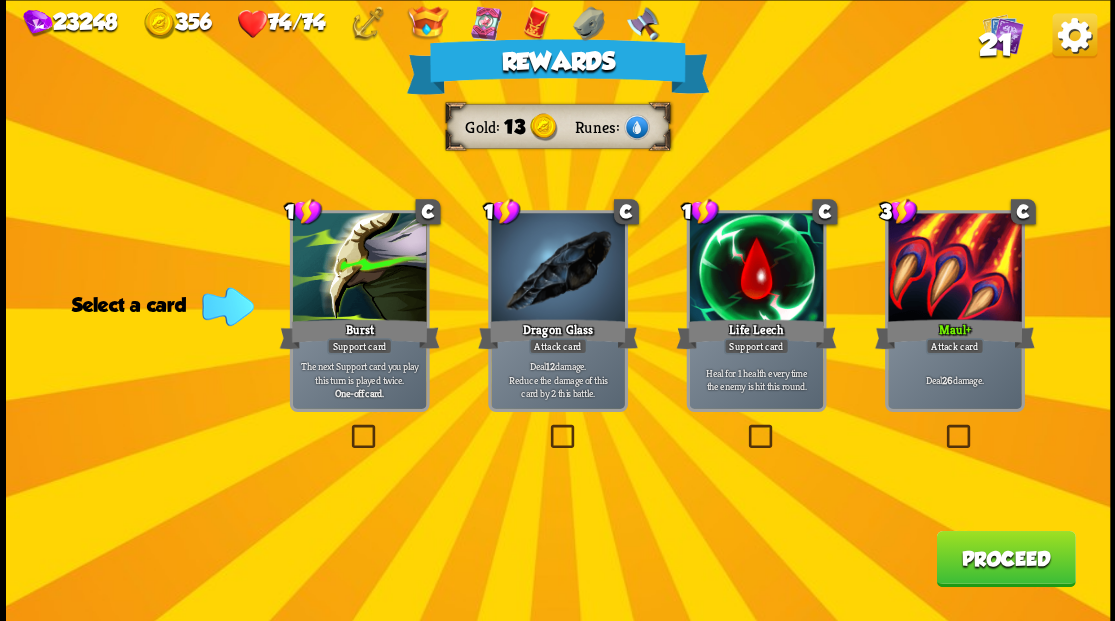 click on "Proceed" at bounding box center [1005, 558] 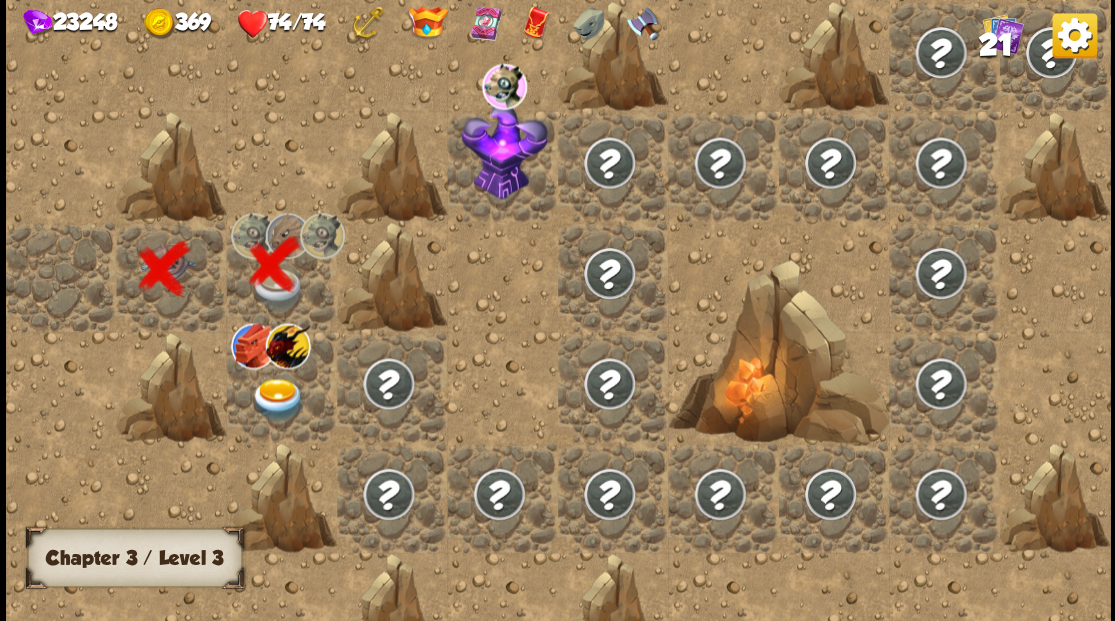 click at bounding box center [277, 399] 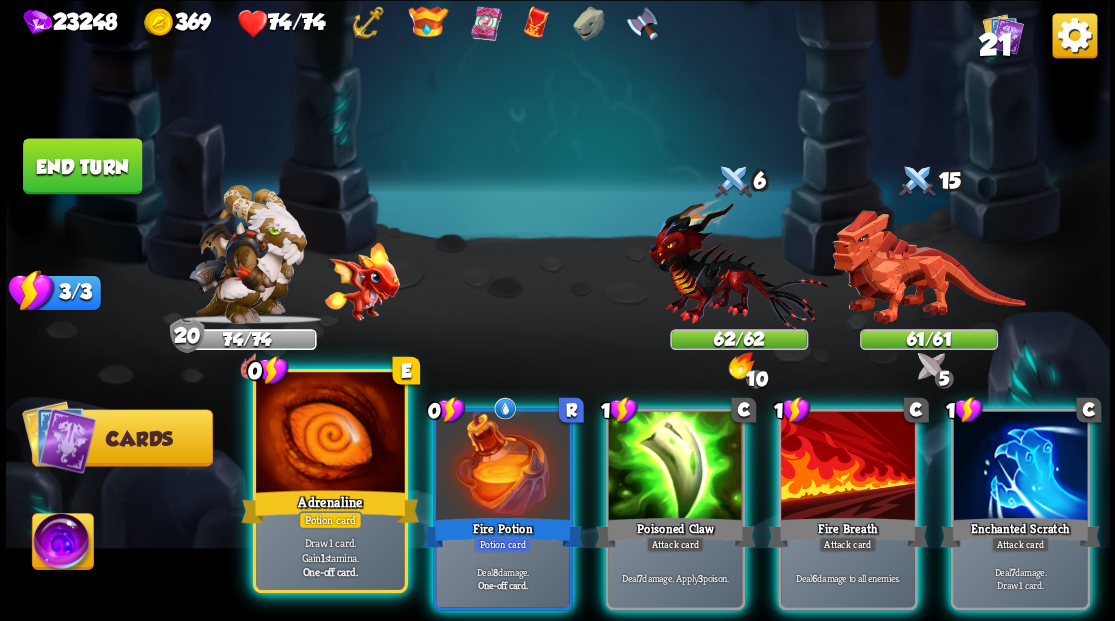 click at bounding box center [330, 434] 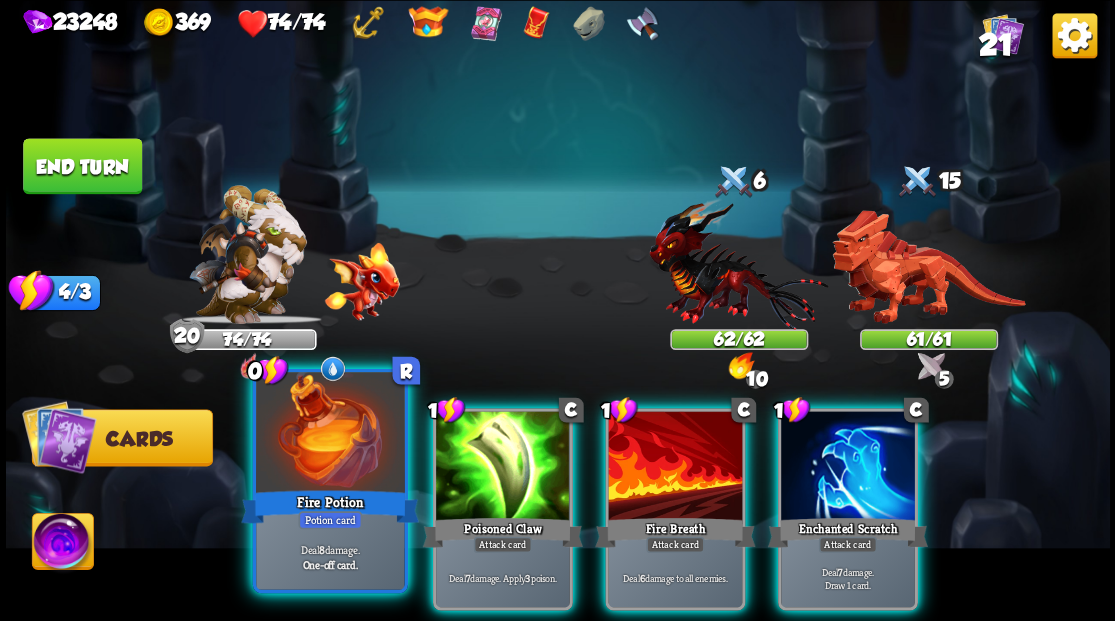 click at bounding box center [330, 434] 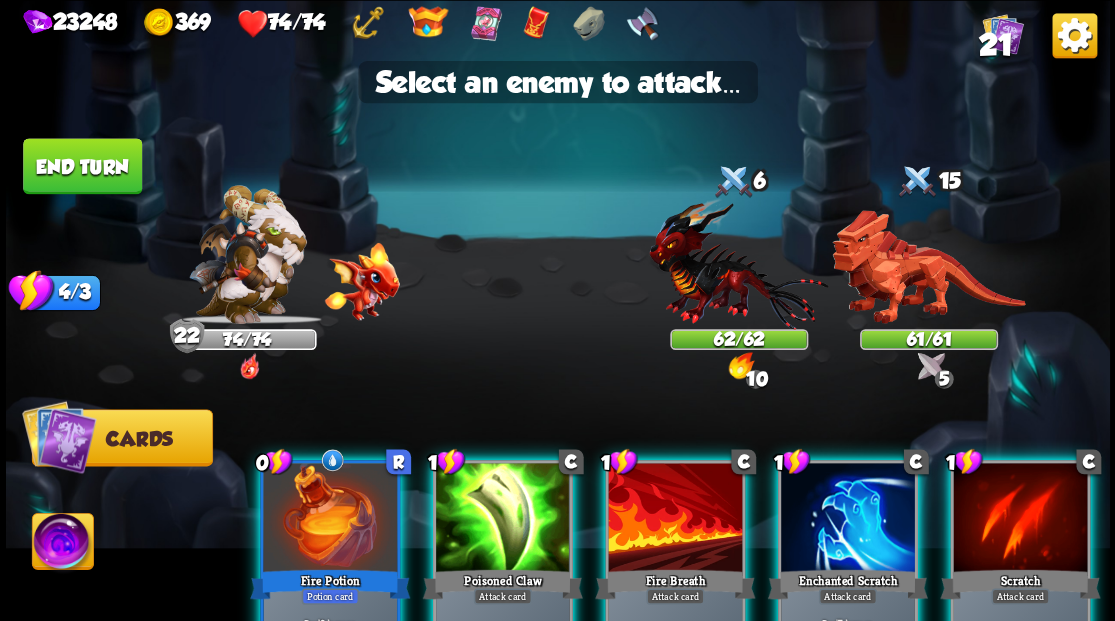 drag, startPoint x: 286, startPoint y: 540, endPoint x: 290, endPoint y: 508, distance: 32.24903 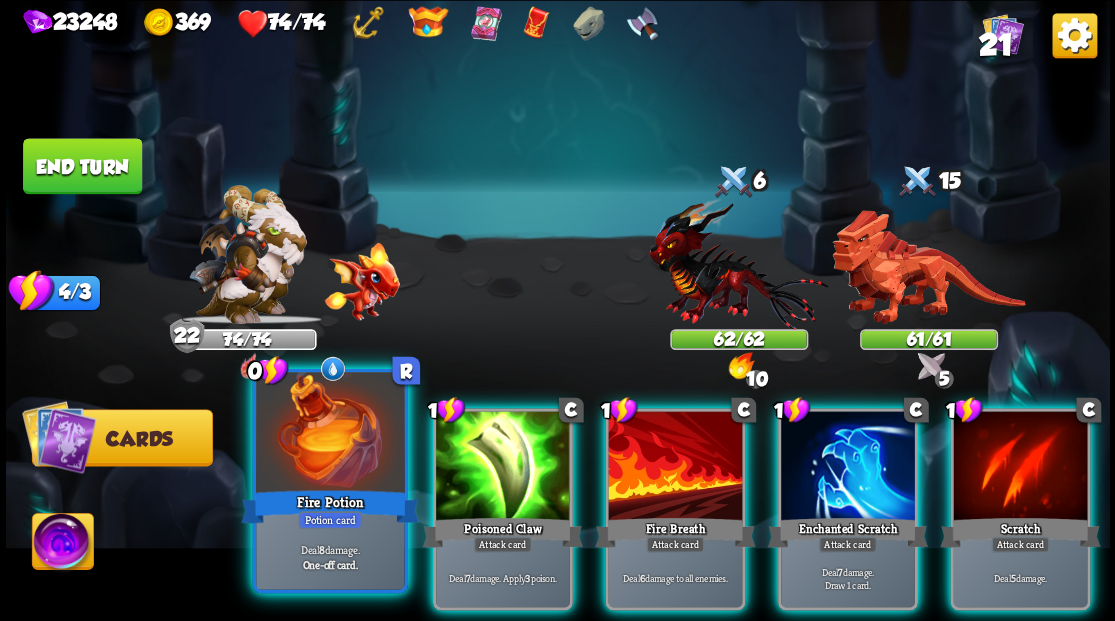 click at bounding box center (330, 434) 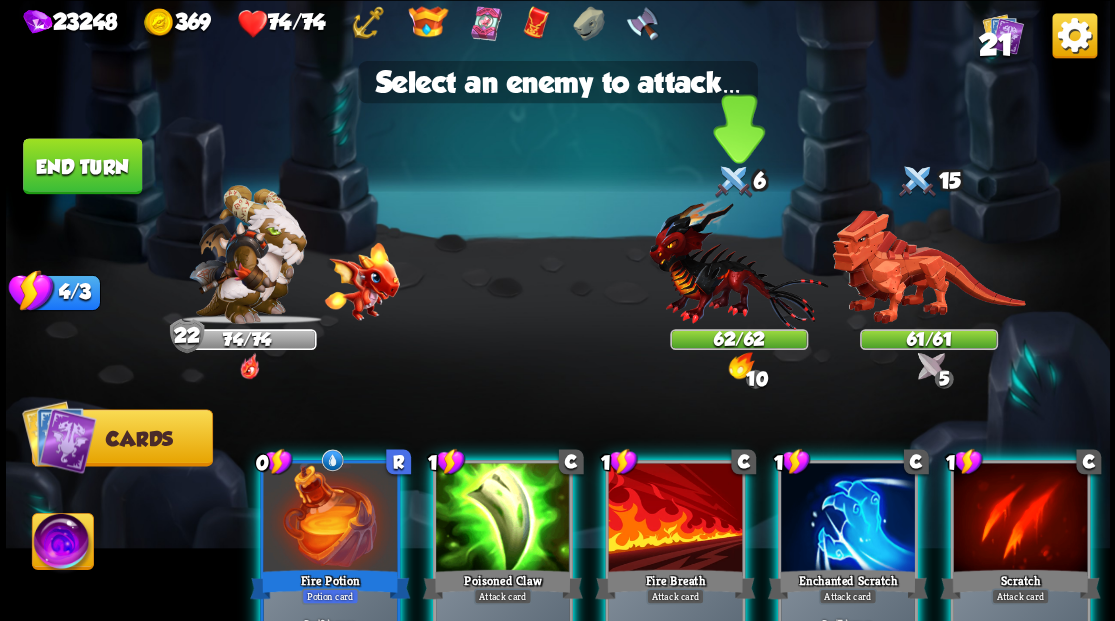 click at bounding box center [738, 263] 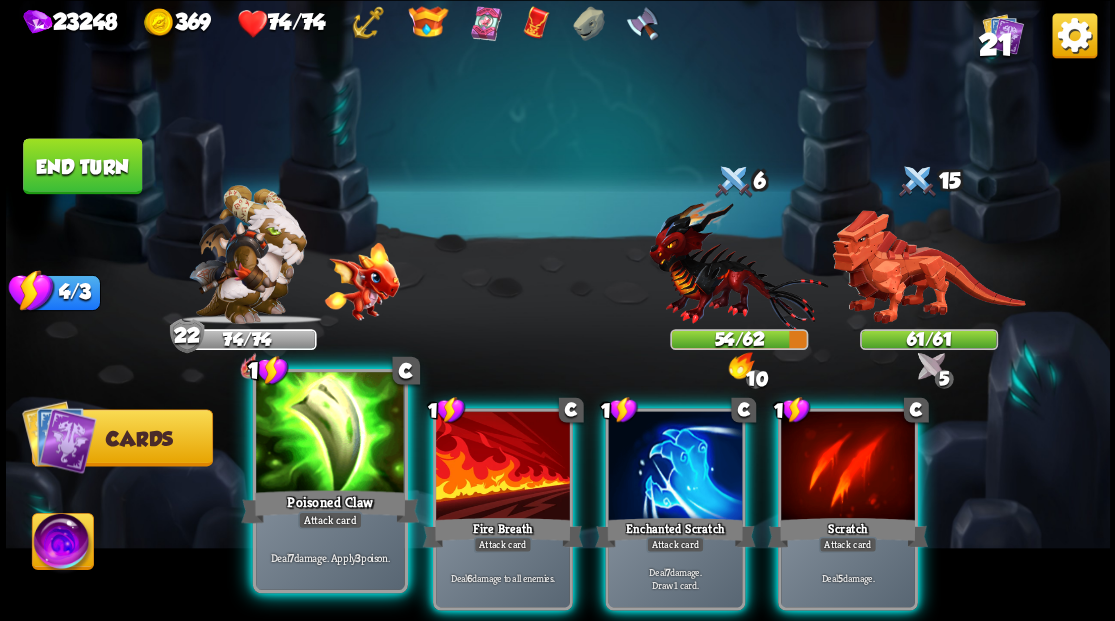 click at bounding box center [330, 434] 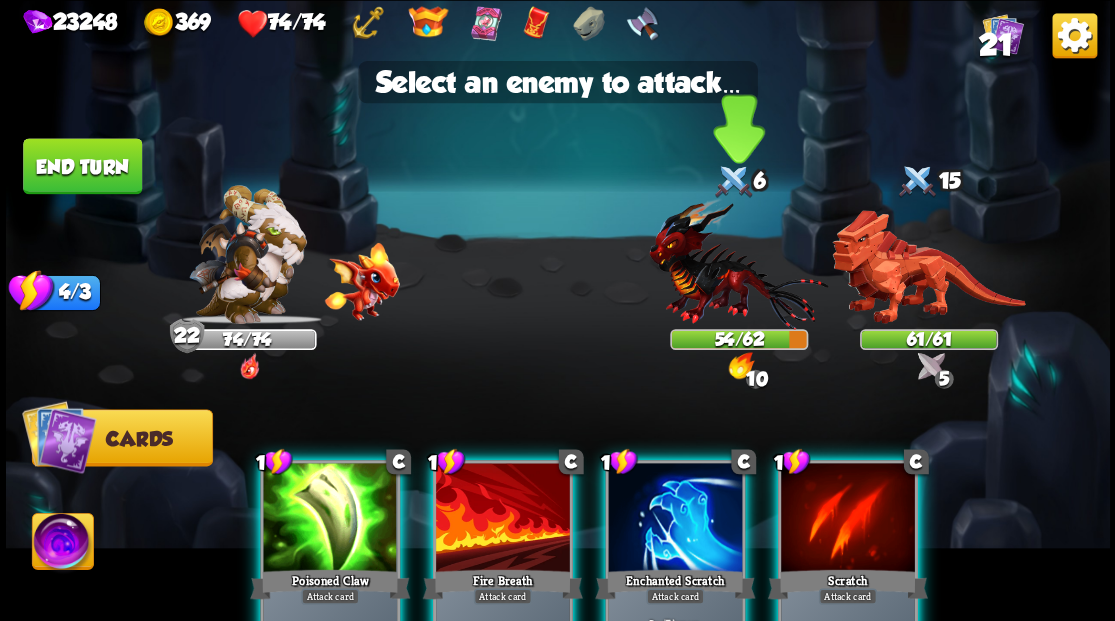click at bounding box center (738, 263) 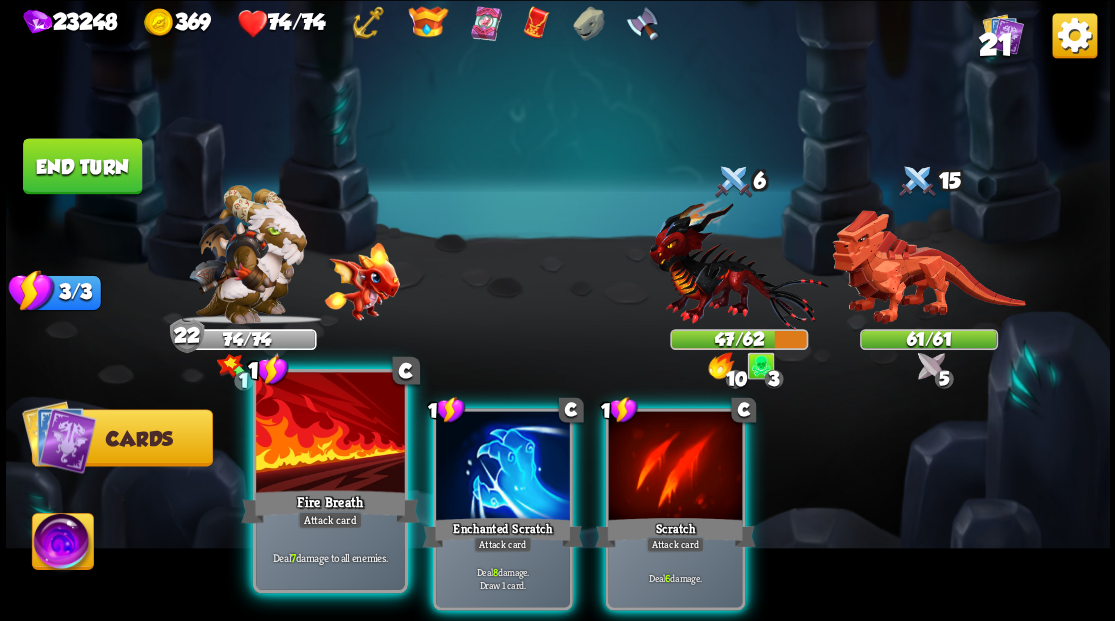 click at bounding box center (330, 434) 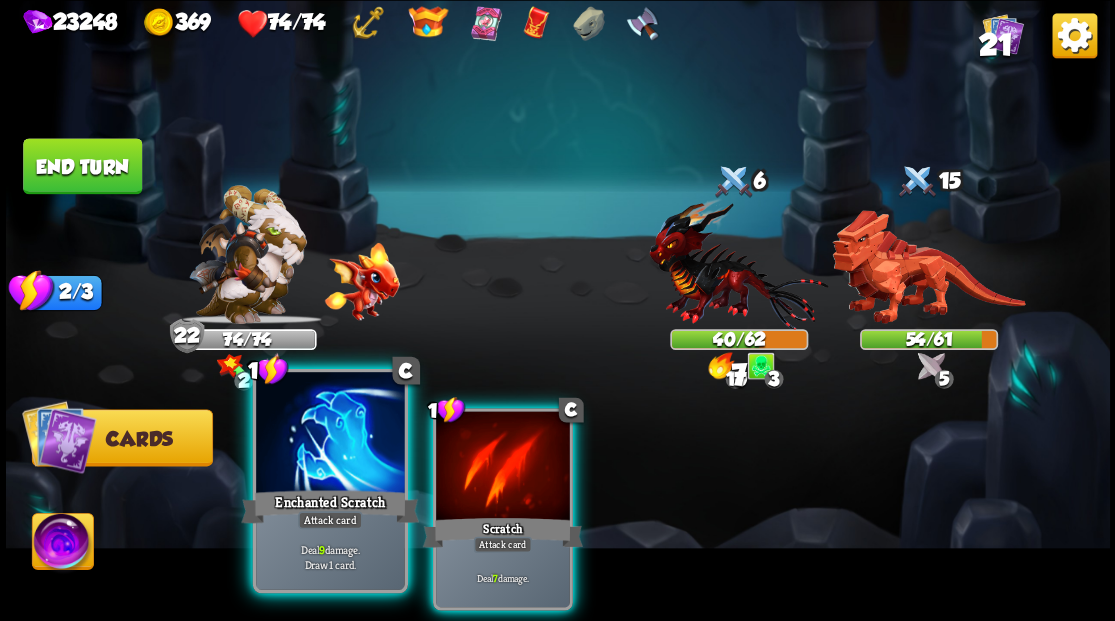 click at bounding box center [330, 434] 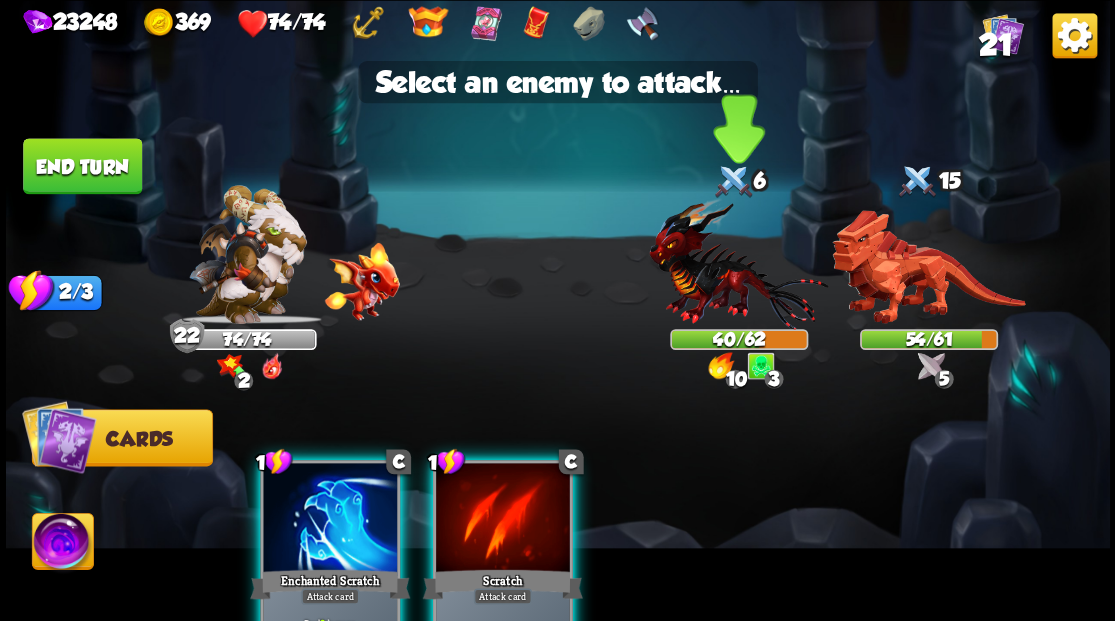 click at bounding box center [738, 263] 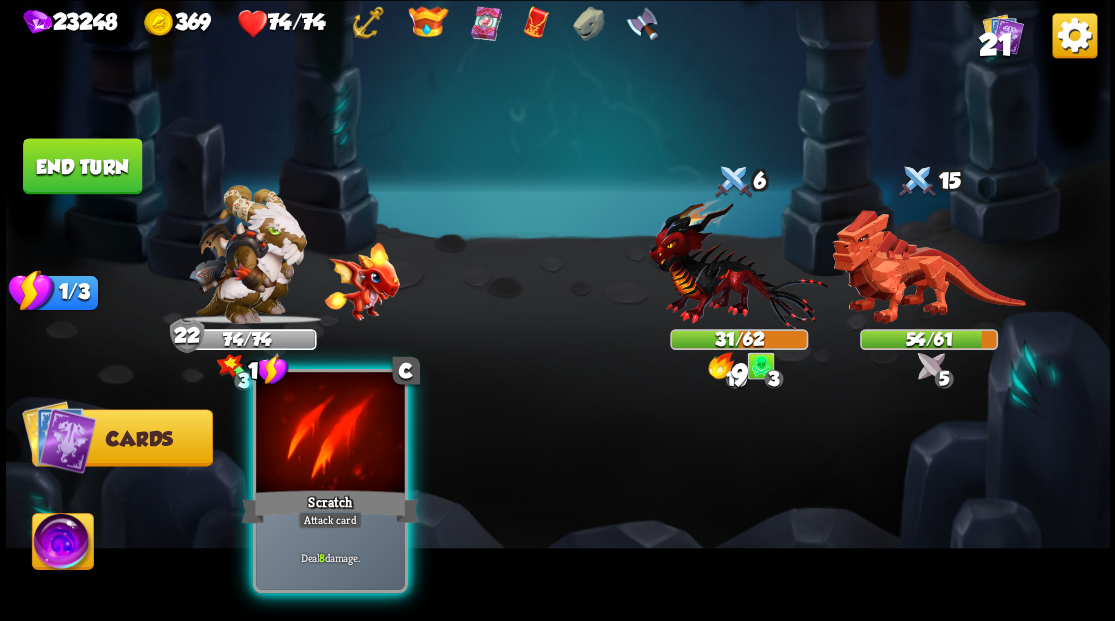 click at bounding box center (330, 434) 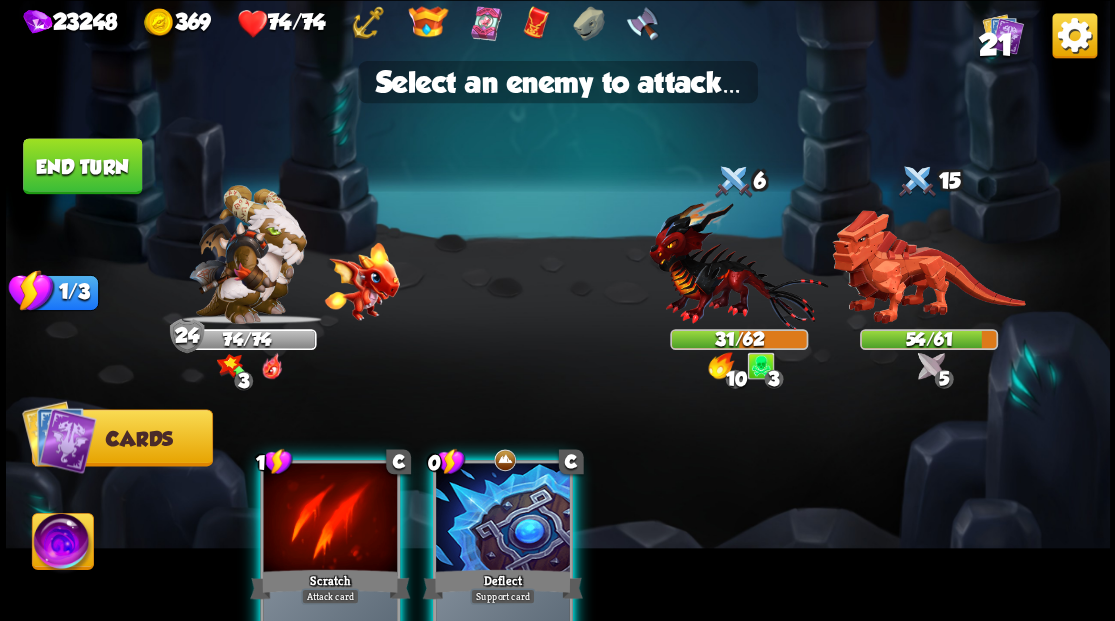 click at bounding box center (503, 519) 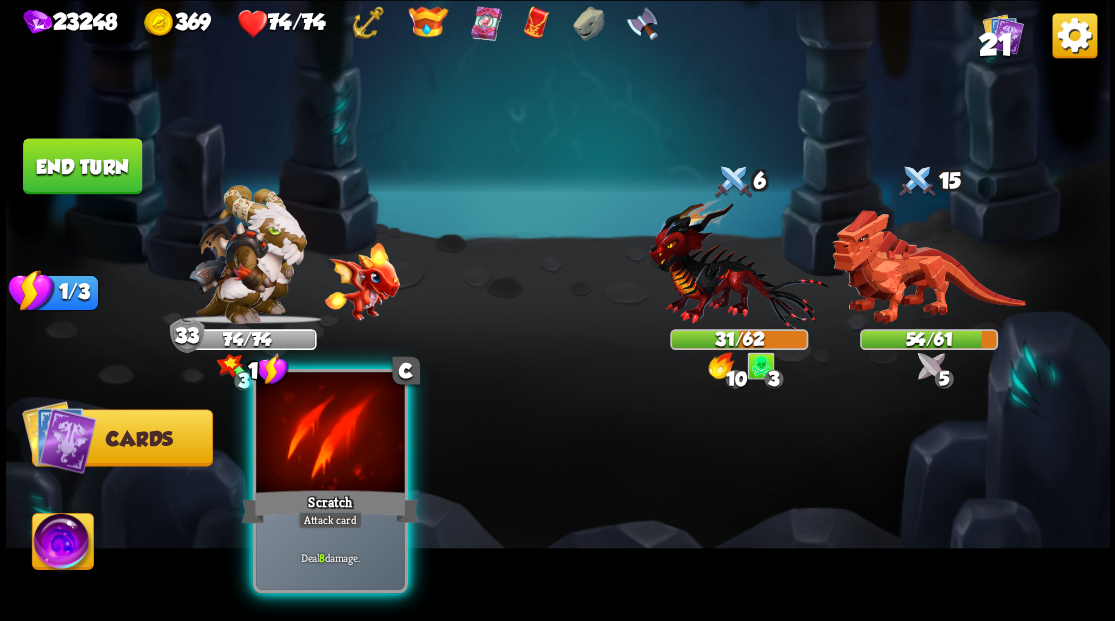 click at bounding box center [330, 434] 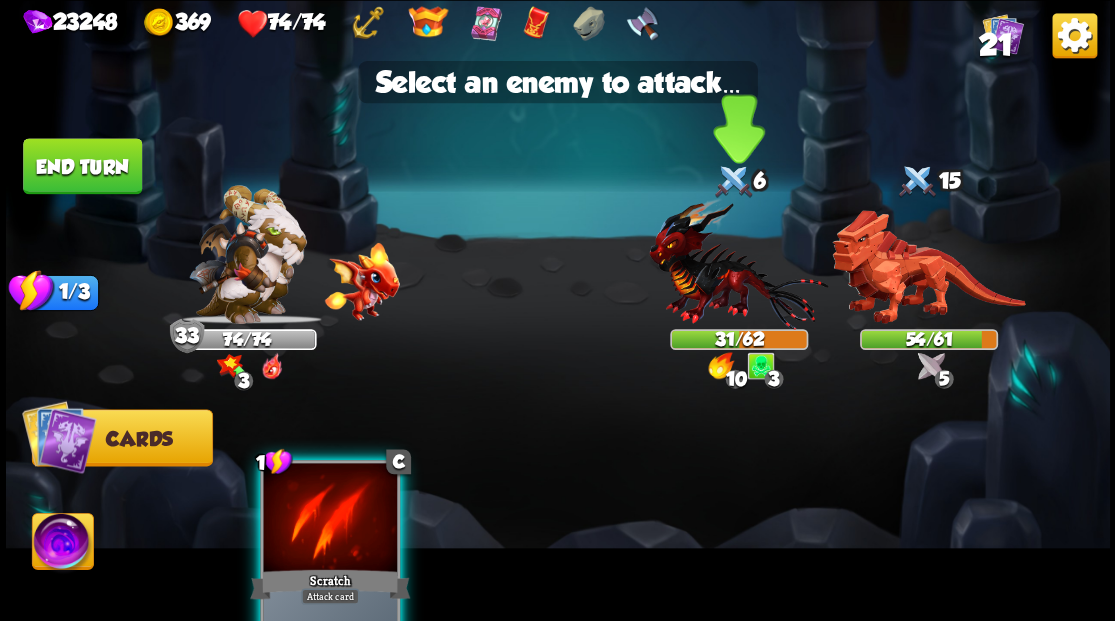 click at bounding box center (738, 263) 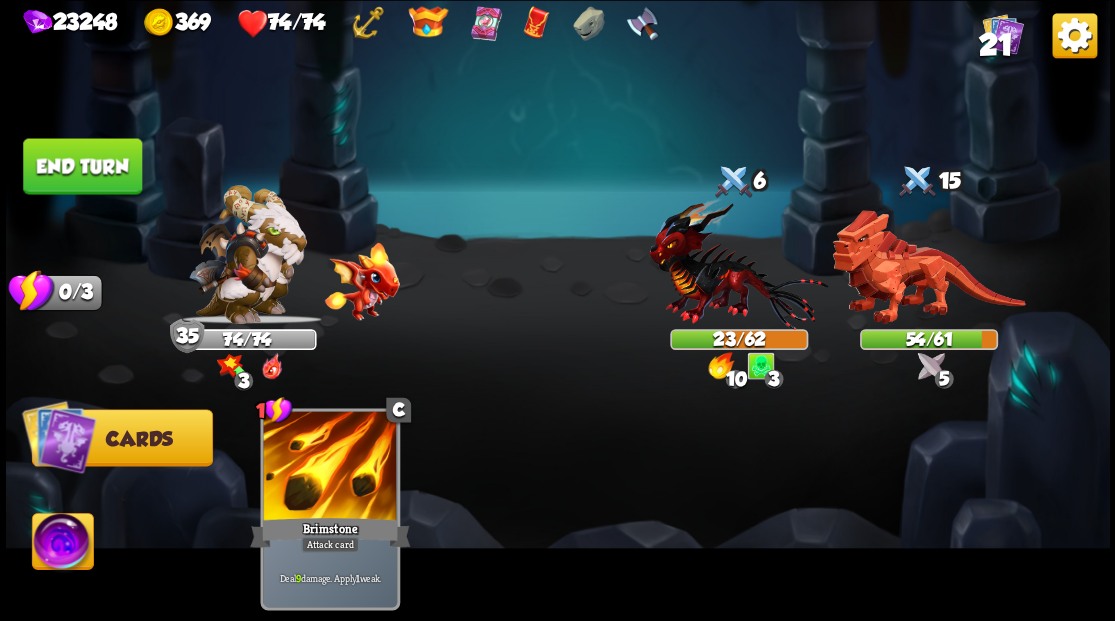 click on "End turn" at bounding box center (82, 166) 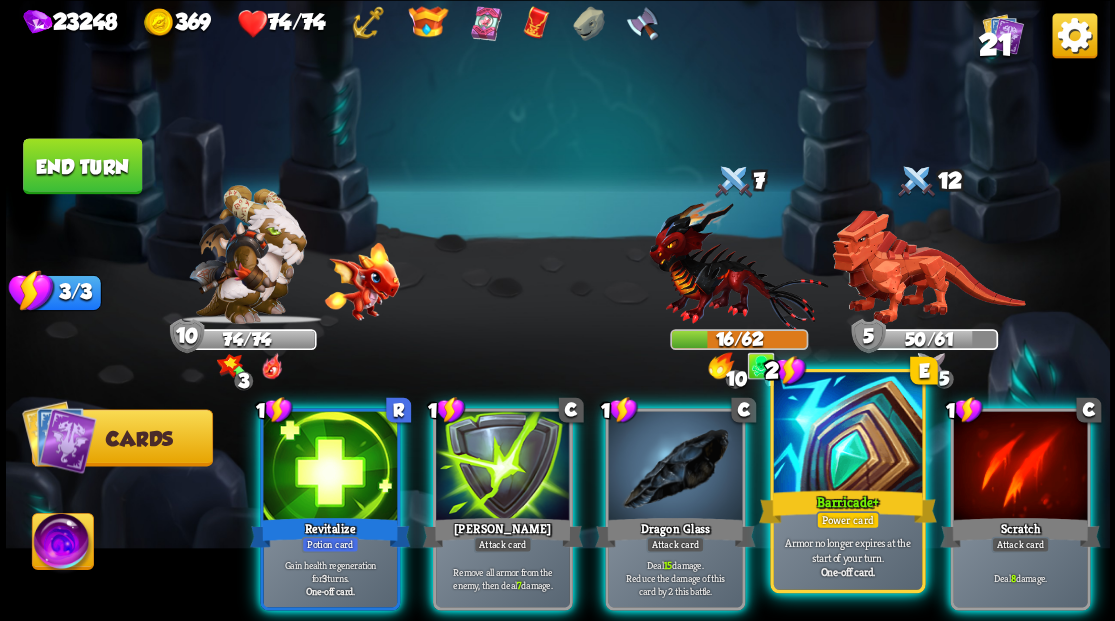 click at bounding box center (847, 434) 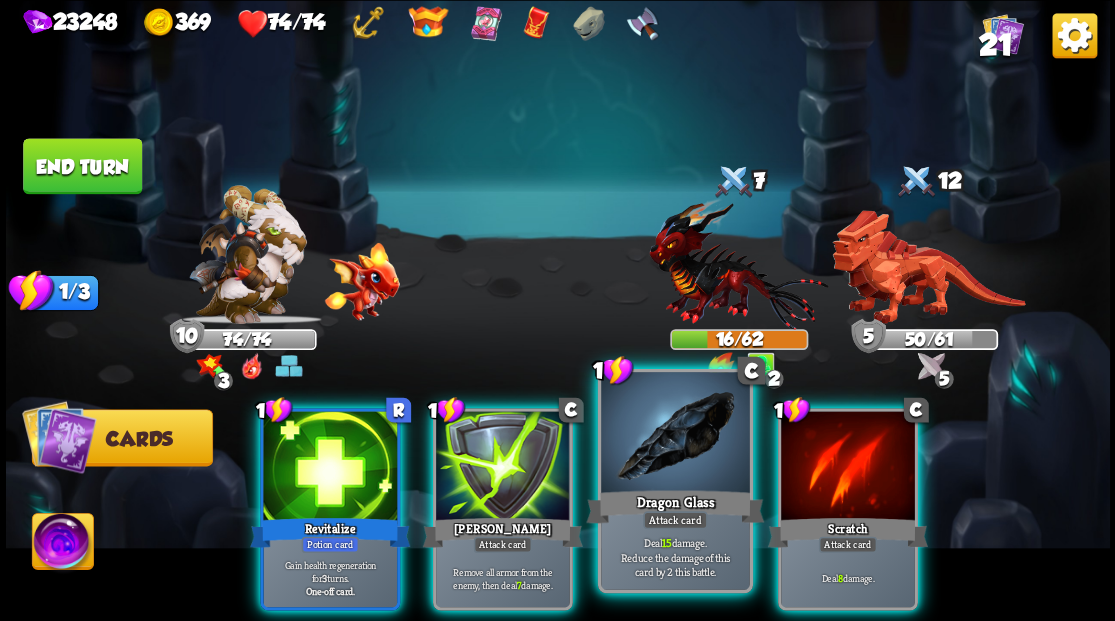 click at bounding box center [675, 434] 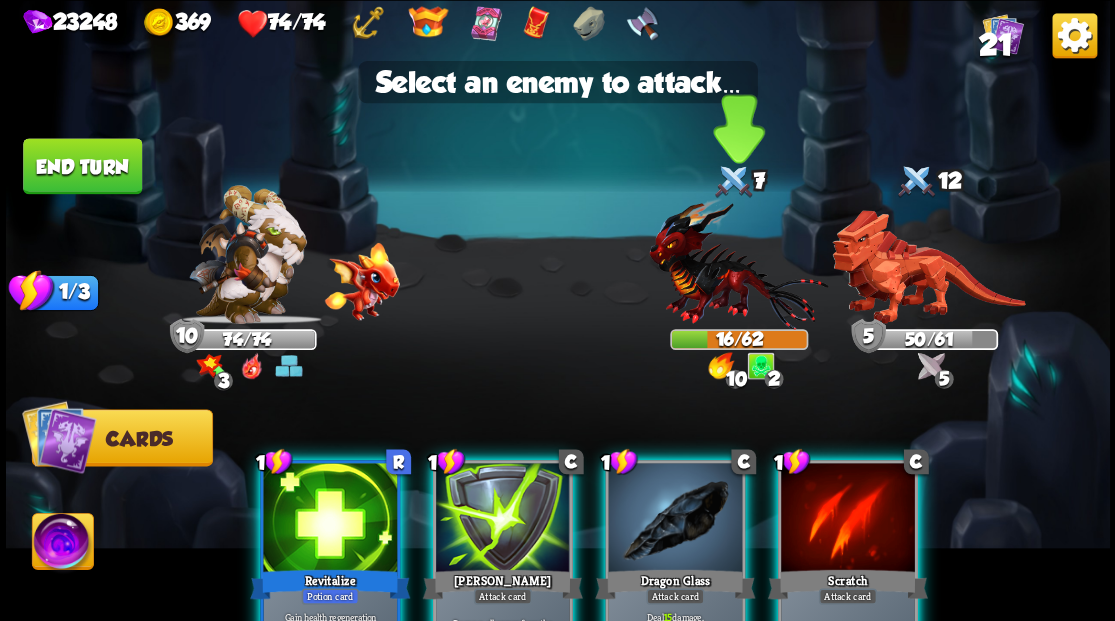 click at bounding box center [738, 263] 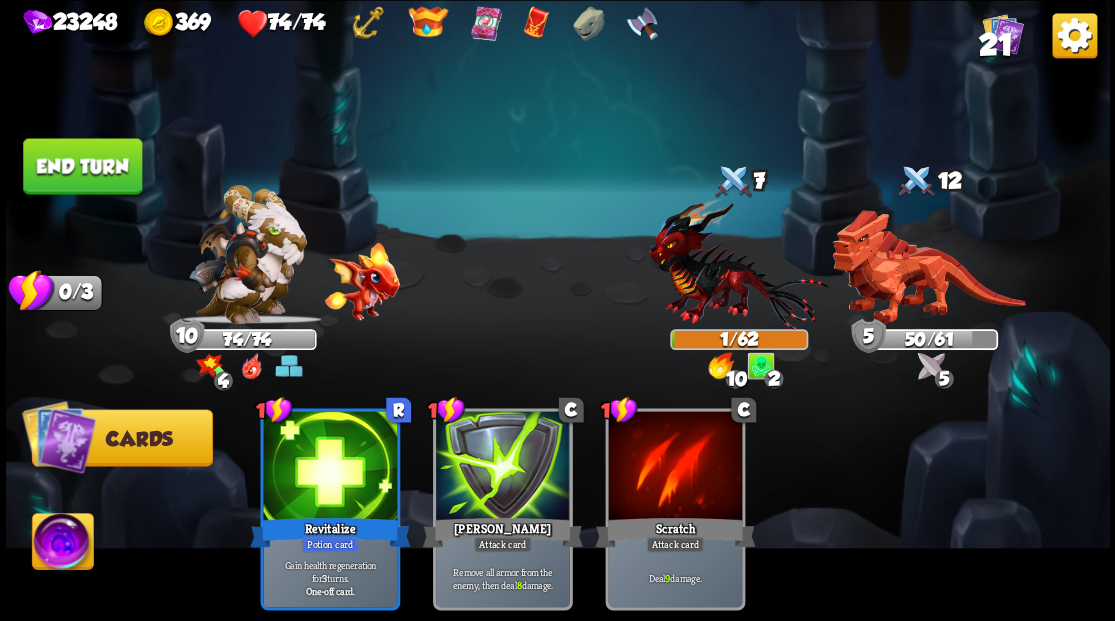 click on "End turn" at bounding box center (82, 166) 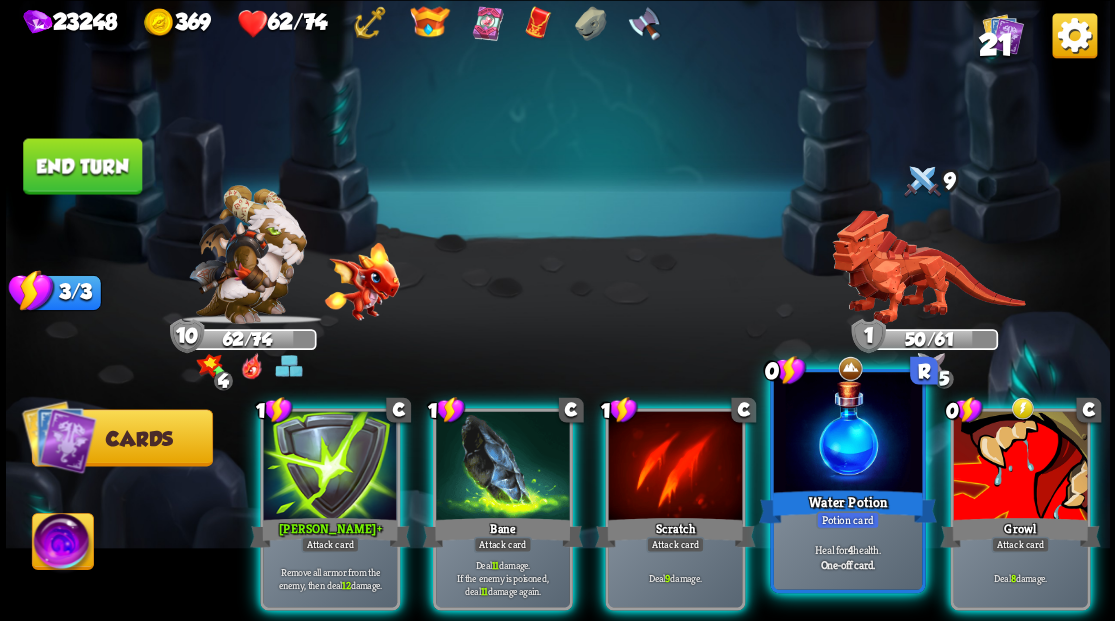 click at bounding box center [847, 434] 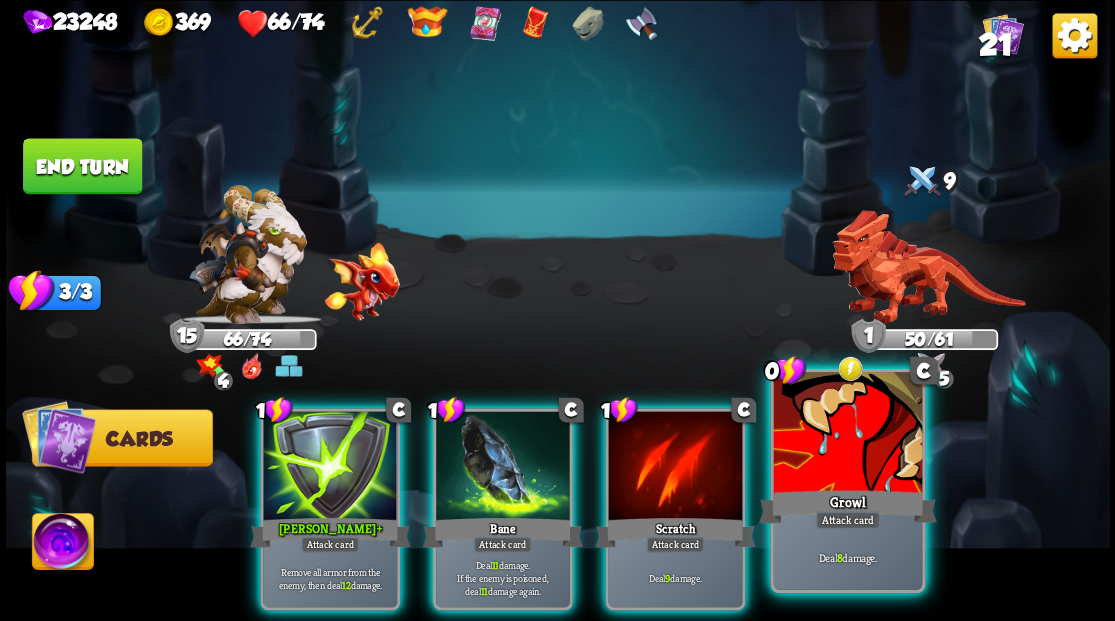 click at bounding box center (847, 434) 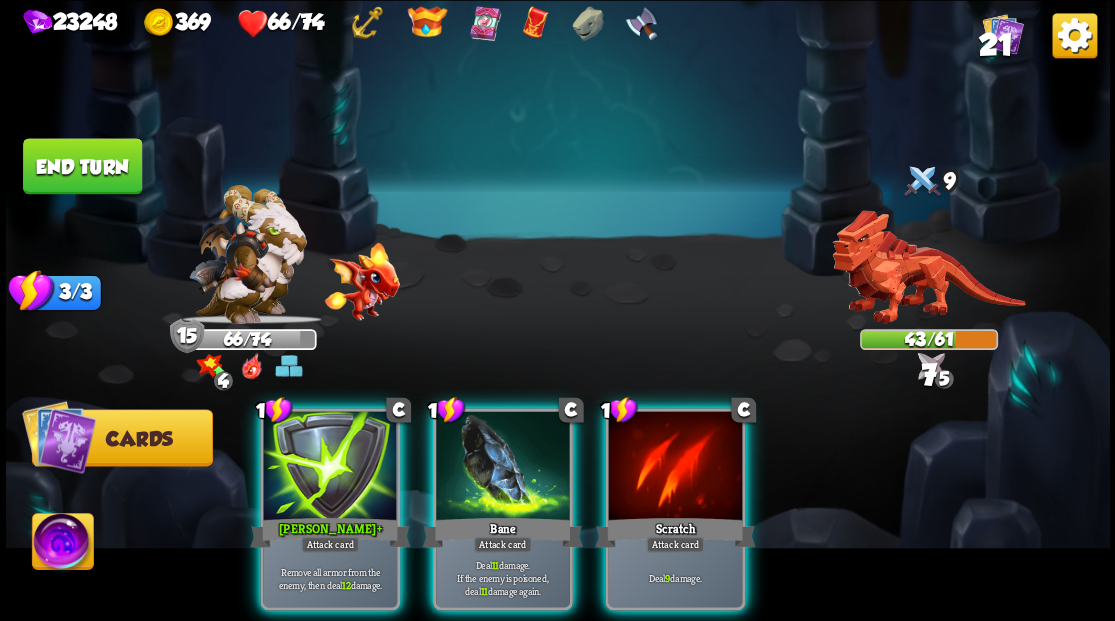 click at bounding box center (928, 267) 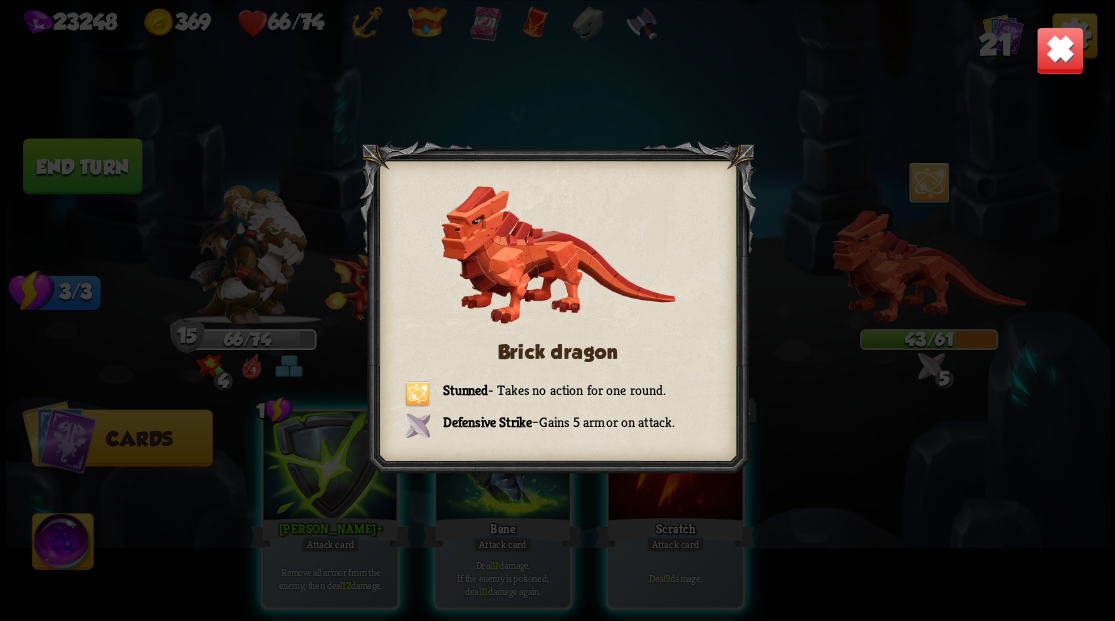 click at bounding box center (1059, 50) 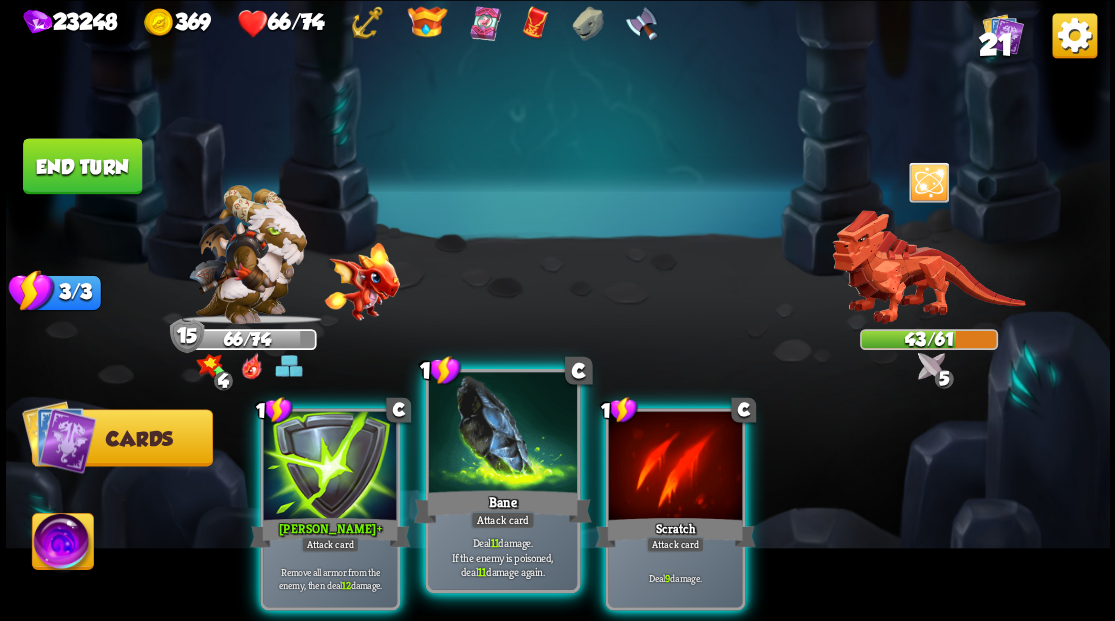 click at bounding box center [502, 434] 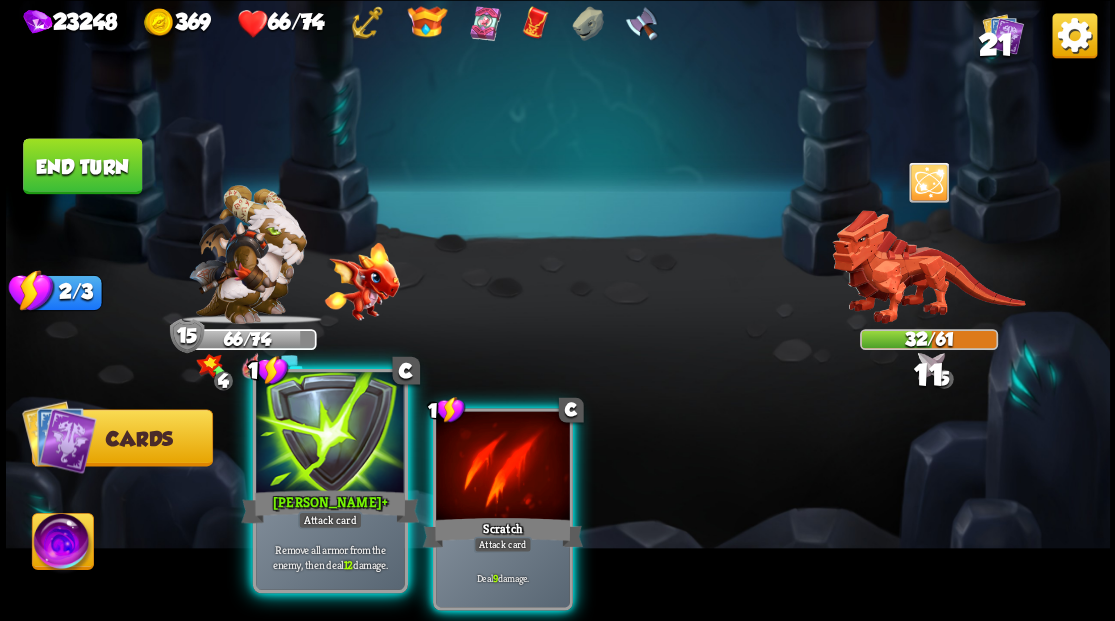 click at bounding box center [330, 434] 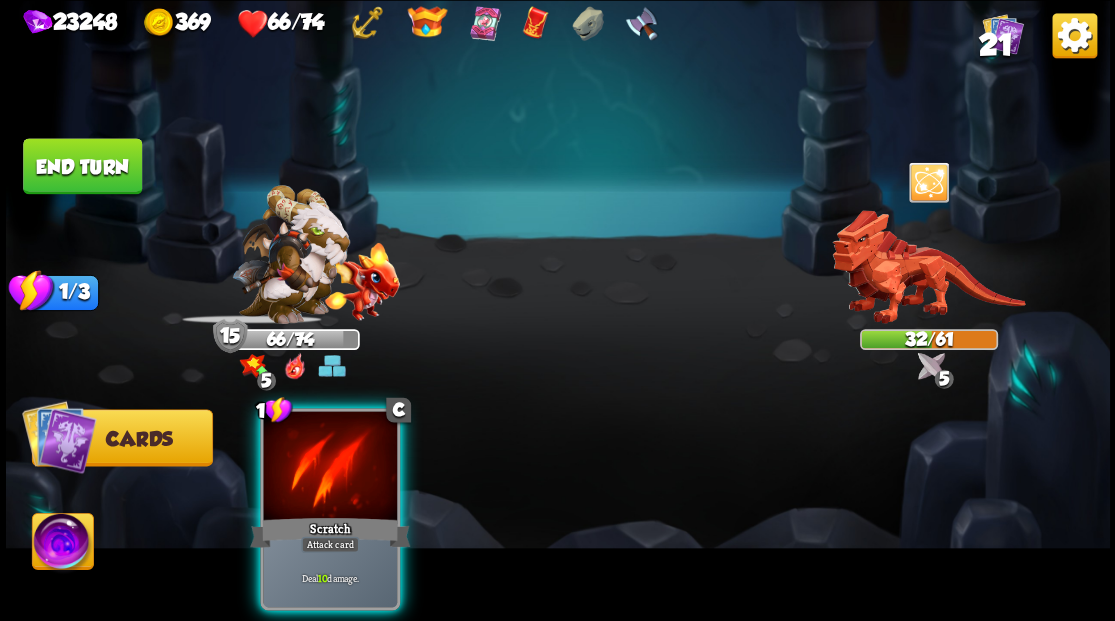 click at bounding box center (330, 467) 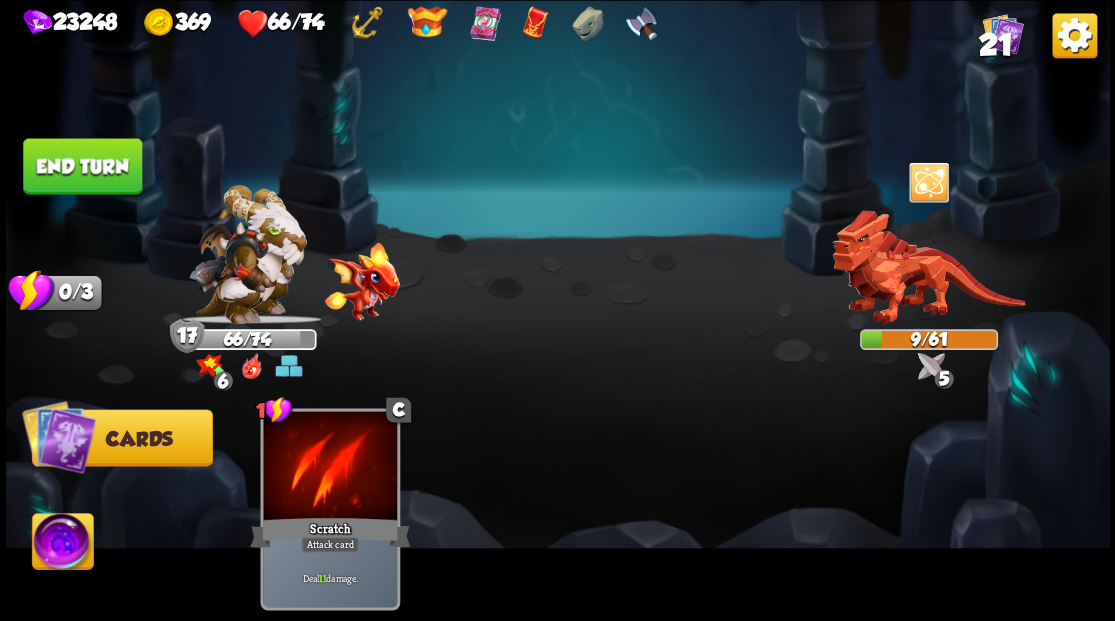 click on "End turn" at bounding box center [82, 166] 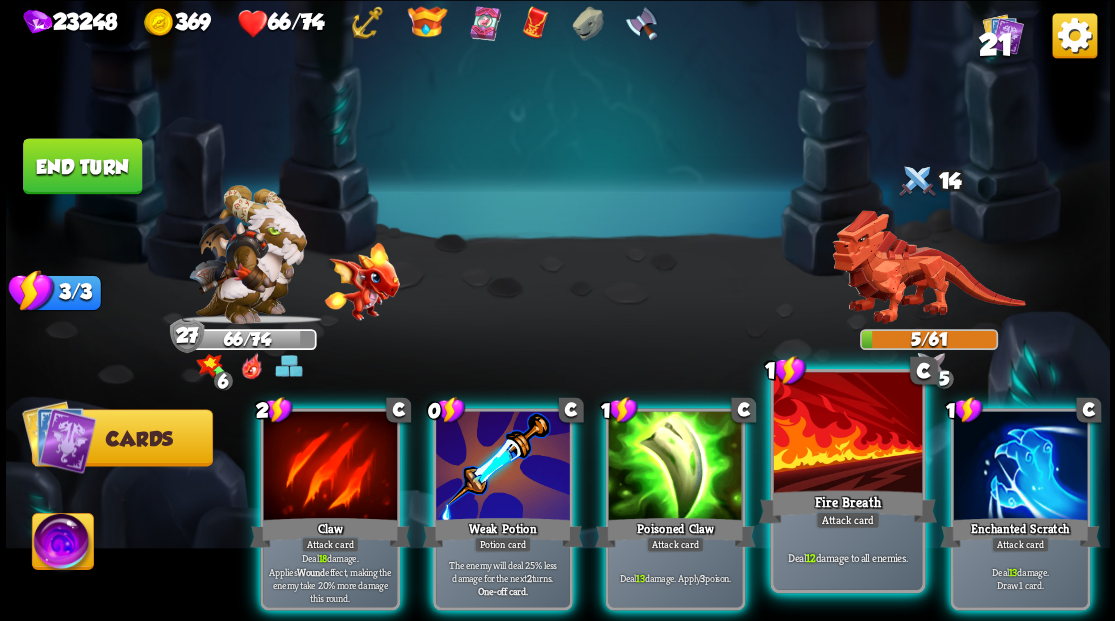click at bounding box center [847, 434] 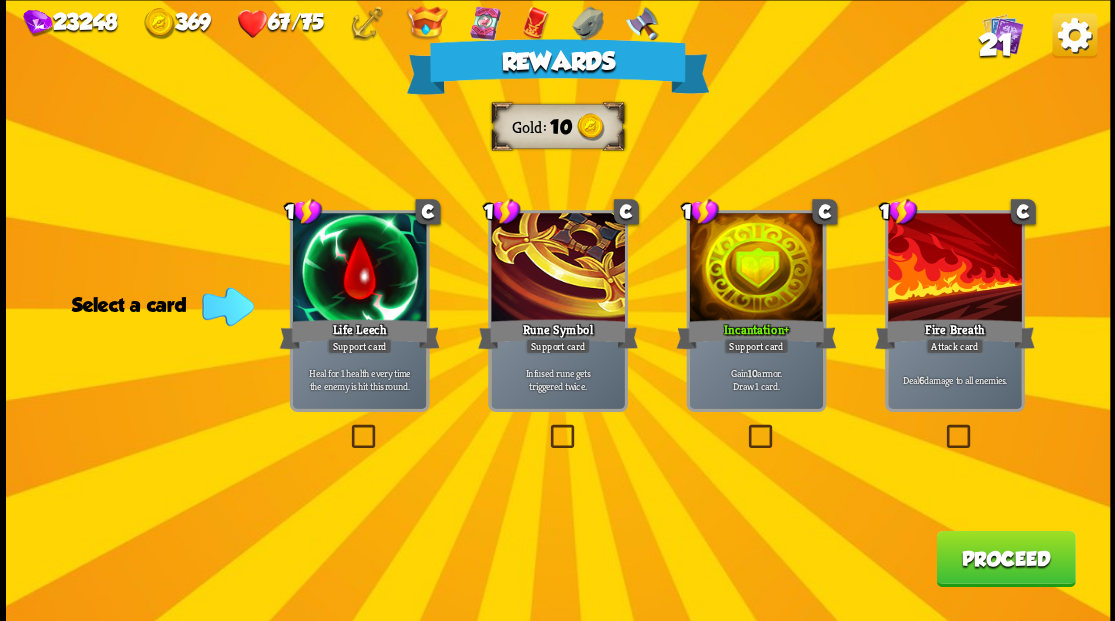 click at bounding box center (744, 427) 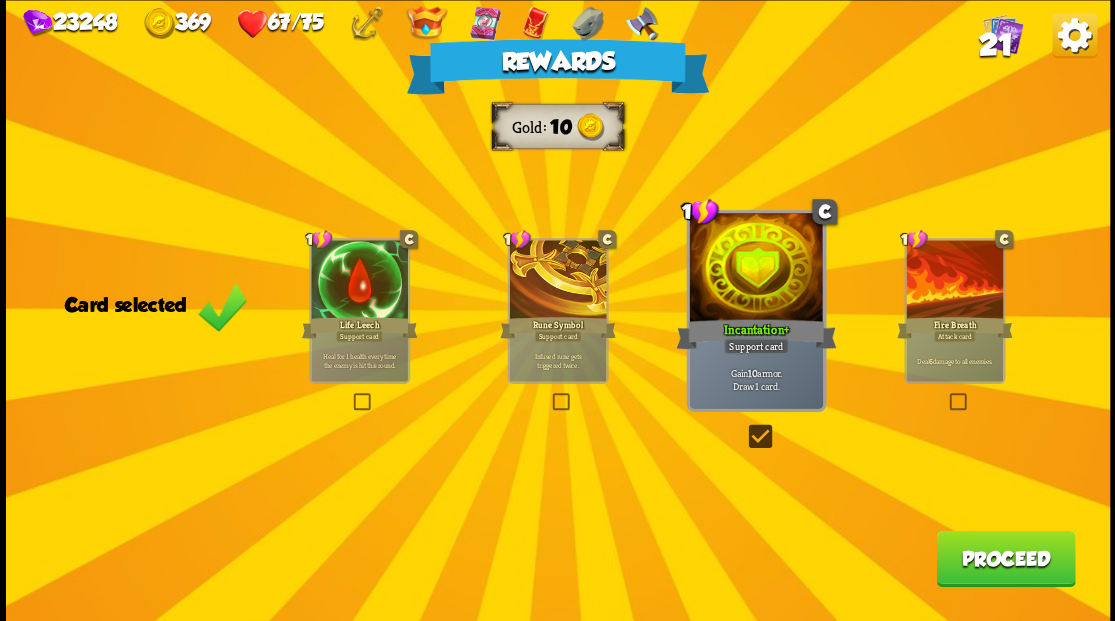 click on "Proceed" at bounding box center [1005, 558] 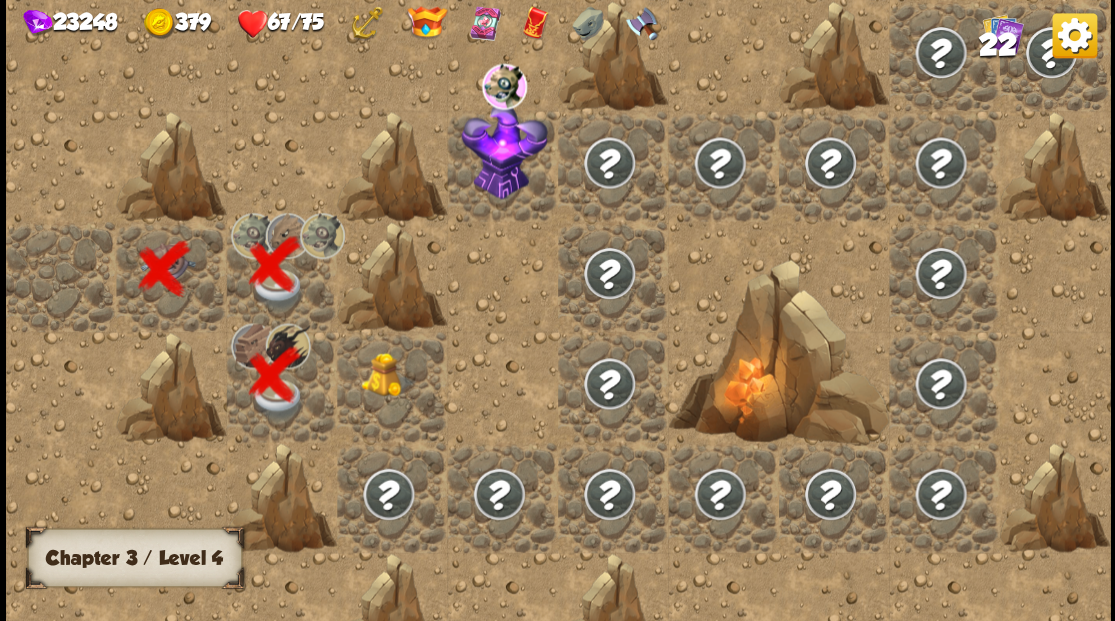 click at bounding box center [388, 374] 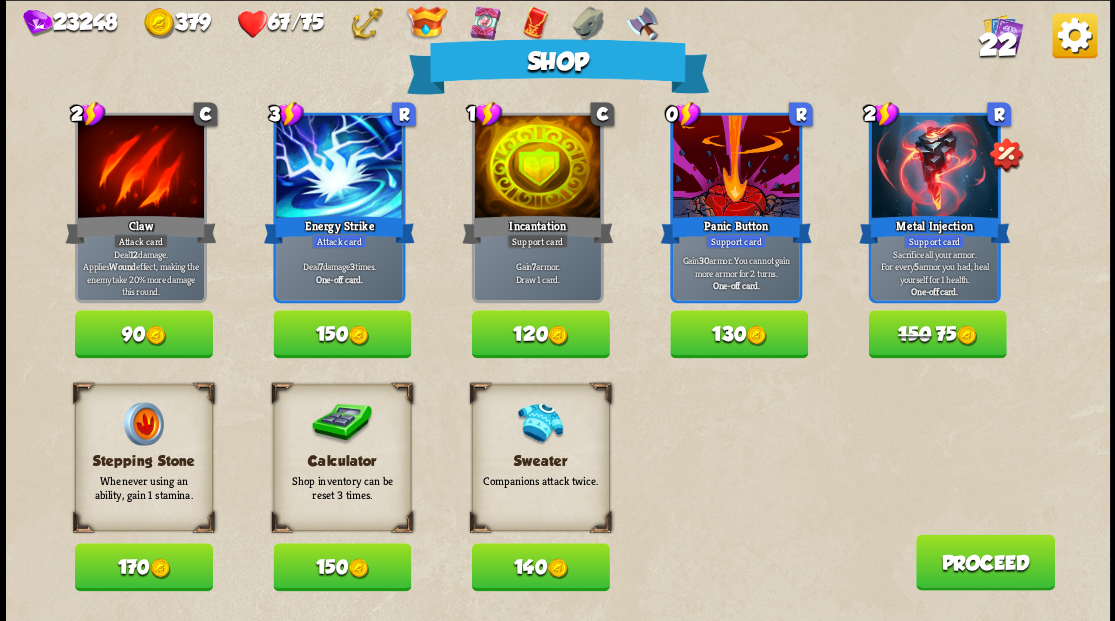 click on "140" at bounding box center [540, 567] 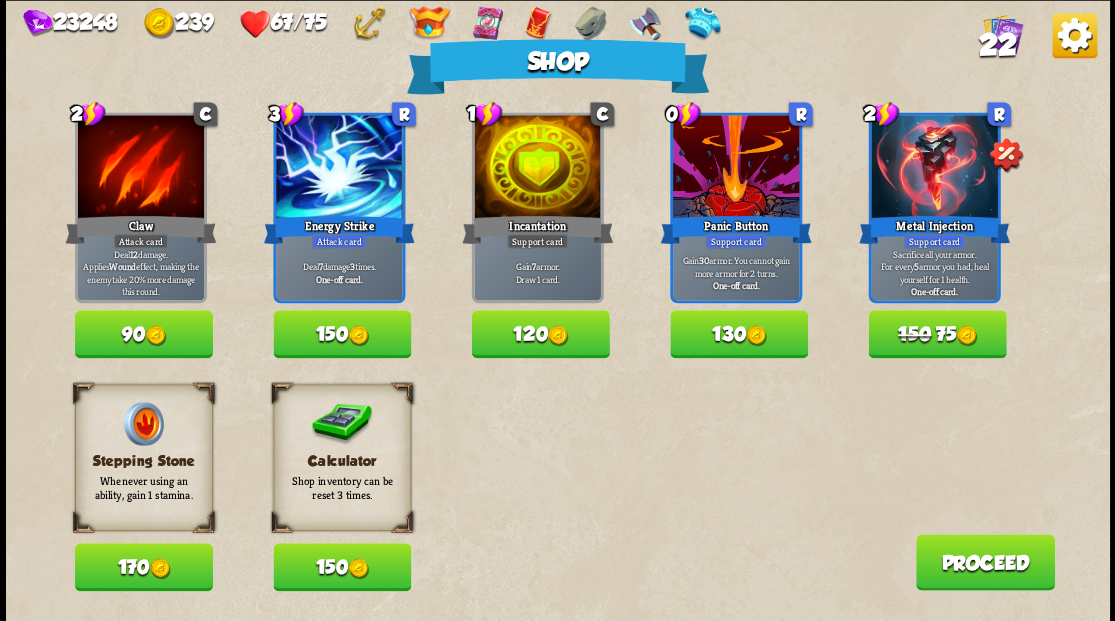 click on "150" at bounding box center [342, 567] 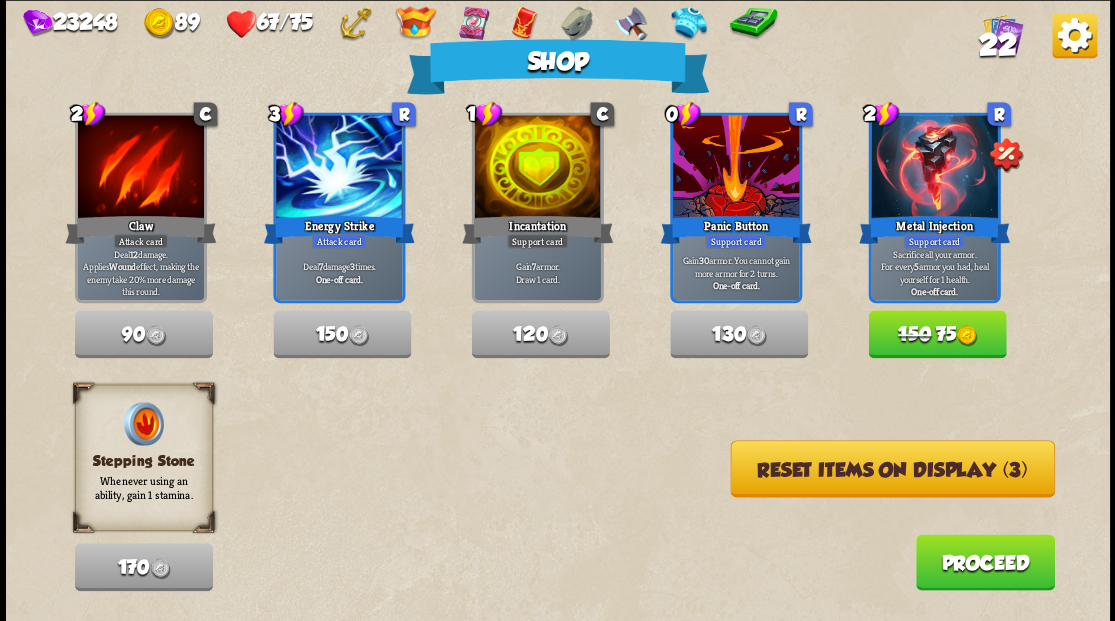 click on "Reset items on display (3)" at bounding box center [892, 468] 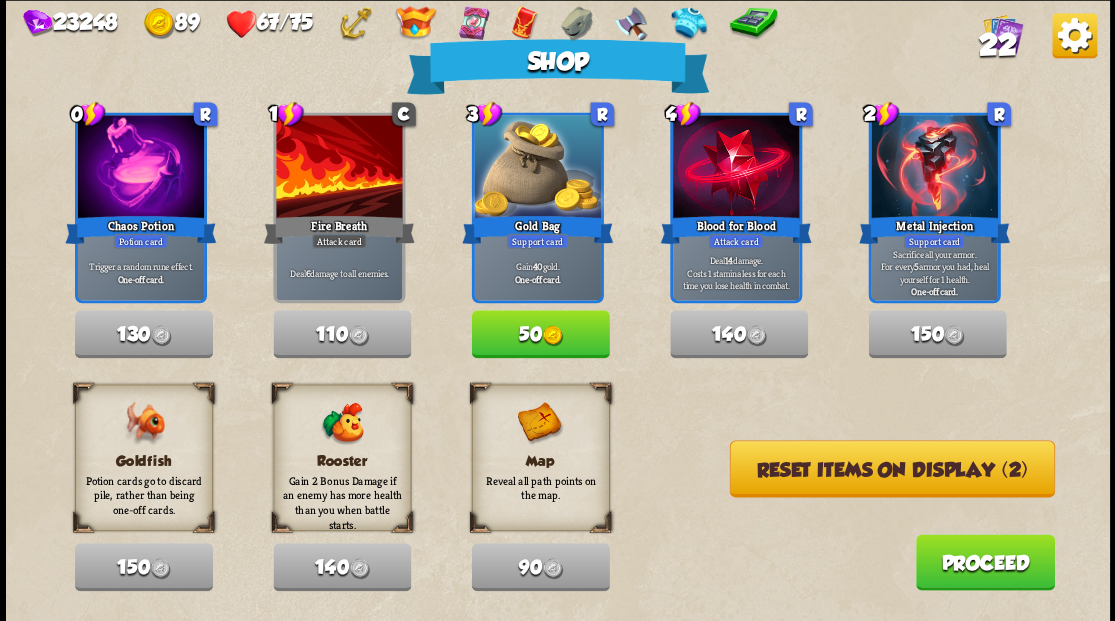 click on "Reset items on display (2)" at bounding box center [891, 468] 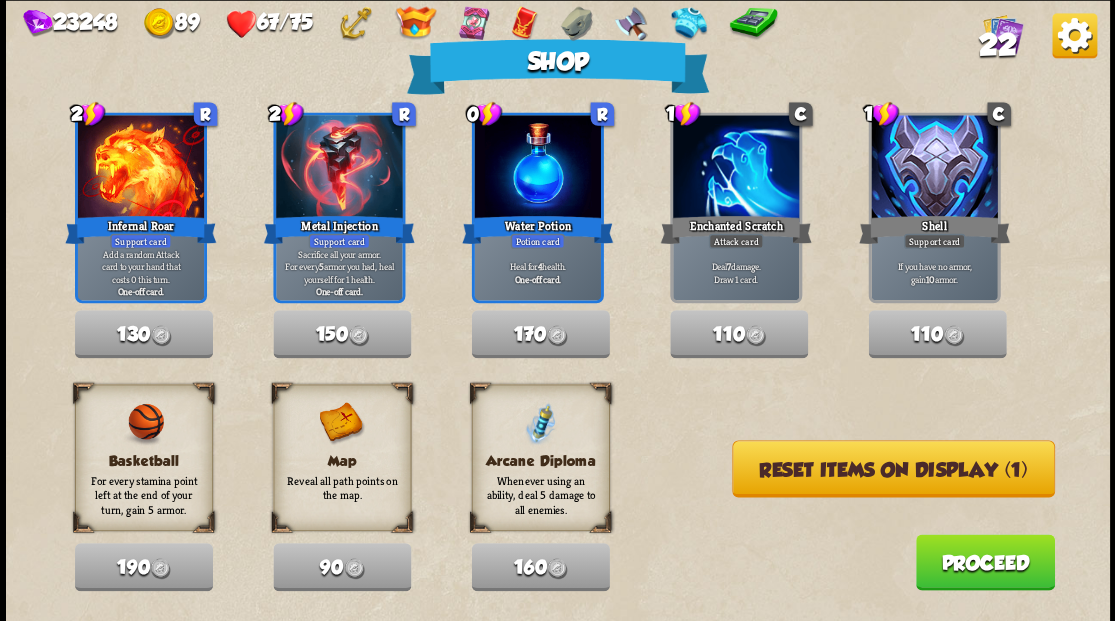 click on "Reset items on display (1)" at bounding box center [893, 468] 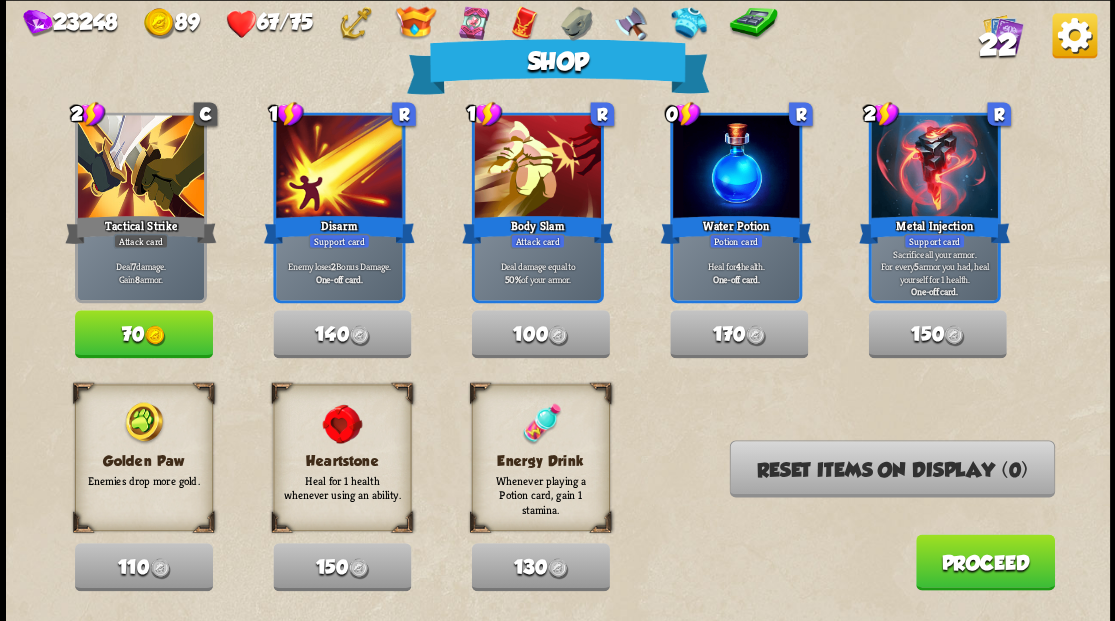 click on "Proceed" at bounding box center [984, 562] 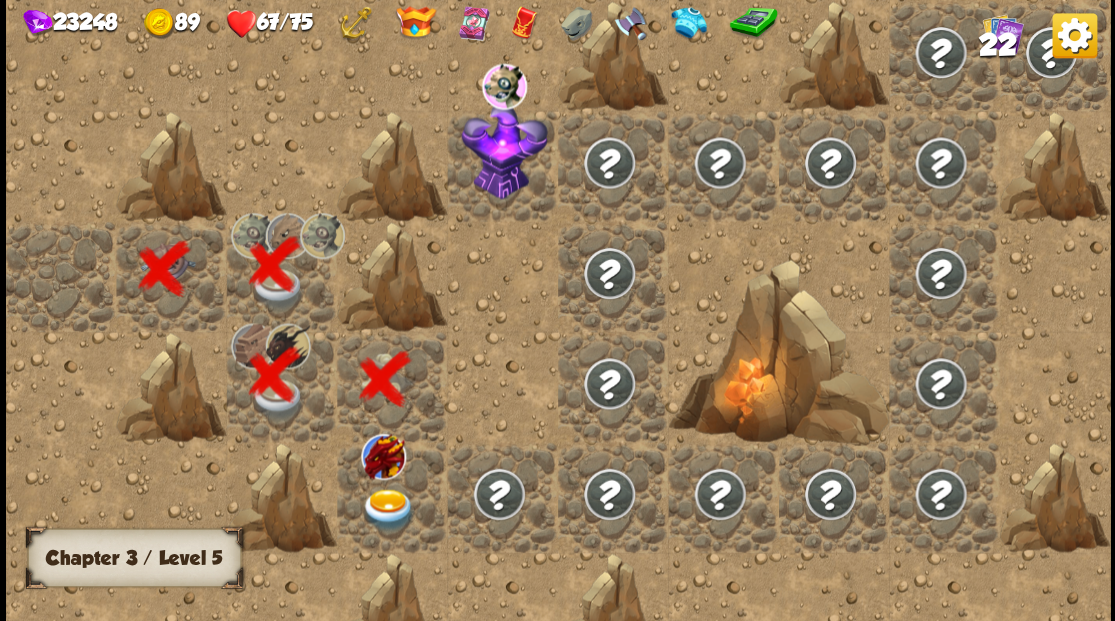 click at bounding box center [388, 509] 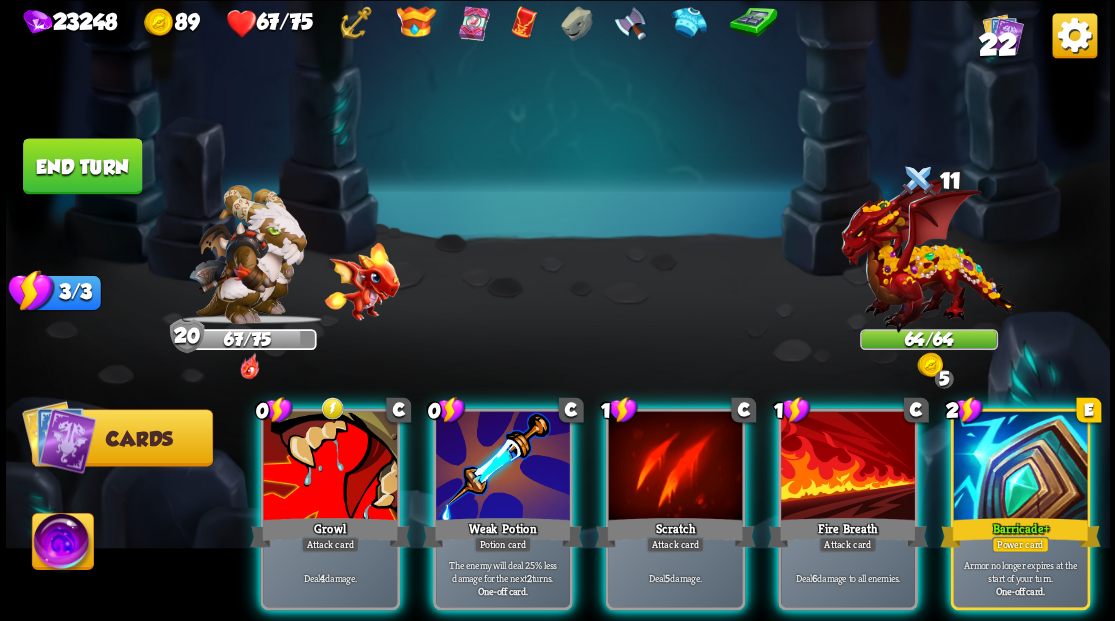 drag, startPoint x: 1006, startPoint y: 437, endPoint x: 941, endPoint y: 422, distance: 66.70832 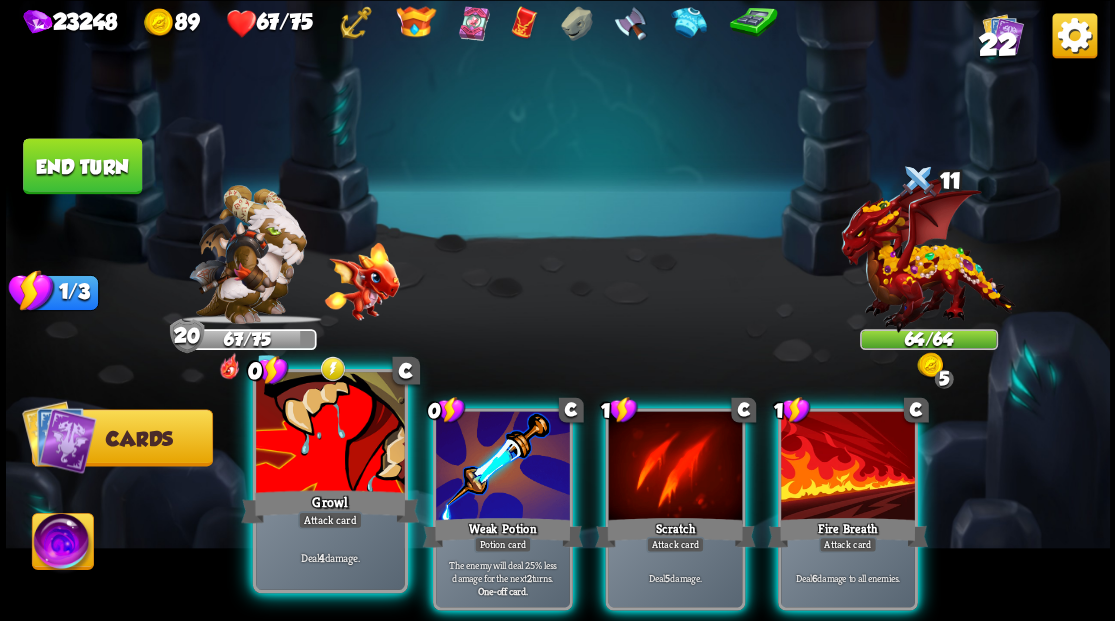 click at bounding box center (330, 434) 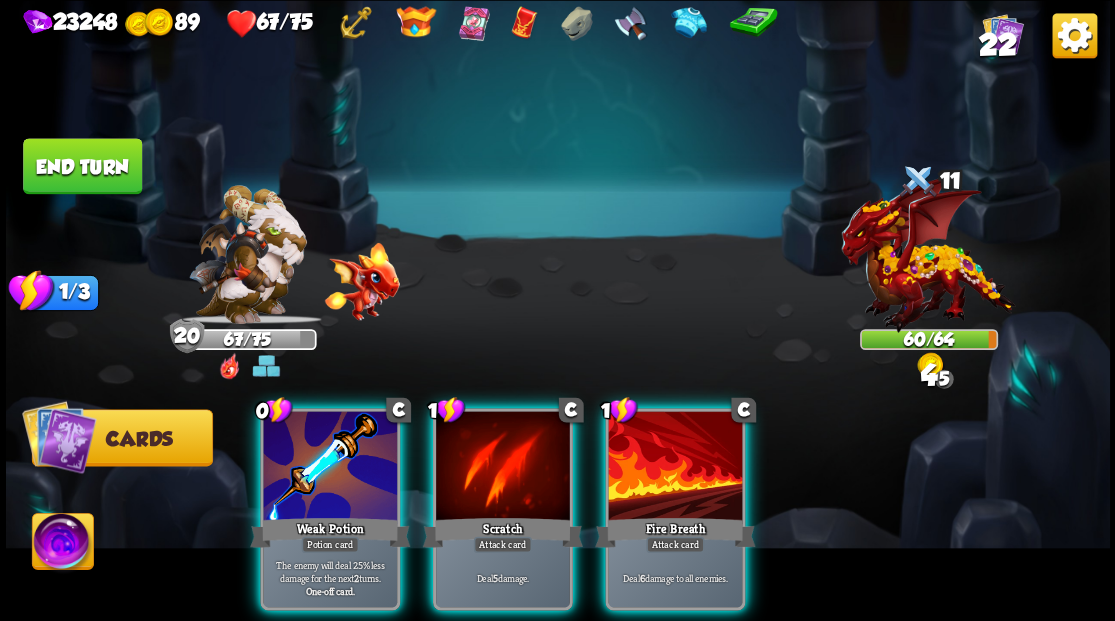 click at bounding box center (330, 467) 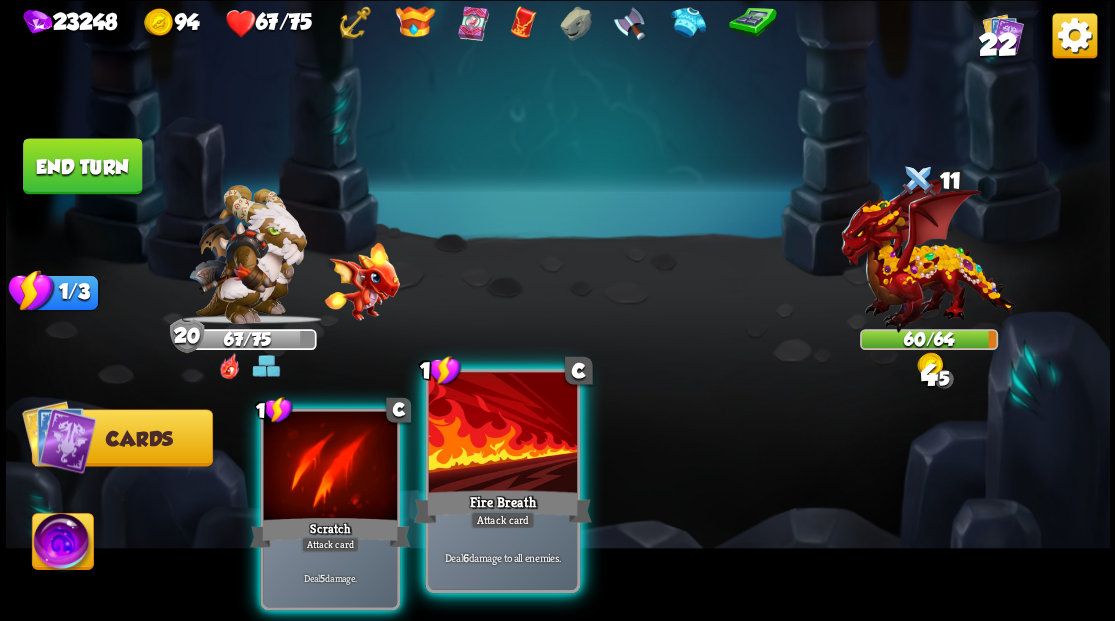 click at bounding box center [502, 434] 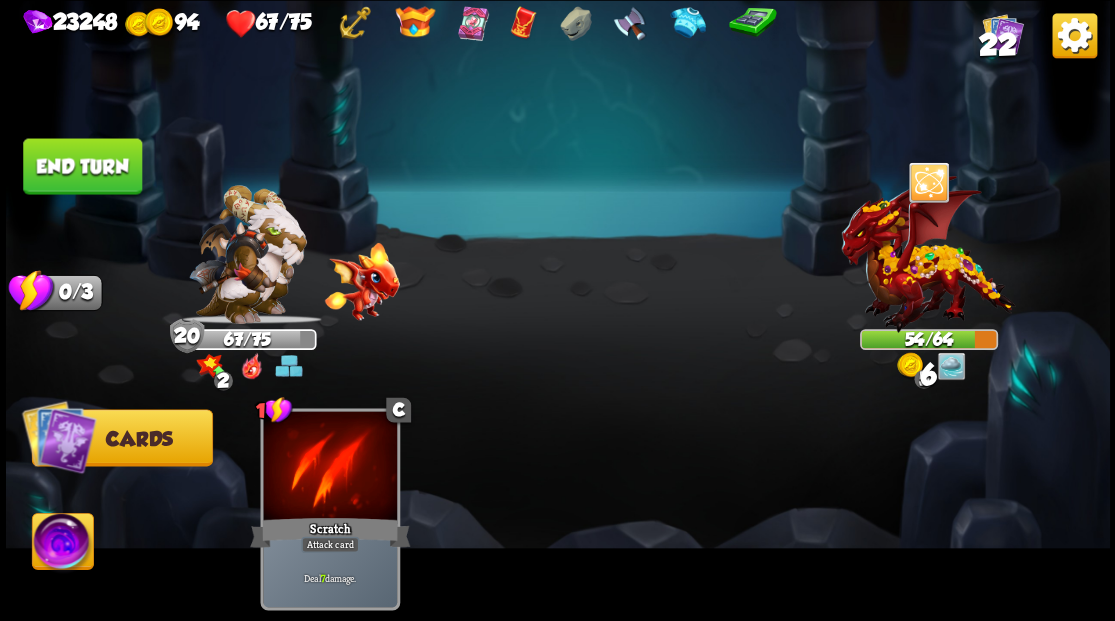drag, startPoint x: 96, startPoint y: 178, endPoint x: 132, endPoint y: 174, distance: 36.221542 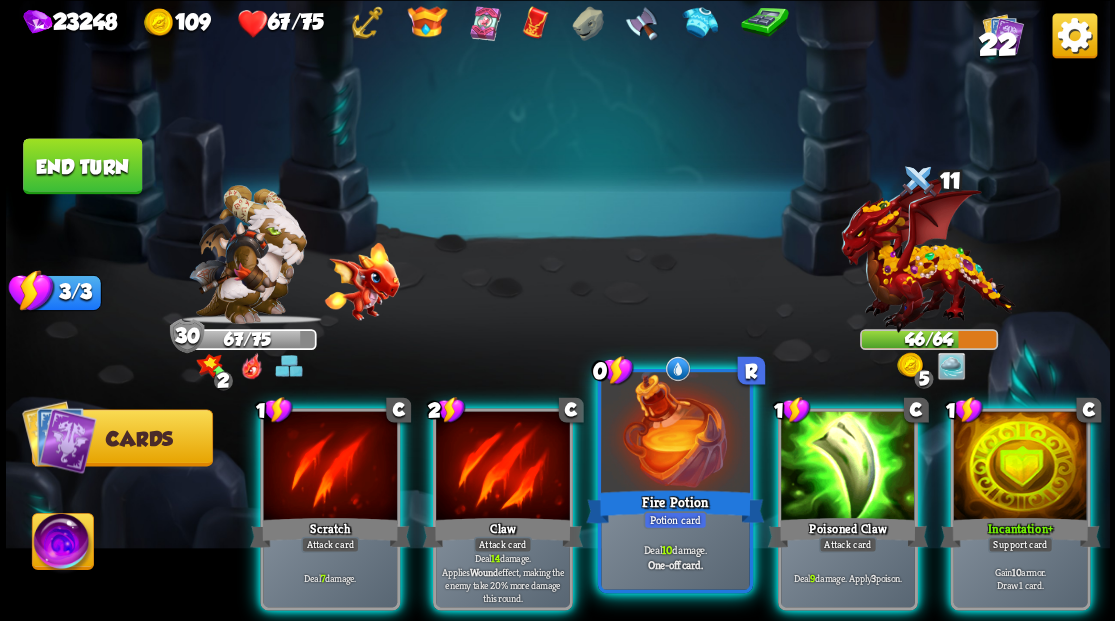 click at bounding box center (675, 434) 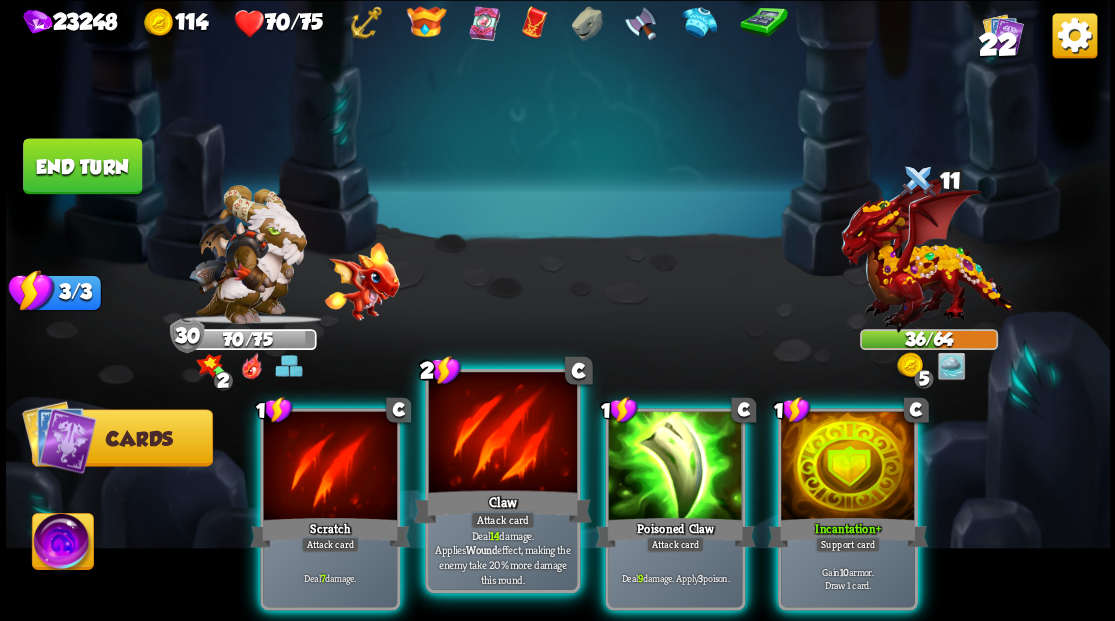click at bounding box center [502, 434] 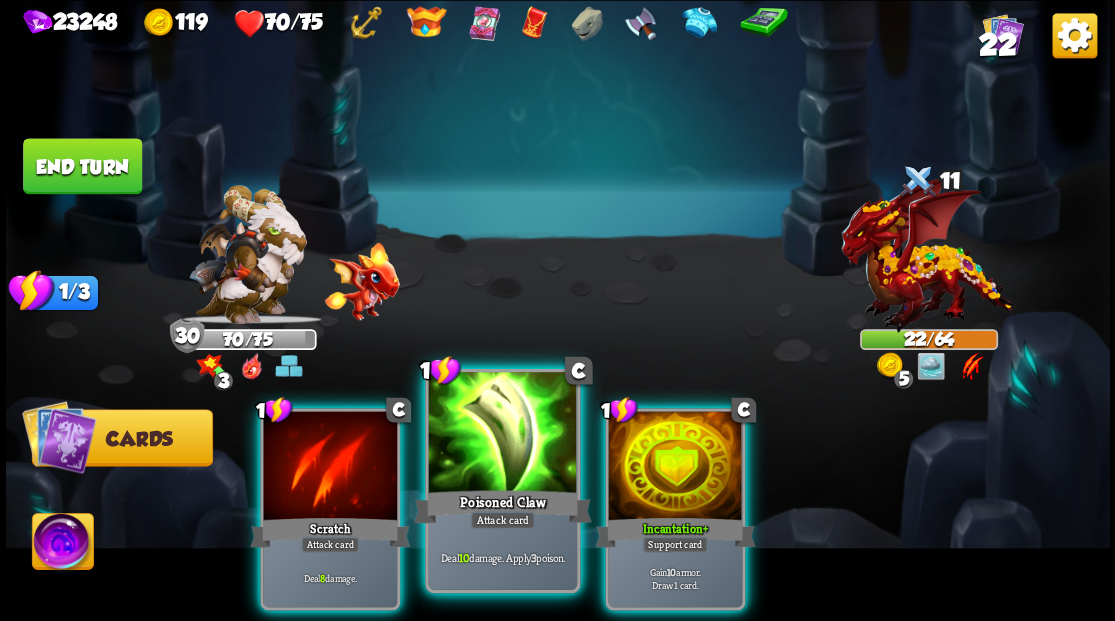 click at bounding box center (502, 434) 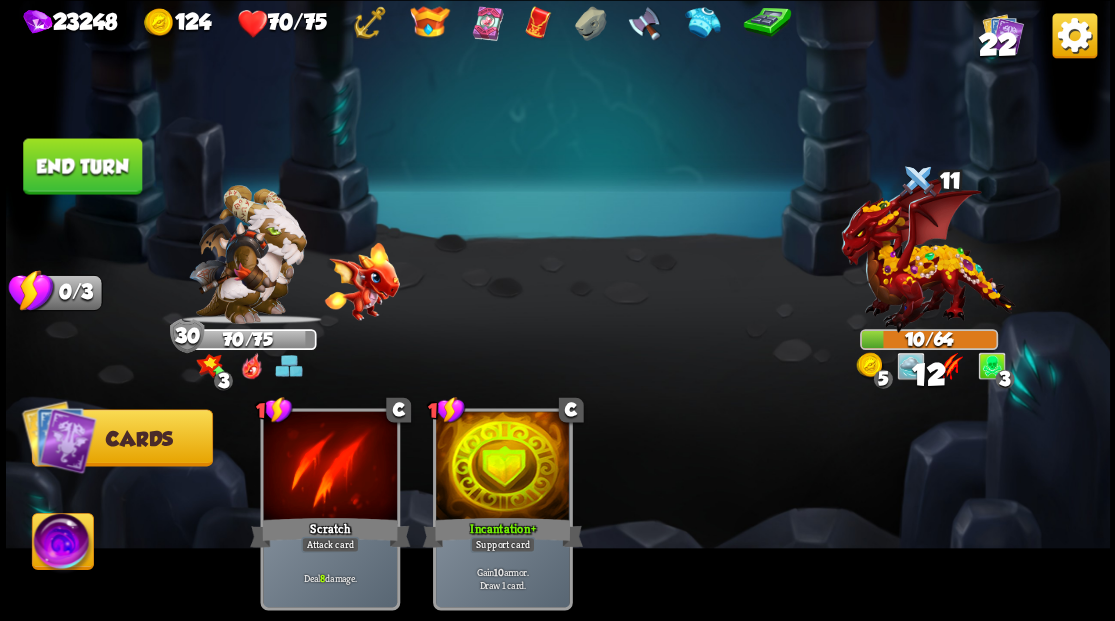 drag, startPoint x: 74, startPoint y: 165, endPoint x: 540, endPoint y: 10, distance: 491.10184 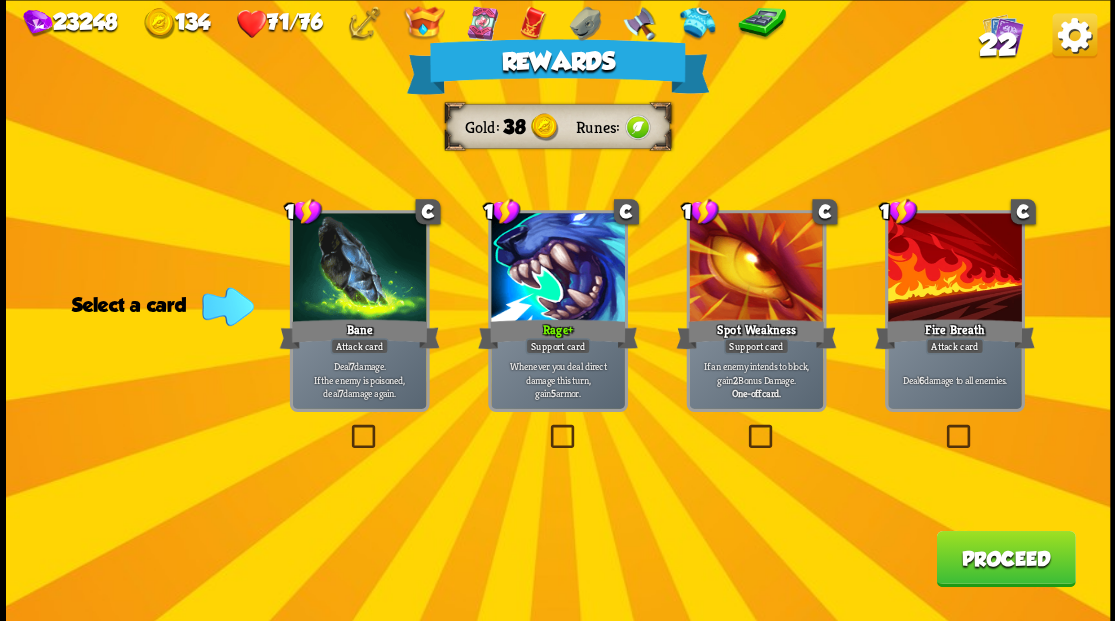 click on "22" at bounding box center (997, 45) 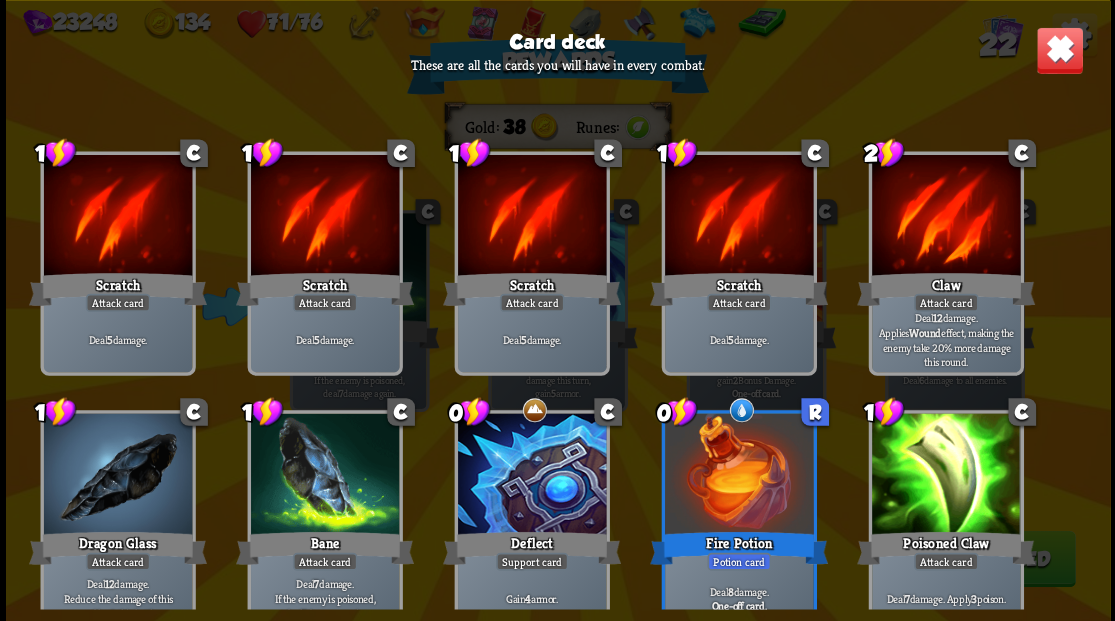 click at bounding box center (1059, 50) 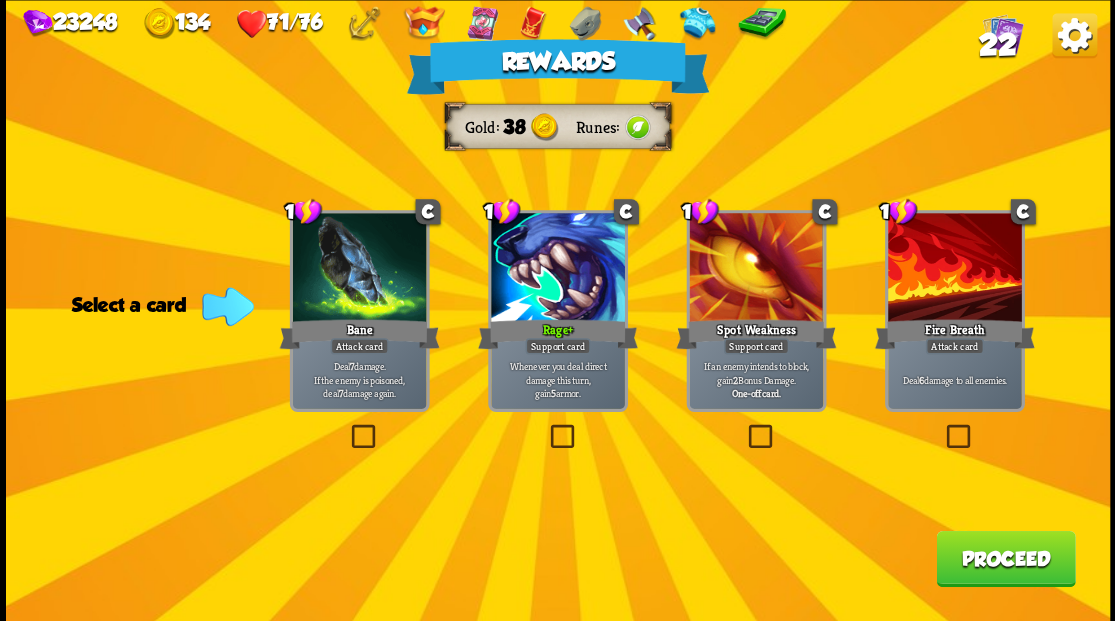 click on "Proceed" at bounding box center [1005, 558] 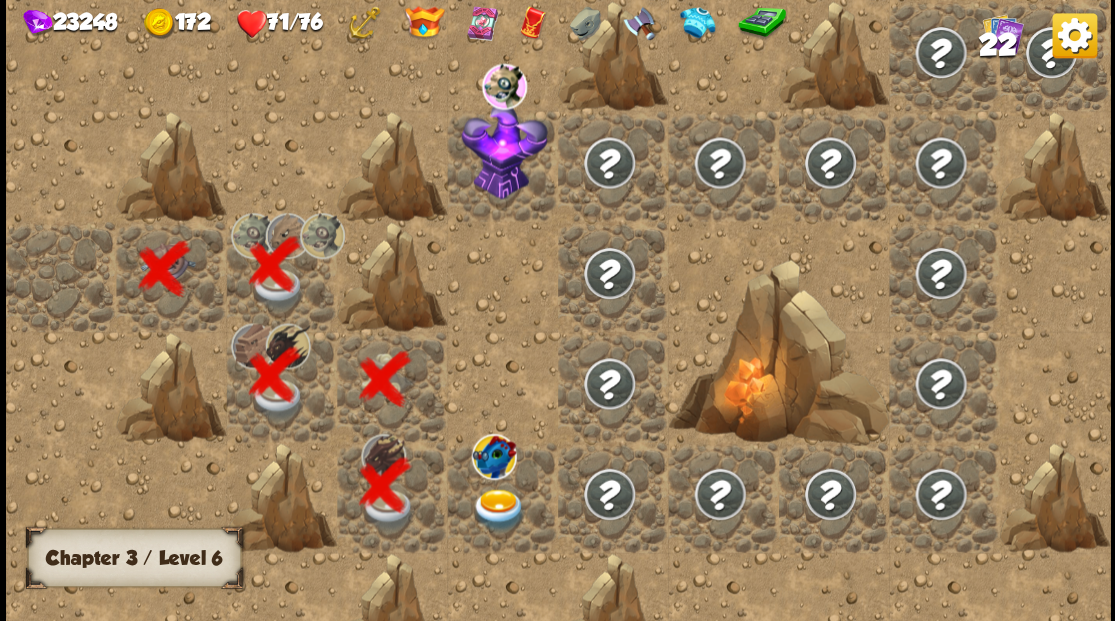 click at bounding box center (498, 509) 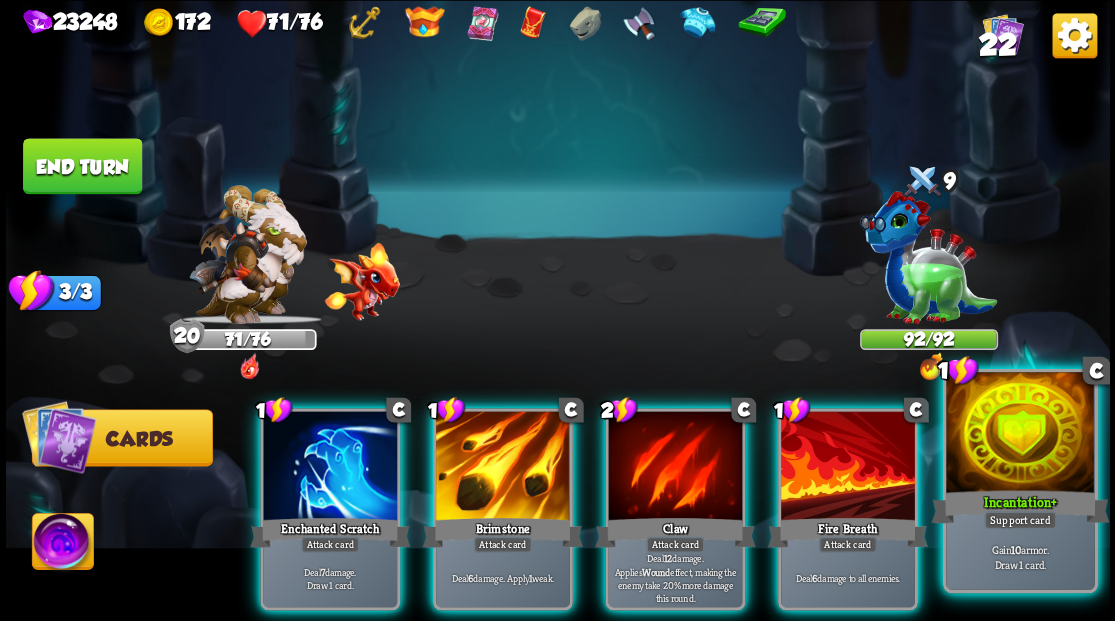 click on "Incantation +" at bounding box center [1020, 506] 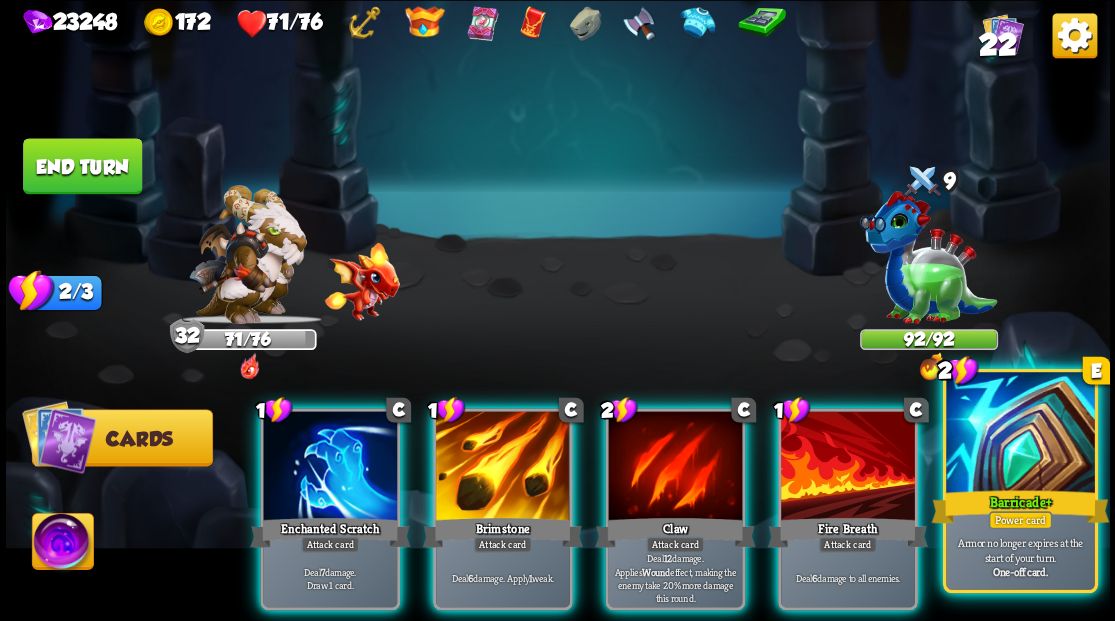 click on "2
E   Barricade +     Power card   Armor no longer expires at the start of your turn.   One-off card." at bounding box center [1019, 480] 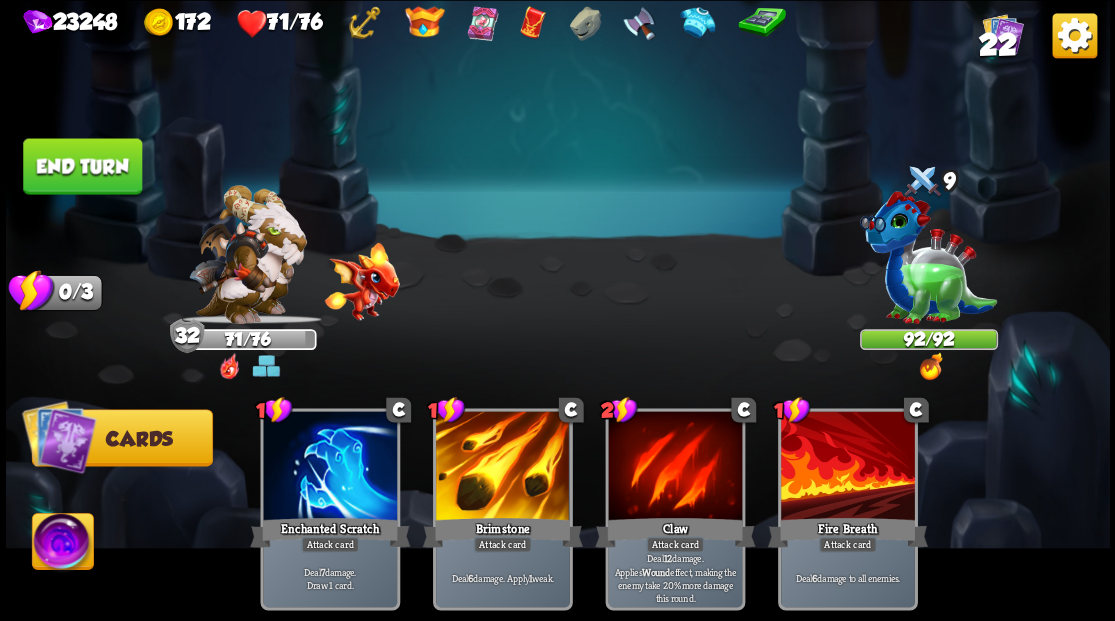 click on "End turn" at bounding box center [82, 166] 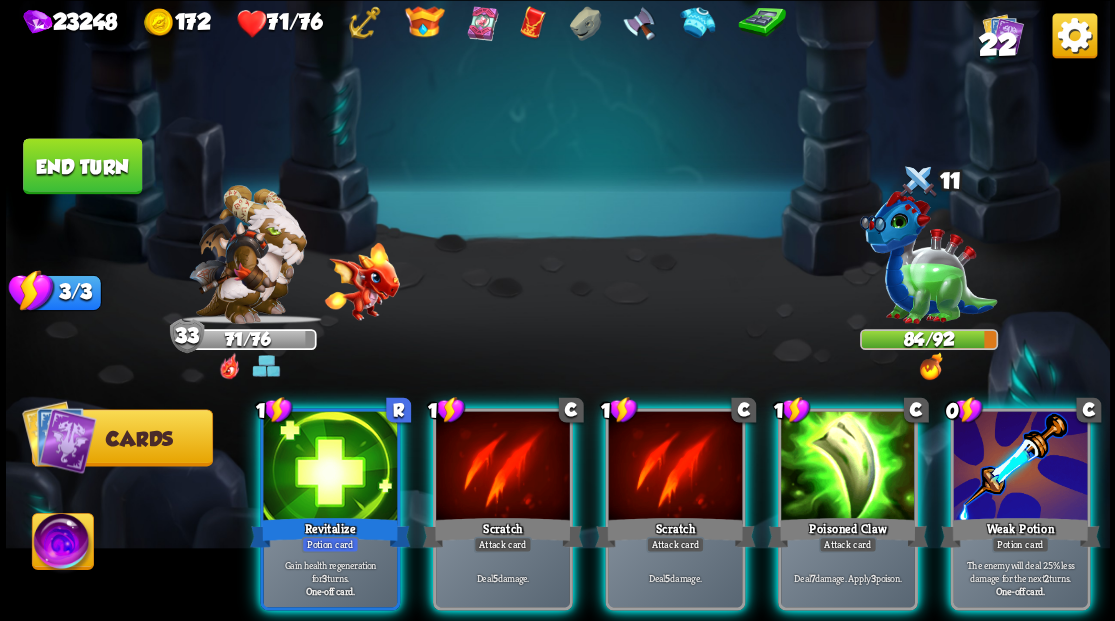 click at bounding box center (1020, 467) 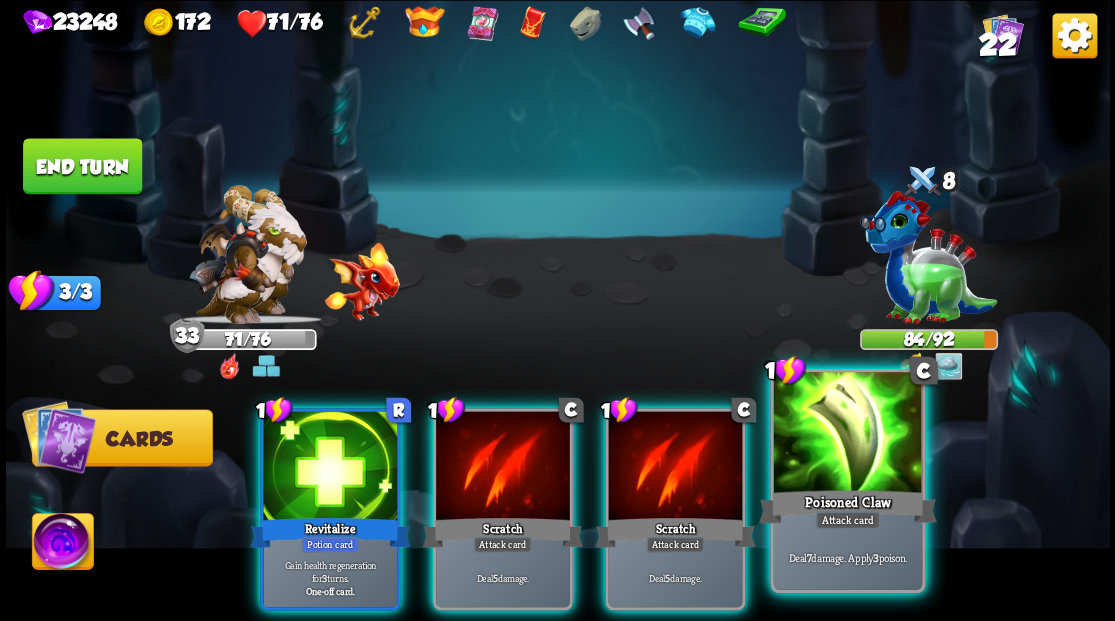 click at bounding box center (847, 434) 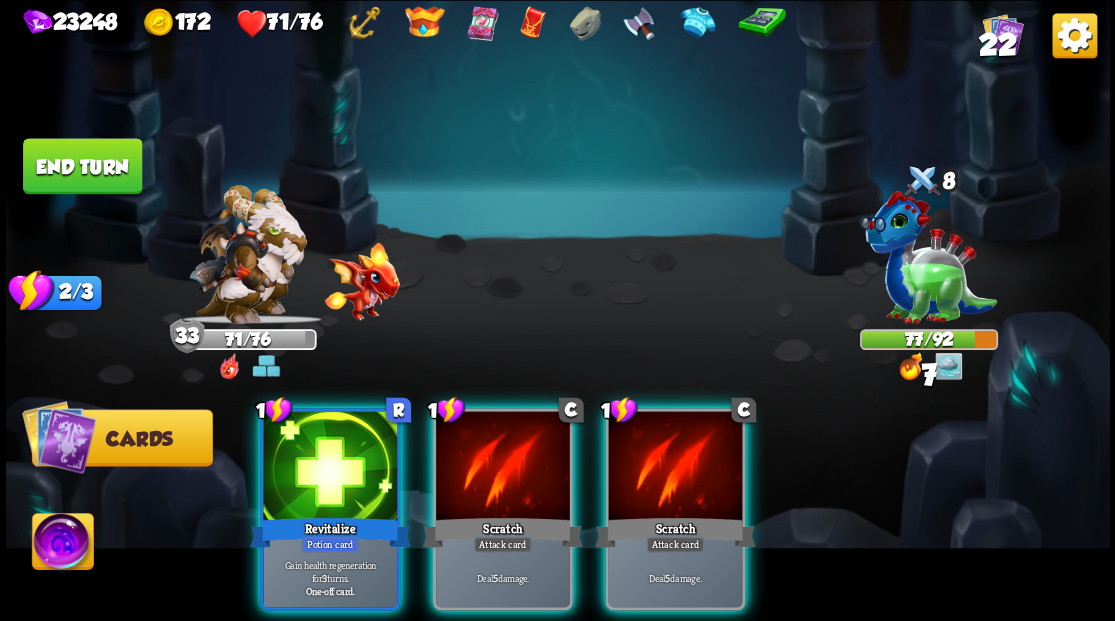 drag, startPoint x: 704, startPoint y: 449, endPoint x: 633, endPoint y: 456, distance: 71.34424 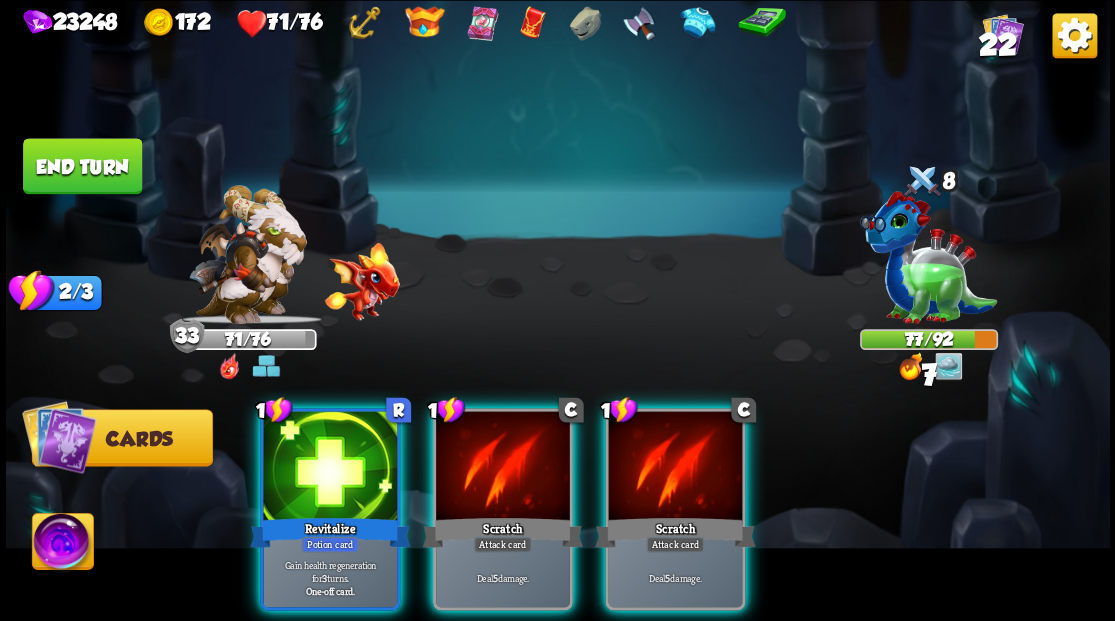 click at bounding box center [675, 467] 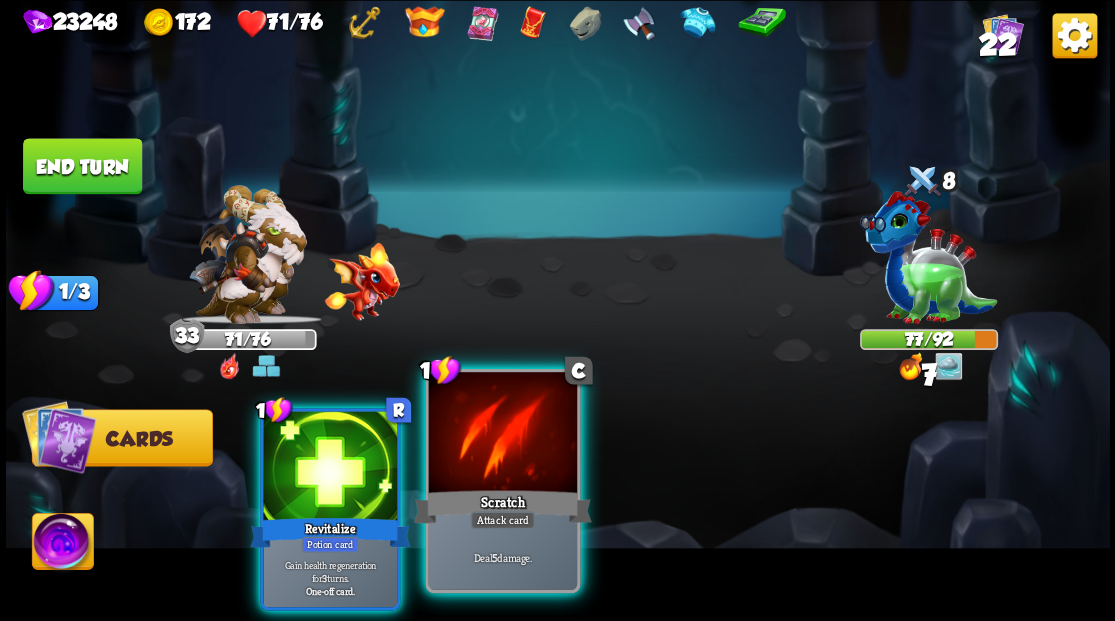 click at bounding box center (502, 434) 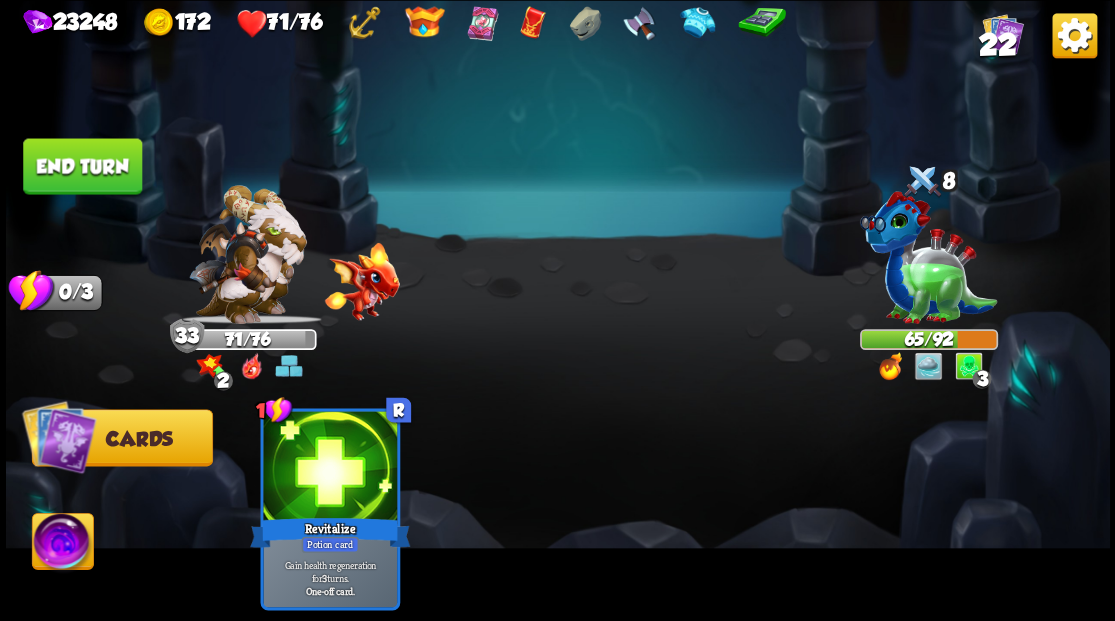 drag, startPoint x: 97, startPoint y: 173, endPoint x: 122, endPoint y: 178, distance: 25.495098 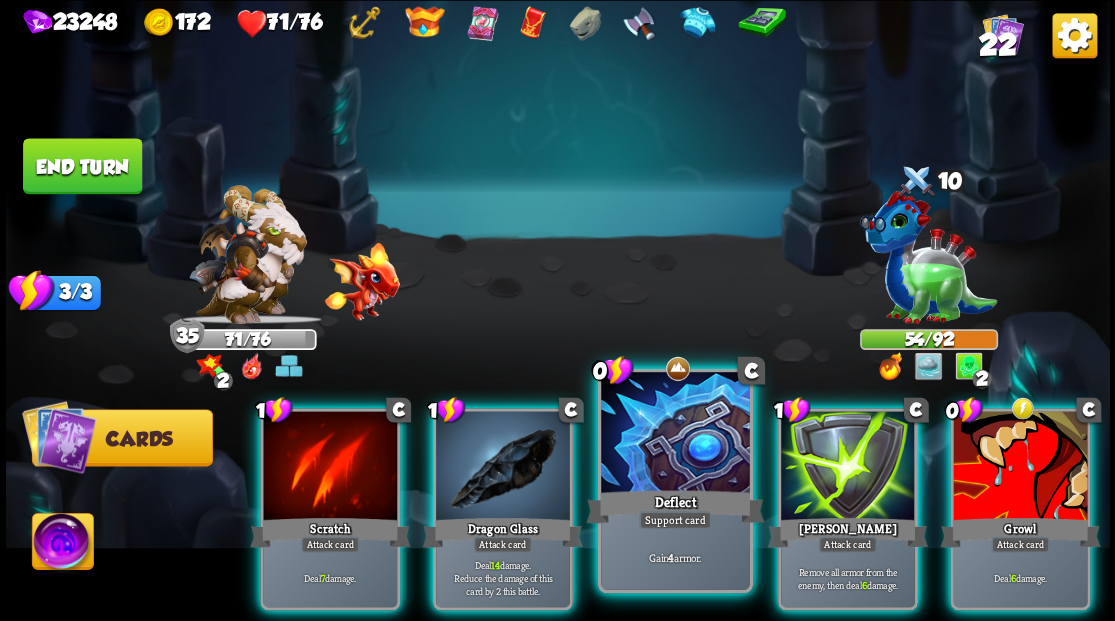 click at bounding box center (675, 434) 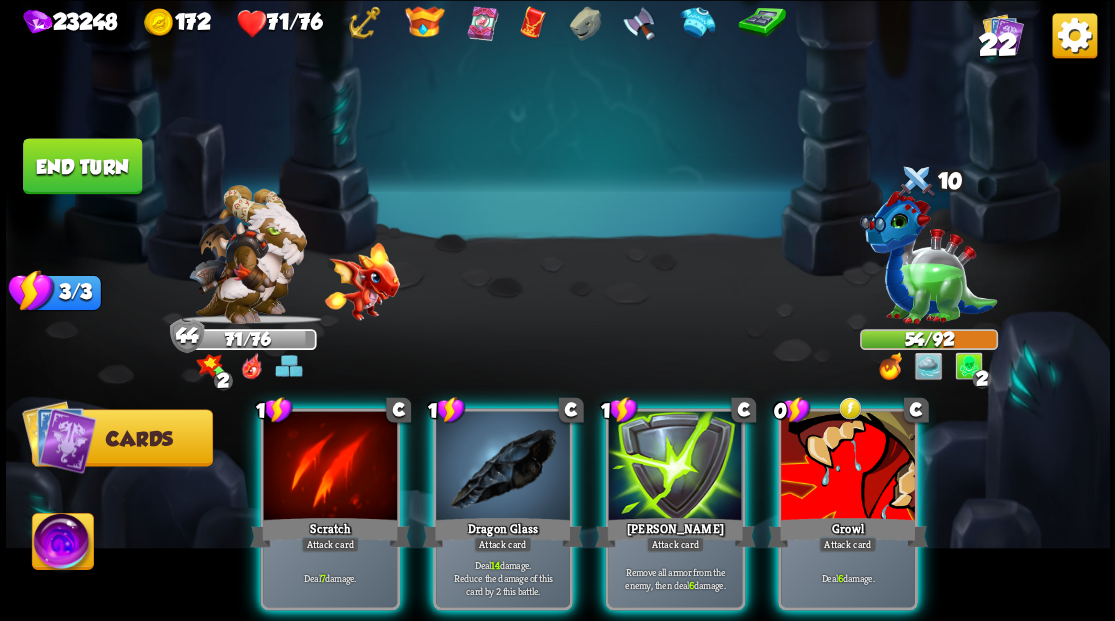 click at bounding box center (848, 467) 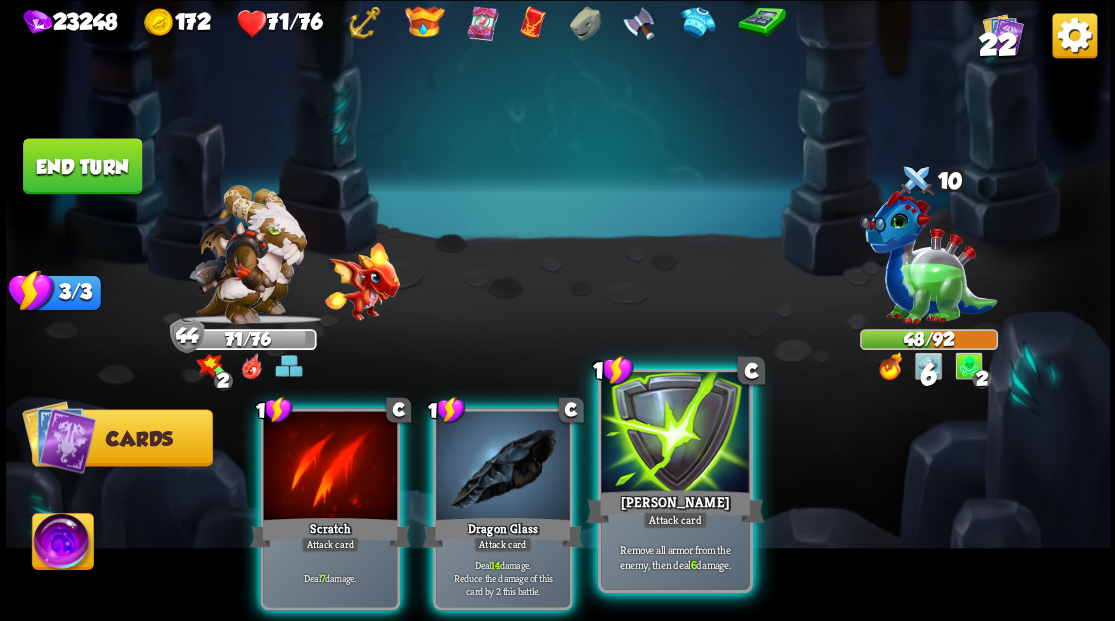 click at bounding box center [675, 434] 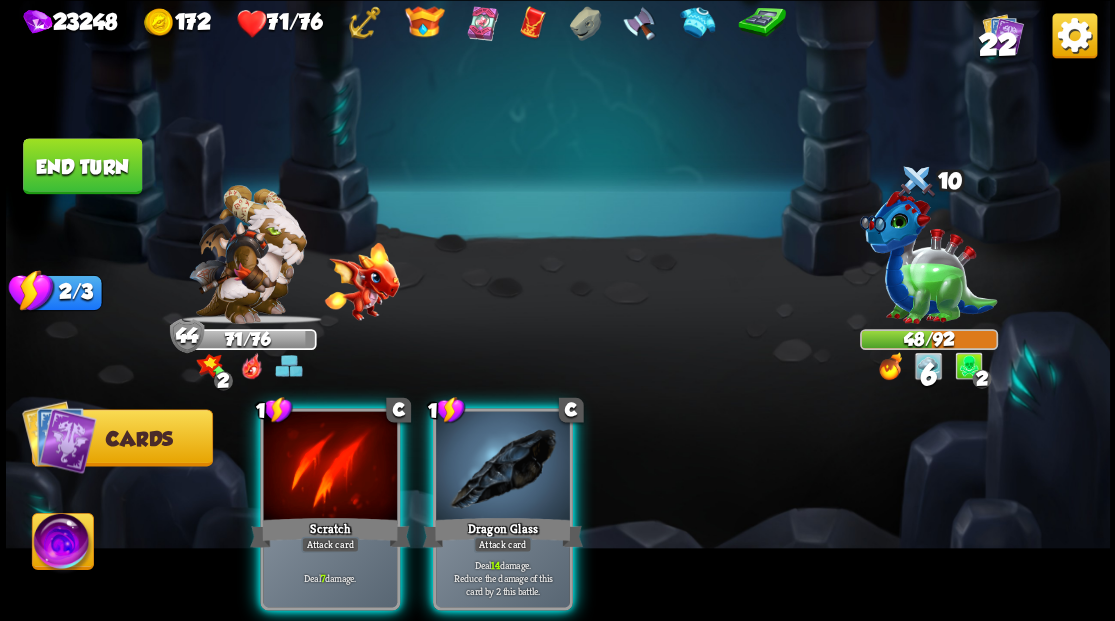 click at bounding box center [503, 467] 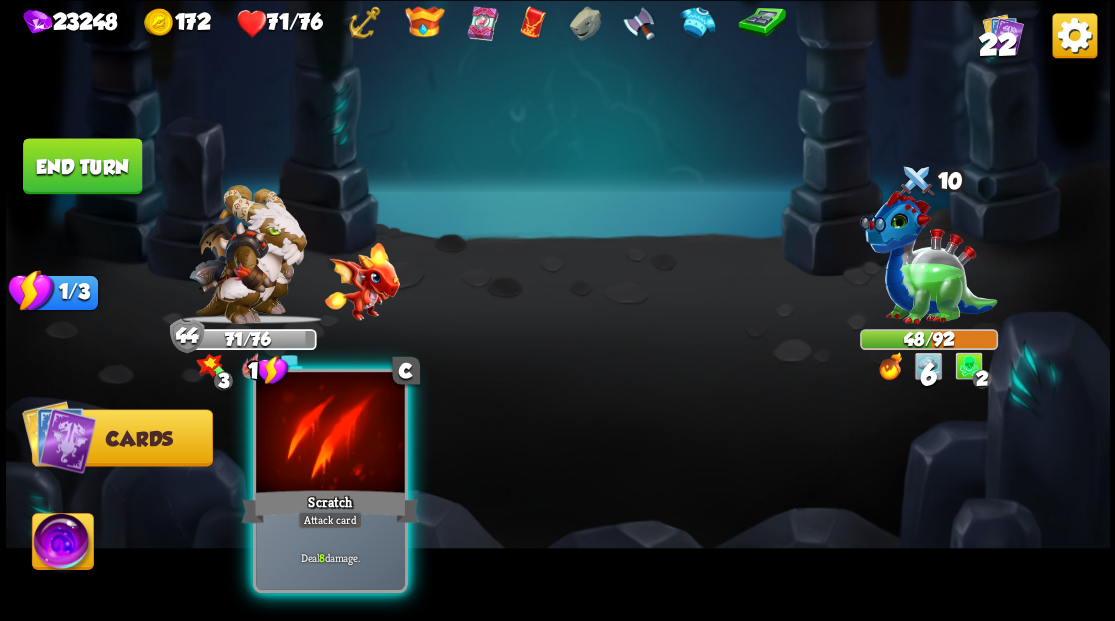 click at bounding box center (330, 434) 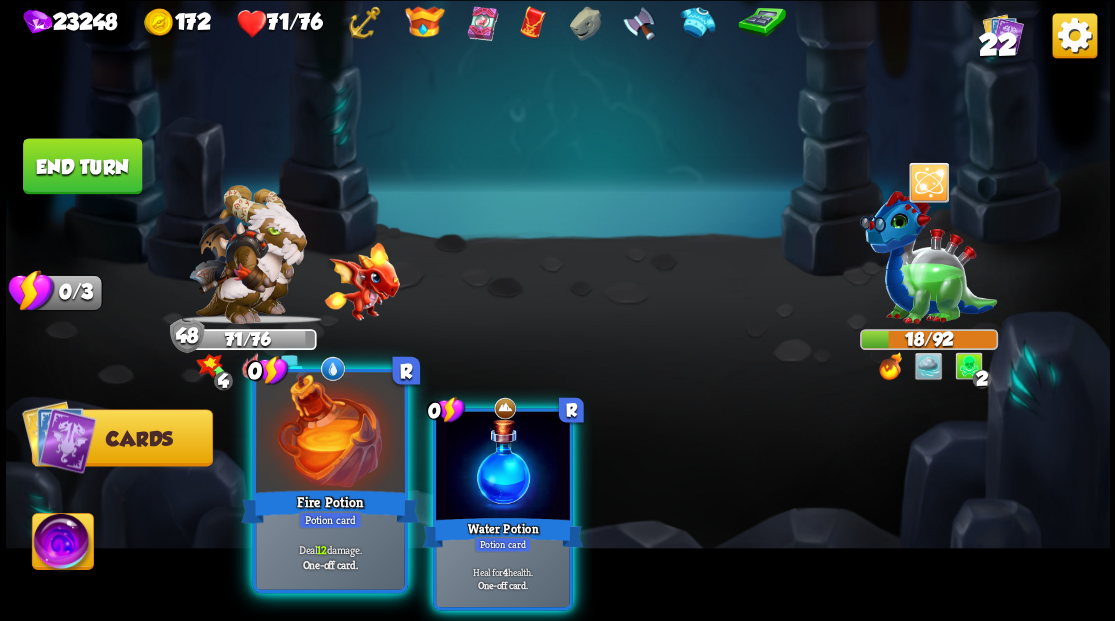 click at bounding box center (330, 434) 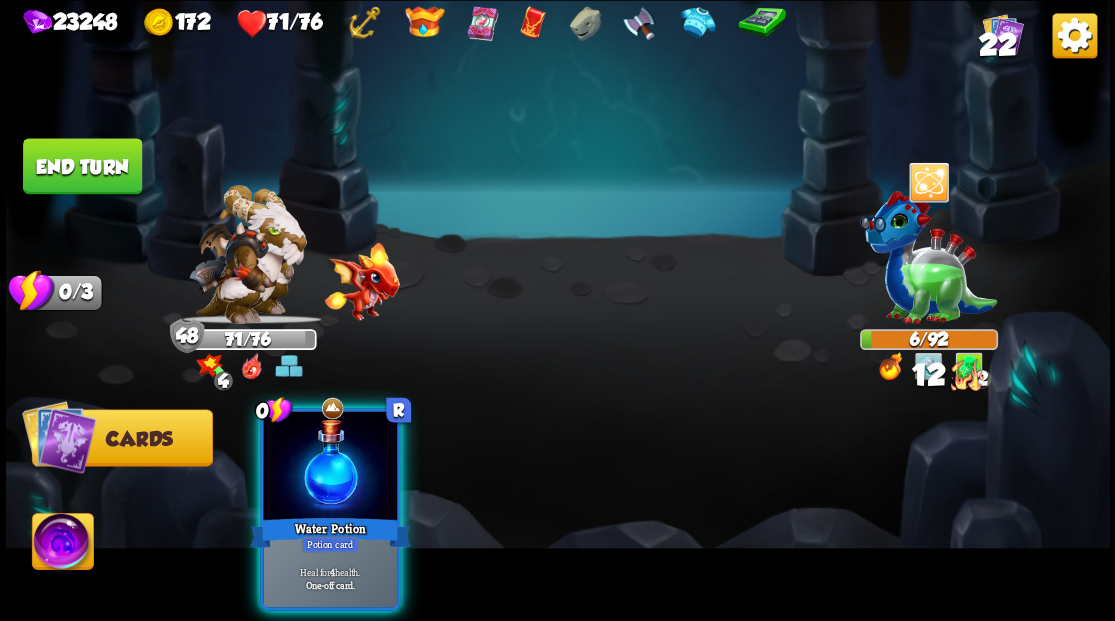 drag, startPoint x: 317, startPoint y: 462, endPoint x: 362, endPoint y: 430, distance: 55.21775 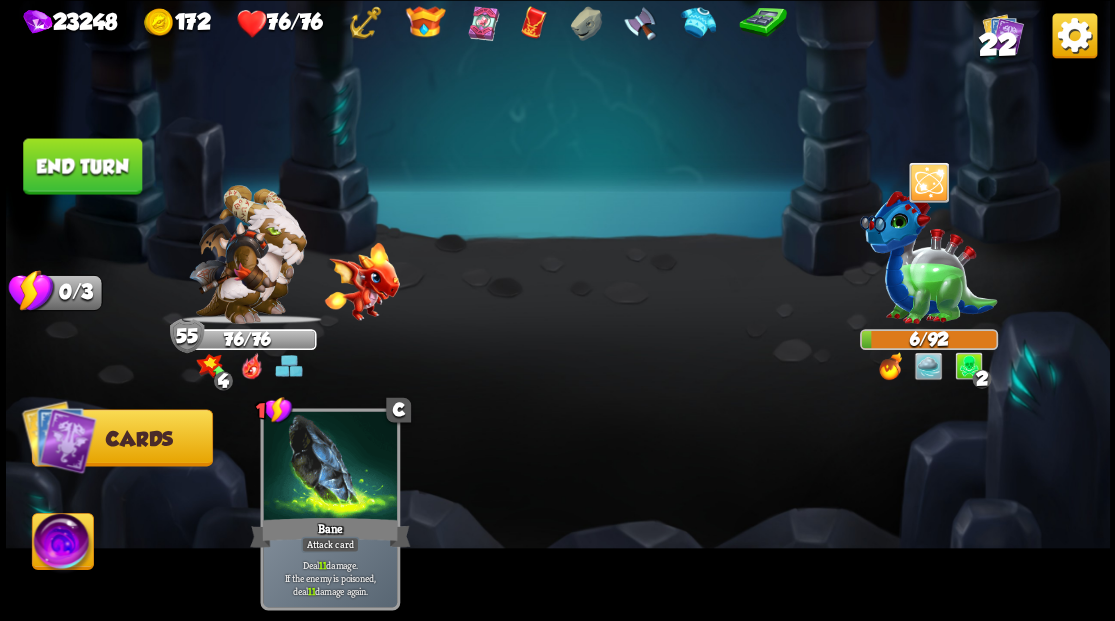 click on "End turn" at bounding box center [82, 166] 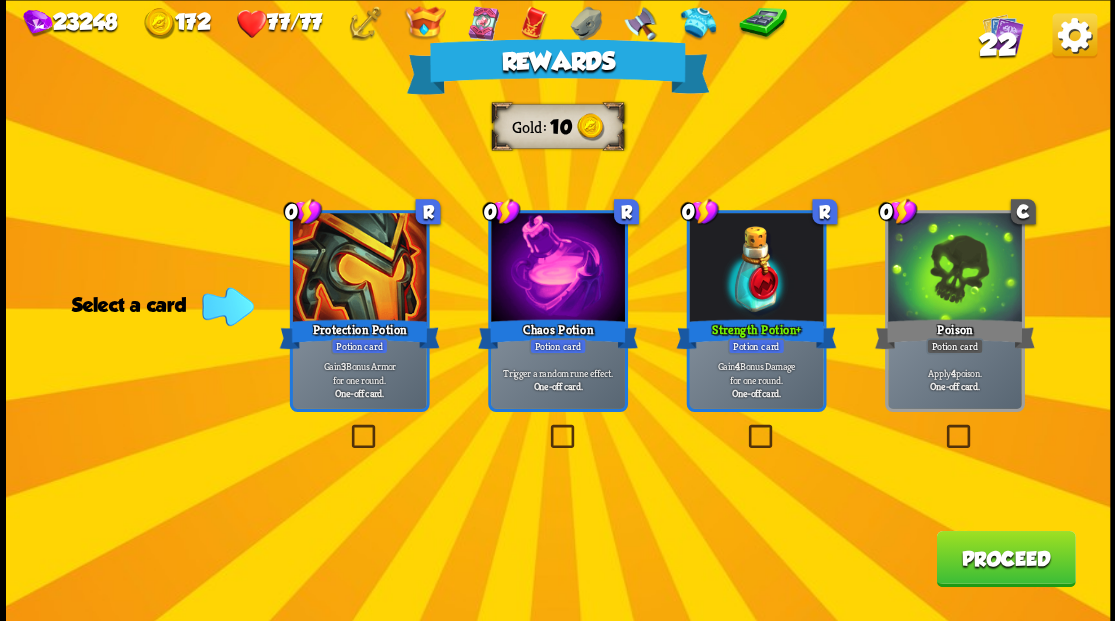 click at bounding box center [546, 427] 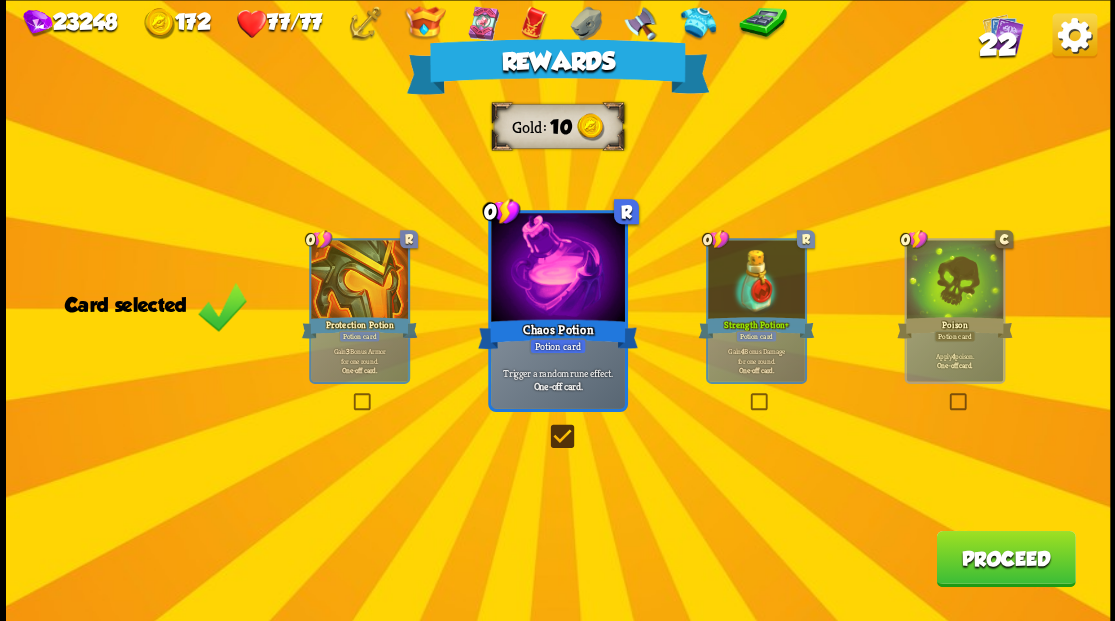 click on "Proceed" at bounding box center (1005, 558) 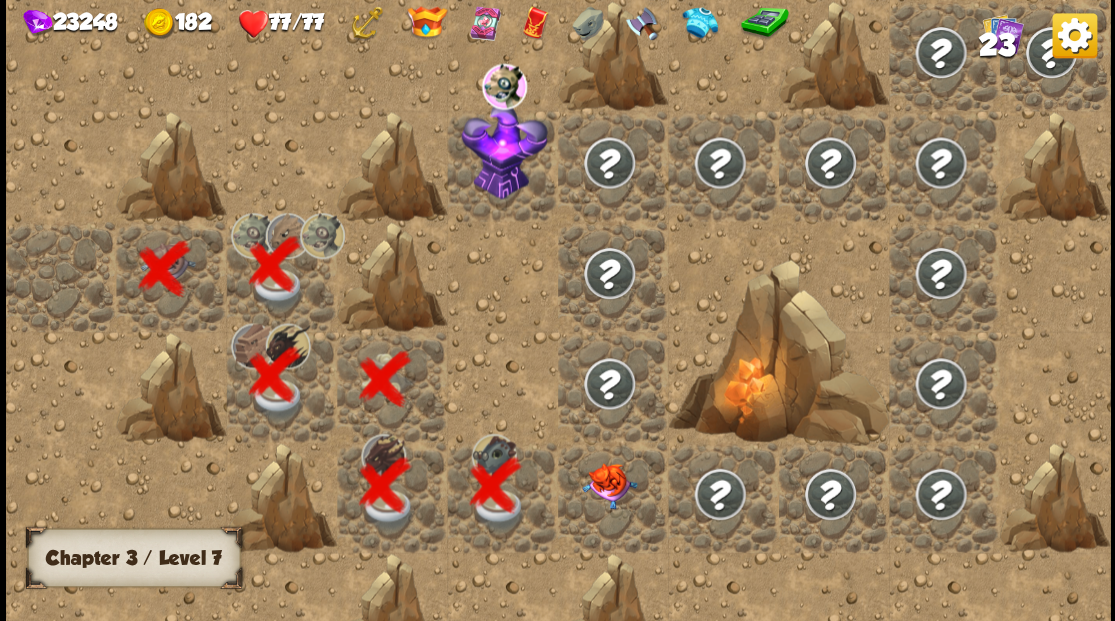 click at bounding box center (609, 485) 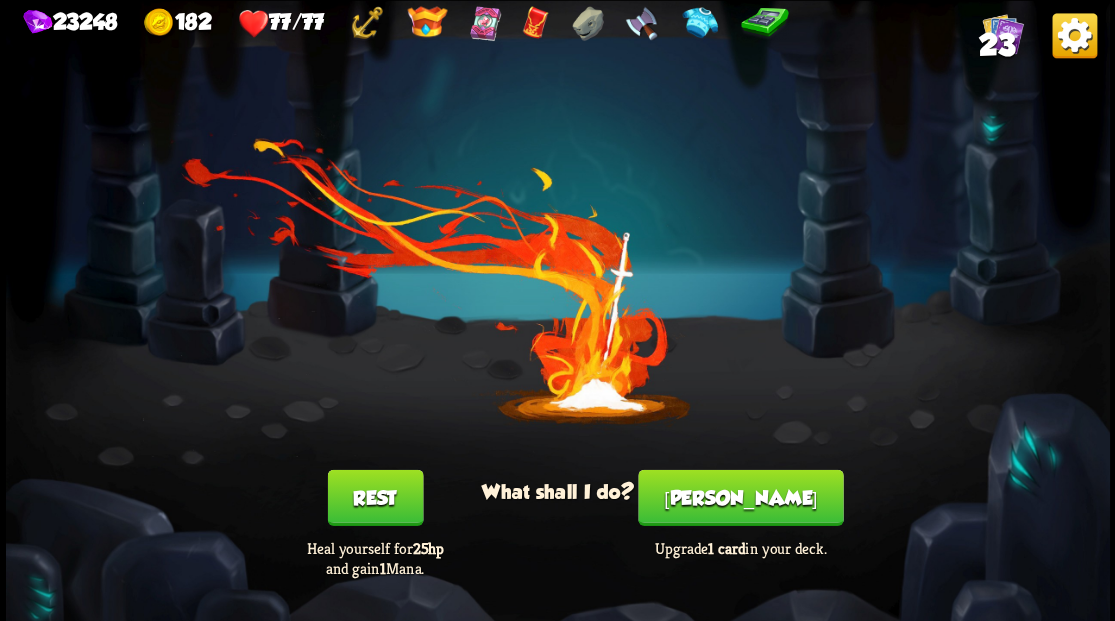 click on "[PERSON_NAME]" at bounding box center (740, 497) 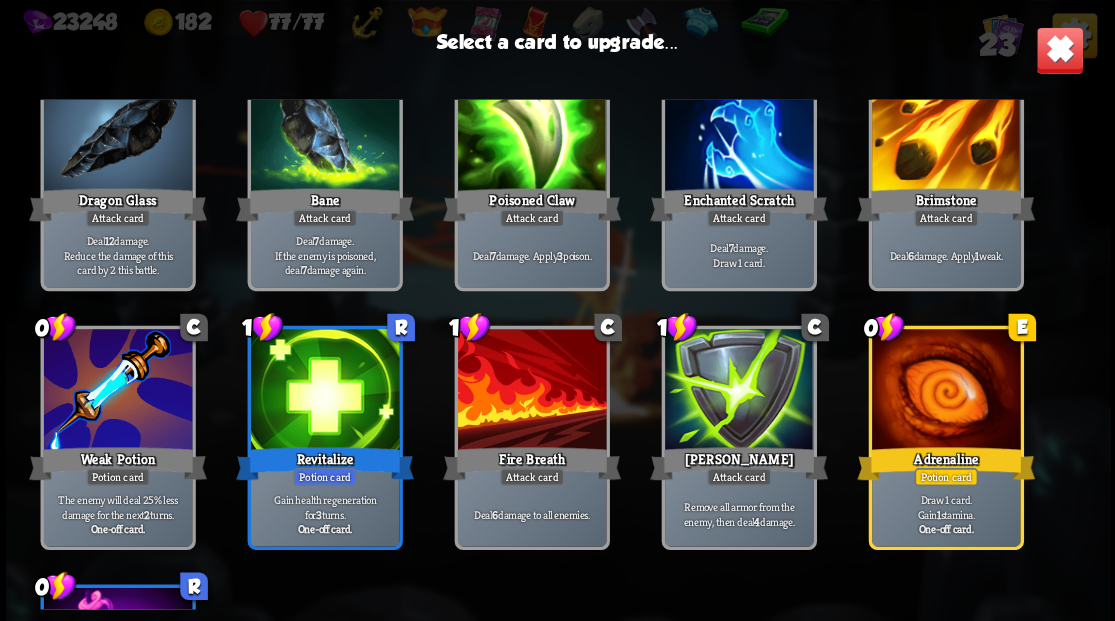 scroll, scrollTop: 400, scrollLeft: 0, axis: vertical 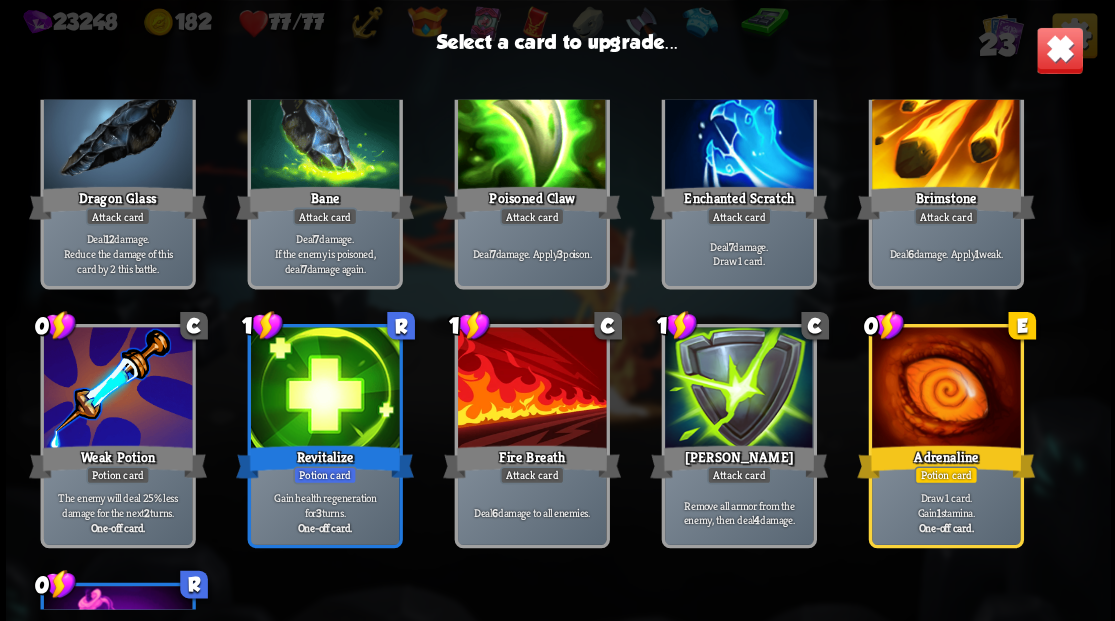 click at bounding box center (945, 389) 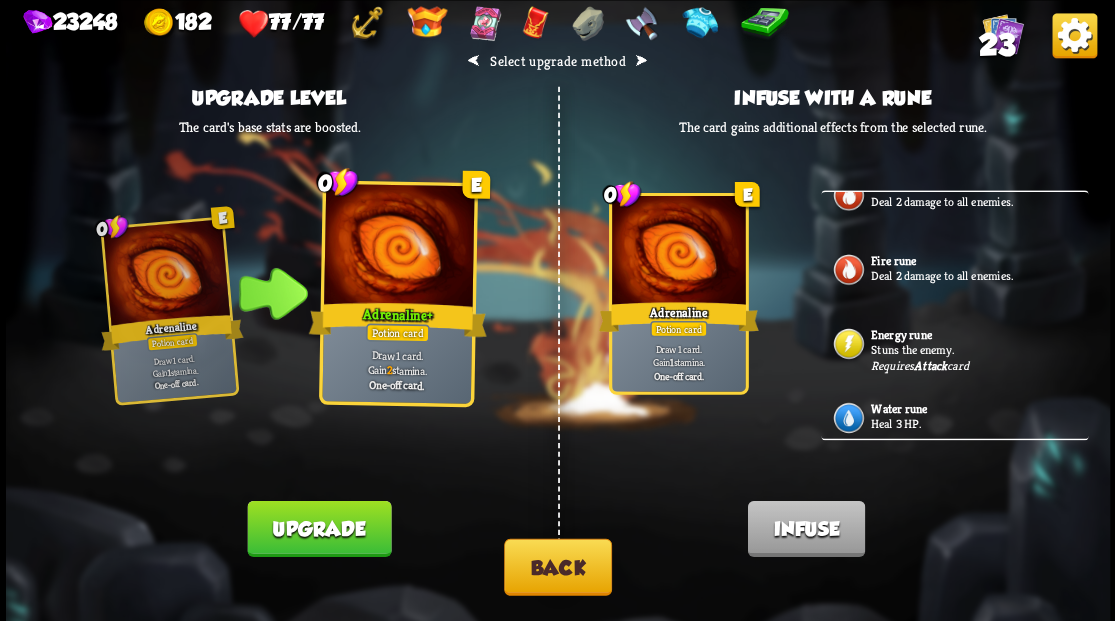scroll, scrollTop: 533, scrollLeft: 0, axis: vertical 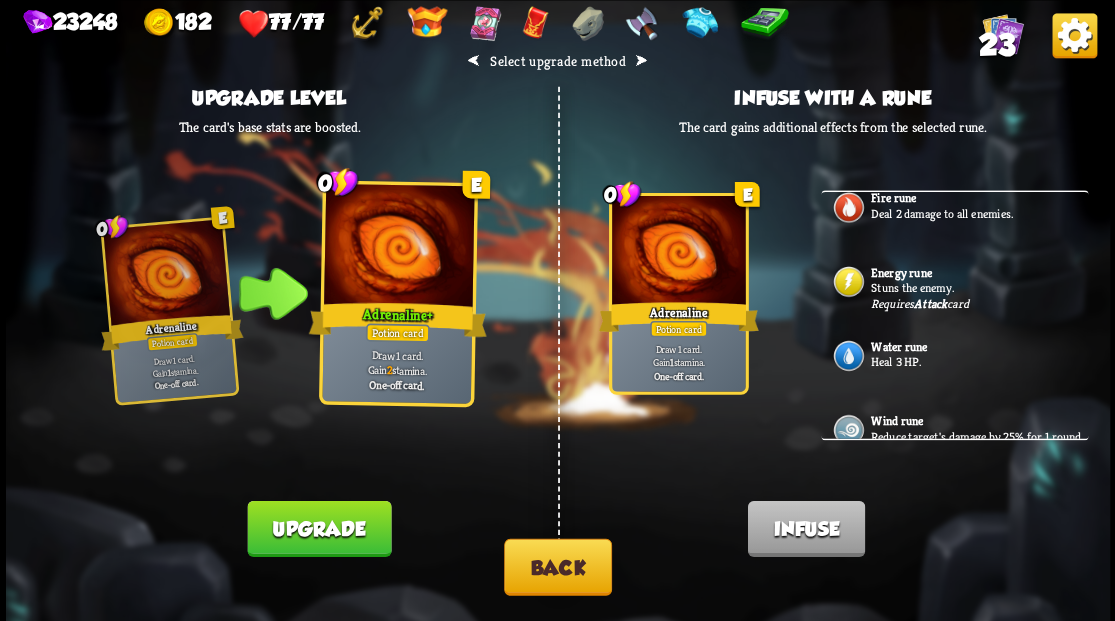 click on "Back" at bounding box center (558, 566) 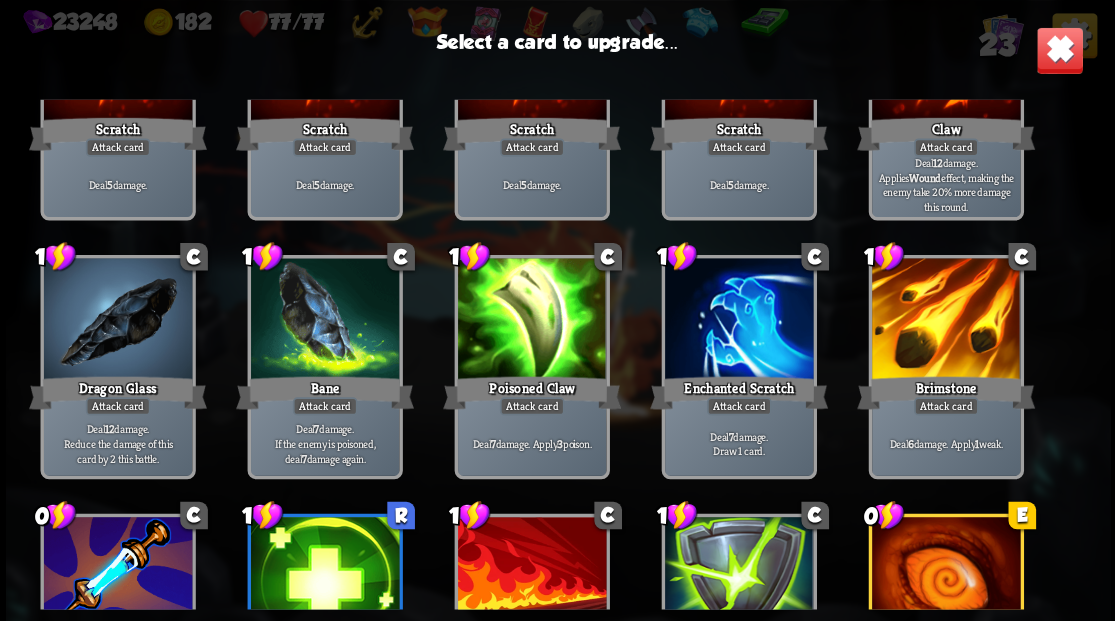 scroll, scrollTop: 200, scrollLeft: 0, axis: vertical 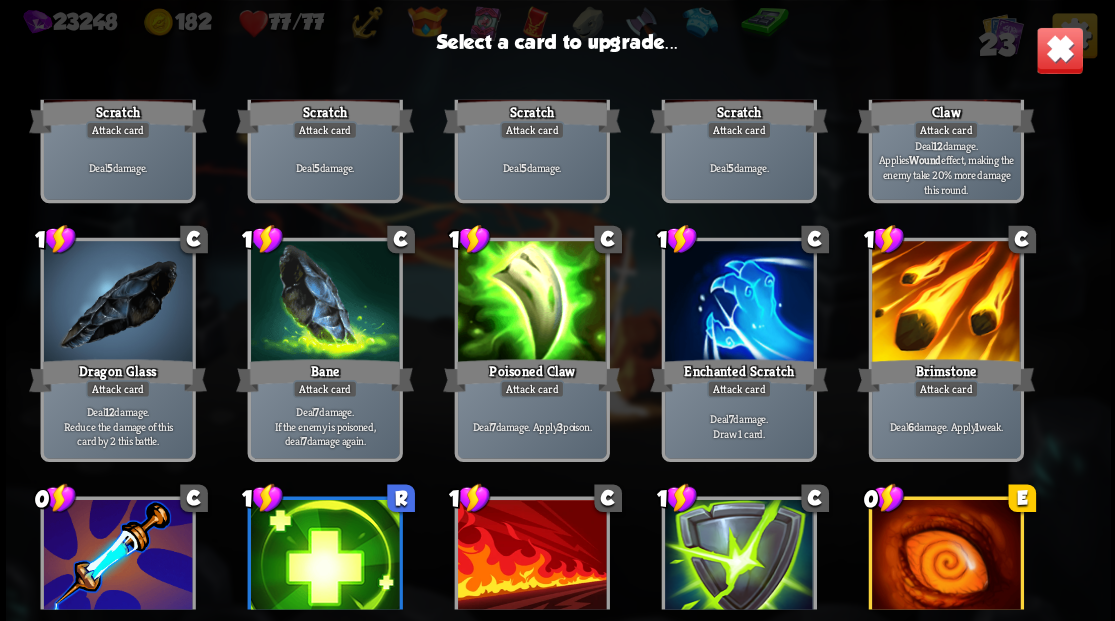 click at bounding box center (117, 303) 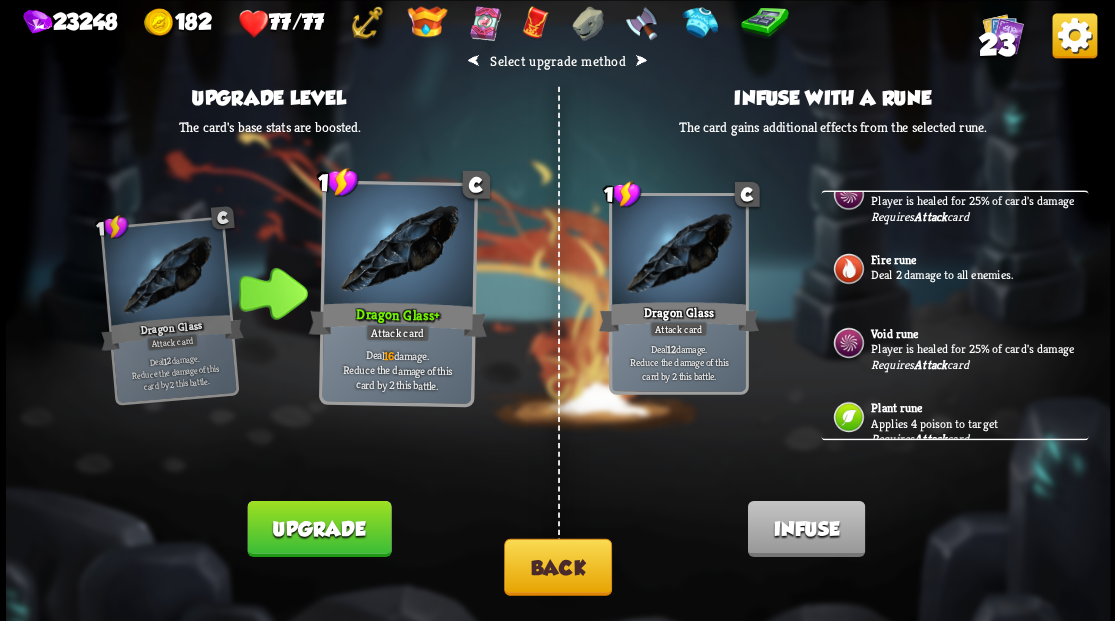 scroll, scrollTop: 0, scrollLeft: 0, axis: both 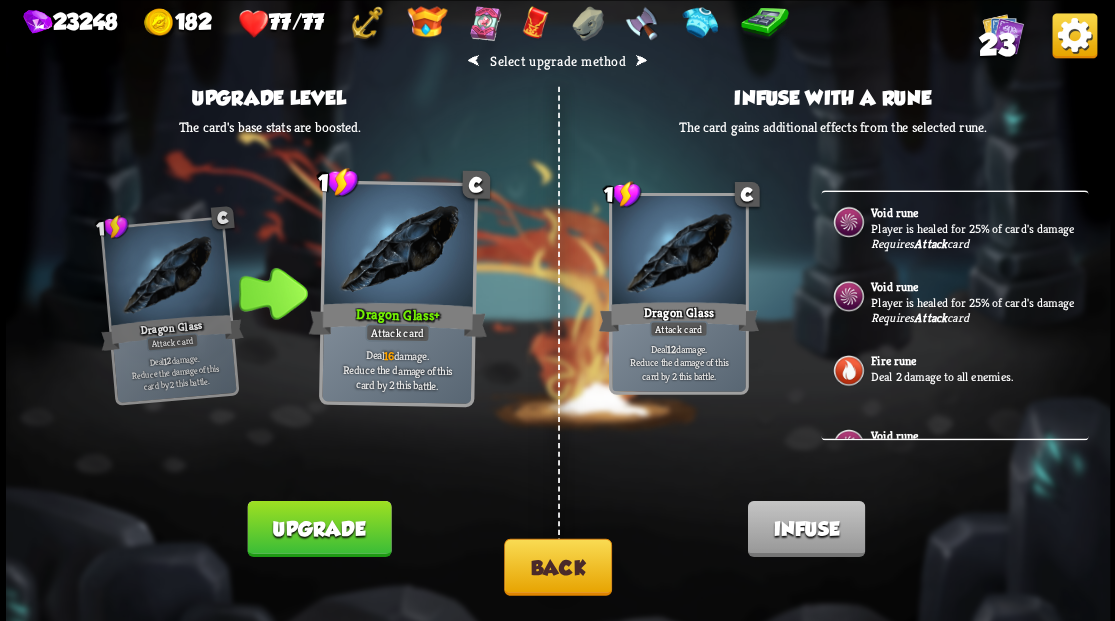 click on "Player is healed for 25% of card's damage" at bounding box center [977, 228] 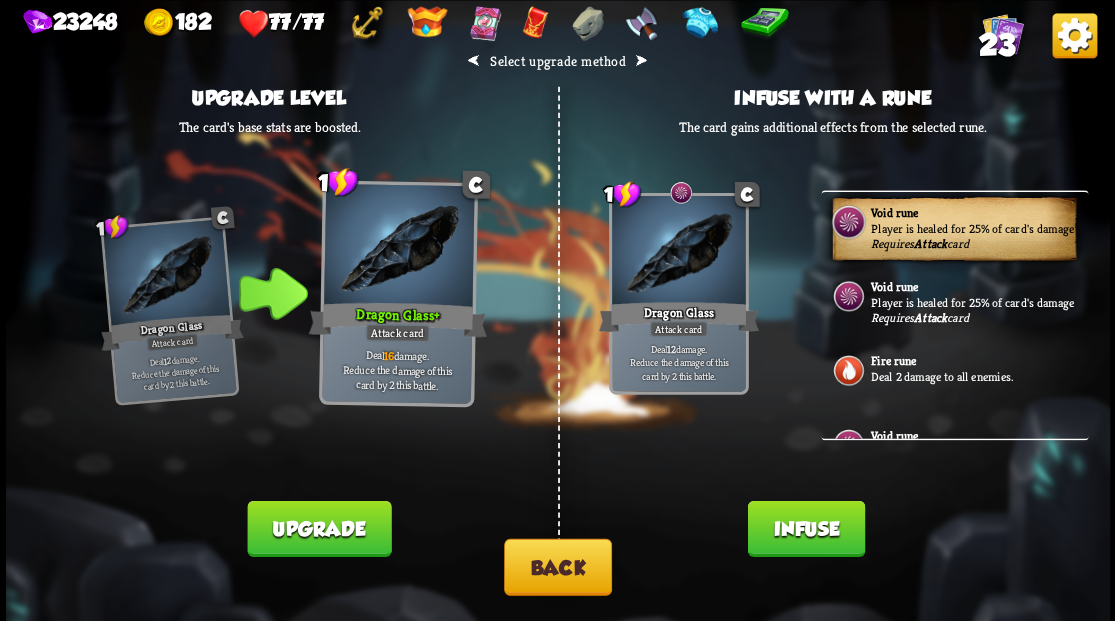 click on "Infuse" at bounding box center [805, 528] 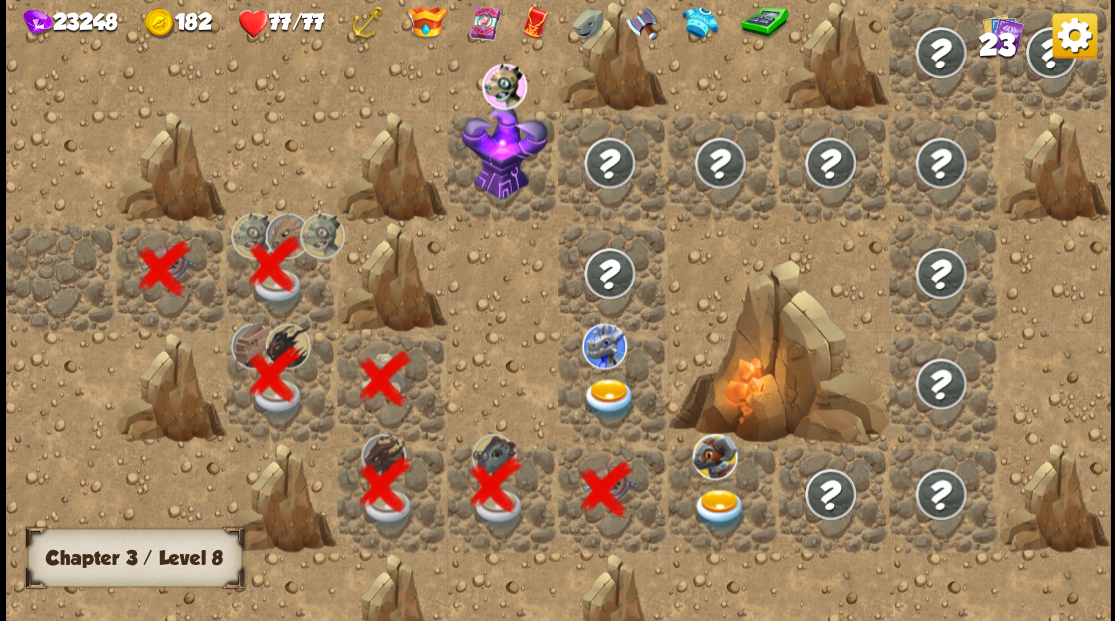 click at bounding box center [609, 399] 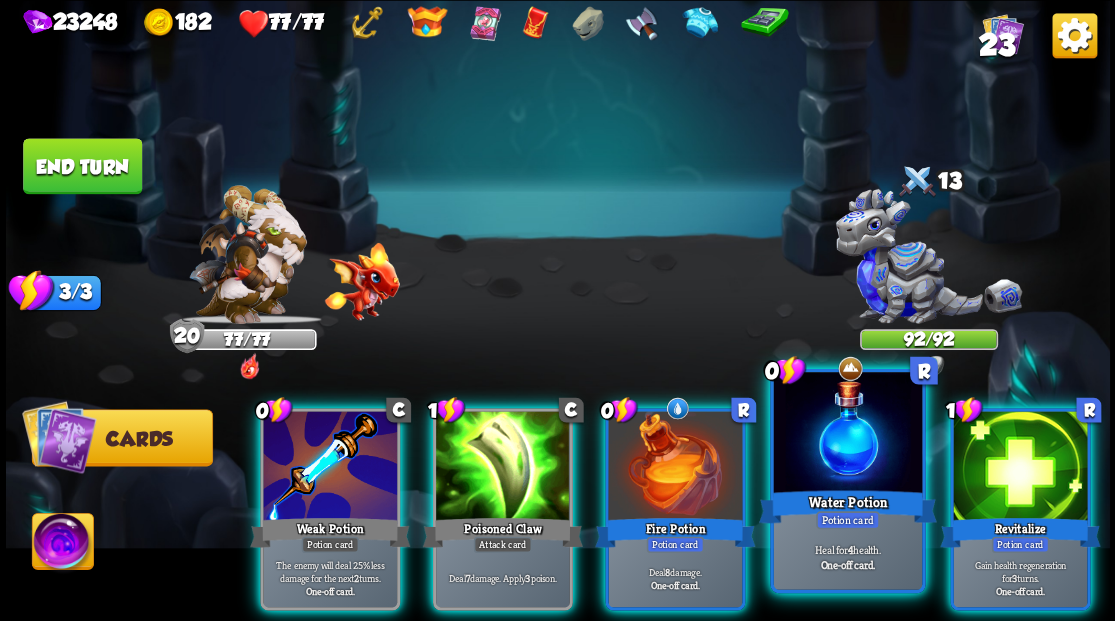 click at bounding box center [847, 434] 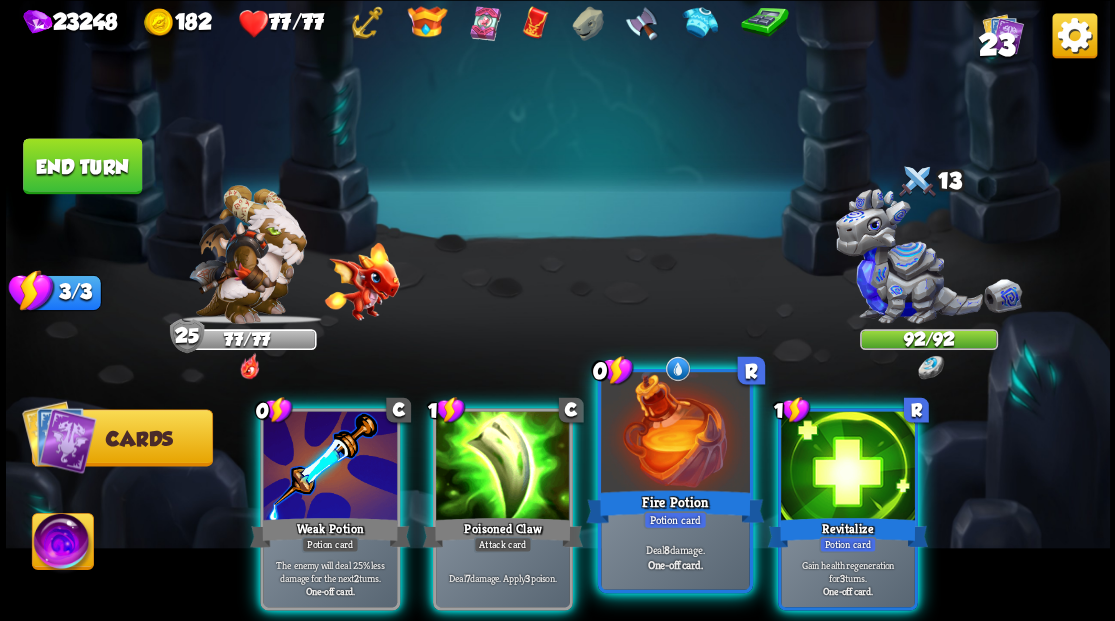 click at bounding box center [675, 434] 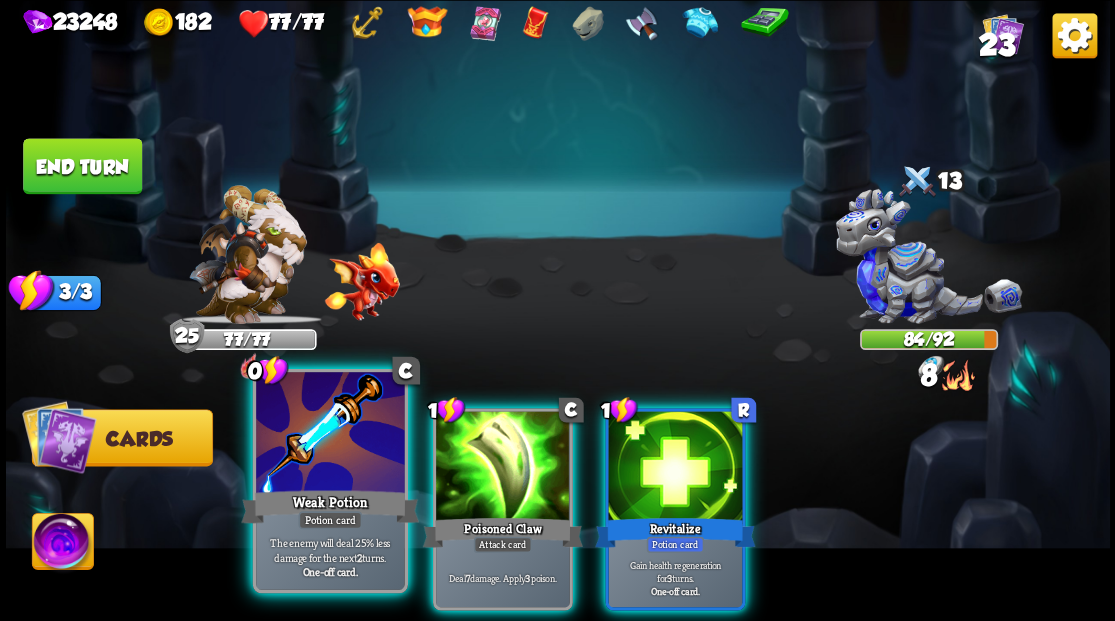 click at bounding box center (330, 434) 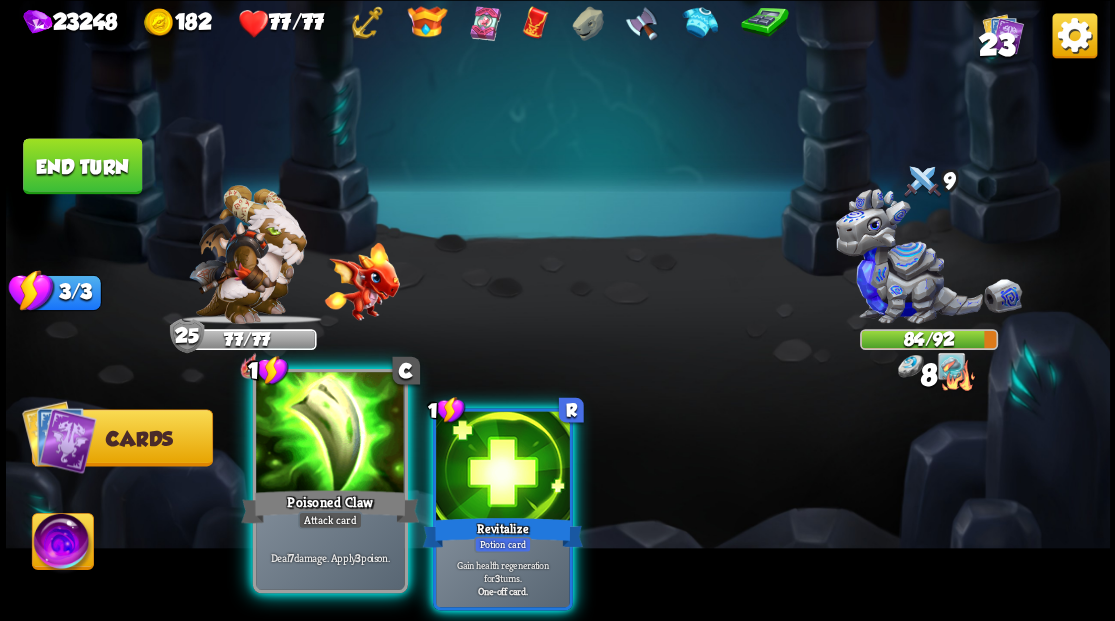 click at bounding box center [330, 434] 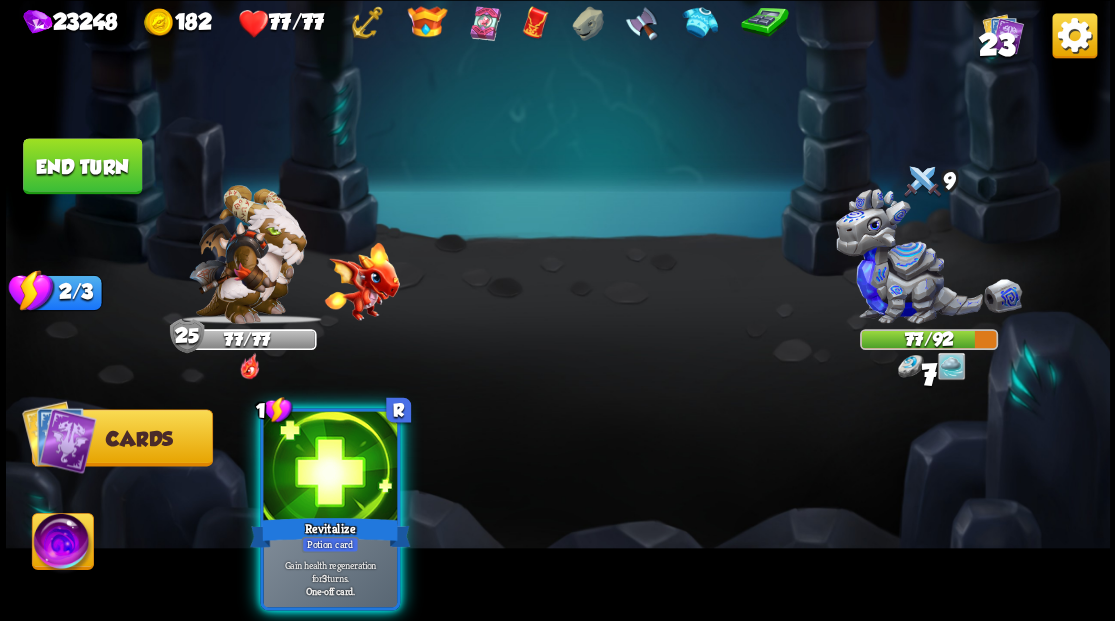click at bounding box center [330, 467] 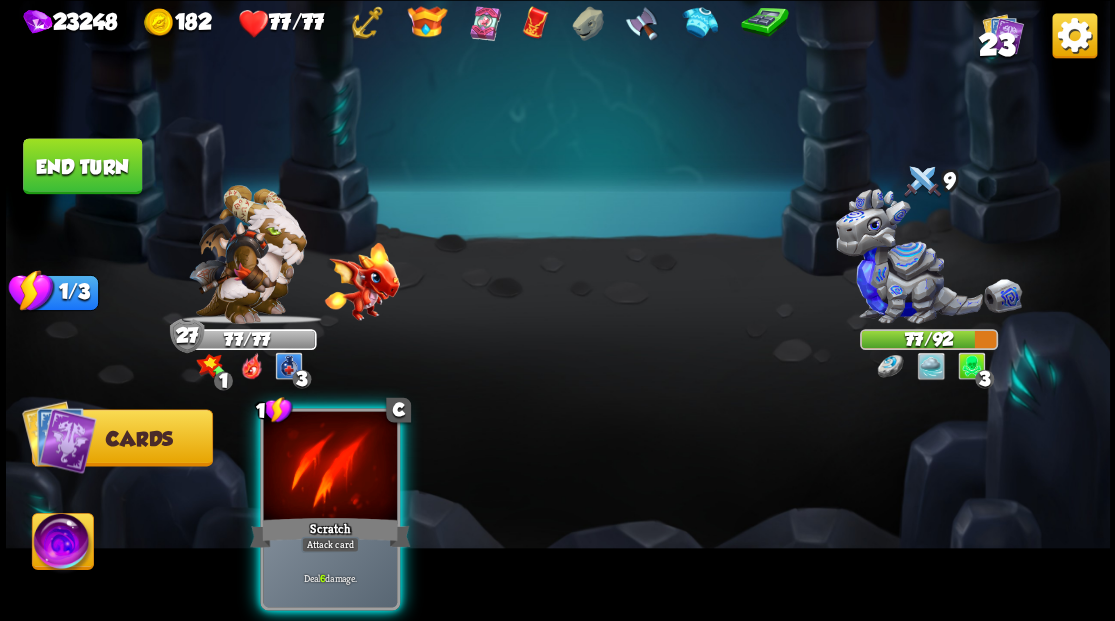 drag, startPoint x: 350, startPoint y: 448, endPoint x: 349, endPoint y: 437, distance: 11.045361 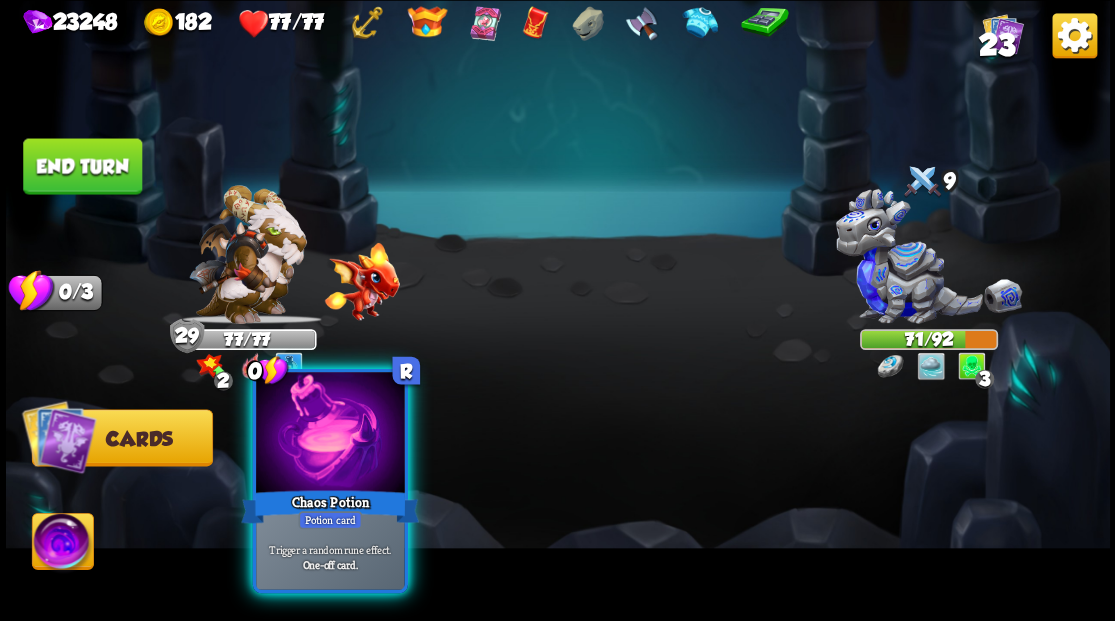 click at bounding box center [330, 434] 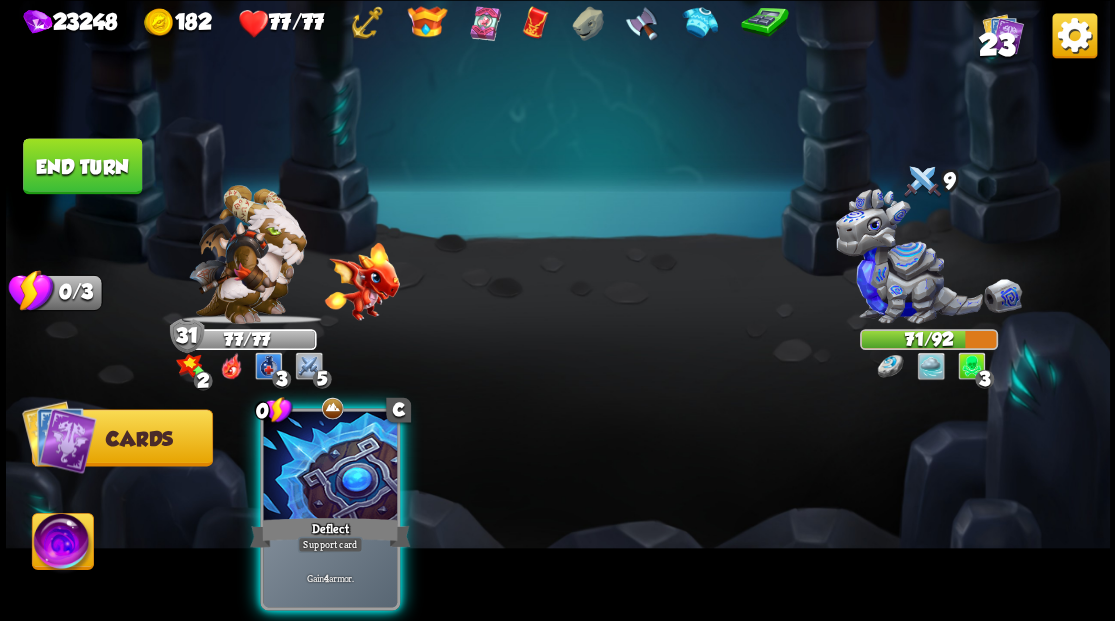 drag, startPoint x: 315, startPoint y: 446, endPoint x: 390, endPoint y: 409, distance: 83.630135 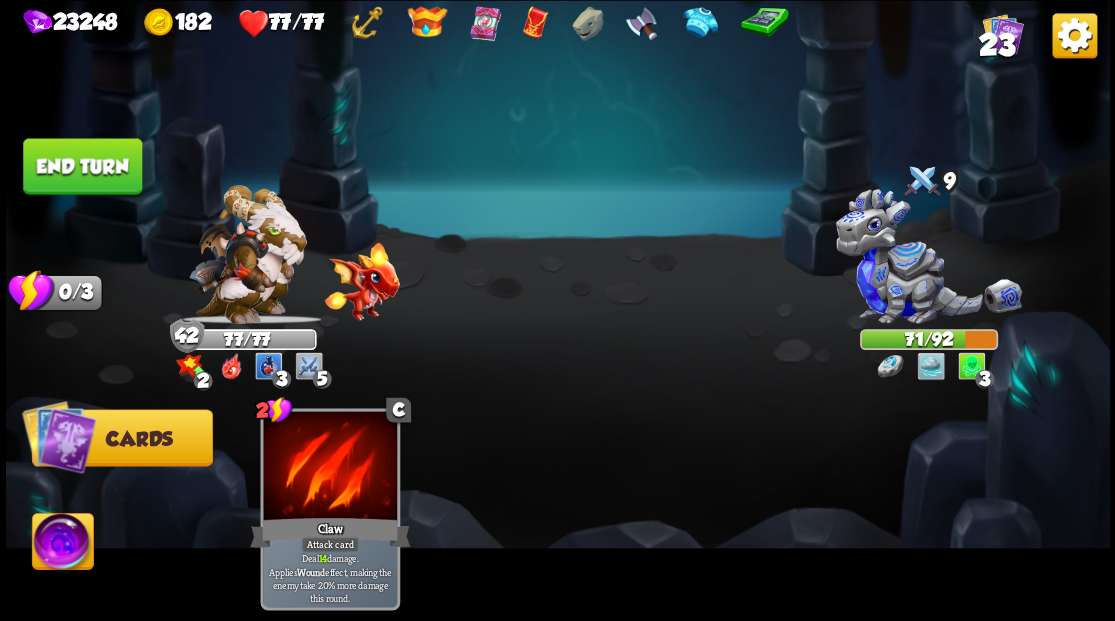 click on "End turn" at bounding box center (82, 166) 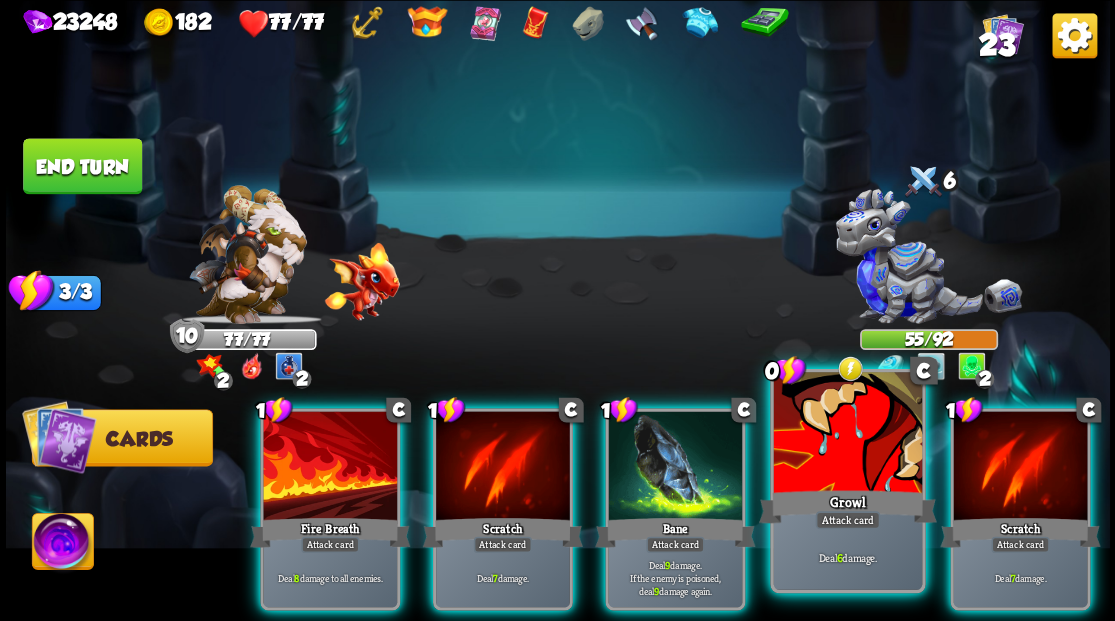 click at bounding box center [847, 434] 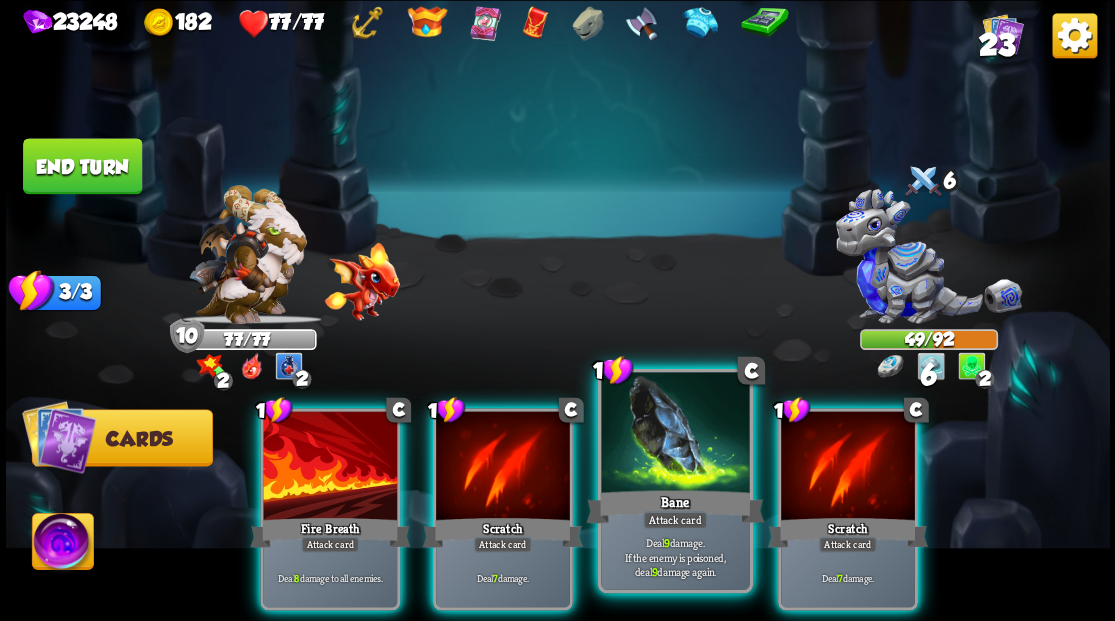 click at bounding box center [675, 434] 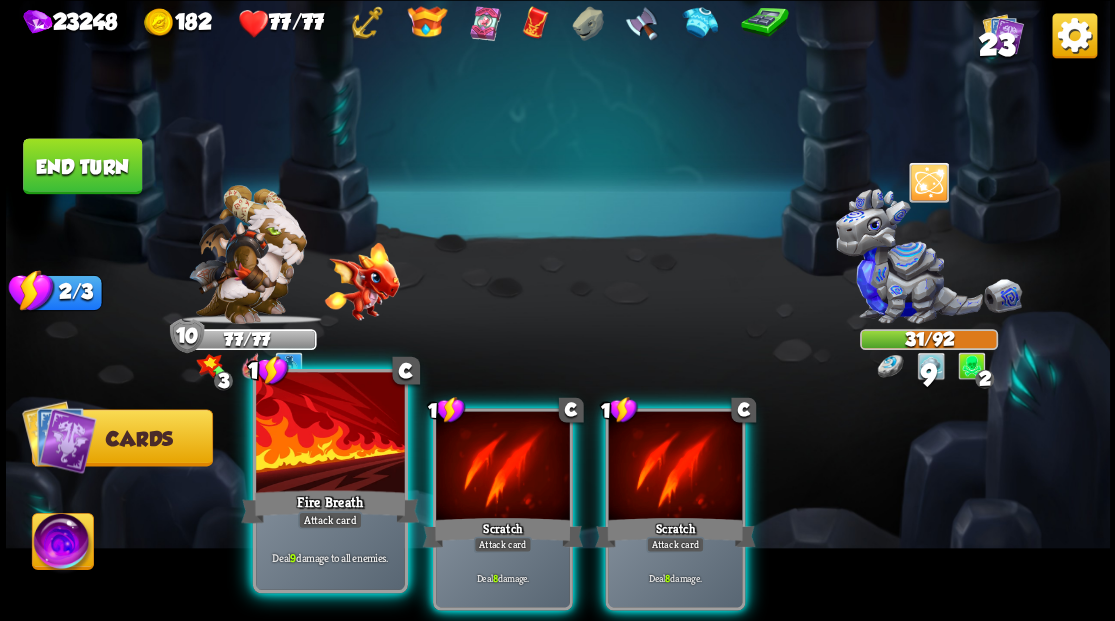 click at bounding box center [330, 434] 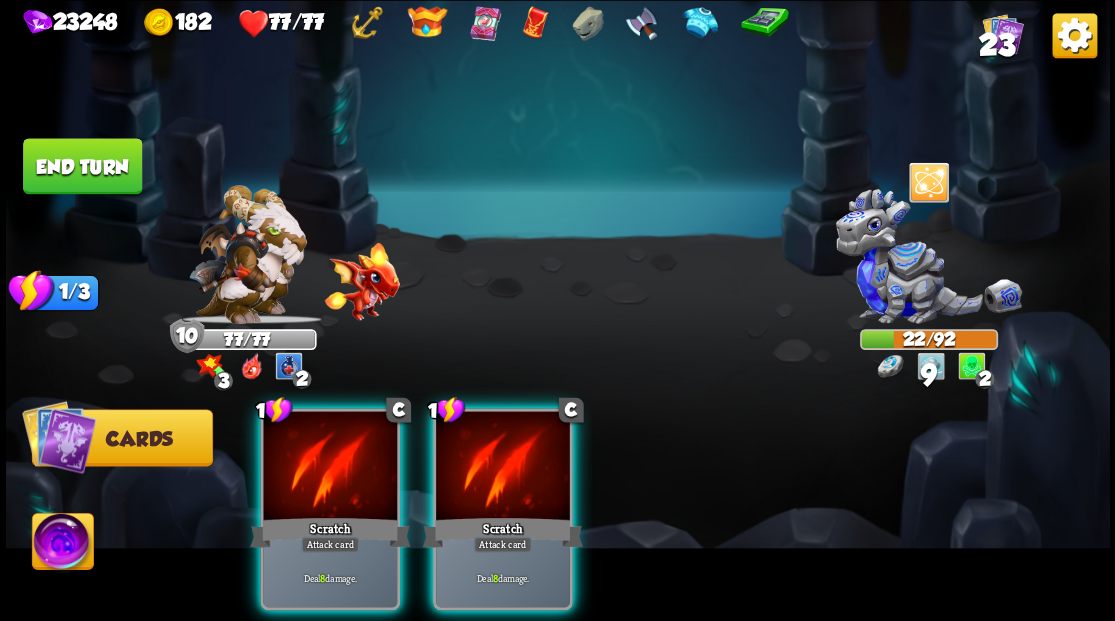 click at bounding box center [330, 467] 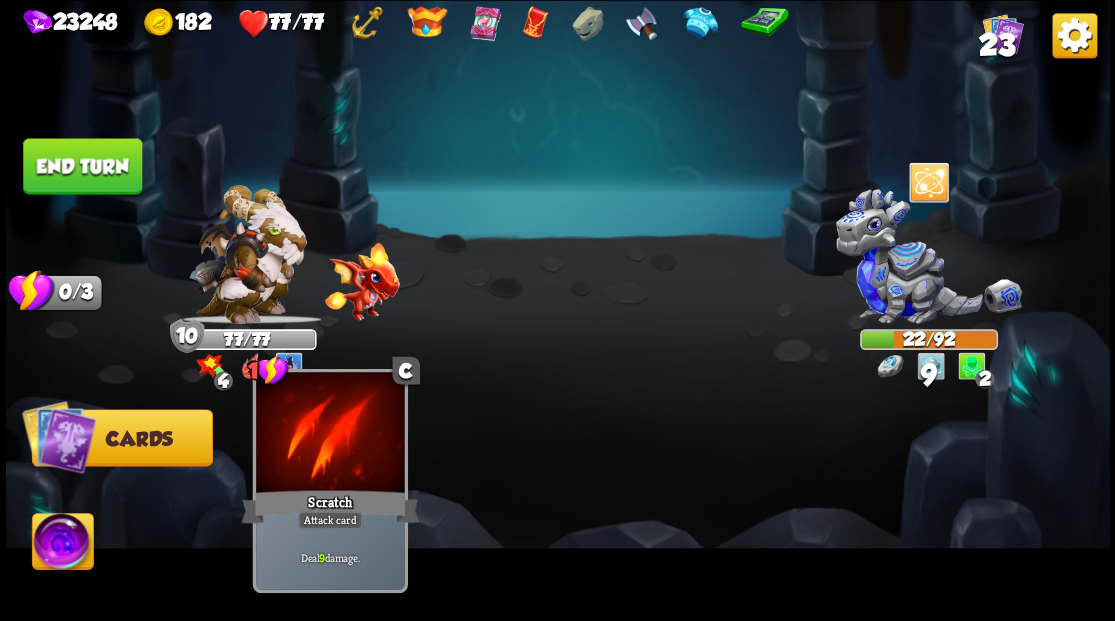 click at bounding box center [330, 434] 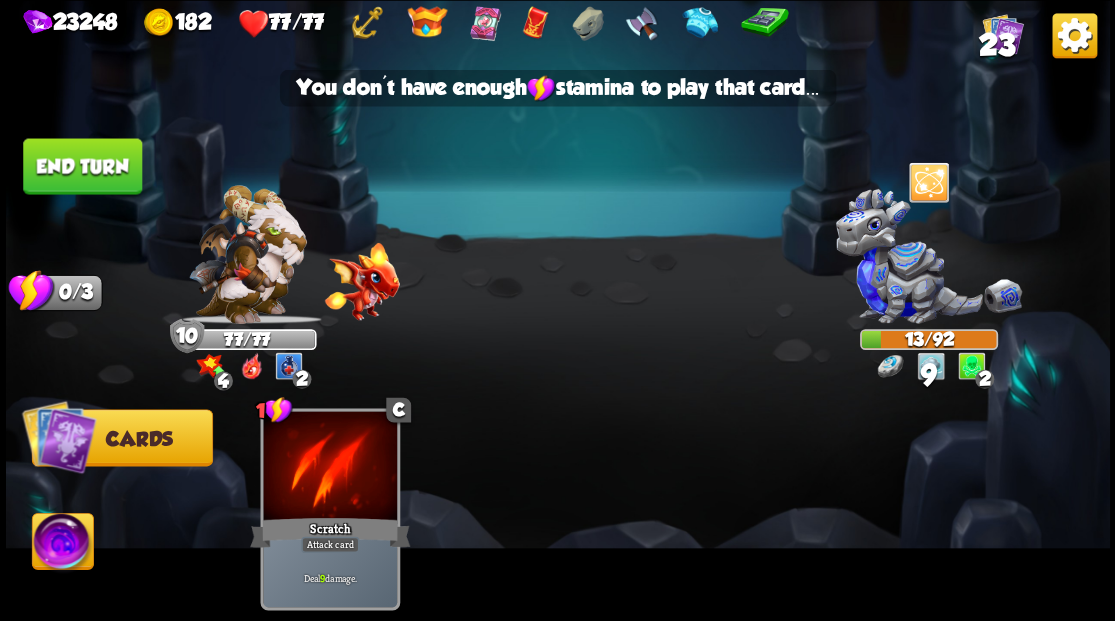 drag, startPoint x: 106, startPoint y: 160, endPoint x: 132, endPoint y: 170, distance: 27.856777 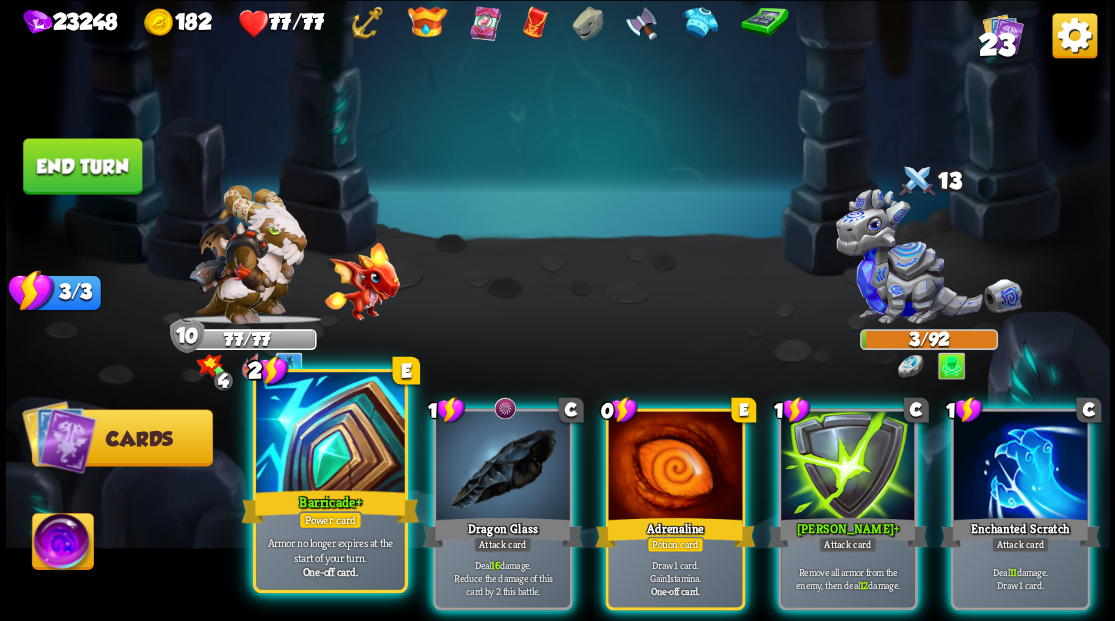 click at bounding box center (330, 434) 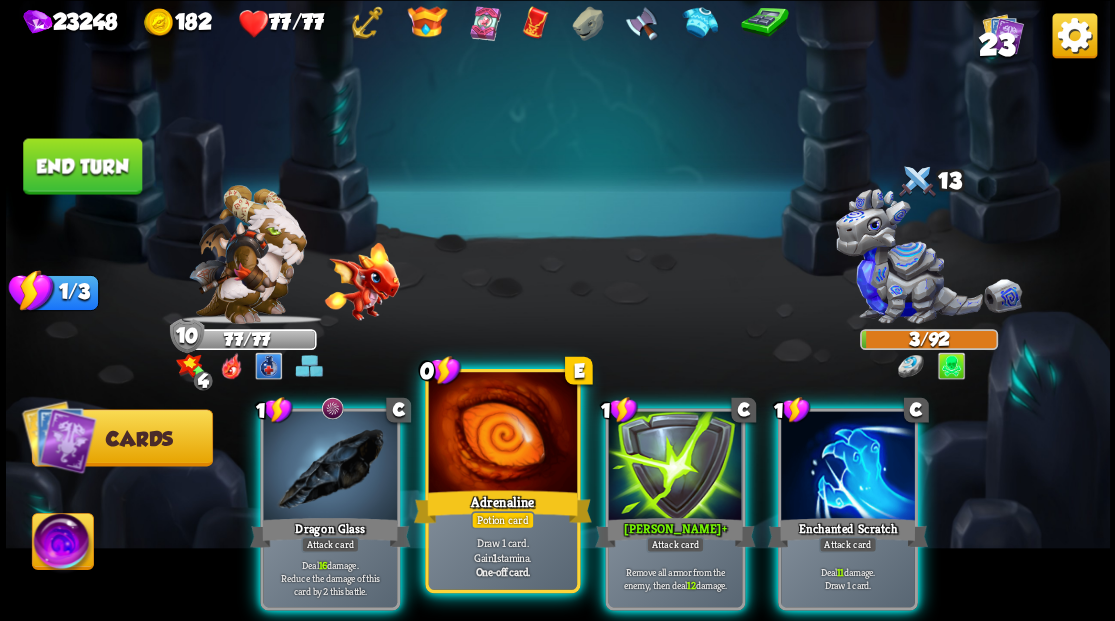 click at bounding box center [502, 434] 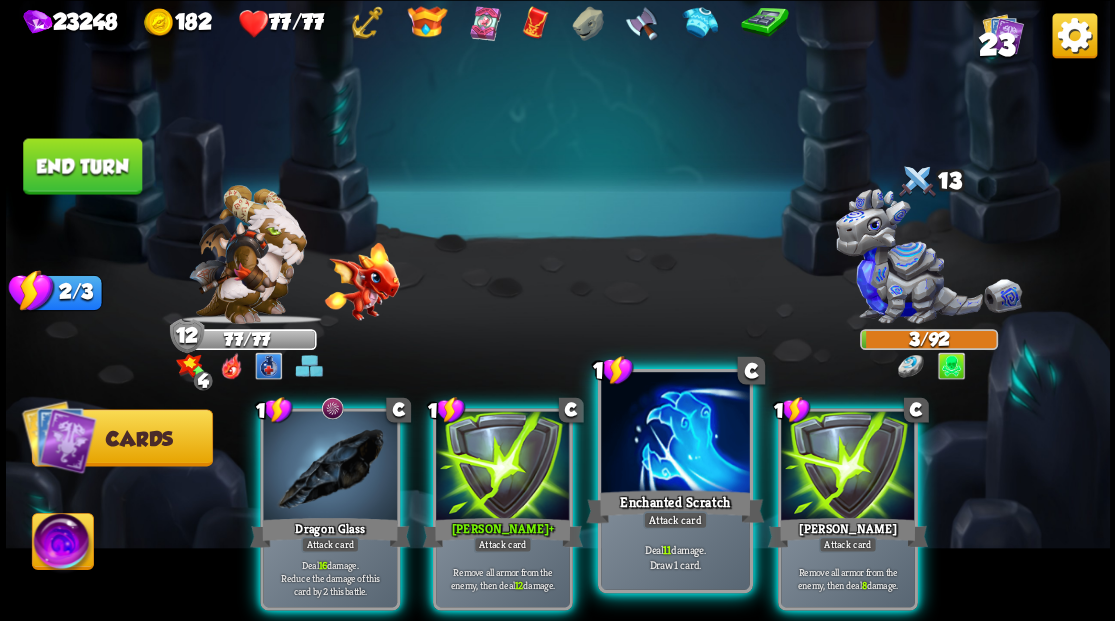 click at bounding box center (675, 434) 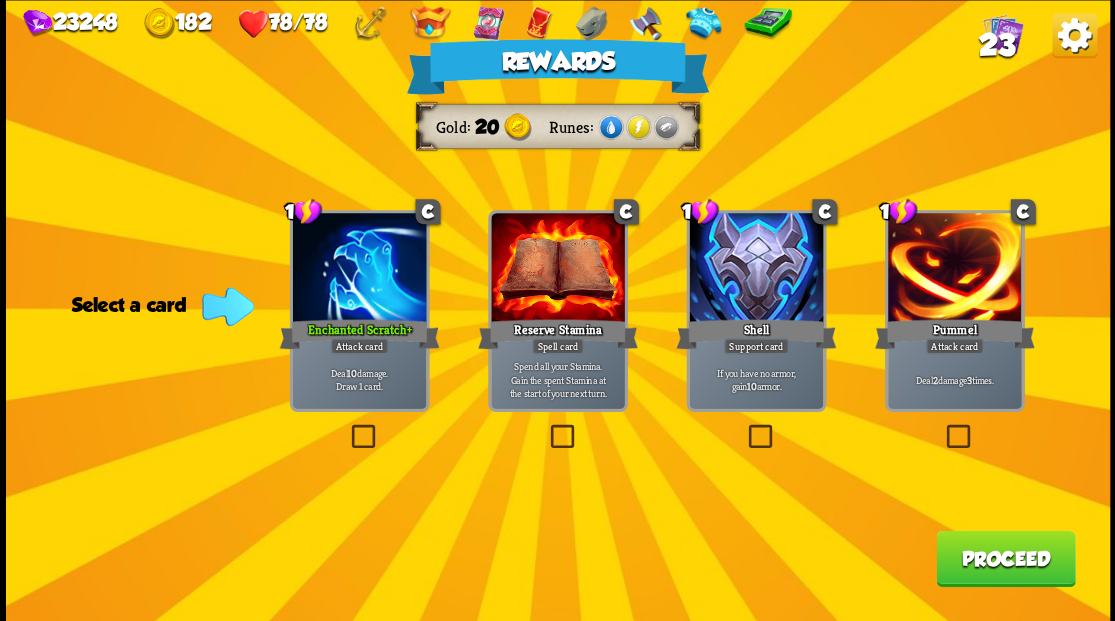 click on "Proceed" at bounding box center [1005, 558] 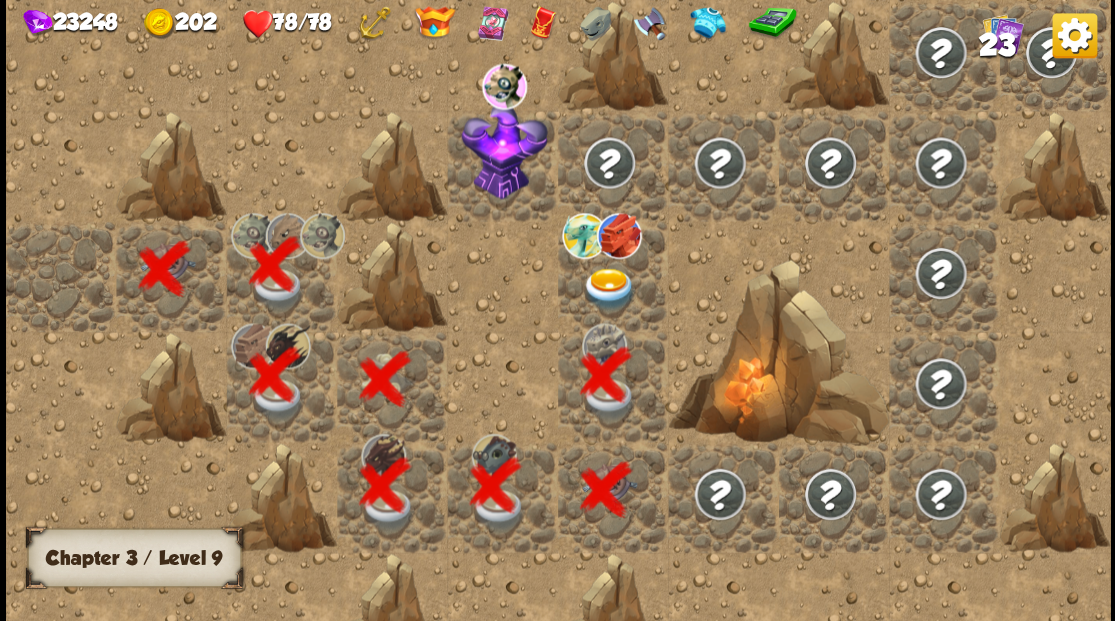 click at bounding box center [609, 288] 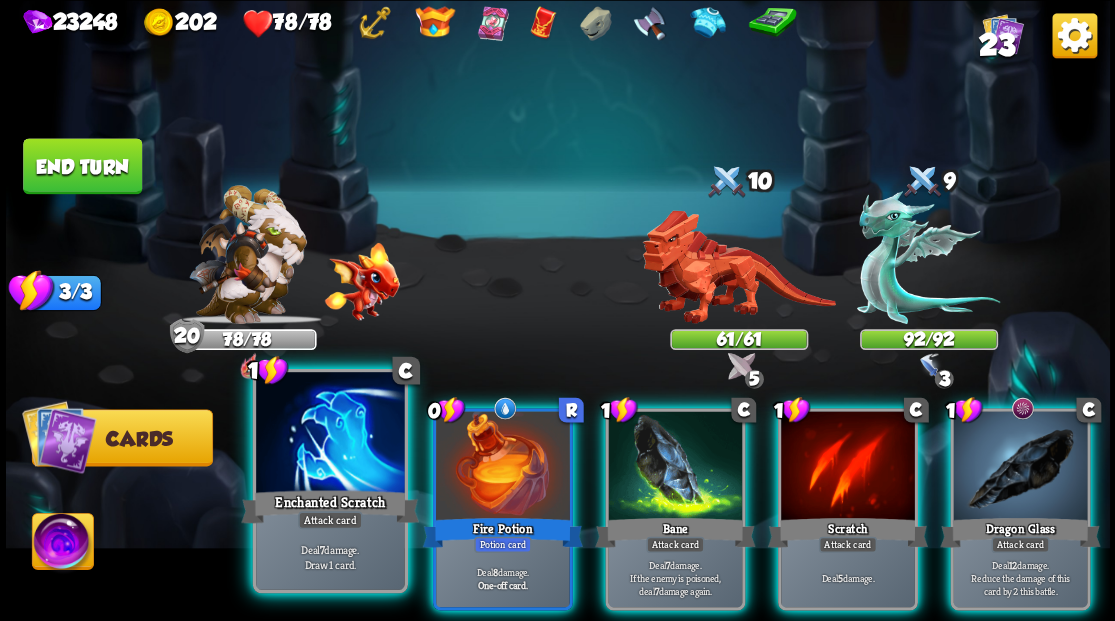 click at bounding box center [330, 434] 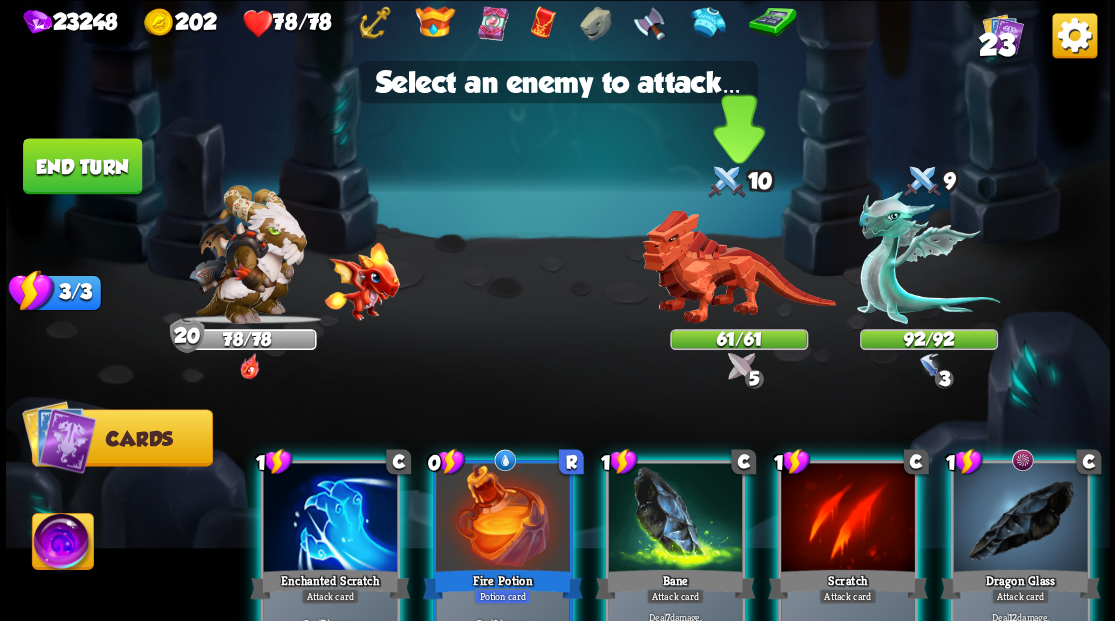 click at bounding box center [738, 267] 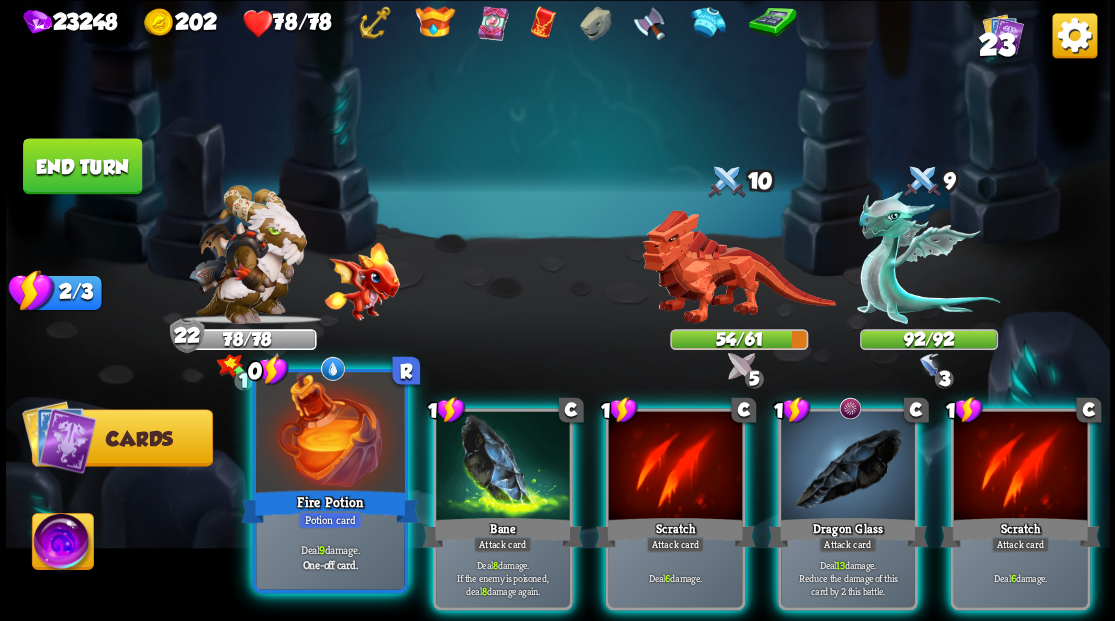 click at bounding box center (330, 434) 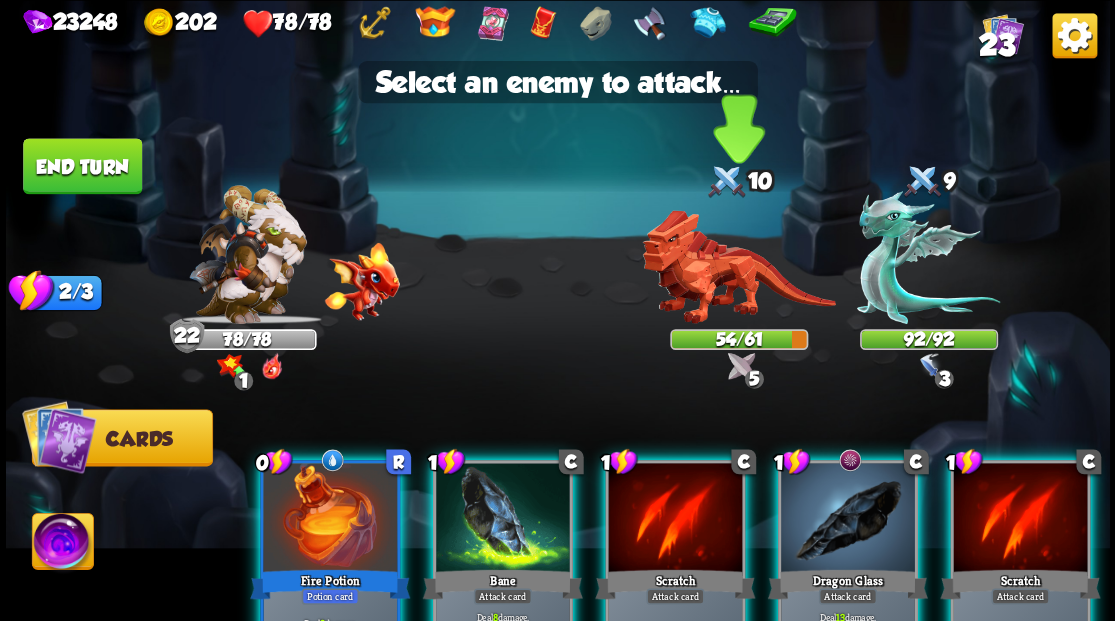 click at bounding box center [738, 267] 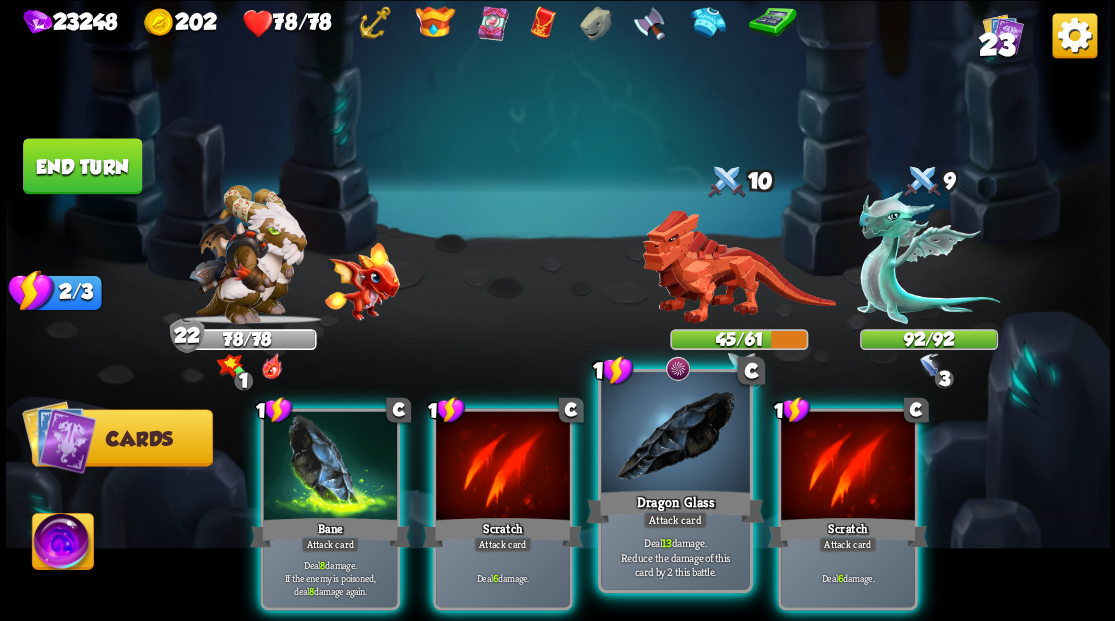 click at bounding box center (675, 434) 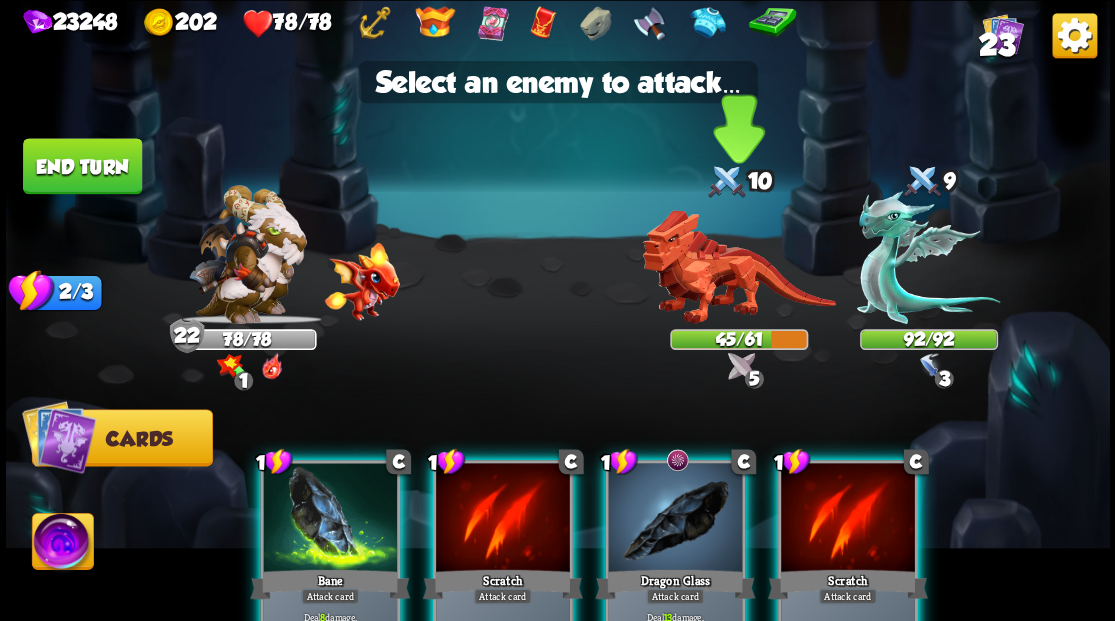 click at bounding box center (738, 267) 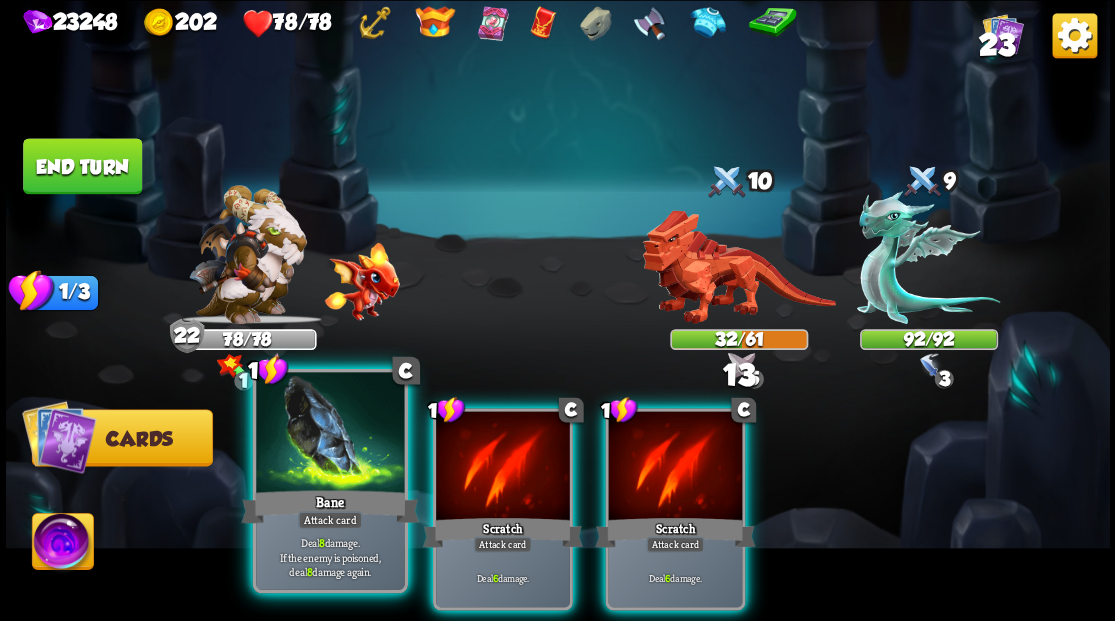 click at bounding box center (330, 434) 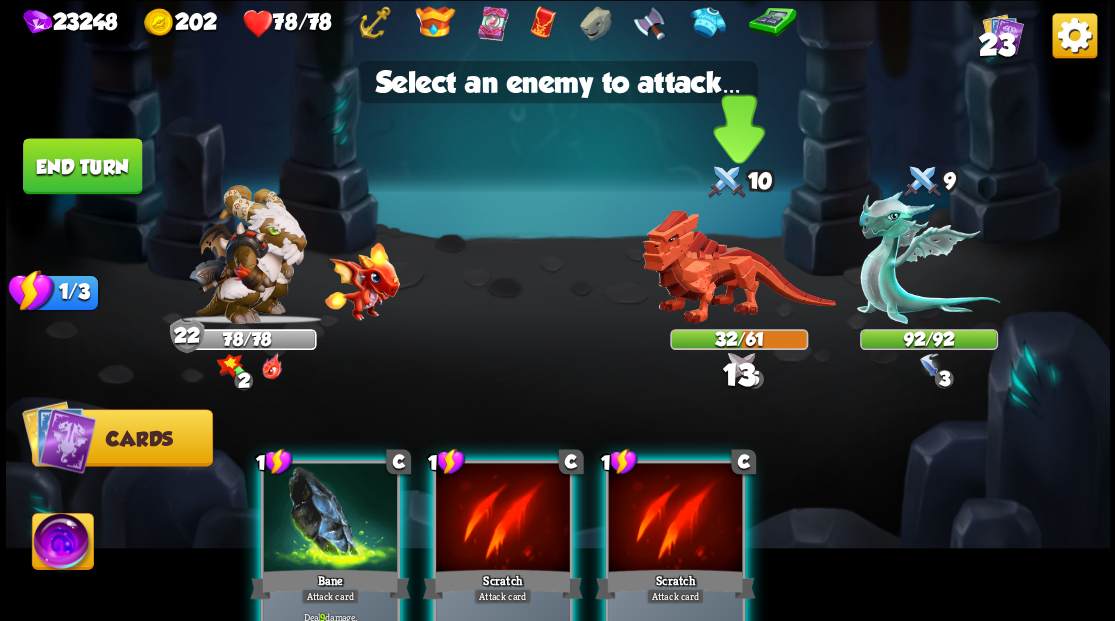 click at bounding box center [738, 267] 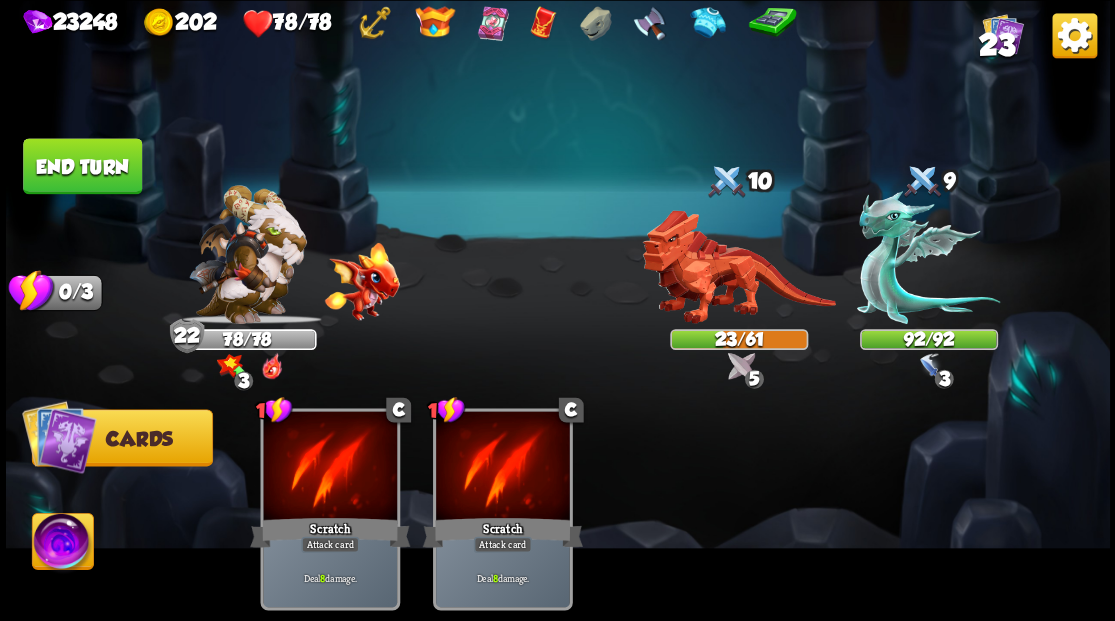 click on "End turn" at bounding box center (82, 166) 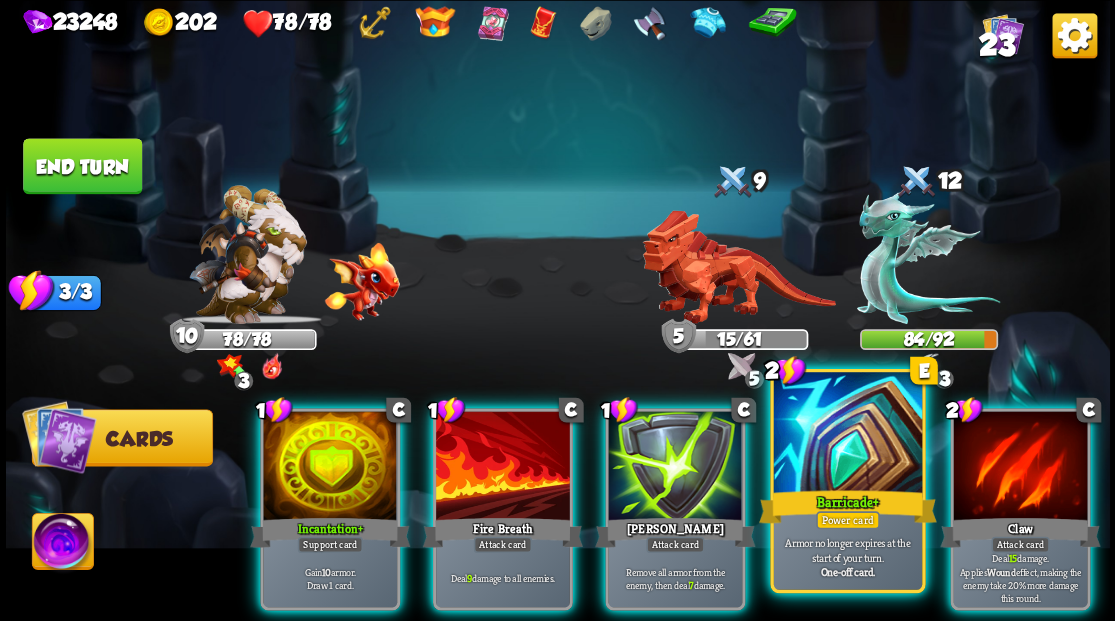 click at bounding box center [847, 434] 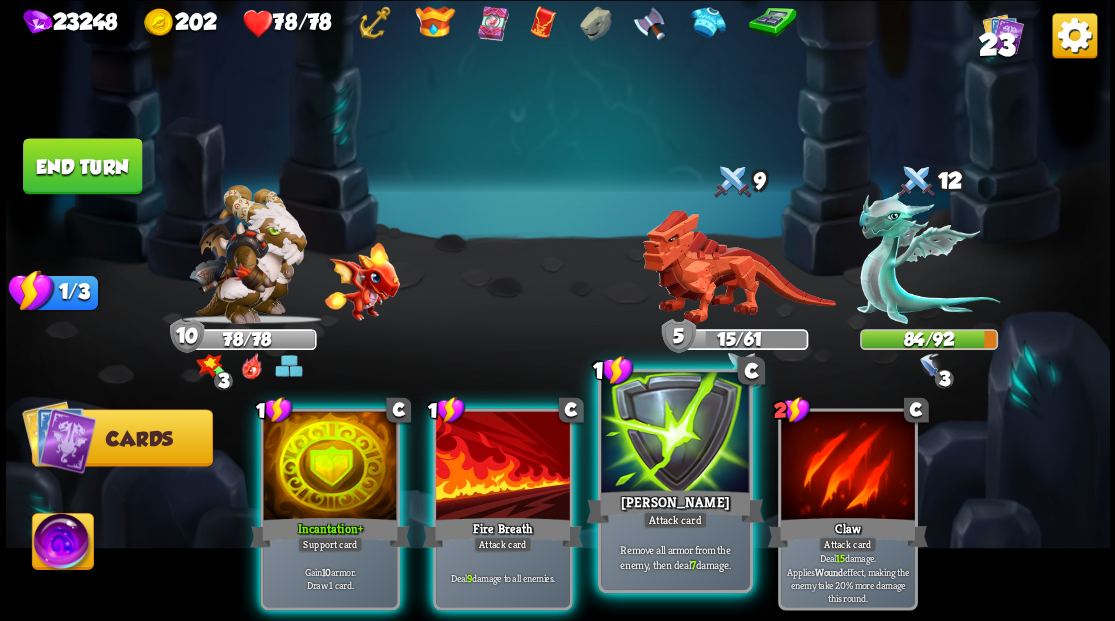 click at bounding box center [675, 434] 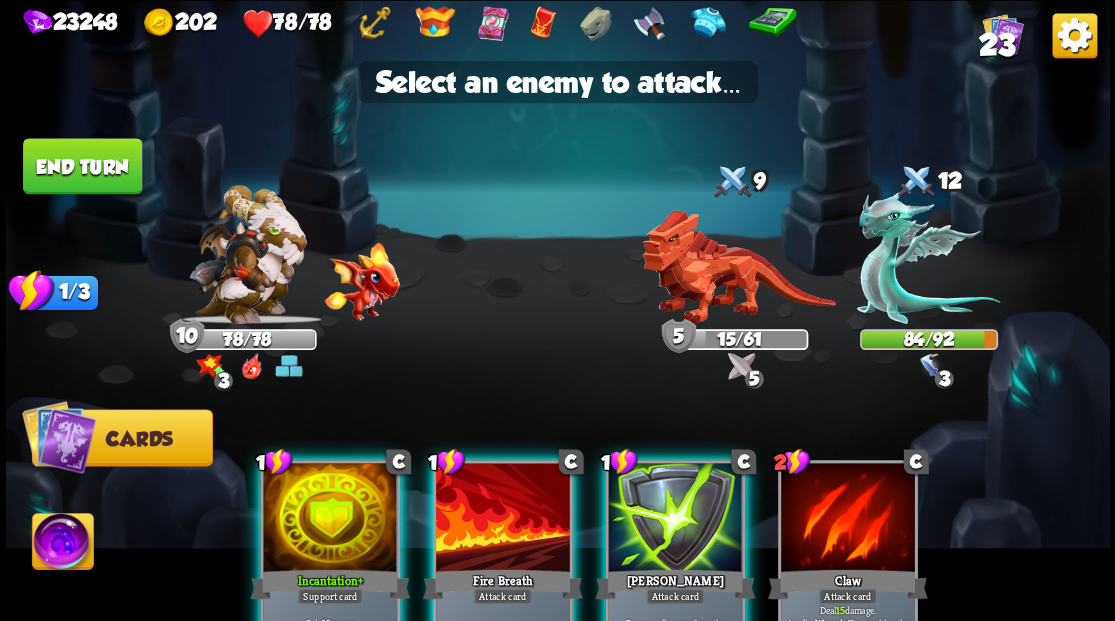 click at bounding box center [675, 519] 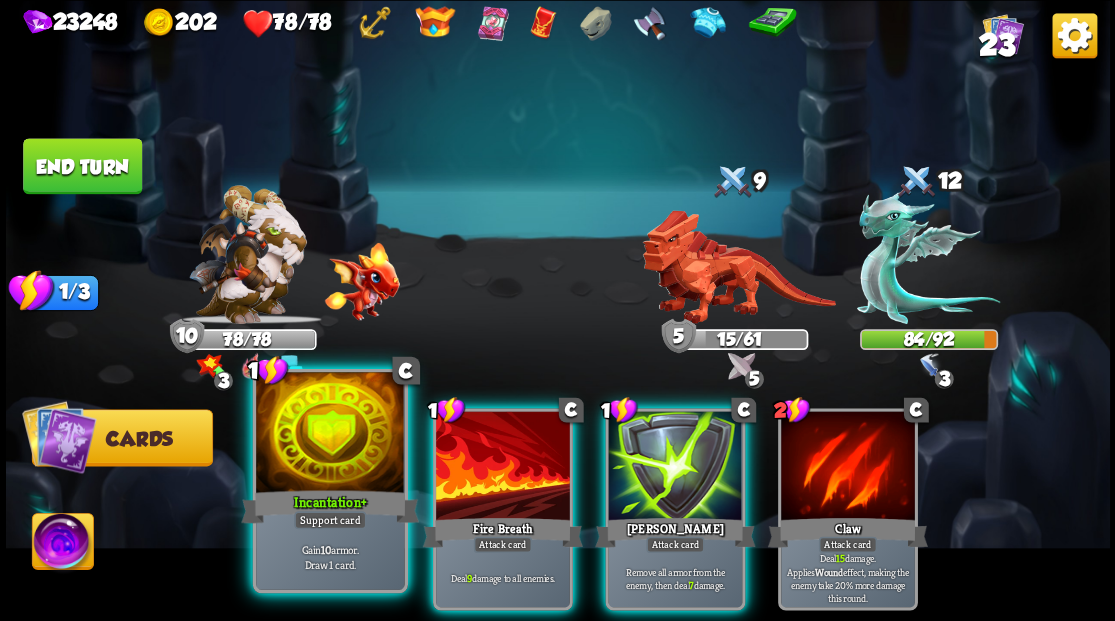click at bounding box center (330, 434) 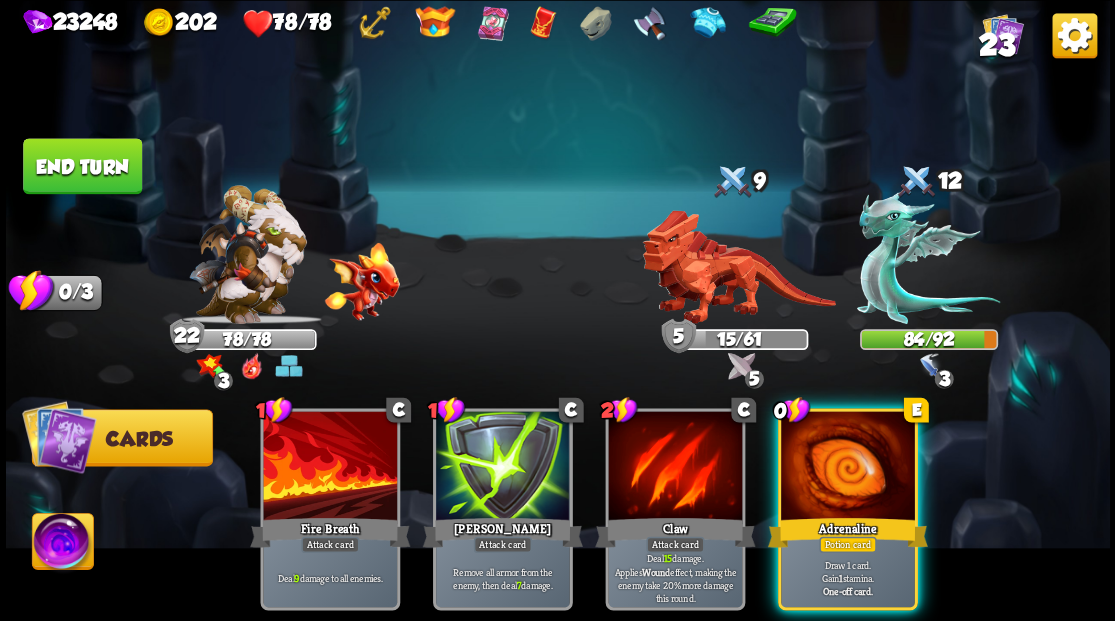 click at bounding box center (848, 467) 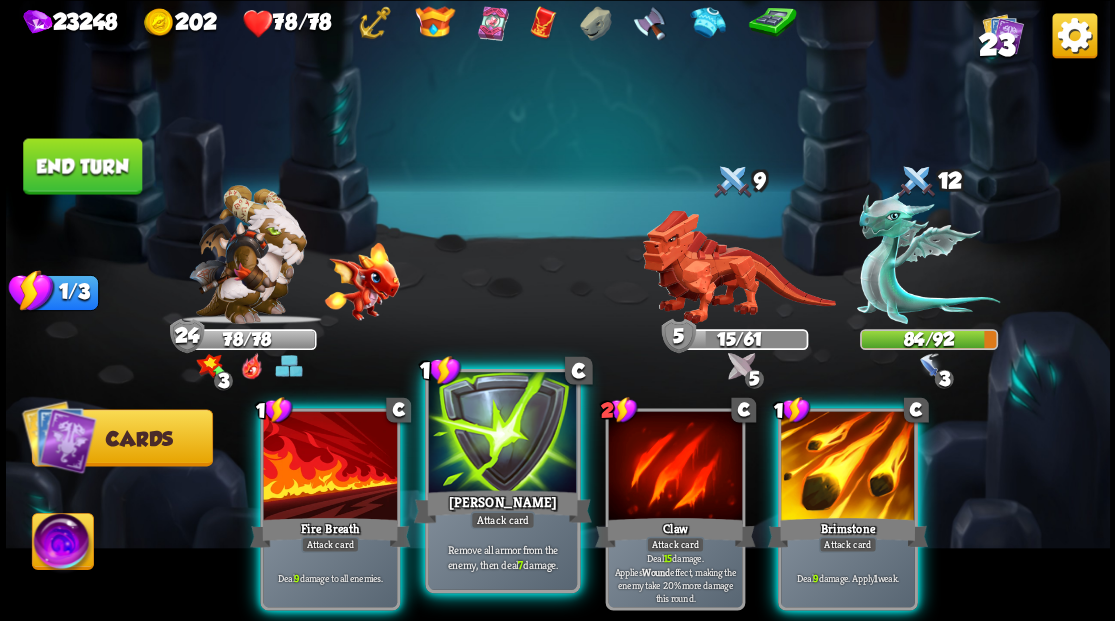 click at bounding box center (502, 434) 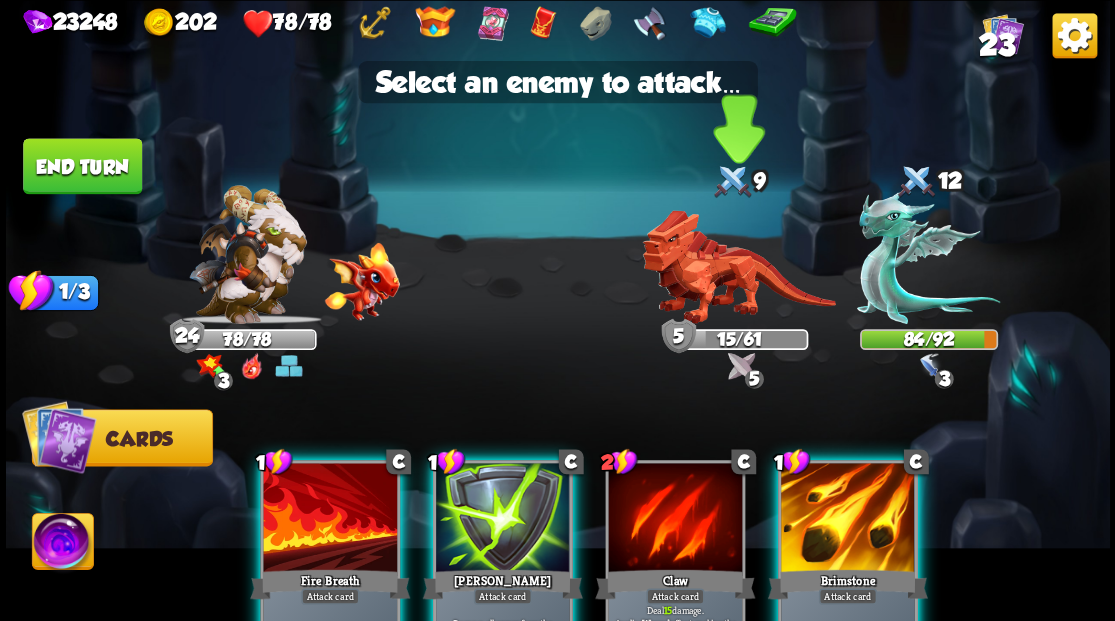 click at bounding box center (738, 267) 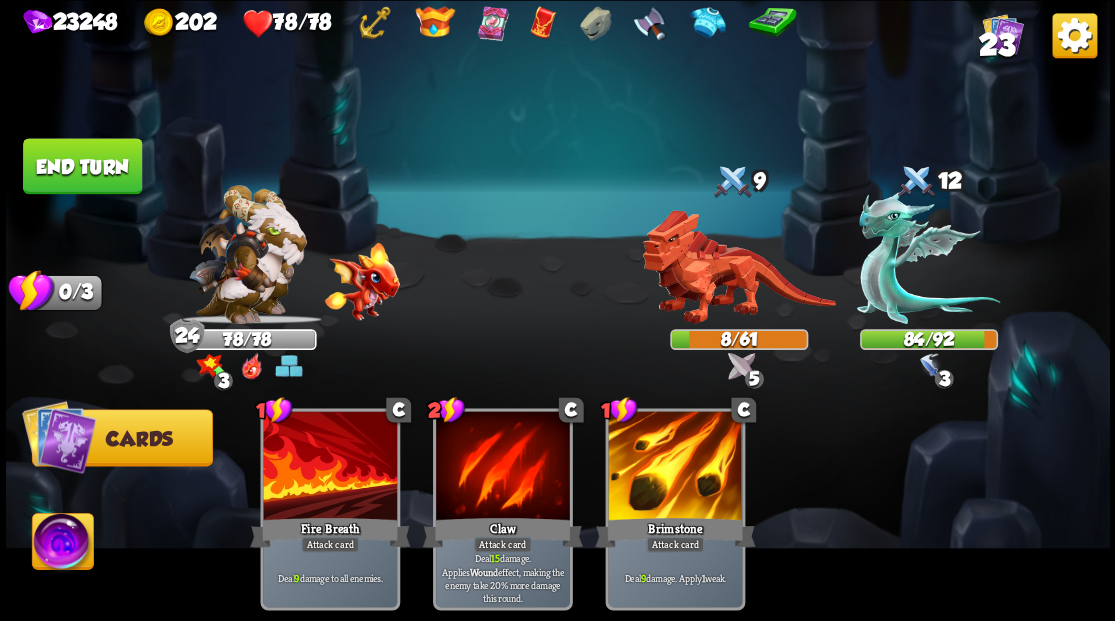click on "End turn" at bounding box center (82, 166) 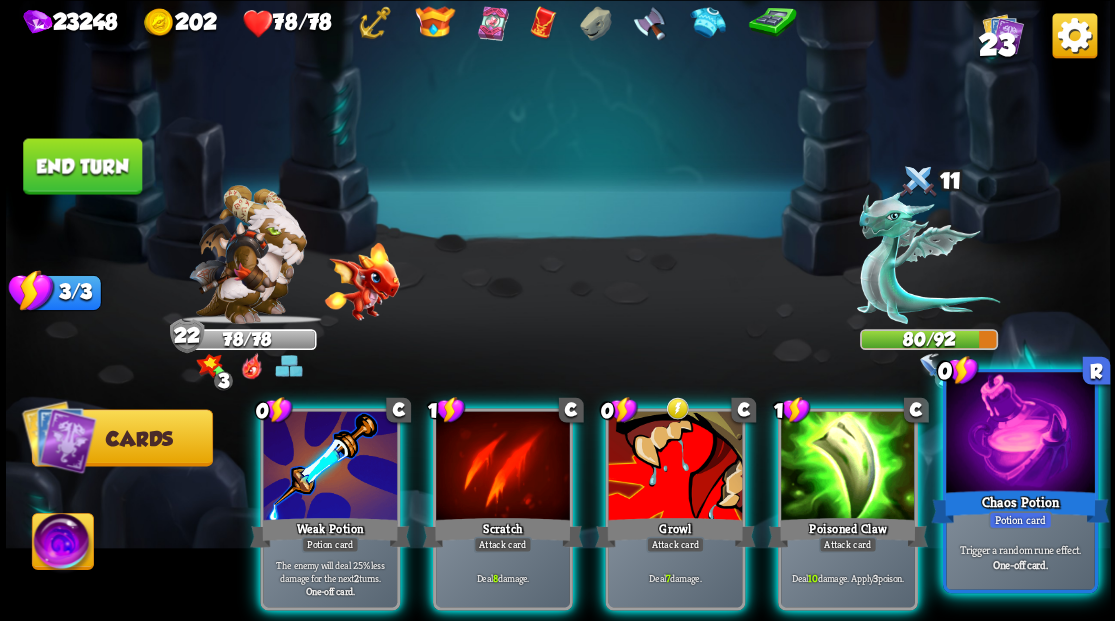 click at bounding box center [1020, 434] 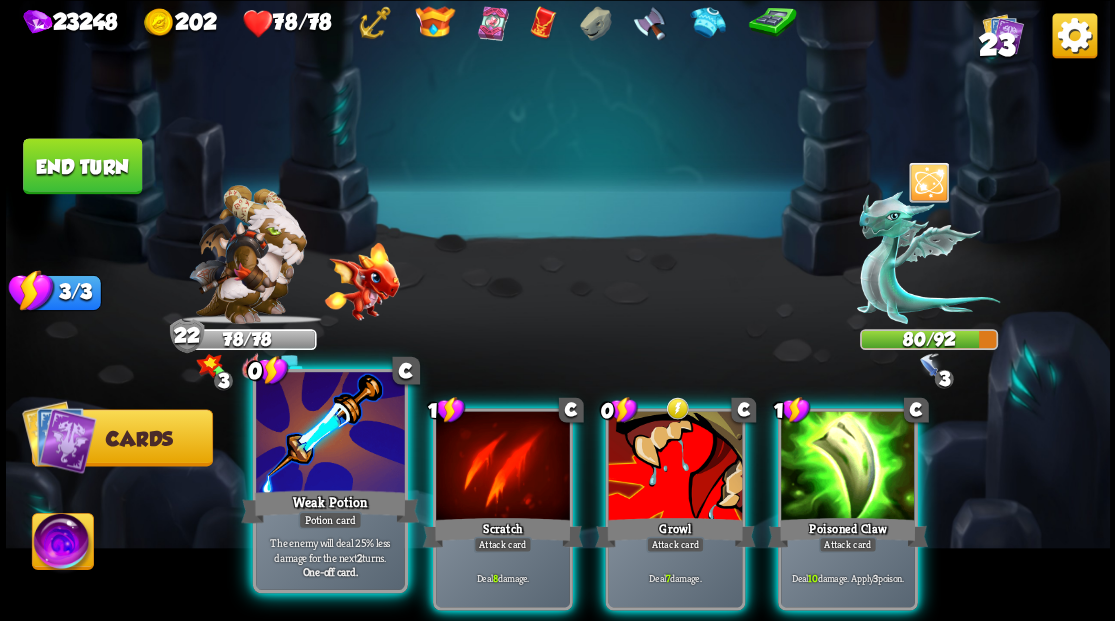 click at bounding box center (330, 434) 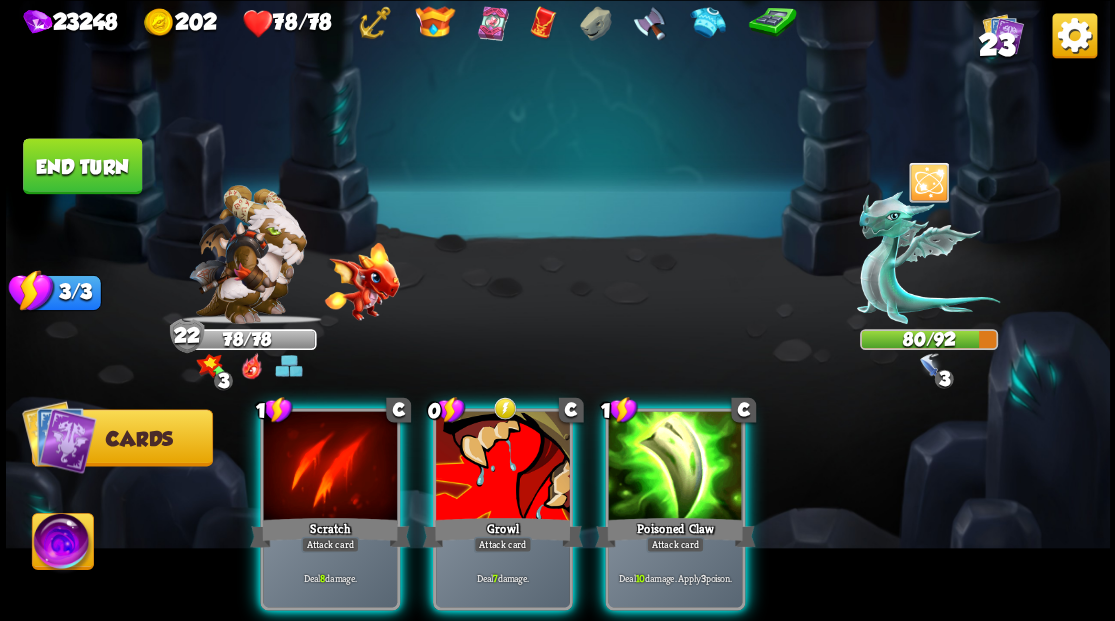 click at bounding box center [330, 467] 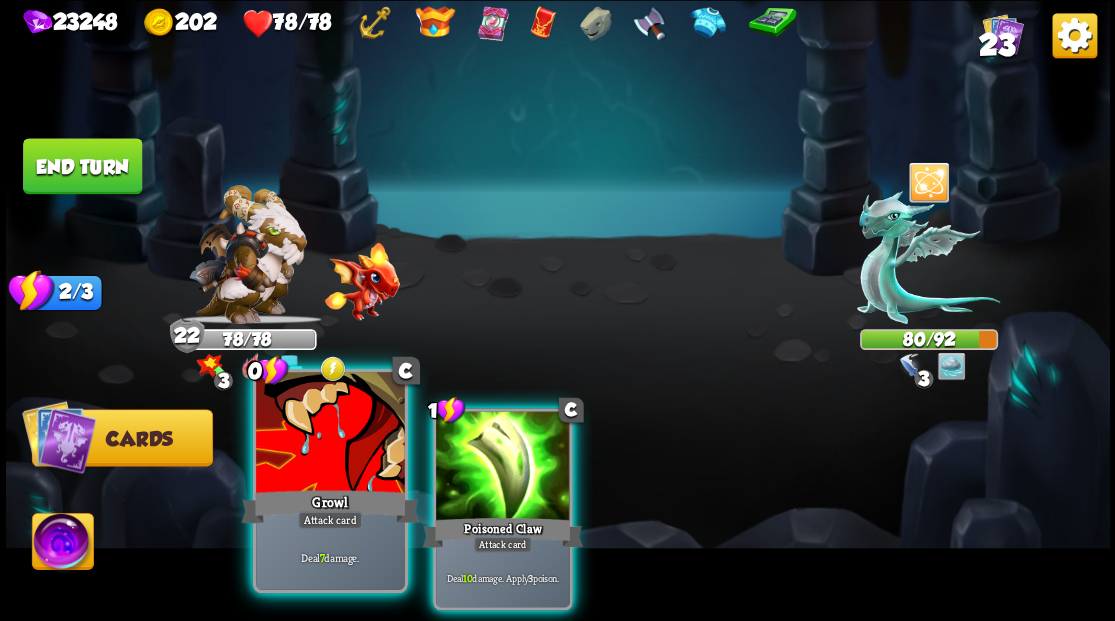 click at bounding box center (330, 434) 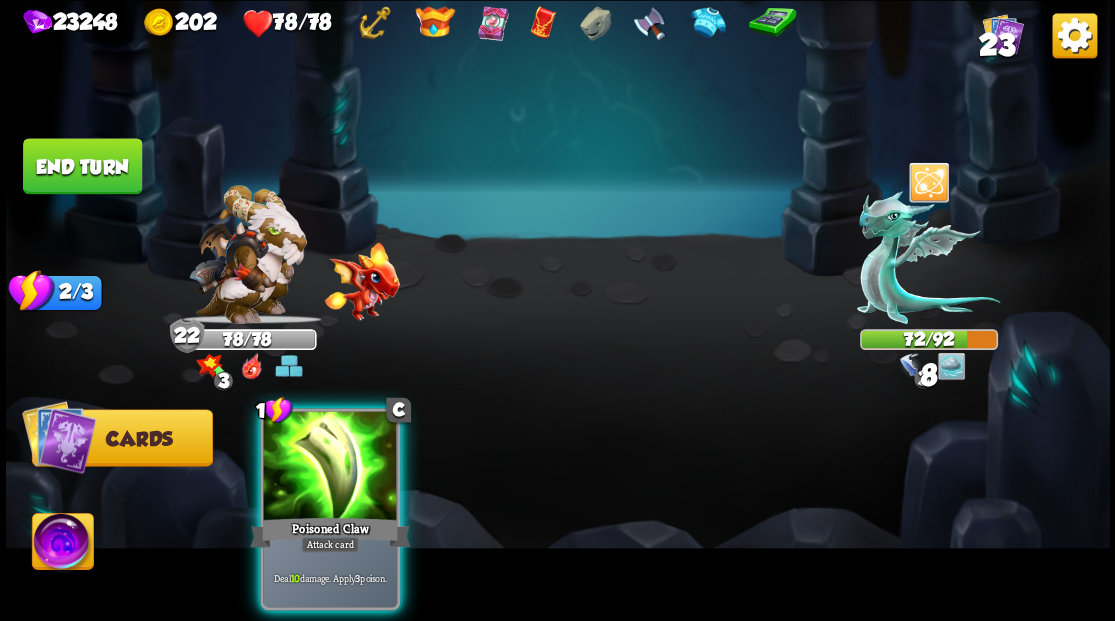 click at bounding box center (330, 467) 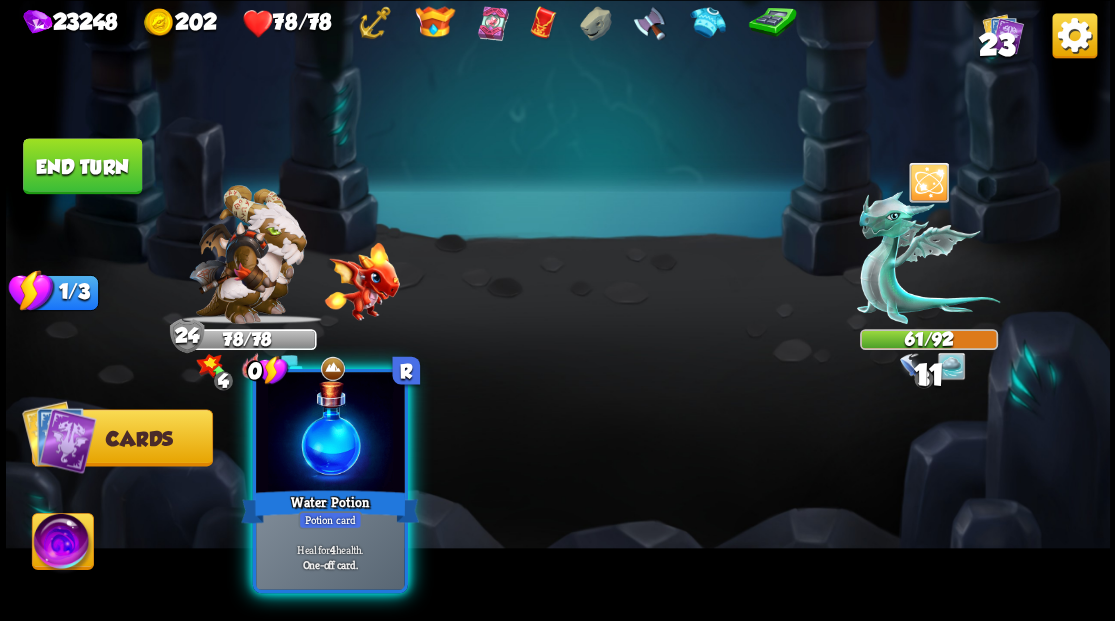 drag, startPoint x: 323, startPoint y: 474, endPoint x: 328, endPoint y: 450, distance: 24.5153 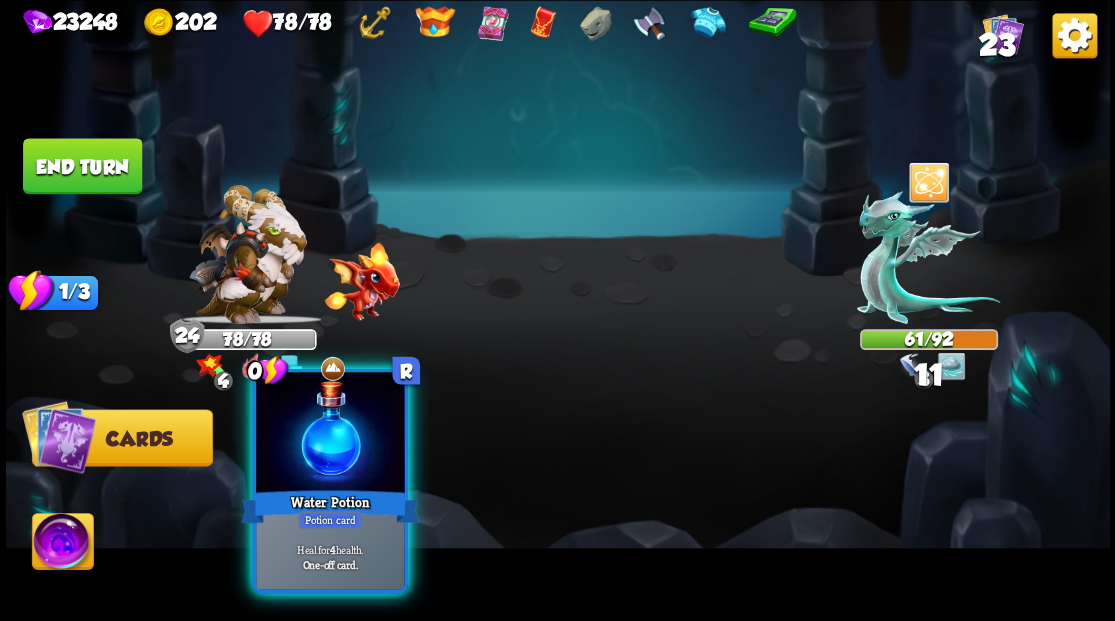click at bounding box center [330, 434] 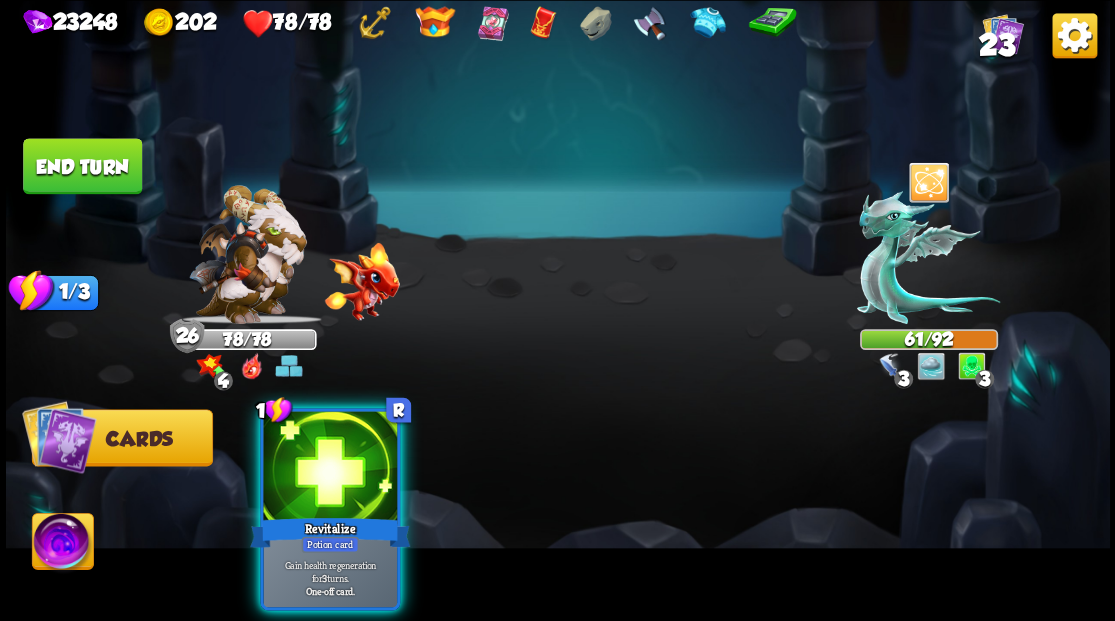 click at bounding box center [330, 467] 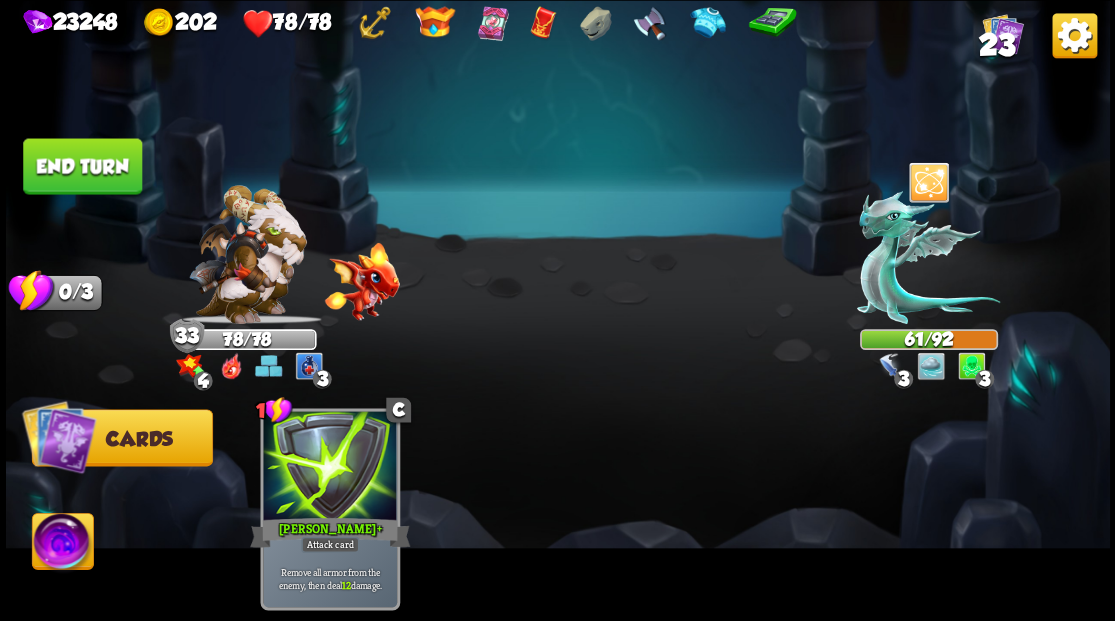 click on "End turn" at bounding box center (82, 166) 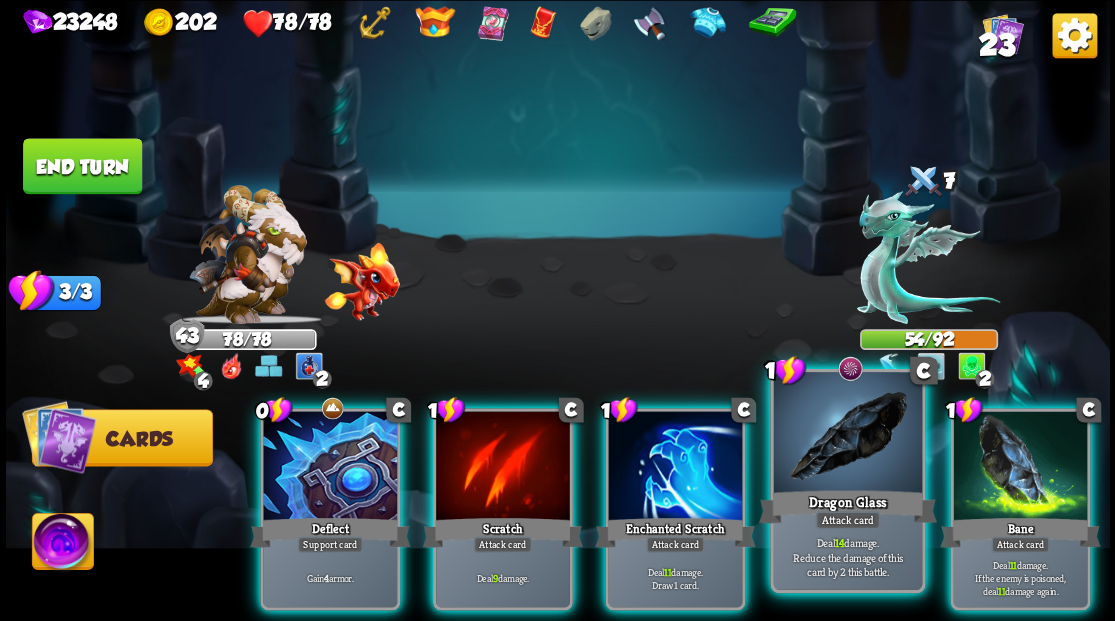 click at bounding box center [847, 434] 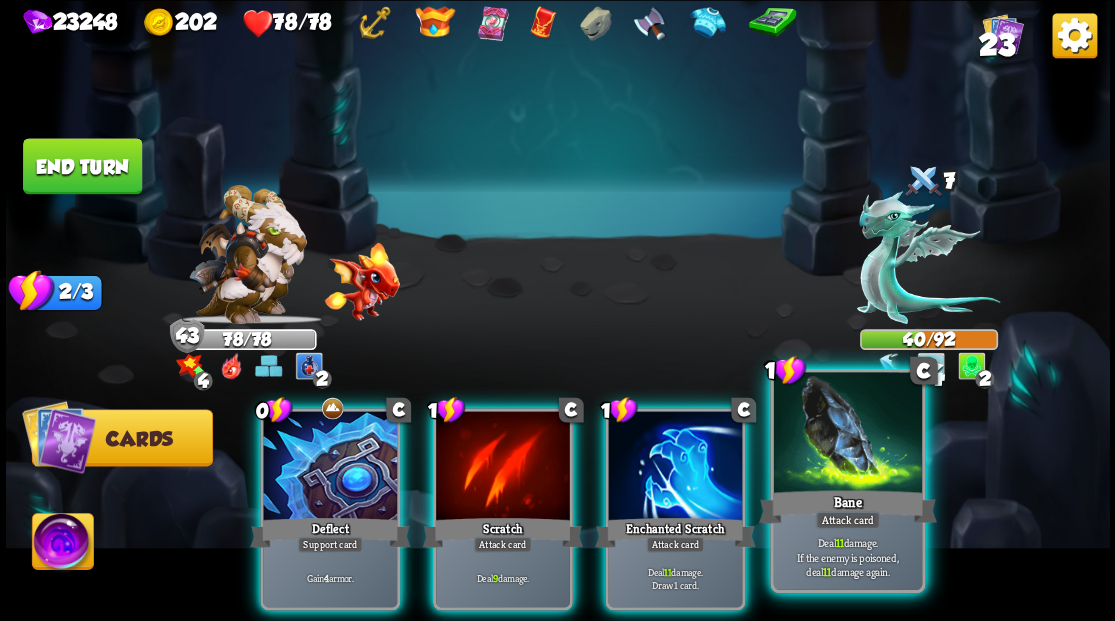 click at bounding box center (847, 434) 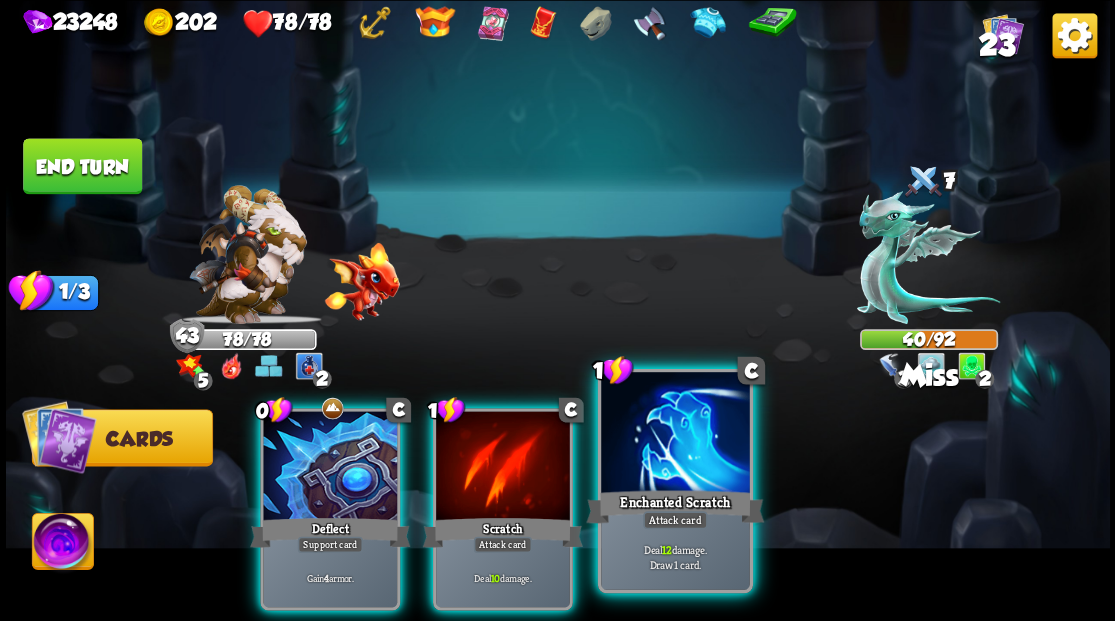 click on "Enchanted Scratch" at bounding box center [675, 506] 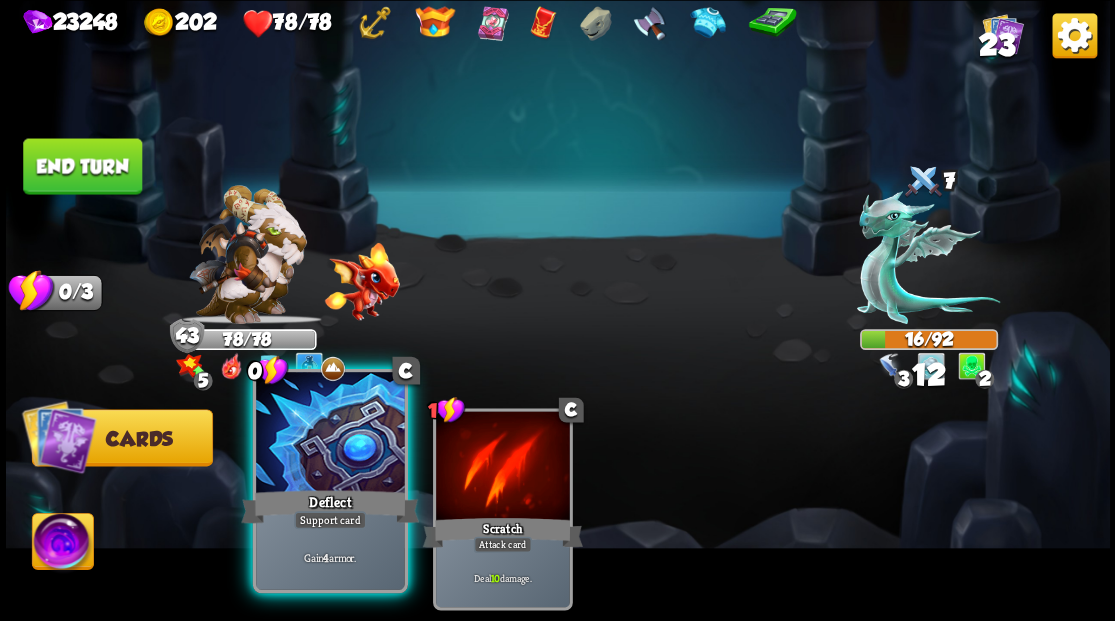 click at bounding box center [330, 434] 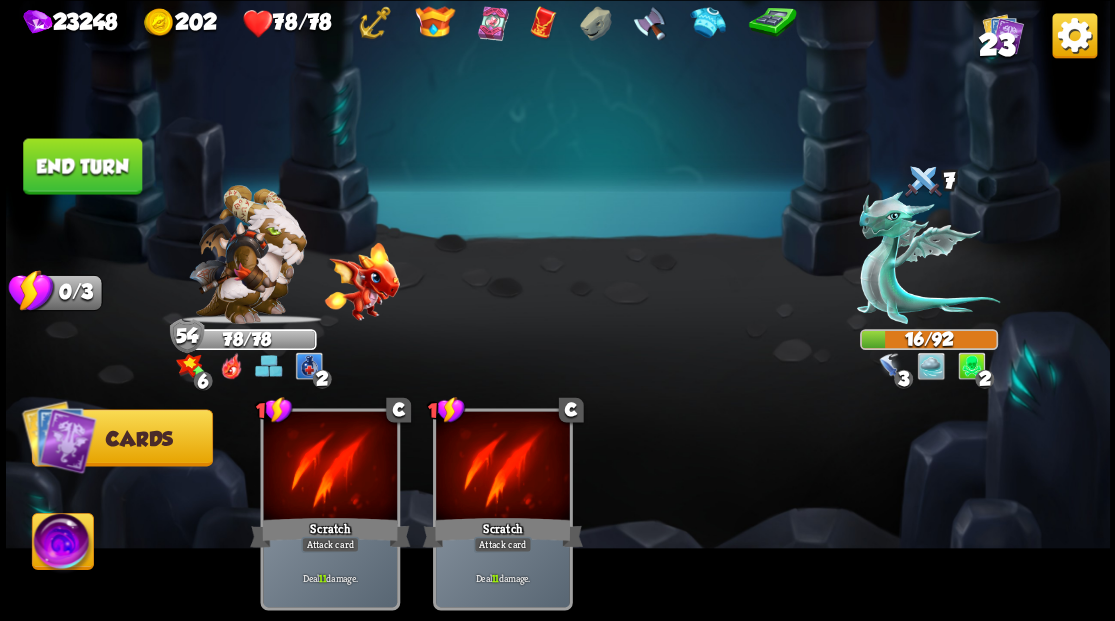 click on "End turn" at bounding box center [82, 166] 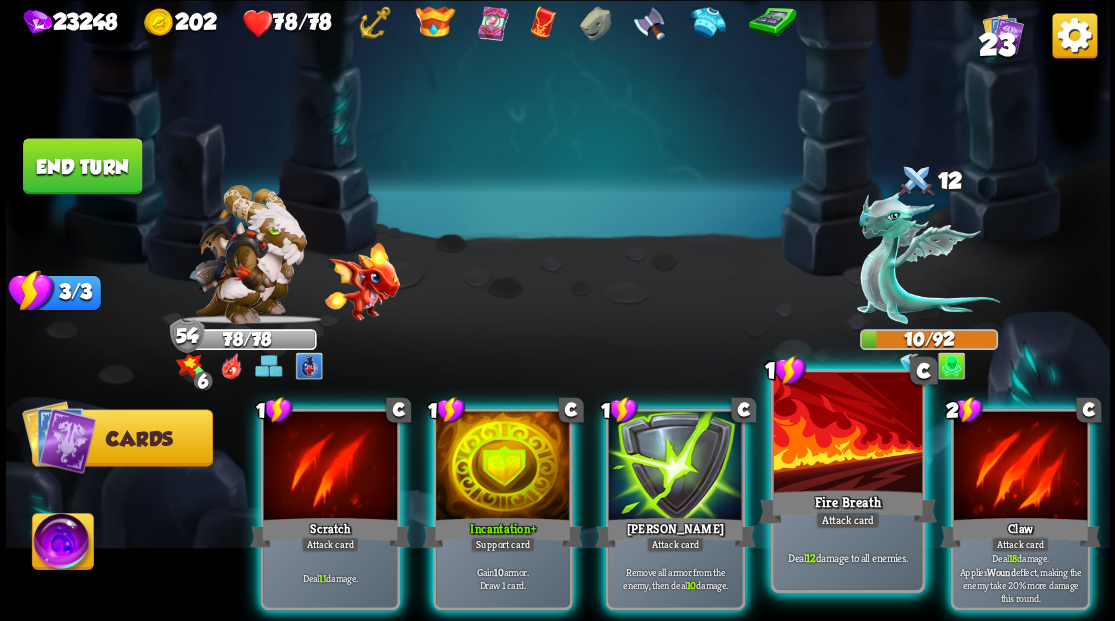click at bounding box center [847, 434] 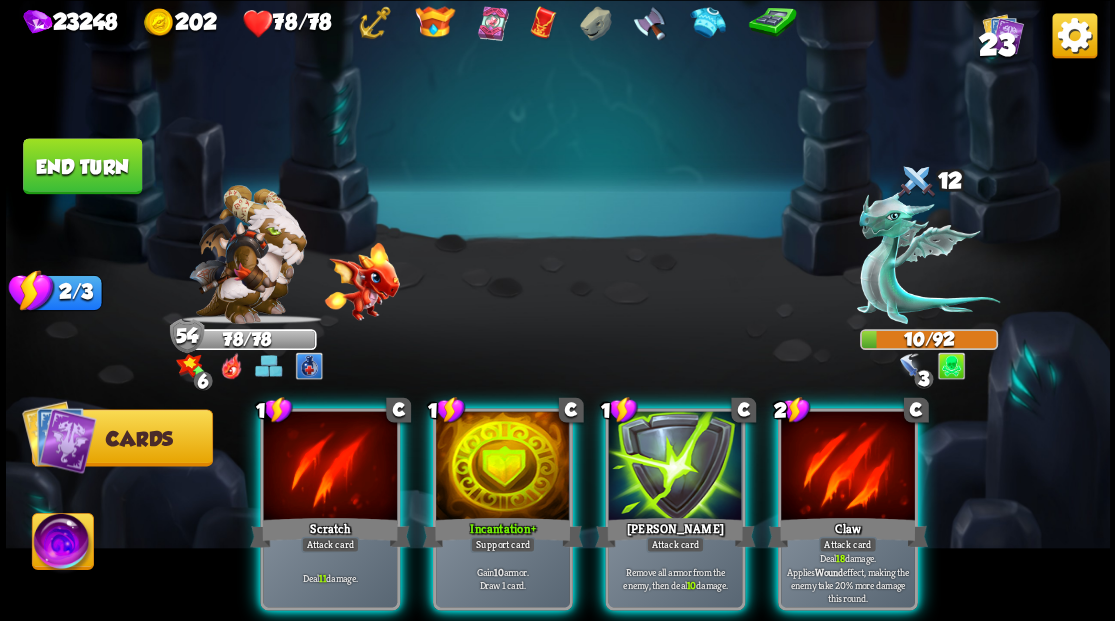 drag, startPoint x: 819, startPoint y: 432, endPoint x: 785, endPoint y: 382, distance: 60.464867 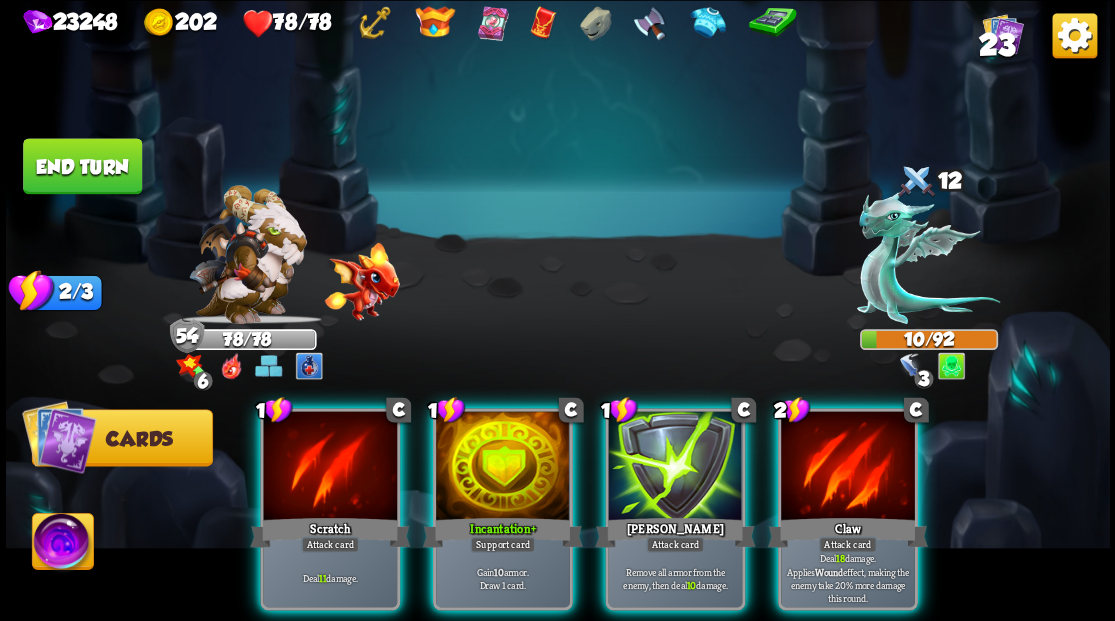 click at bounding box center [848, 467] 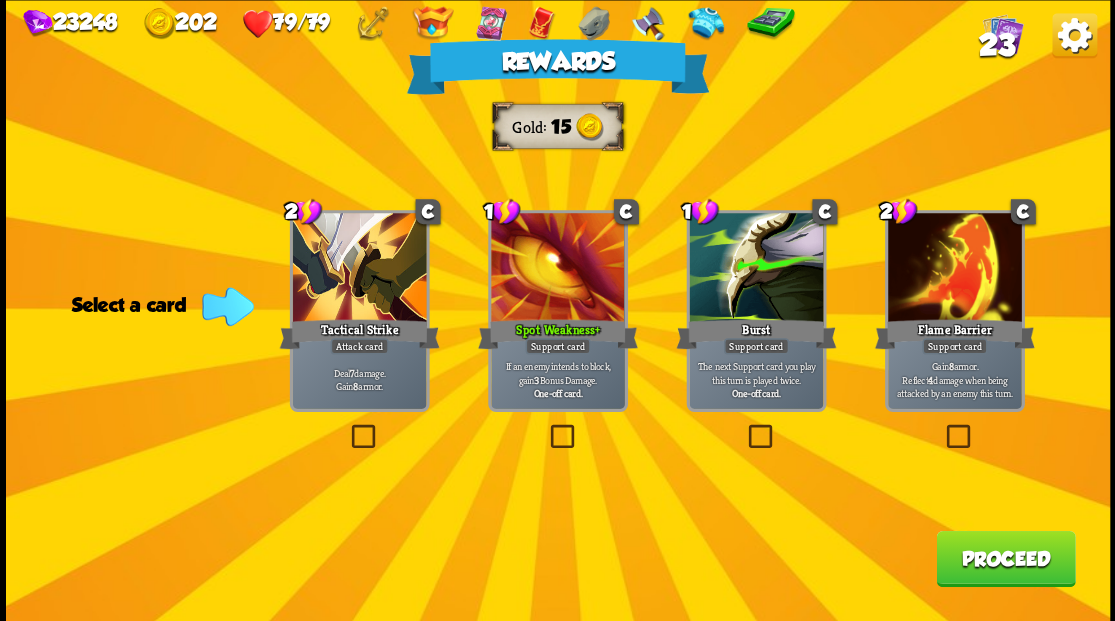 click on "Proceed" at bounding box center [1005, 558] 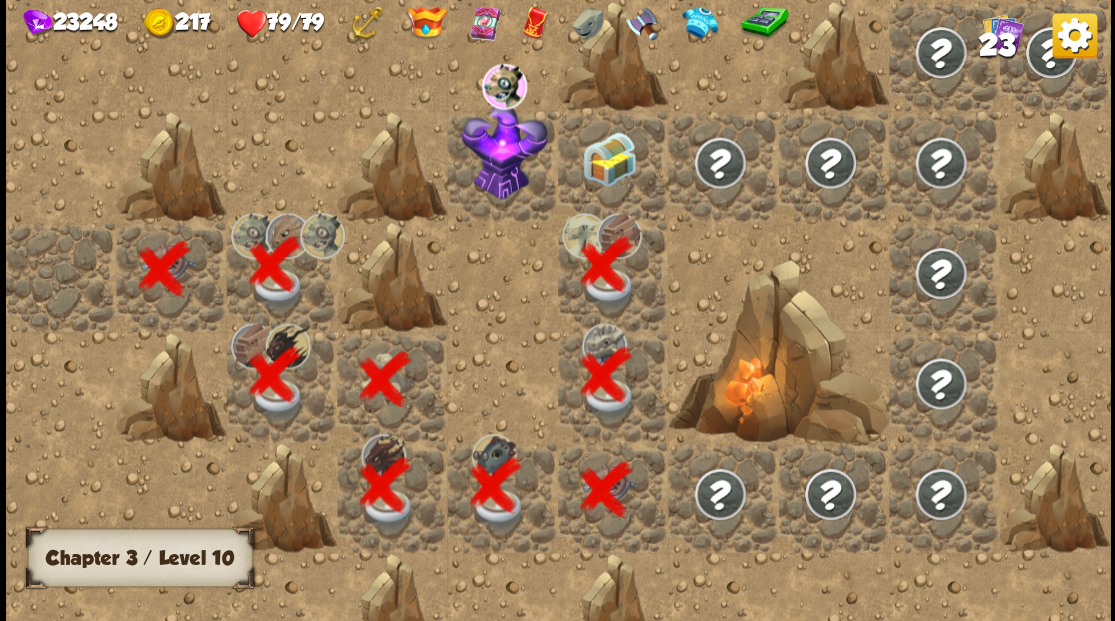 click at bounding box center [609, 158] 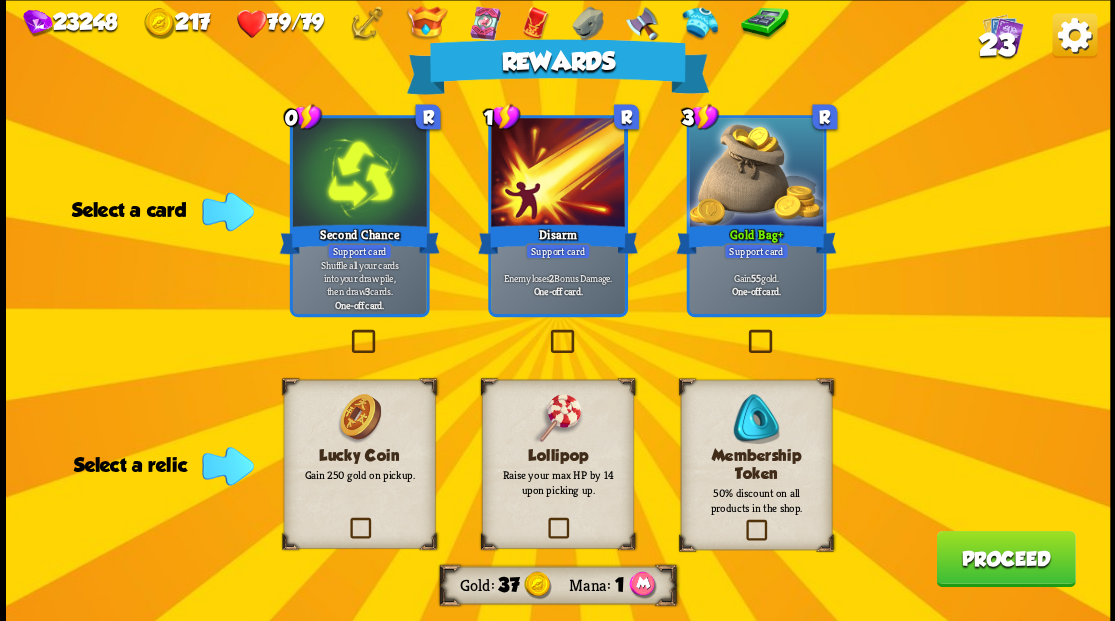 click at bounding box center [743, 521] 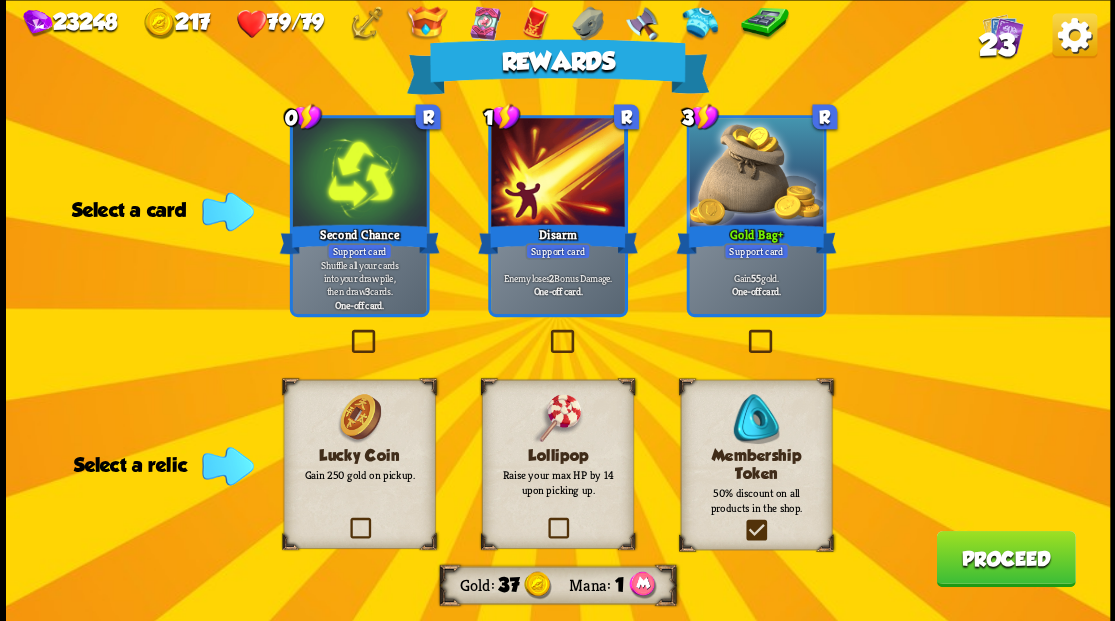 click at bounding box center (0, 0) 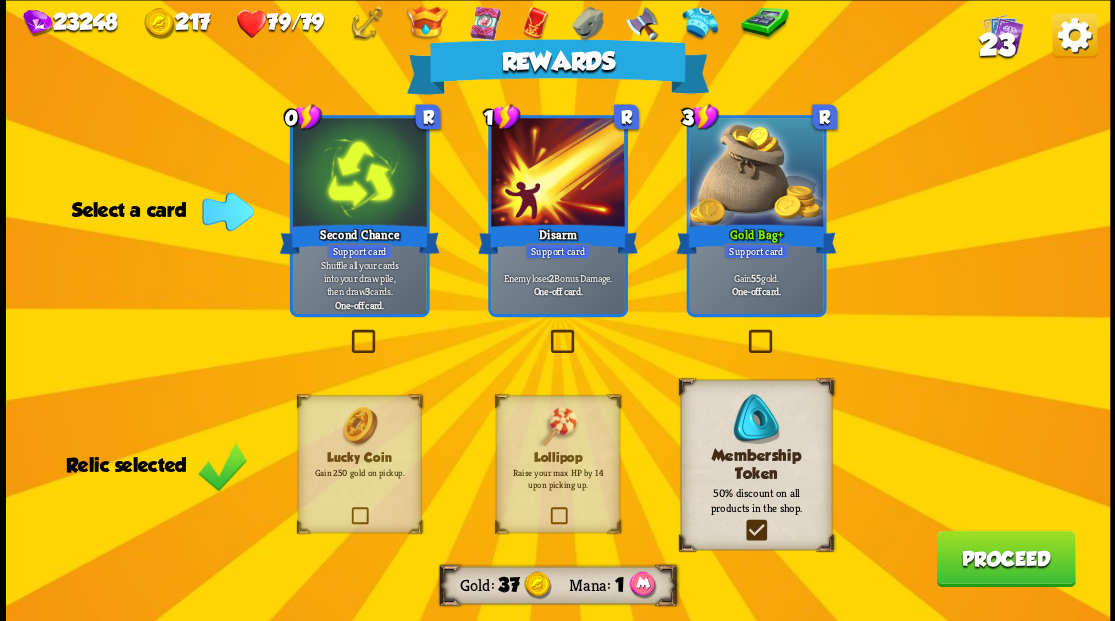 click at bounding box center [744, 332] 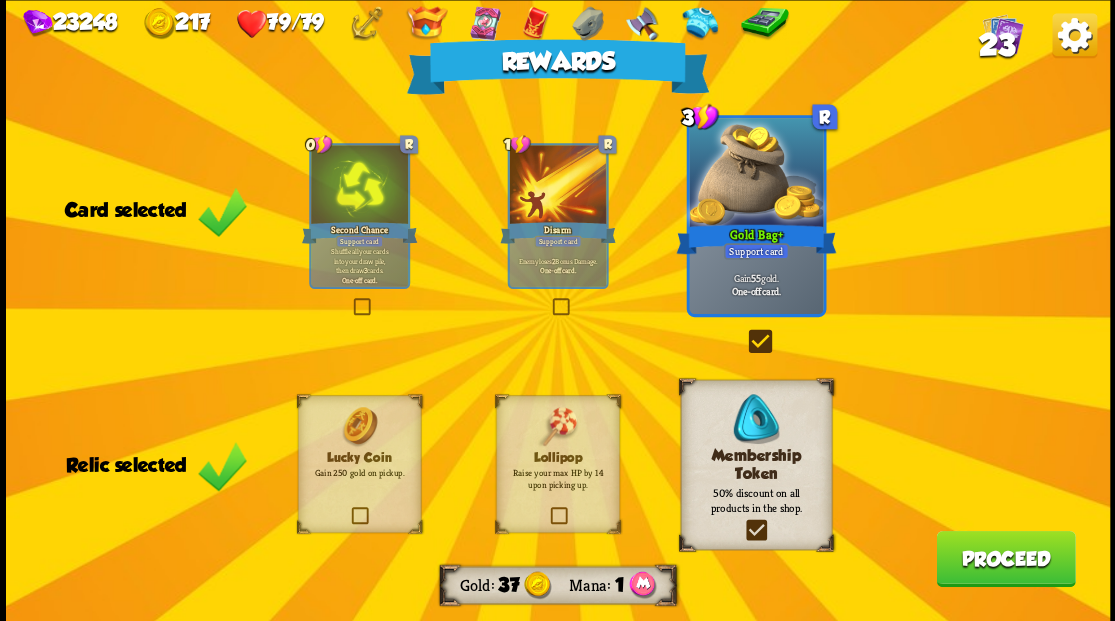 click on "Proceed" at bounding box center (1005, 558) 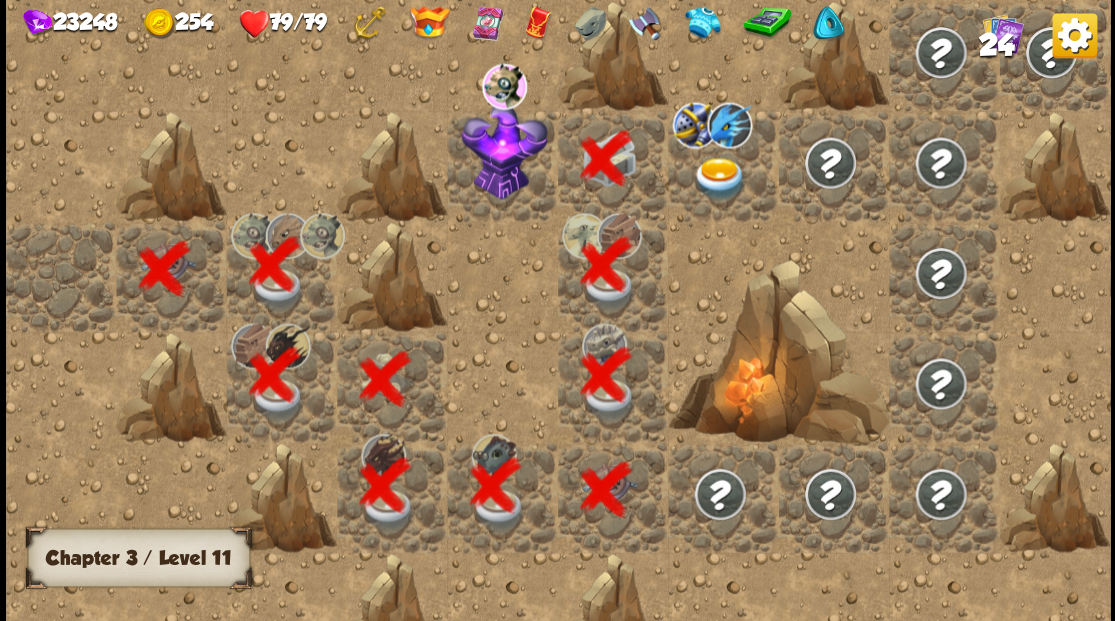 scroll, scrollTop: 0, scrollLeft: 384, axis: horizontal 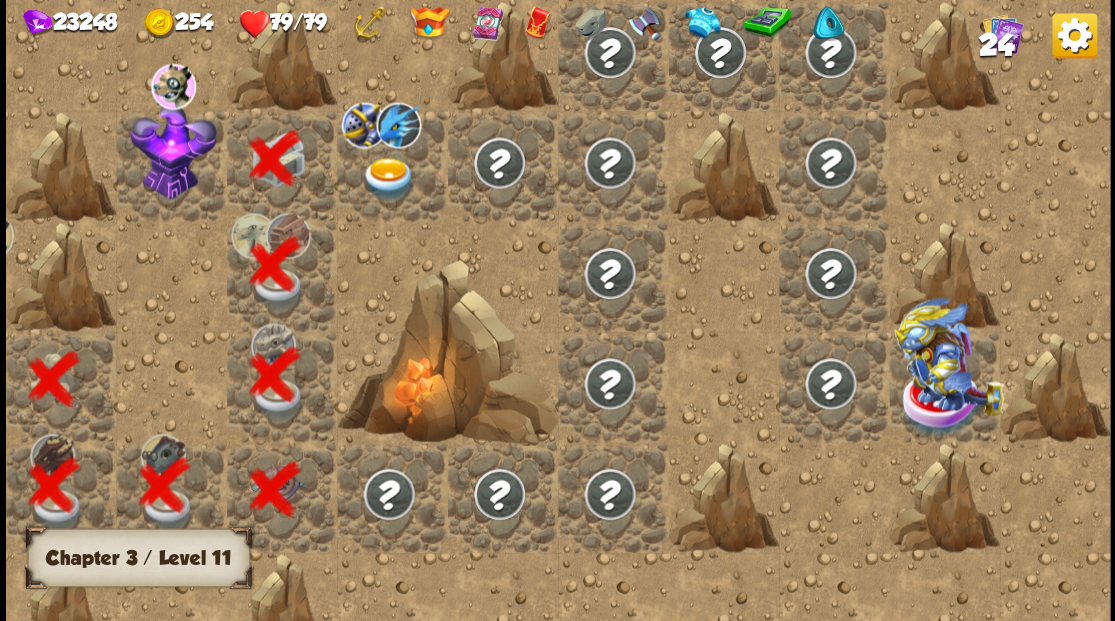click at bounding box center [173, 150] 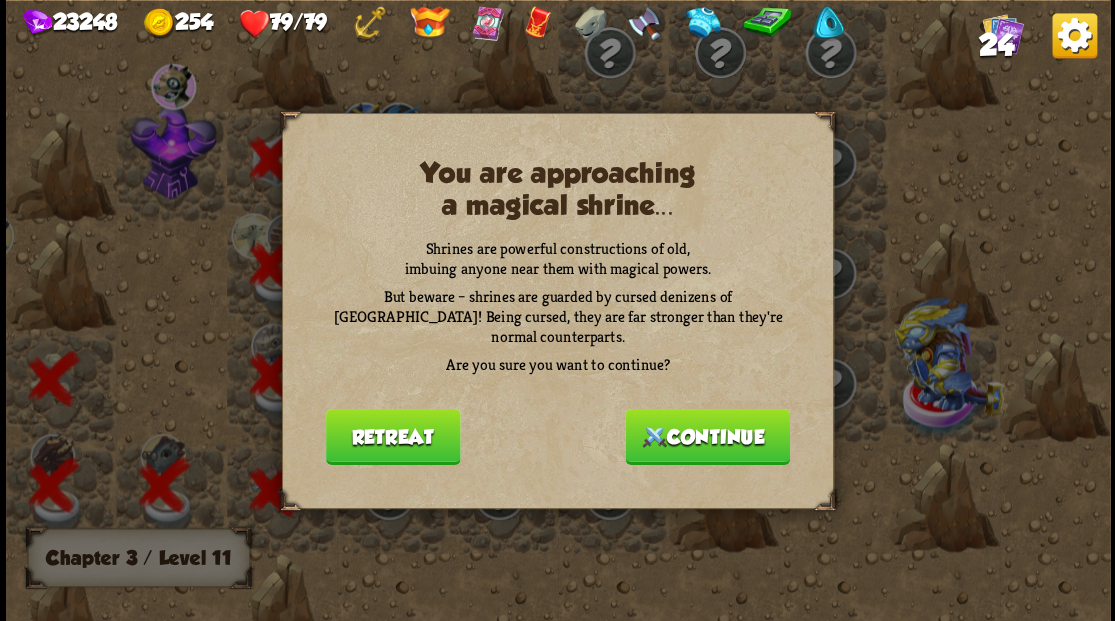 click on "Continue" at bounding box center [707, 436] 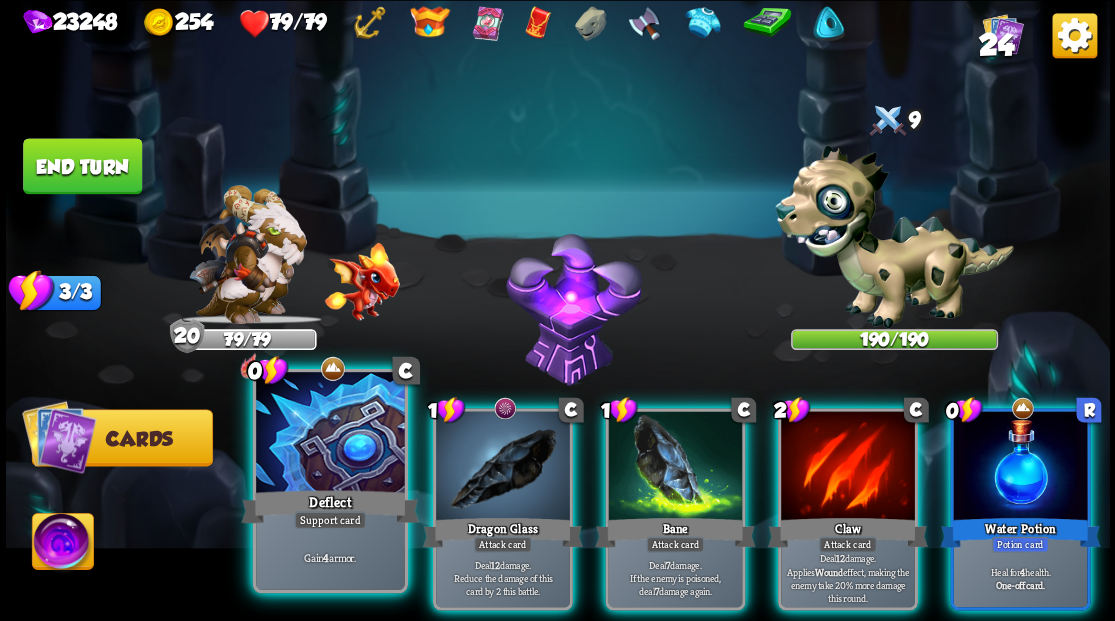 click at bounding box center (330, 434) 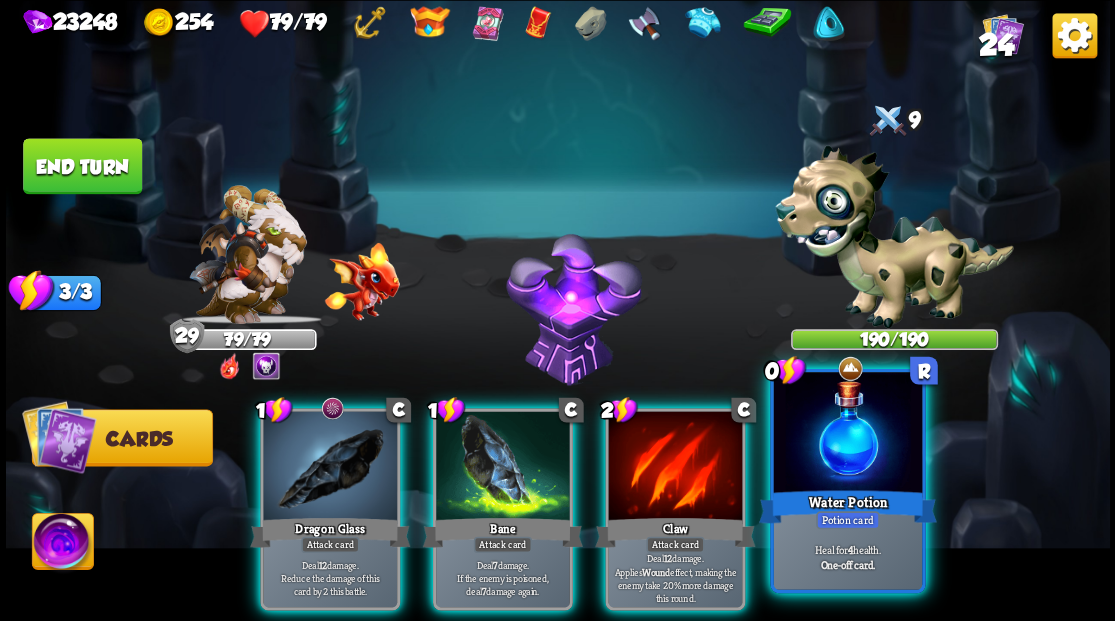 click at bounding box center [847, 434] 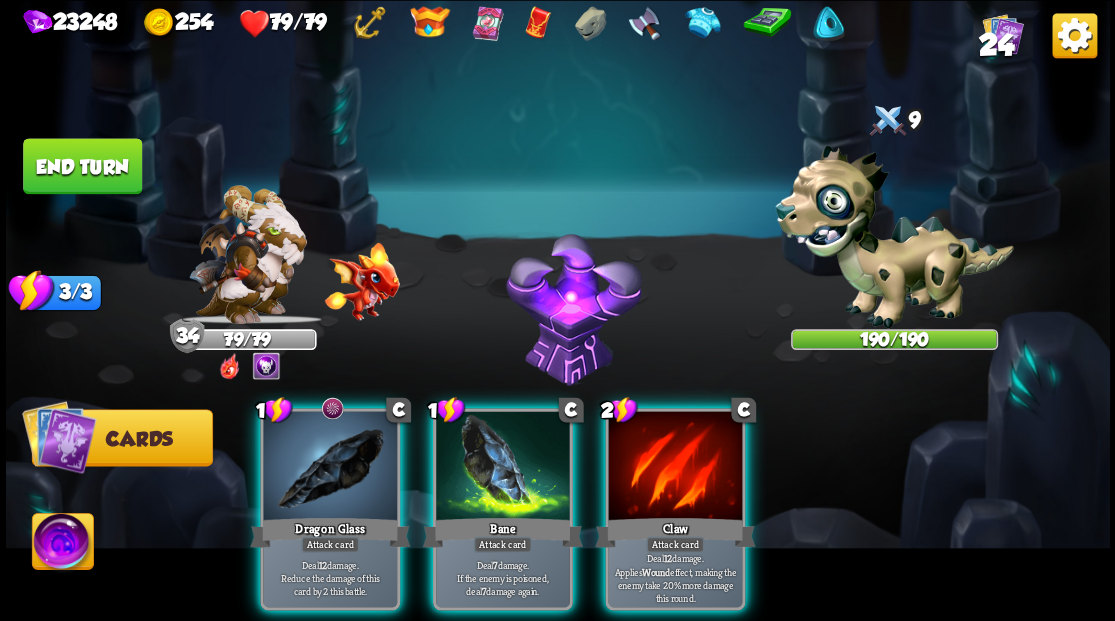click at bounding box center (675, 467) 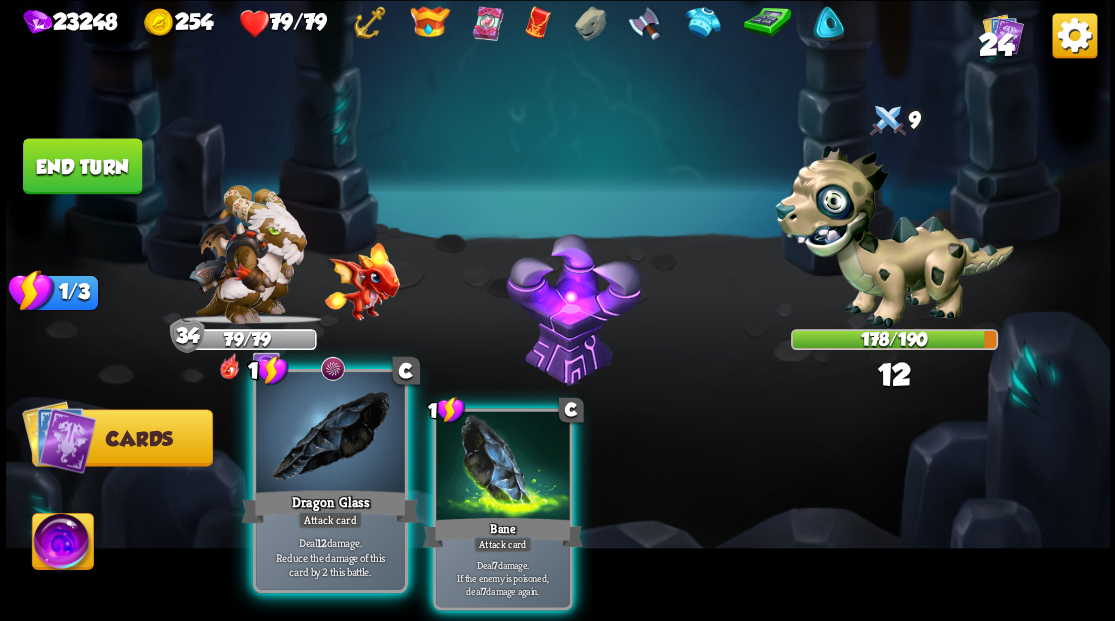 click at bounding box center [330, 434] 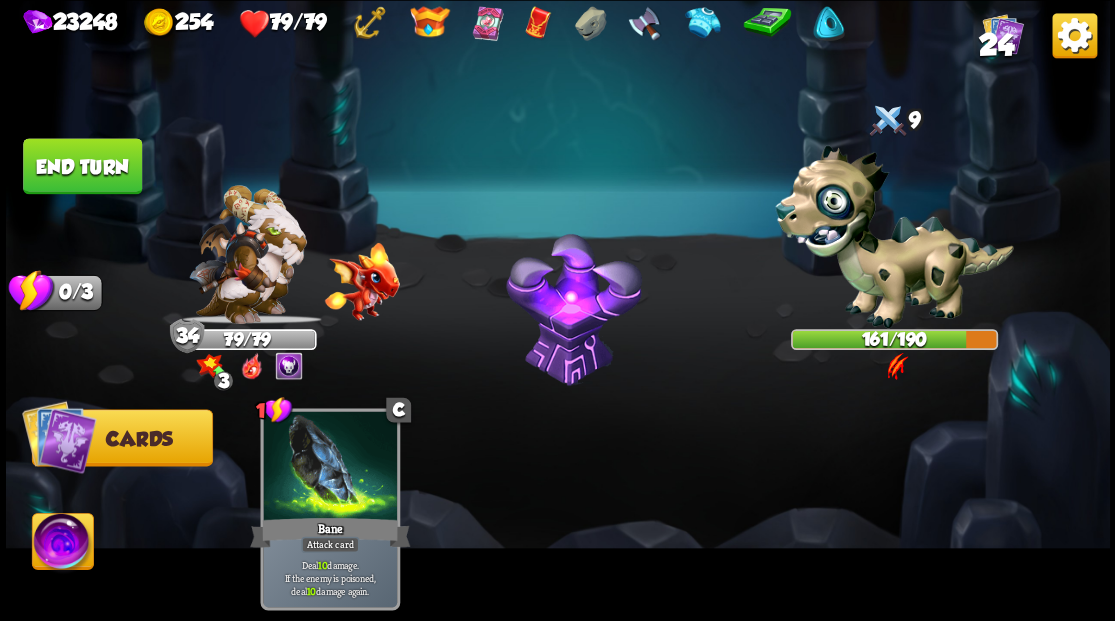 click on "End turn" at bounding box center (82, 166) 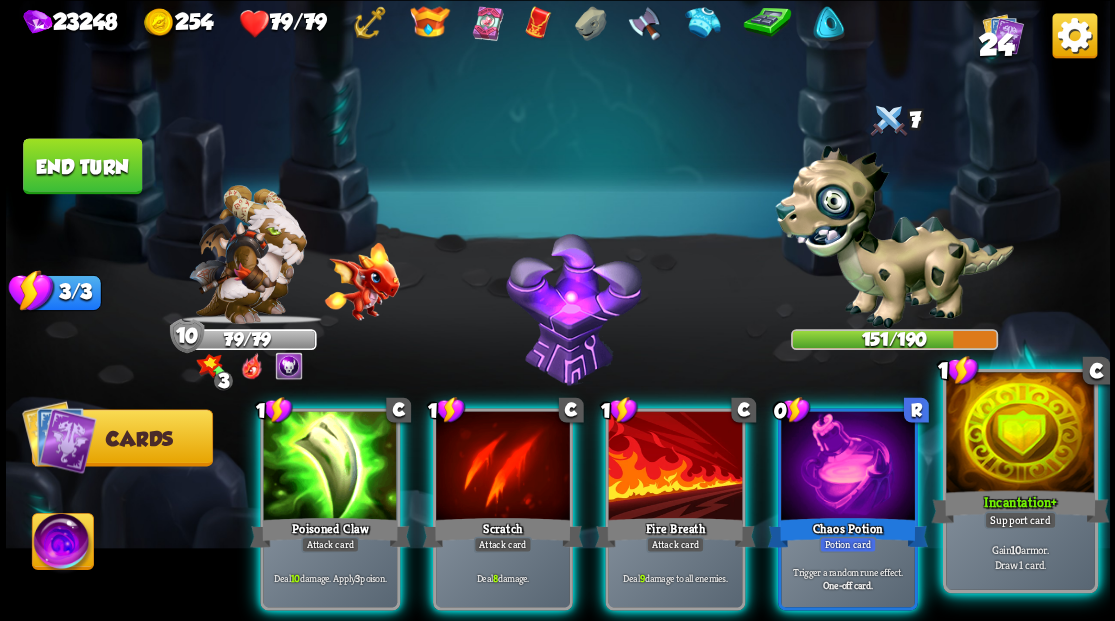 click at bounding box center [1020, 434] 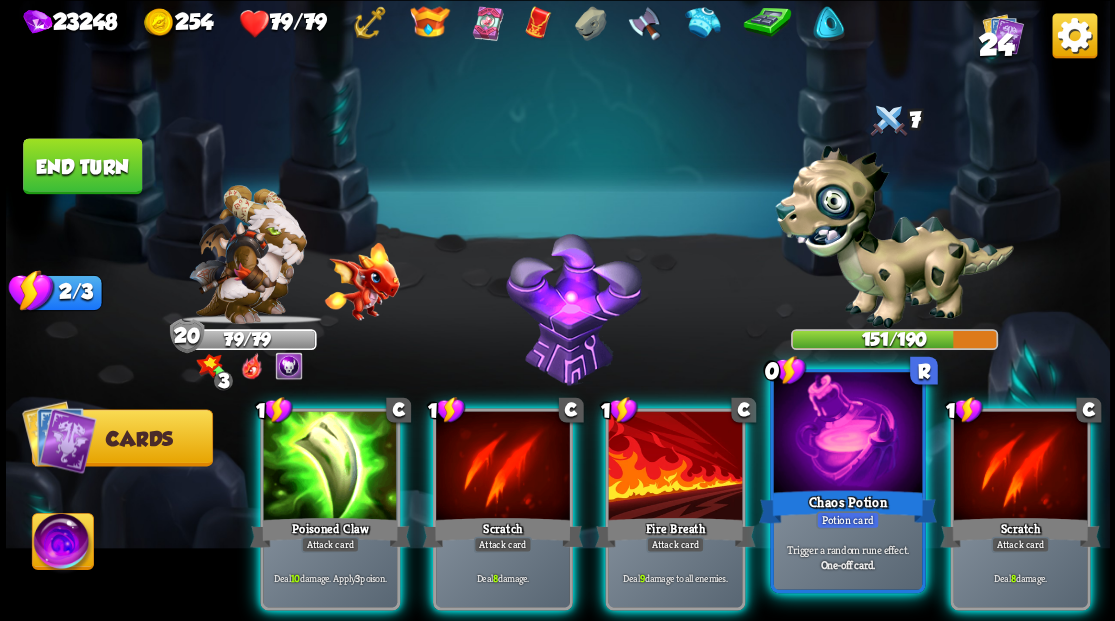 click at bounding box center [847, 434] 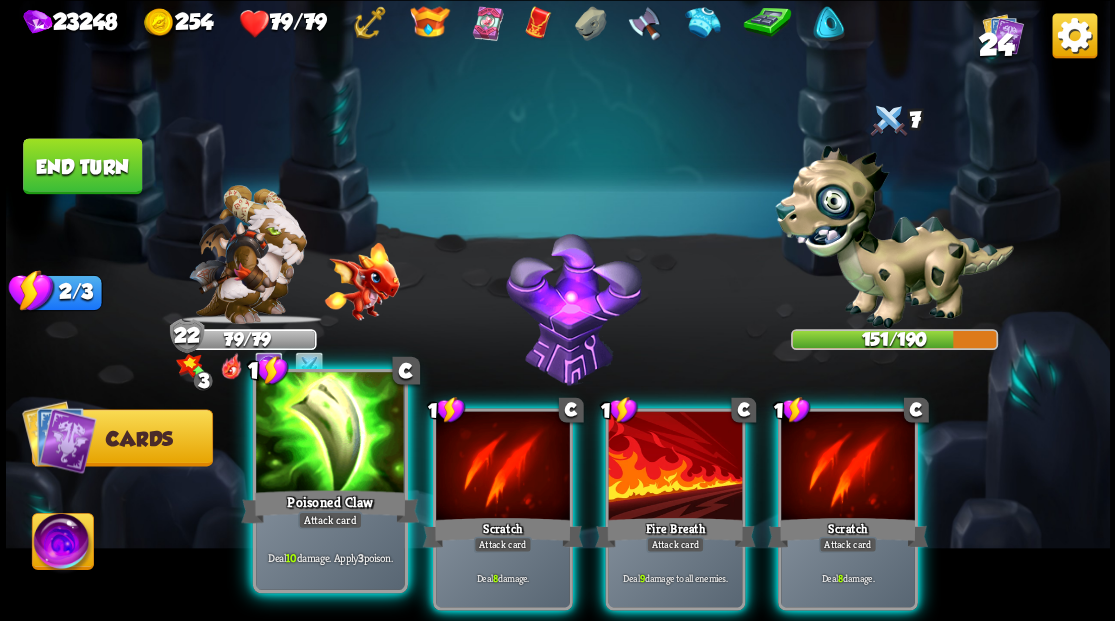 click at bounding box center (330, 434) 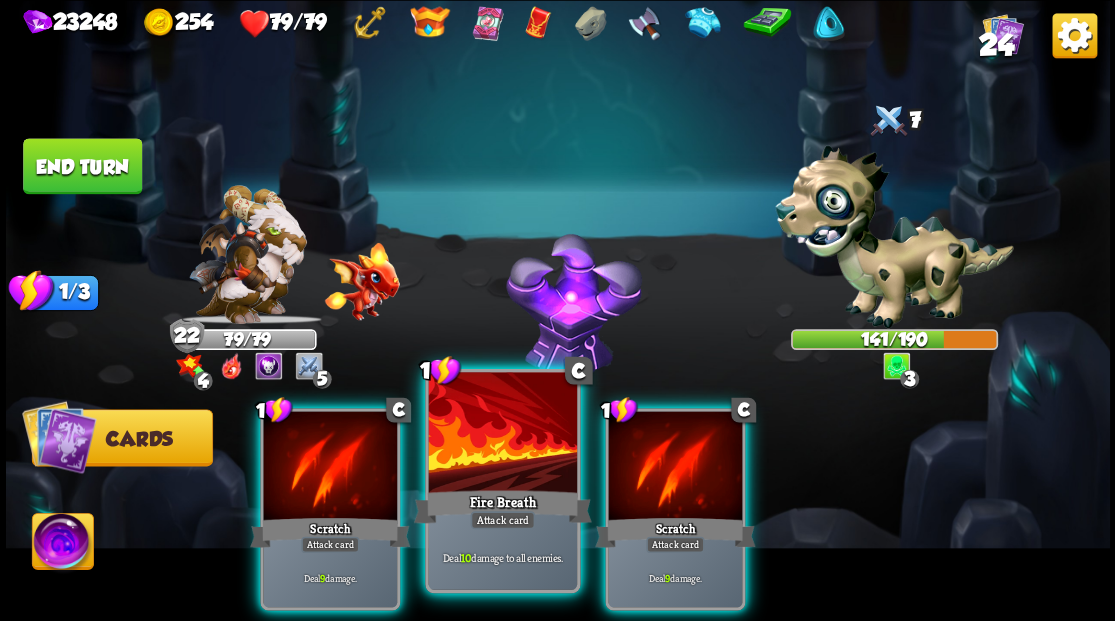 click at bounding box center (502, 434) 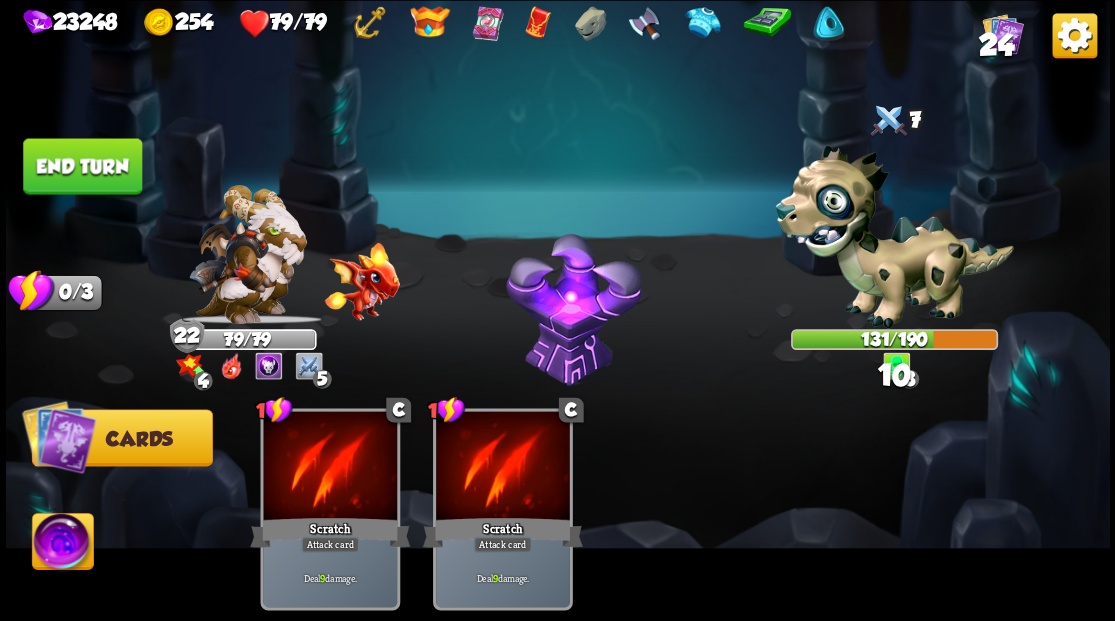 click at bounding box center [503, 467] 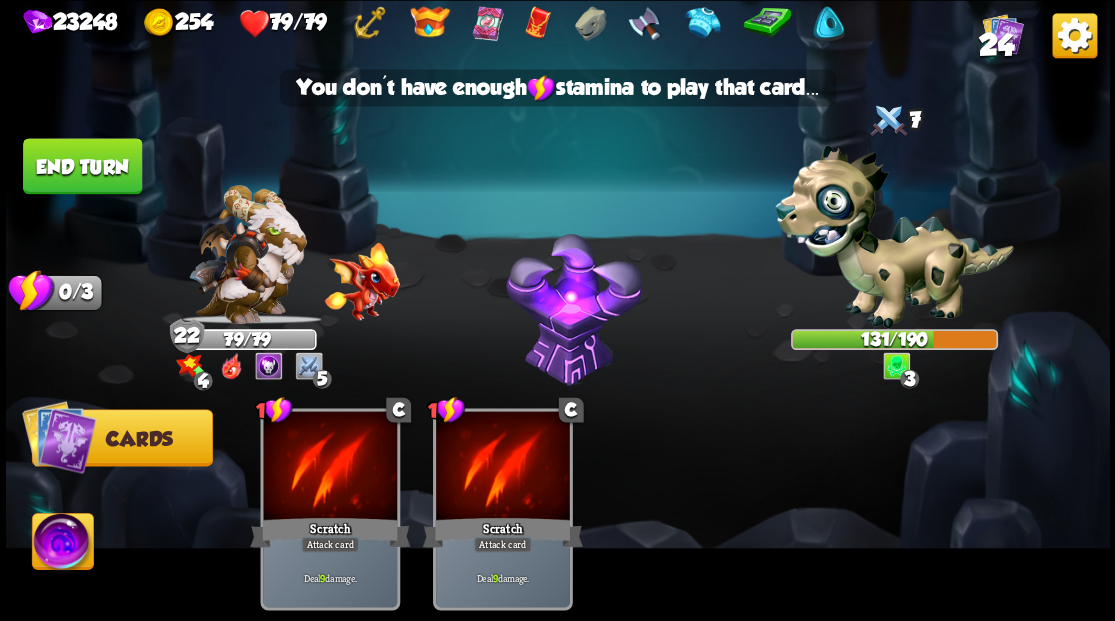 click on "End turn" at bounding box center (82, 166) 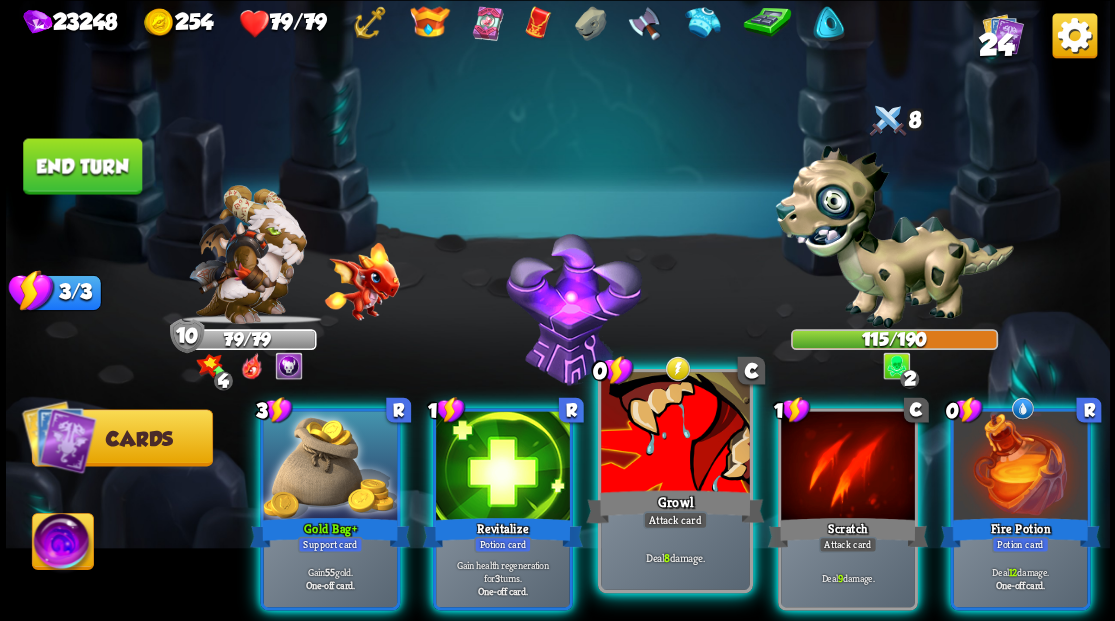 click at bounding box center (675, 434) 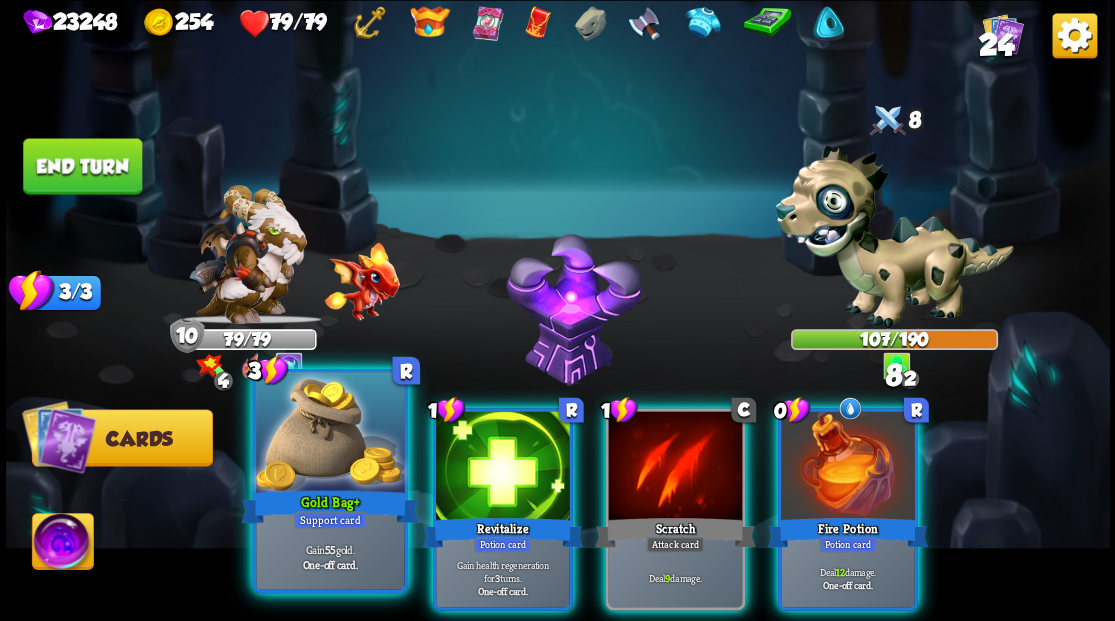 click at bounding box center [330, 434] 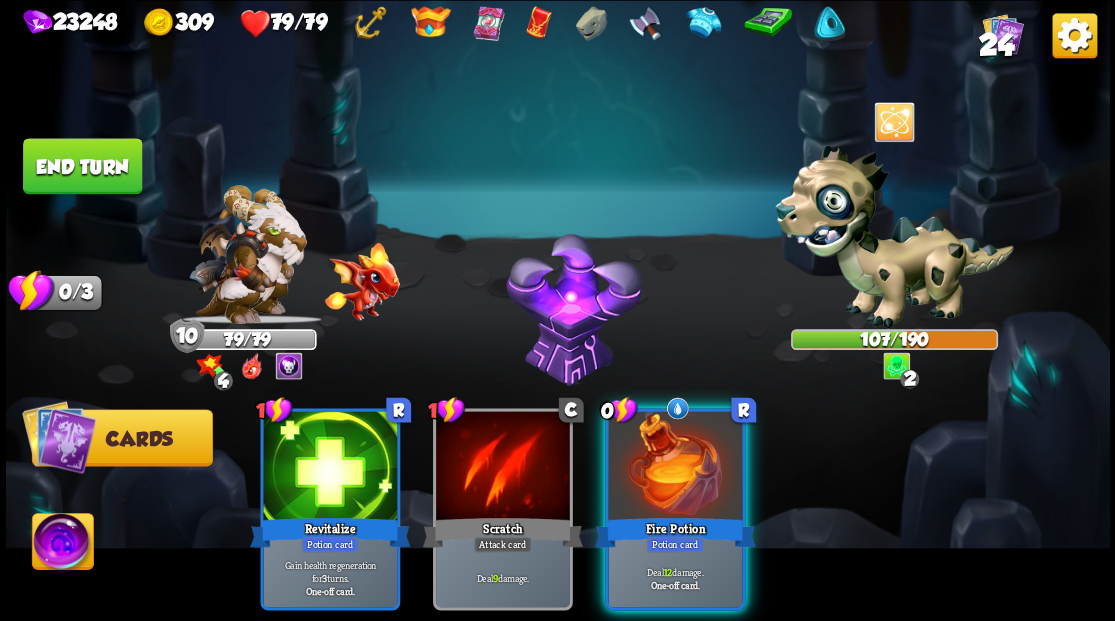 drag, startPoint x: 658, startPoint y: 448, endPoint x: 649, endPoint y: 326, distance: 122.33152 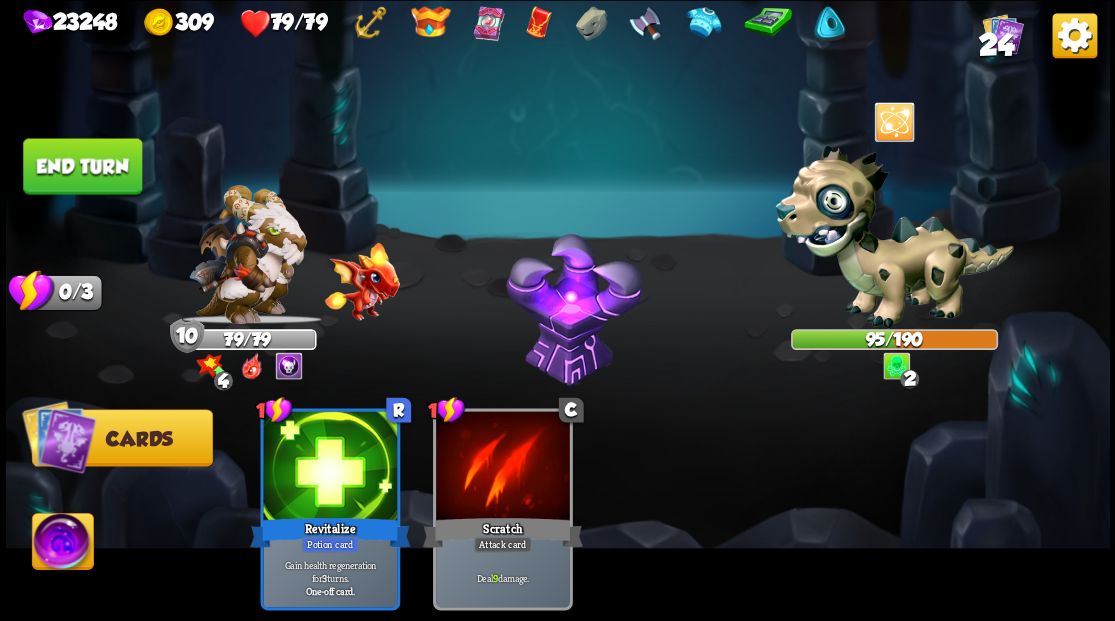click on "End turn" at bounding box center (82, 166) 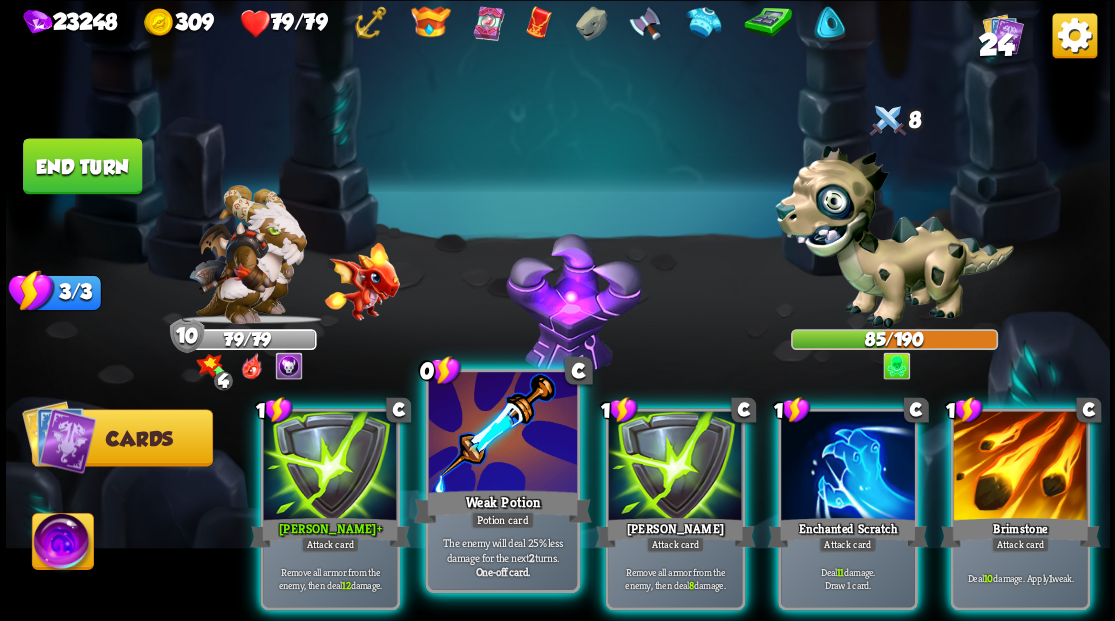 click at bounding box center [502, 434] 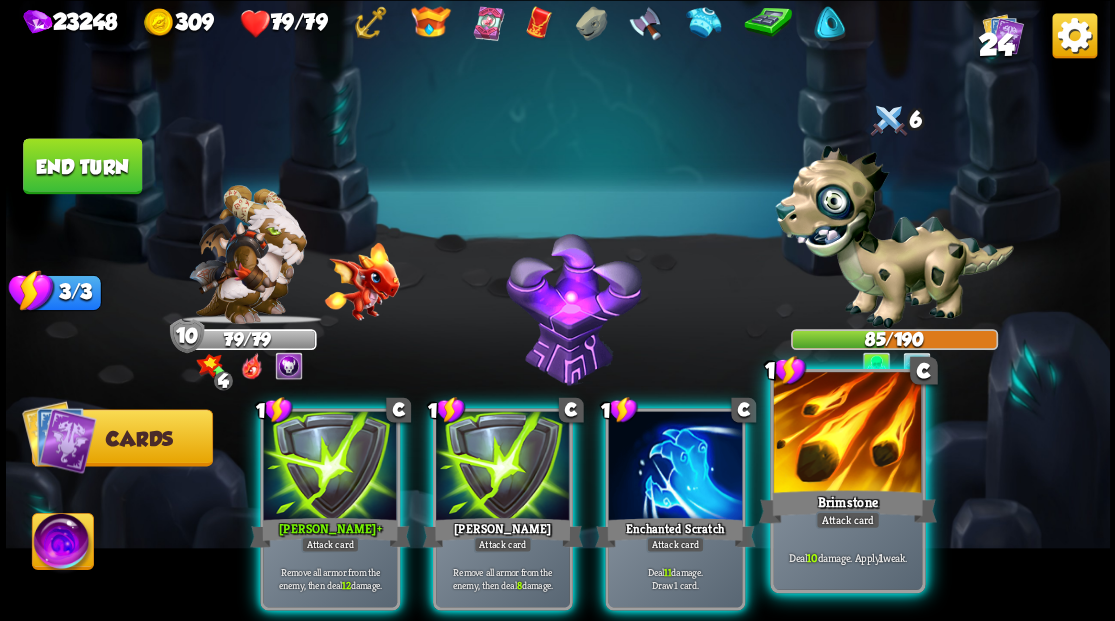 click at bounding box center (847, 434) 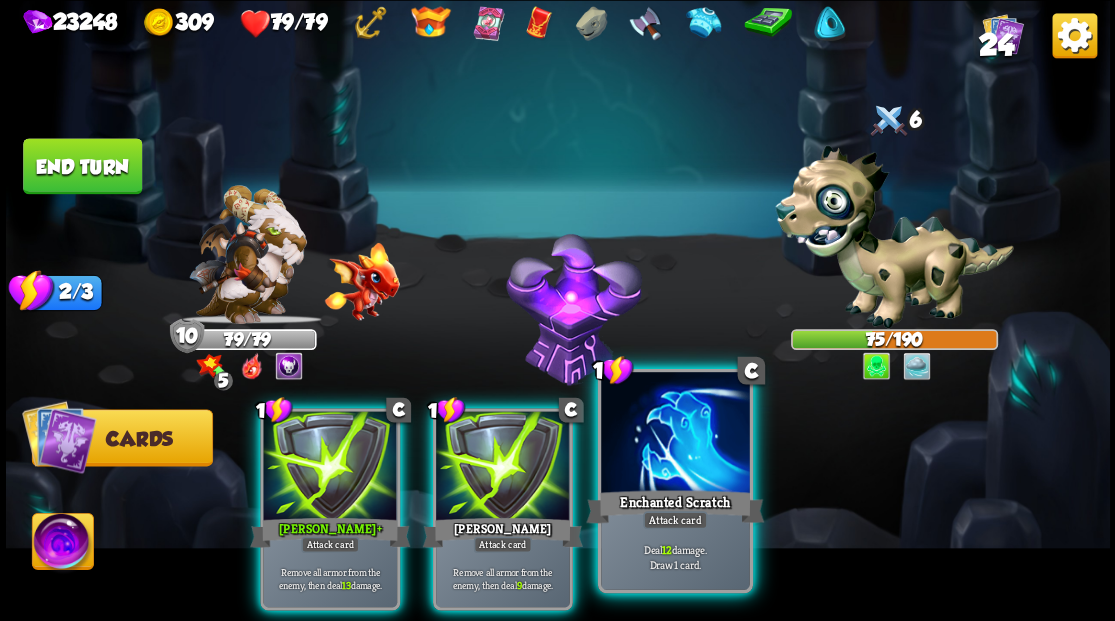click at bounding box center [675, 434] 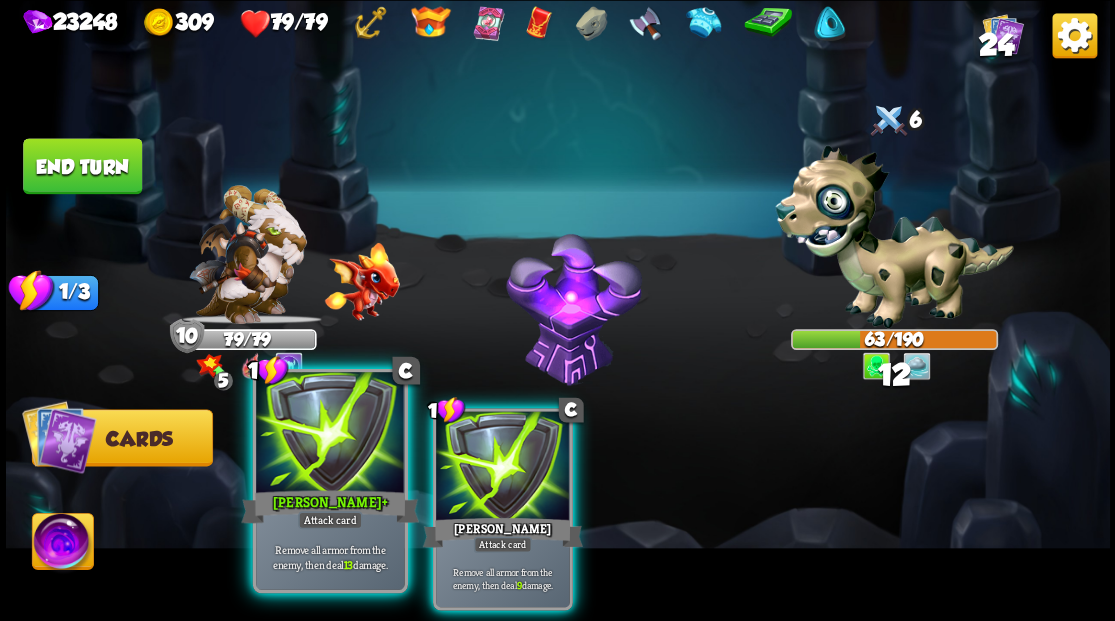 click at bounding box center [330, 434] 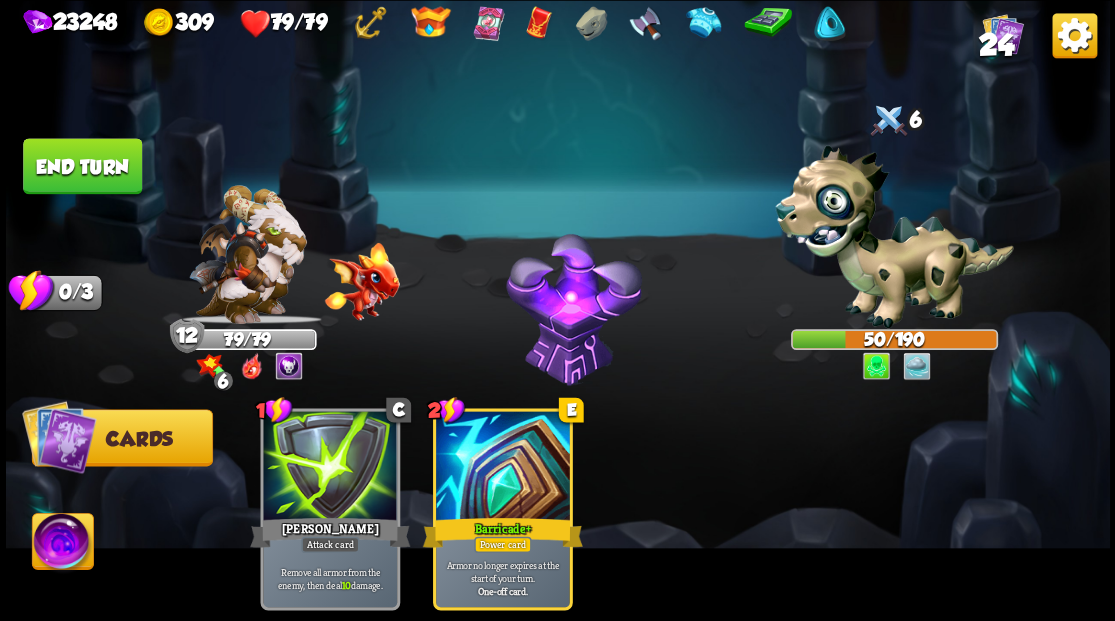 click on "End turn" at bounding box center (82, 166) 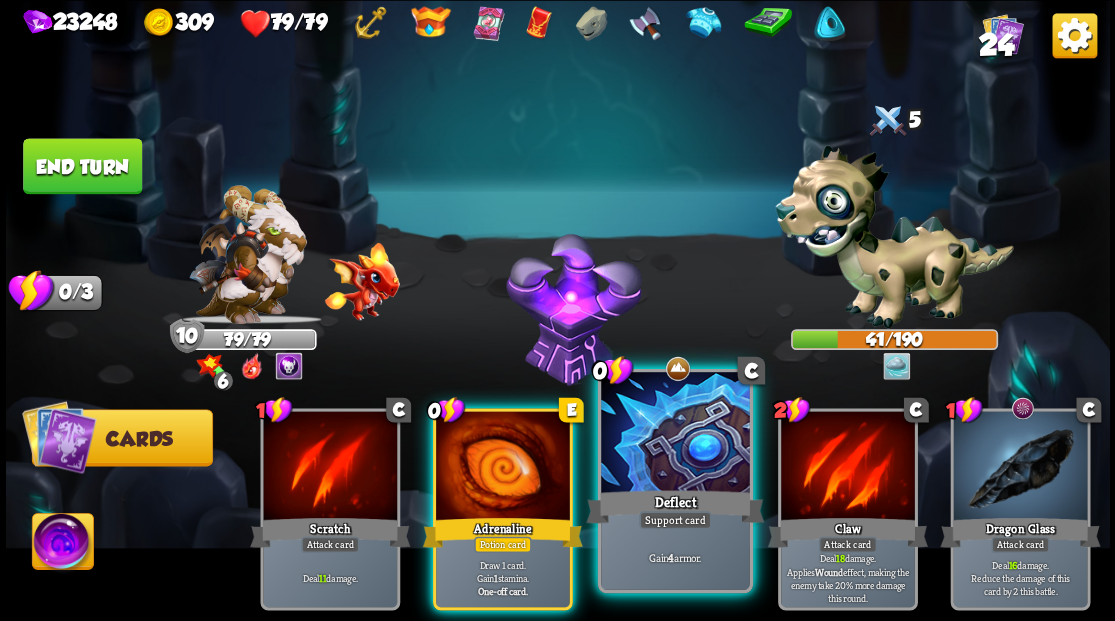 click at bounding box center [675, 434] 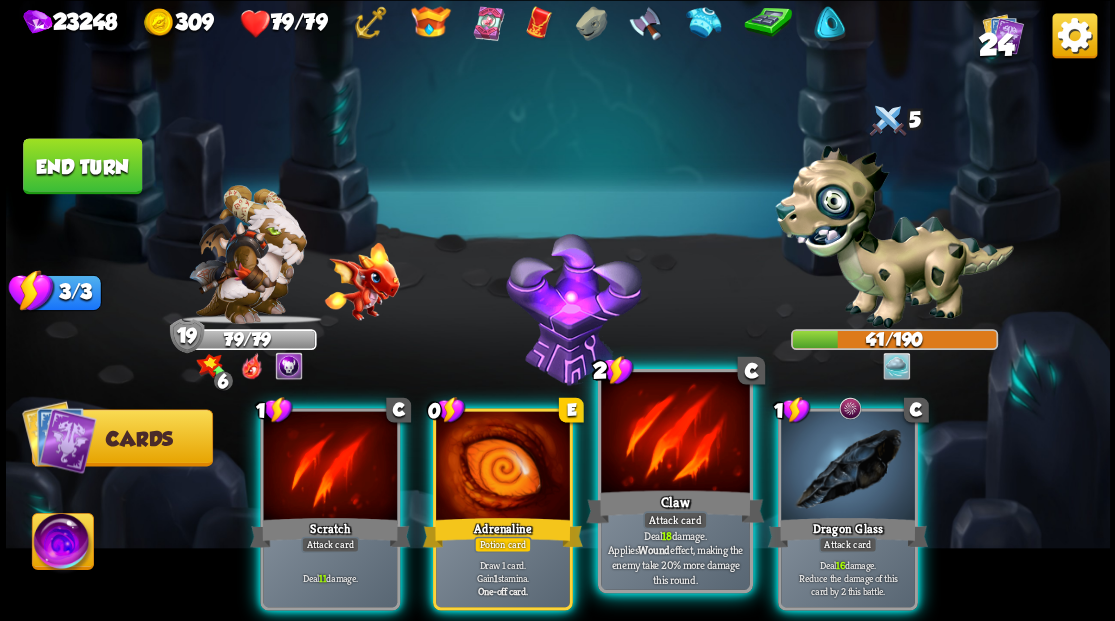 click at bounding box center [675, 434] 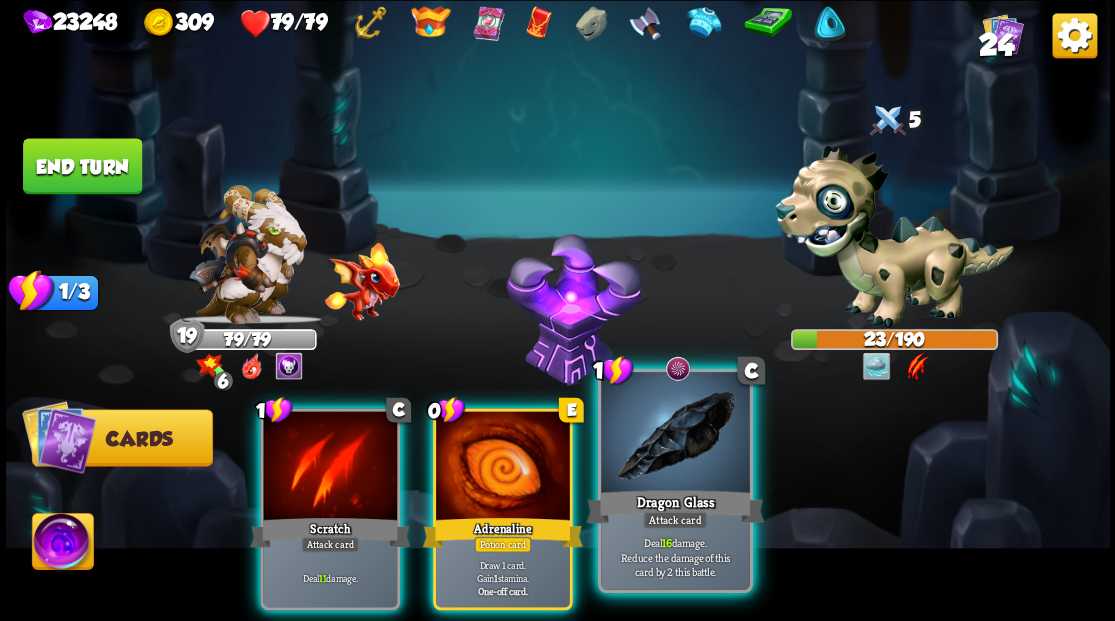 click at bounding box center [675, 434] 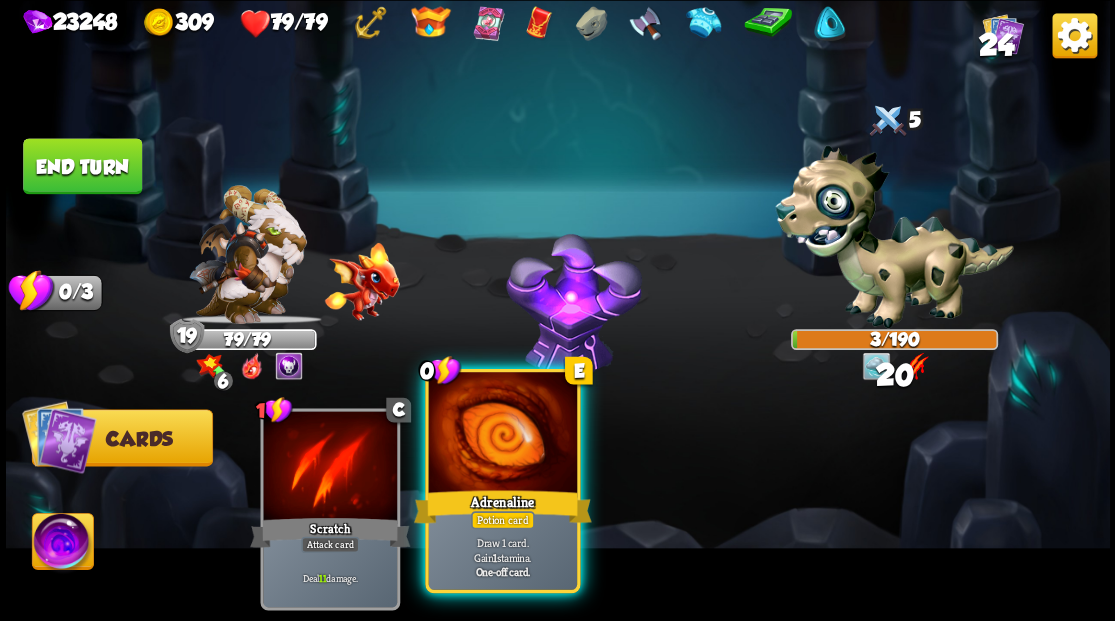 click at bounding box center (502, 434) 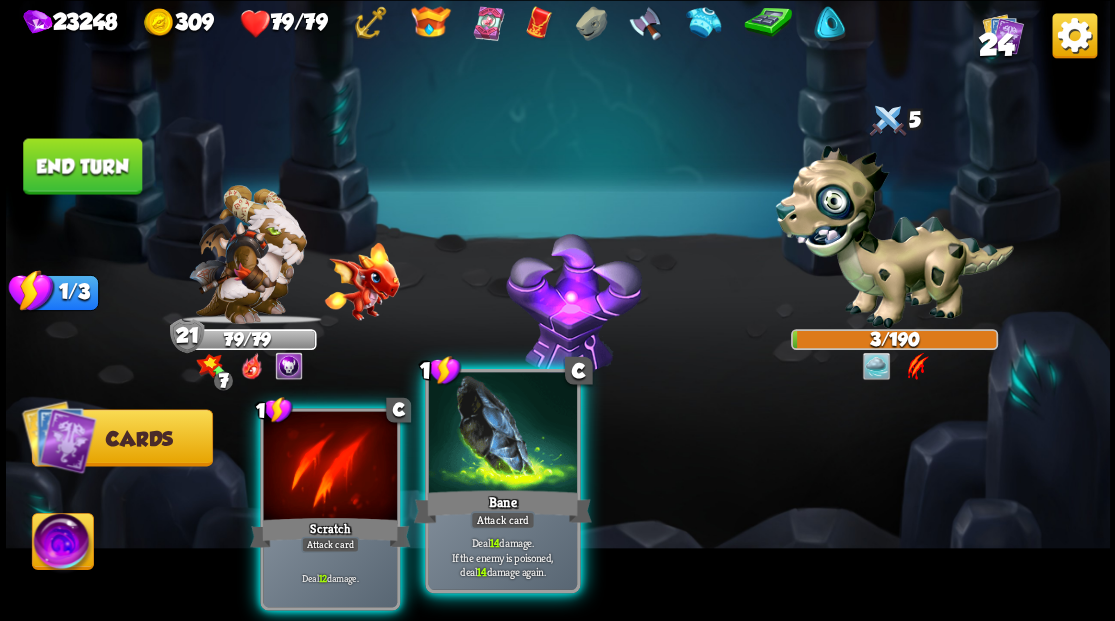 click at bounding box center [502, 434] 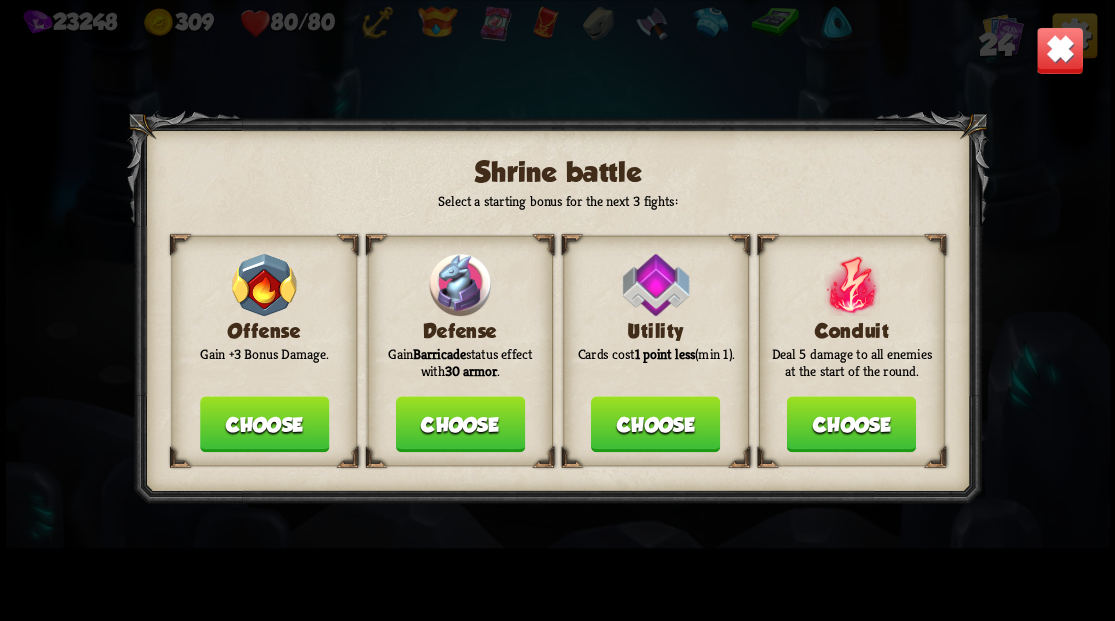 click on "Choose" at bounding box center [459, 424] 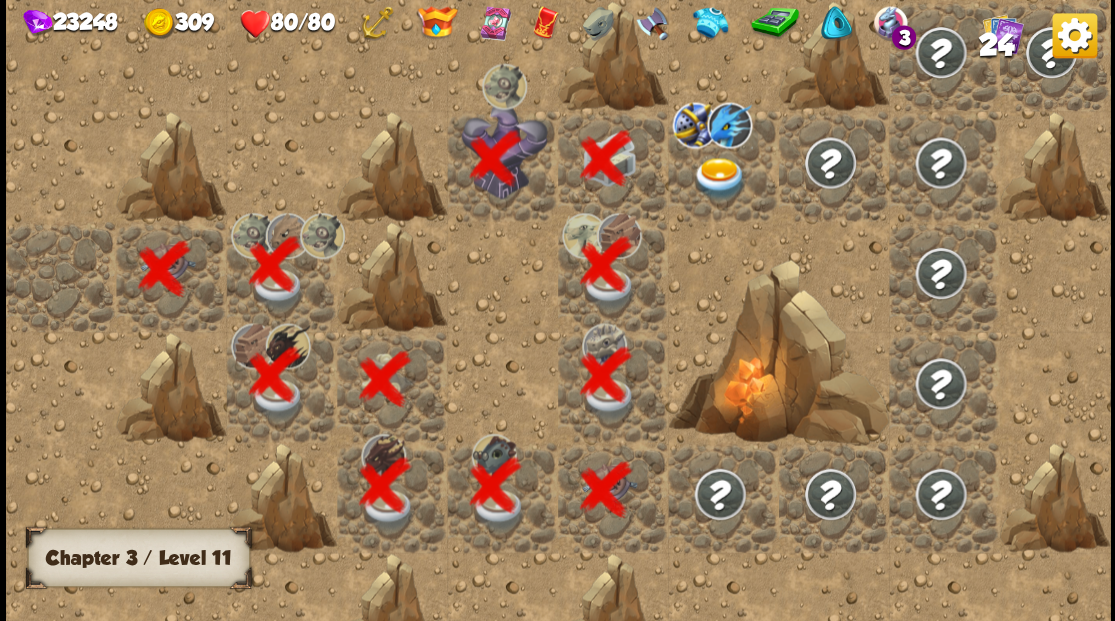 scroll, scrollTop: 0, scrollLeft: 384, axis: horizontal 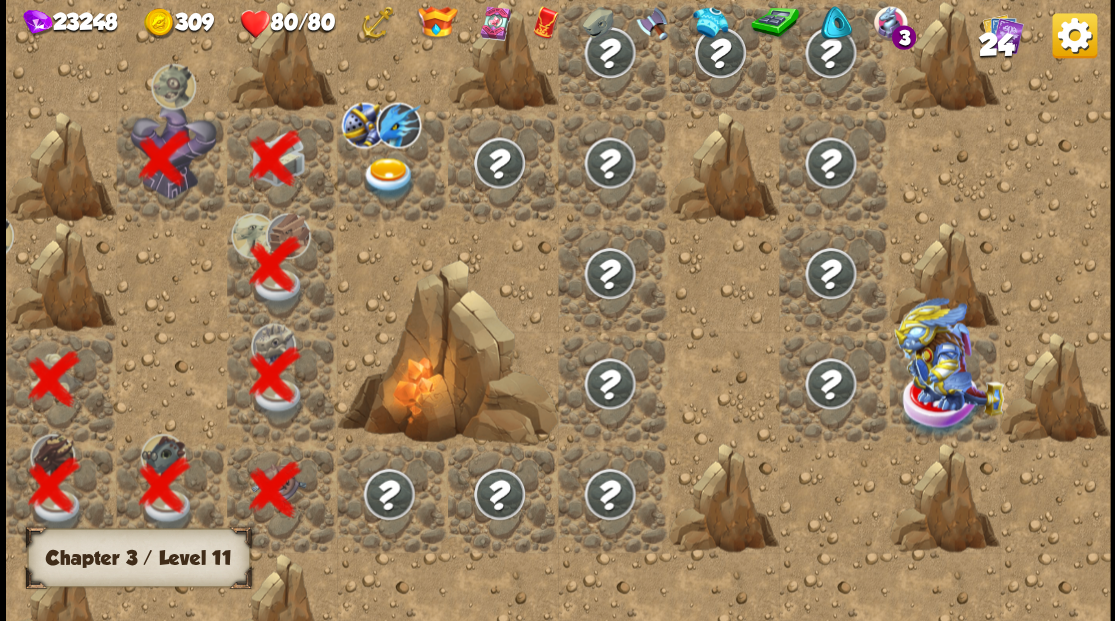 click at bounding box center [388, 178] 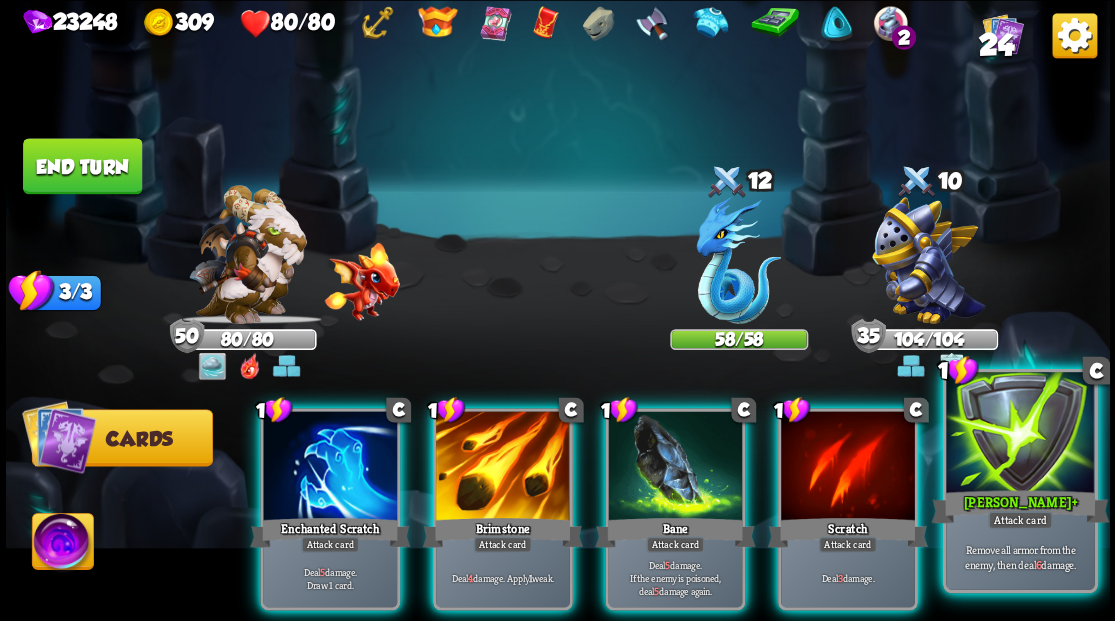 click at bounding box center [1020, 434] 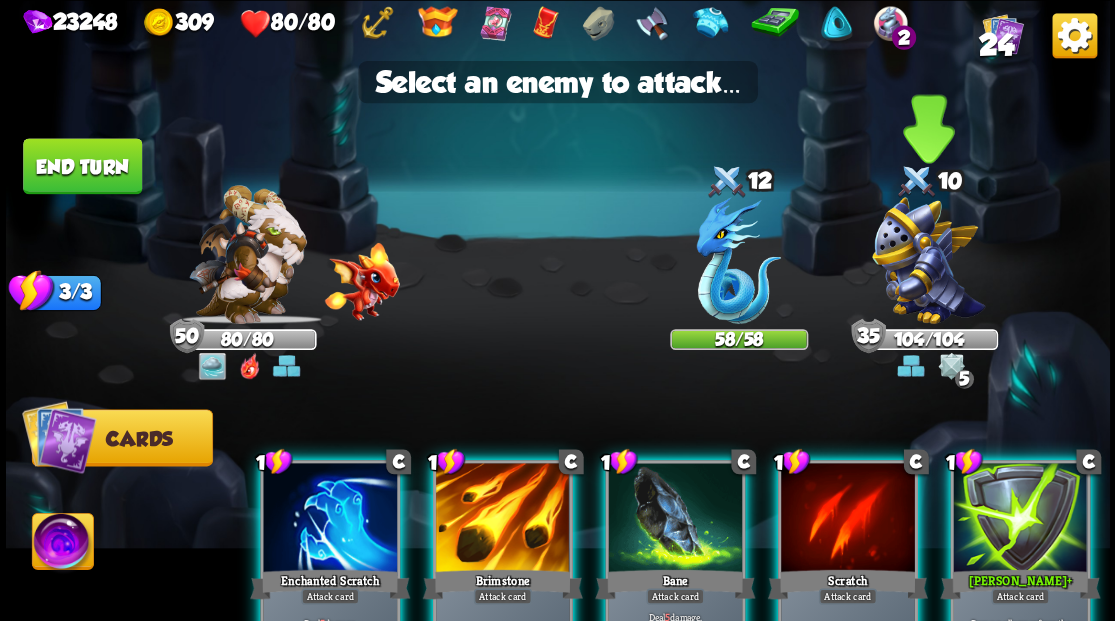 click at bounding box center [928, 260] 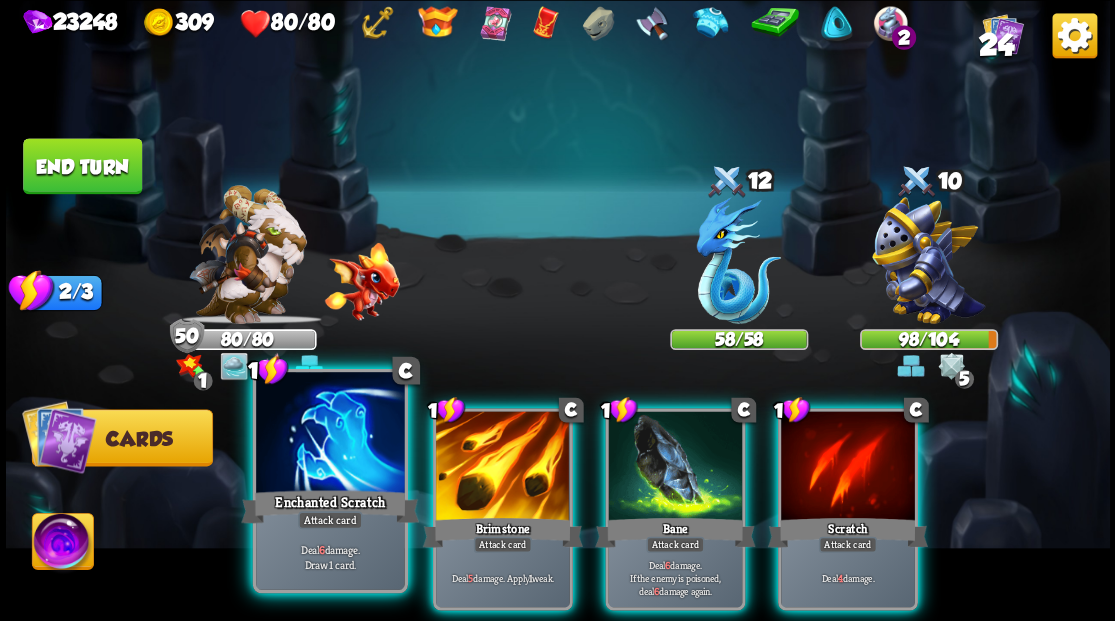 click at bounding box center (330, 434) 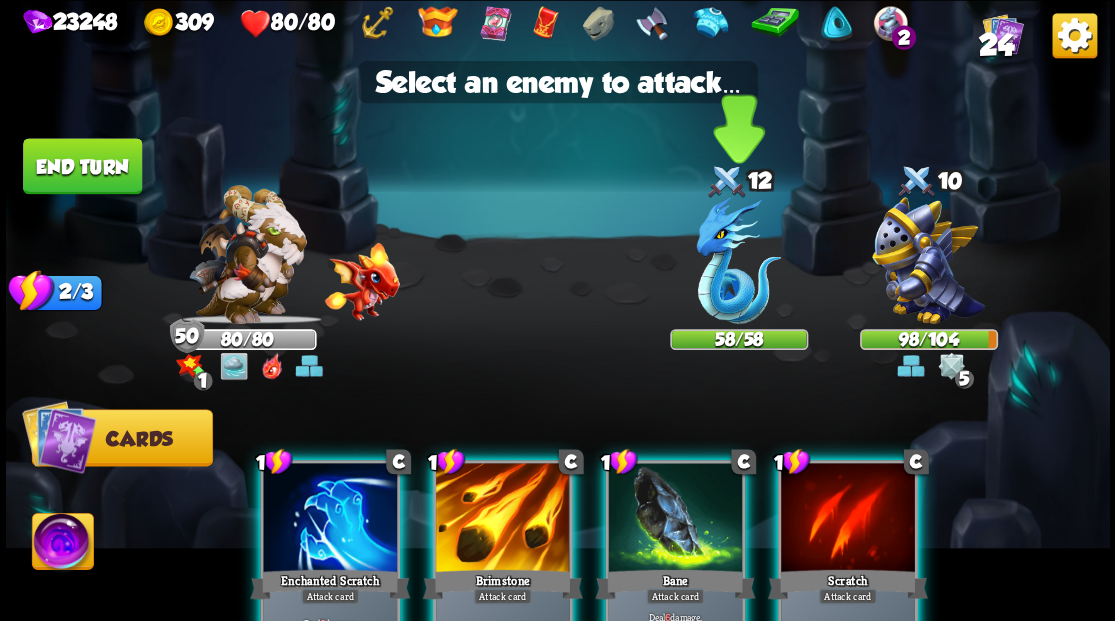 click at bounding box center [738, 260] 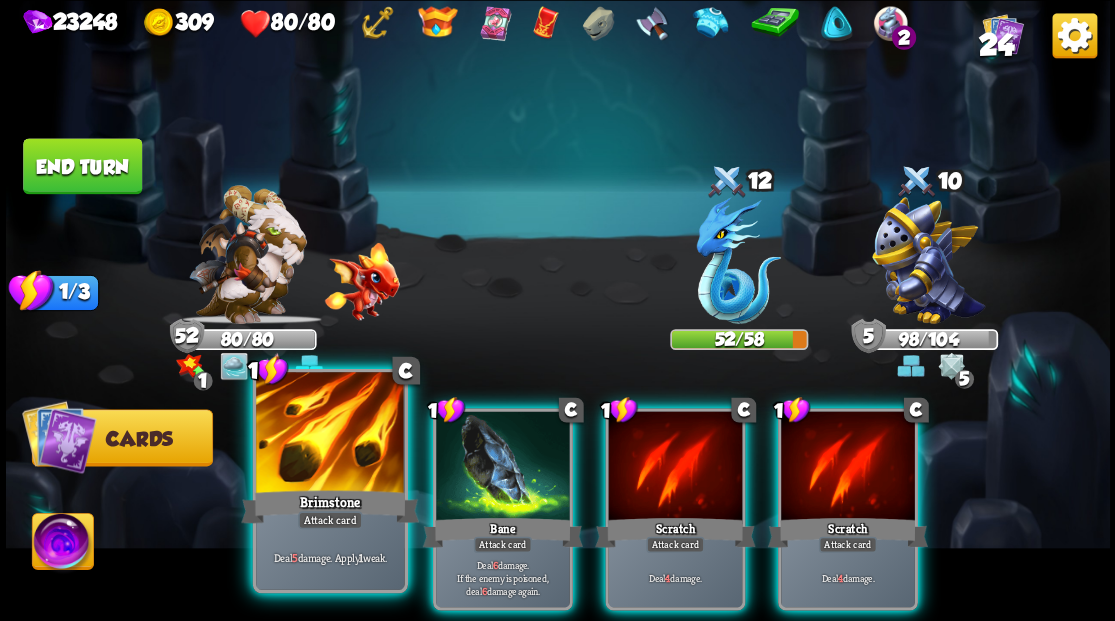 click at bounding box center (330, 434) 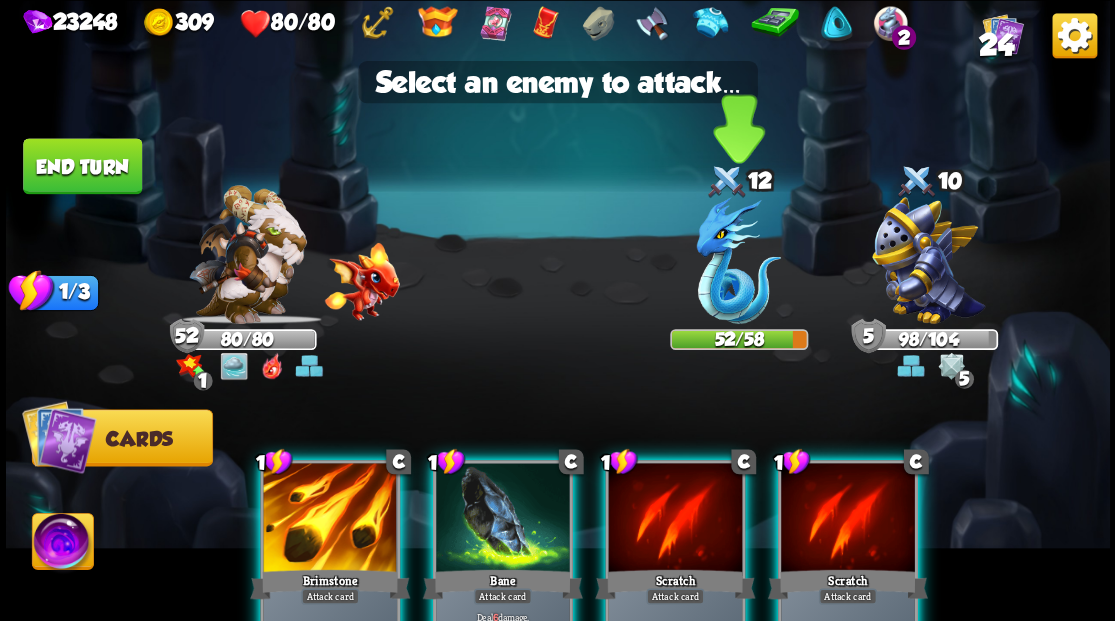click at bounding box center (738, 260) 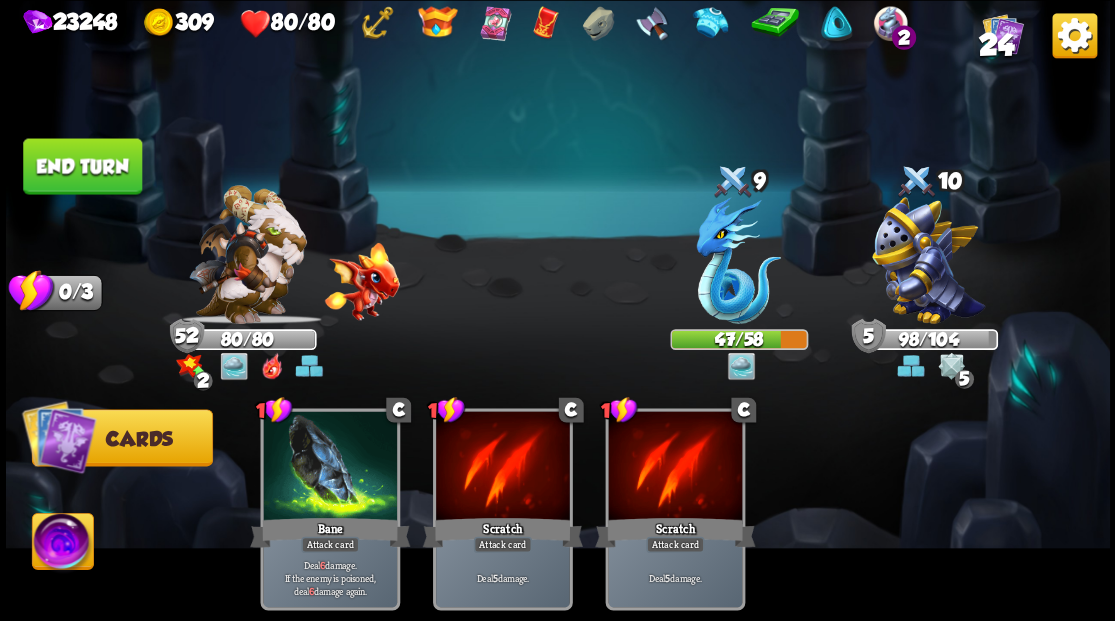 click on "End turn" at bounding box center [82, 166] 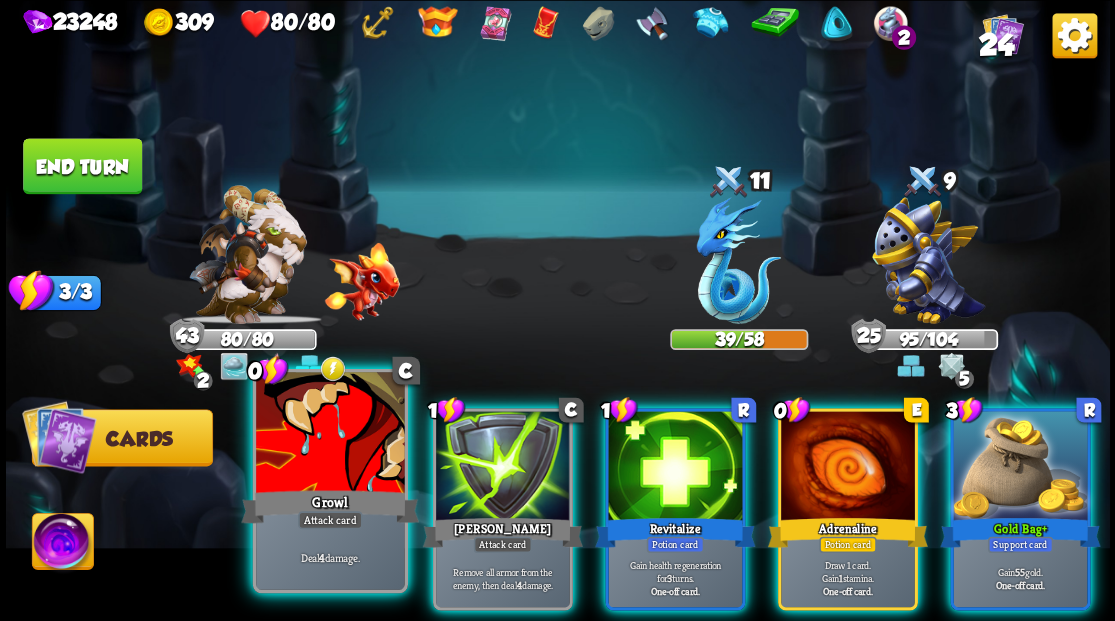 click at bounding box center (330, 434) 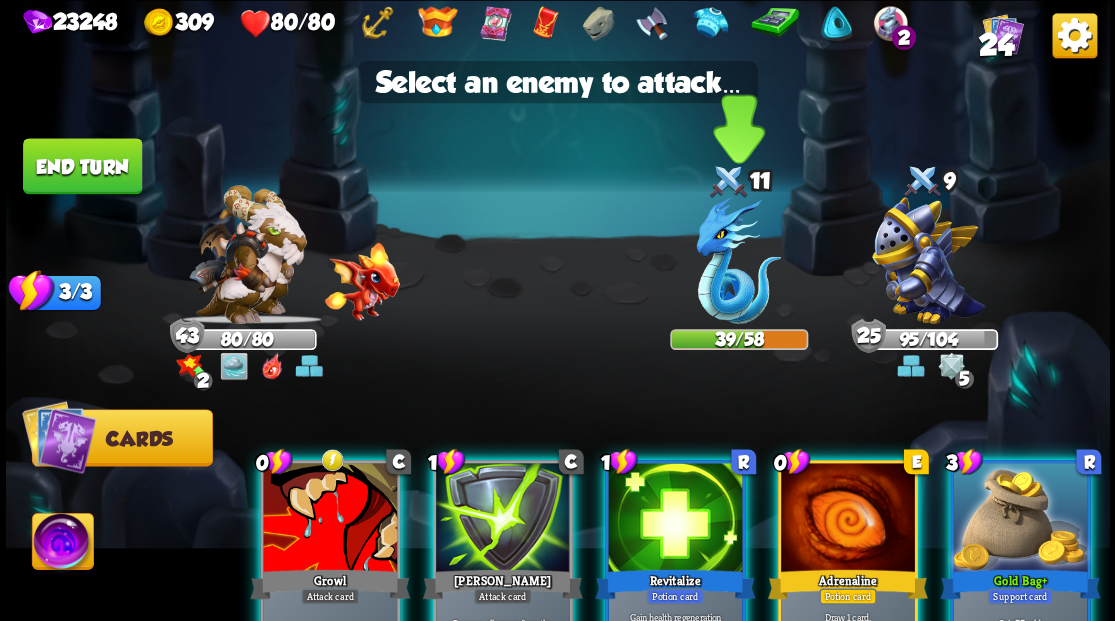 click at bounding box center [738, 260] 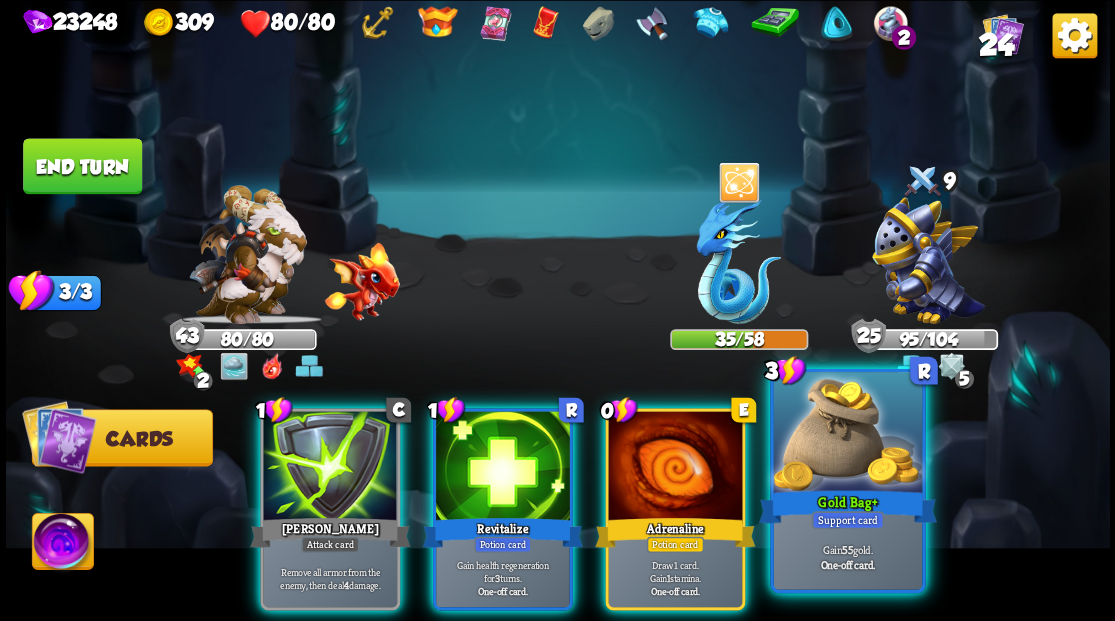 click at bounding box center [847, 434] 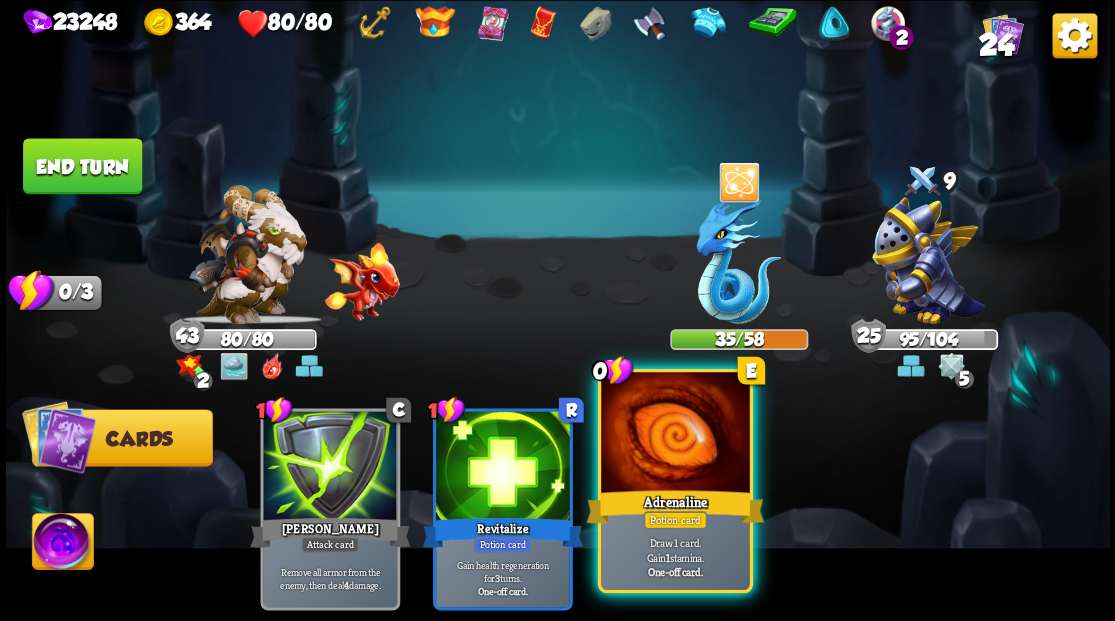 click at bounding box center [675, 434] 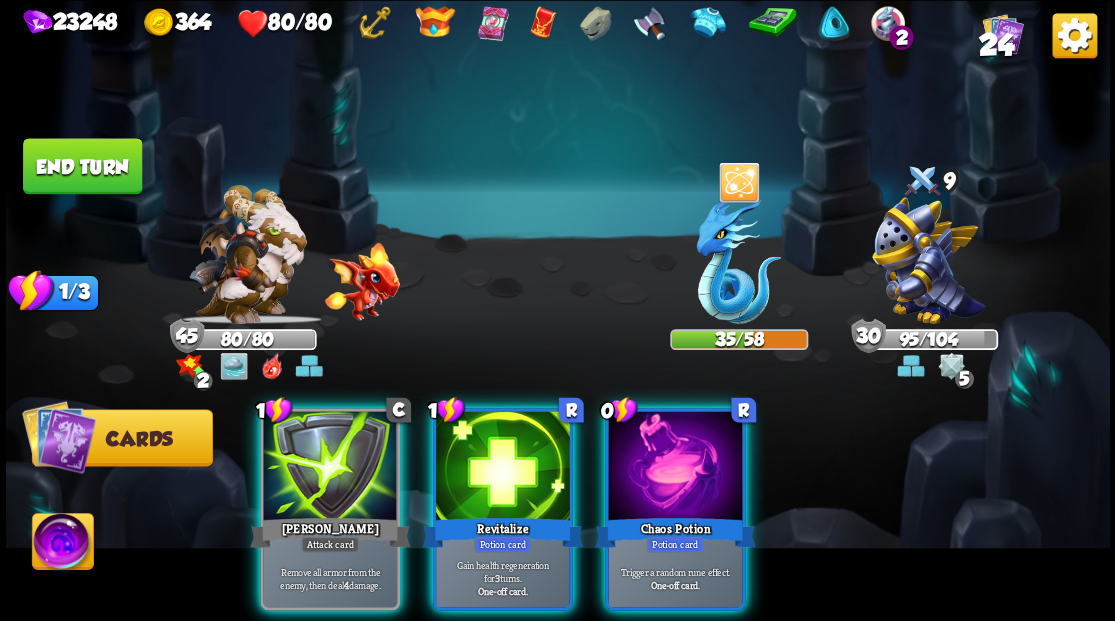 click at bounding box center [675, 467] 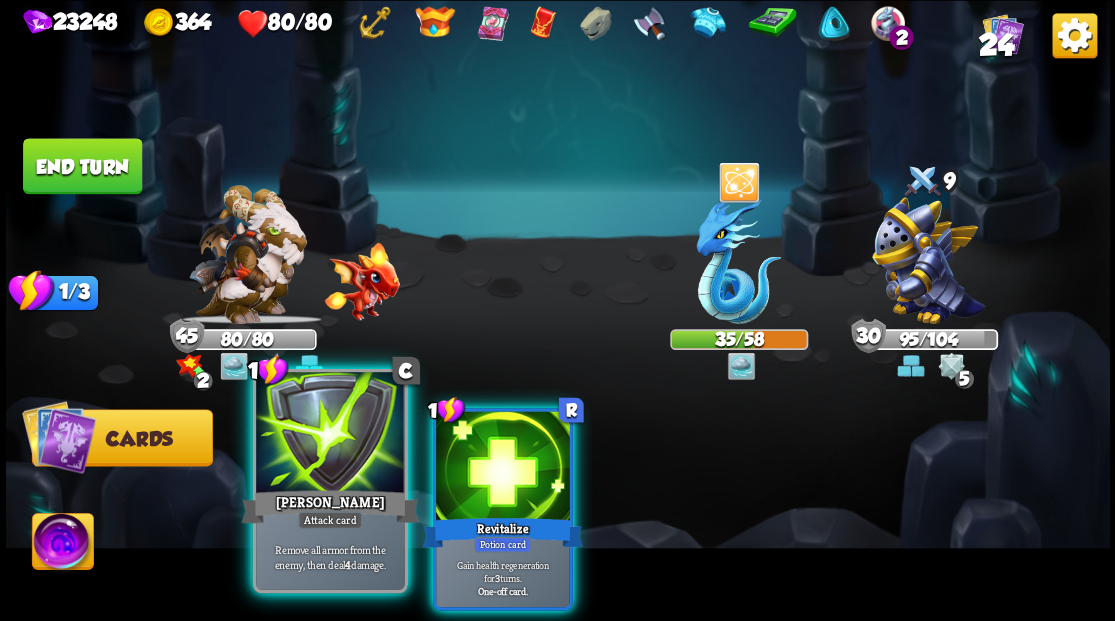 click at bounding box center (330, 434) 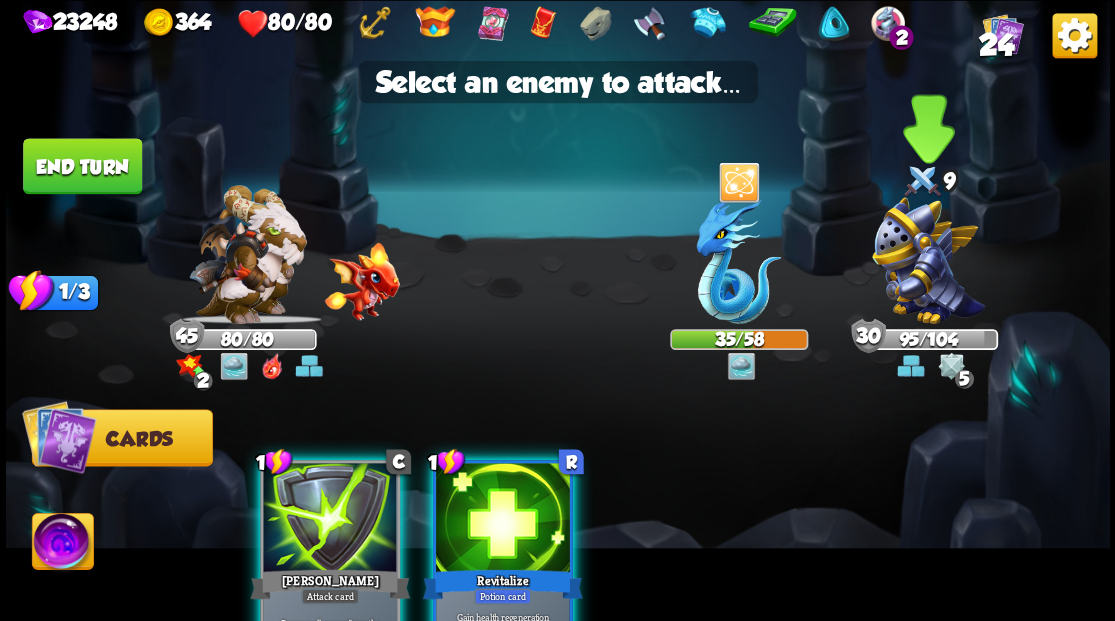 click at bounding box center [928, 260] 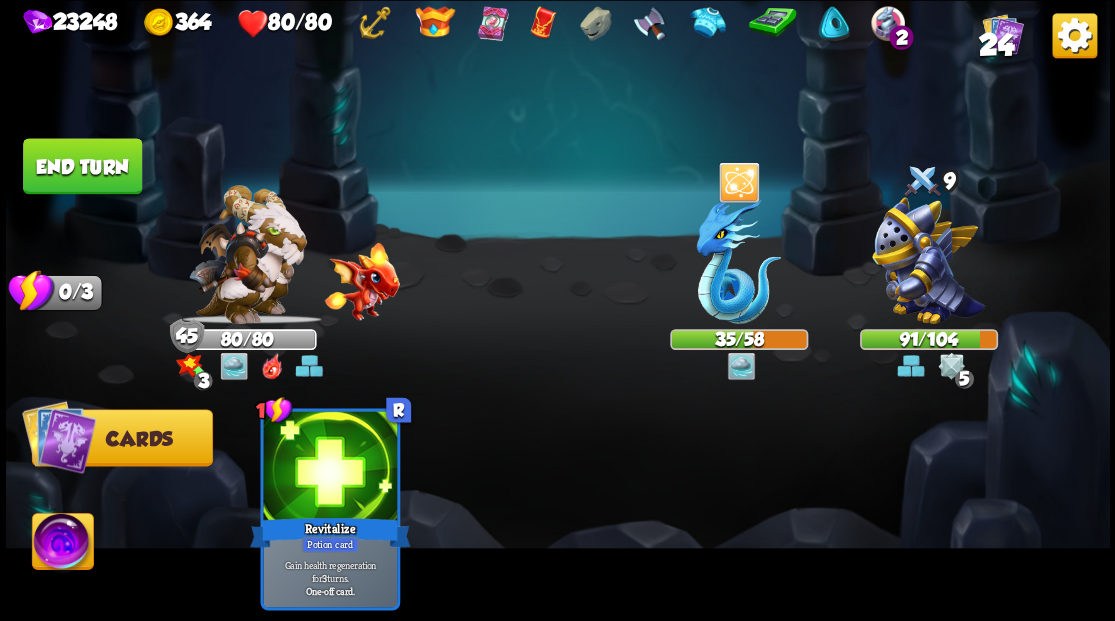 click on "End turn" at bounding box center (82, 166) 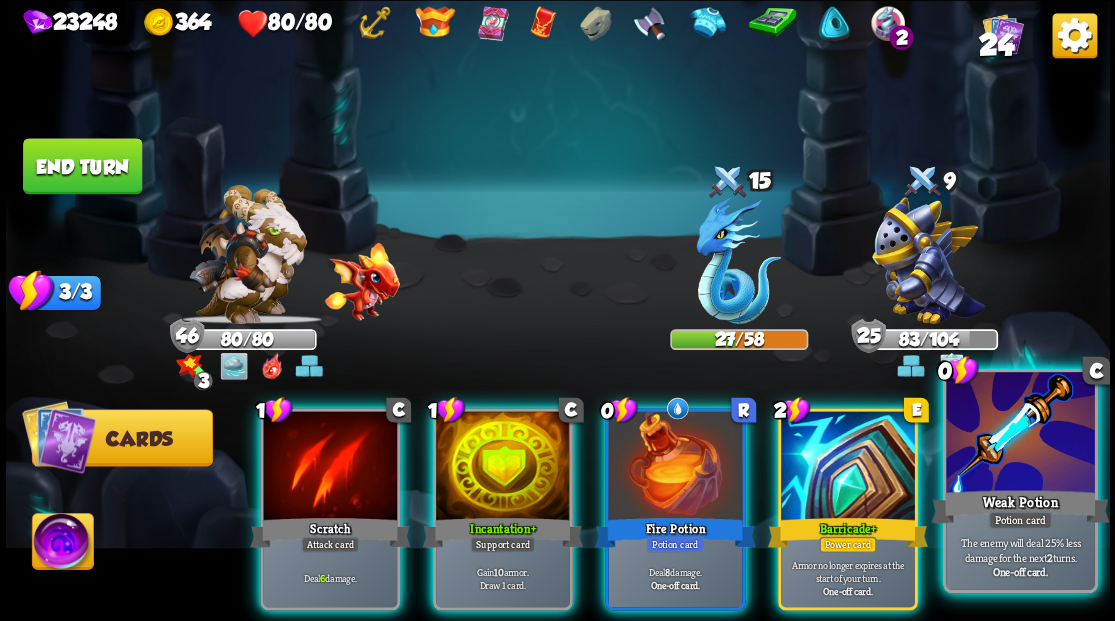 click at bounding box center (1020, 434) 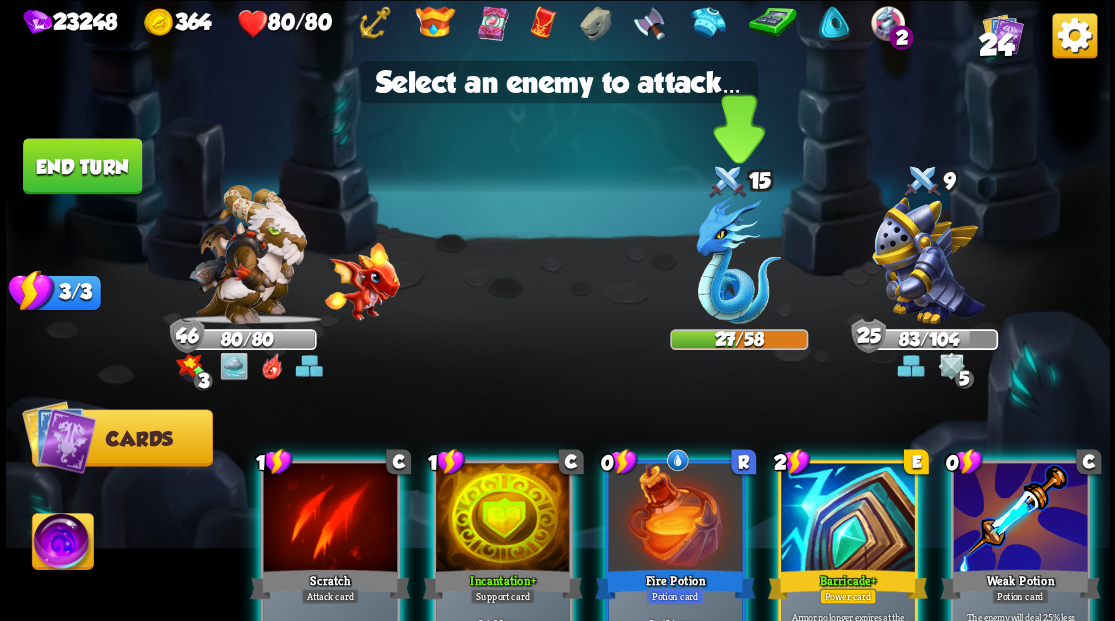 click at bounding box center (738, 260) 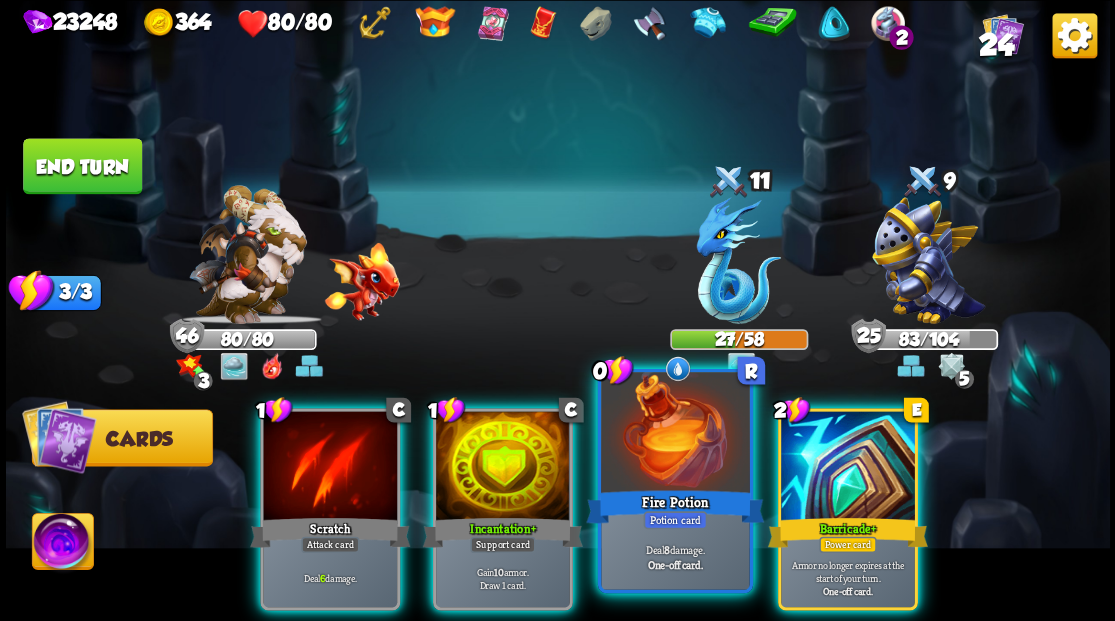 click at bounding box center [675, 434] 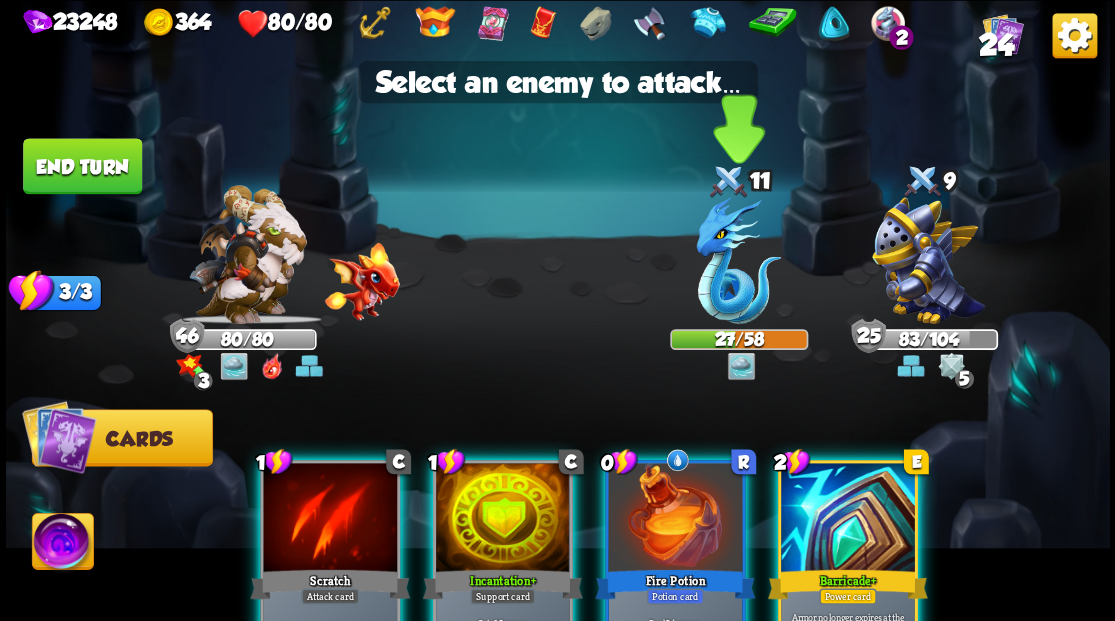 click at bounding box center (738, 260) 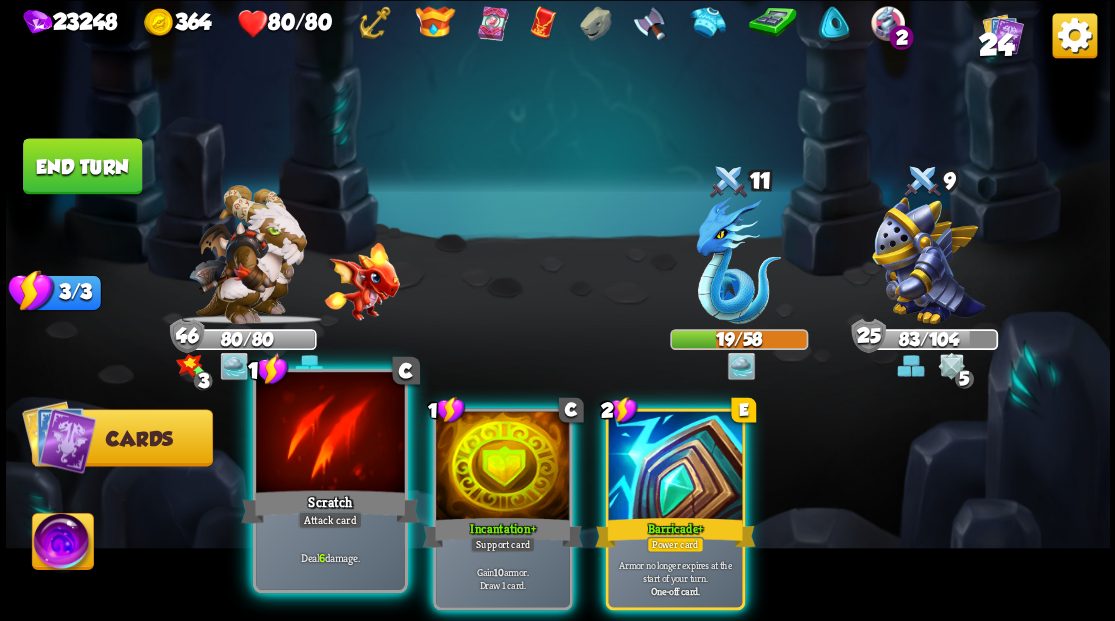 click at bounding box center (330, 434) 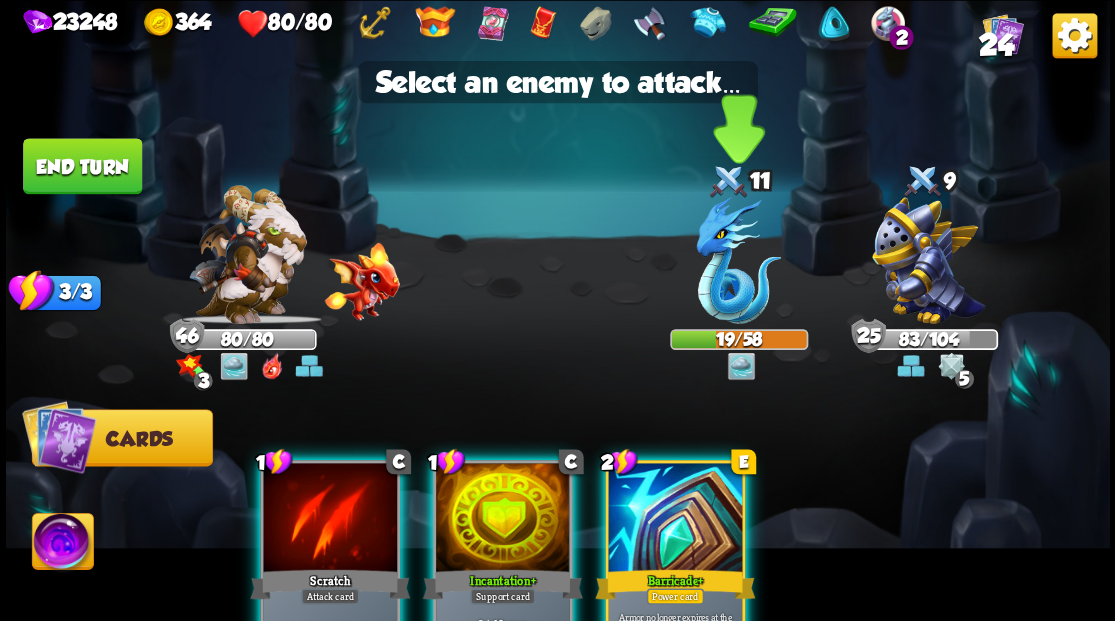 click at bounding box center (738, 260) 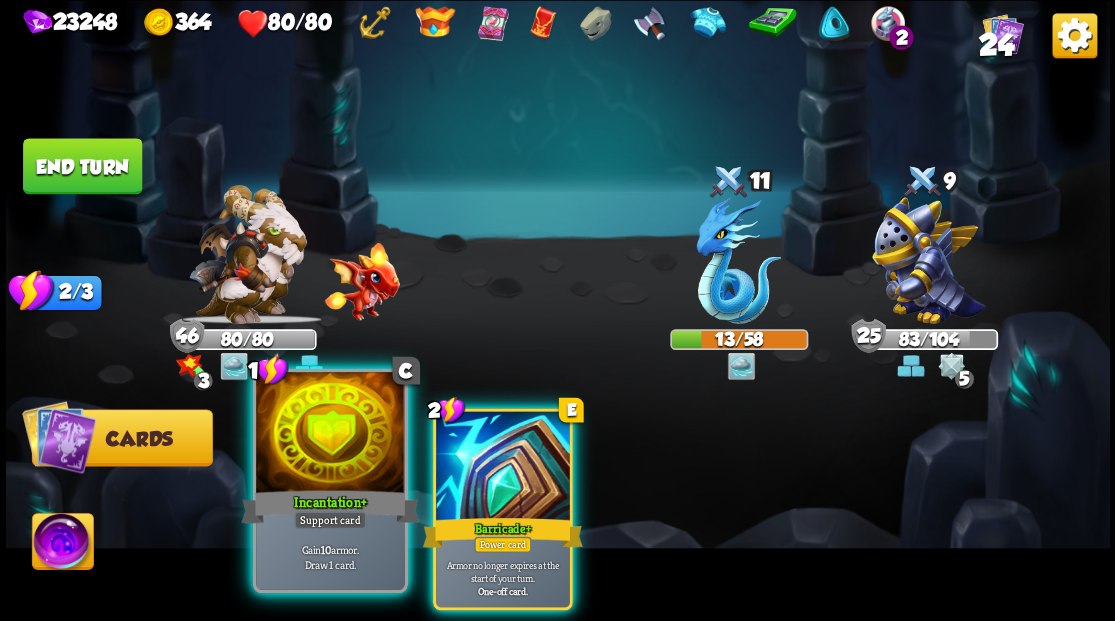 click at bounding box center [330, 434] 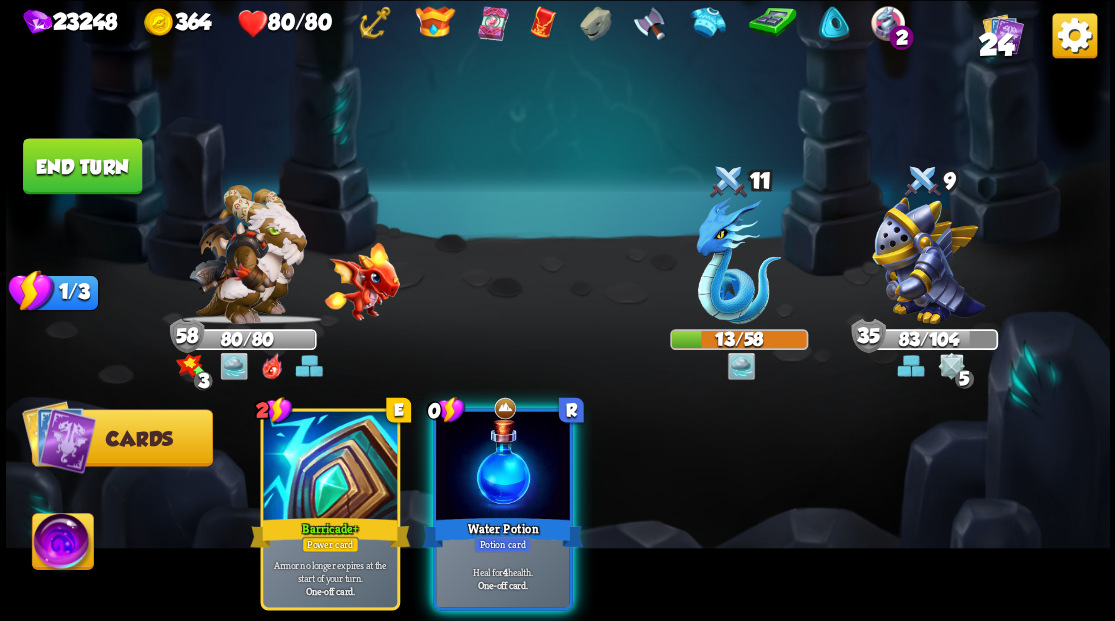 click at bounding box center (503, 467) 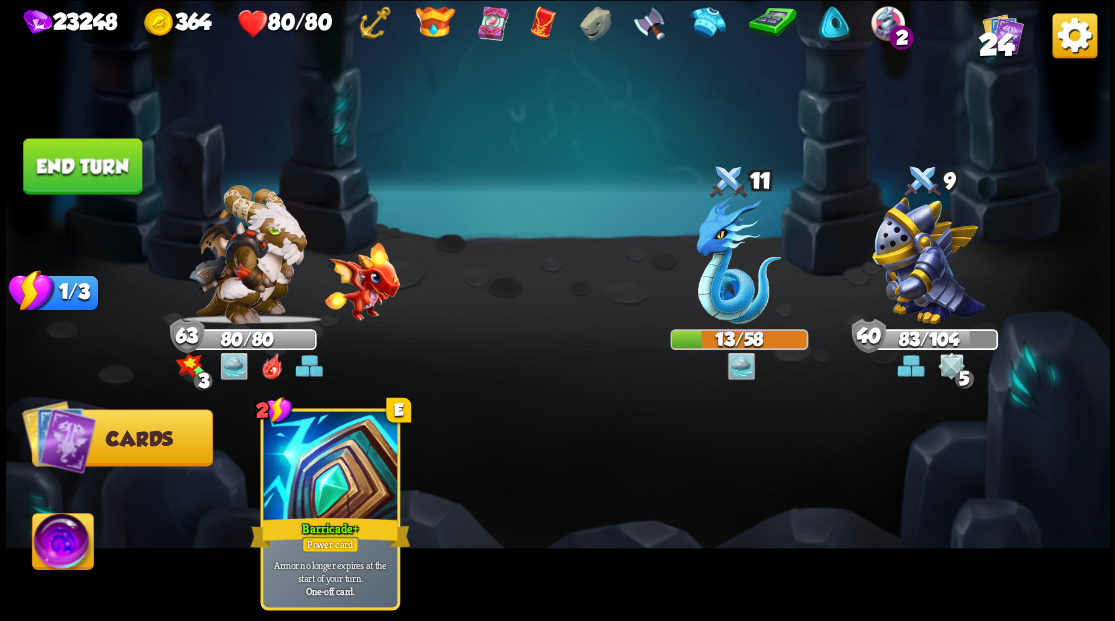 click on "End turn" at bounding box center [82, 166] 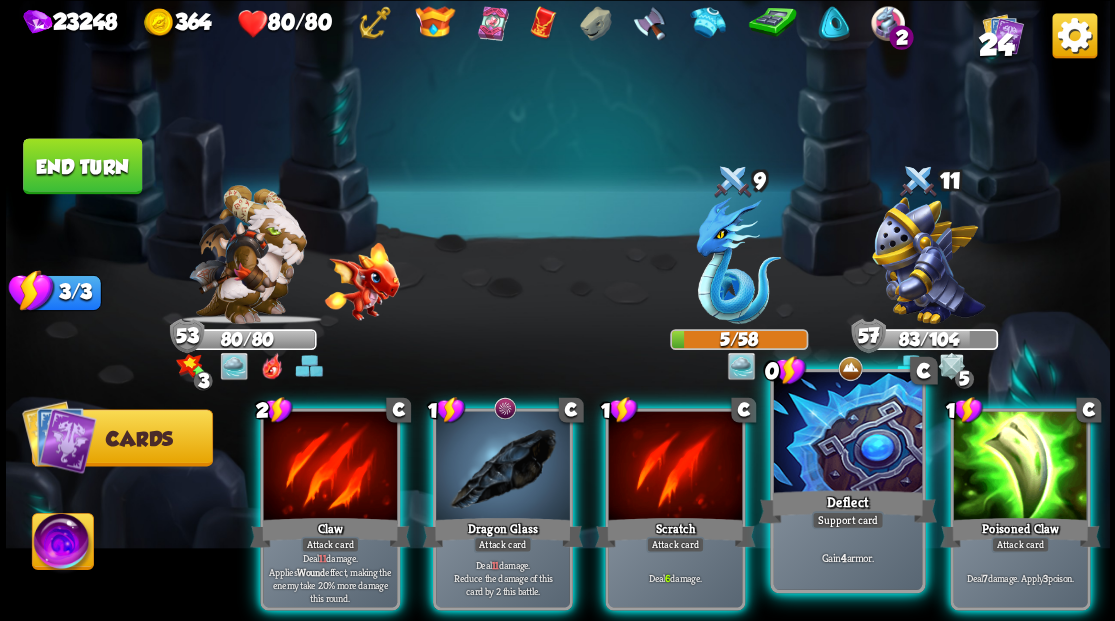click at bounding box center [847, 434] 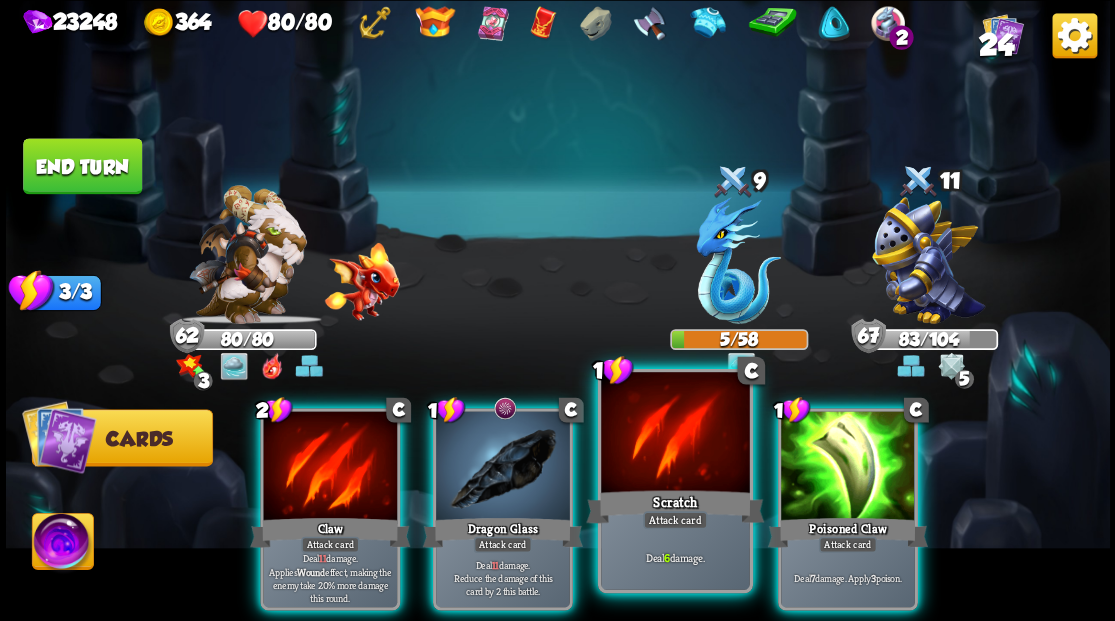 drag, startPoint x: 641, startPoint y: 459, endPoint x: 639, endPoint y: 414, distance: 45.044422 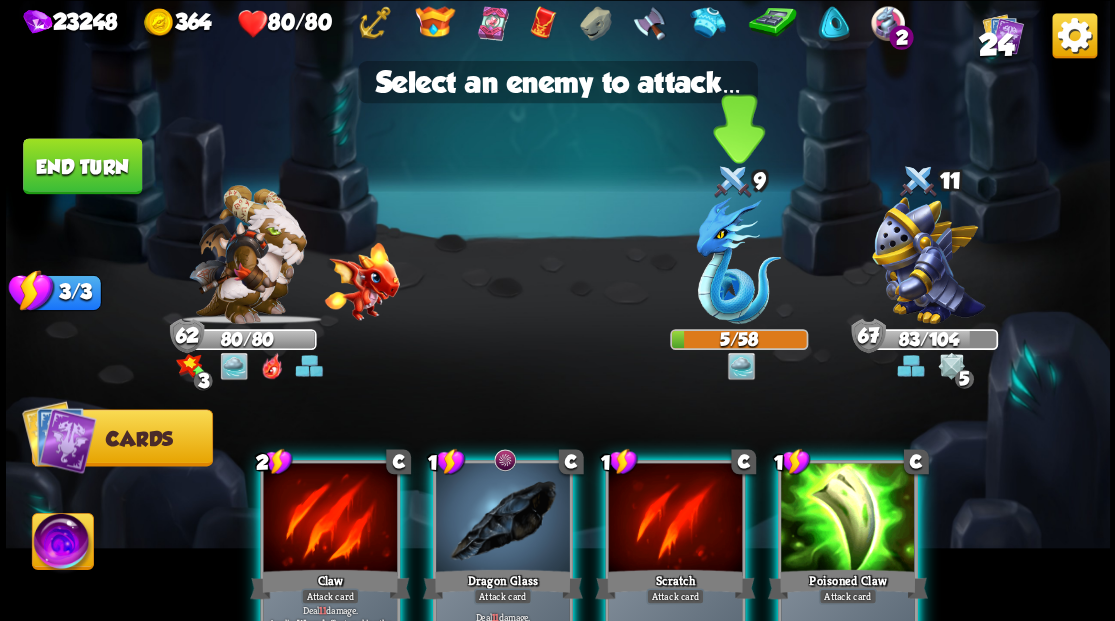 click at bounding box center (738, 260) 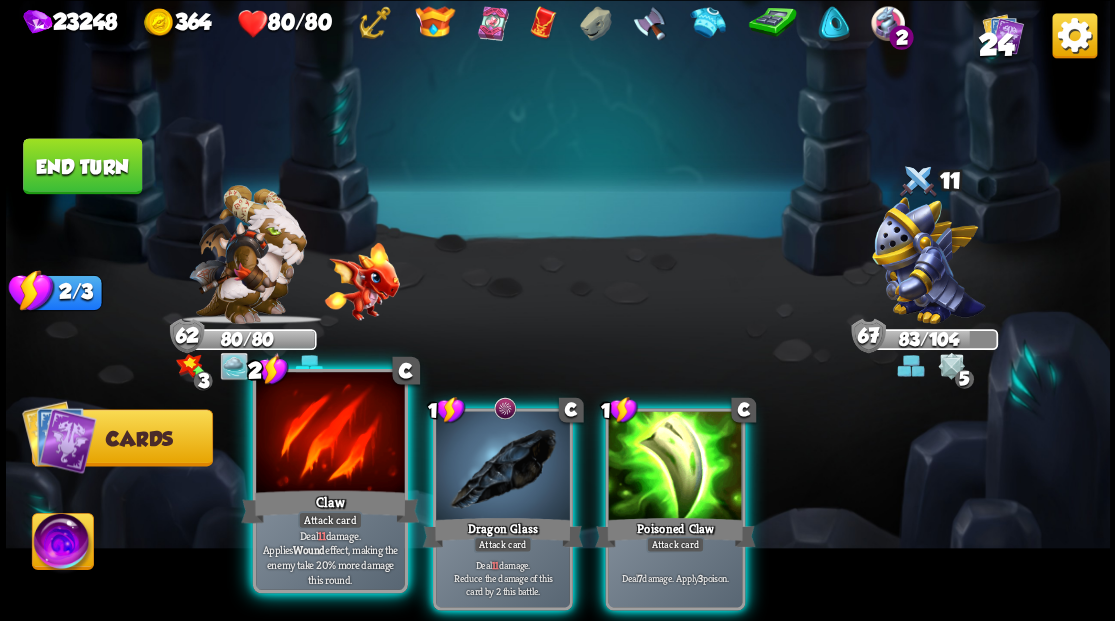 click at bounding box center (330, 434) 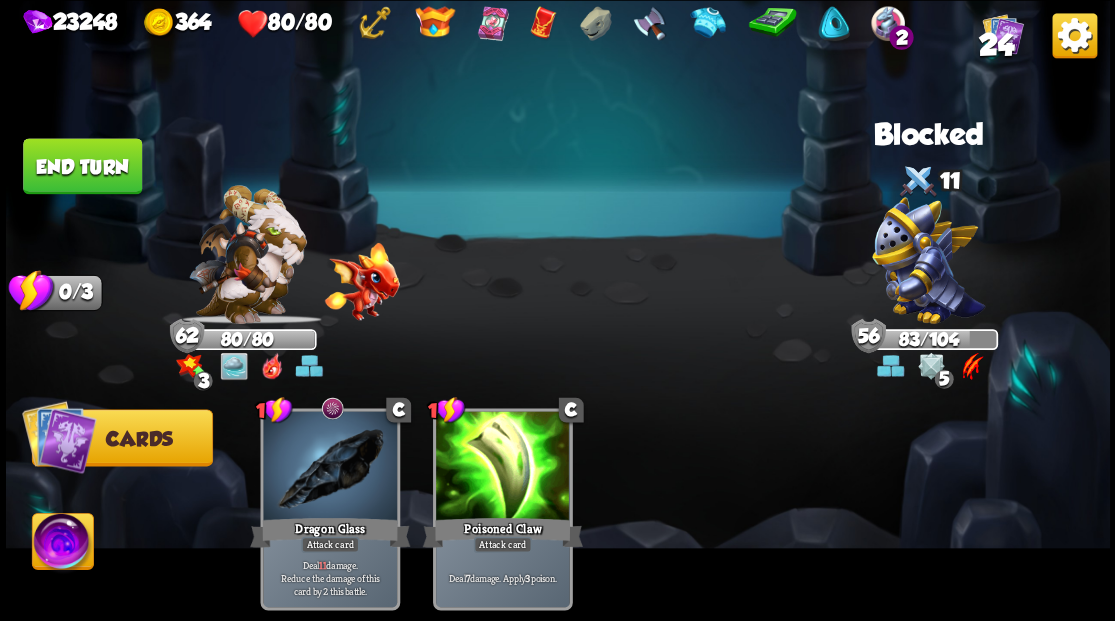 click on "End turn" at bounding box center [82, 166] 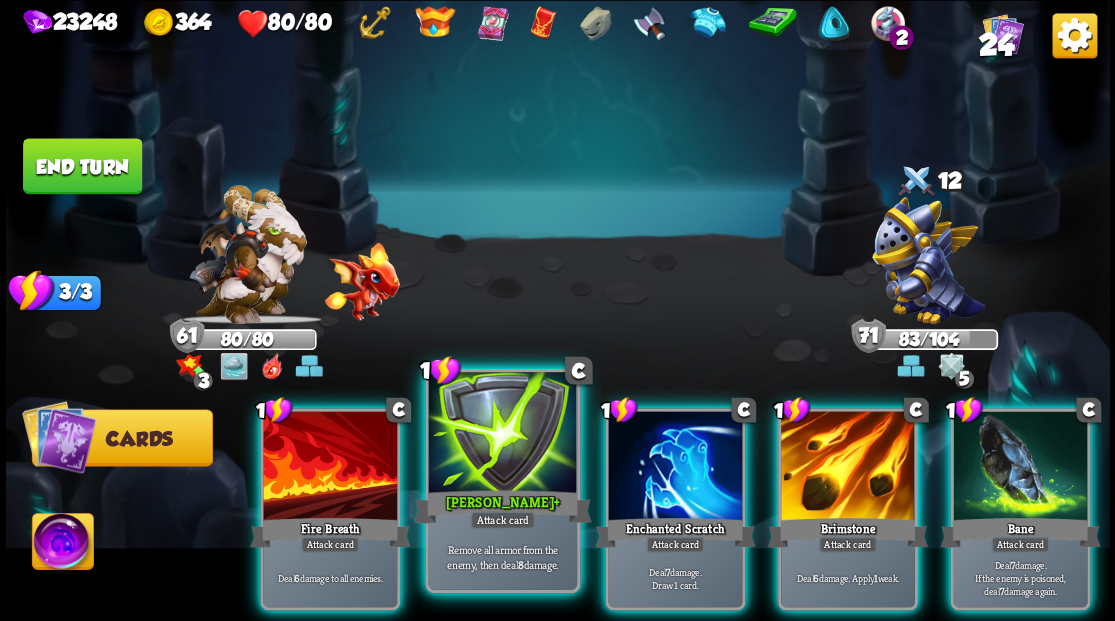 click at bounding box center [502, 434] 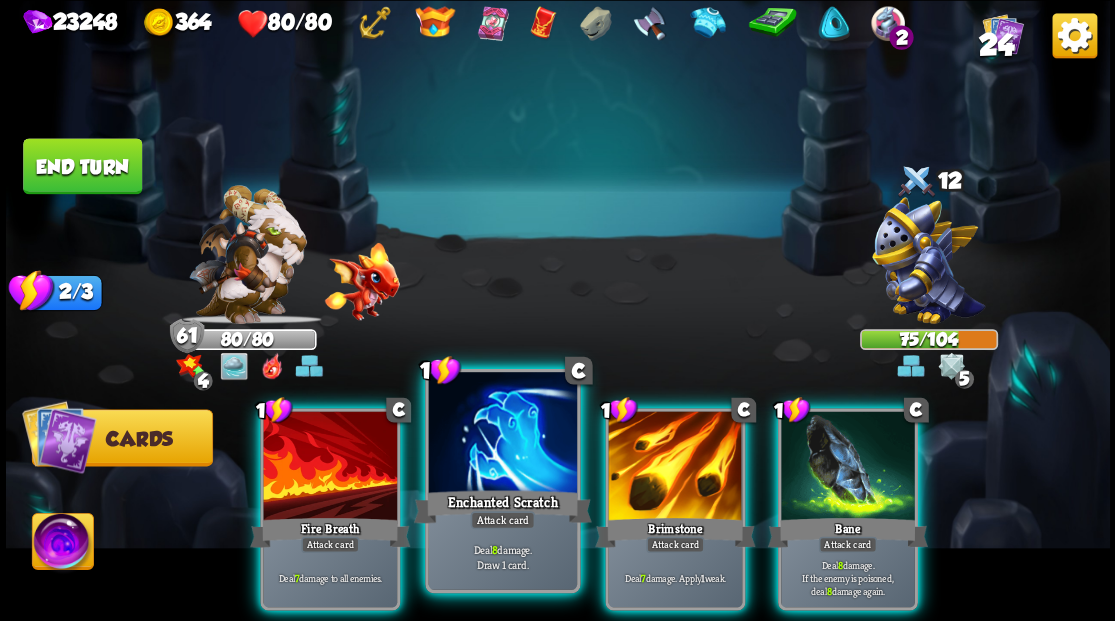 click at bounding box center (502, 434) 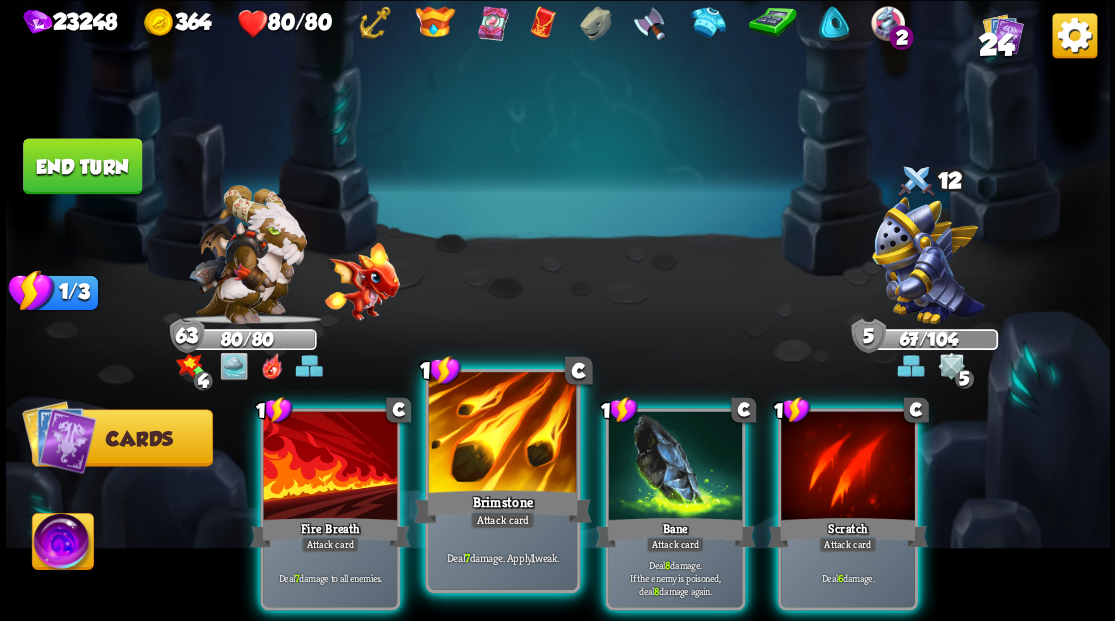 click at bounding box center [502, 434] 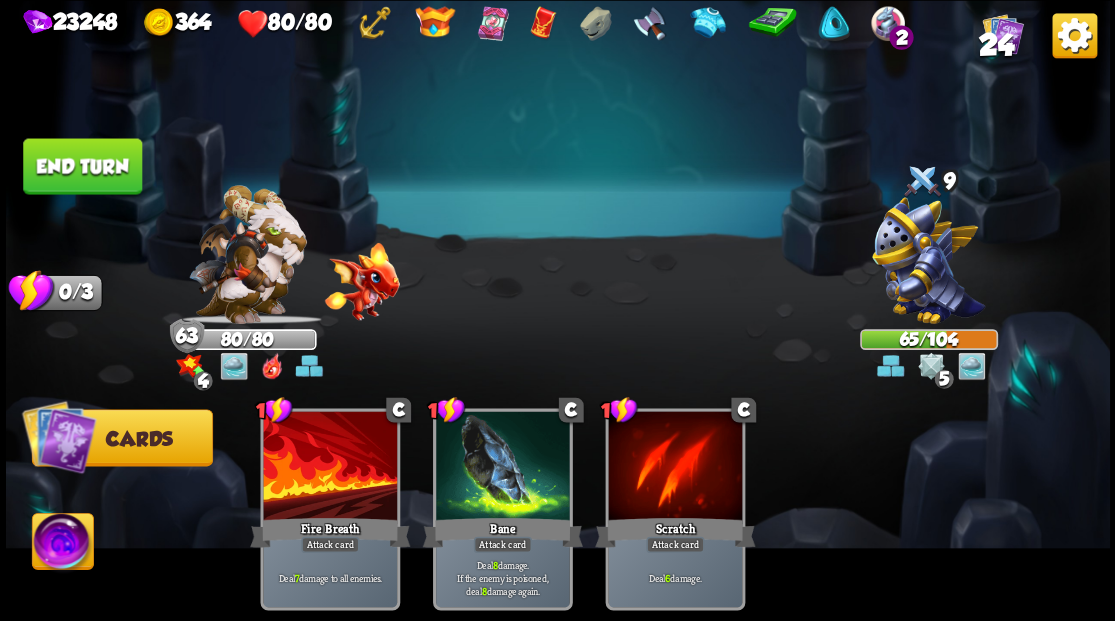 click on "End turn" at bounding box center [82, 166] 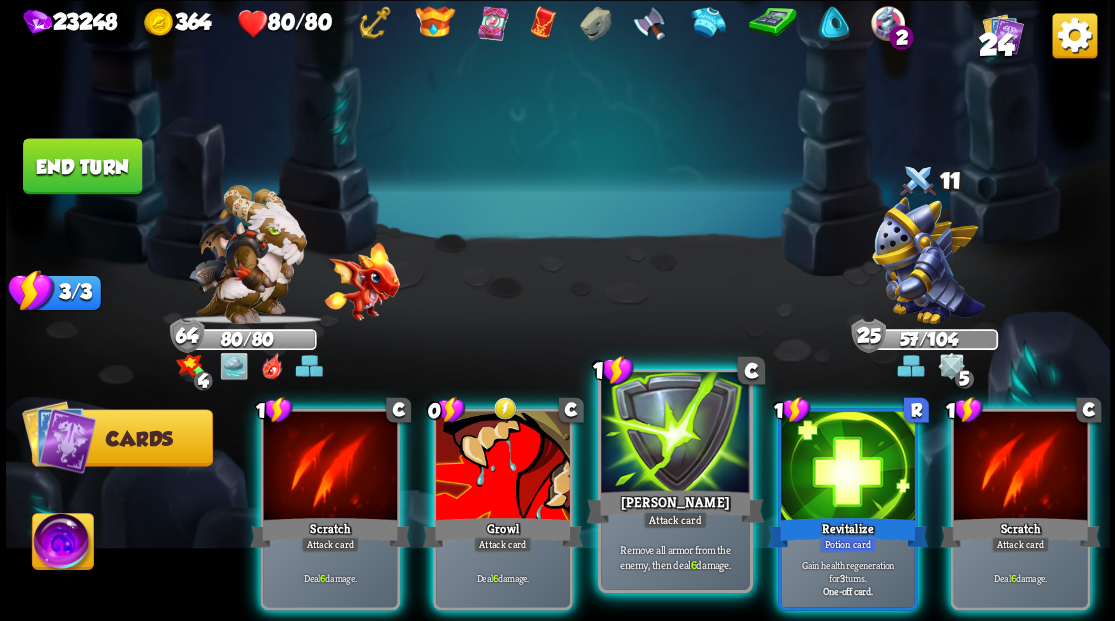 click at bounding box center (675, 434) 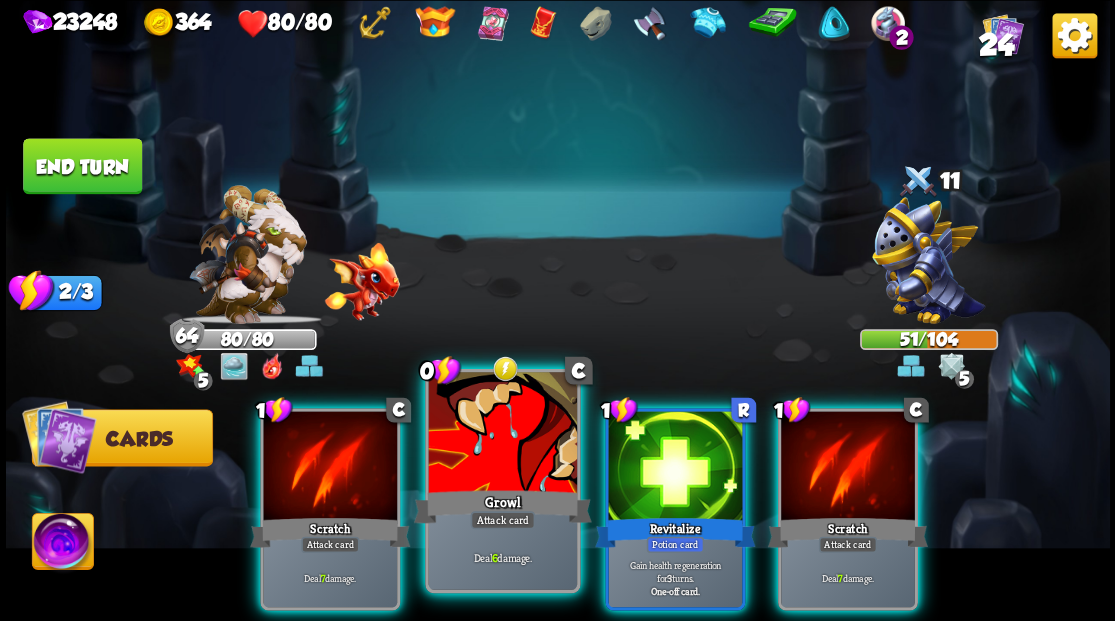 click at bounding box center [502, 434] 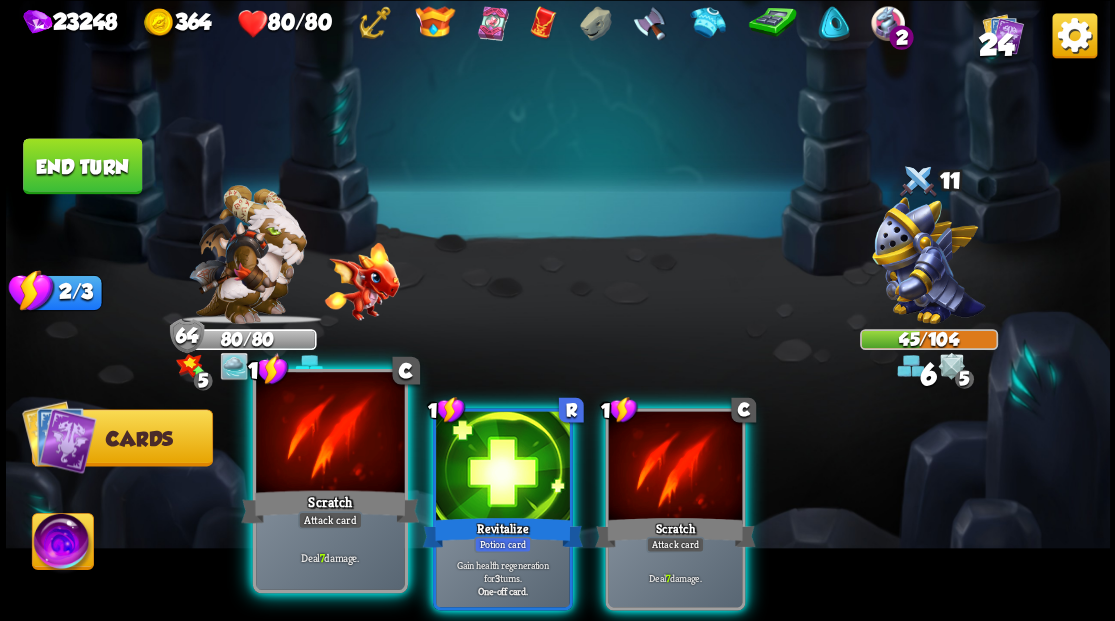 click on "Scratch" at bounding box center (330, 506) 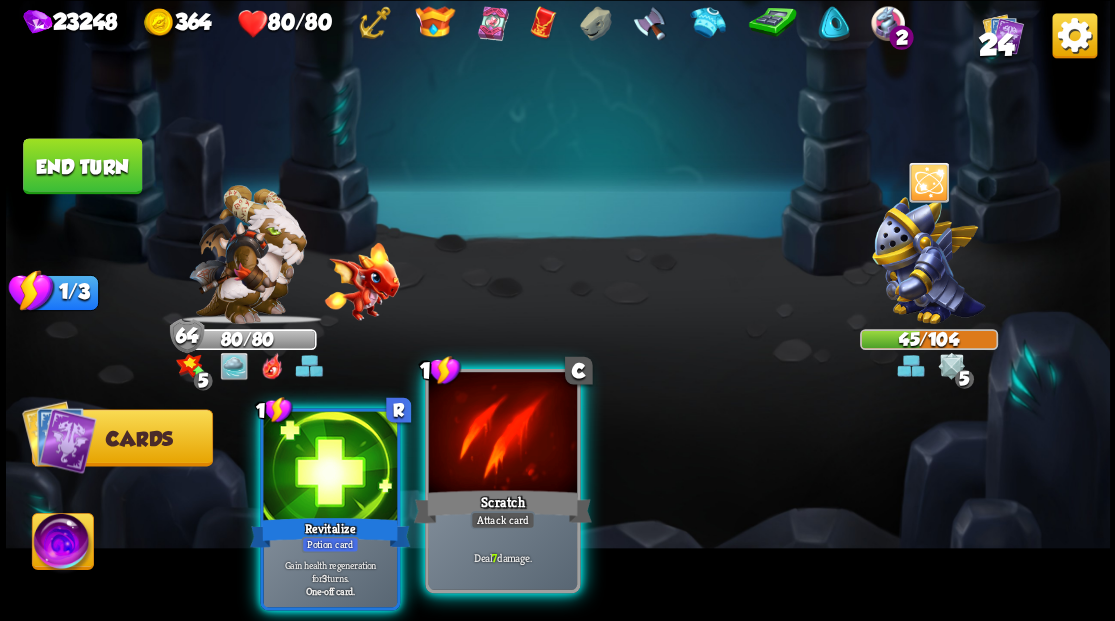 click at bounding box center [502, 434] 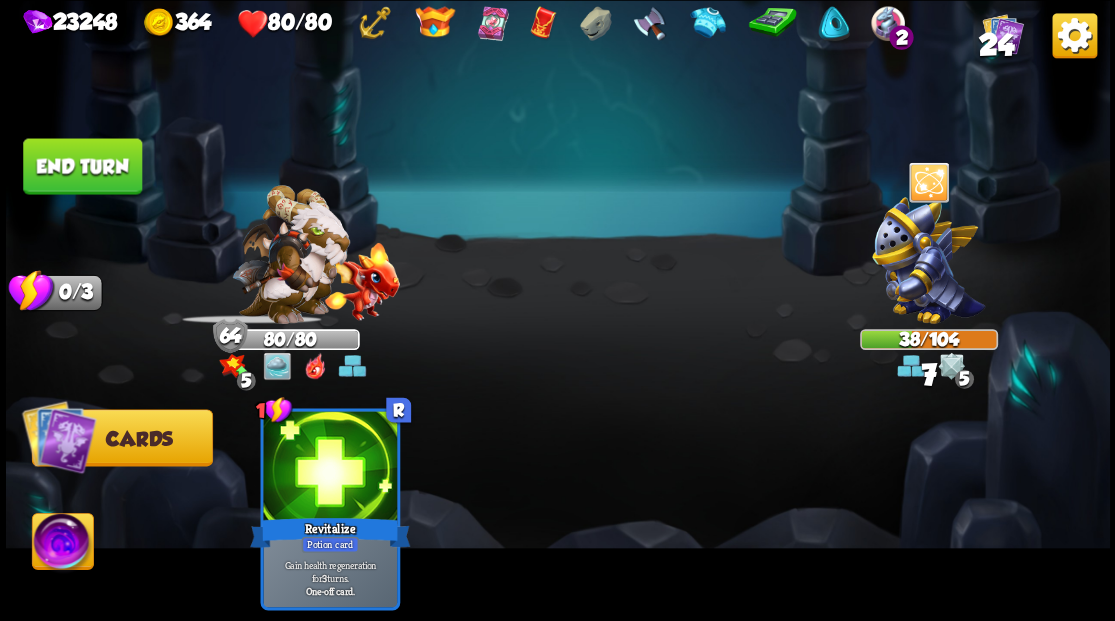 click on "End turn" at bounding box center (82, 166) 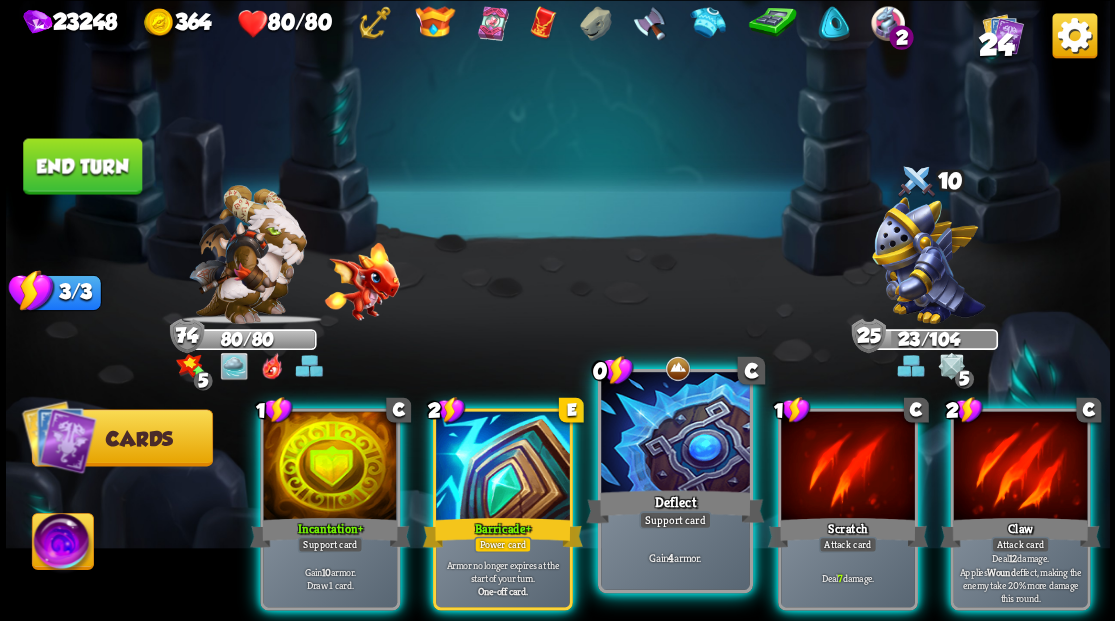 click at bounding box center [675, 434] 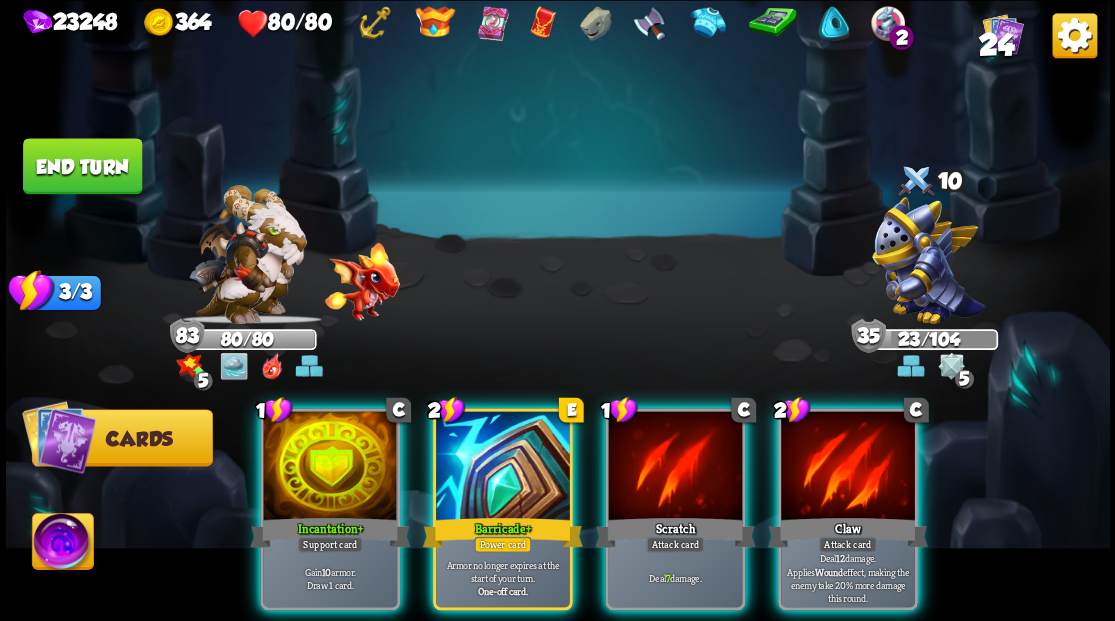 click on "2
C   Claw     Attack card   Deal  12  damage. Applies  Wound  effect, making the enemy take 20% more damage this round." at bounding box center [847, 509] 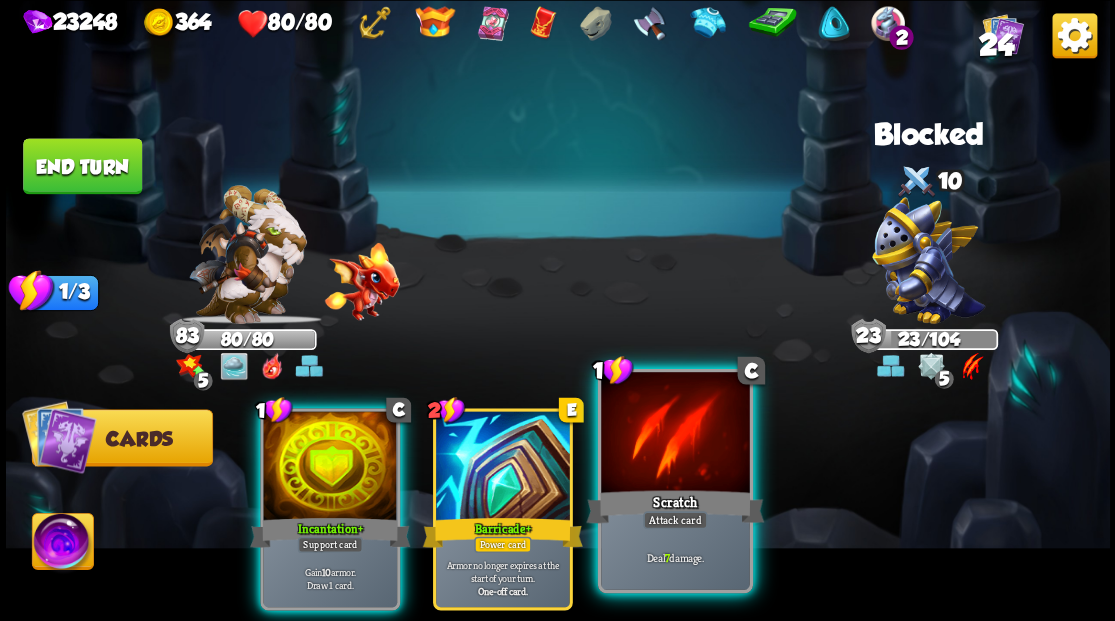 click at bounding box center (675, 434) 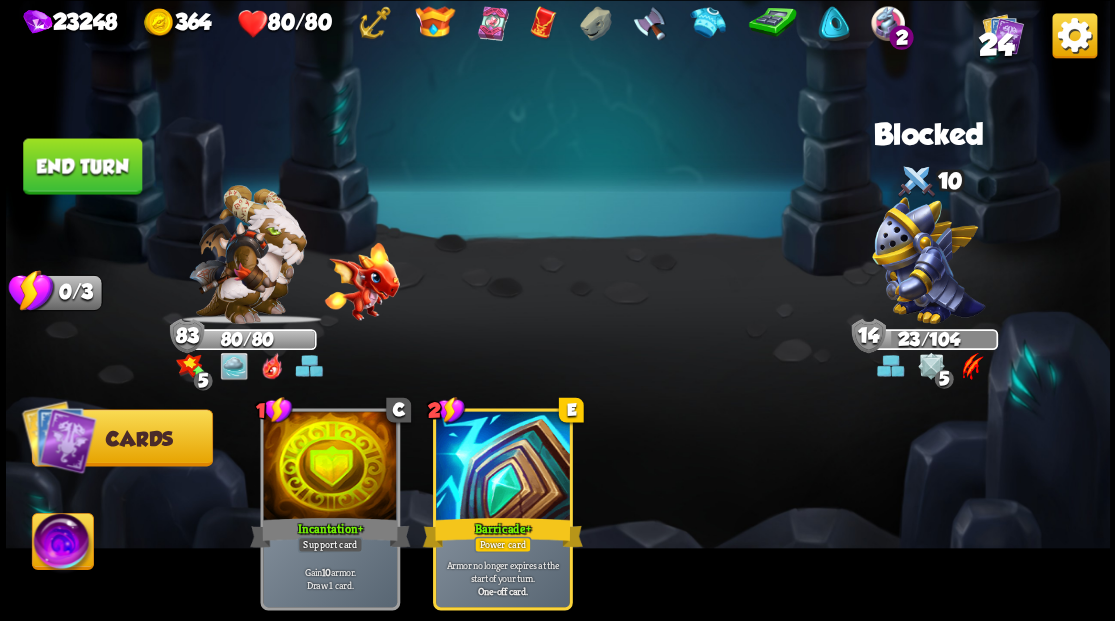 click on "End turn" at bounding box center (82, 166) 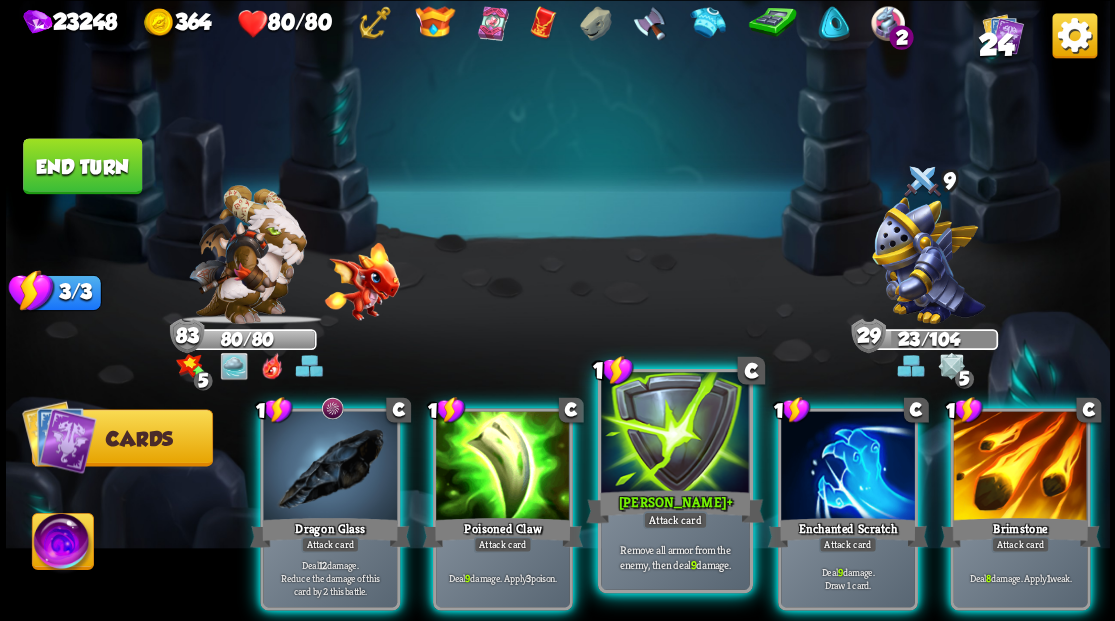 click at bounding box center [675, 434] 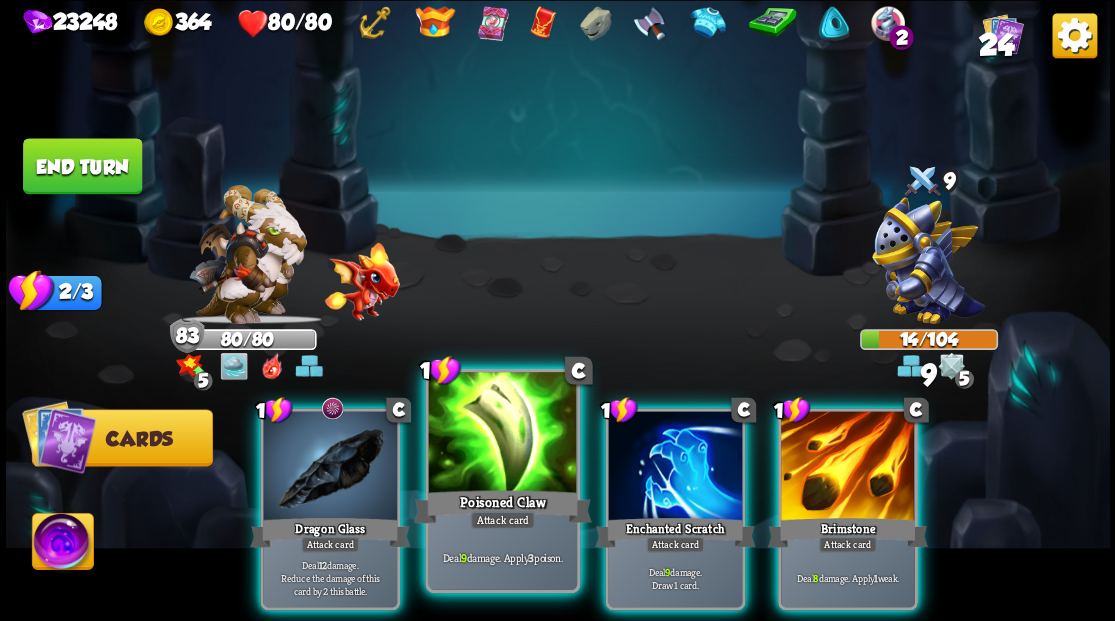 click at bounding box center [502, 434] 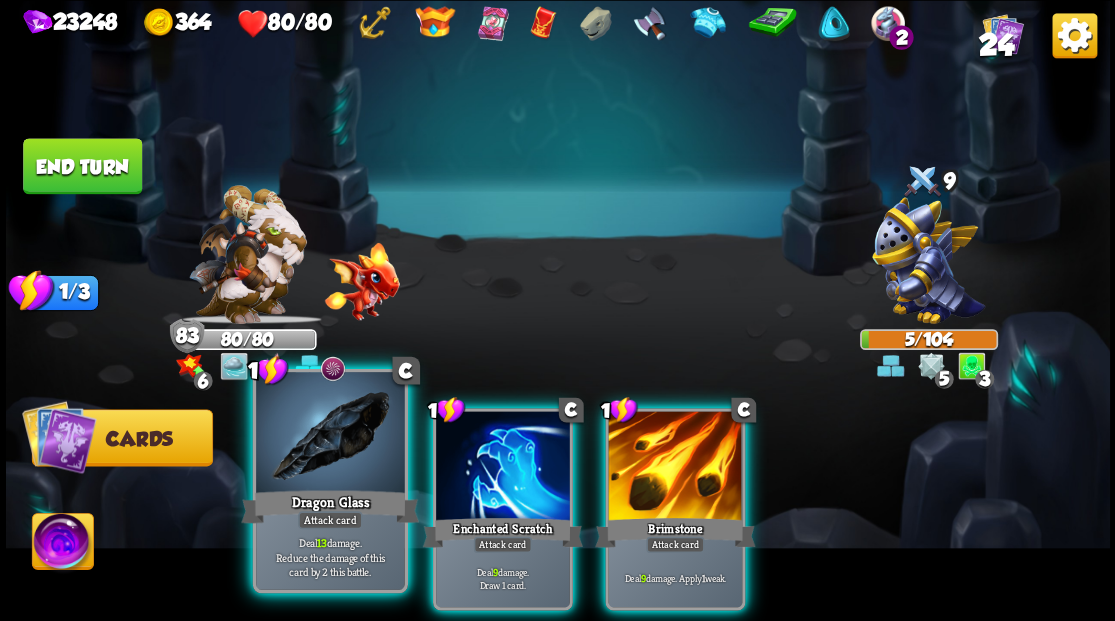 click on "Dragon Glass" at bounding box center (330, 506) 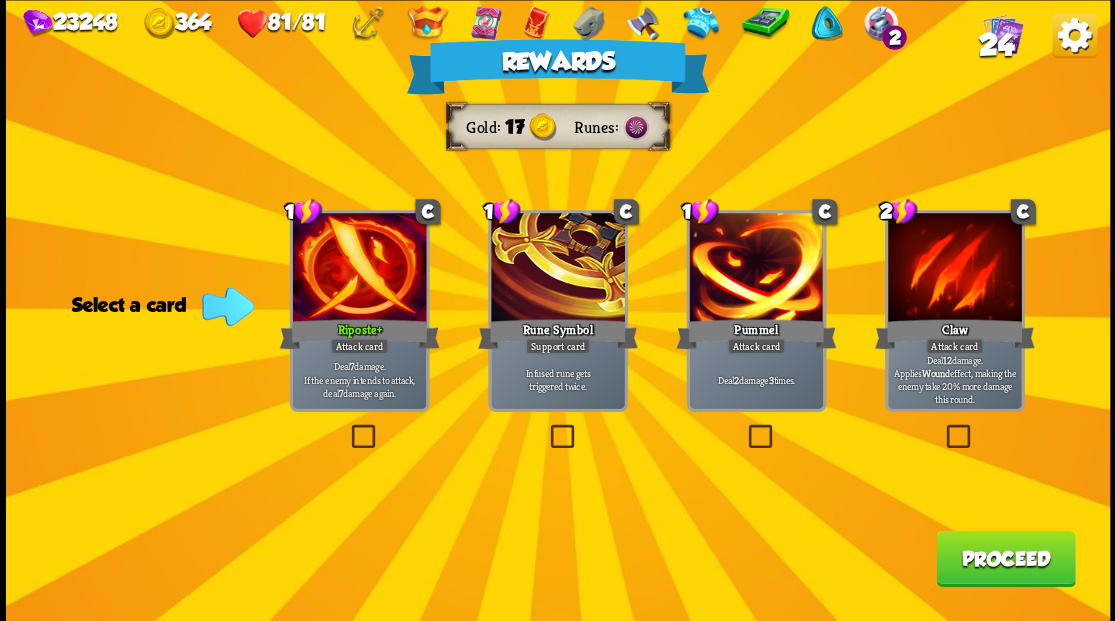 click on "Proceed" at bounding box center [1005, 558] 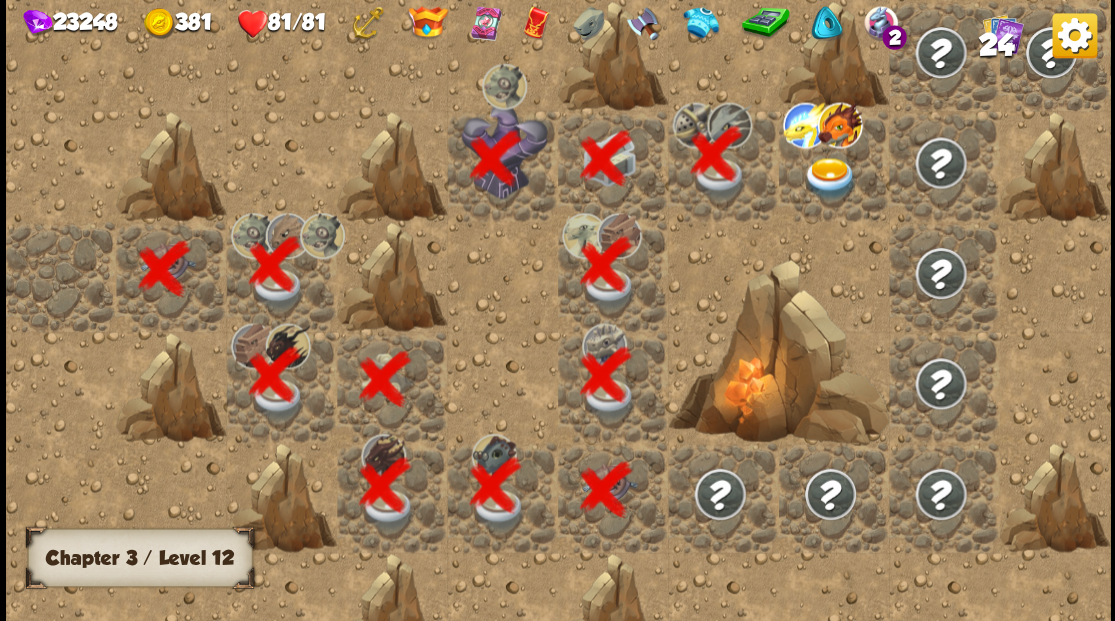 scroll, scrollTop: 0, scrollLeft: 384, axis: horizontal 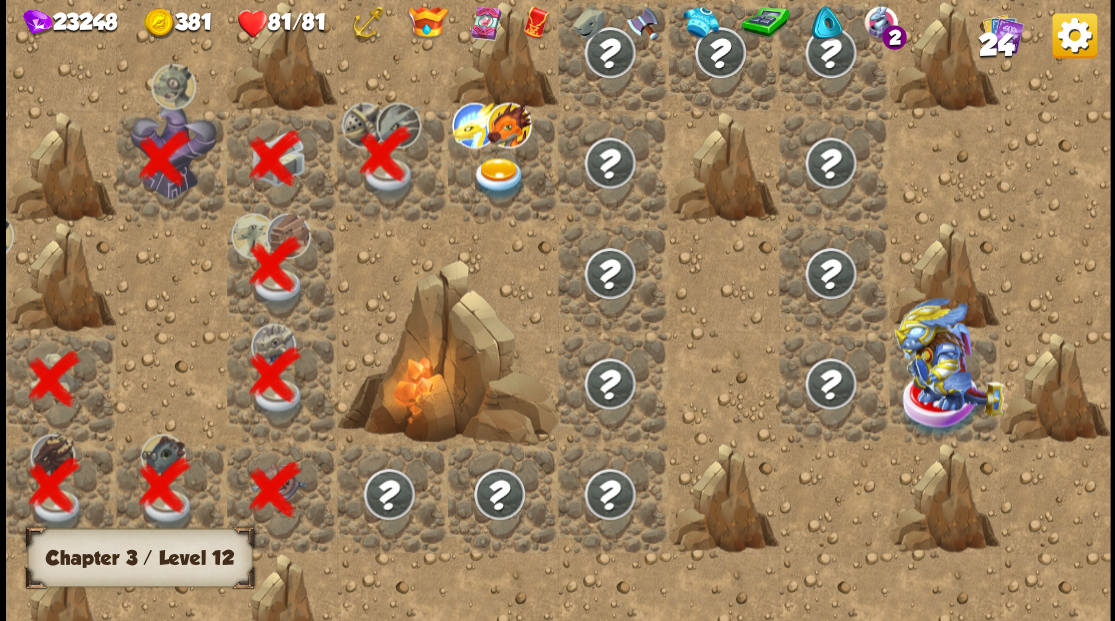 click at bounding box center (498, 178) 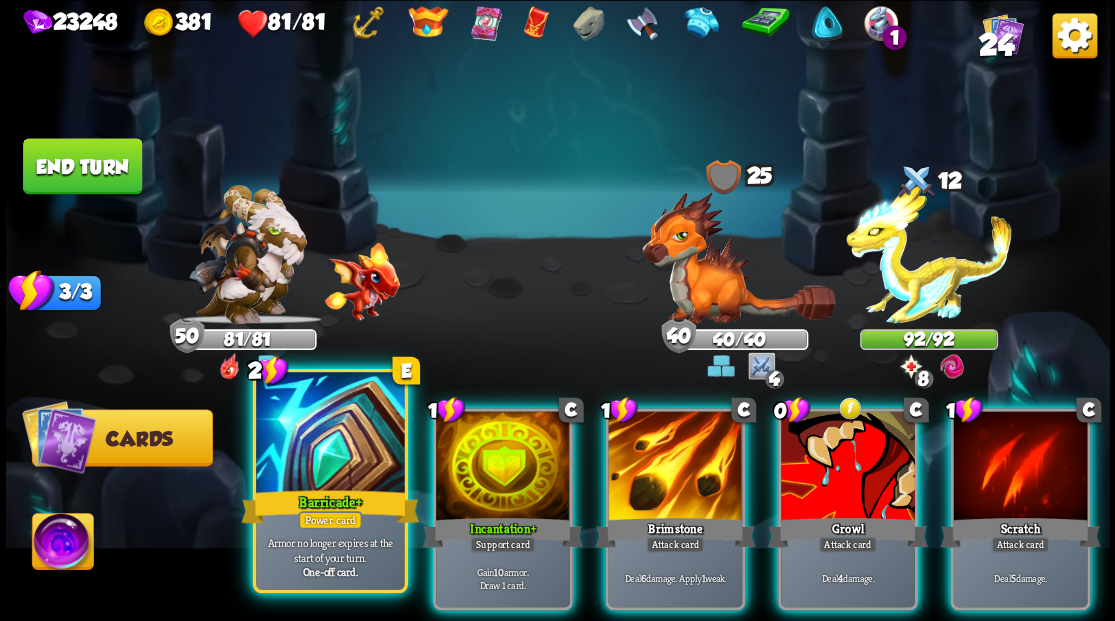 click at bounding box center (330, 434) 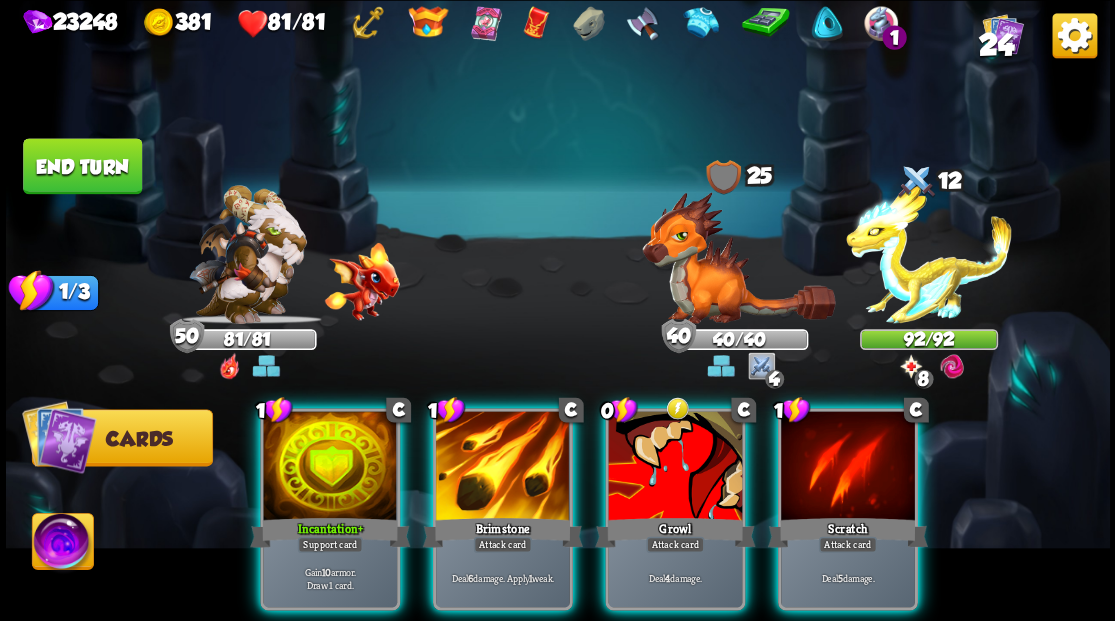 click at bounding box center (330, 467) 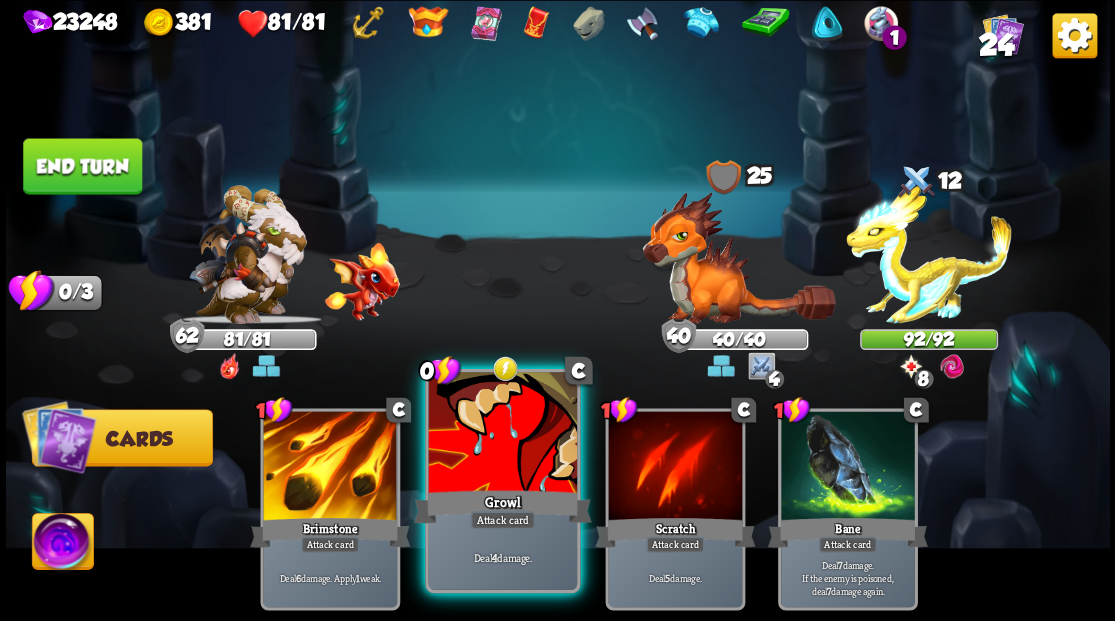 click at bounding box center (502, 434) 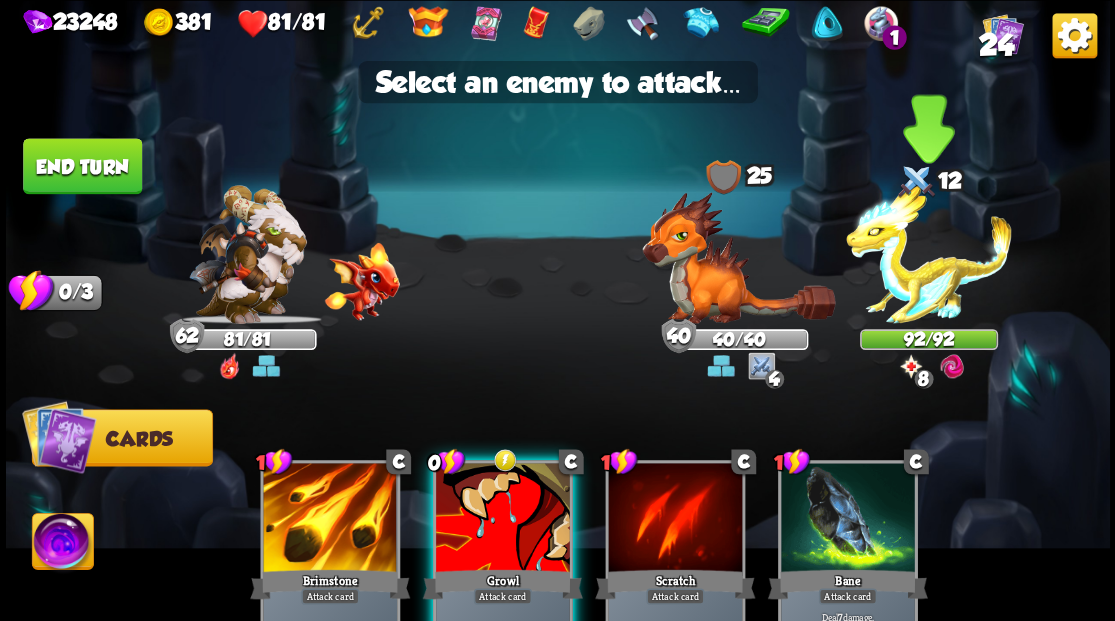 click at bounding box center [929, 254] 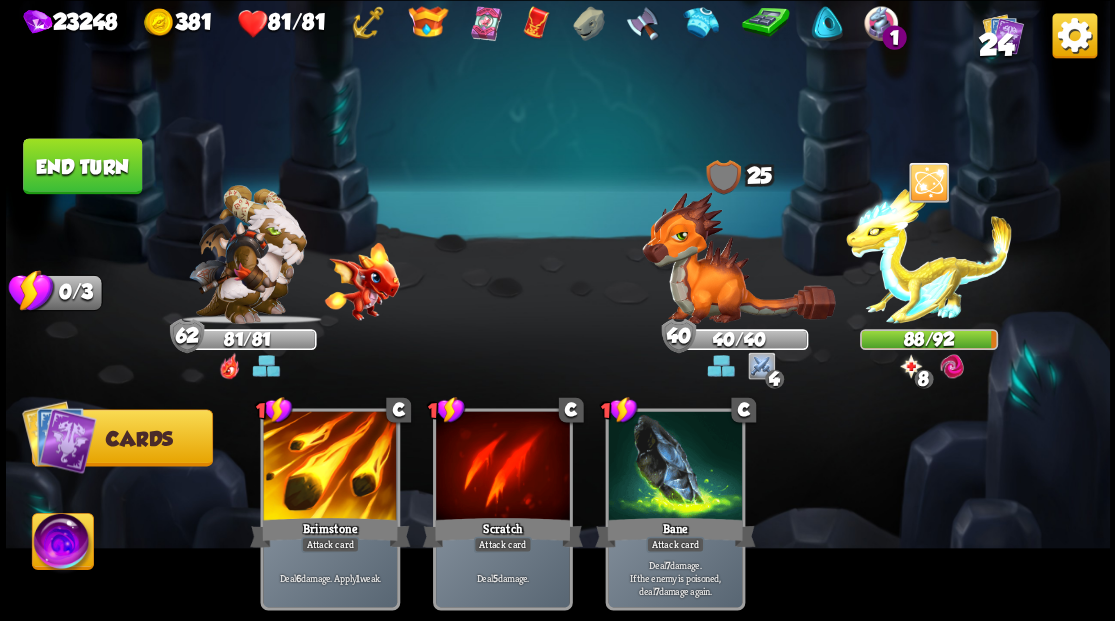 drag, startPoint x: 119, startPoint y: 184, endPoint x: 194, endPoint y: 216, distance: 81.5414 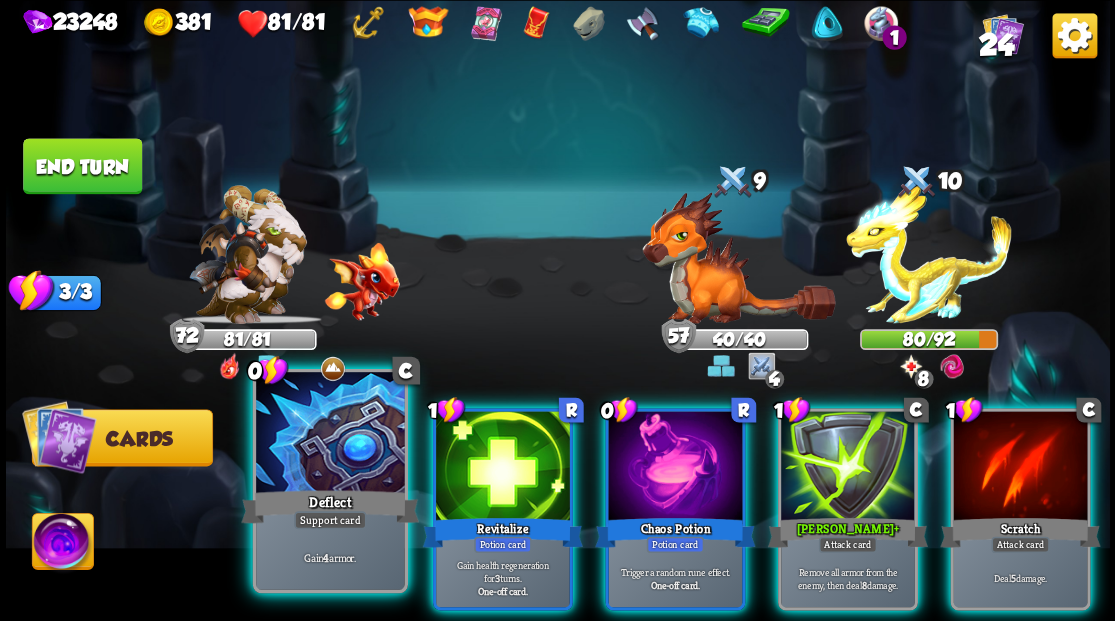 click at bounding box center [330, 434] 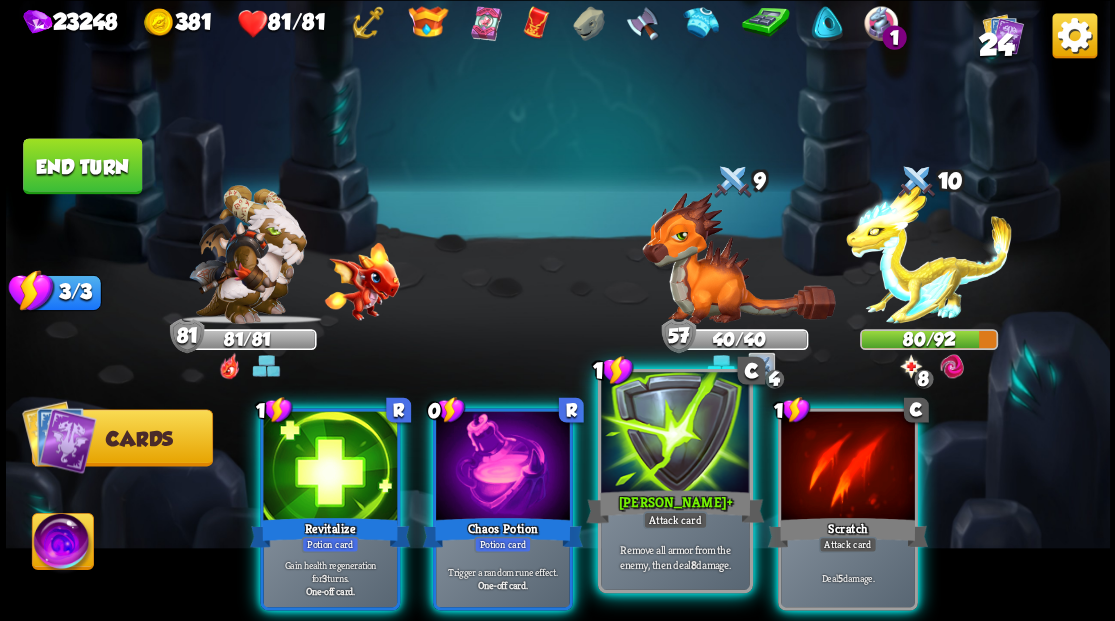 click at bounding box center [675, 434] 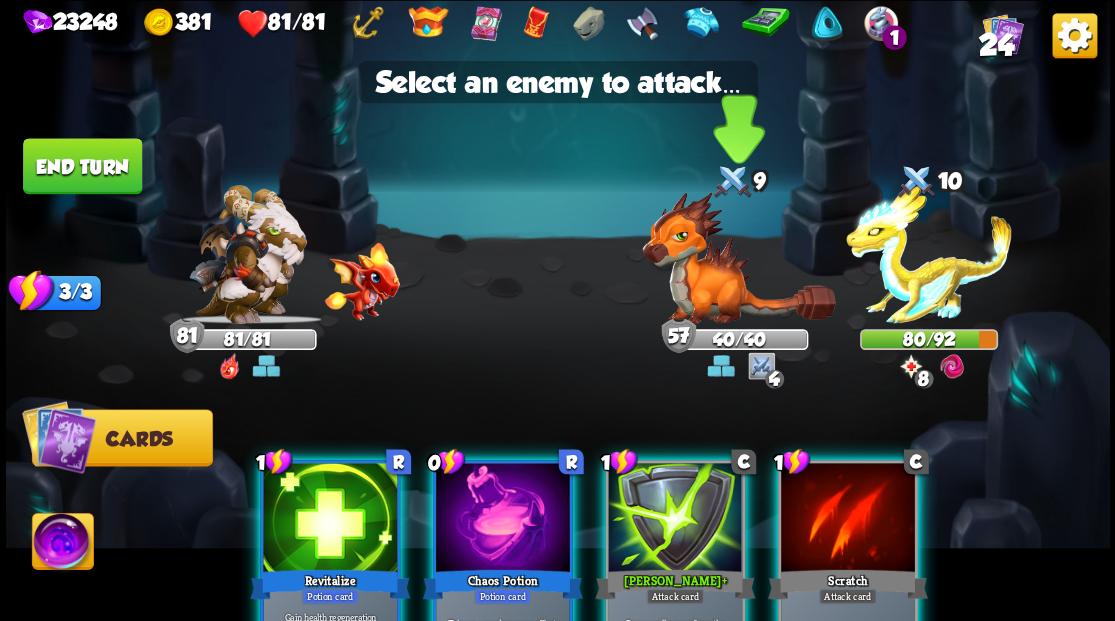 click at bounding box center (738, 257) 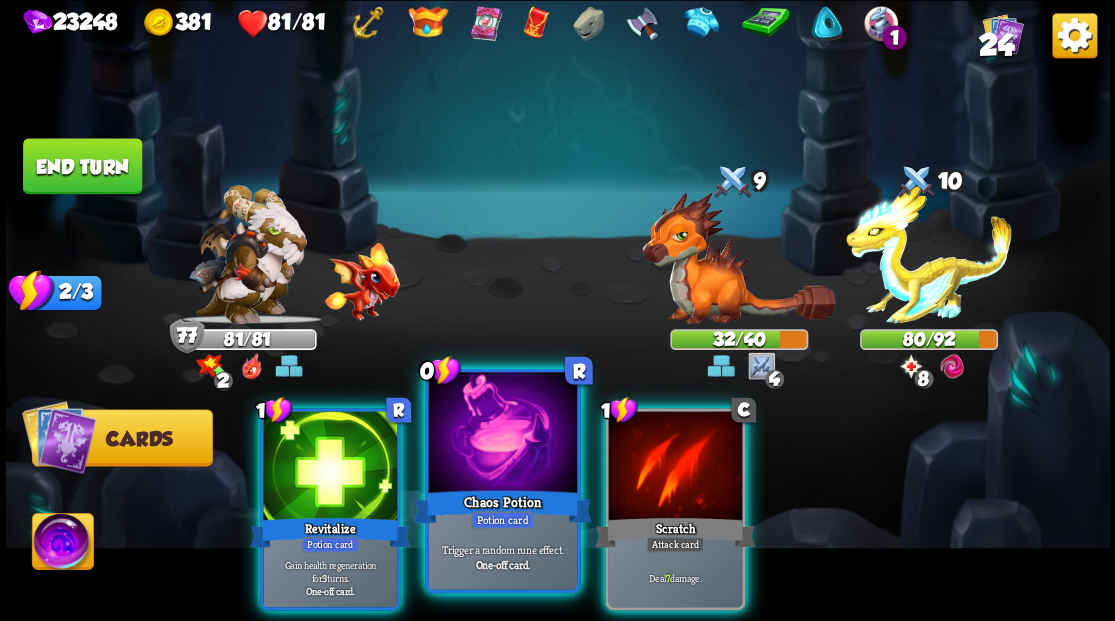 click at bounding box center [502, 434] 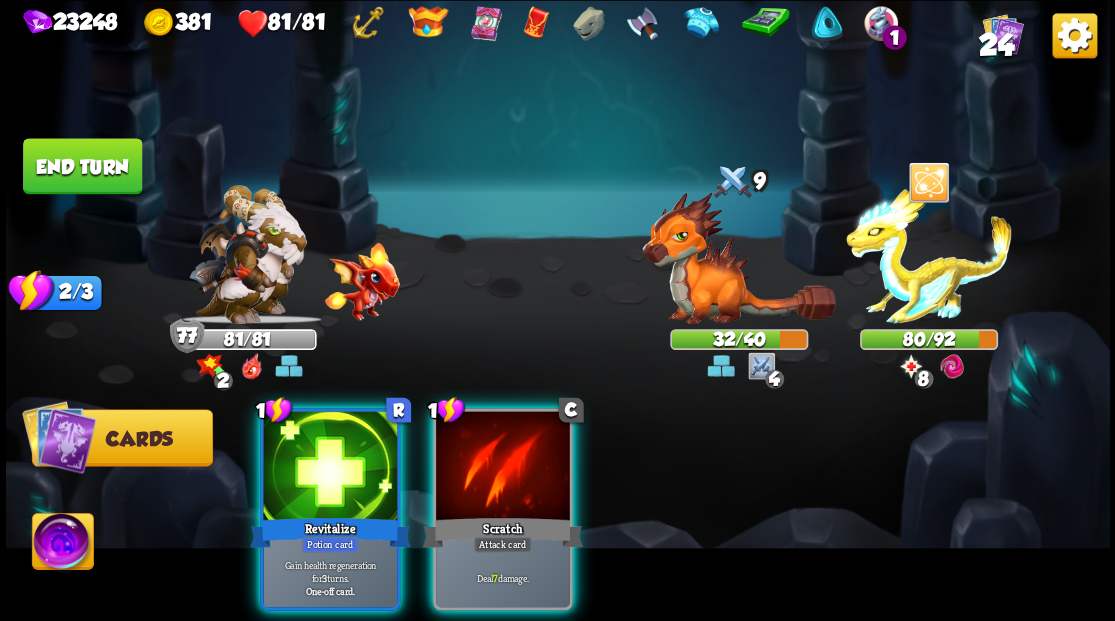click at bounding box center (503, 467) 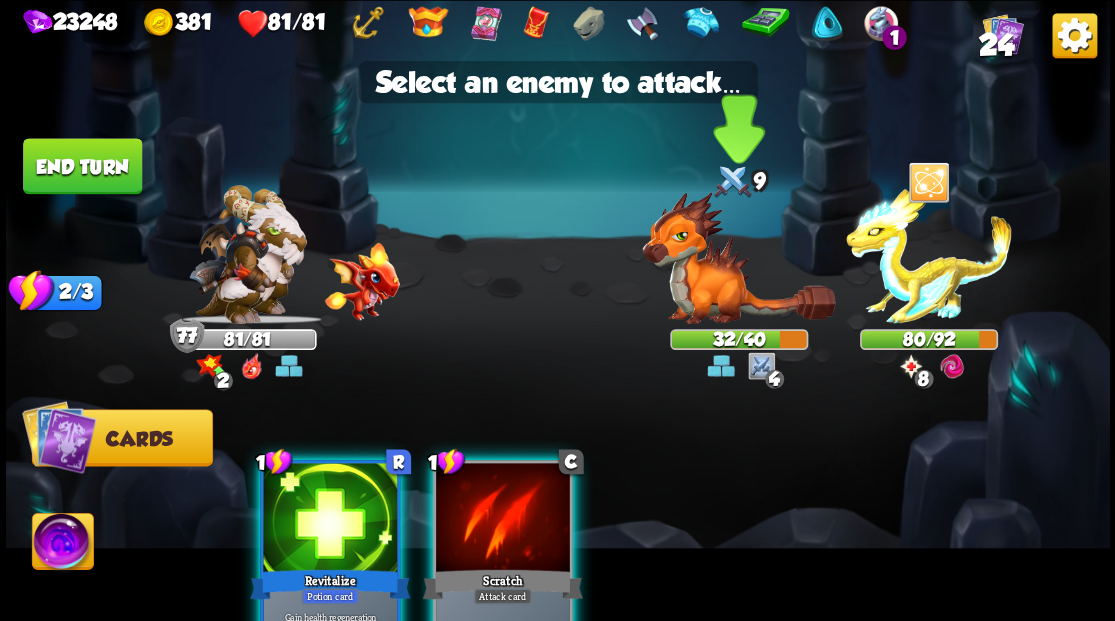 click at bounding box center [738, 257] 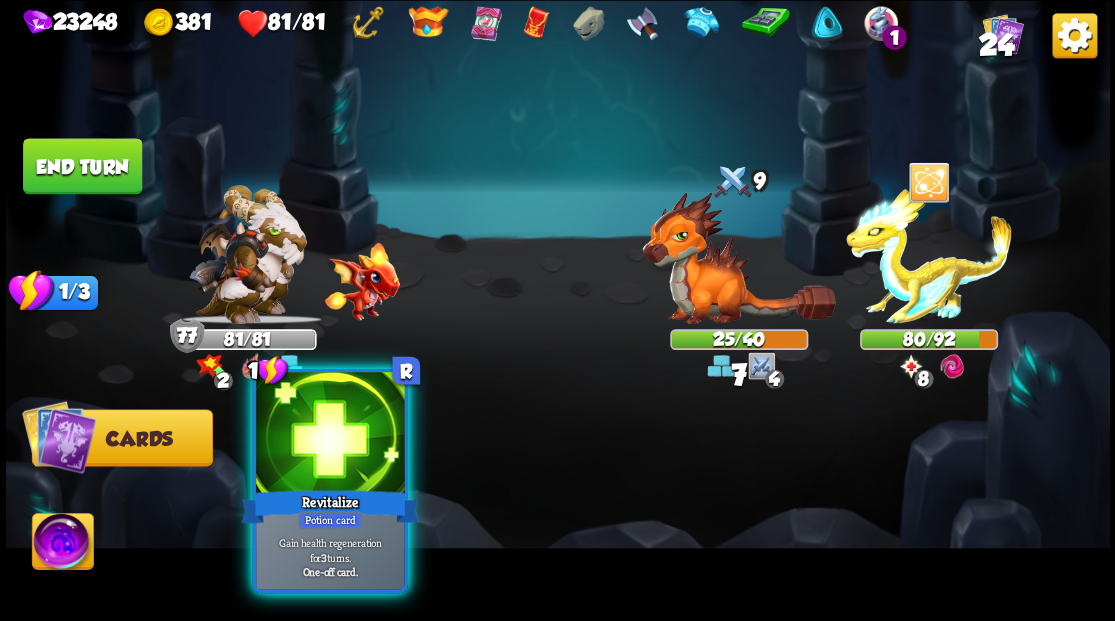 click at bounding box center [330, 434] 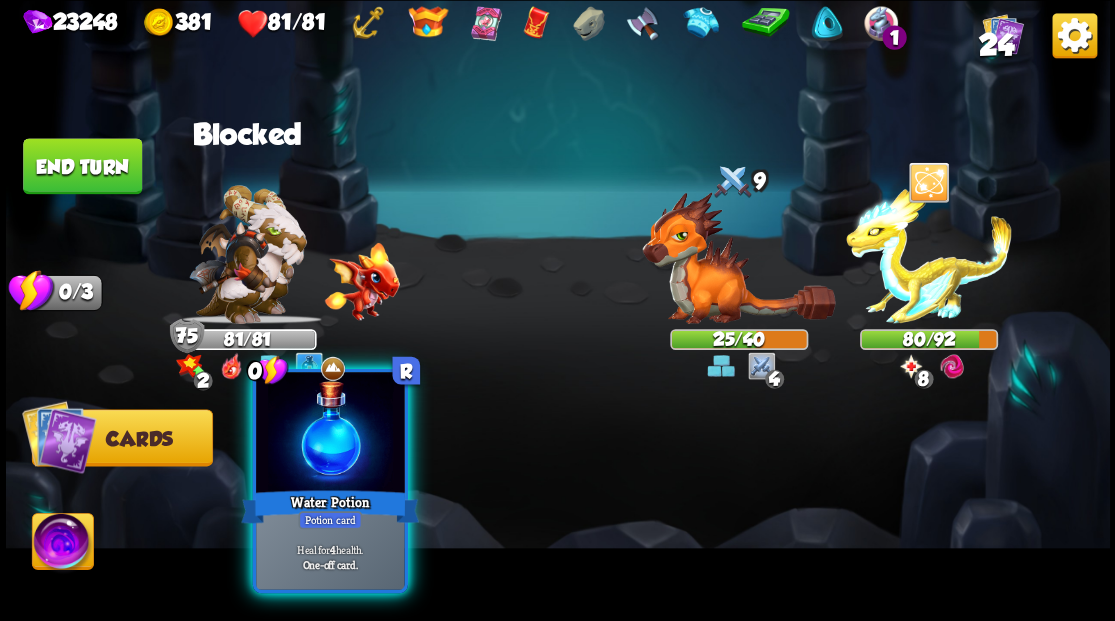 click at bounding box center [330, 434] 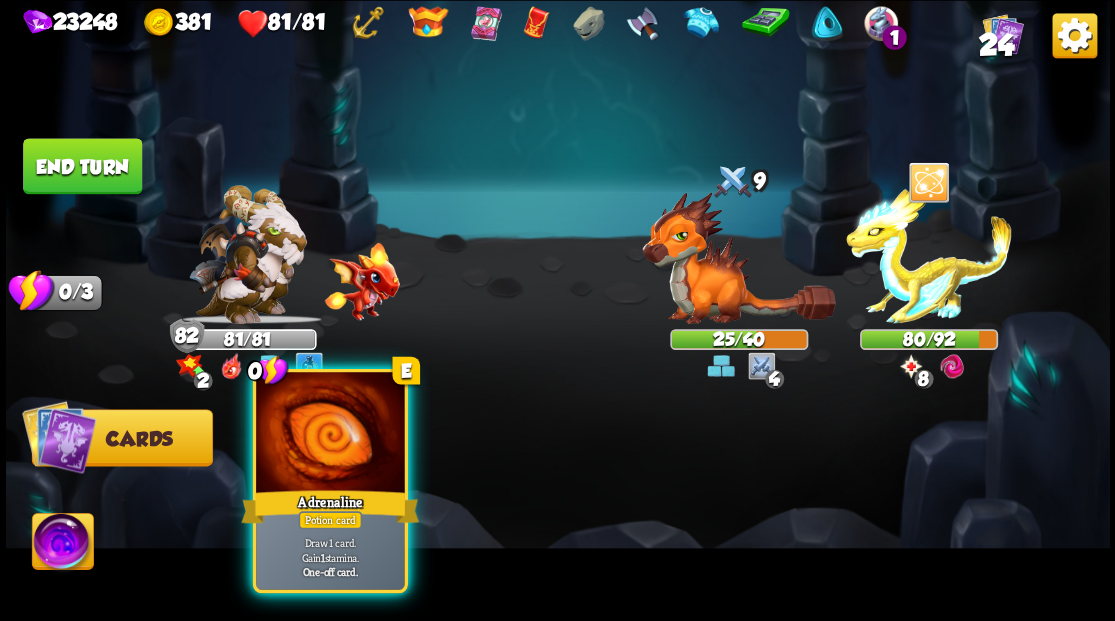 click at bounding box center [330, 434] 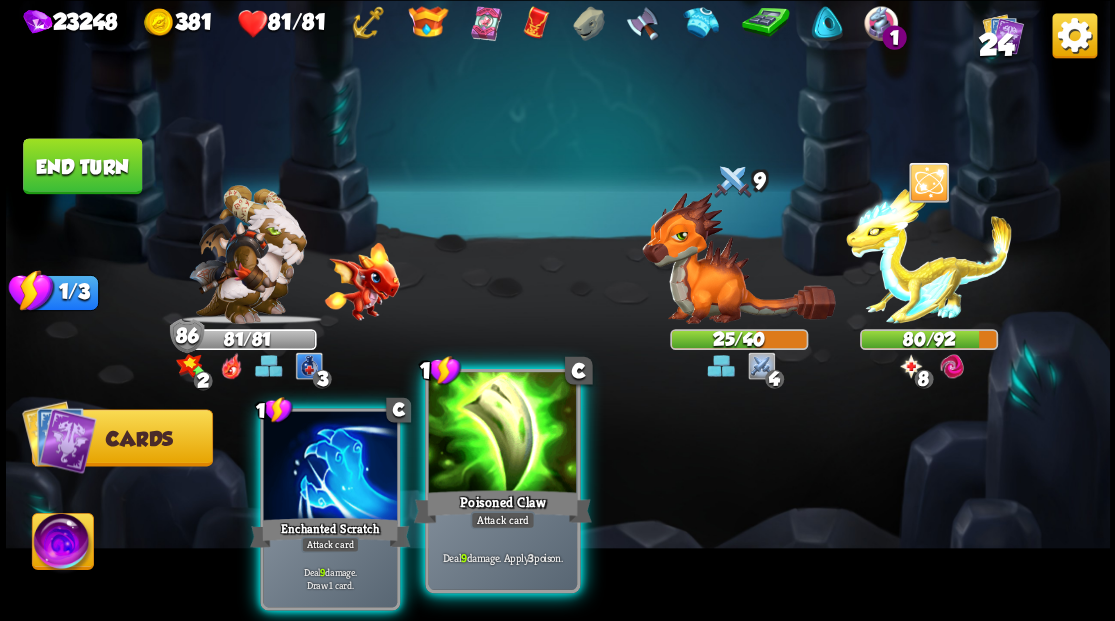 drag, startPoint x: 476, startPoint y: 446, endPoint x: 492, endPoint y: 415, distance: 34.88553 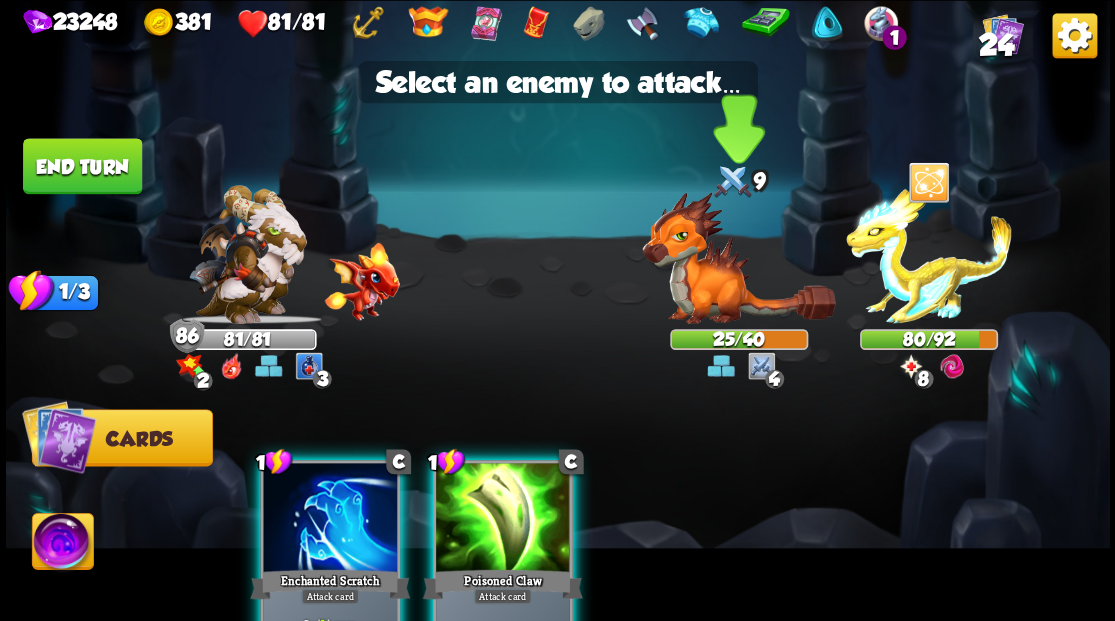 click at bounding box center [738, 257] 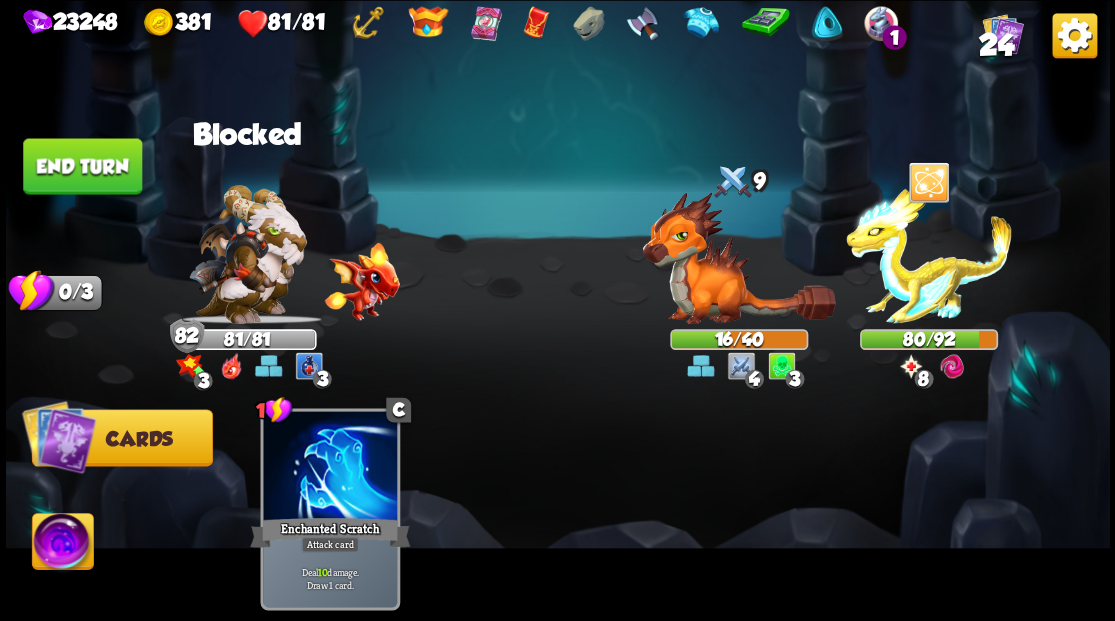 click on "End turn" at bounding box center (82, 166) 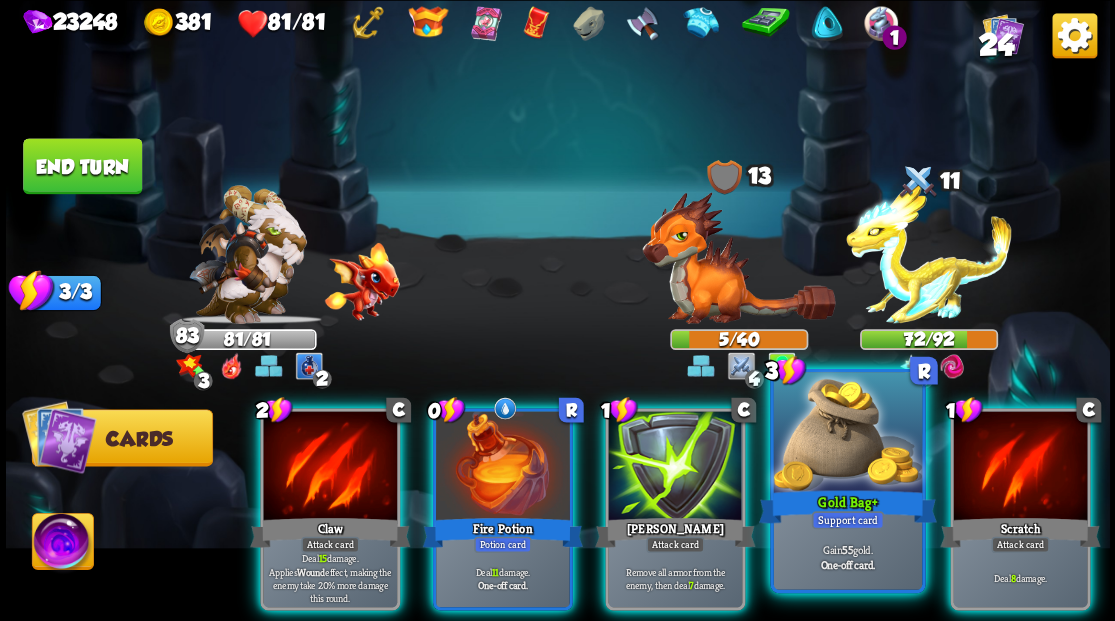 click at bounding box center (847, 434) 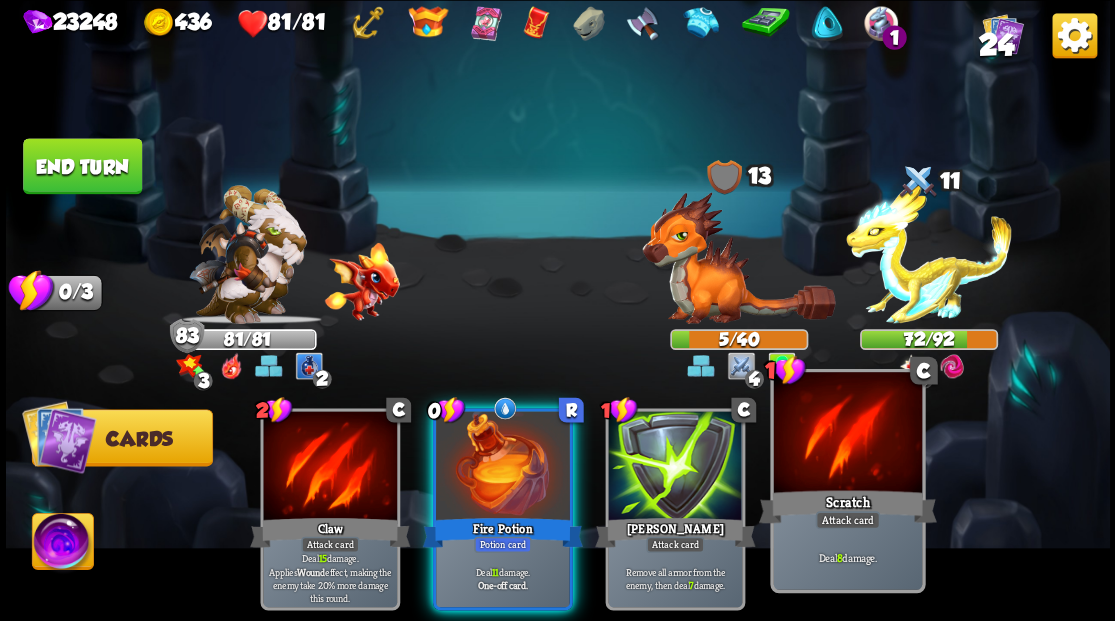 click at bounding box center [847, 434] 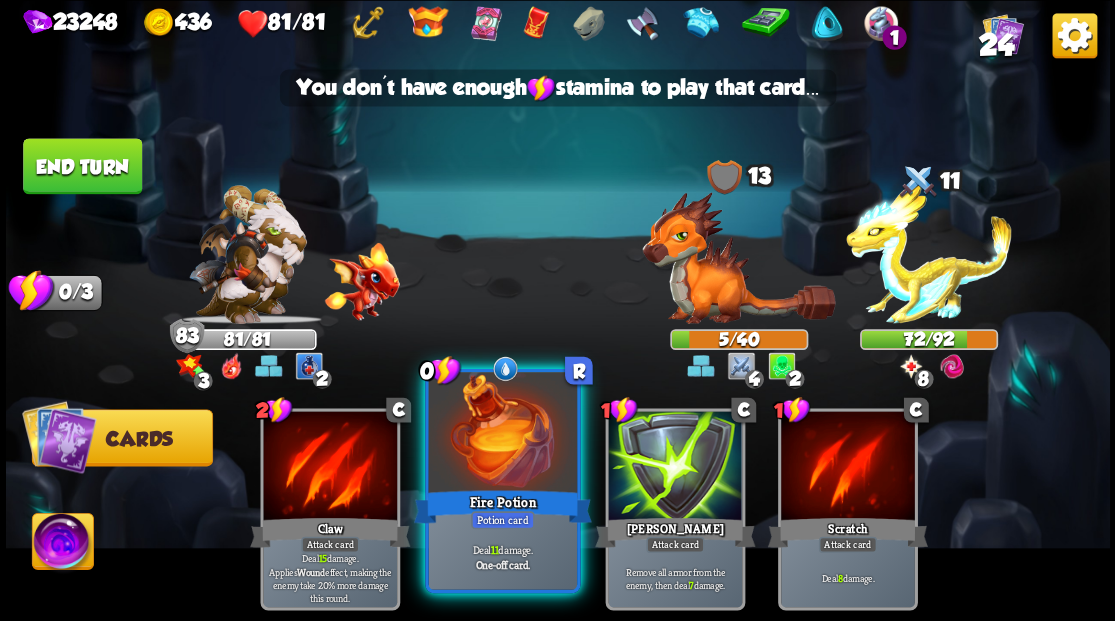 click at bounding box center (502, 434) 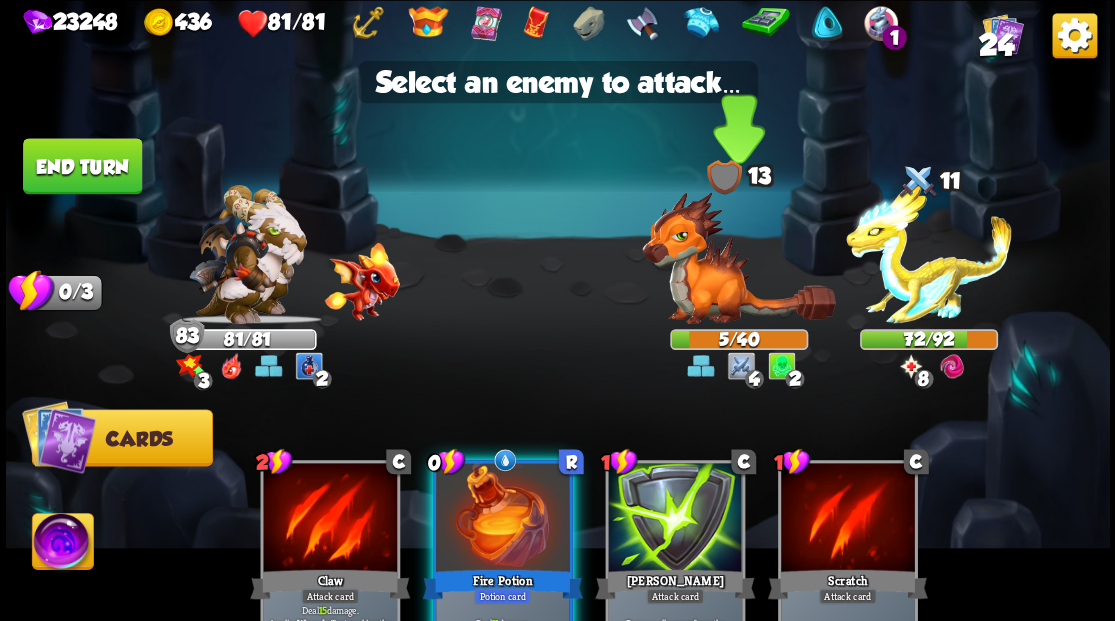 click at bounding box center [738, 257] 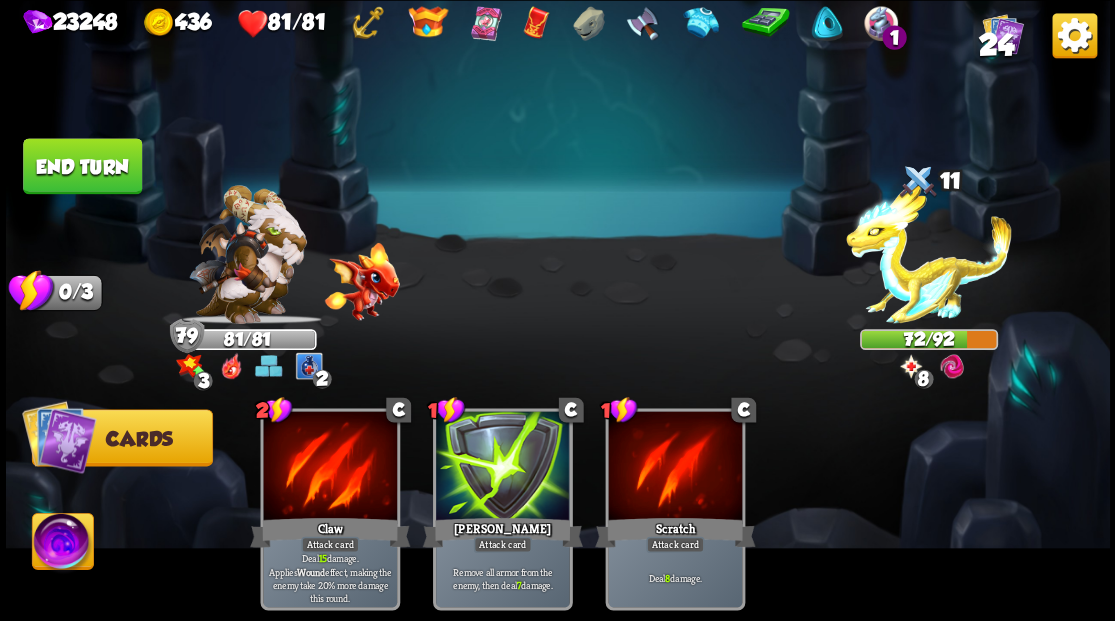 click on "End turn" at bounding box center [82, 166] 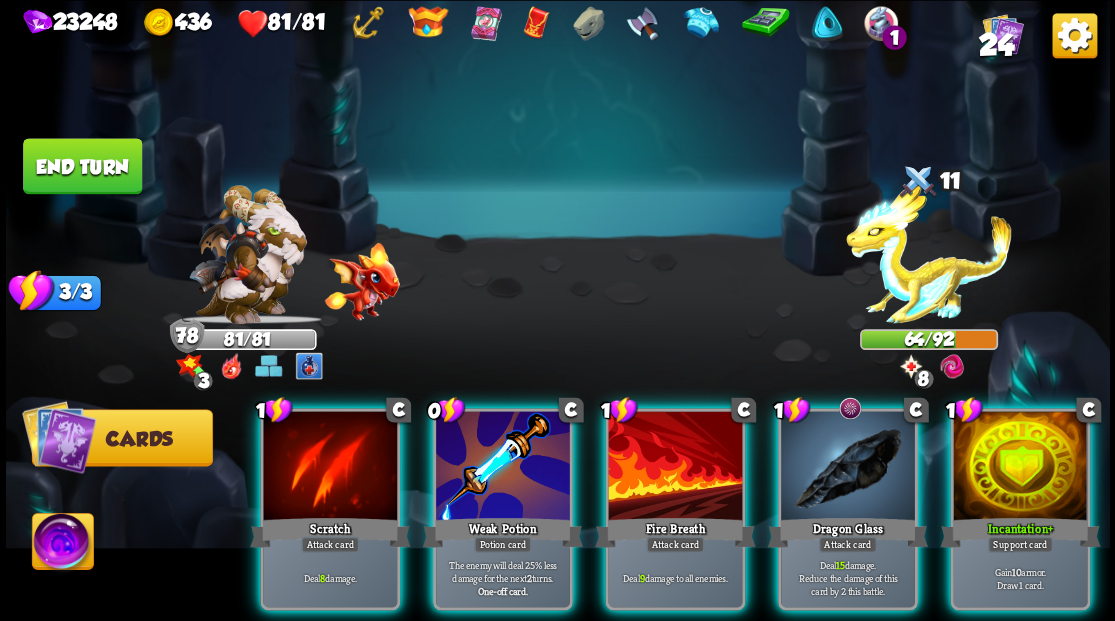 drag, startPoint x: 807, startPoint y: 432, endPoint x: 769, endPoint y: 347, distance: 93.10747 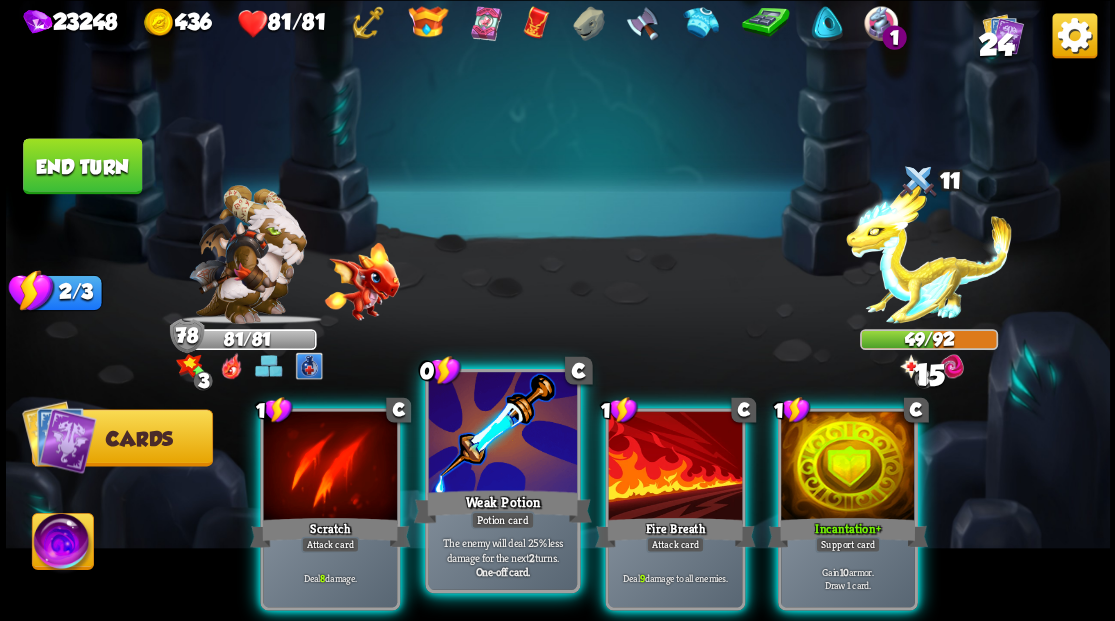 click at bounding box center (502, 434) 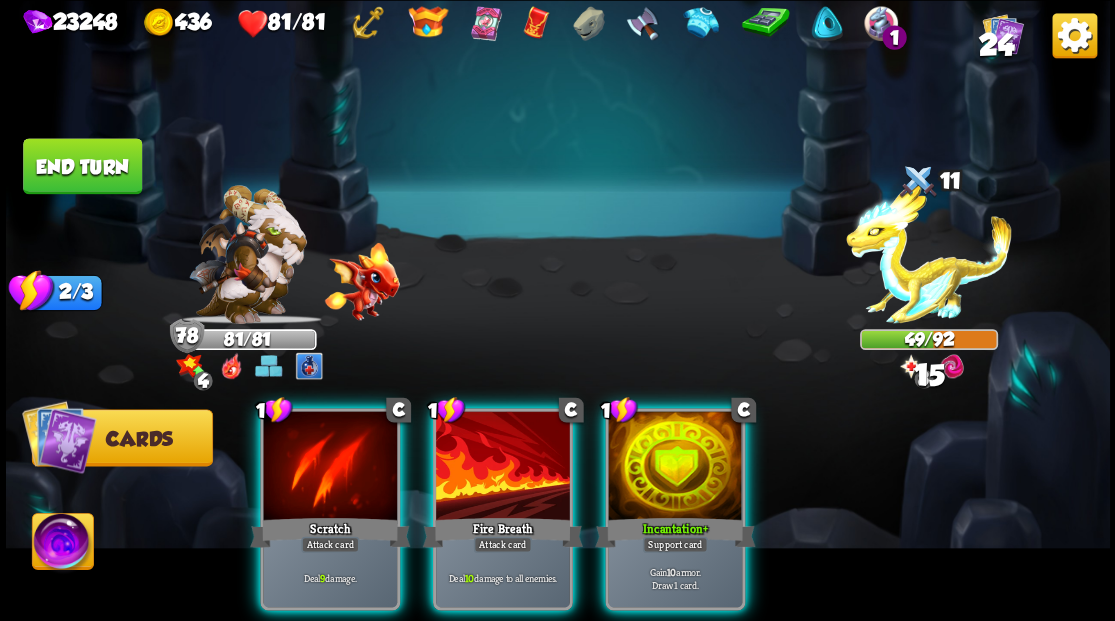click at bounding box center [503, 467] 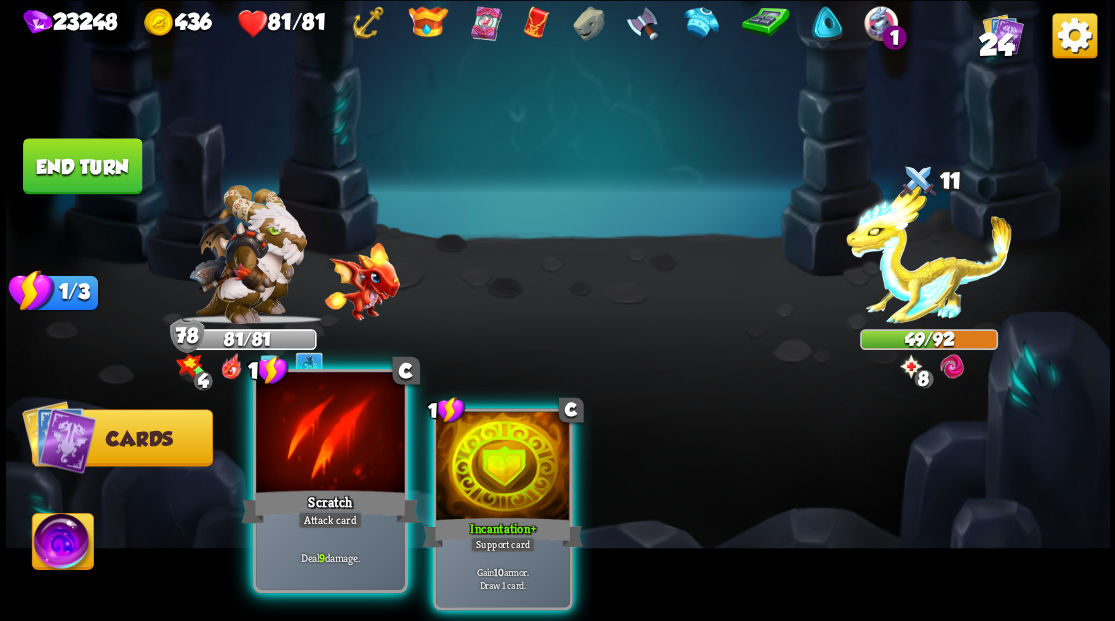 click at bounding box center [330, 434] 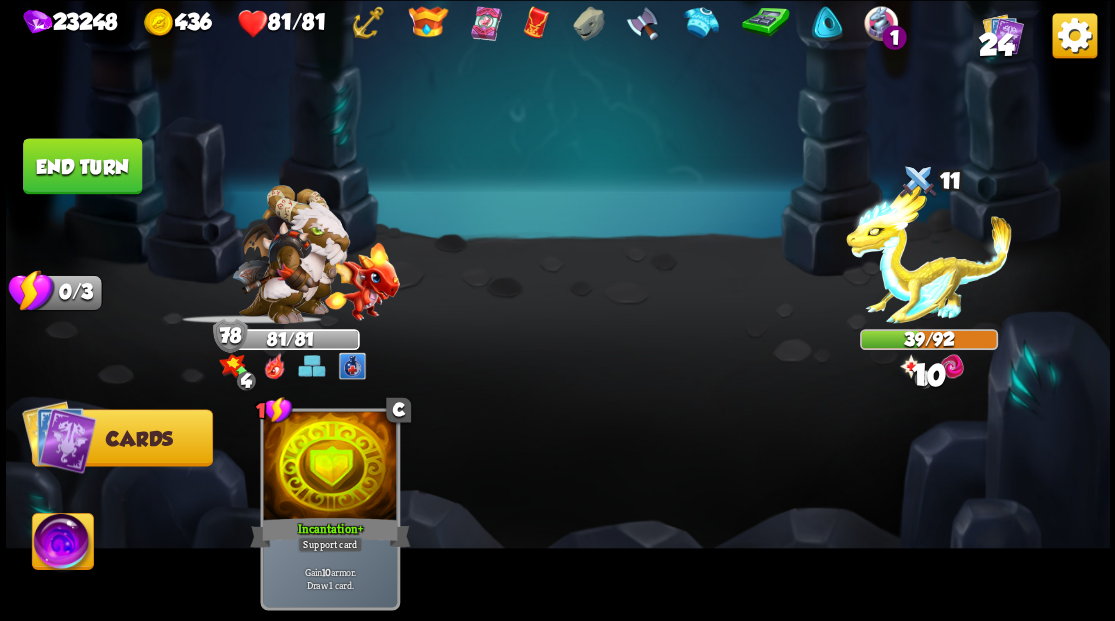click on "End turn" at bounding box center [82, 166] 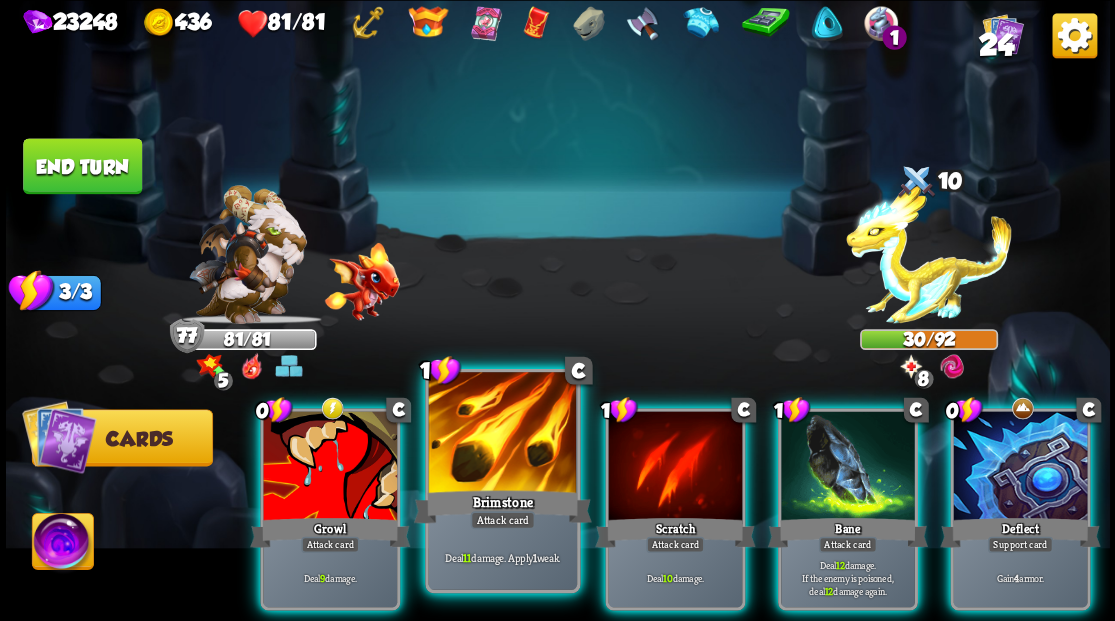 click at bounding box center (502, 434) 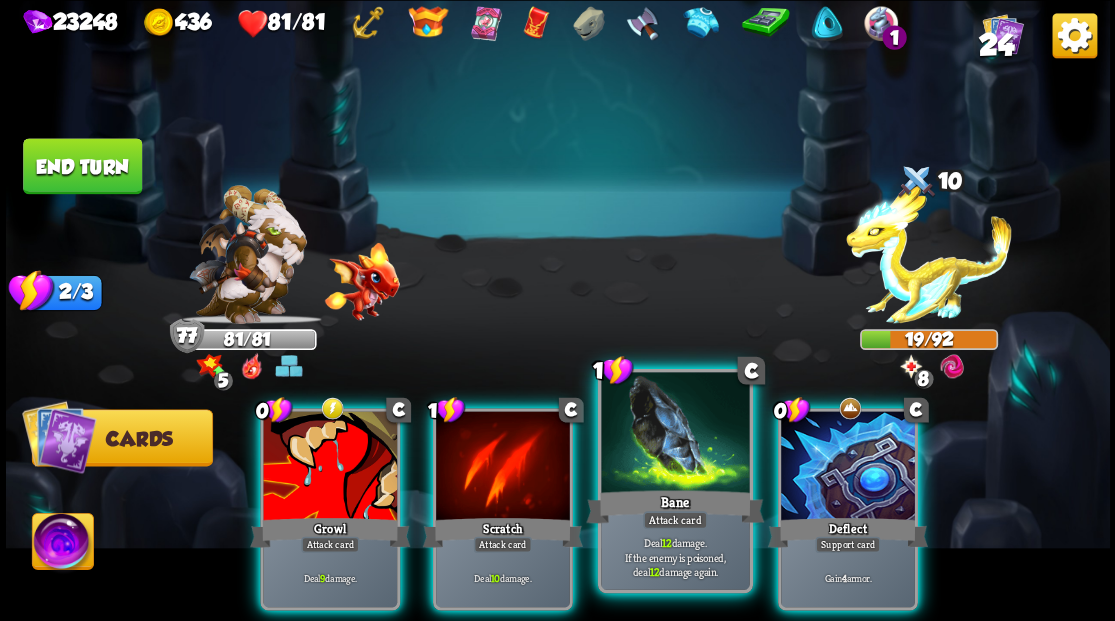 click at bounding box center [675, 434] 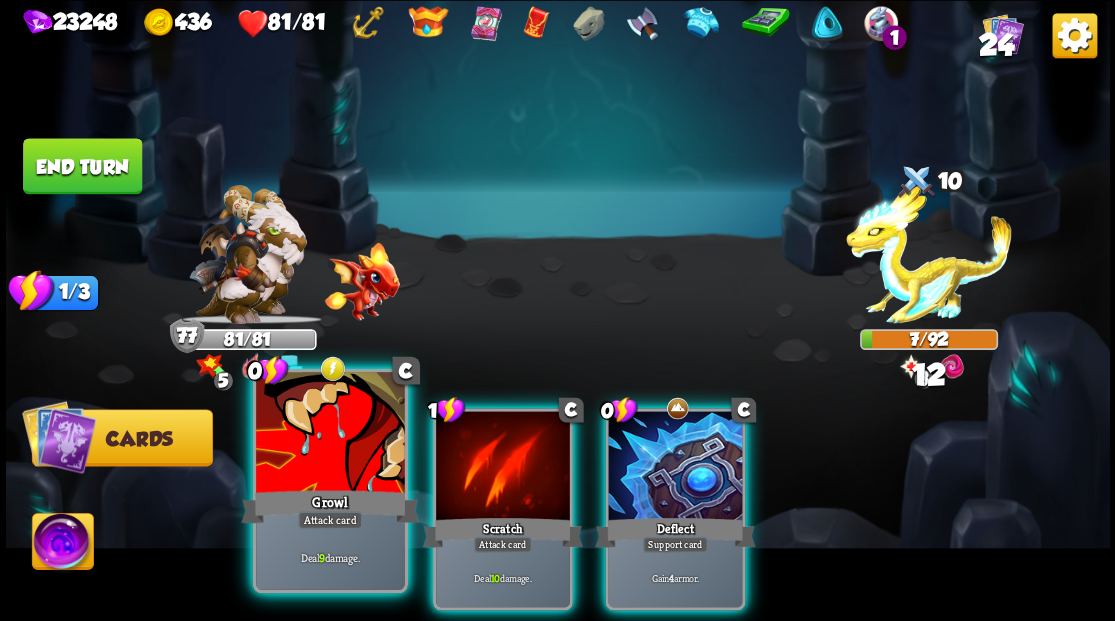 click at bounding box center (330, 434) 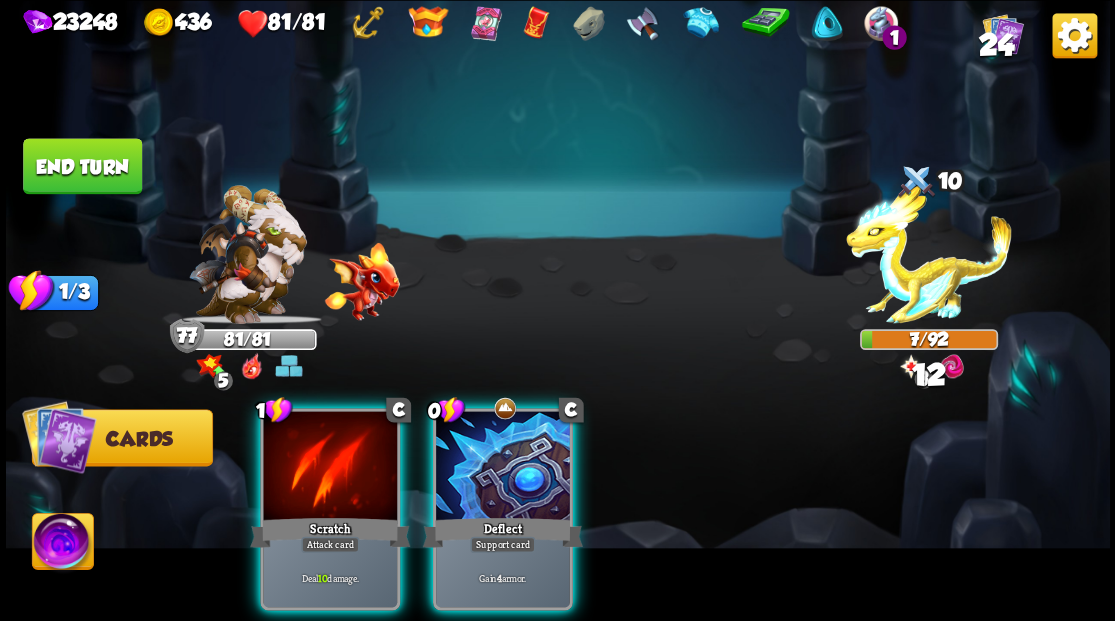 click at bounding box center (330, 467) 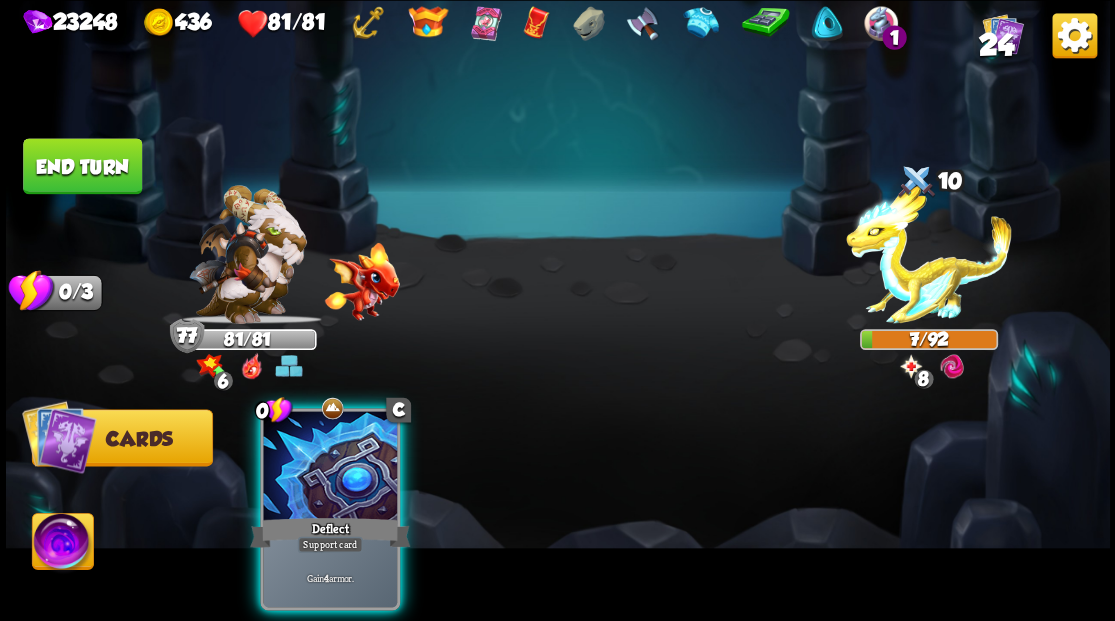 click at bounding box center [330, 467] 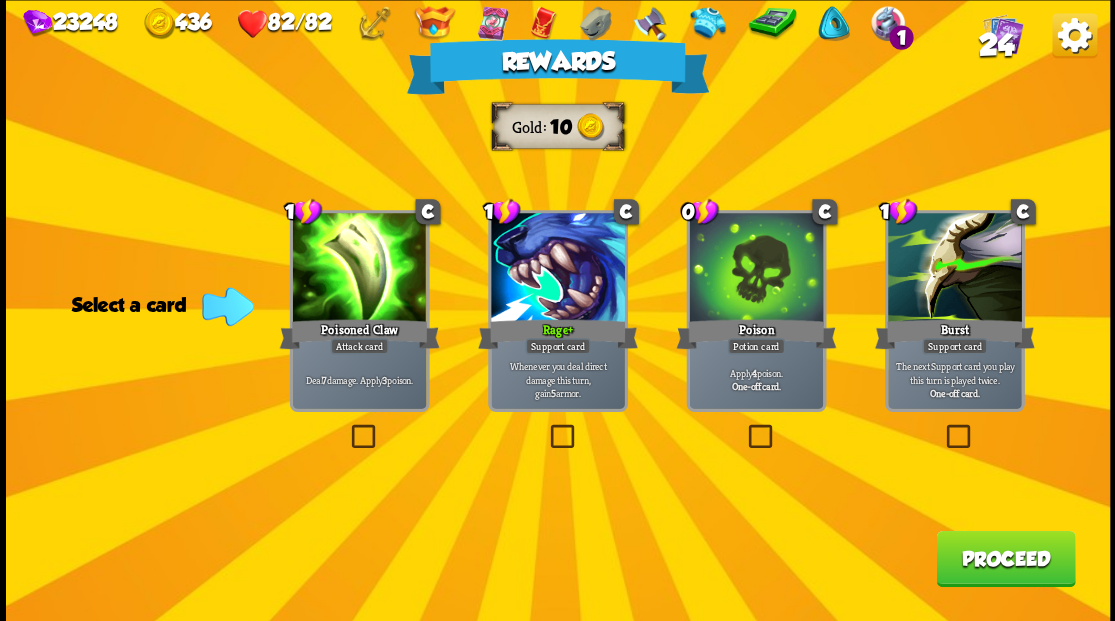 click on "Proceed" at bounding box center (1005, 558) 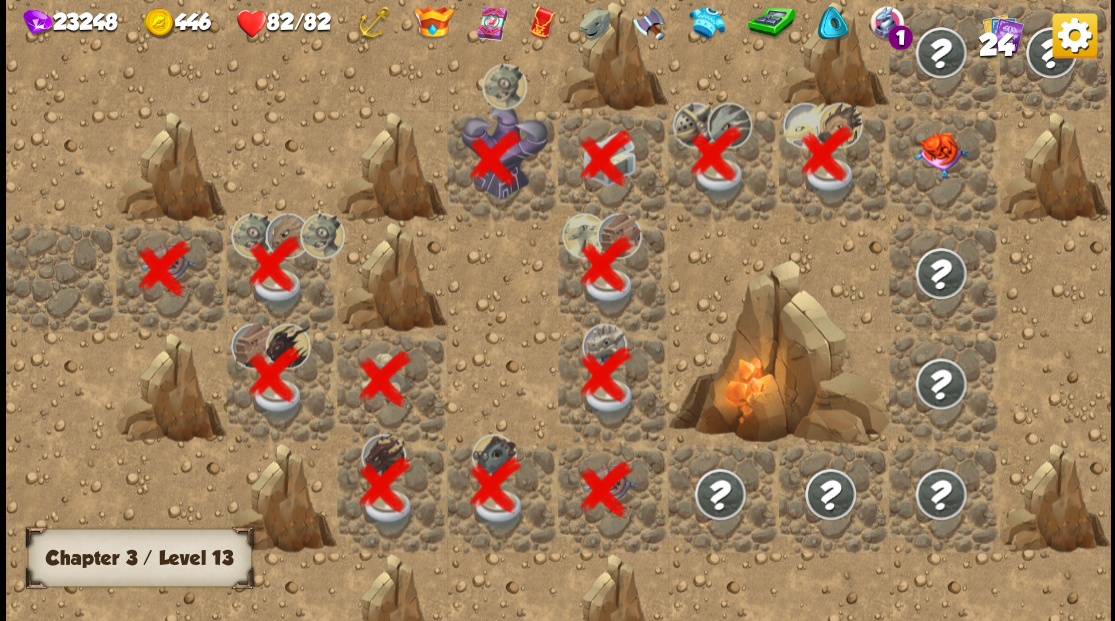 scroll, scrollTop: 0, scrollLeft: 384, axis: horizontal 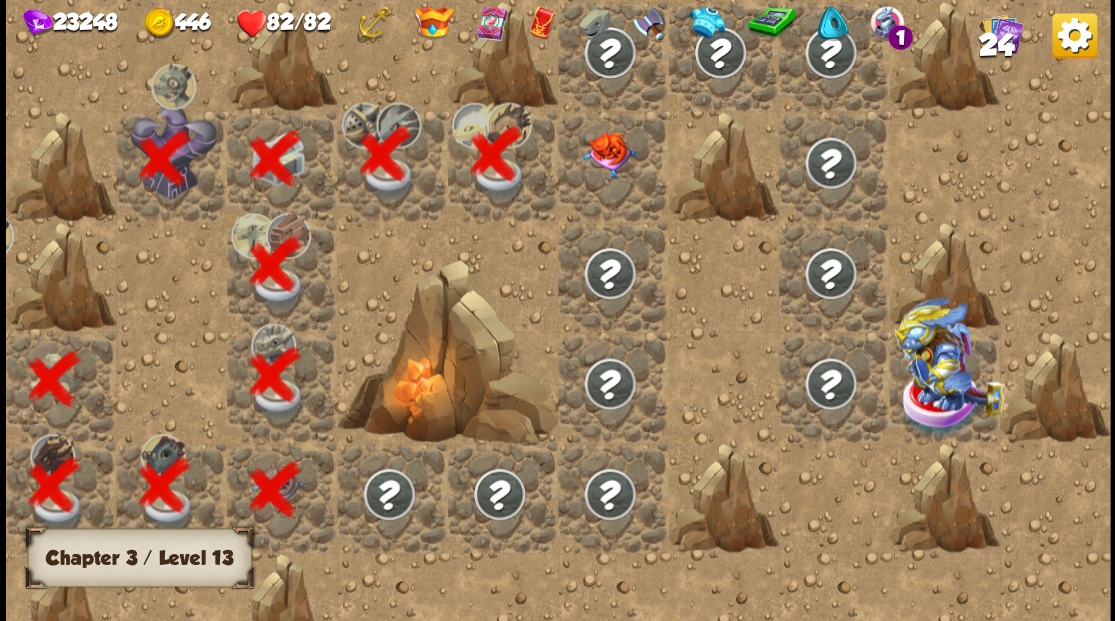 click at bounding box center [609, 154] 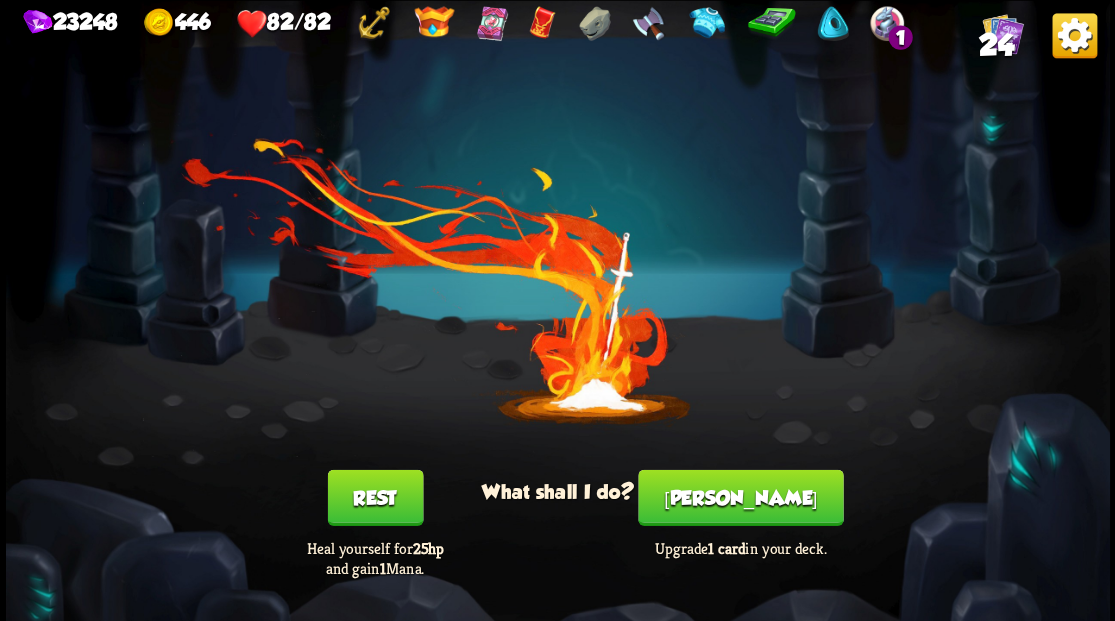 click on "[PERSON_NAME]" at bounding box center [740, 497] 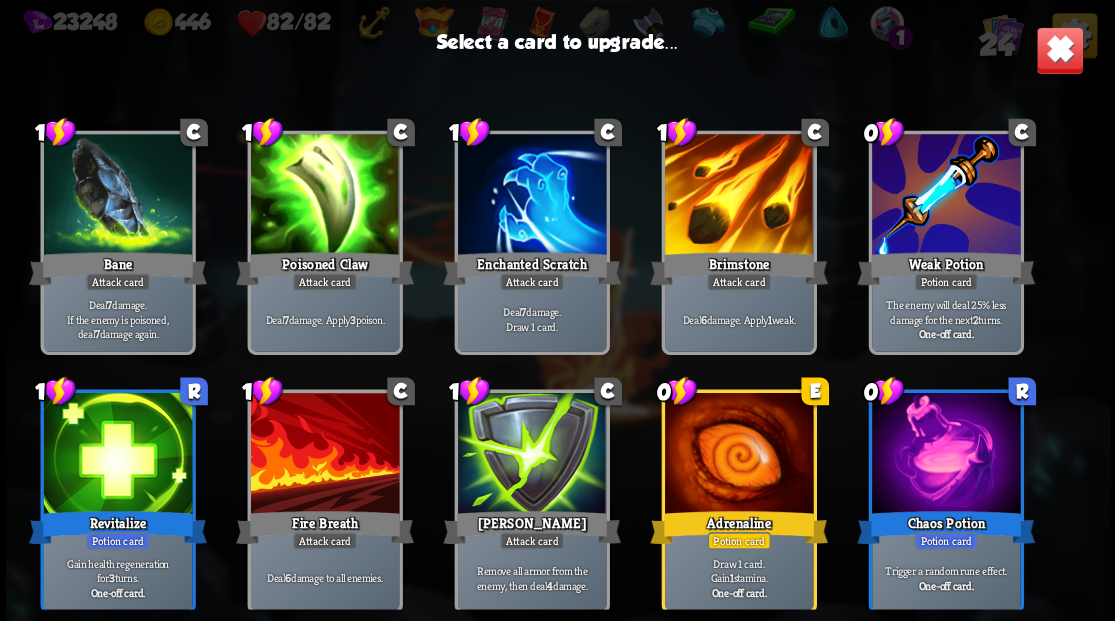 scroll, scrollTop: 329, scrollLeft: 0, axis: vertical 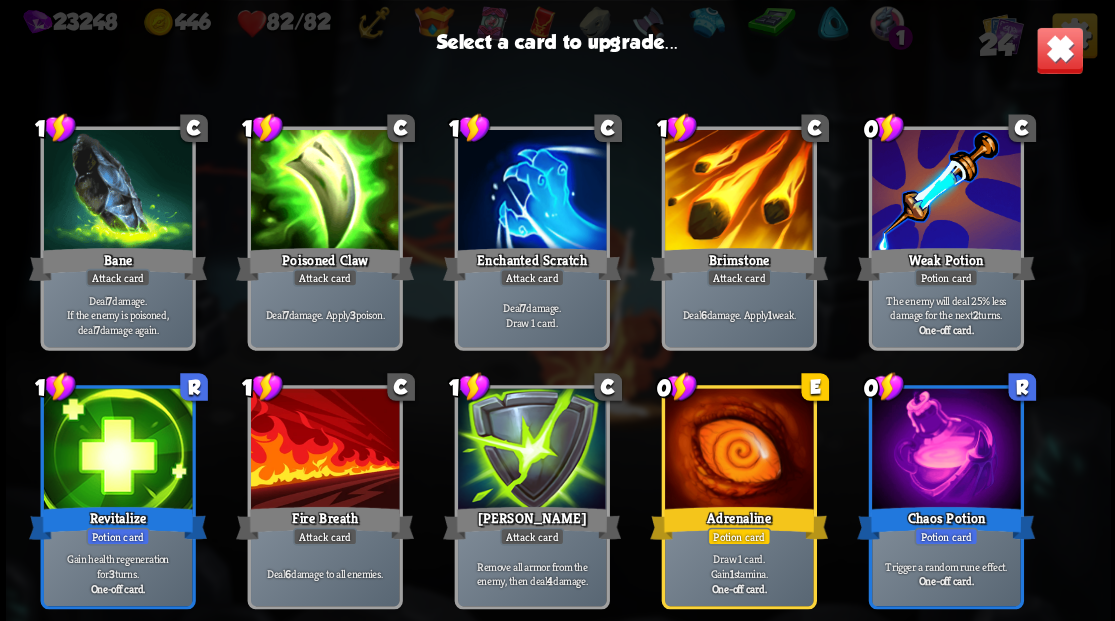 click at bounding box center (531, 450) 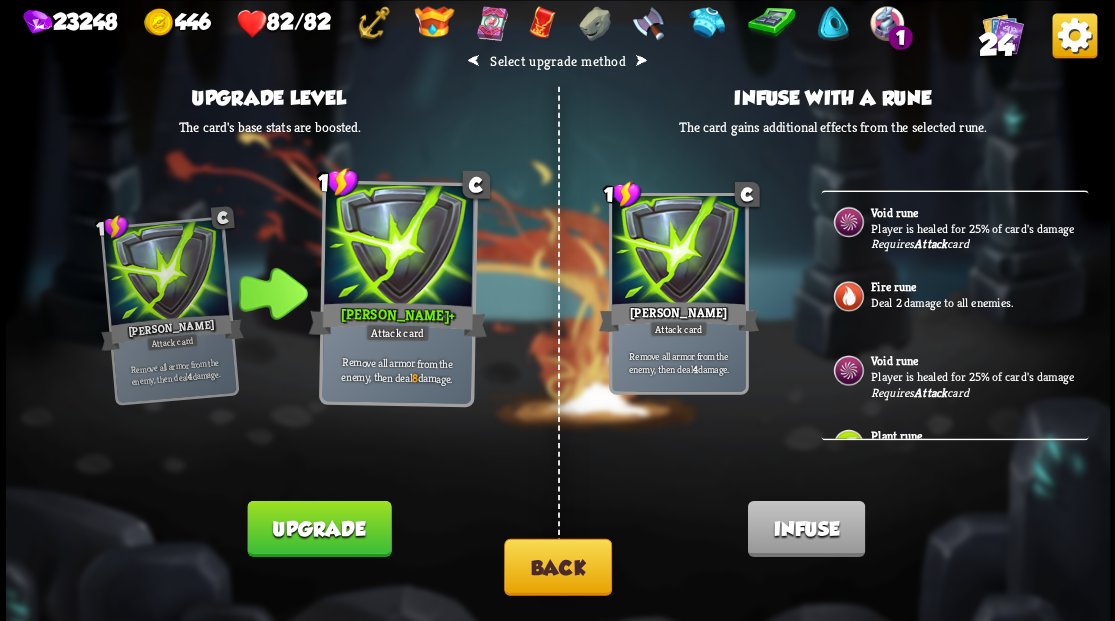 click on "Upgrade" at bounding box center [319, 528] 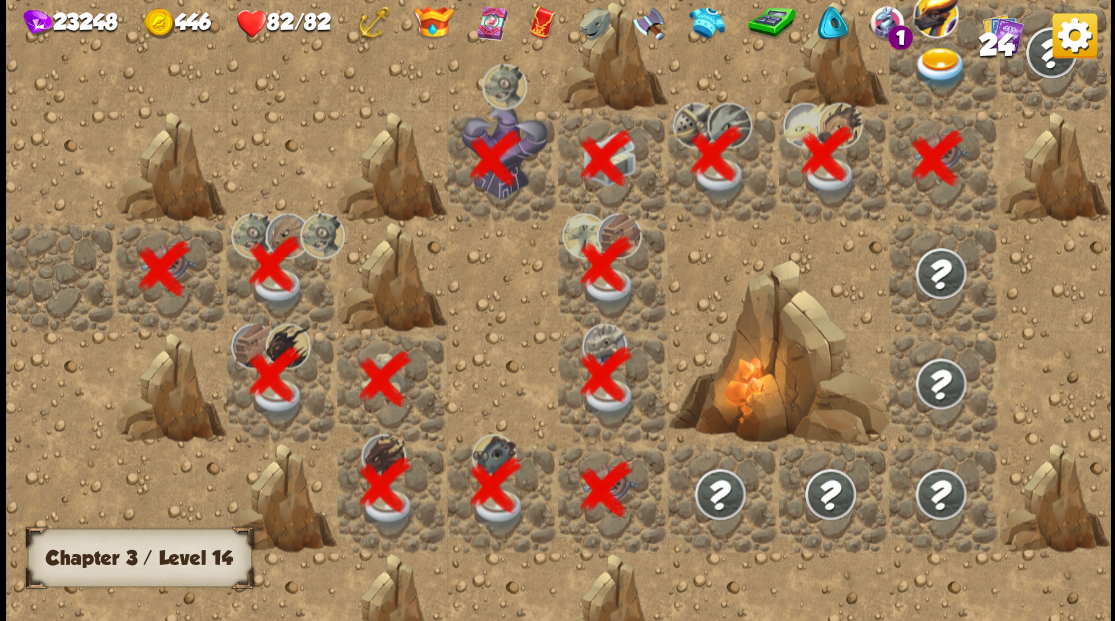 scroll, scrollTop: 0, scrollLeft: 384, axis: horizontal 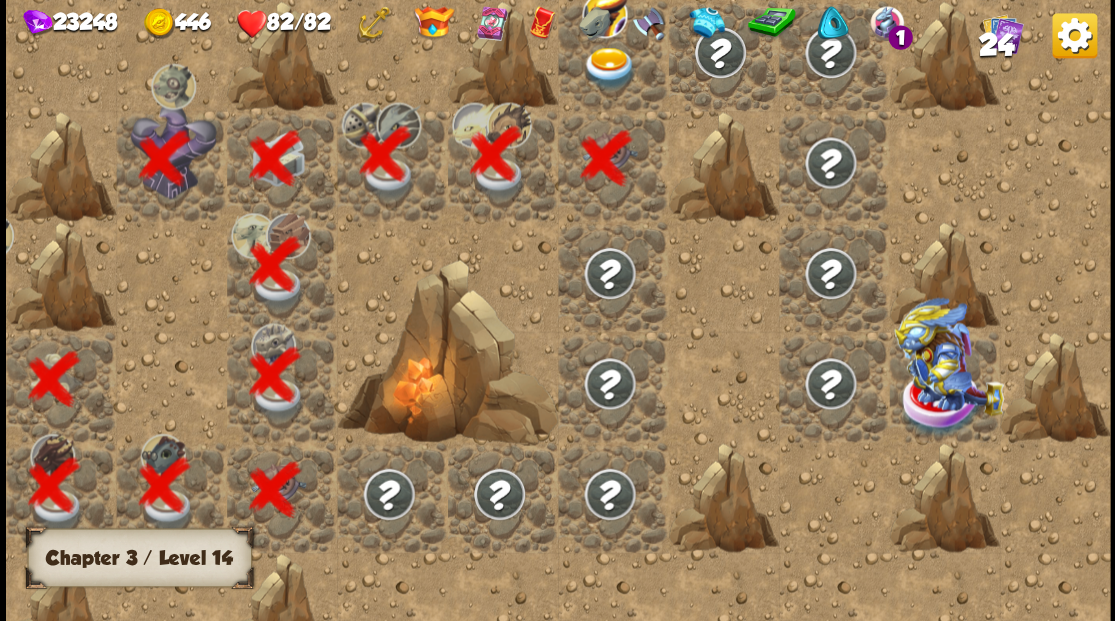 click at bounding box center (609, 68) 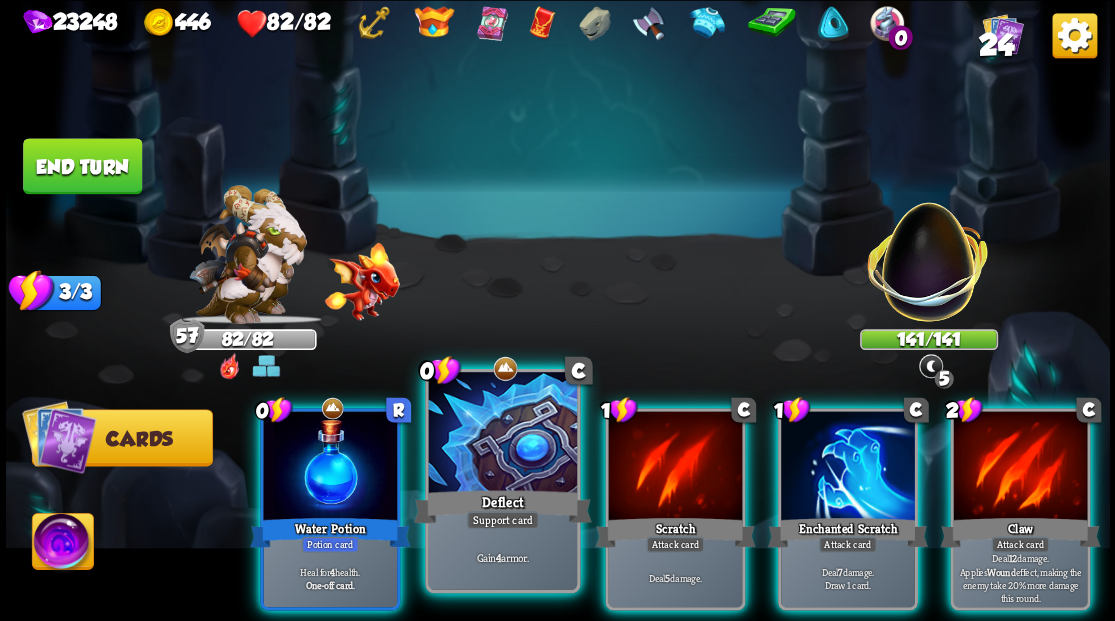 click at bounding box center (502, 434) 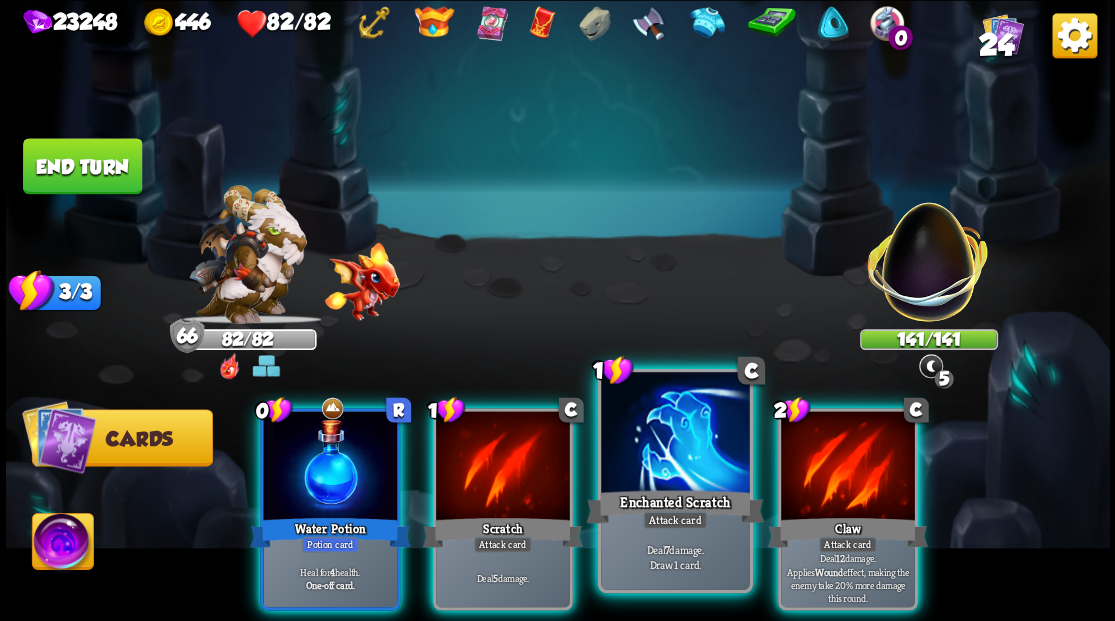 click at bounding box center (675, 434) 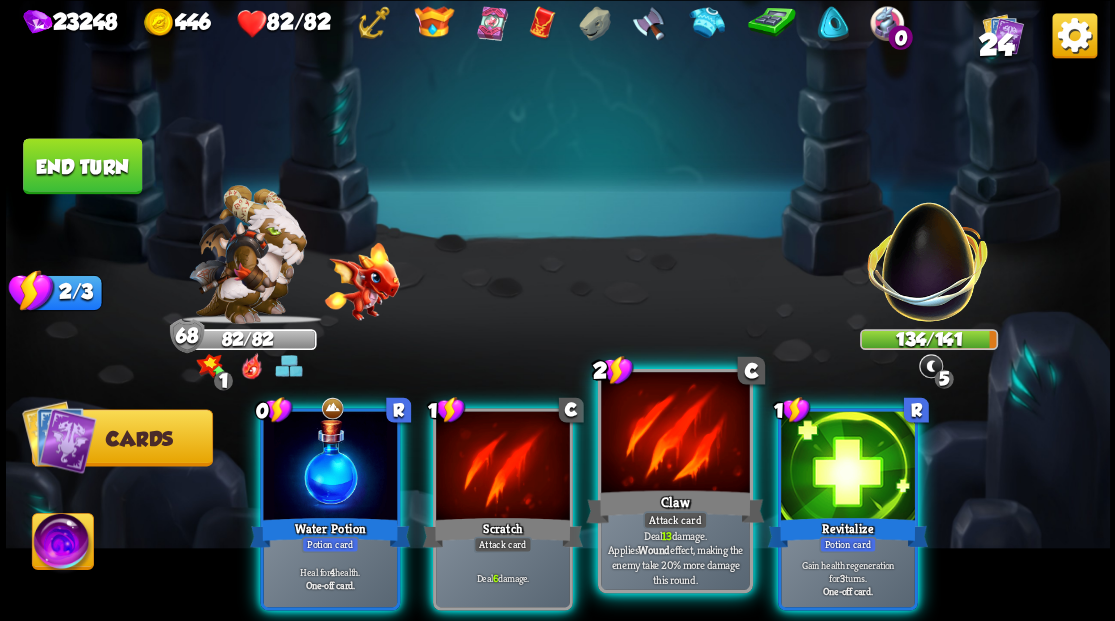 click at bounding box center [675, 434] 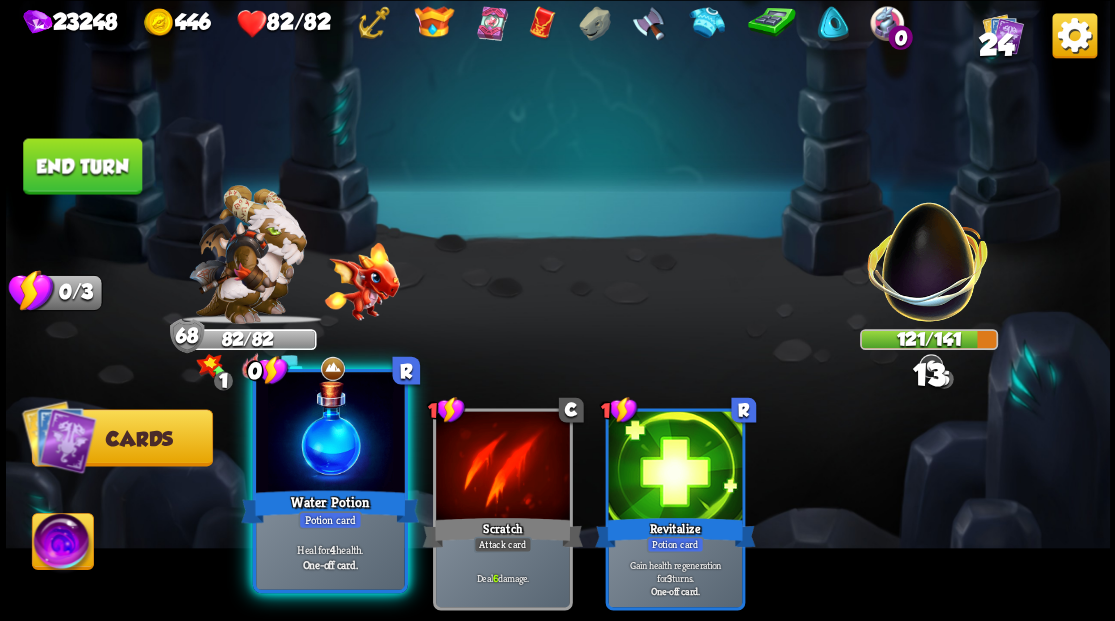 click at bounding box center [330, 434] 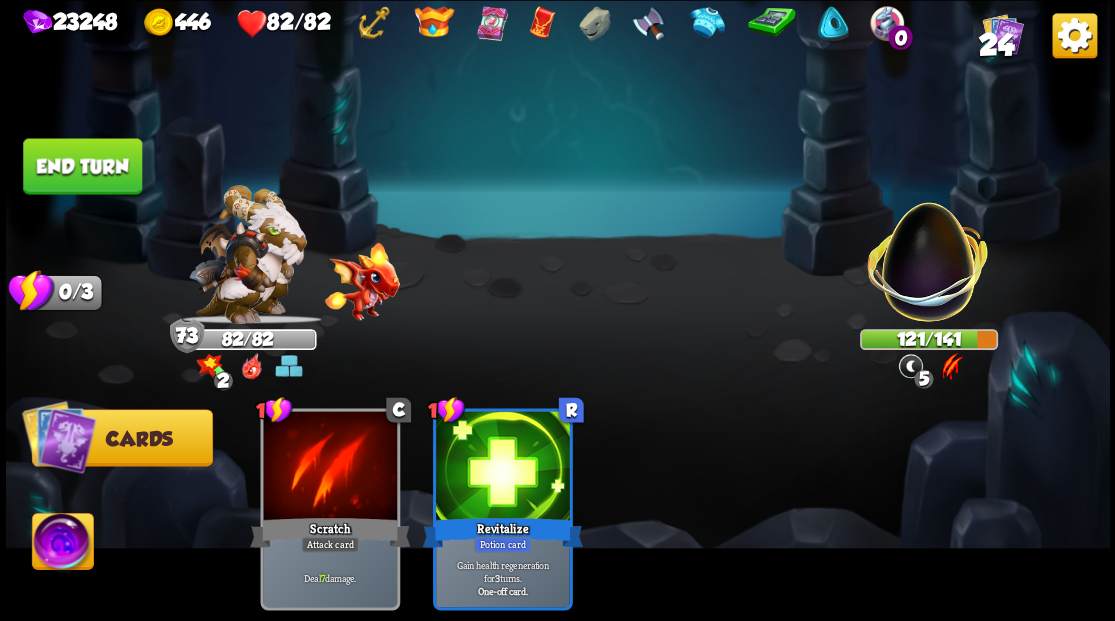 click on "End turn" at bounding box center [82, 166] 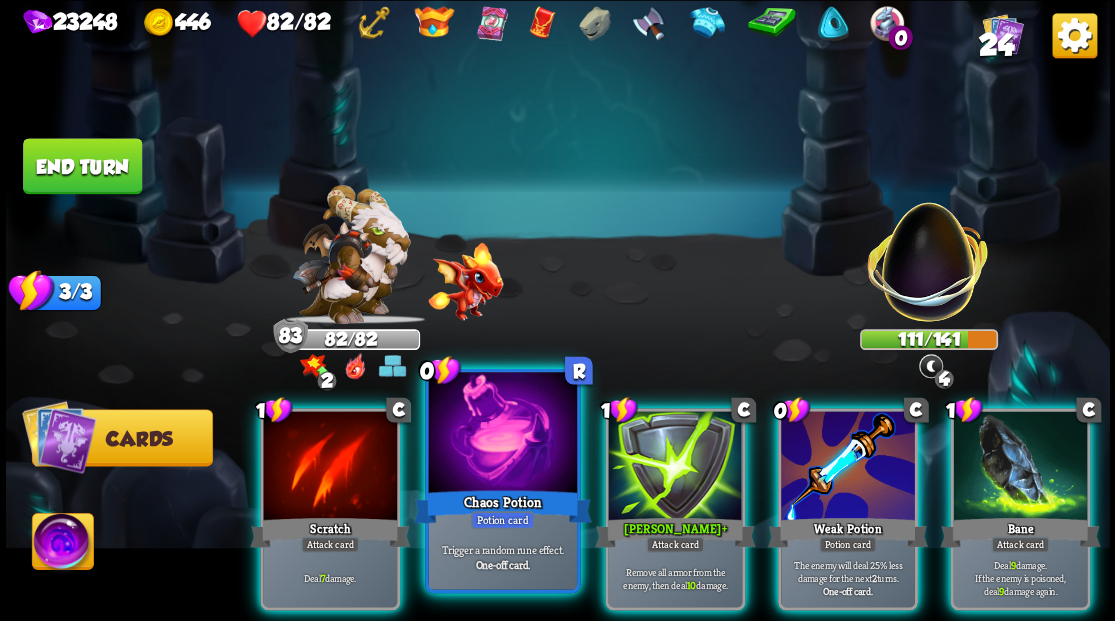 click at bounding box center [502, 434] 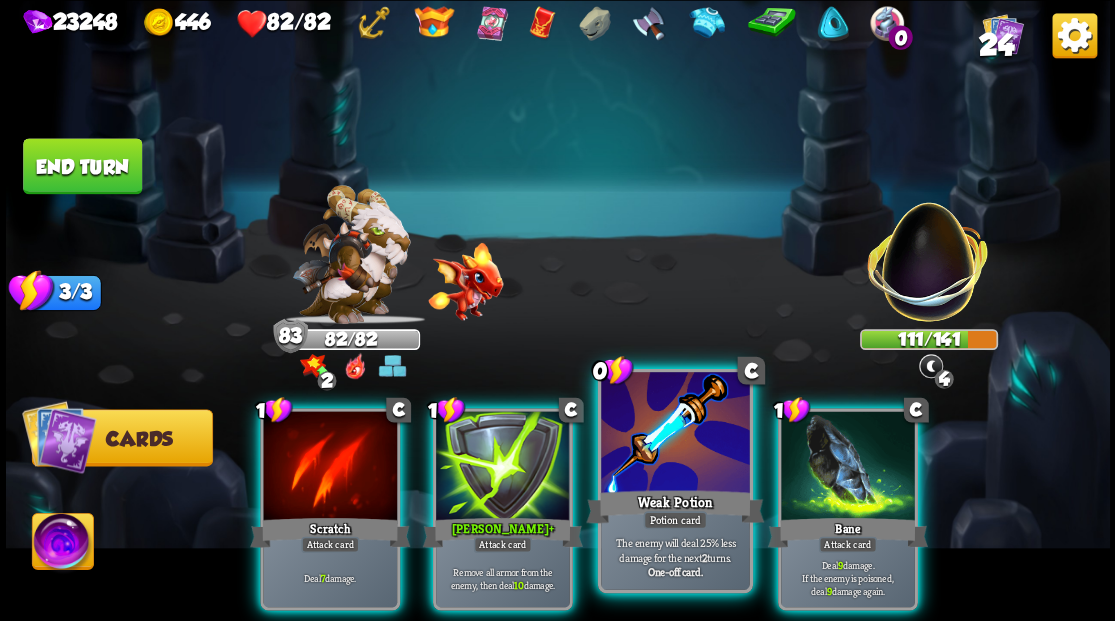 click at bounding box center (675, 434) 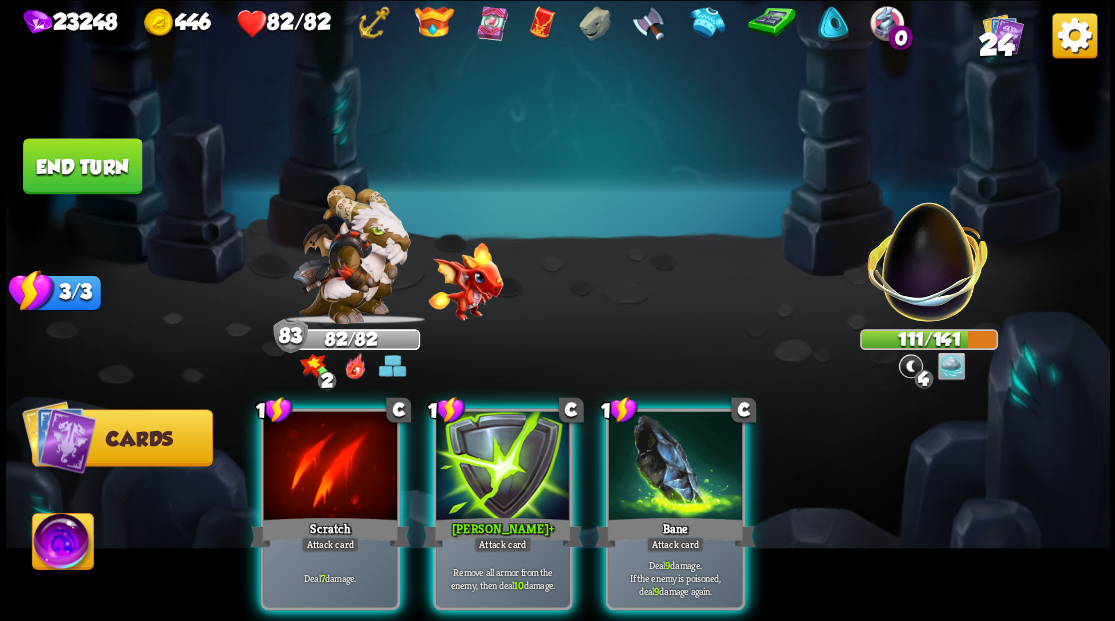click at bounding box center [675, 467] 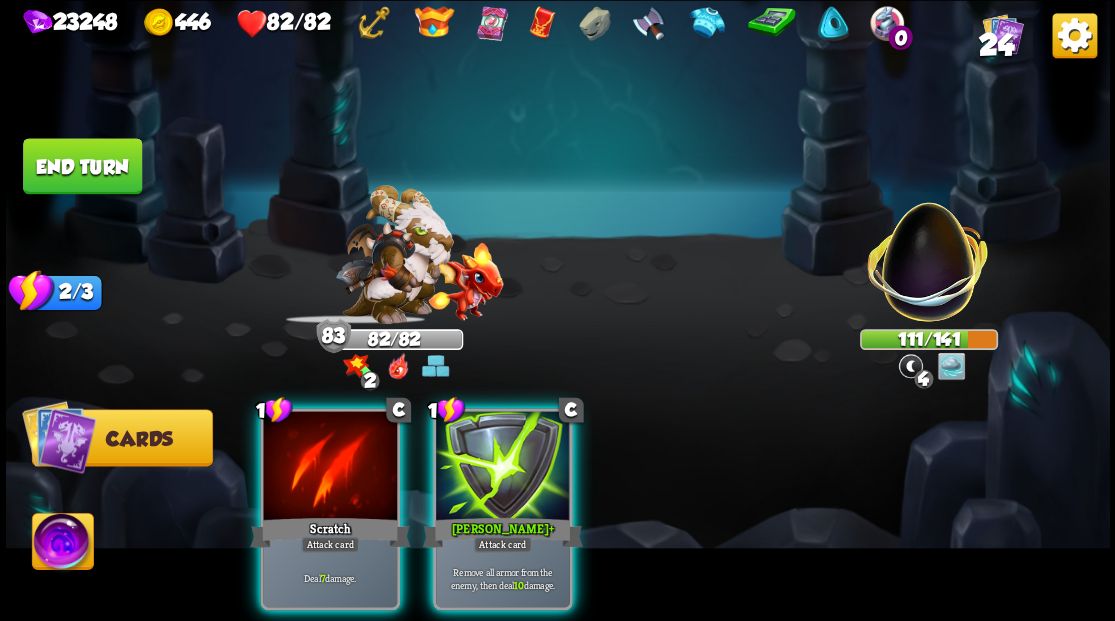 click at bounding box center (503, 467) 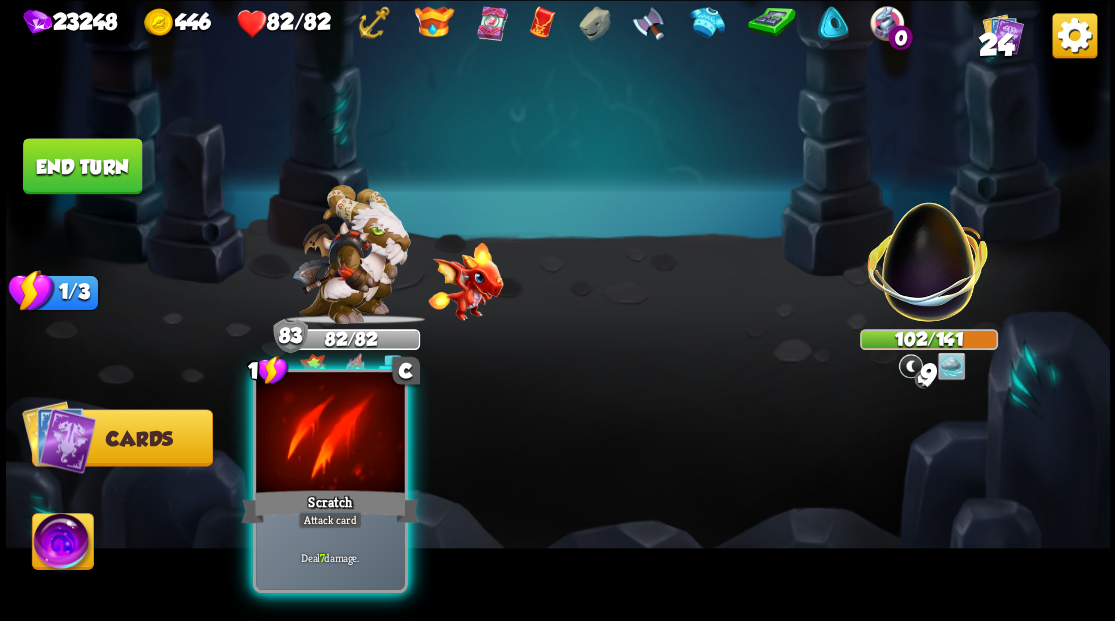 drag, startPoint x: 398, startPoint y: 459, endPoint x: 376, endPoint y: 459, distance: 22 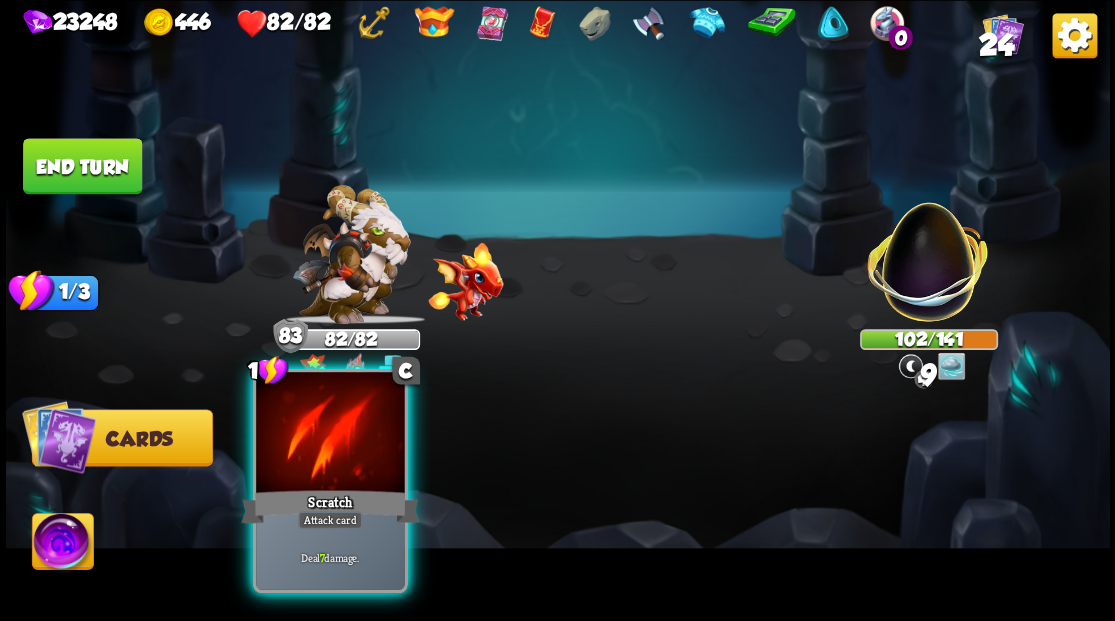 click on "1
C   Scratch     Attack card   Deal  7  damage." at bounding box center [667, 483] 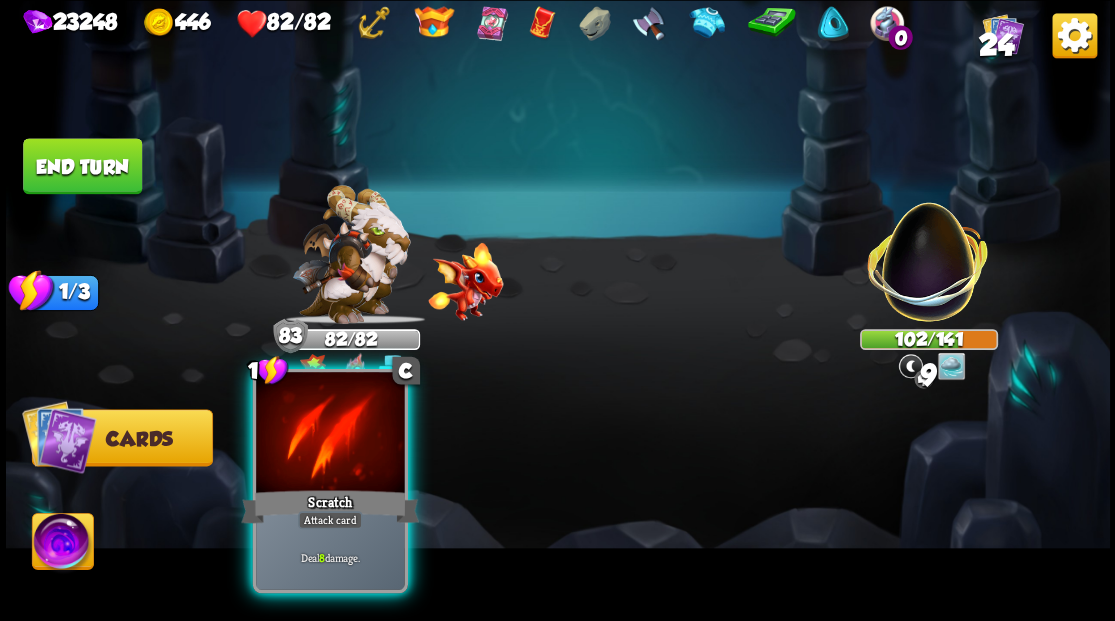 click at bounding box center [330, 434] 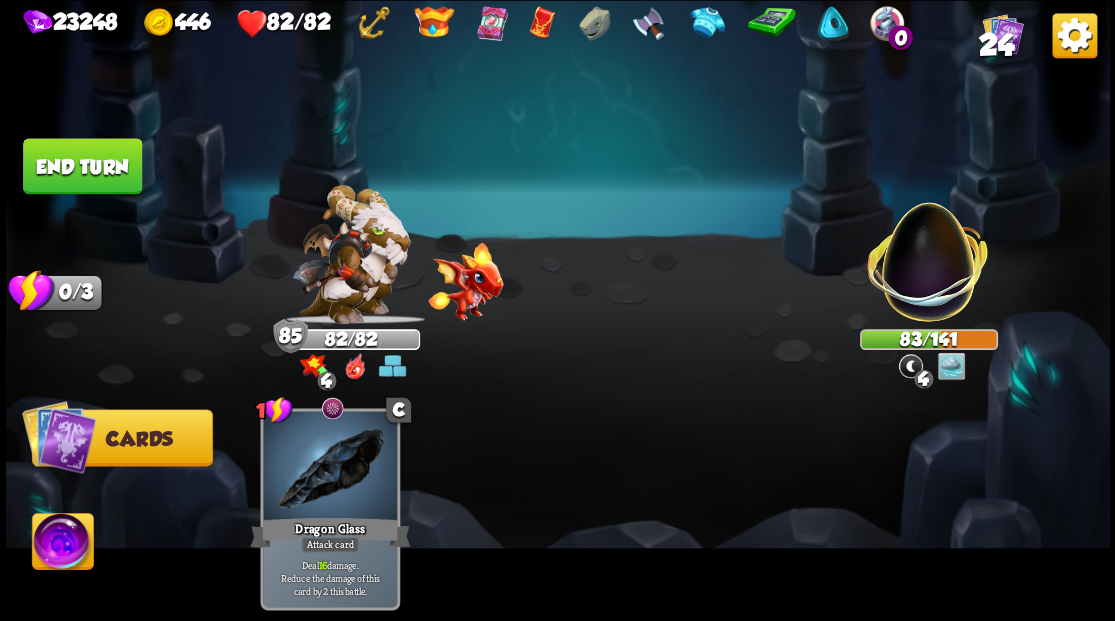 click on "End turn" at bounding box center [82, 166] 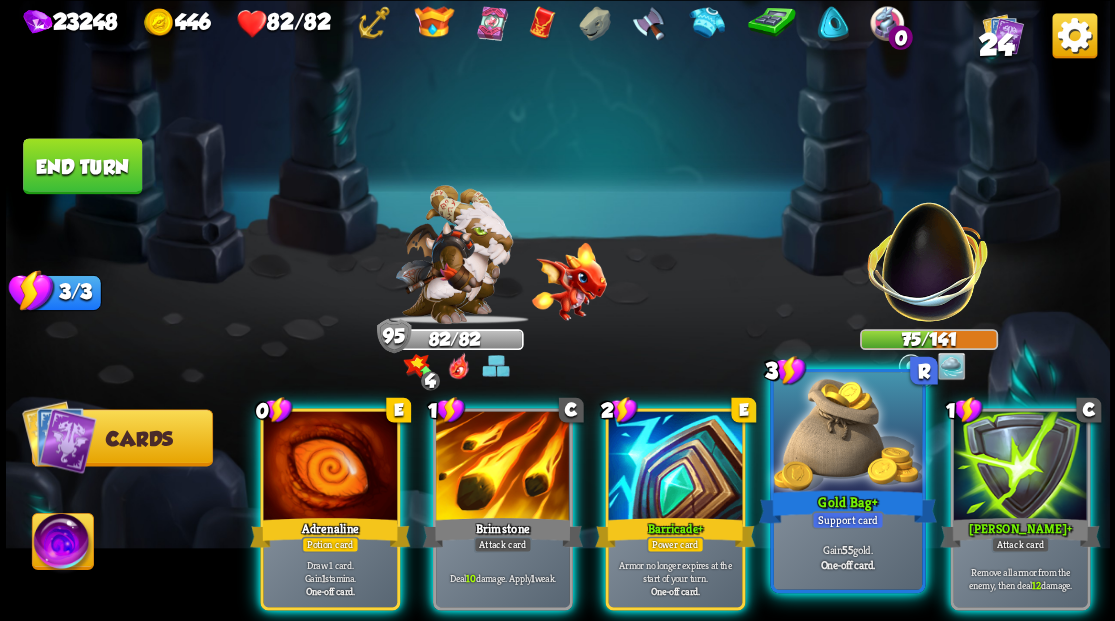 click at bounding box center (847, 434) 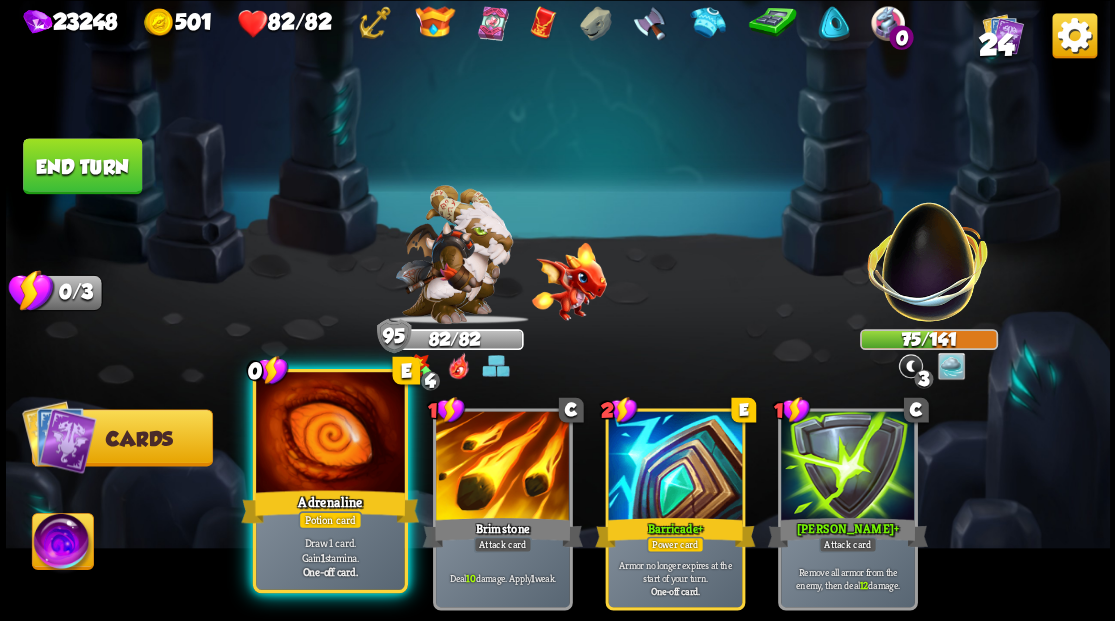 click at bounding box center (330, 434) 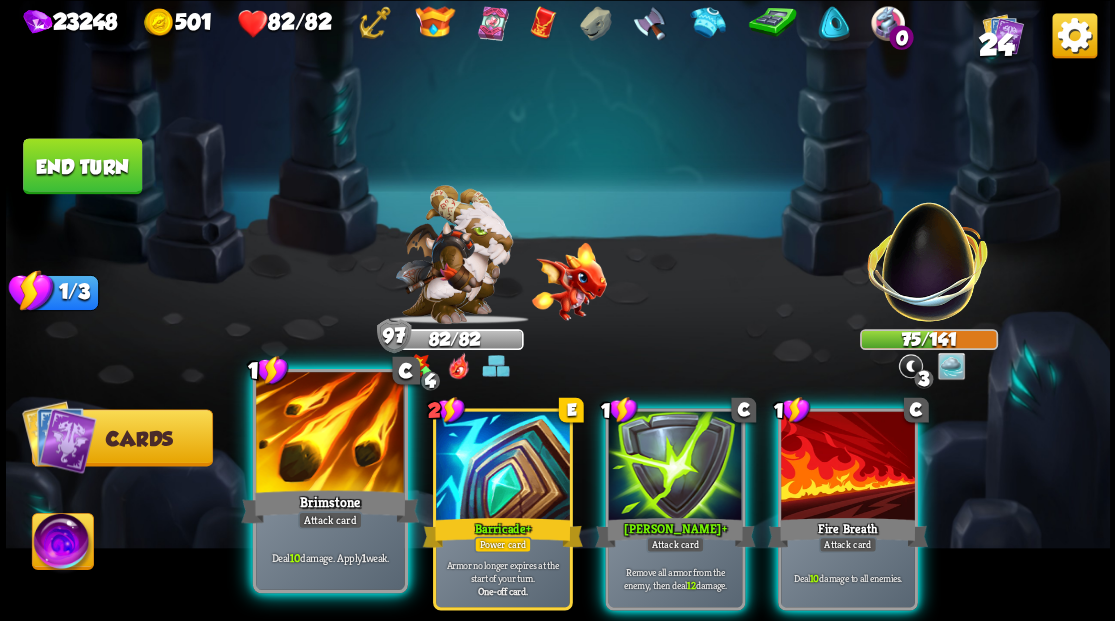 click at bounding box center (330, 434) 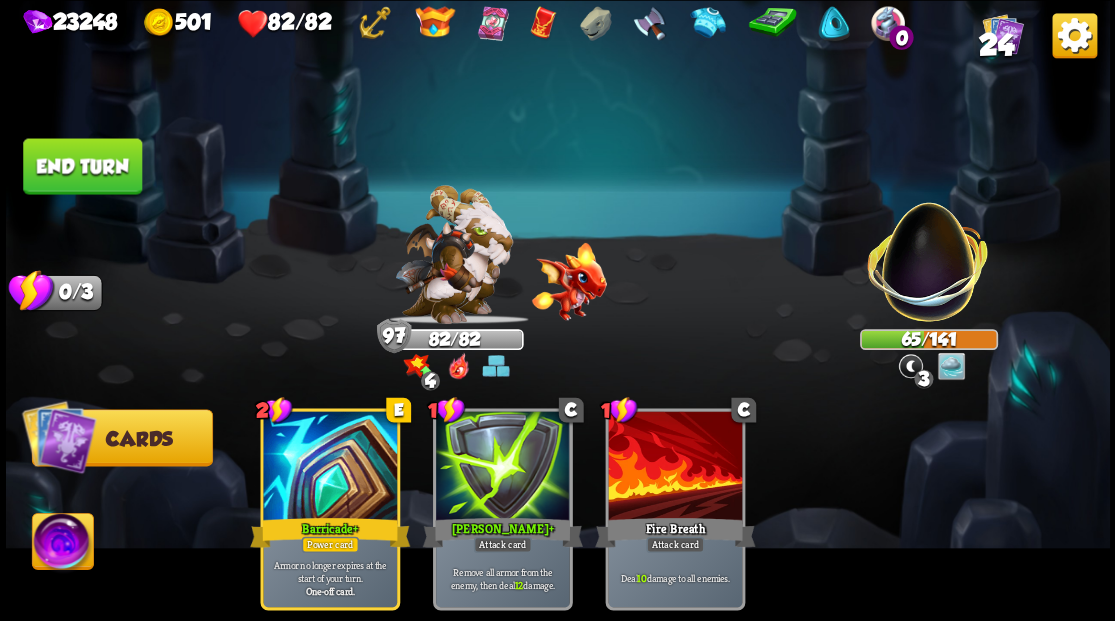 click on "End turn" at bounding box center [82, 166] 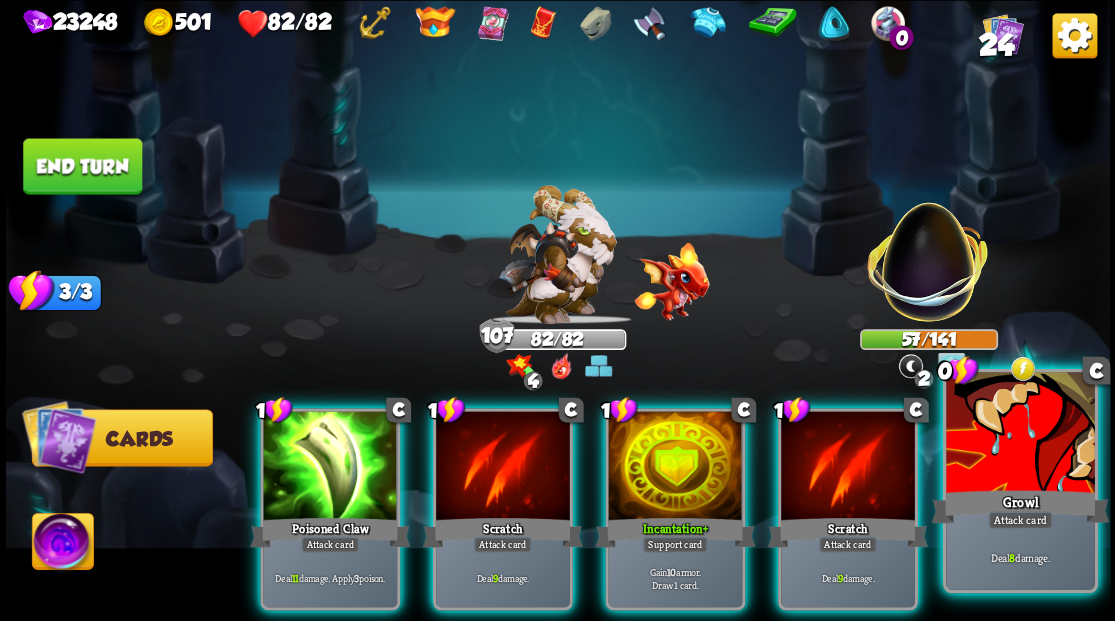 click at bounding box center [1020, 434] 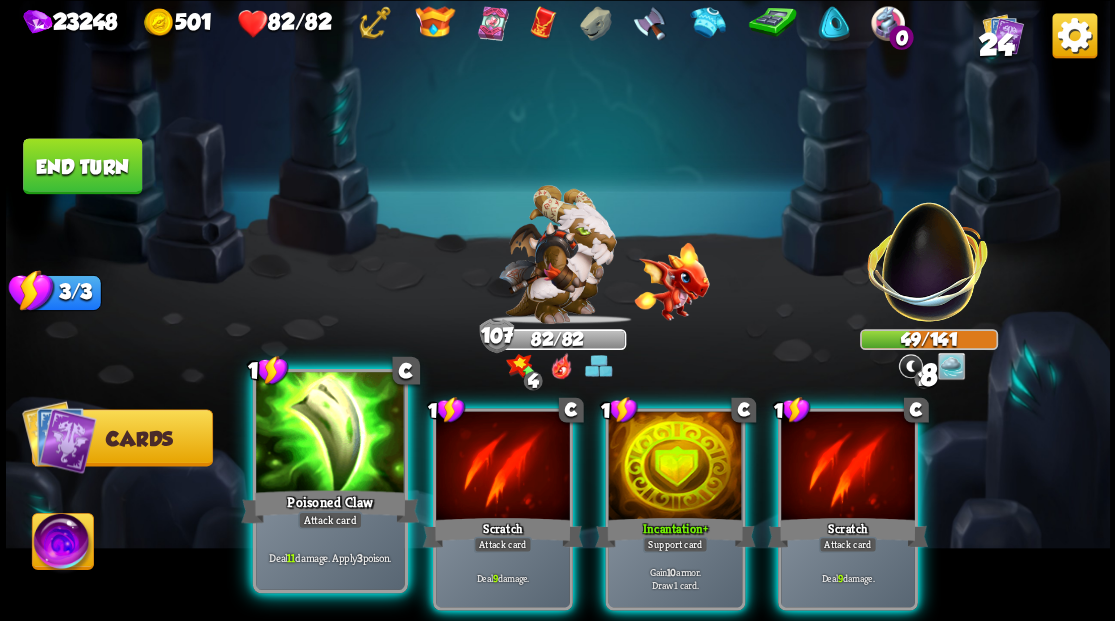click at bounding box center [330, 434] 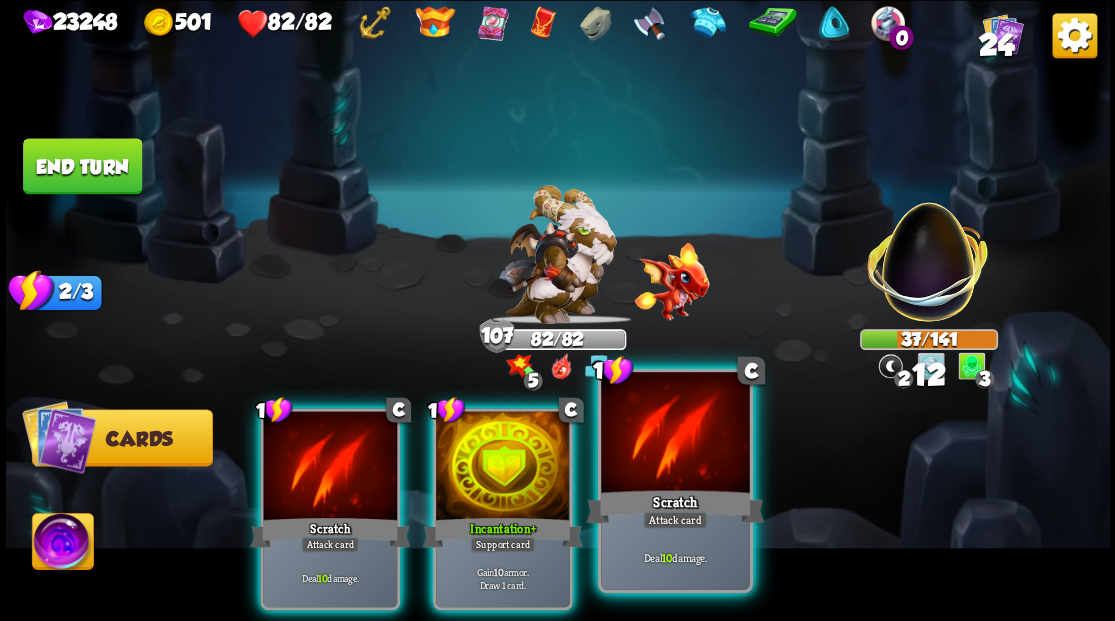 click at bounding box center [675, 434] 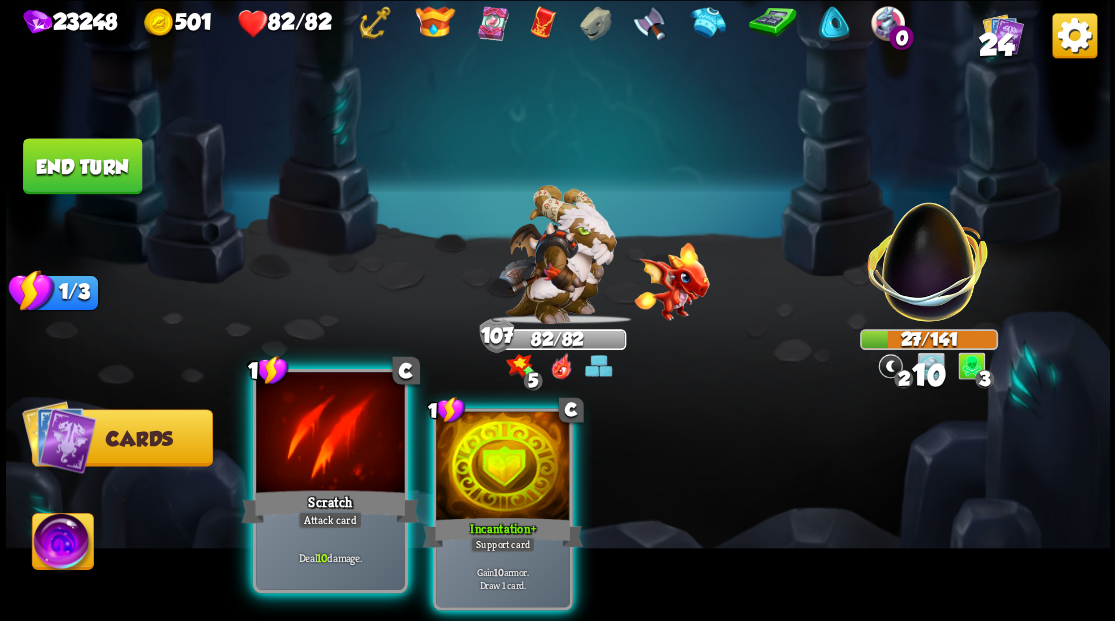 click at bounding box center [330, 434] 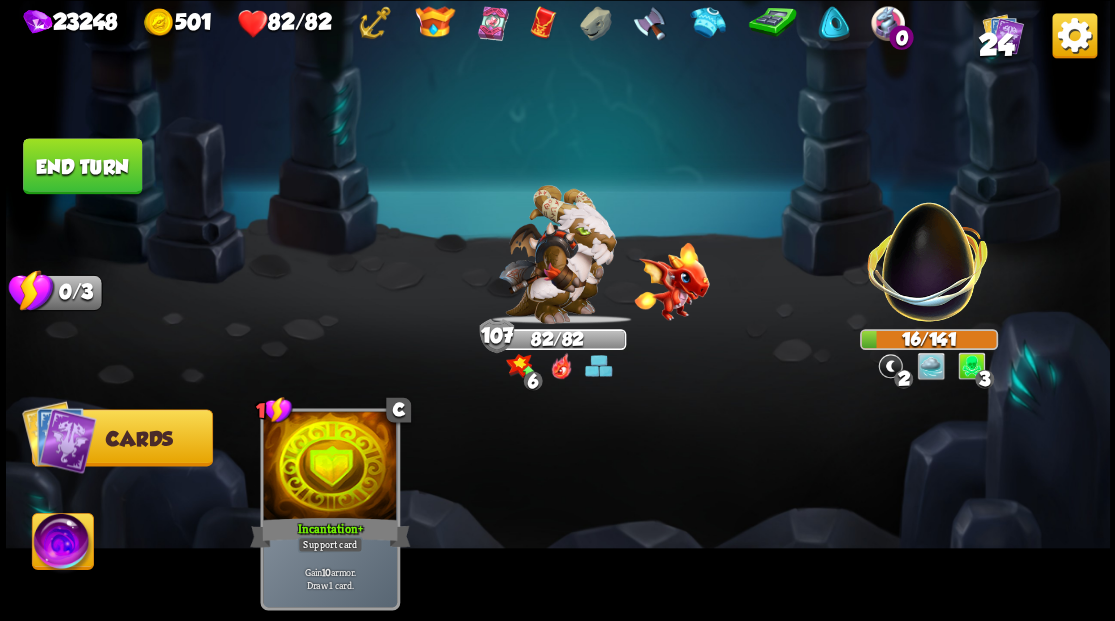 click on "End turn" at bounding box center (82, 166) 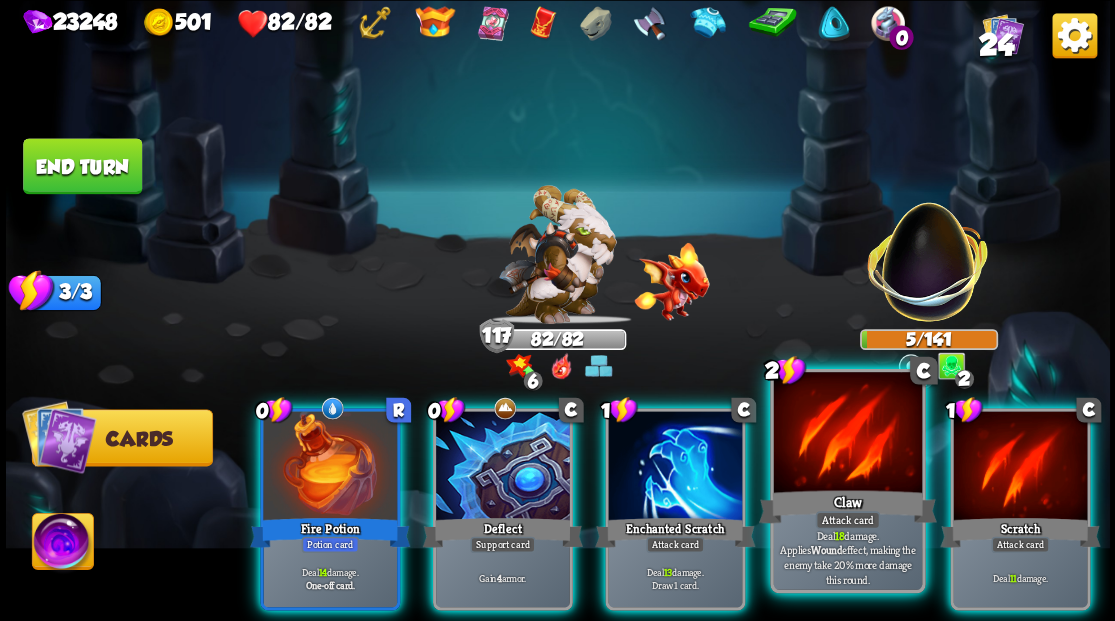 click at bounding box center (847, 434) 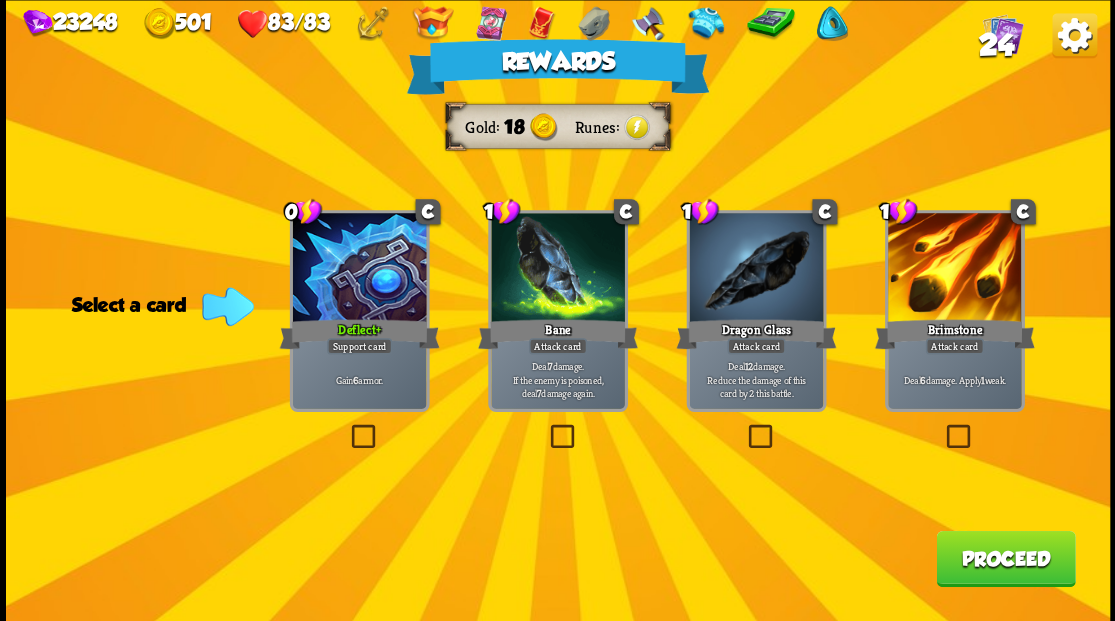 click on "Proceed" at bounding box center [1005, 558] 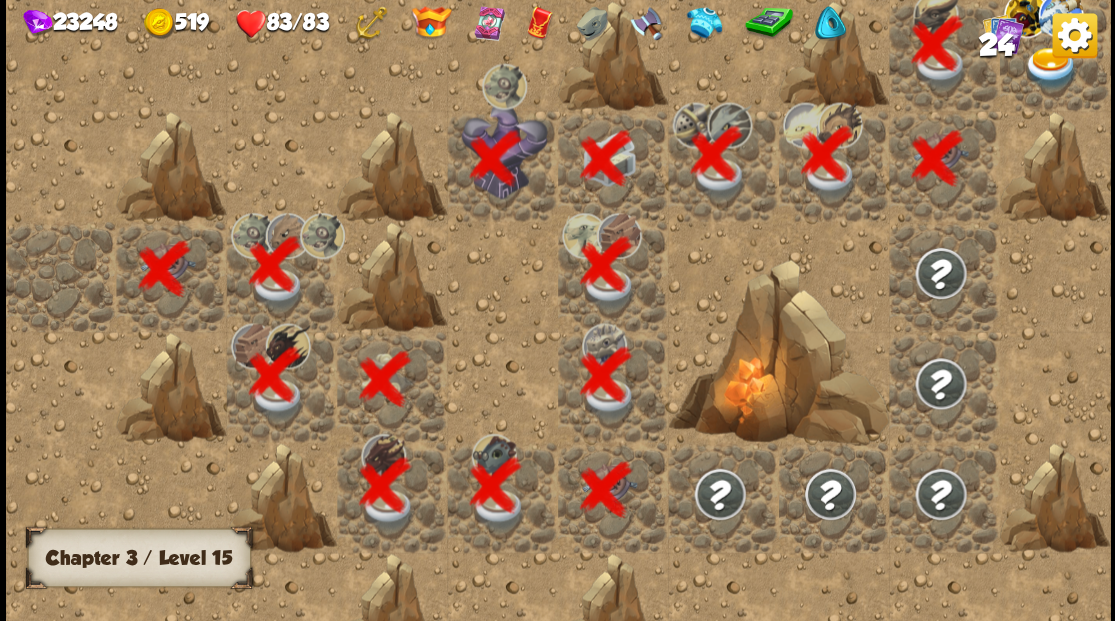 scroll, scrollTop: 0, scrollLeft: 384, axis: horizontal 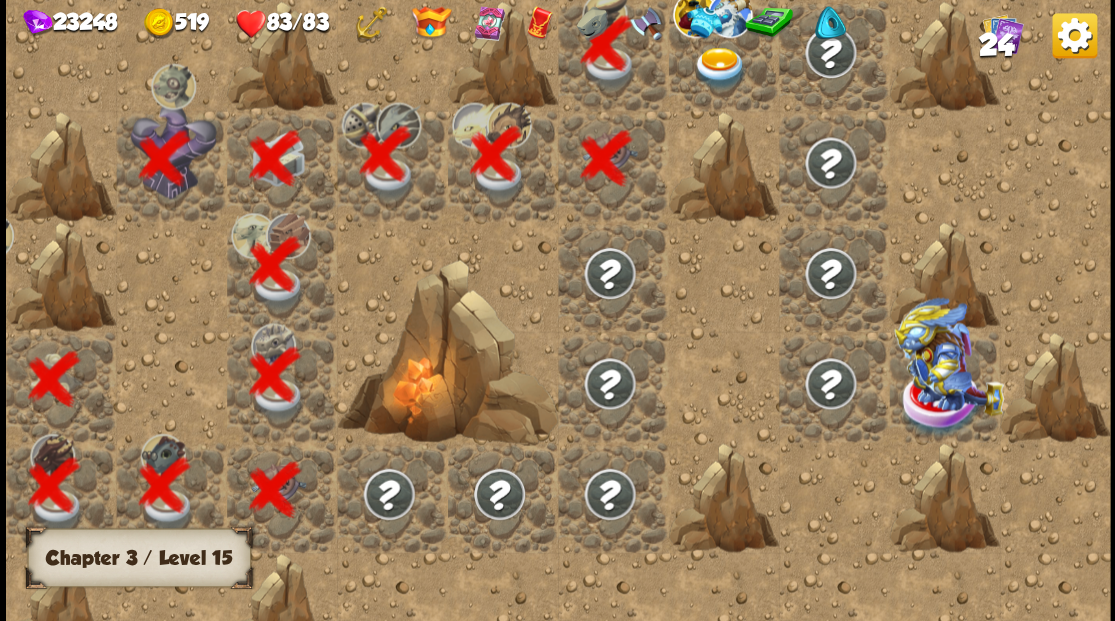 click at bounding box center [719, 68] 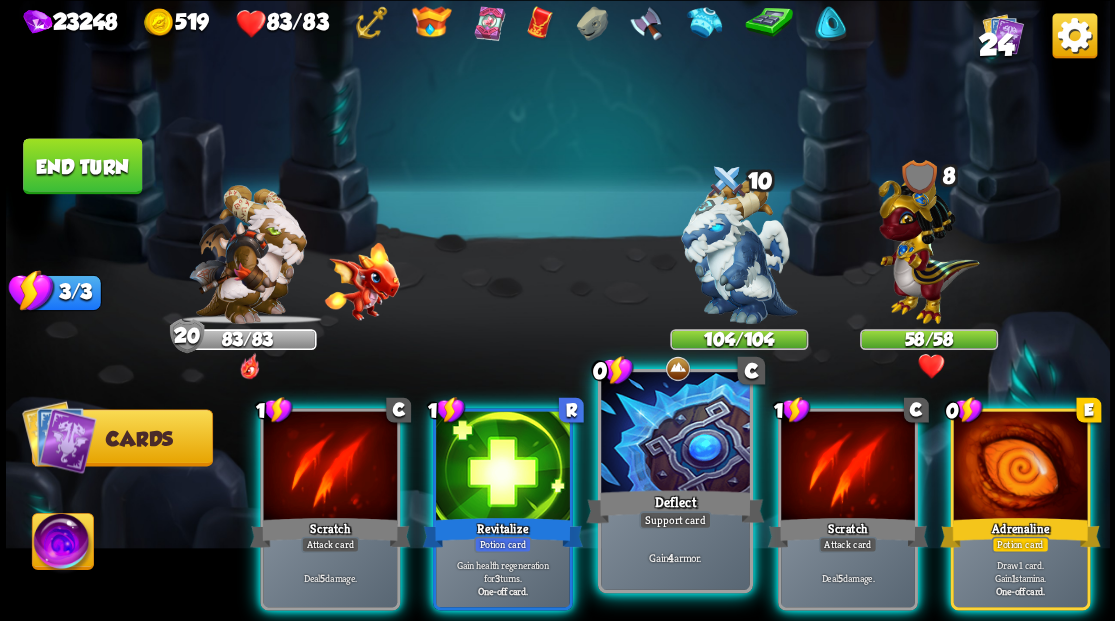 click at bounding box center (675, 434) 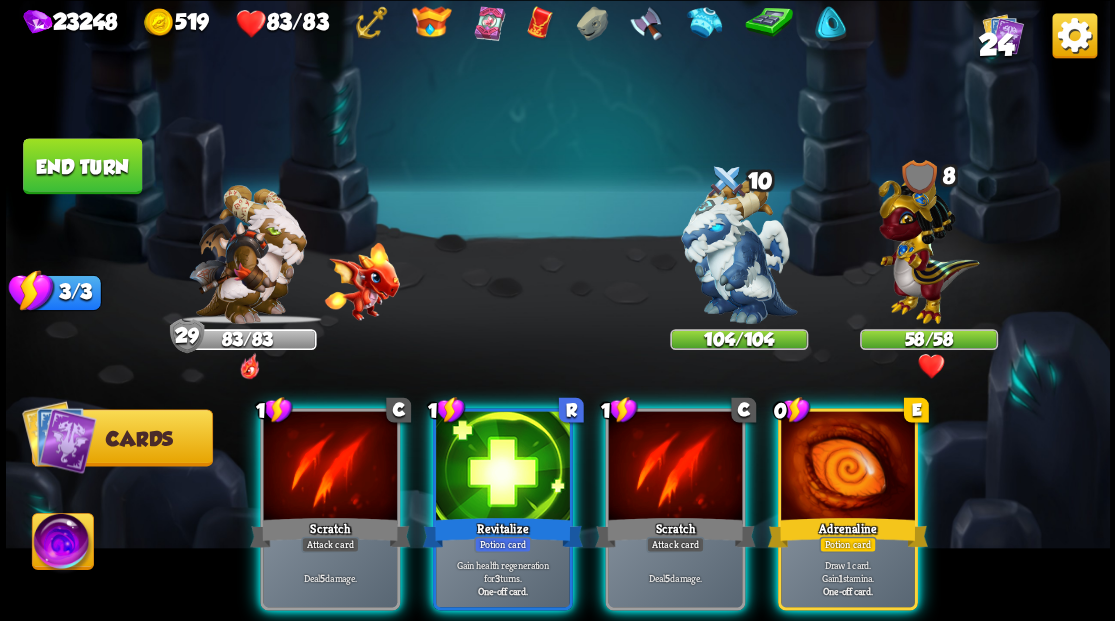 drag, startPoint x: 866, startPoint y: 492, endPoint x: 858, endPoint y: 458, distance: 34.928497 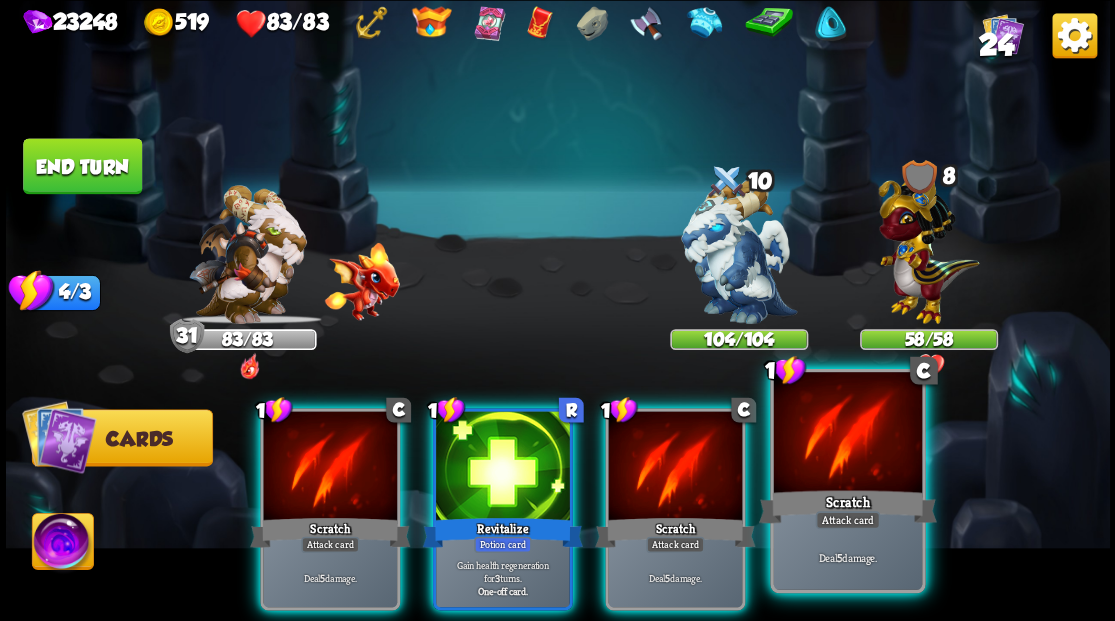 click at bounding box center (847, 434) 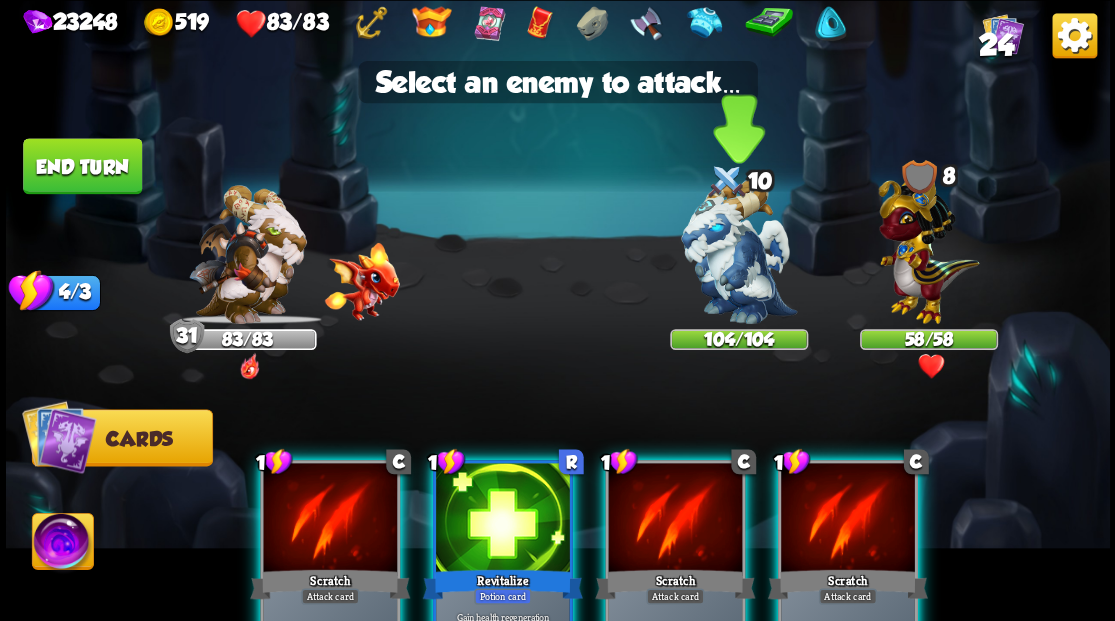 click at bounding box center [739, 251] 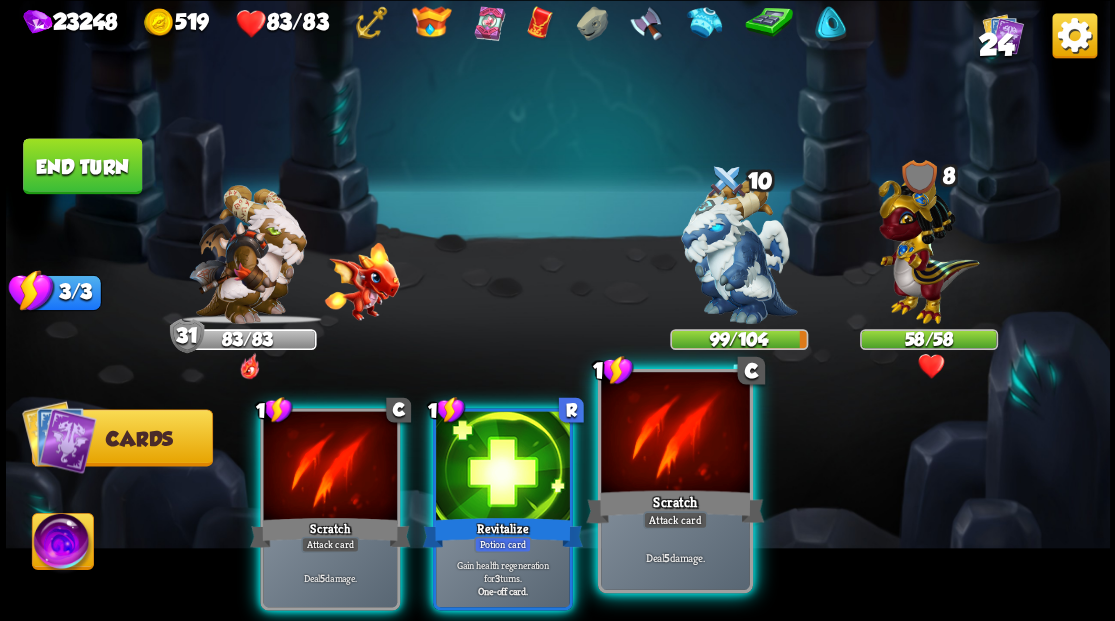 click at bounding box center (675, 434) 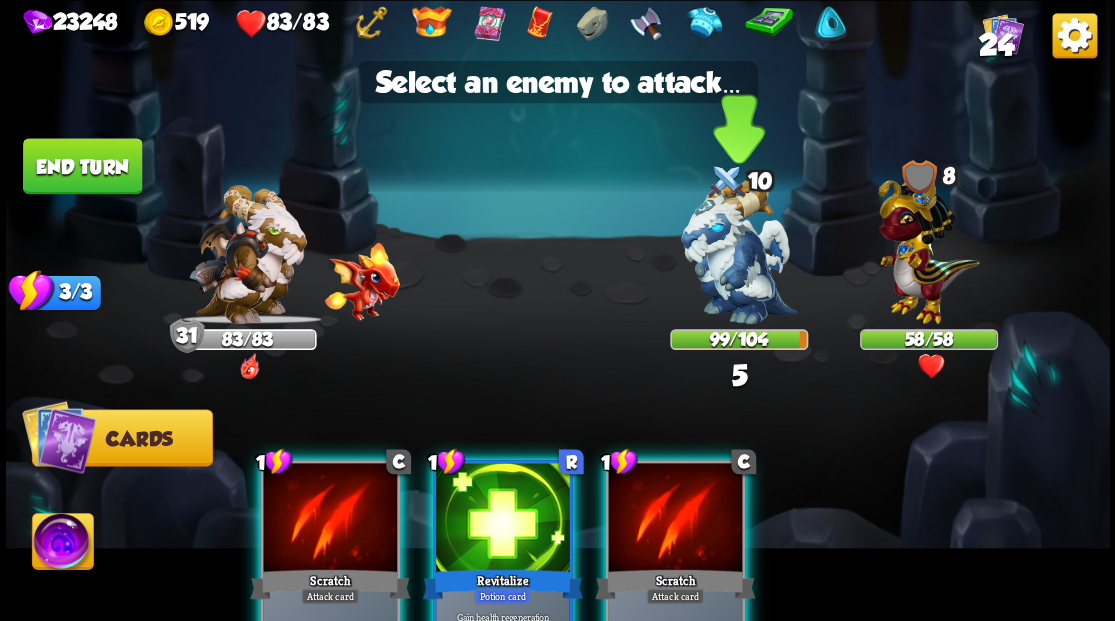click at bounding box center [739, 251] 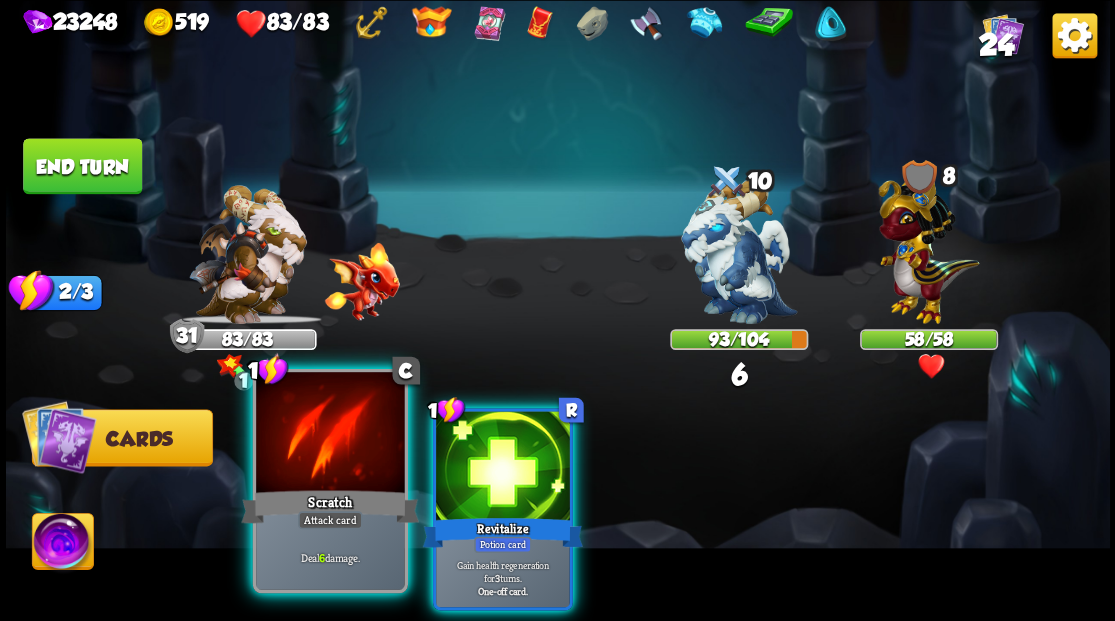 click at bounding box center [330, 434] 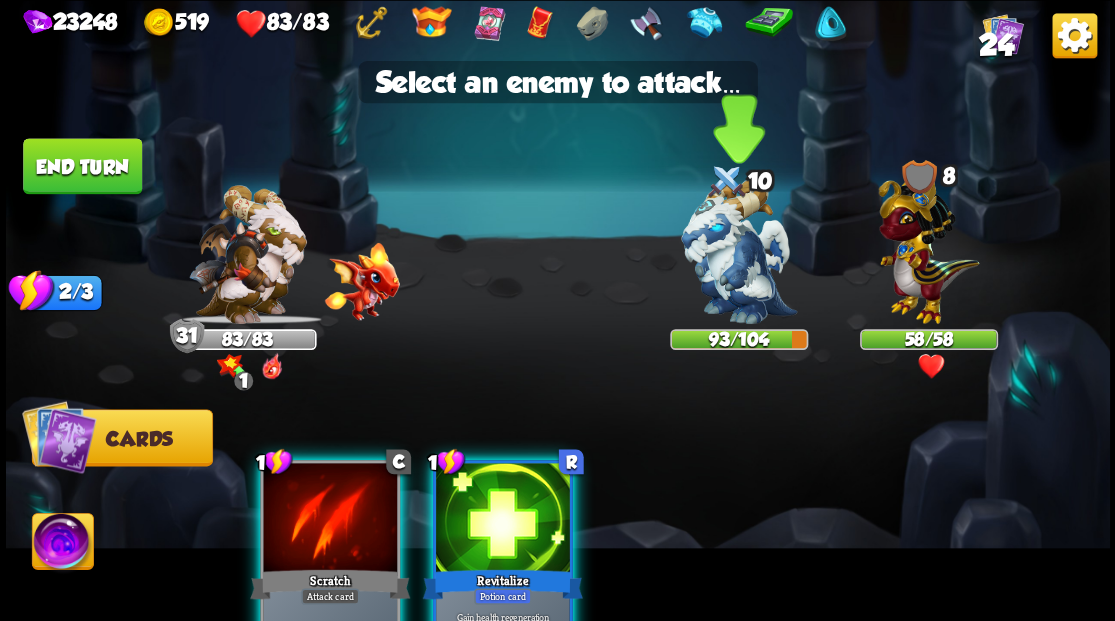 click at bounding box center (739, 251) 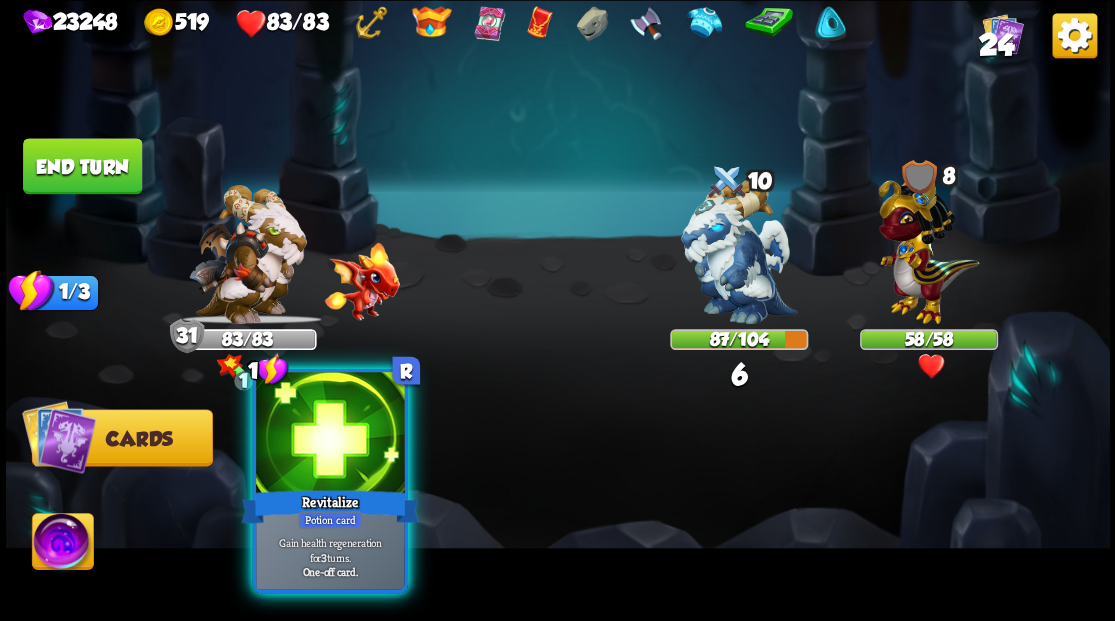 click at bounding box center (330, 434) 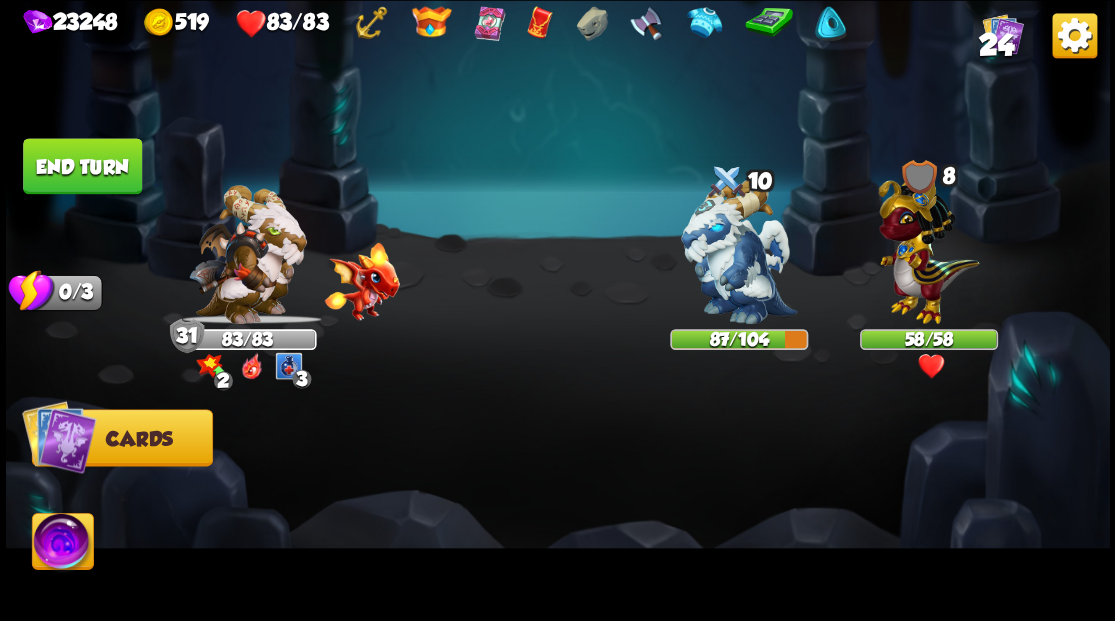 click on "End turn" at bounding box center (82, 166) 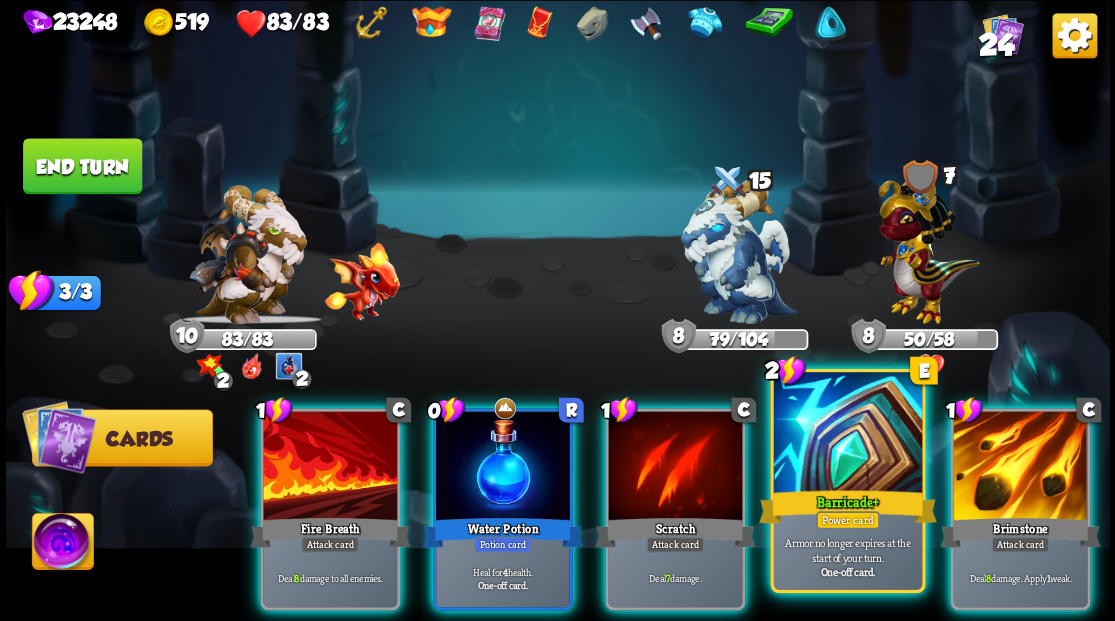 click at bounding box center [847, 434] 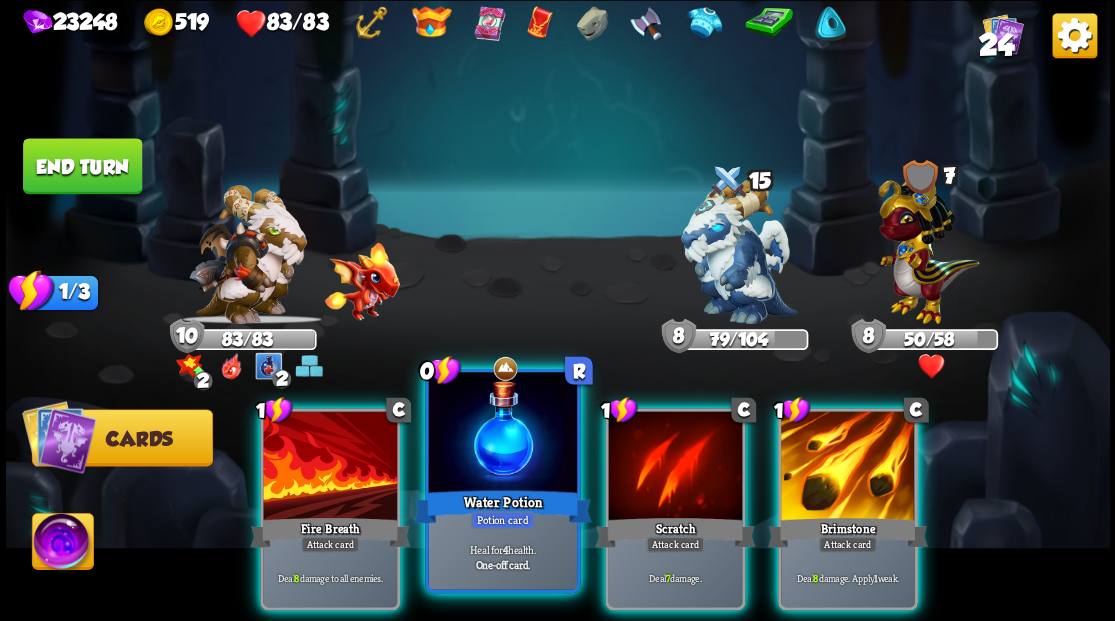 click at bounding box center (502, 434) 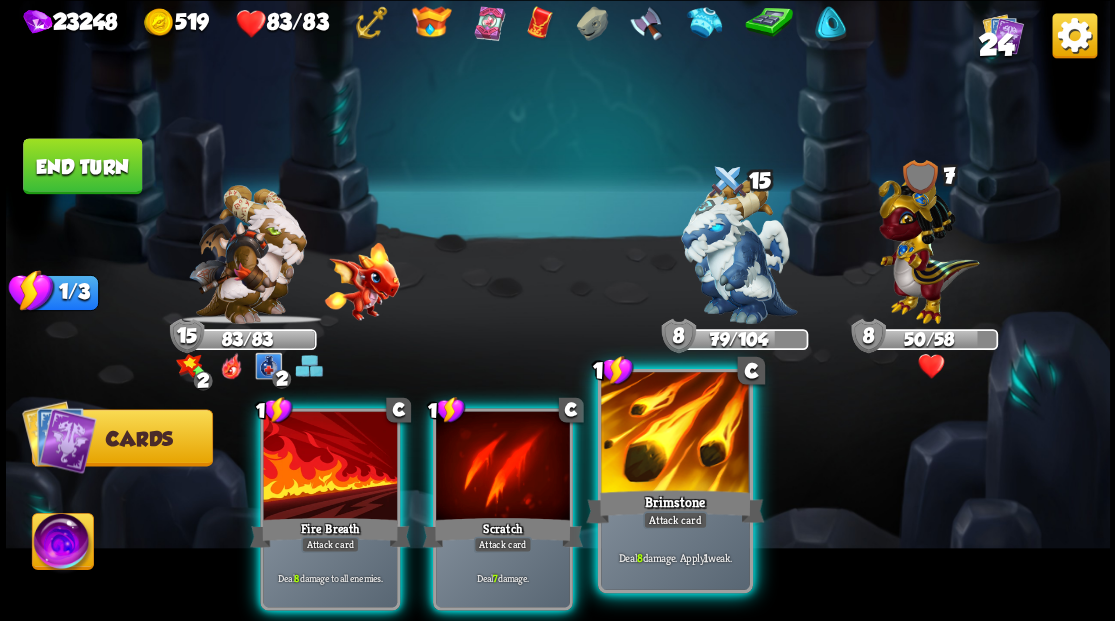 click at bounding box center [675, 434] 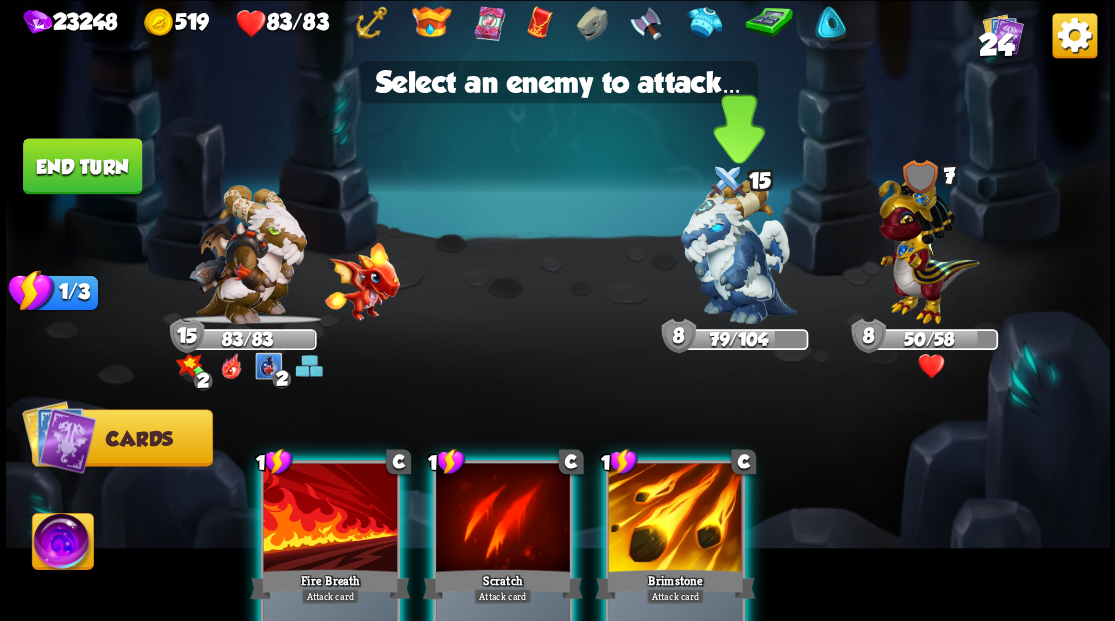 click at bounding box center [739, 251] 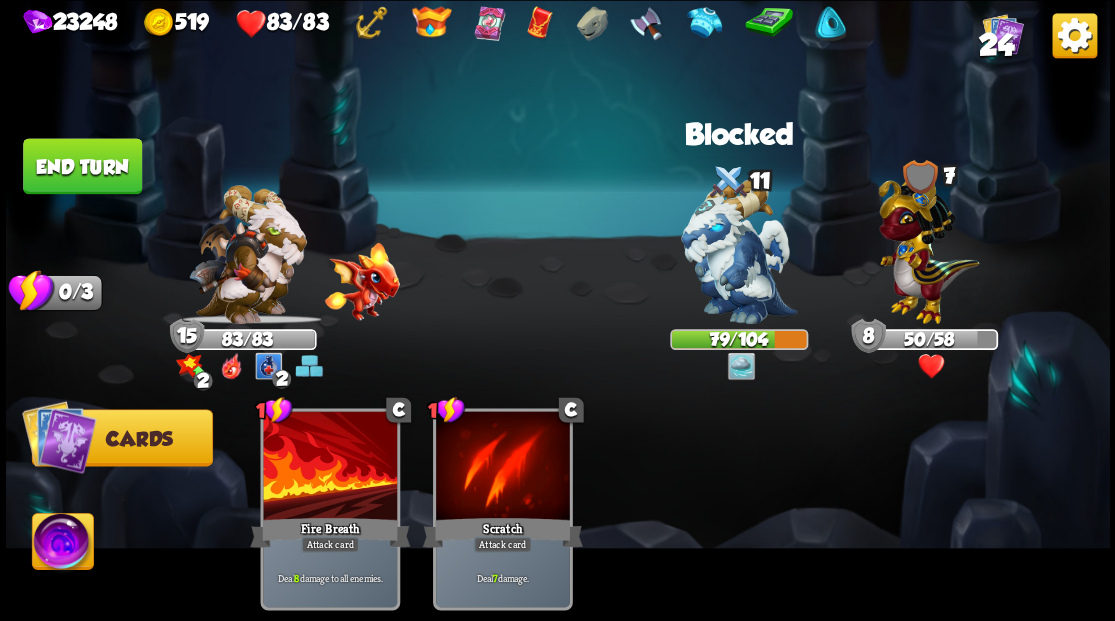 click on "End turn" at bounding box center (82, 166) 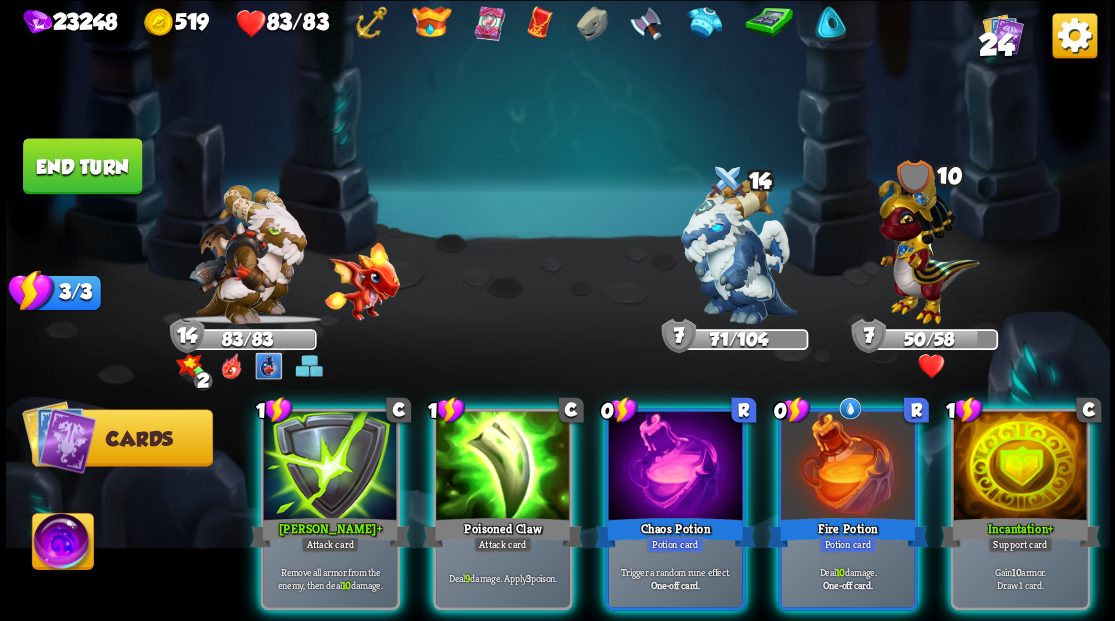 click at bounding box center [558, 310] 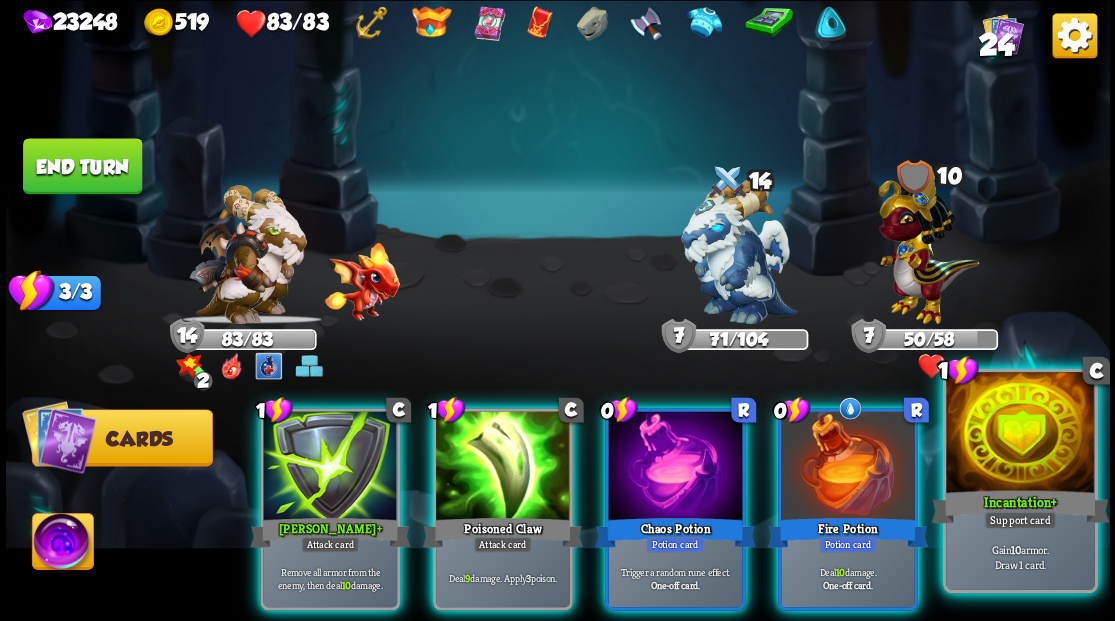 click at bounding box center [1020, 434] 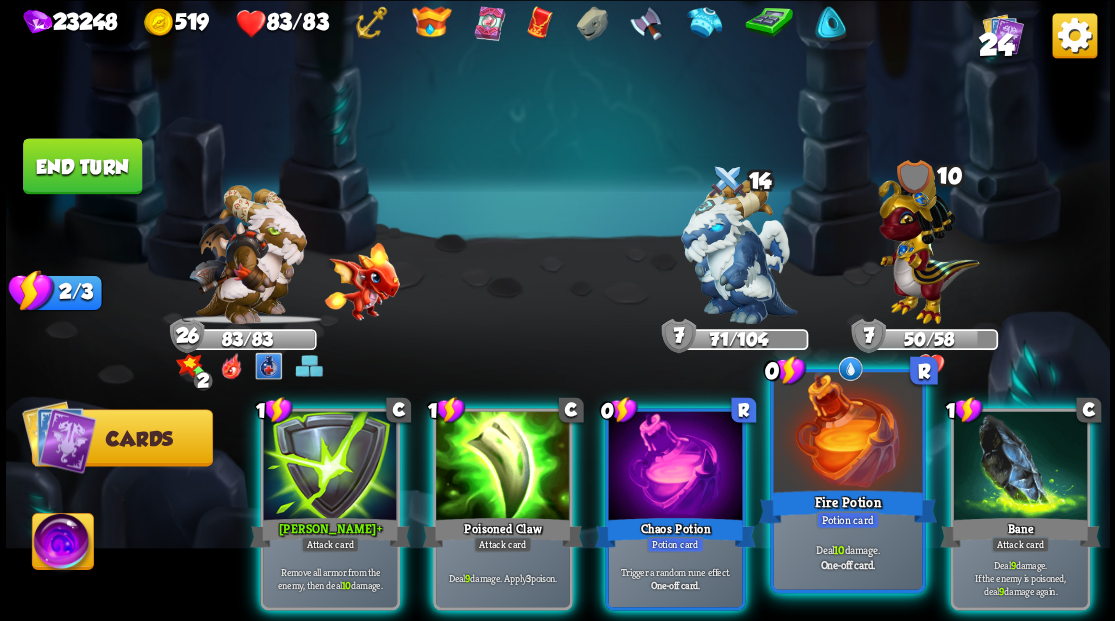 click at bounding box center [847, 434] 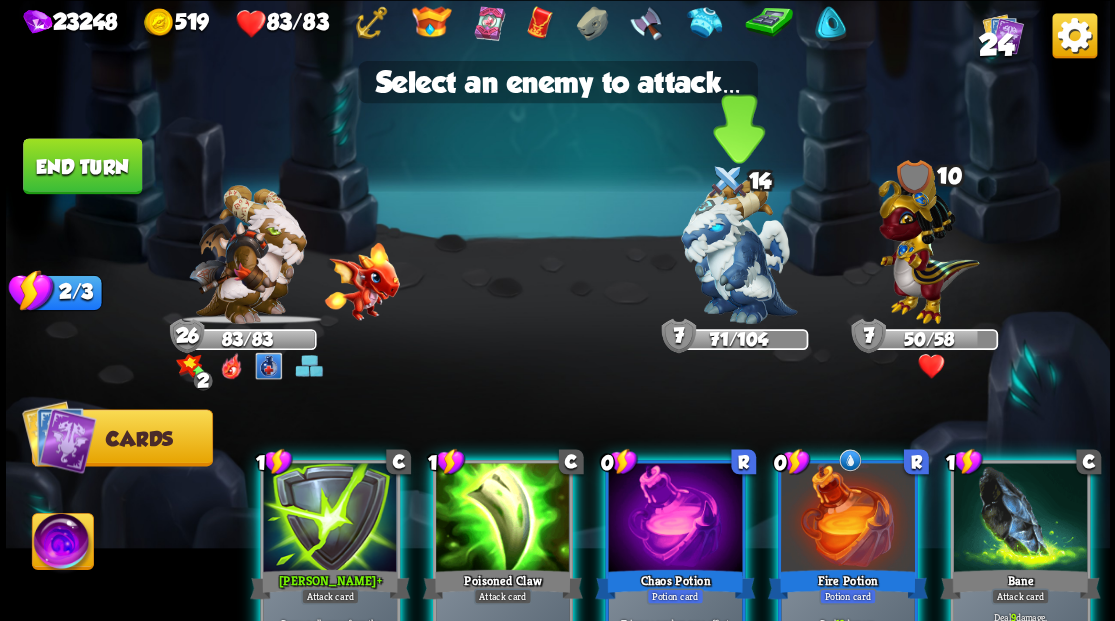 click at bounding box center (739, 251) 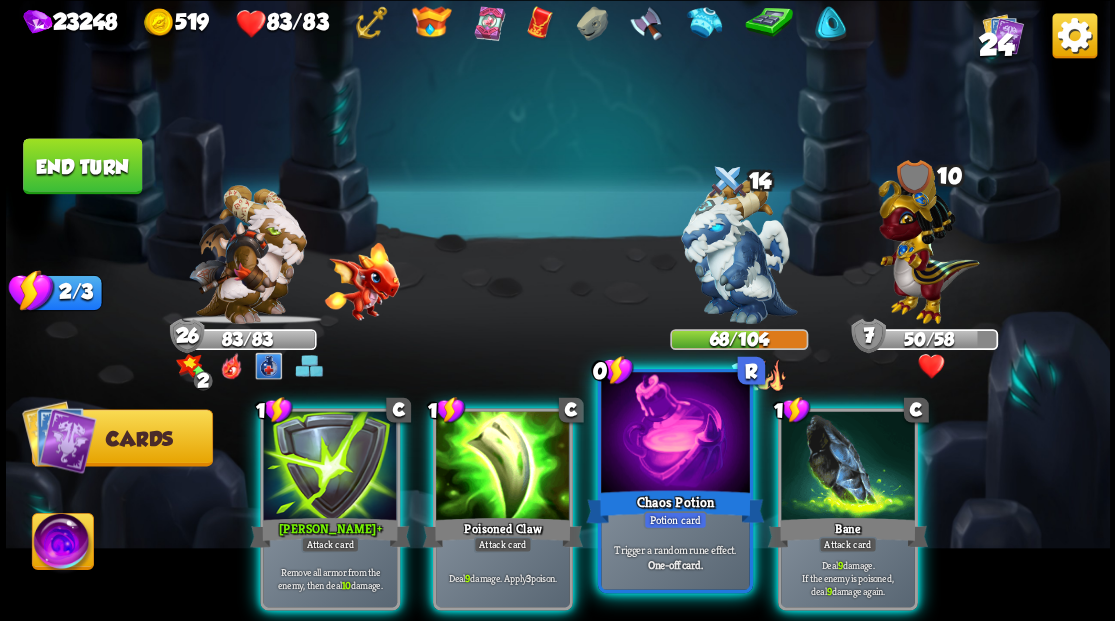 click at bounding box center (675, 434) 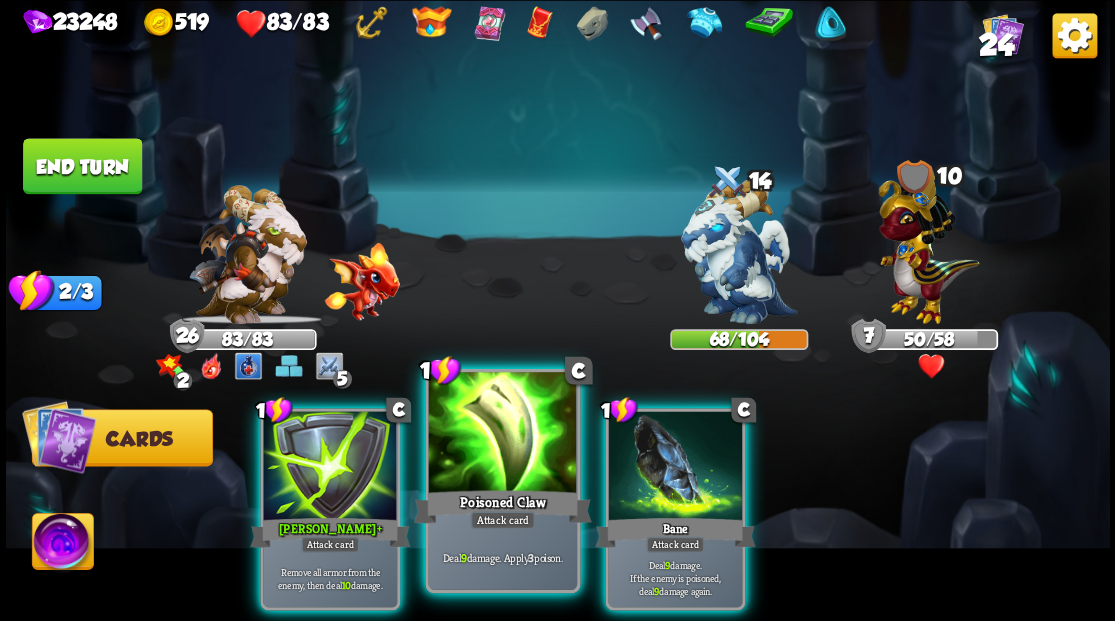 click at bounding box center (502, 434) 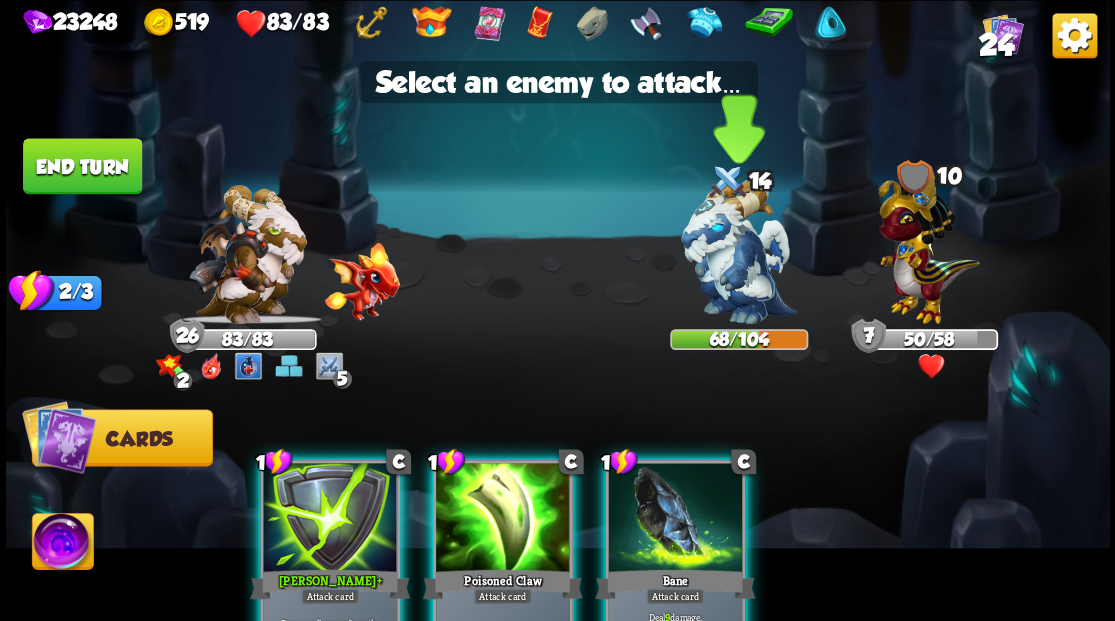 click at bounding box center [739, 251] 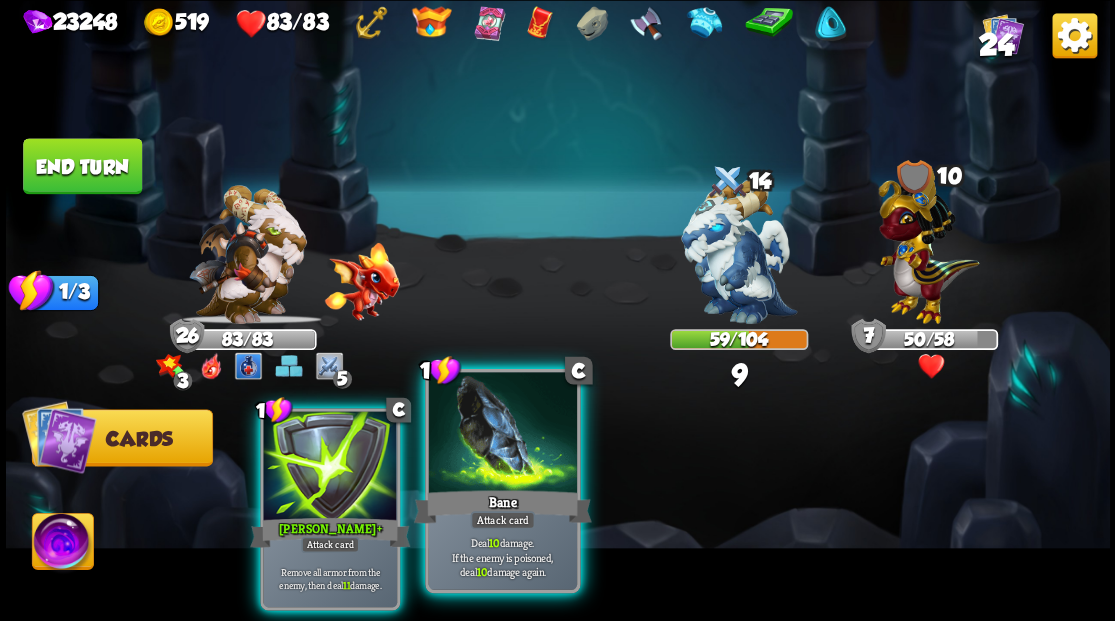 click at bounding box center [502, 434] 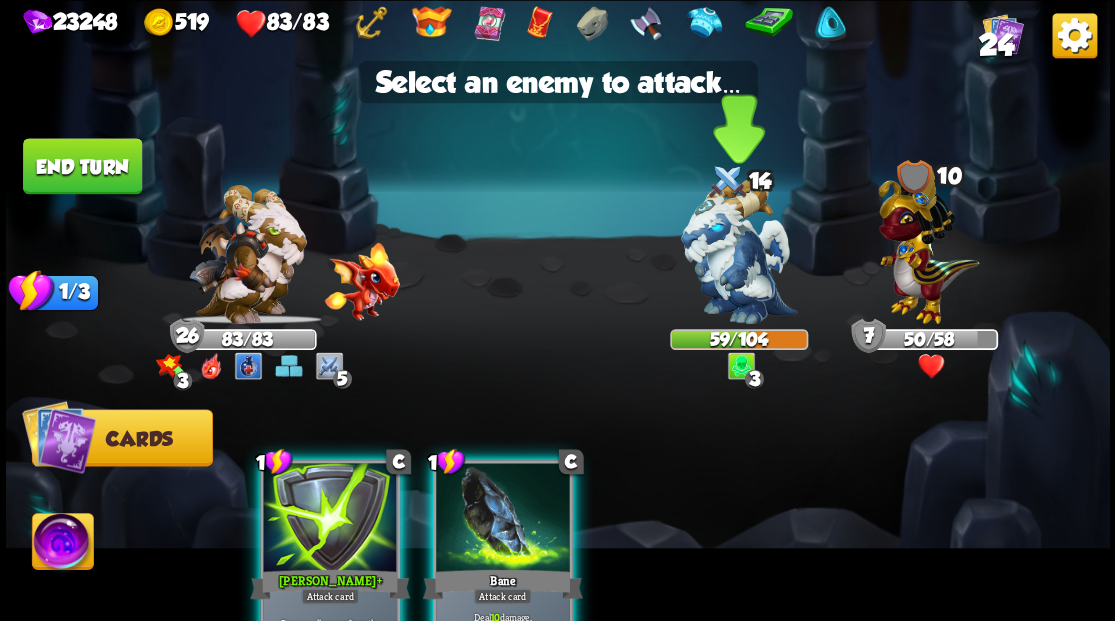click at bounding box center (739, 251) 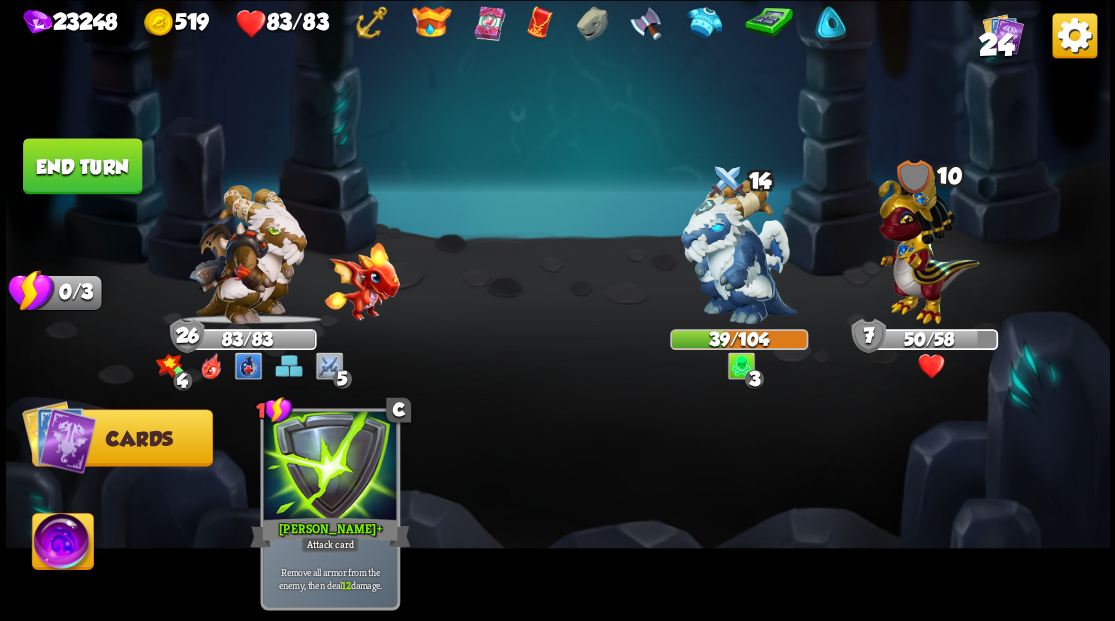 click on "End turn" at bounding box center (82, 166) 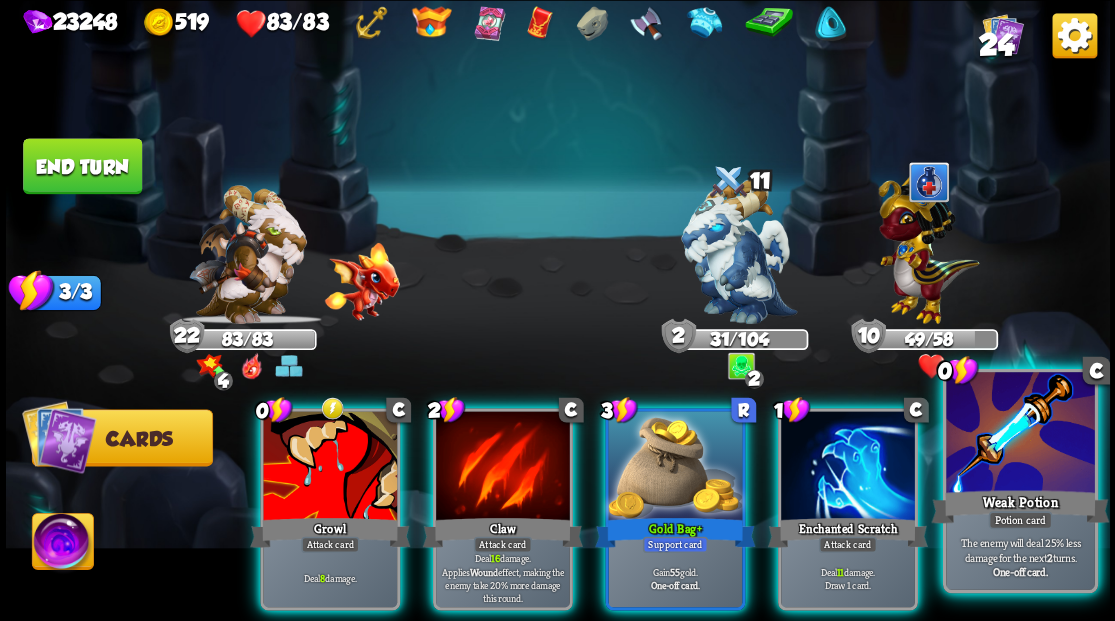 click at bounding box center (1020, 434) 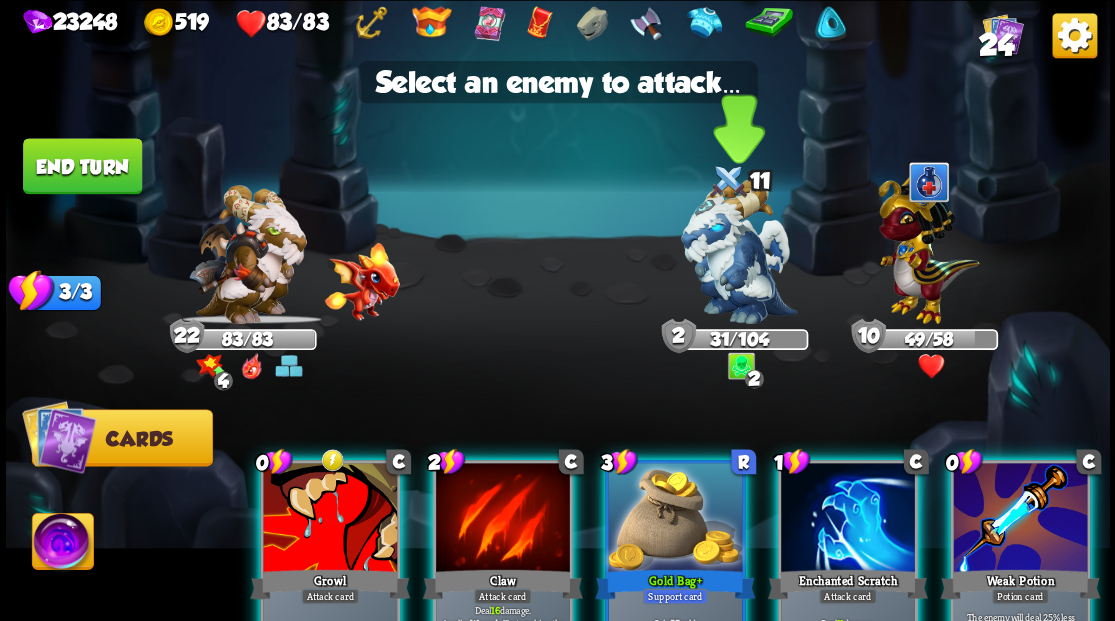click at bounding box center [739, 251] 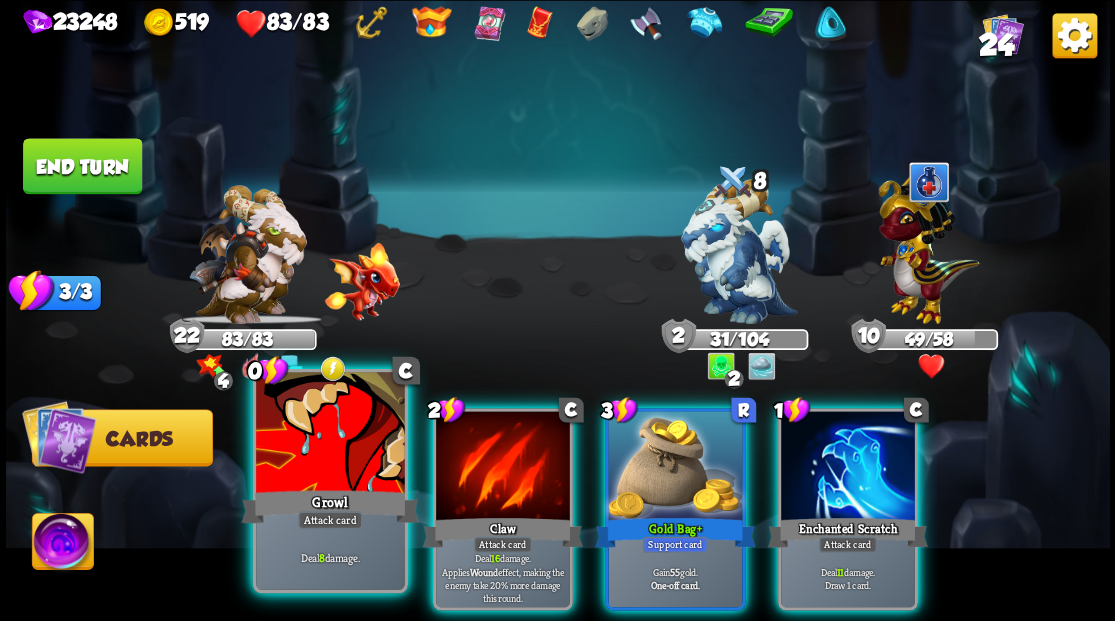 click at bounding box center [330, 434] 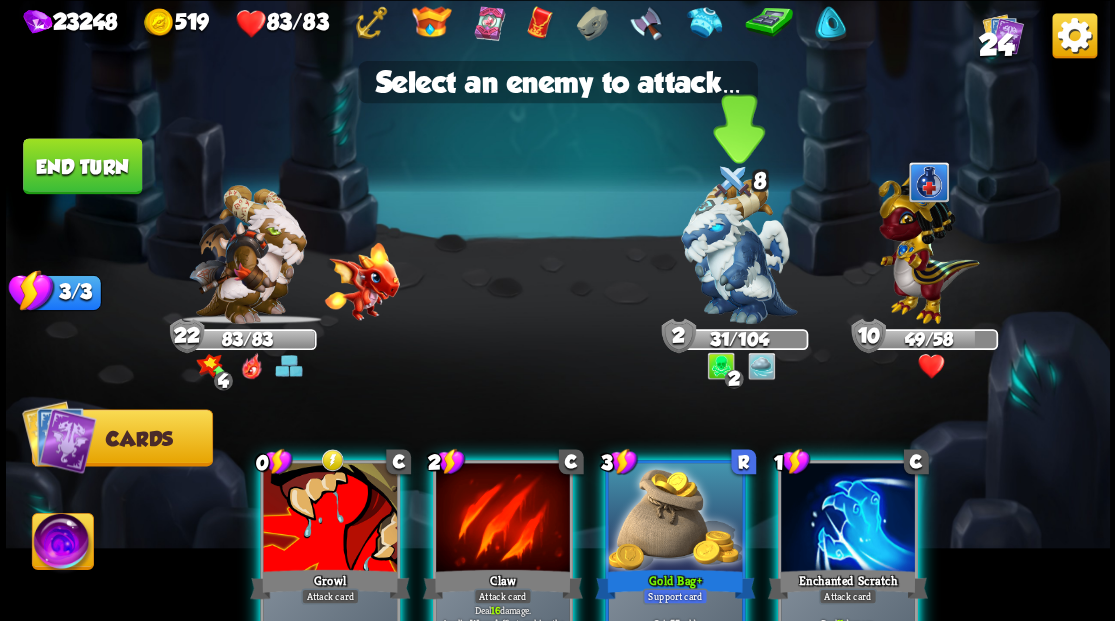 click at bounding box center (739, 251) 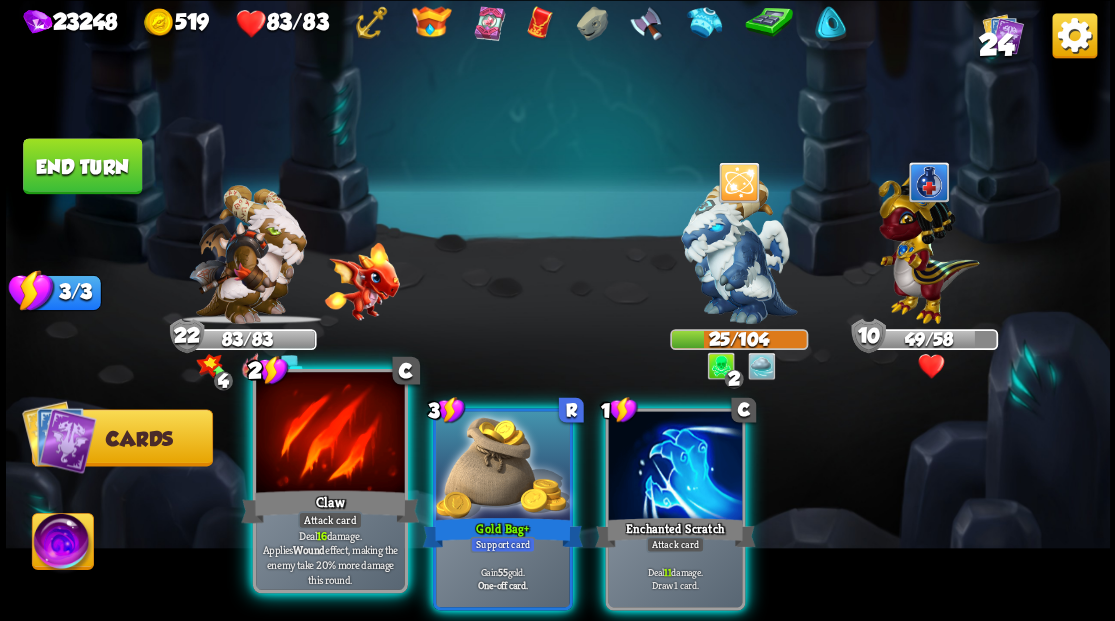 click at bounding box center (330, 434) 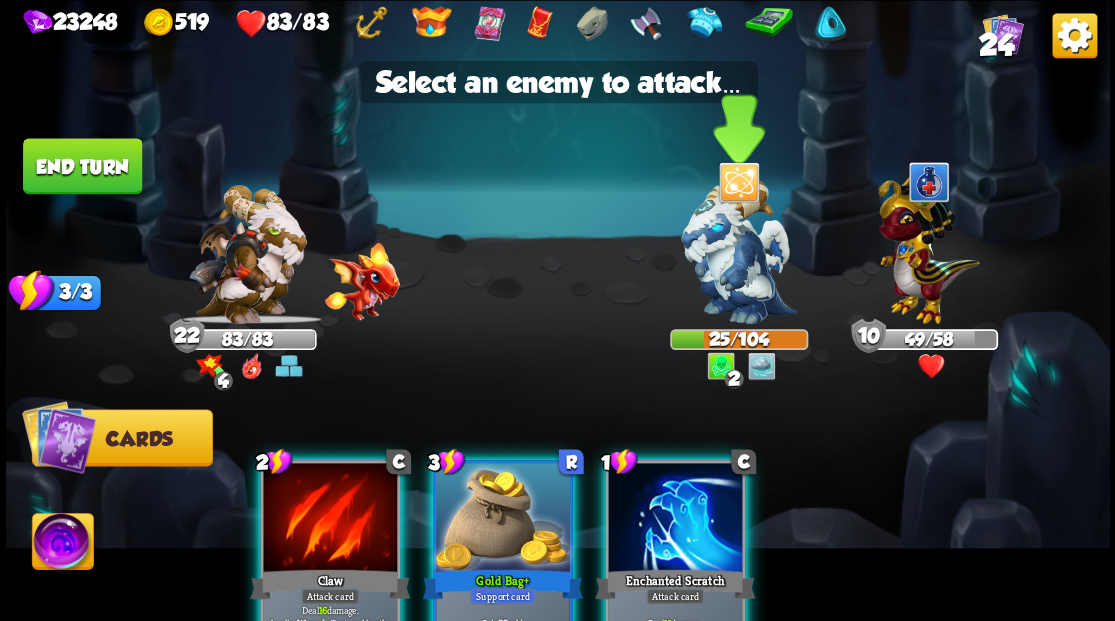 click at bounding box center (739, 251) 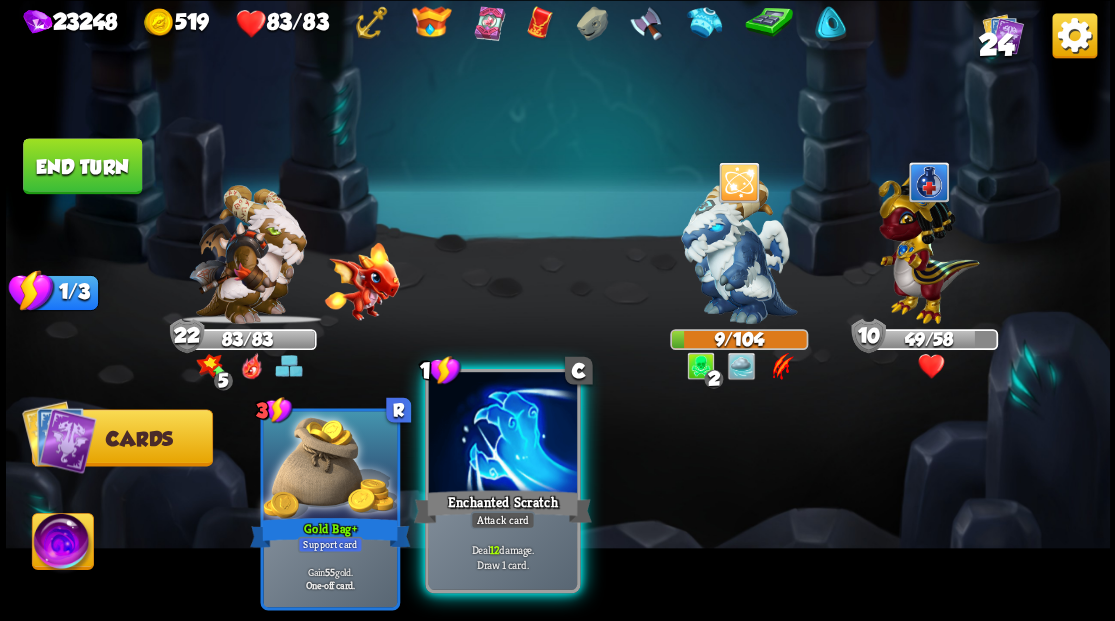 click at bounding box center (502, 434) 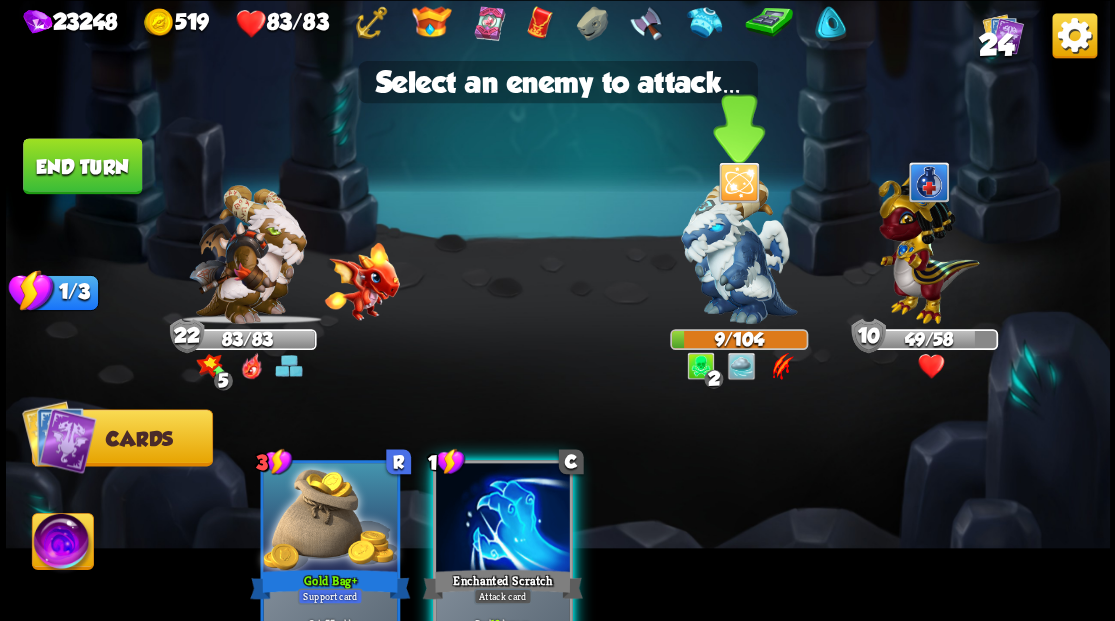 click at bounding box center [739, 251] 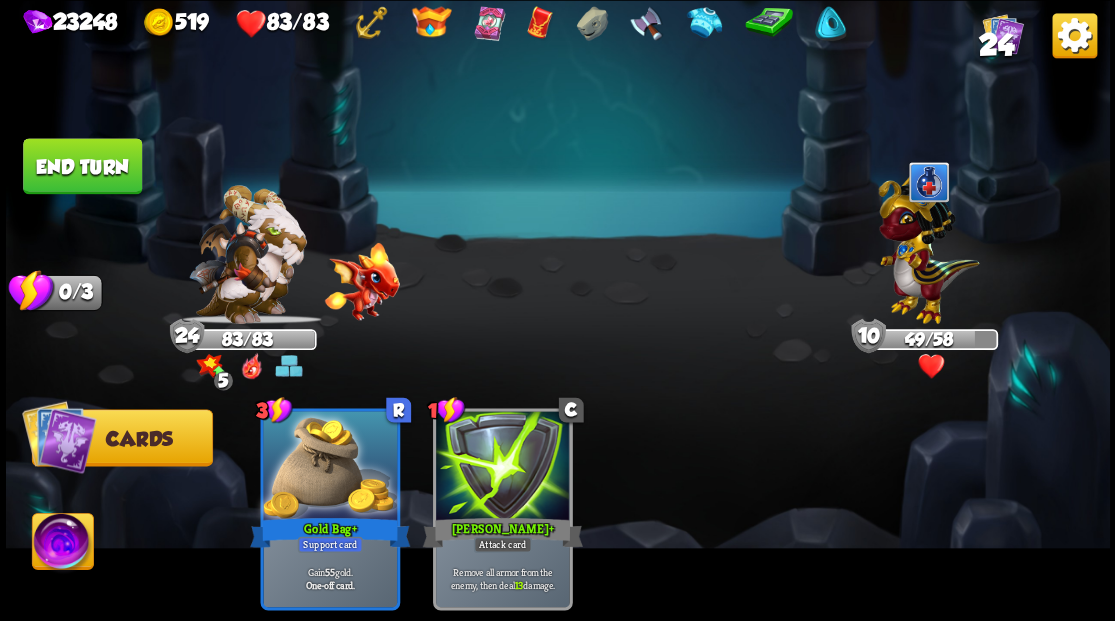 click on "End turn" at bounding box center (82, 166) 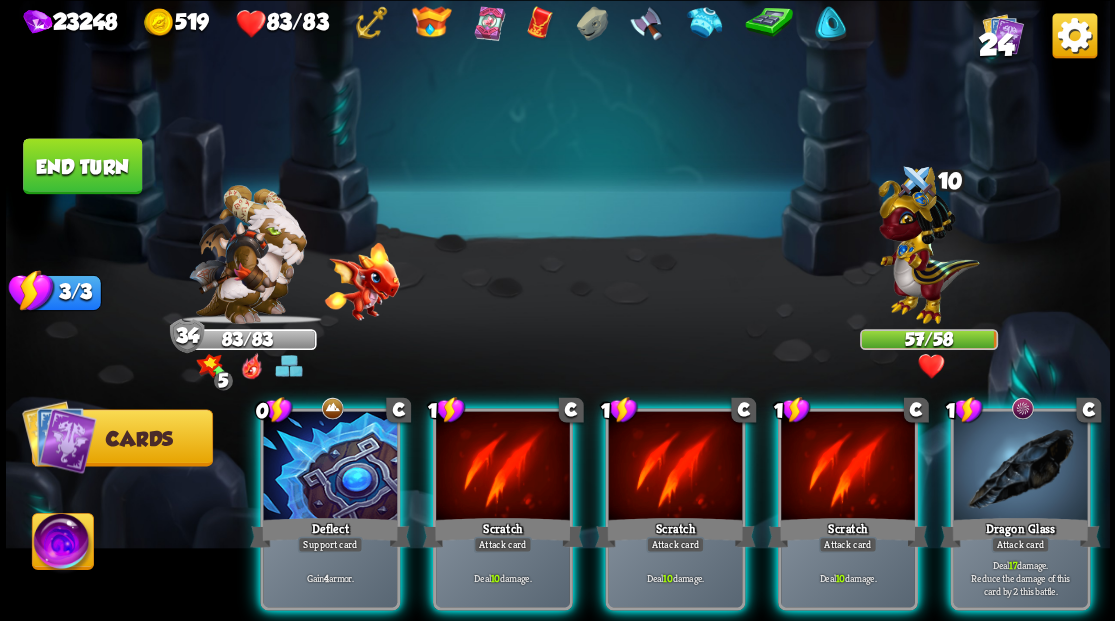 click at bounding box center (1020, 467) 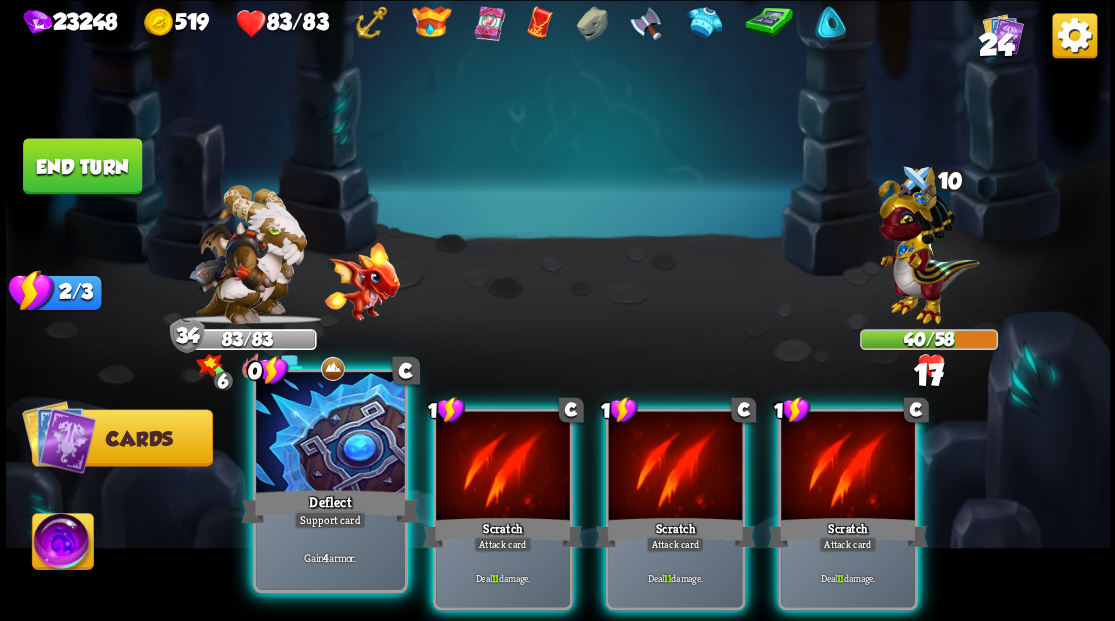 click at bounding box center (330, 434) 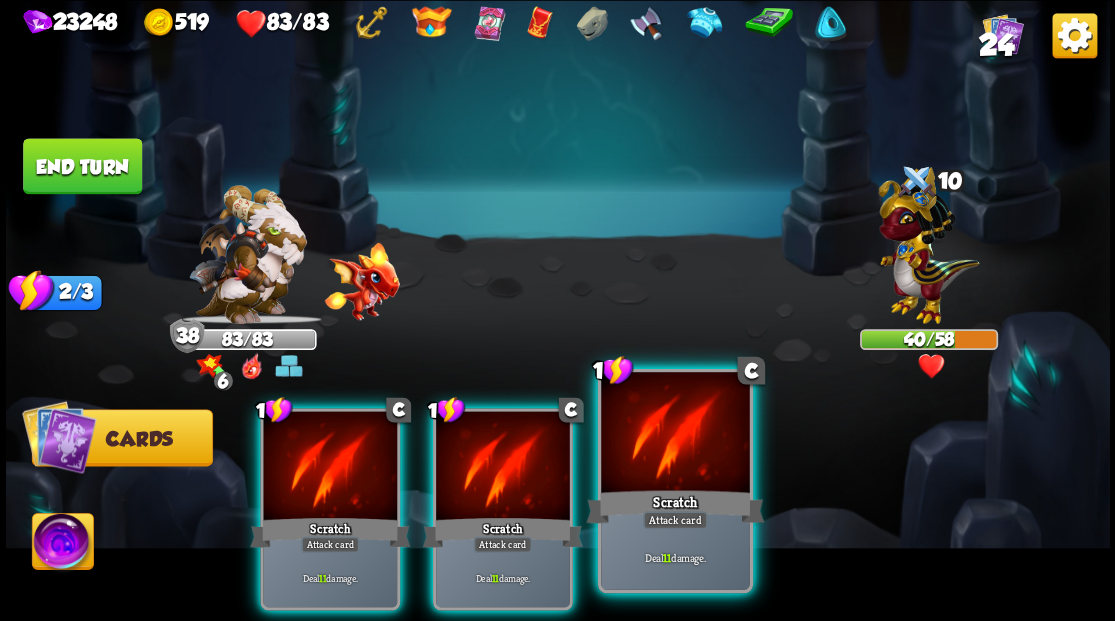 click at bounding box center (675, 434) 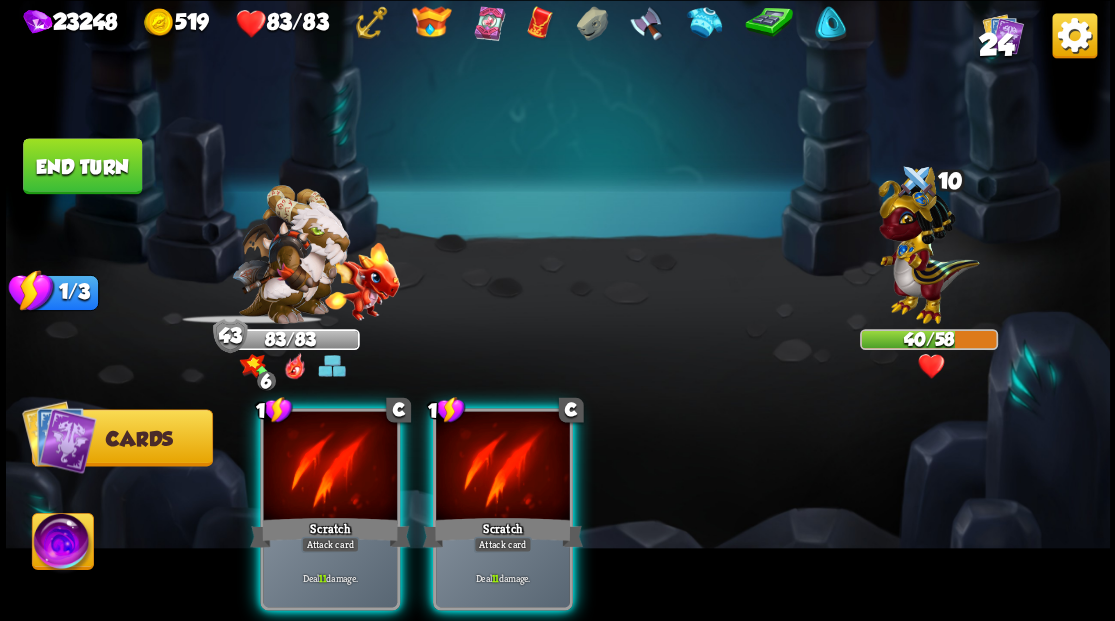 drag, startPoint x: 528, startPoint y: 458, endPoint x: 509, endPoint y: 462, distance: 19.416489 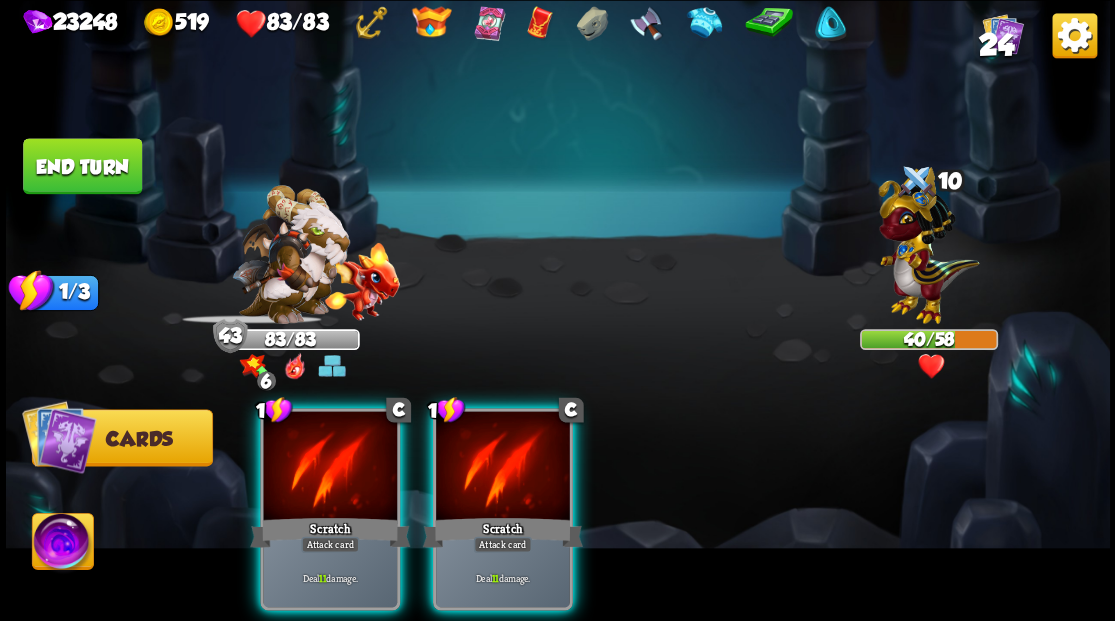 click at bounding box center (503, 467) 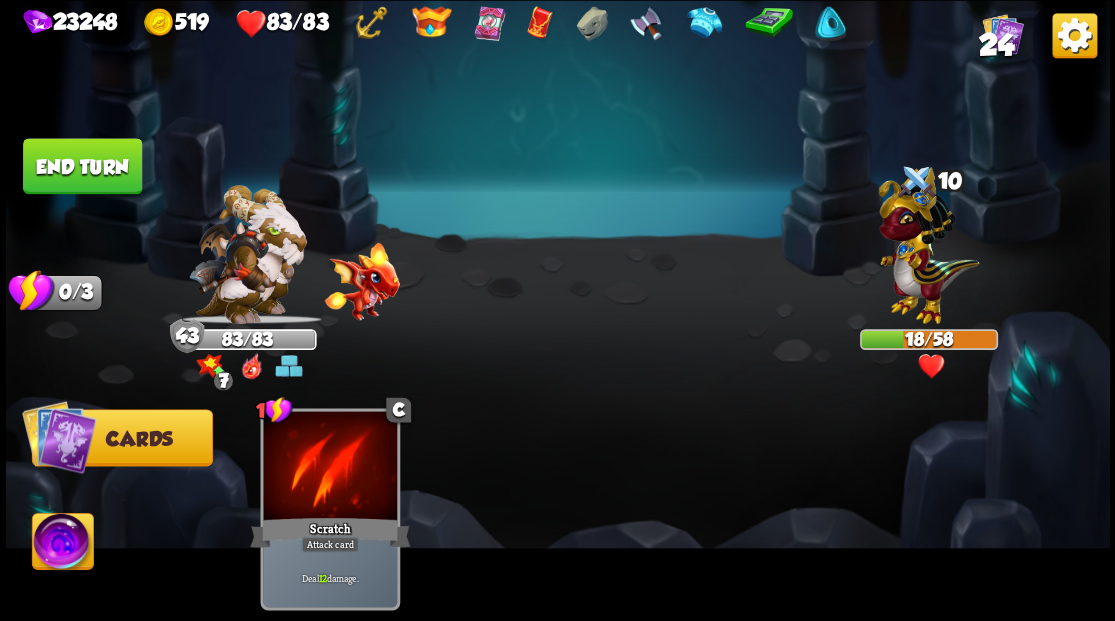 click on "End turn" at bounding box center [82, 166] 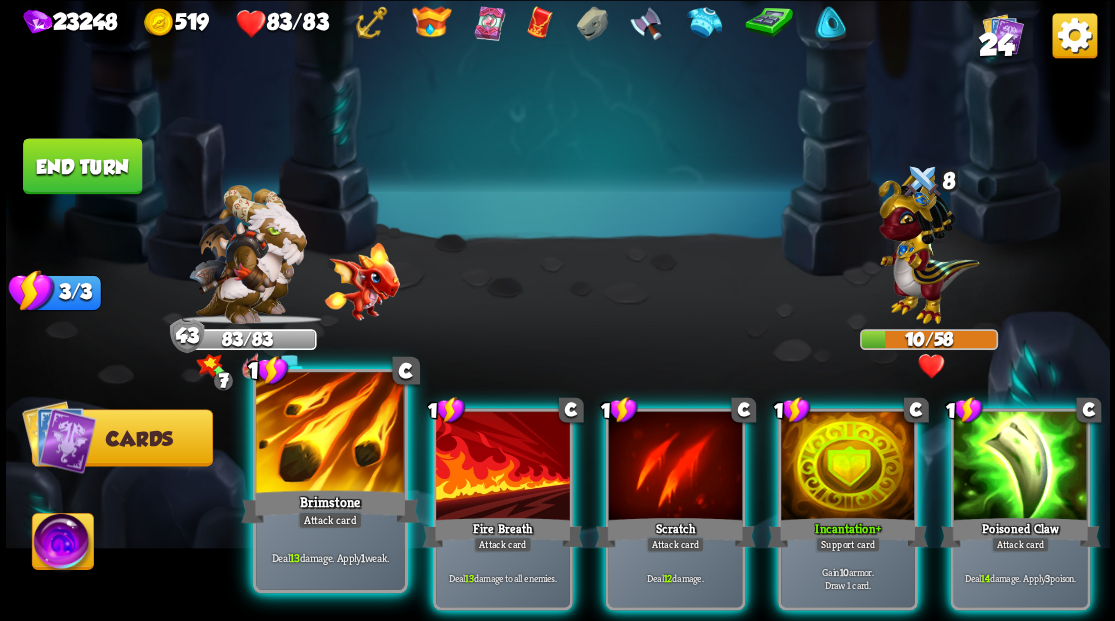 click at bounding box center [330, 434] 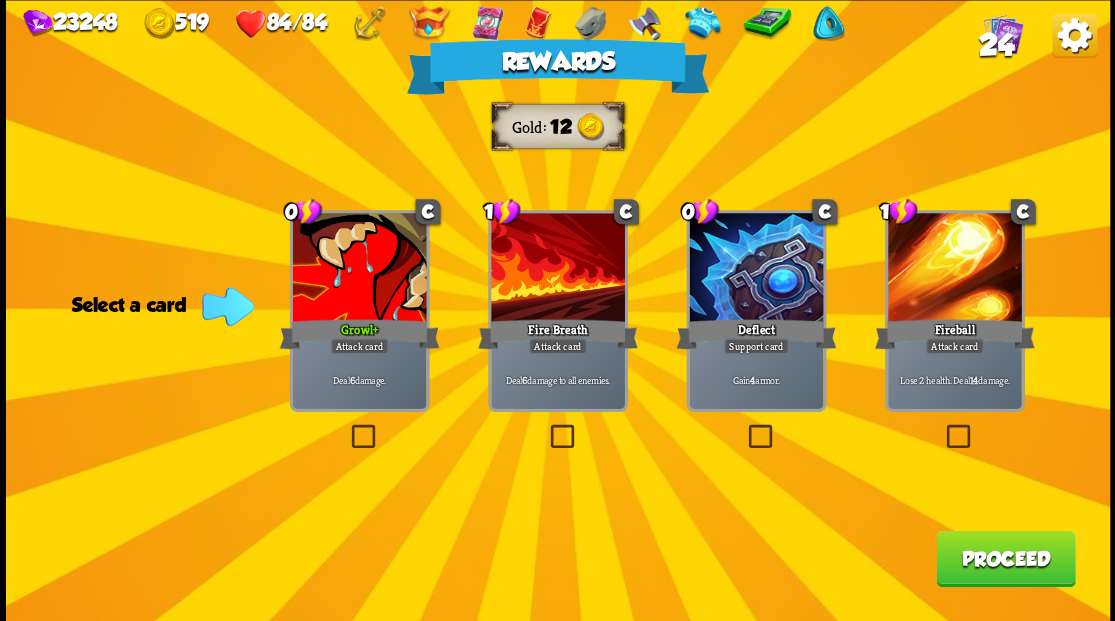 click on "Proceed" at bounding box center (1005, 558) 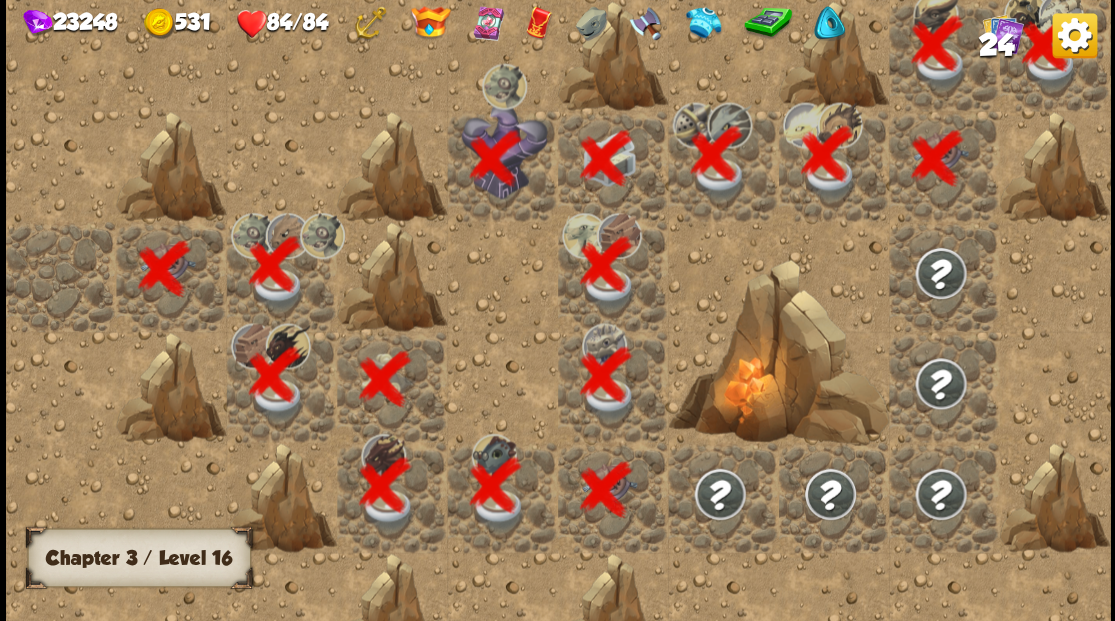 scroll, scrollTop: 0, scrollLeft: 384, axis: horizontal 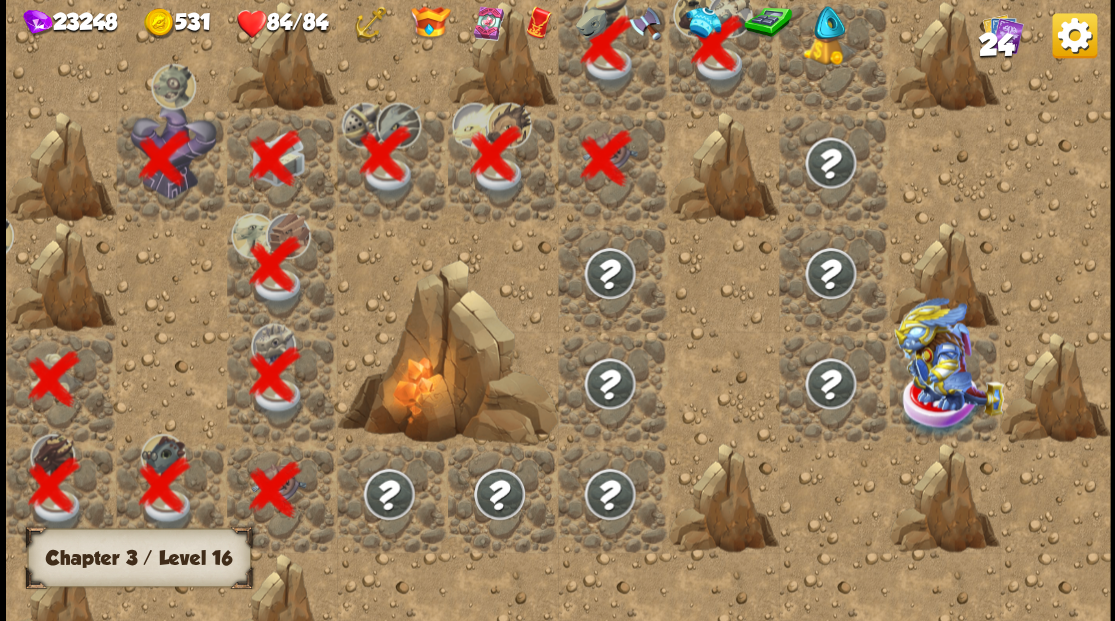 click at bounding box center (829, 43) 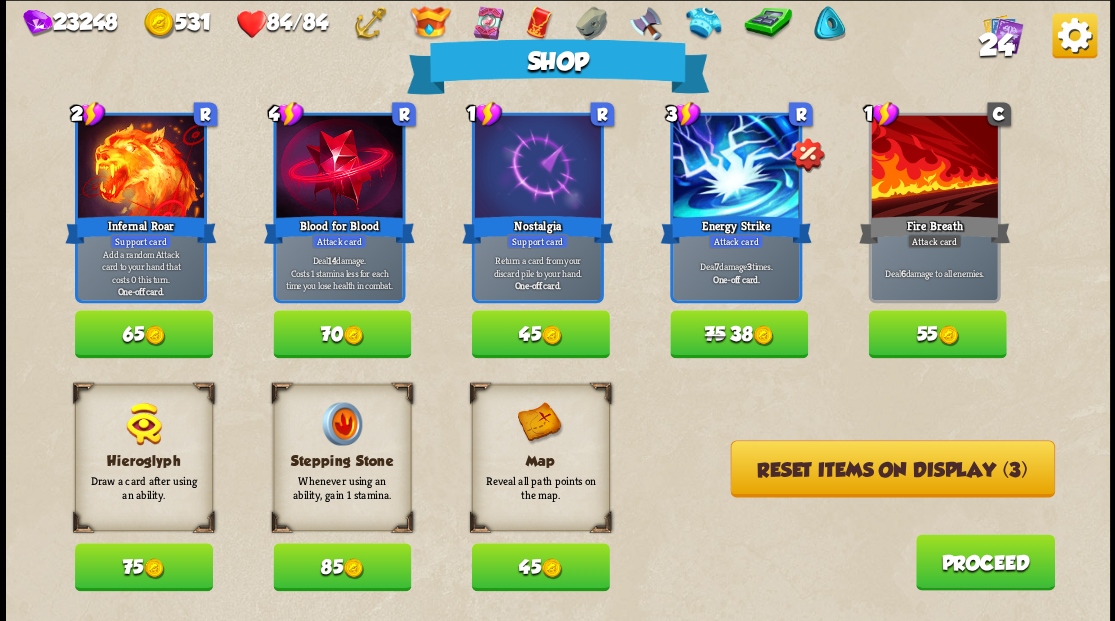 click on "Reset items on display (3)" at bounding box center [892, 468] 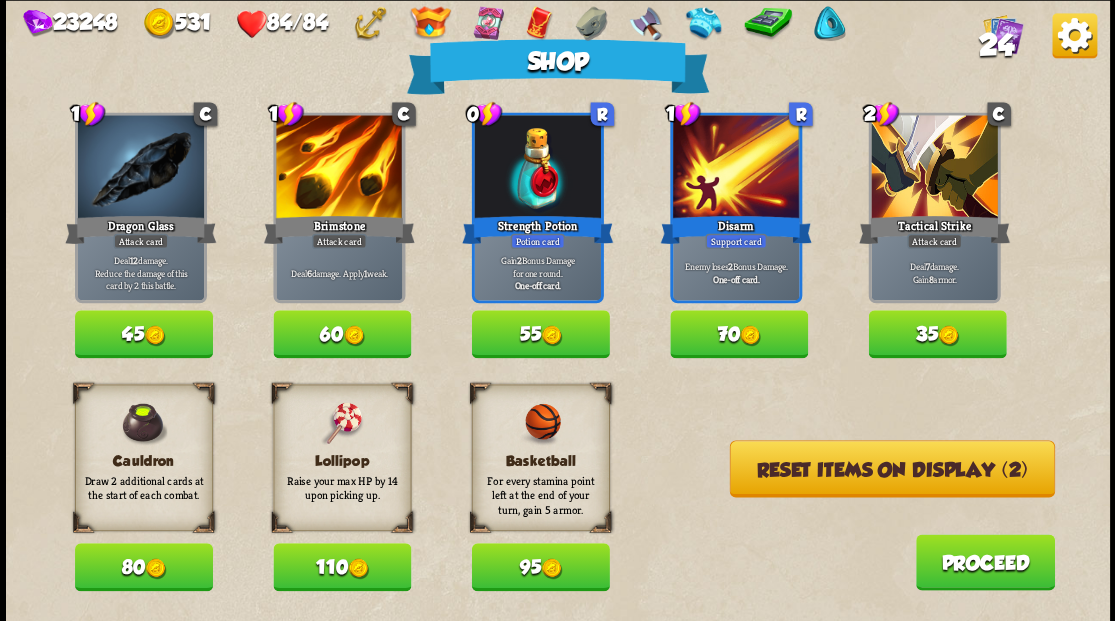 click on "Reset items on display (2)" at bounding box center (891, 468) 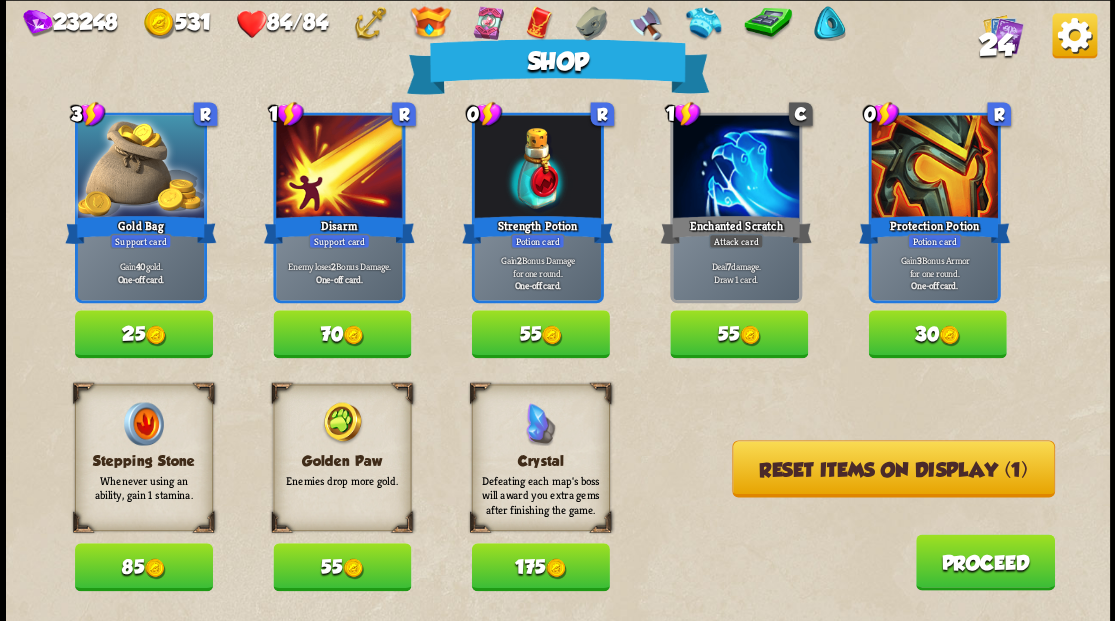 click on "55" at bounding box center [342, 567] 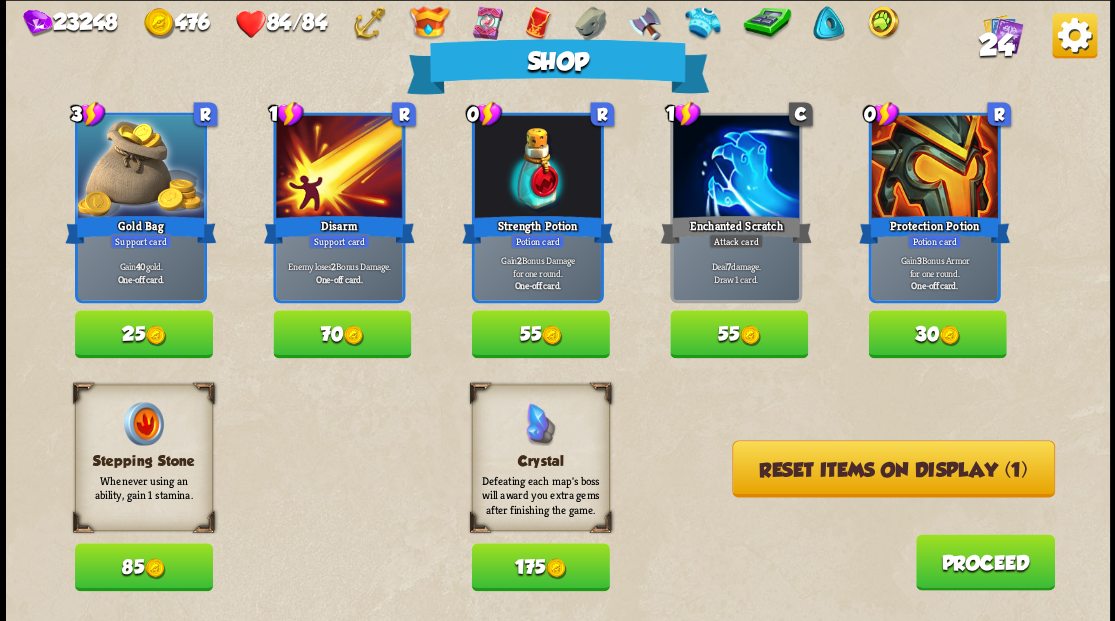 click on "Reset items on display (1)" at bounding box center (893, 468) 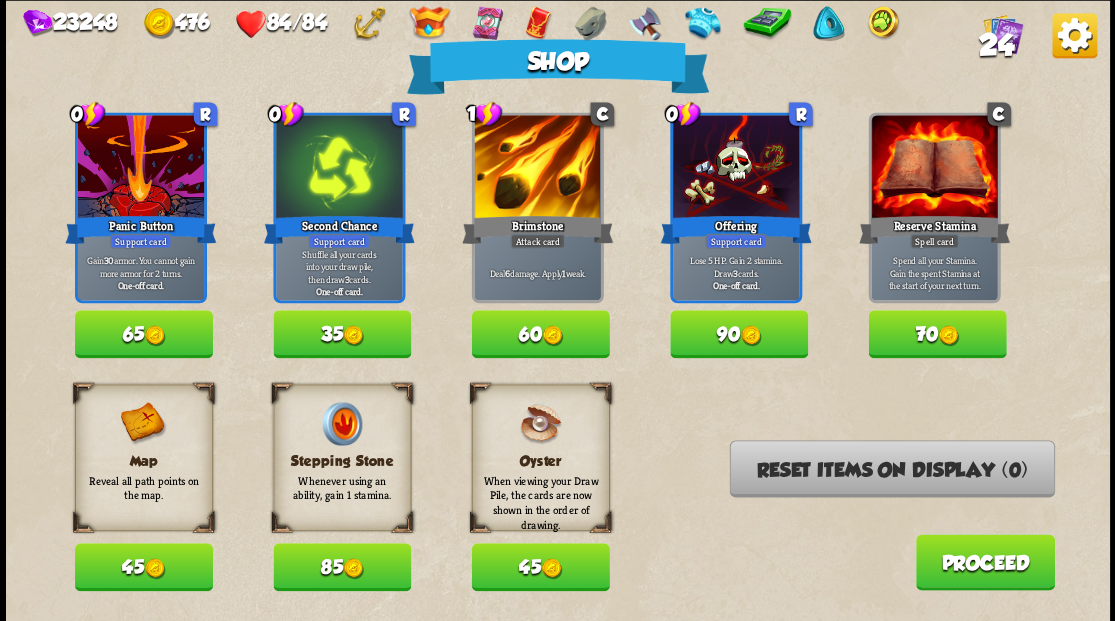 click on "35" at bounding box center (342, 334) 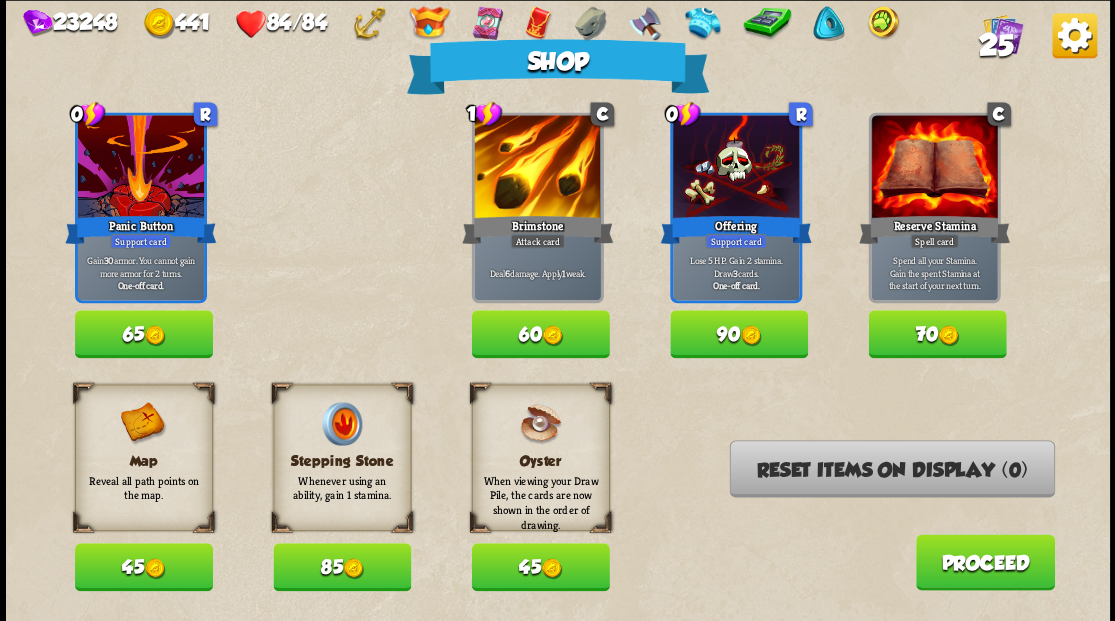 click on "Proceed" at bounding box center [984, 562] 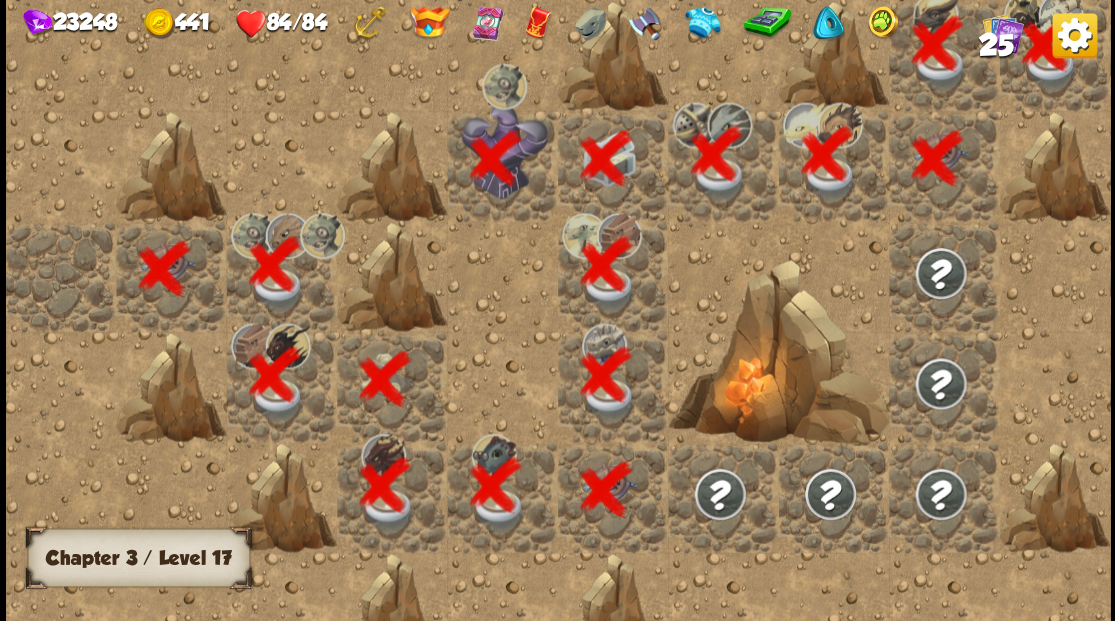 scroll, scrollTop: 0, scrollLeft: 384, axis: horizontal 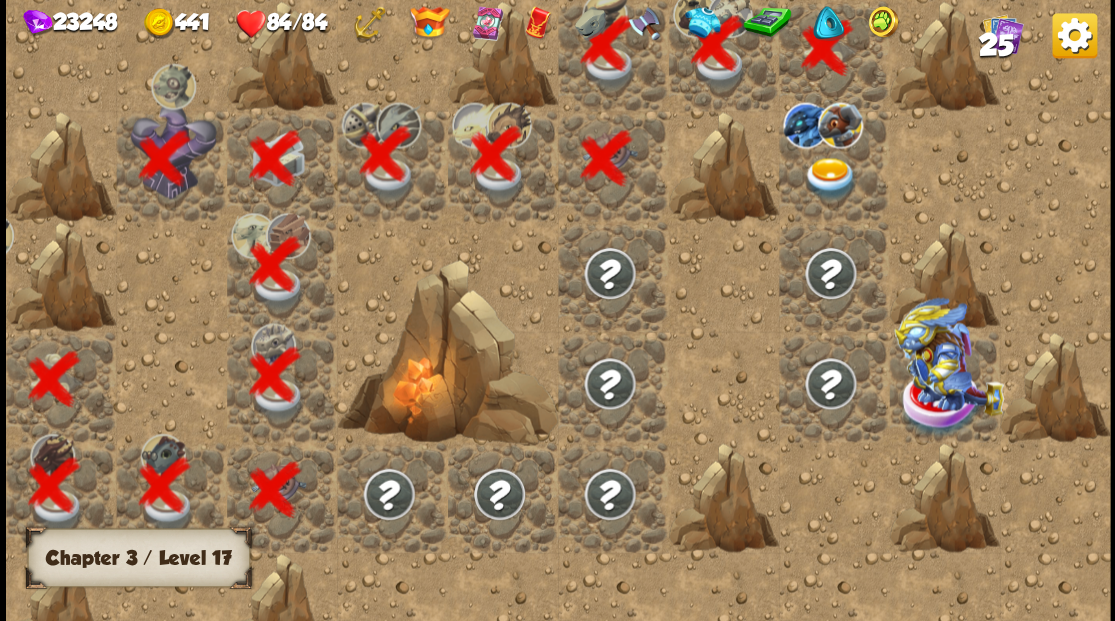 click at bounding box center [829, 178] 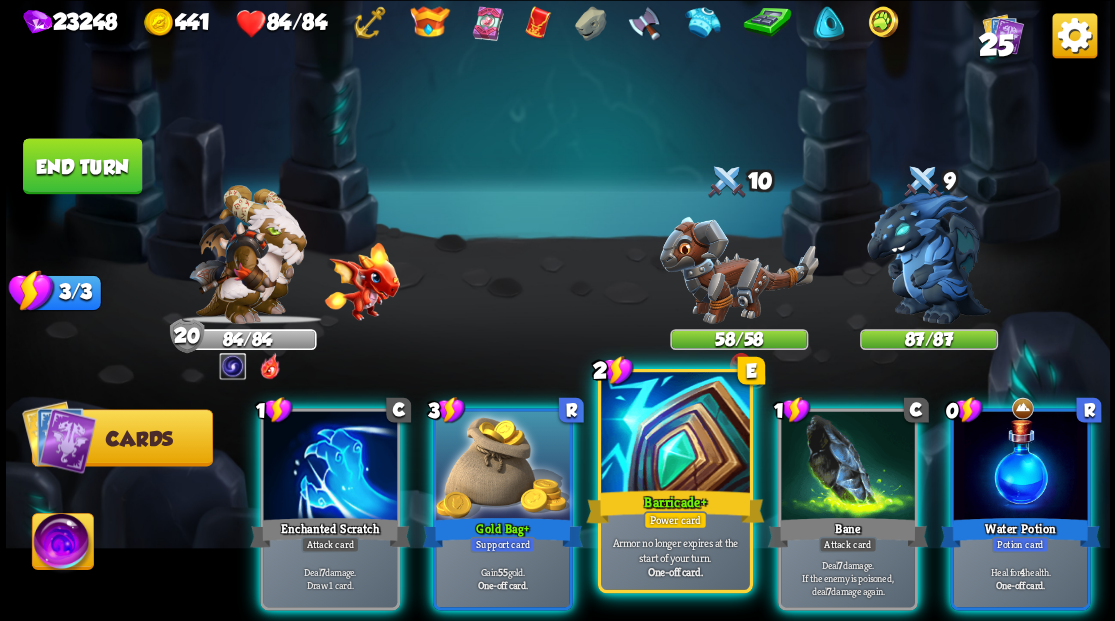 click at bounding box center (675, 434) 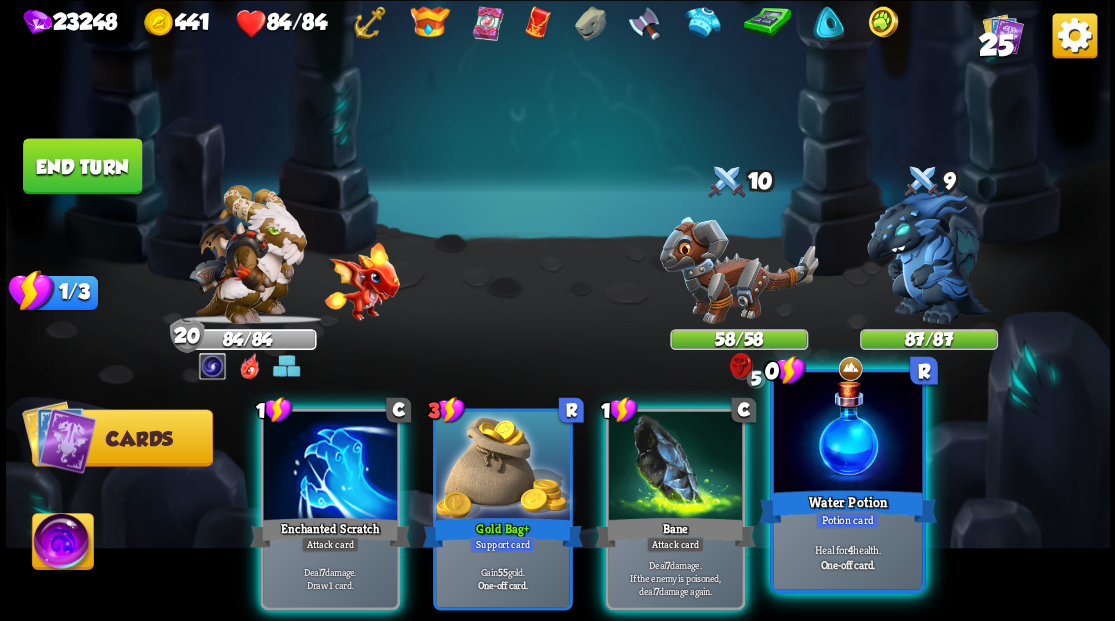 click at bounding box center [847, 434] 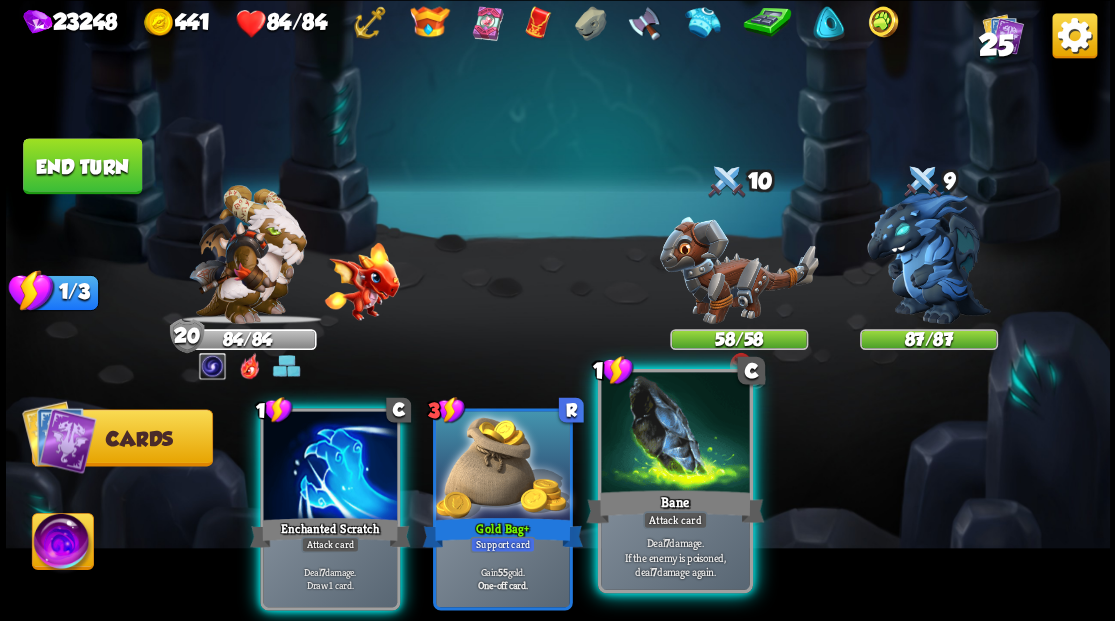 click at bounding box center (675, 434) 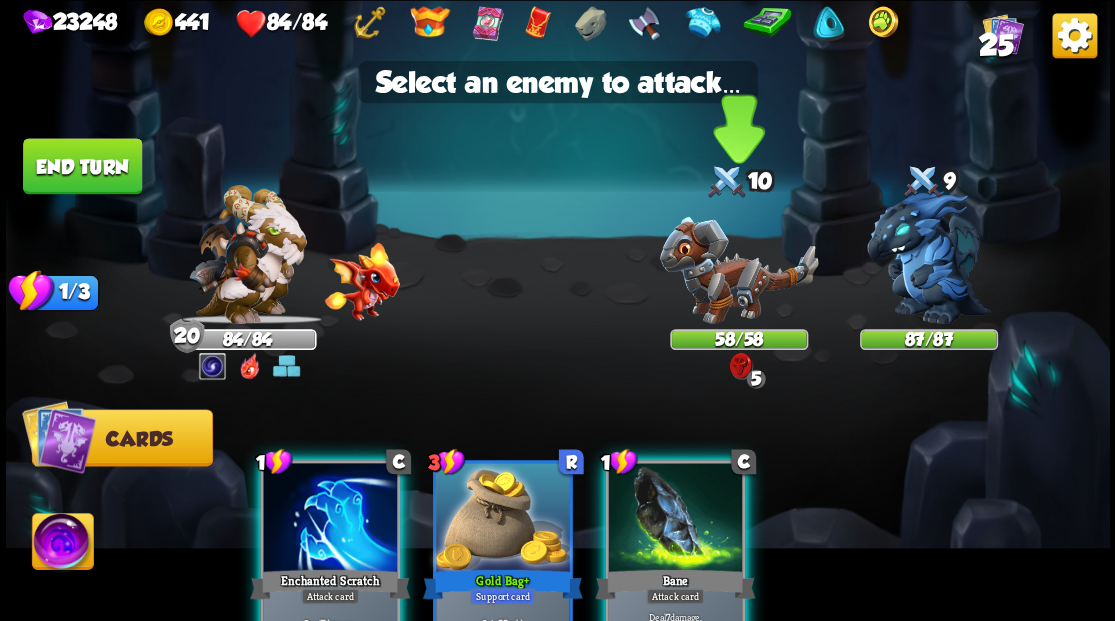 click at bounding box center (738, 269) 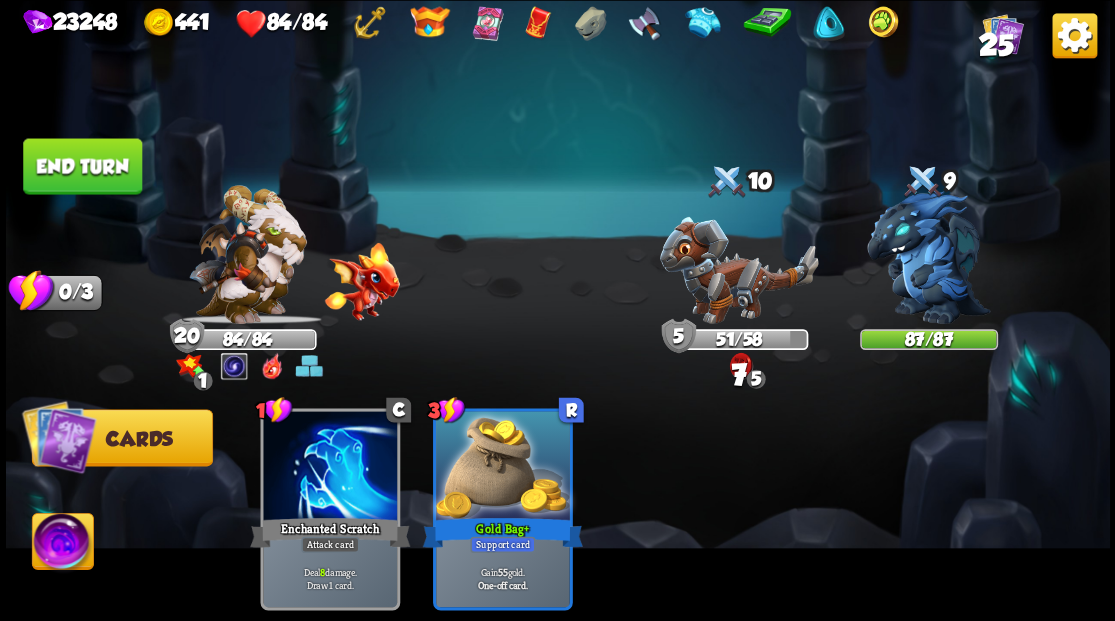 click on "End turn" at bounding box center (82, 166) 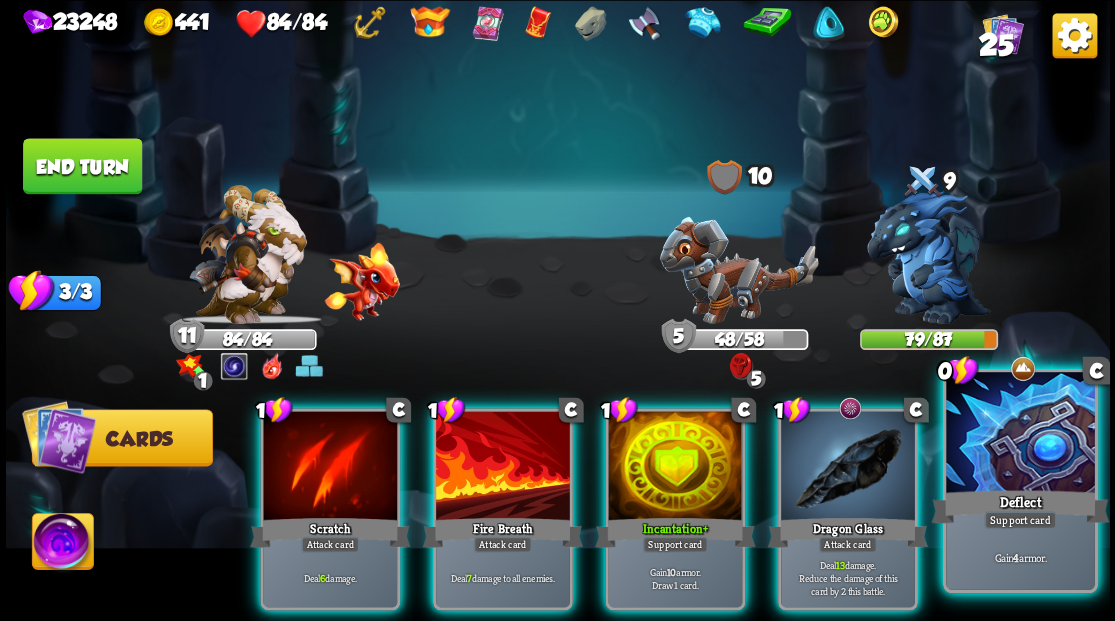 click on "Deflect" at bounding box center (1020, 506) 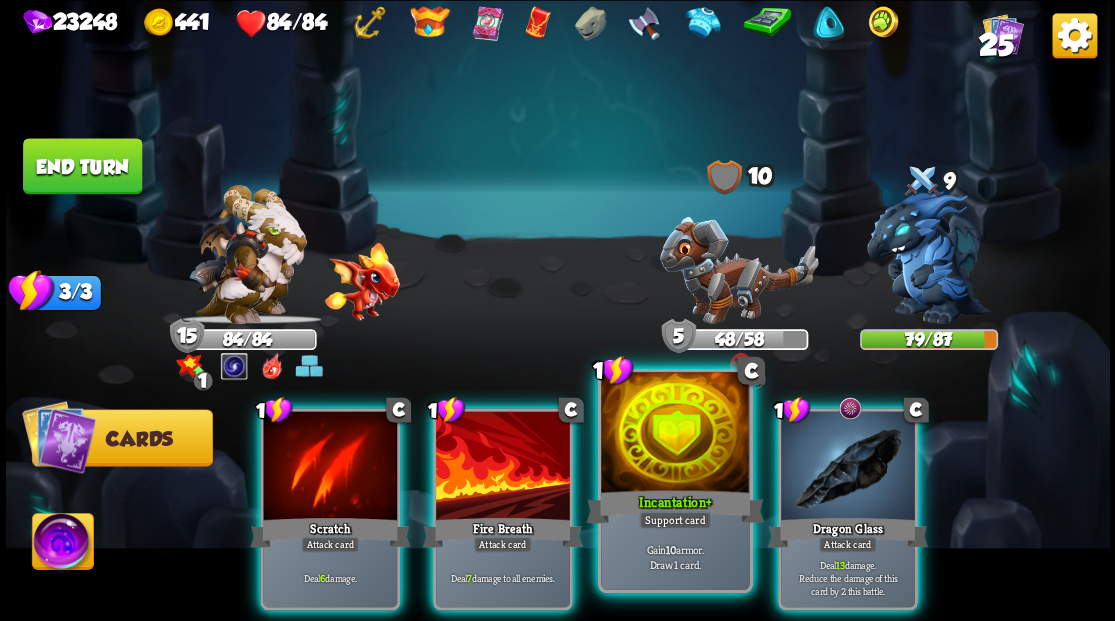 click at bounding box center (675, 434) 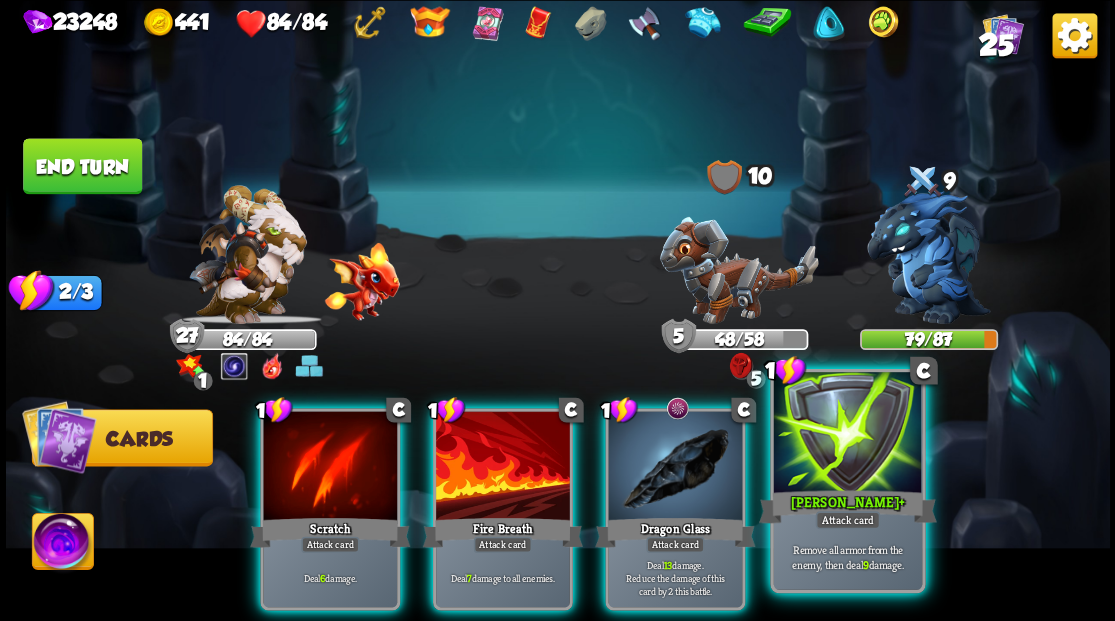 click at bounding box center (847, 434) 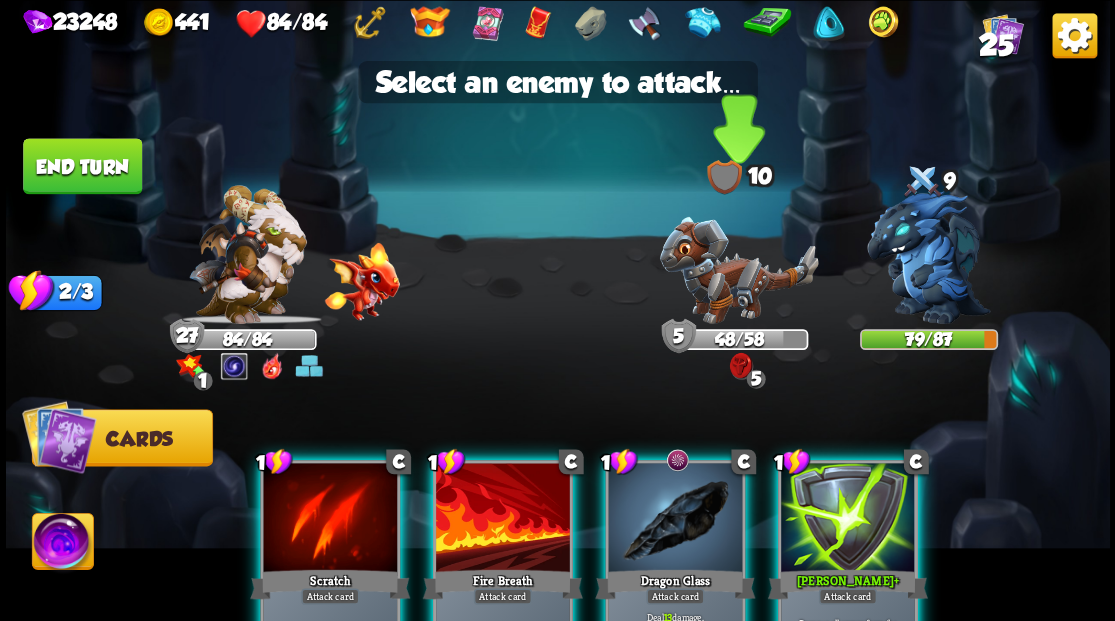click at bounding box center [738, 269] 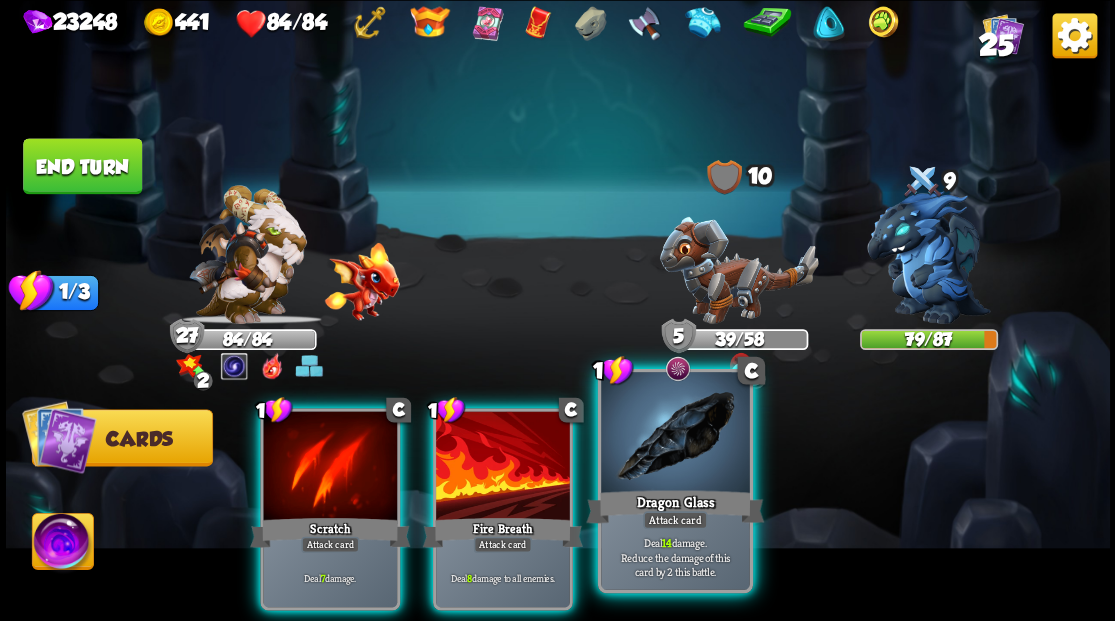 click at bounding box center [675, 434] 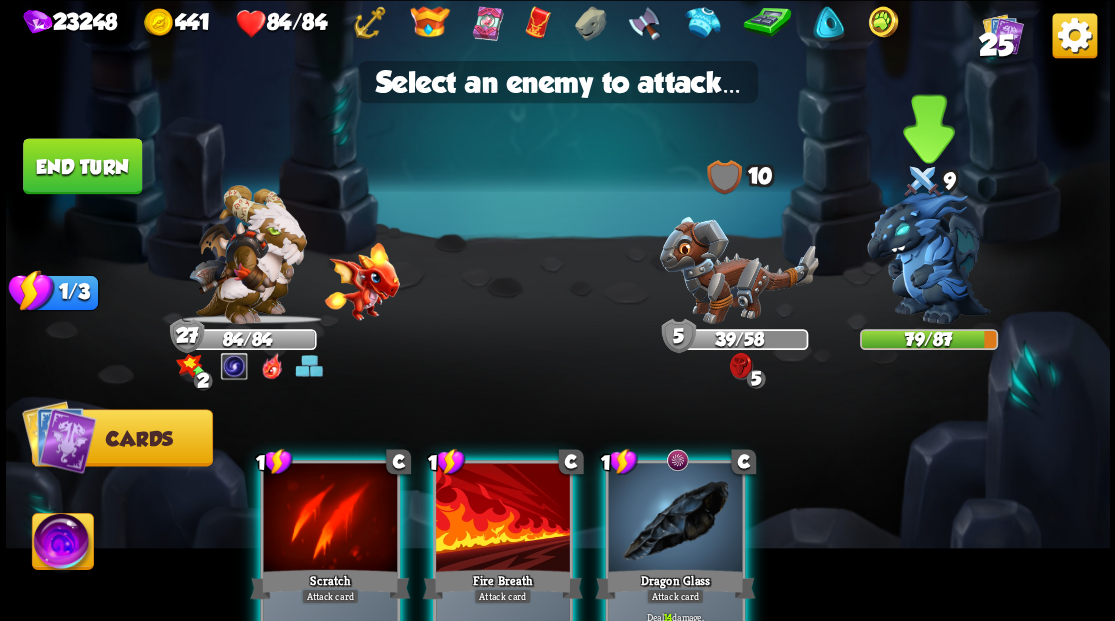 click at bounding box center (929, 257) 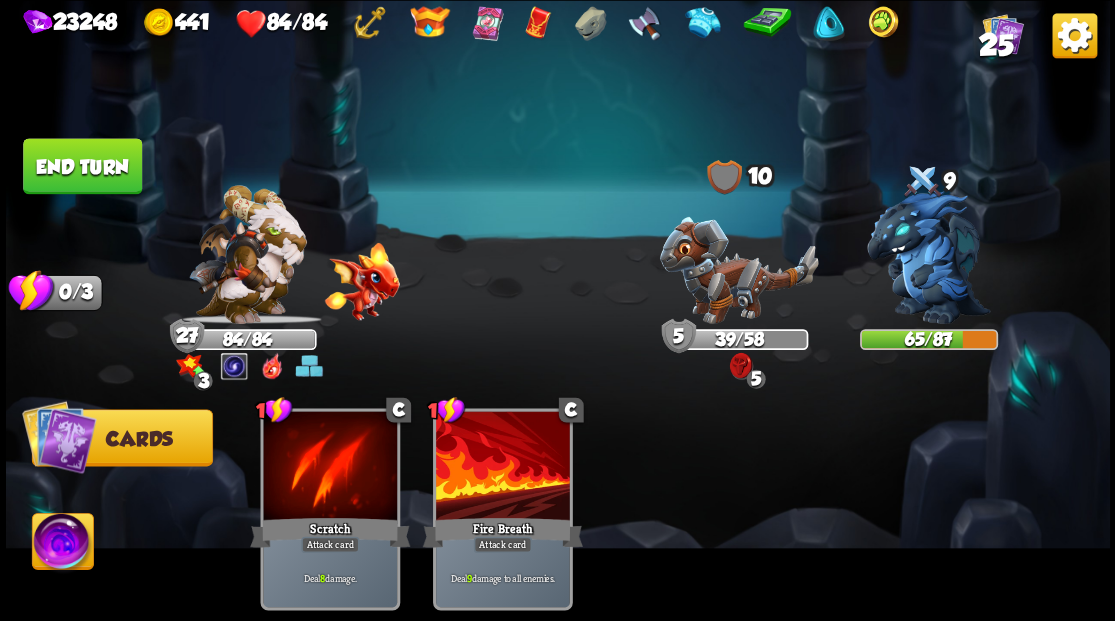 click on "End turn" at bounding box center [82, 166] 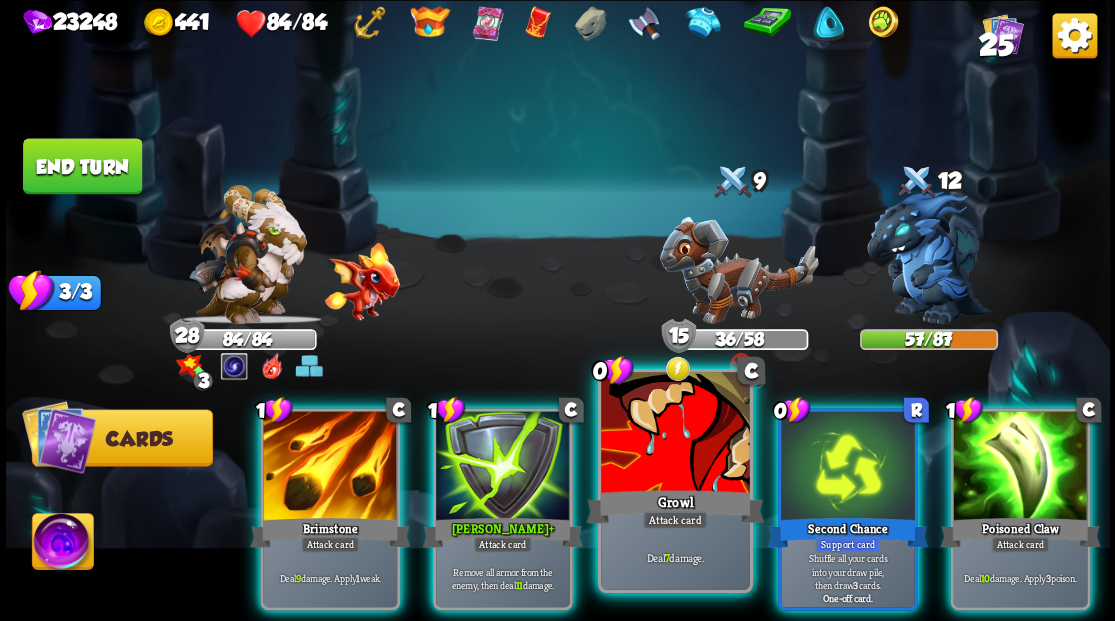 click at bounding box center (675, 434) 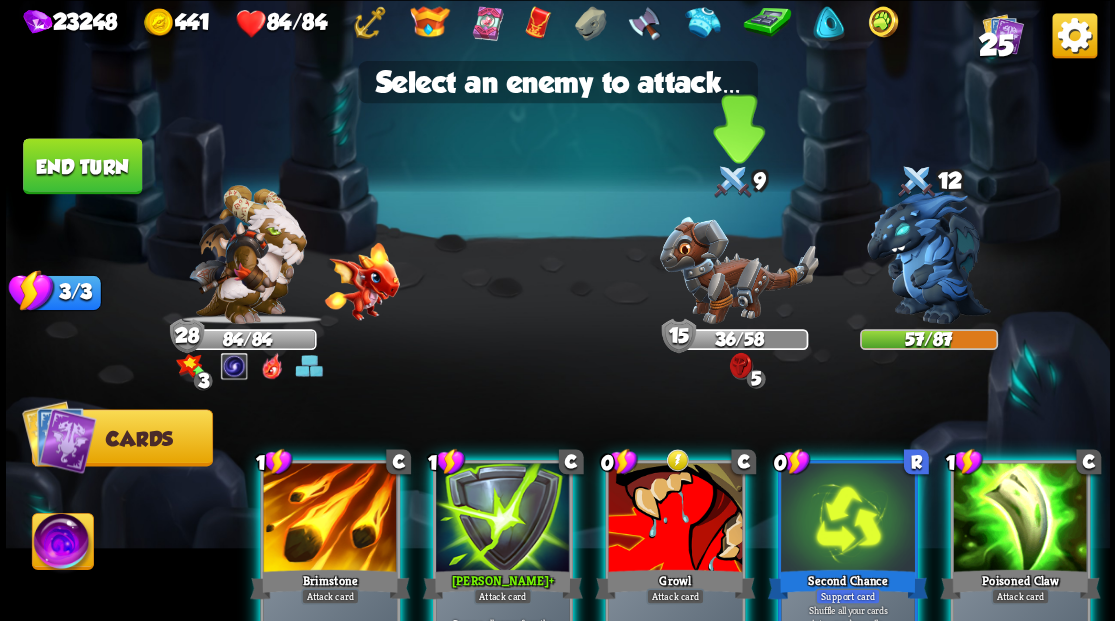 click at bounding box center [738, 269] 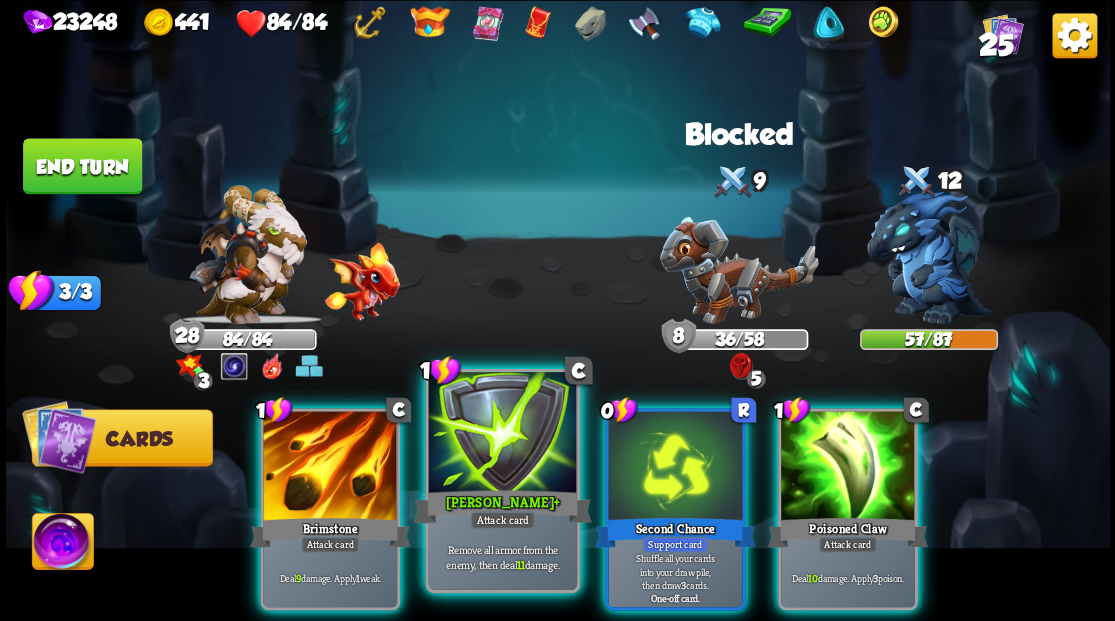 click at bounding box center [502, 434] 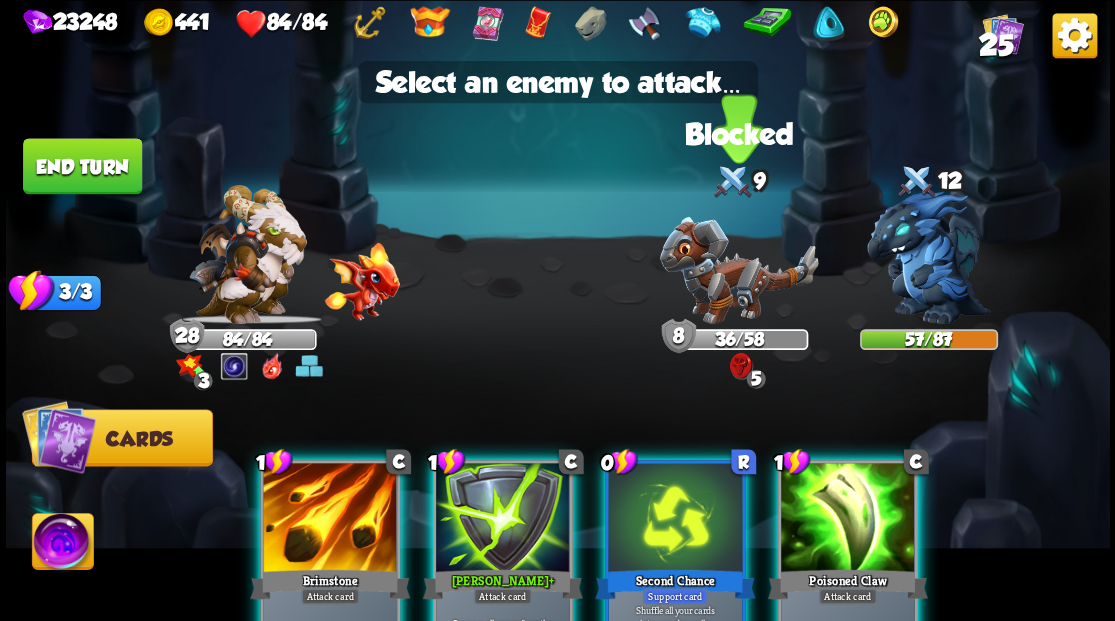 click at bounding box center [738, 269] 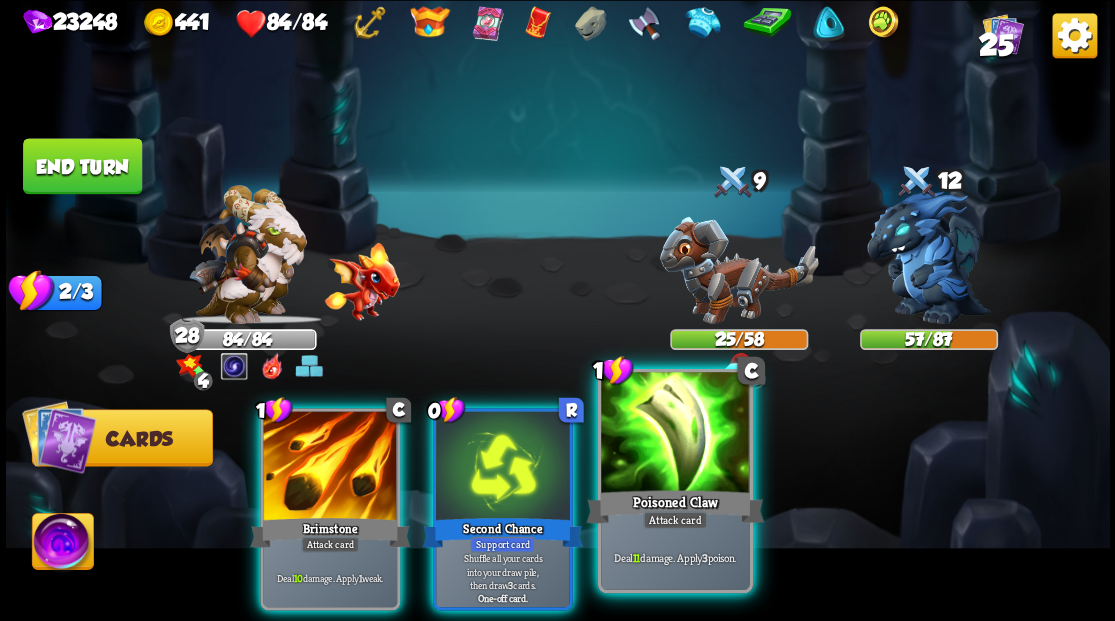 click at bounding box center [675, 434] 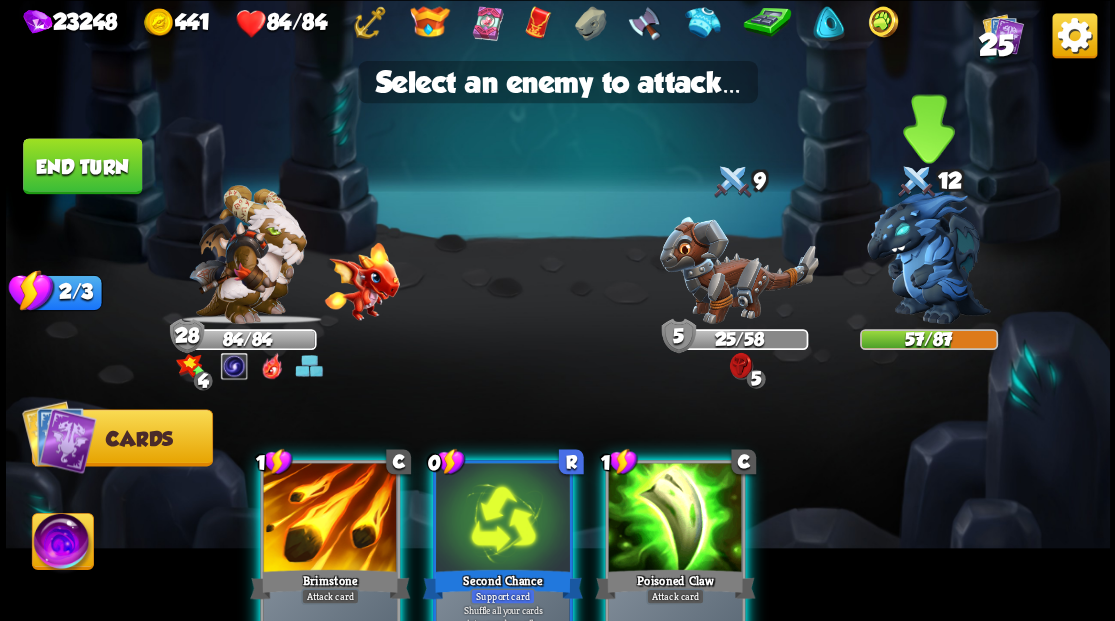 click at bounding box center (929, 257) 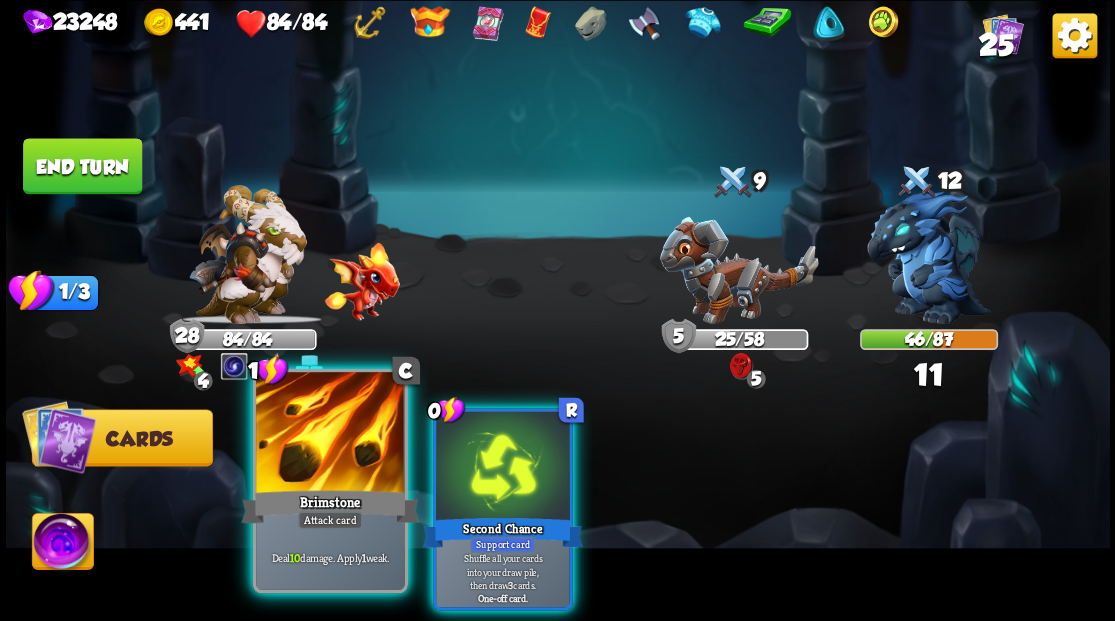 click at bounding box center (330, 434) 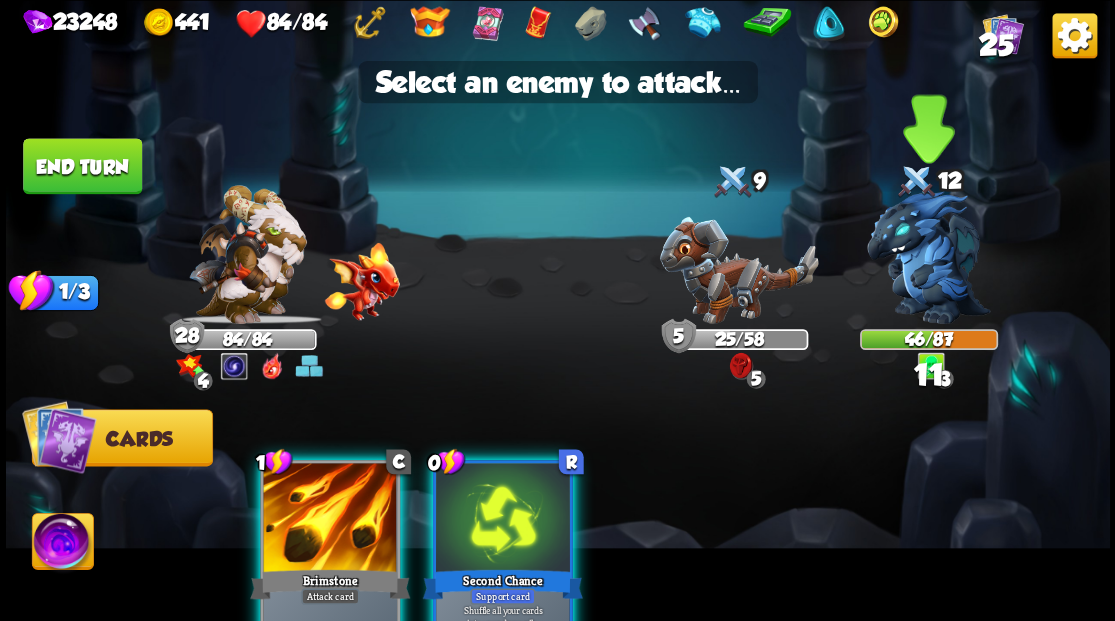 click at bounding box center (929, 257) 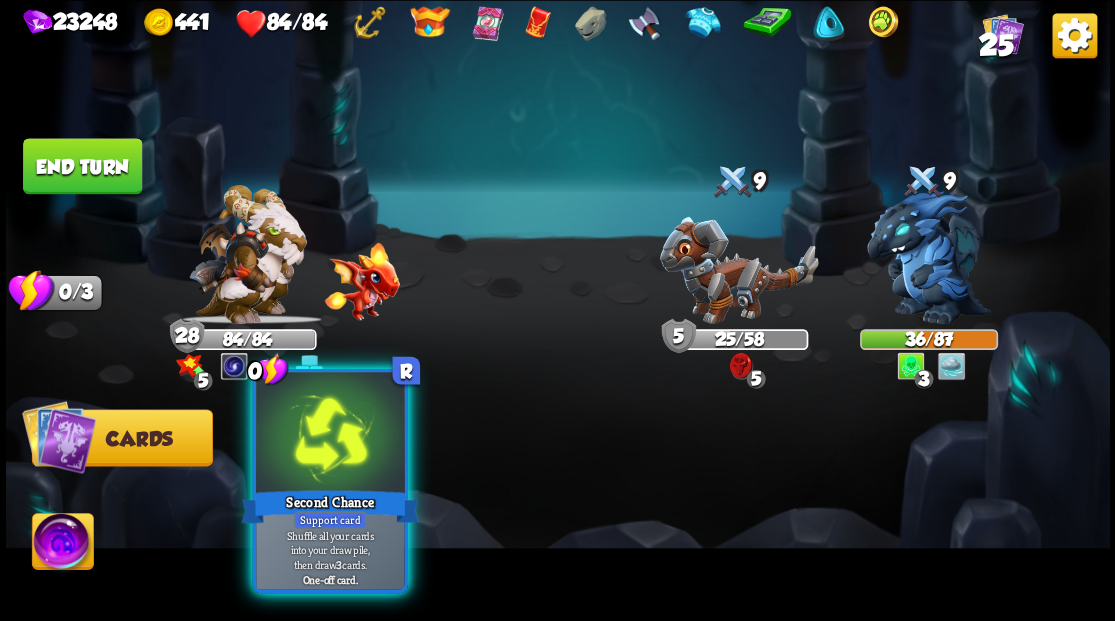 click at bounding box center [330, 434] 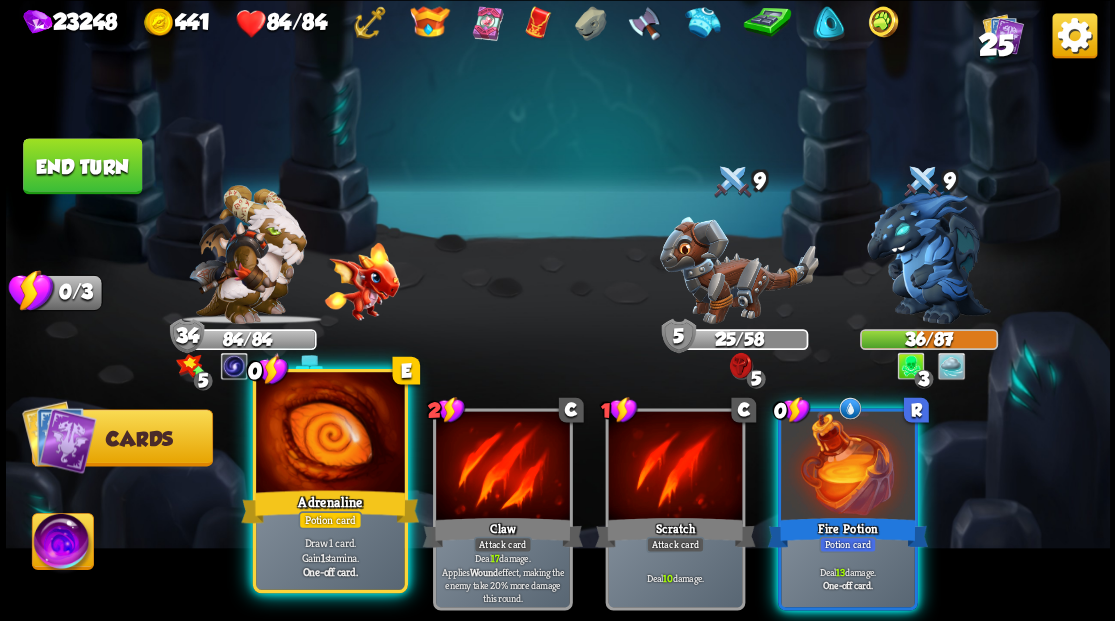 click at bounding box center (330, 434) 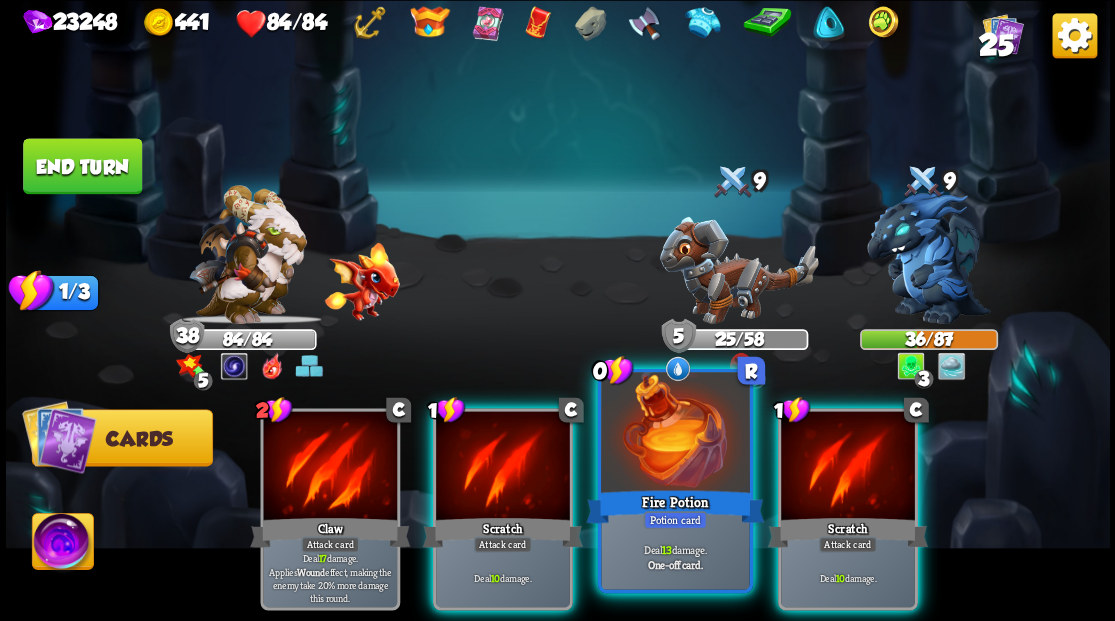 click at bounding box center (675, 434) 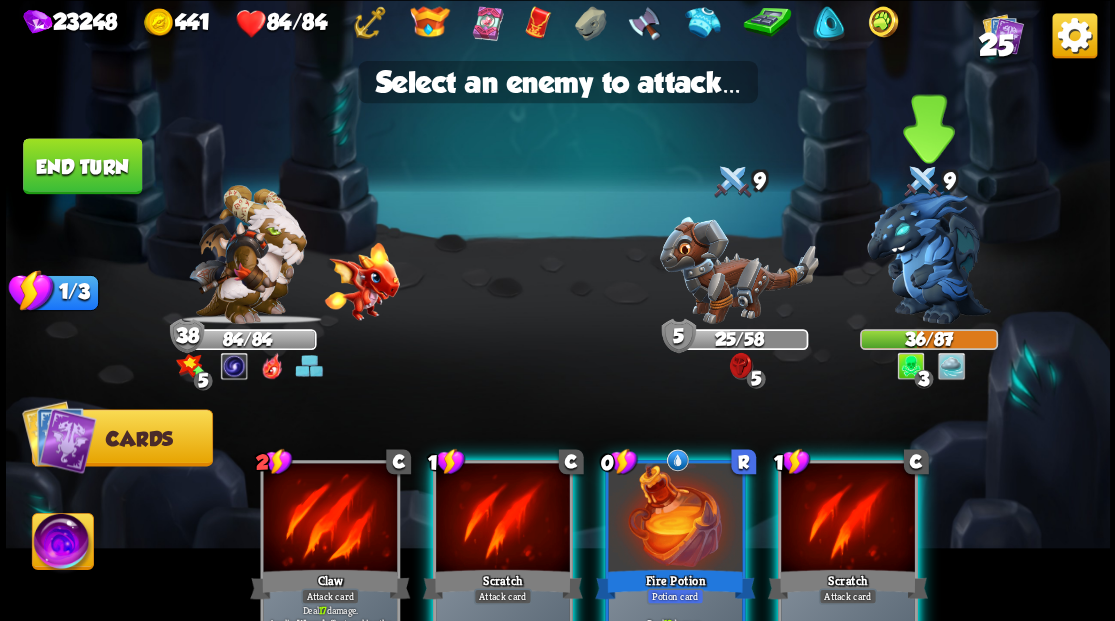 click at bounding box center [929, 257] 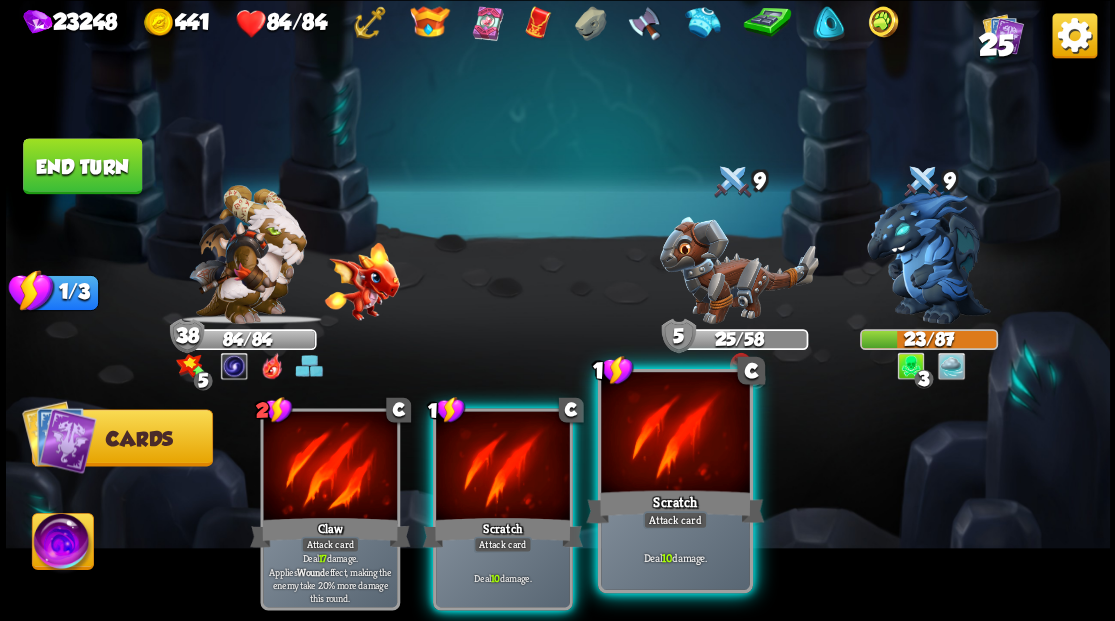 click at bounding box center [675, 434] 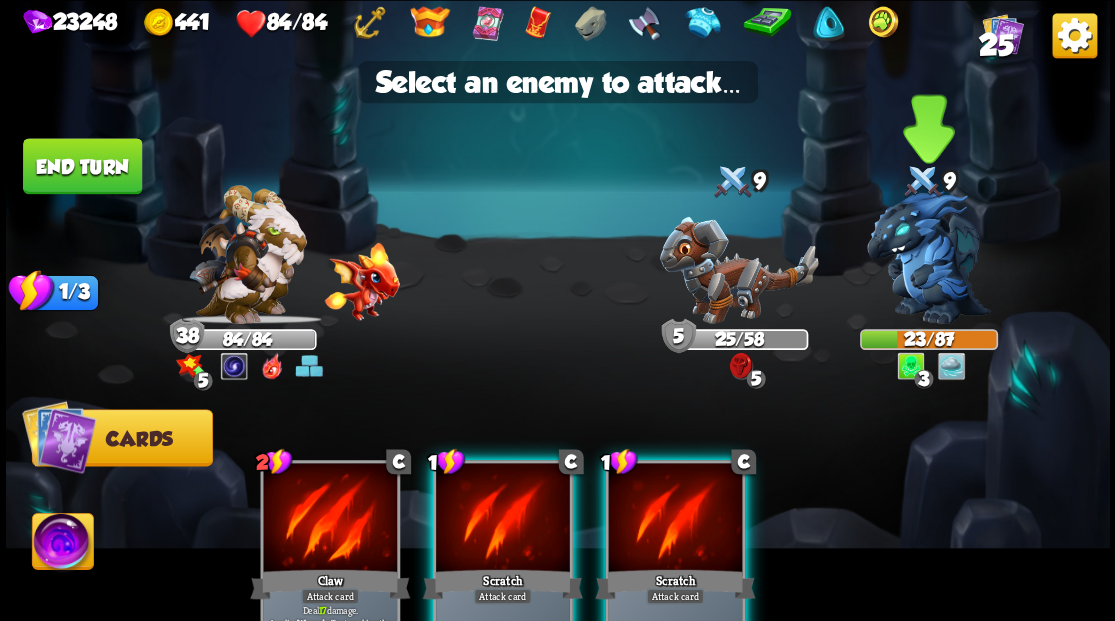 click at bounding box center (929, 257) 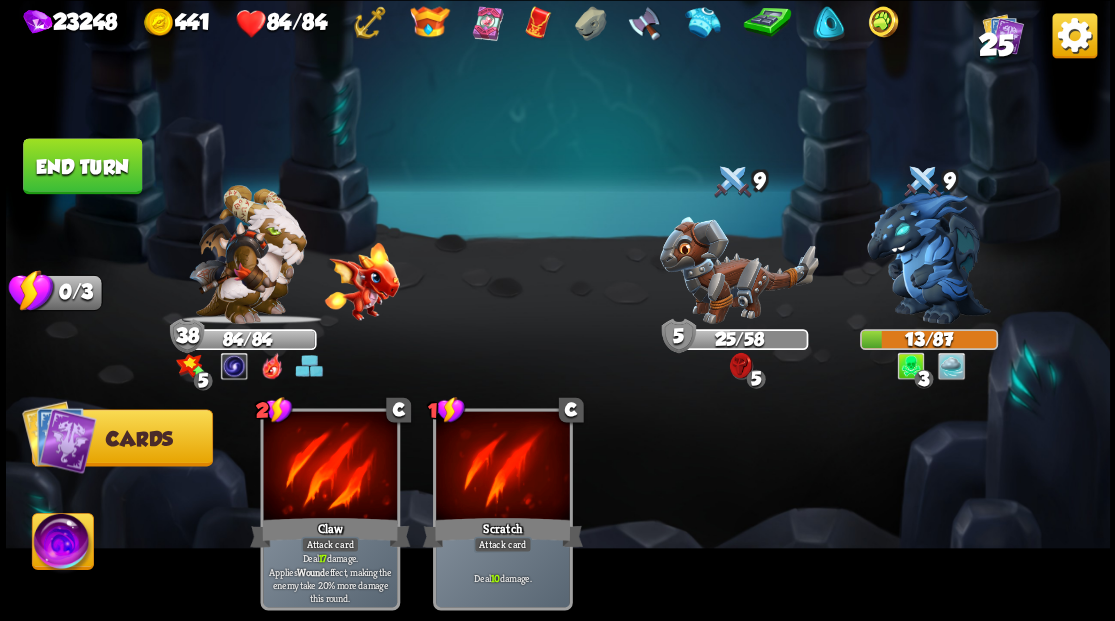 click on "End turn" at bounding box center (82, 166) 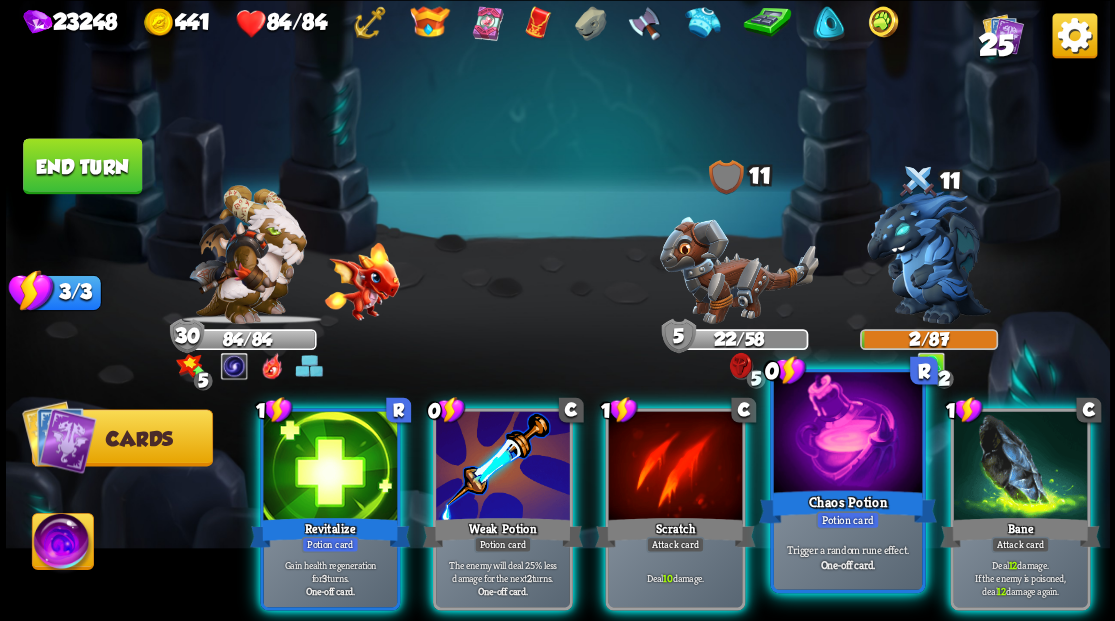 click at bounding box center (847, 434) 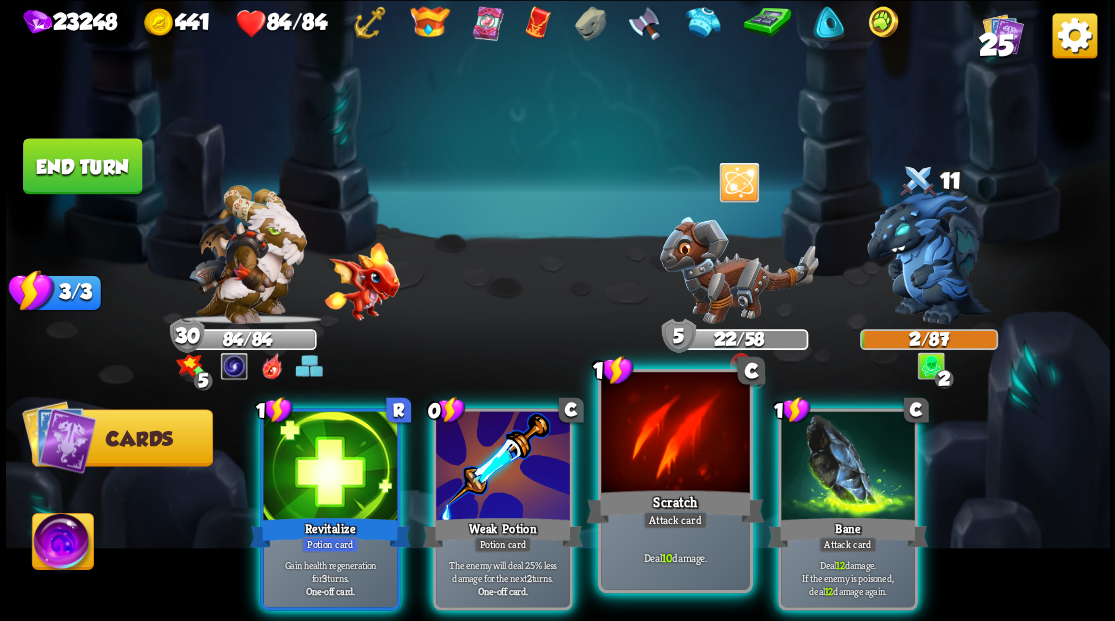 click at bounding box center [675, 434] 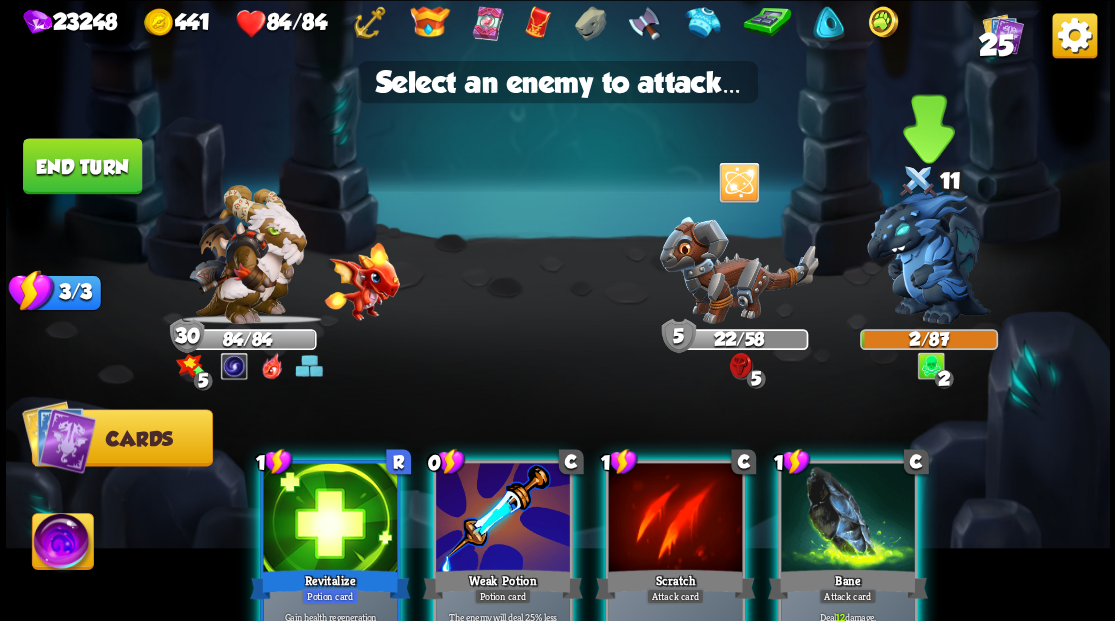 click at bounding box center (929, 257) 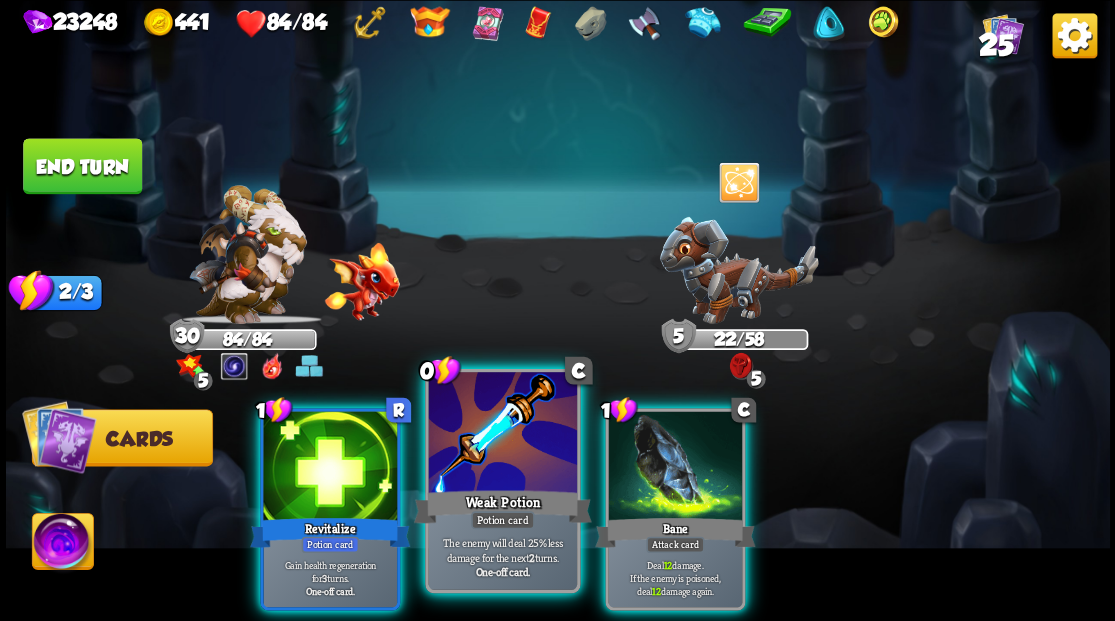 click at bounding box center (502, 434) 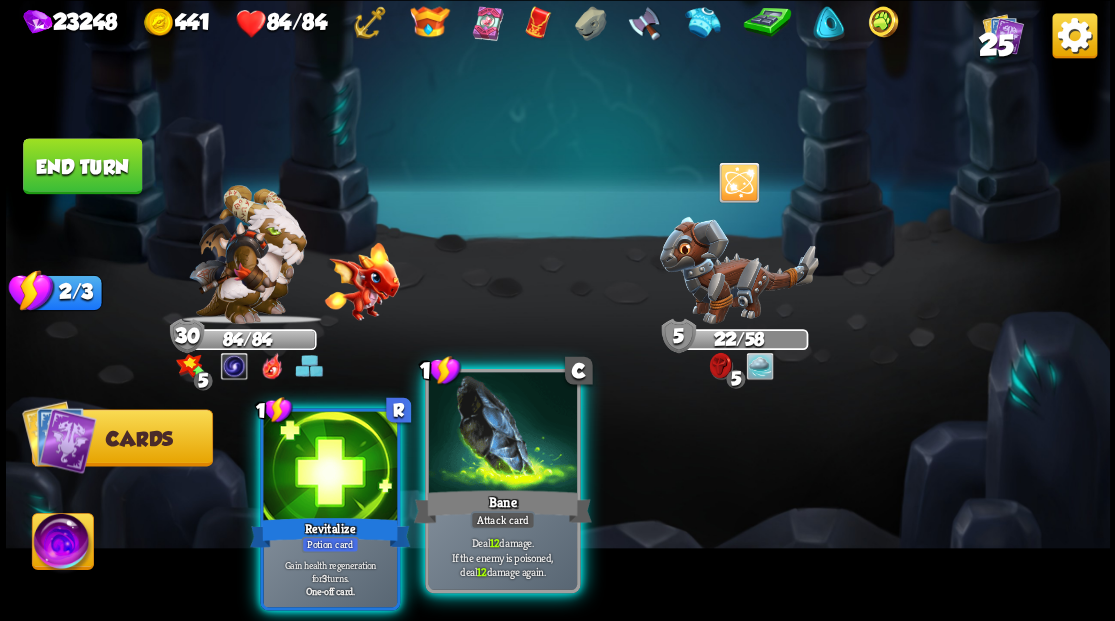 click at bounding box center [502, 434] 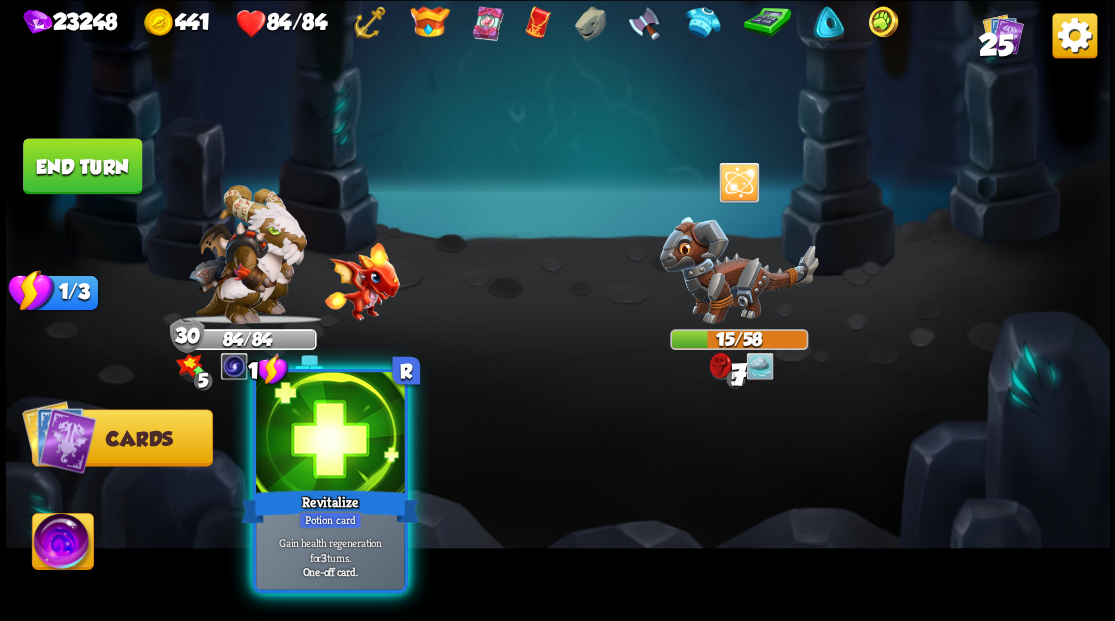 click at bounding box center (330, 434) 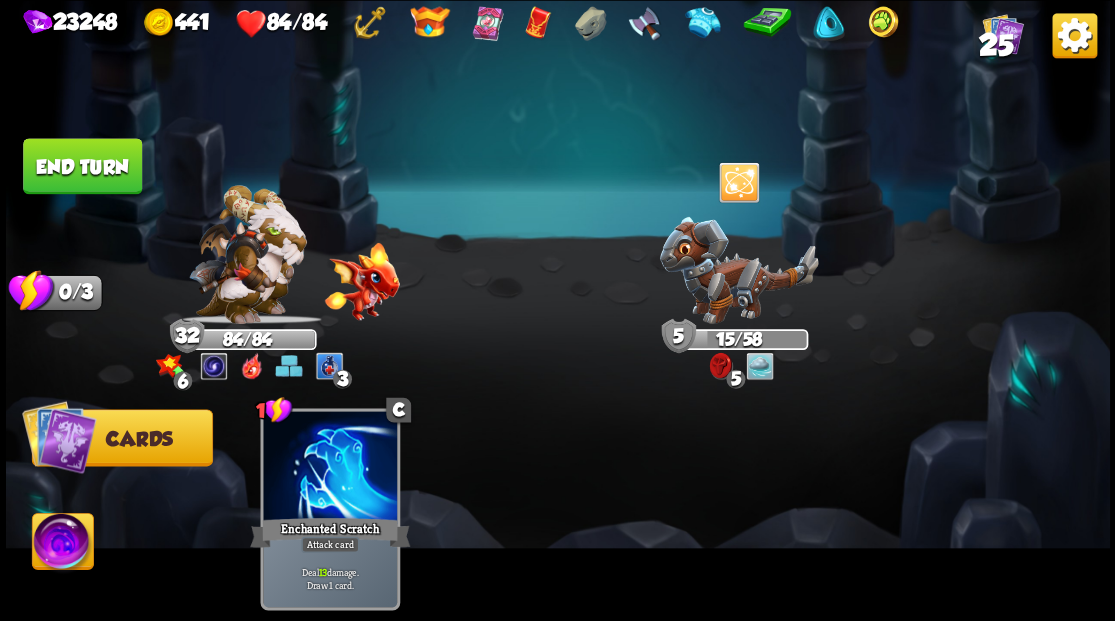 click on "End turn" at bounding box center (82, 166) 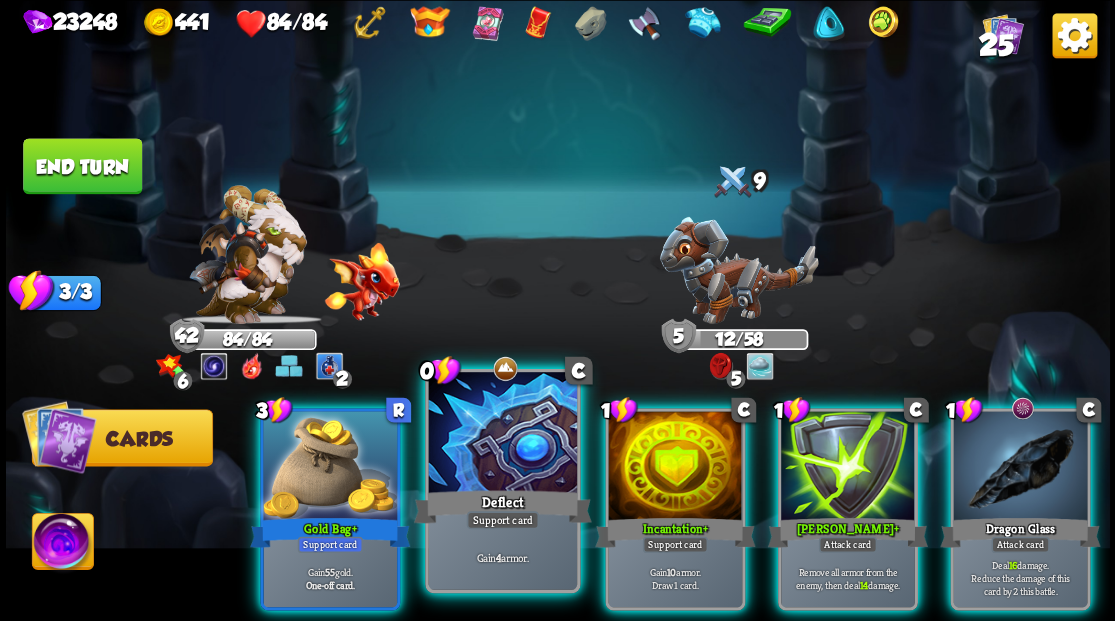 click at bounding box center (502, 434) 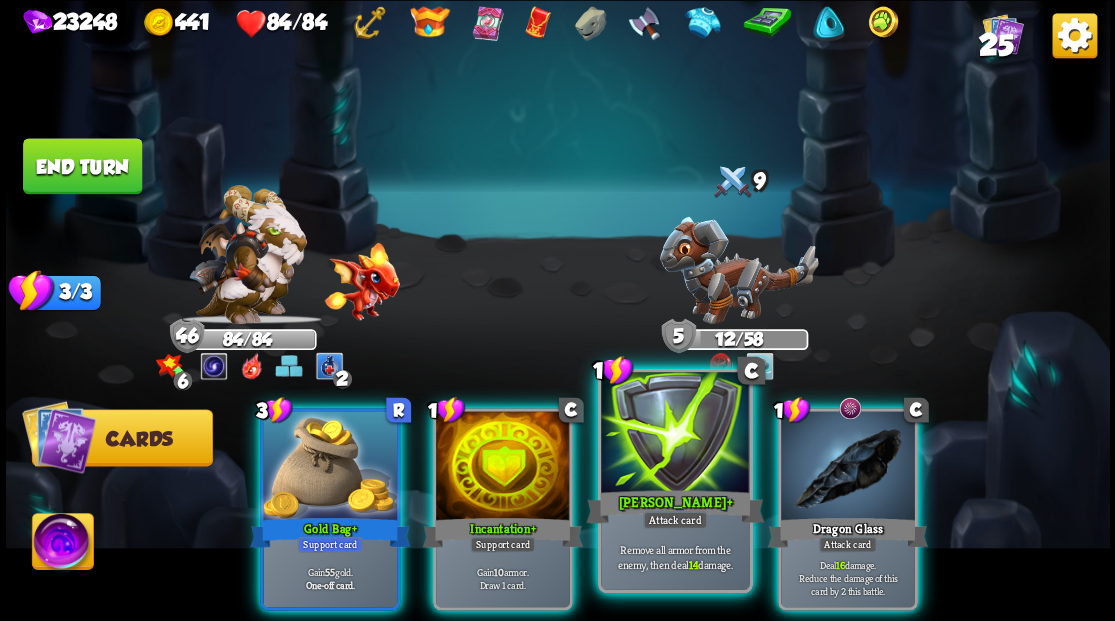 click at bounding box center (675, 434) 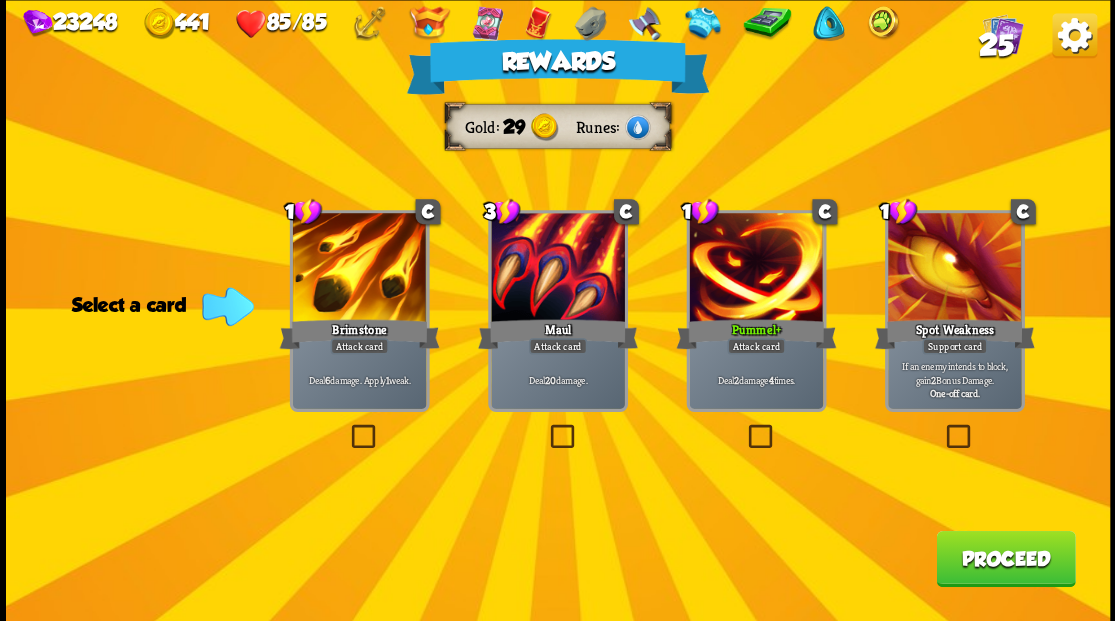click on "Proceed" at bounding box center (1005, 558) 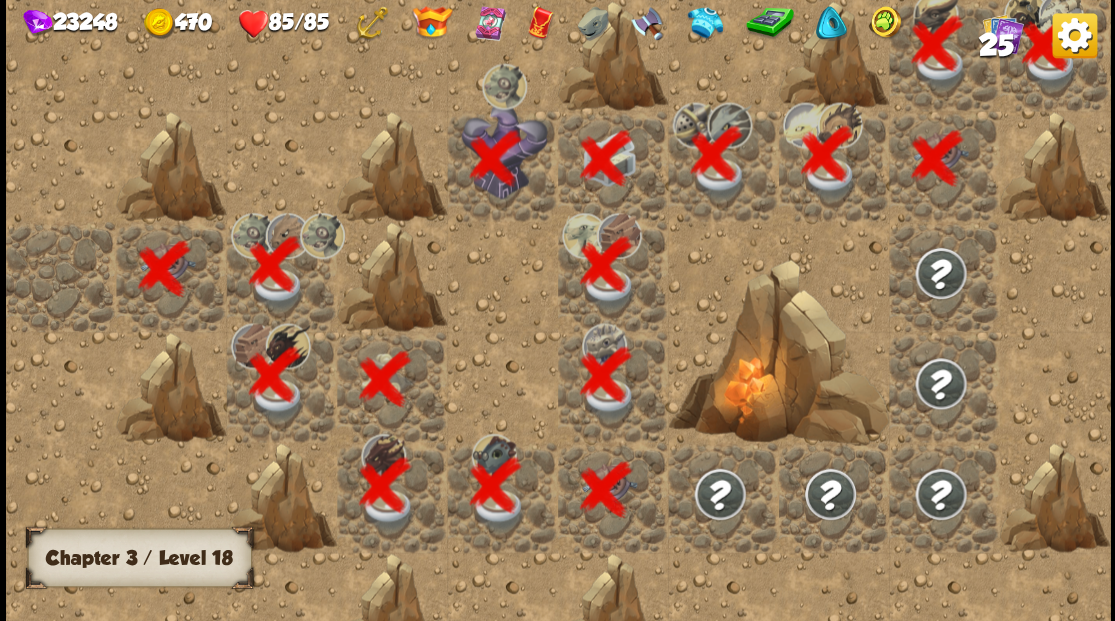 scroll, scrollTop: 0, scrollLeft: 384, axis: horizontal 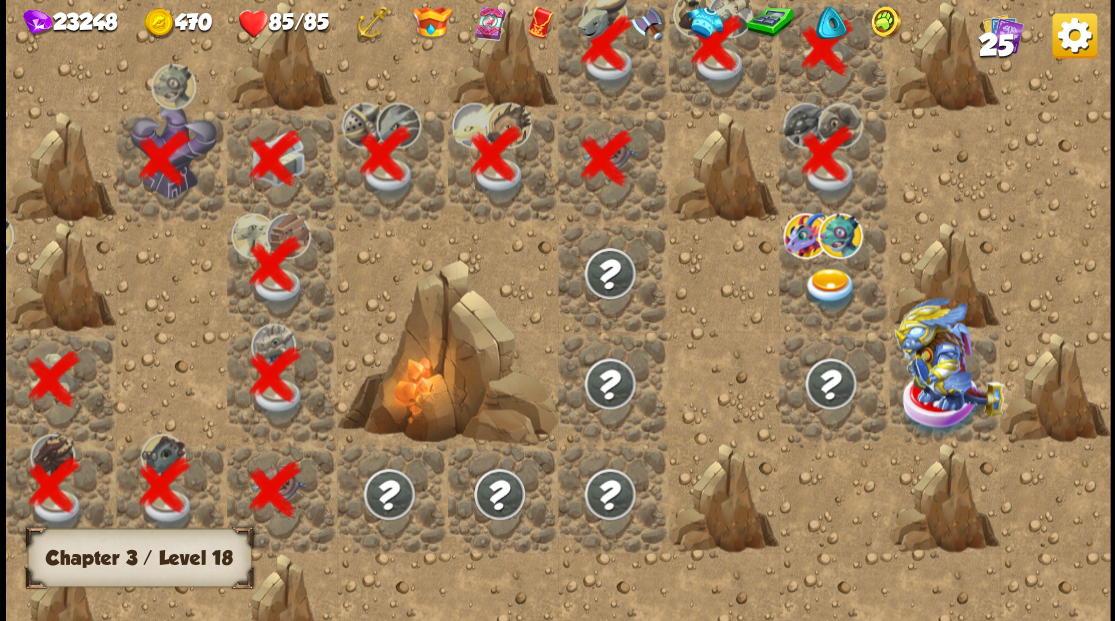click at bounding box center [829, 288] 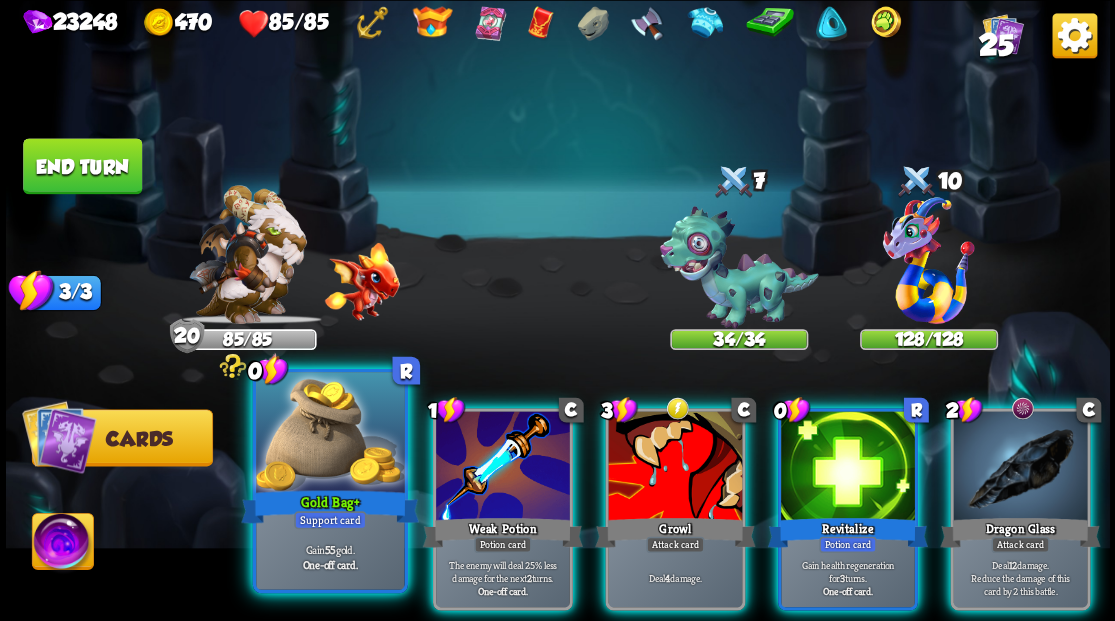 click at bounding box center (330, 434) 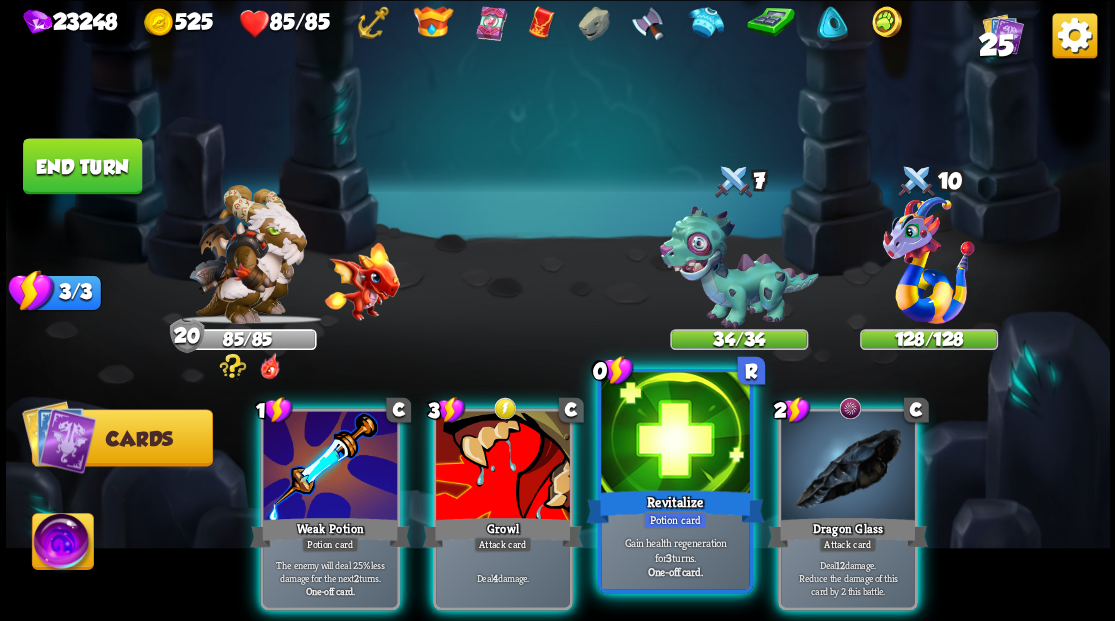 click at bounding box center (675, 434) 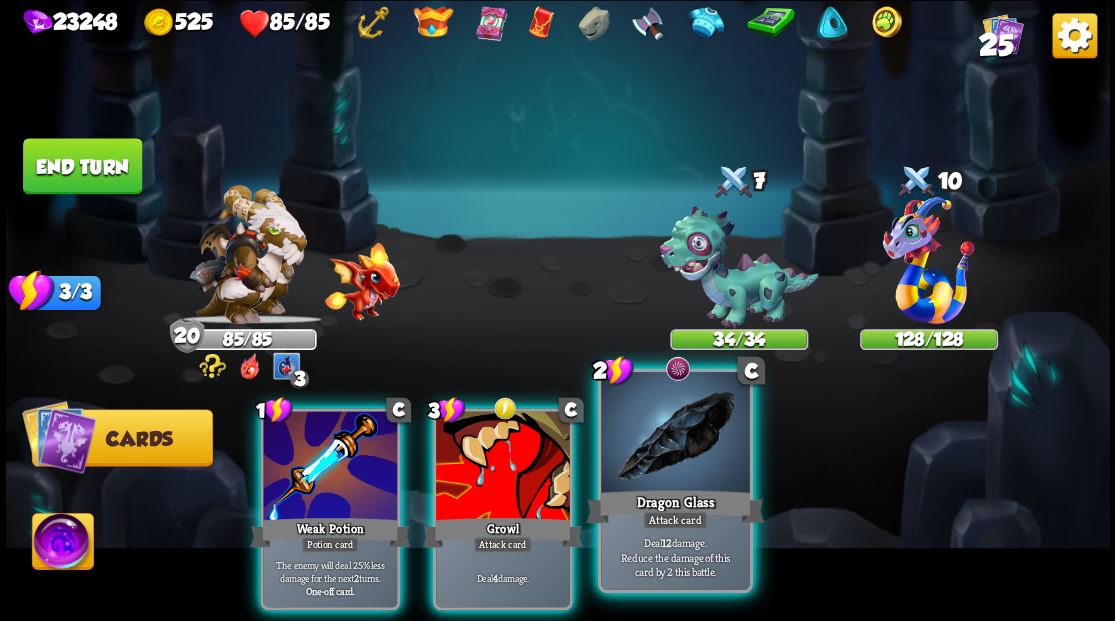 click at bounding box center [675, 434] 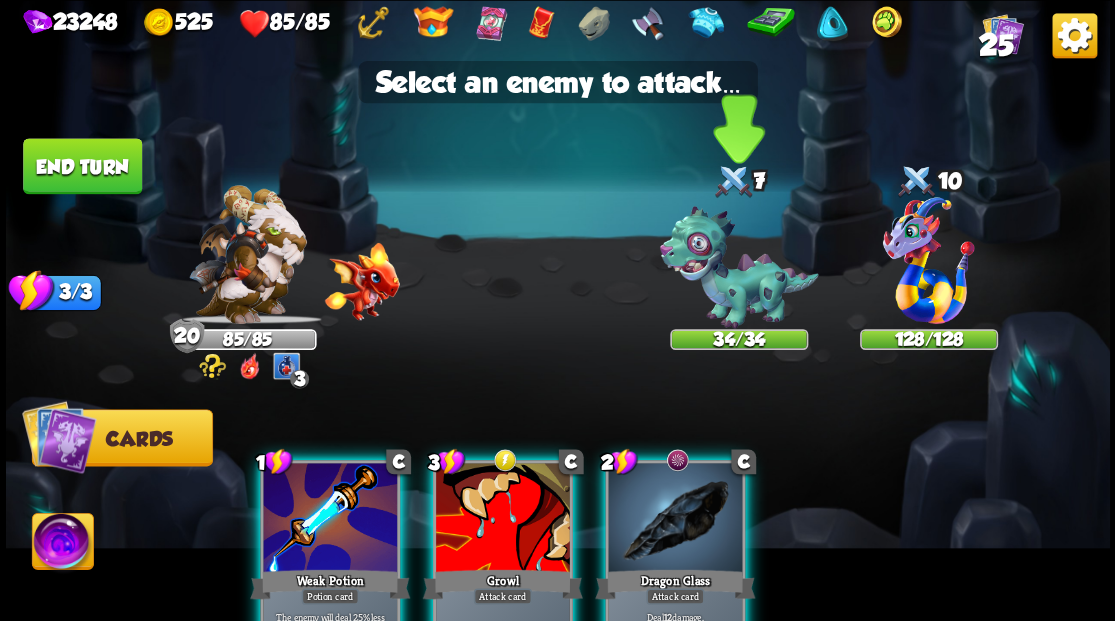click at bounding box center [738, 267] 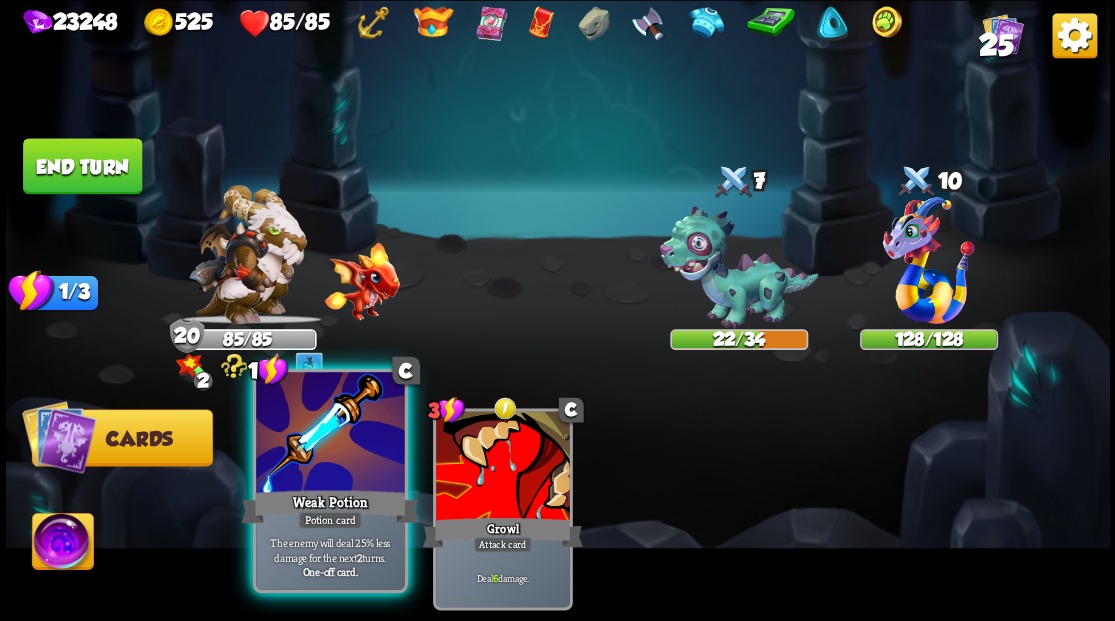 click at bounding box center (330, 434) 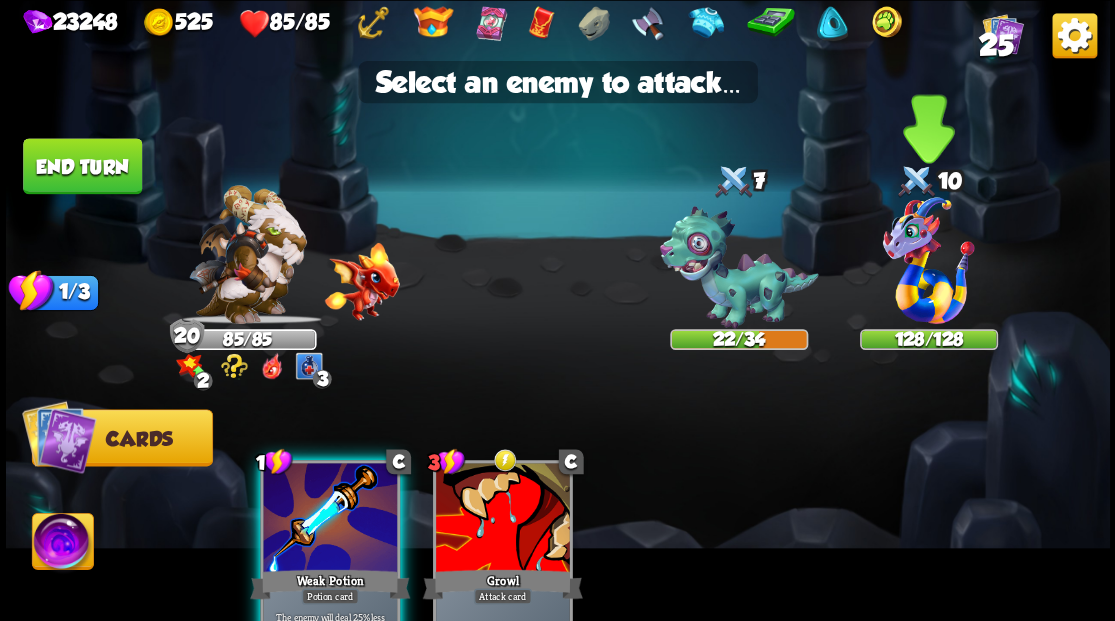 click at bounding box center [929, 260] 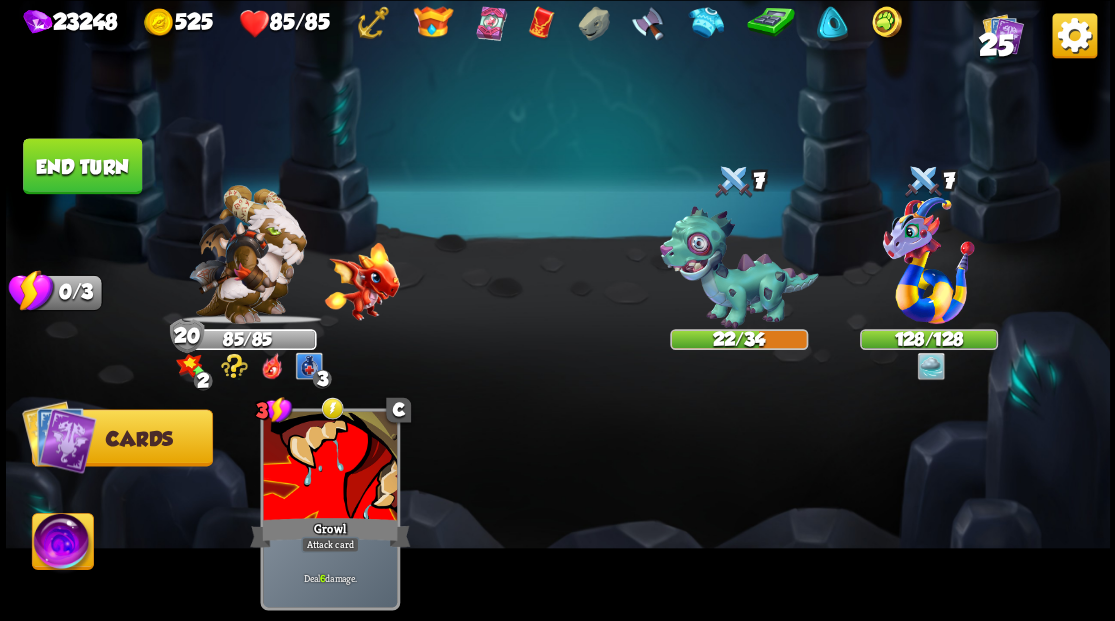click on "End turn" at bounding box center (82, 166) 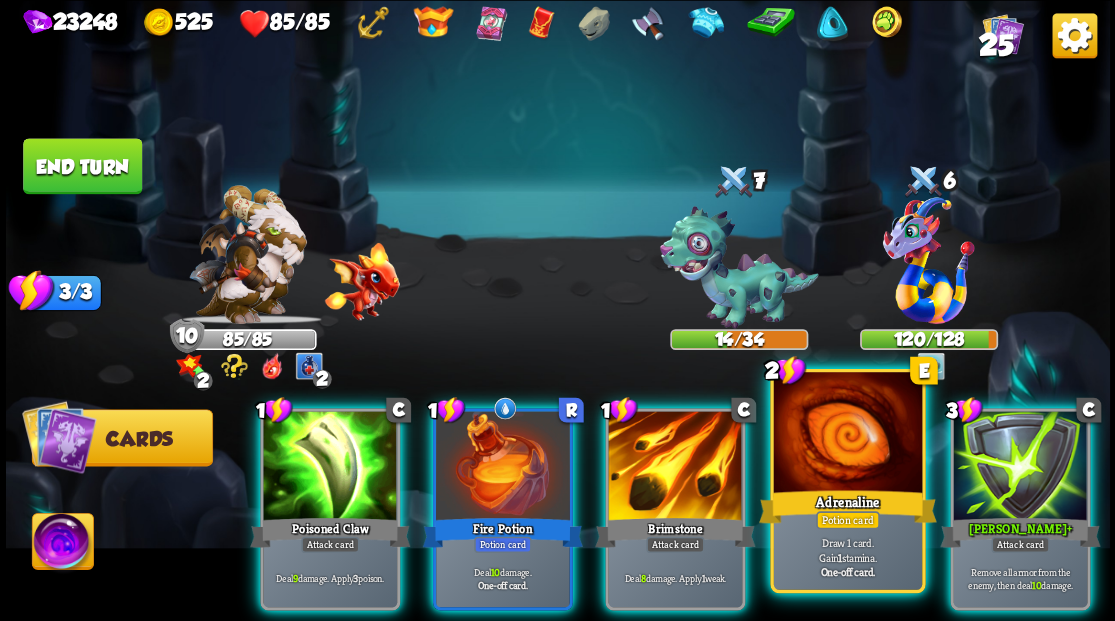 click at bounding box center [847, 434] 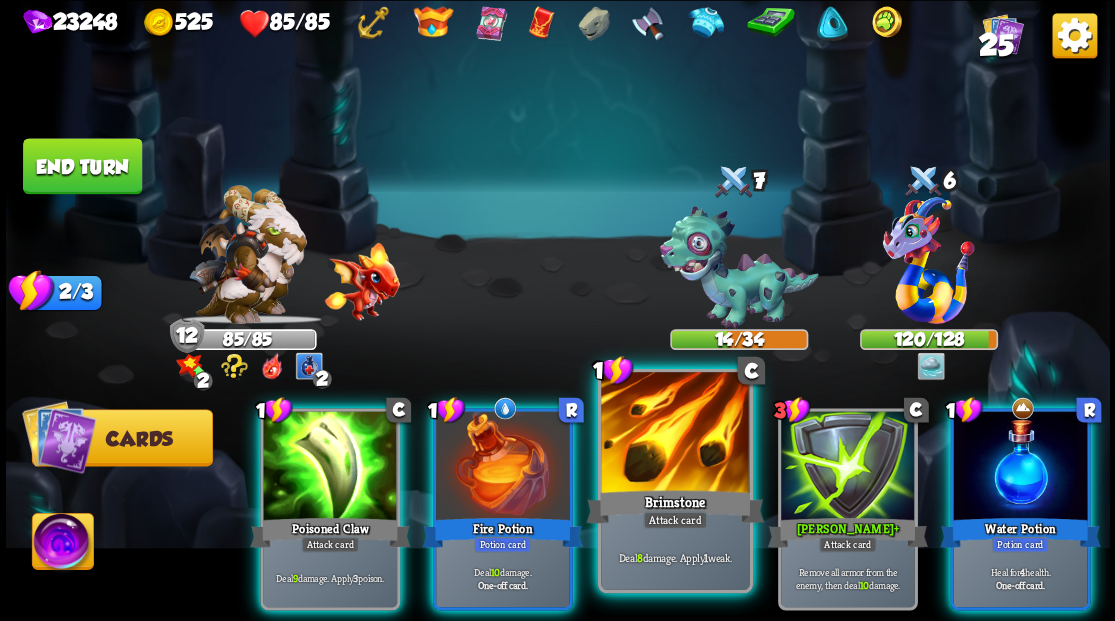 click at bounding box center (675, 434) 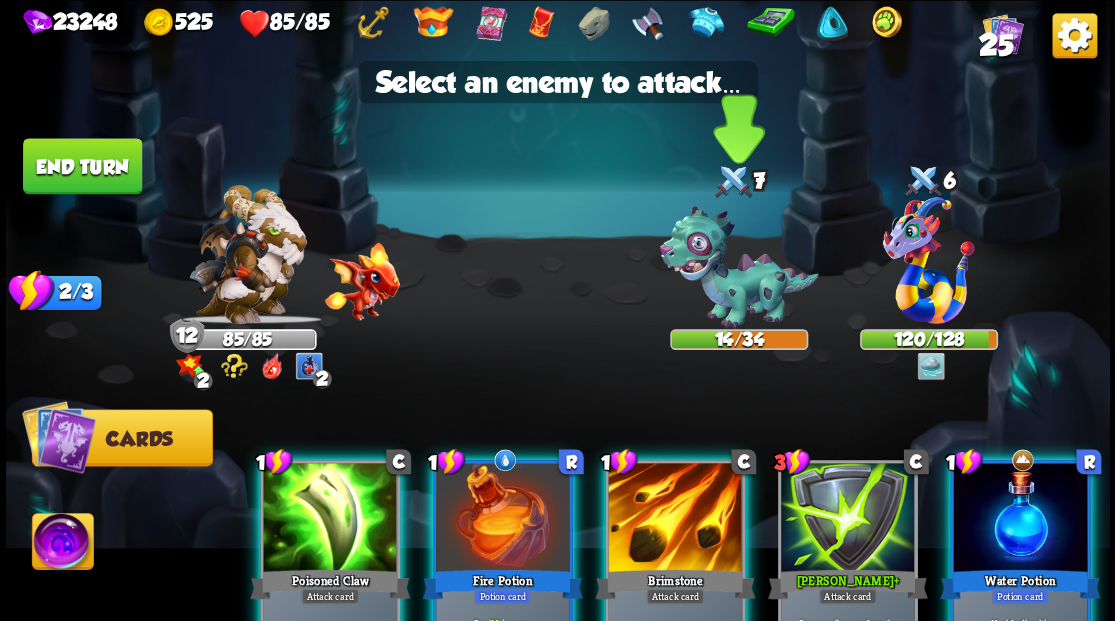 click at bounding box center (738, 267) 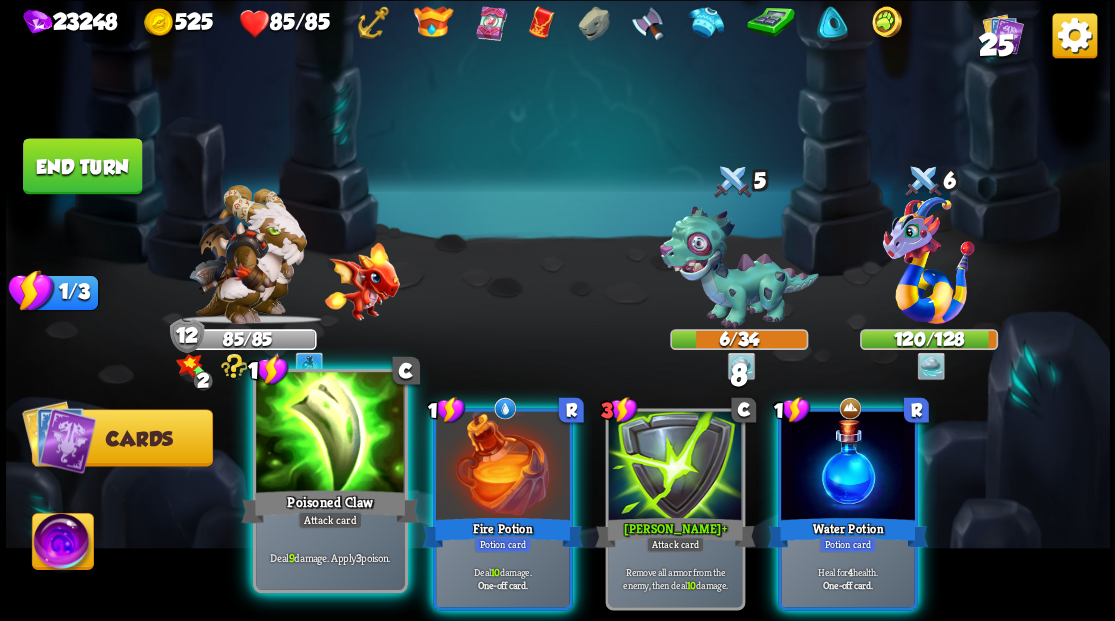 click at bounding box center (330, 434) 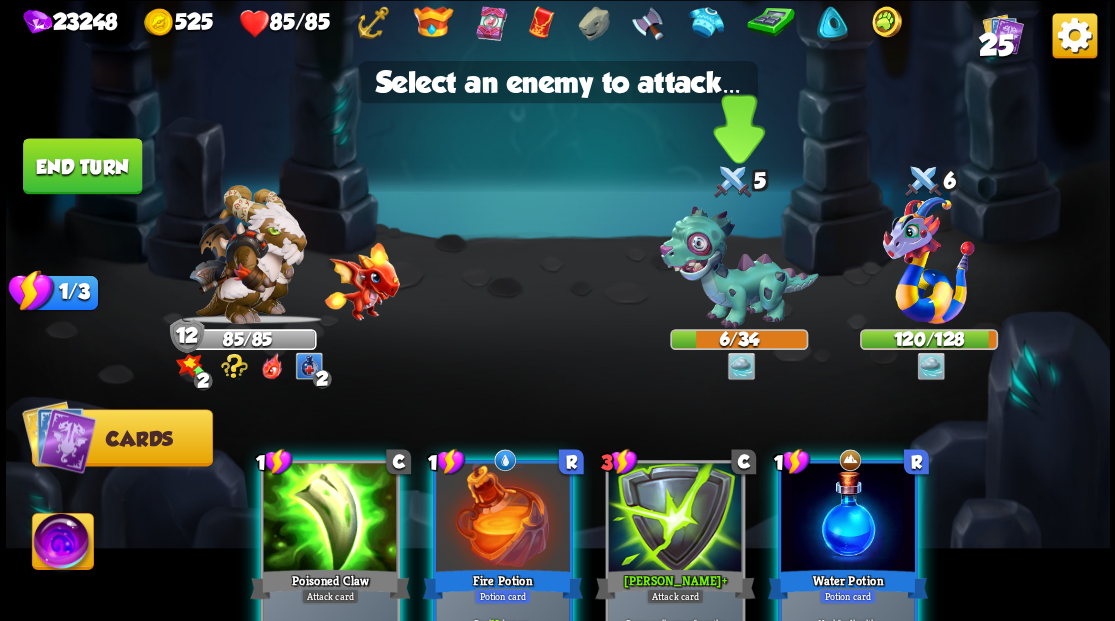 click at bounding box center [738, 267] 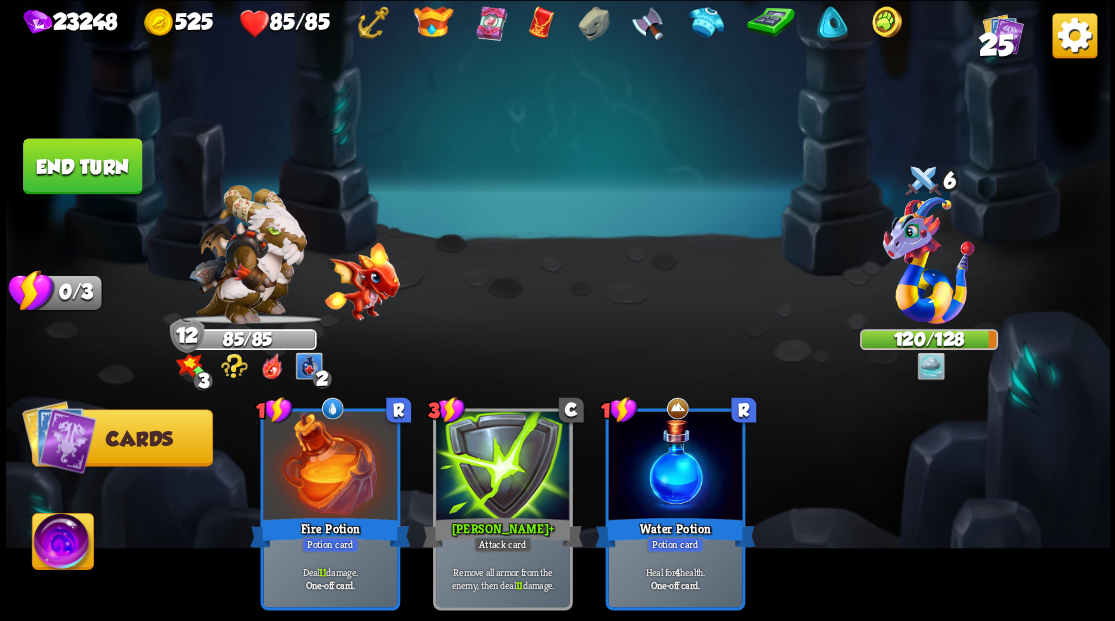 click on "End turn" at bounding box center [82, 166] 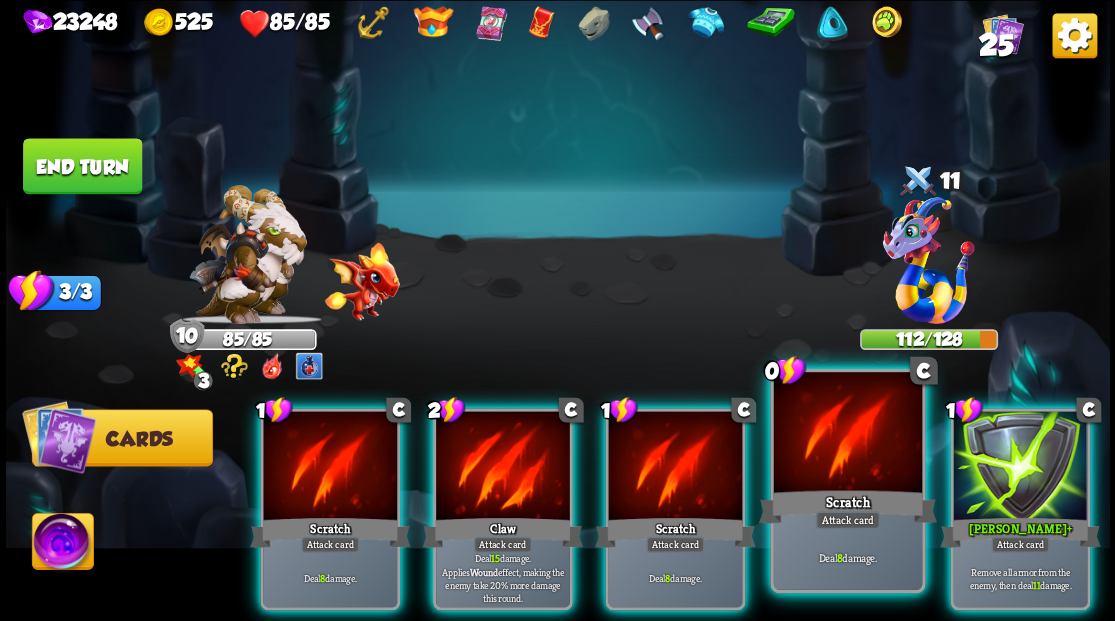 click at bounding box center (847, 434) 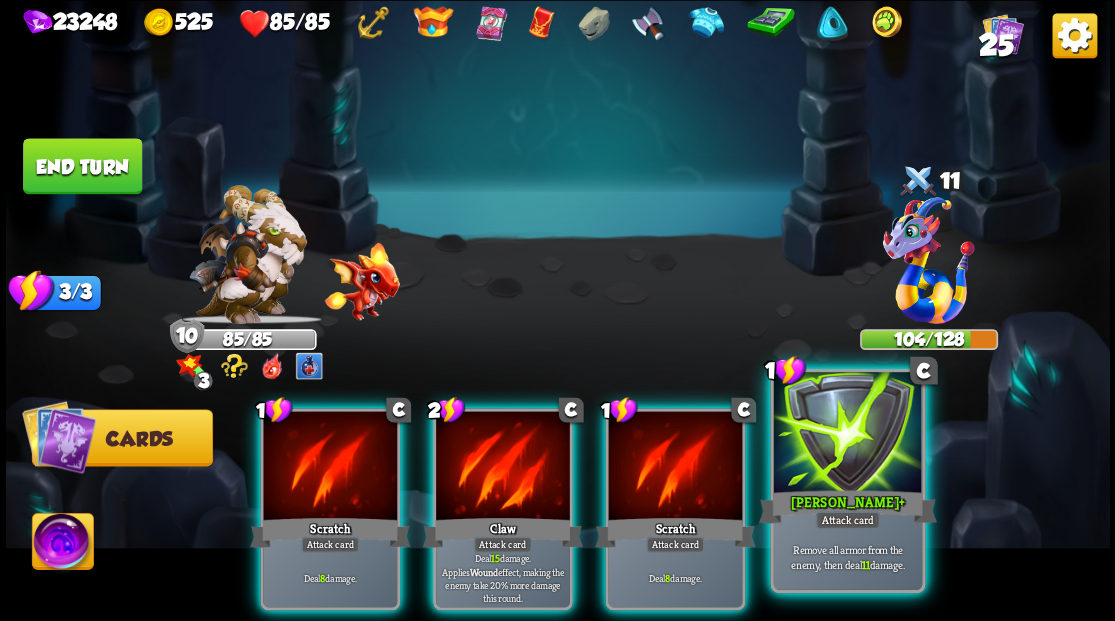 click at bounding box center [847, 434] 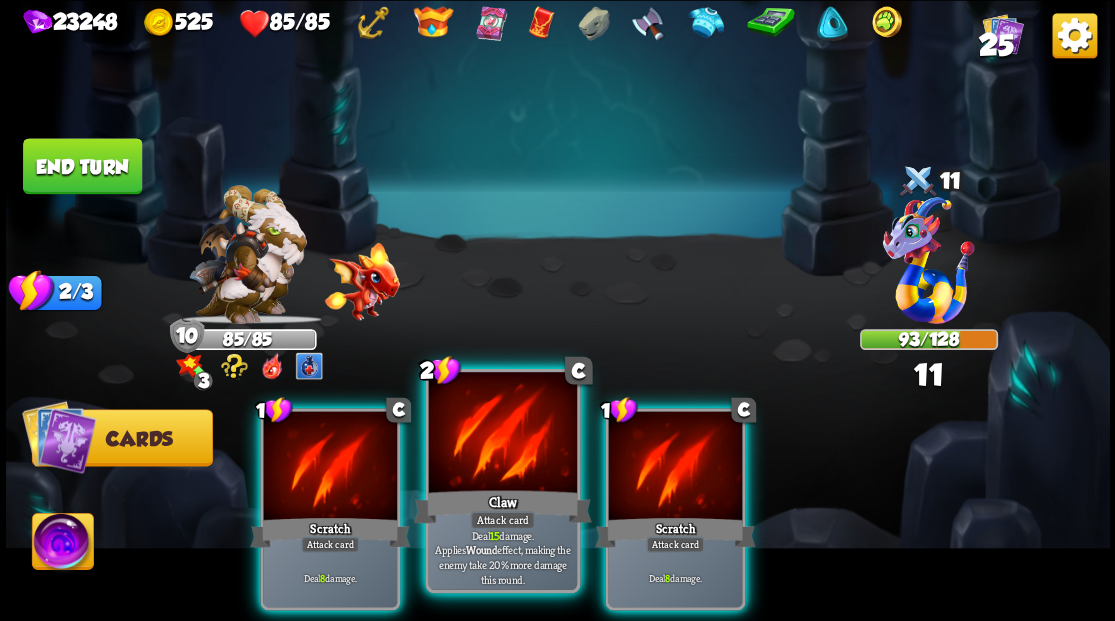 click at bounding box center [502, 434] 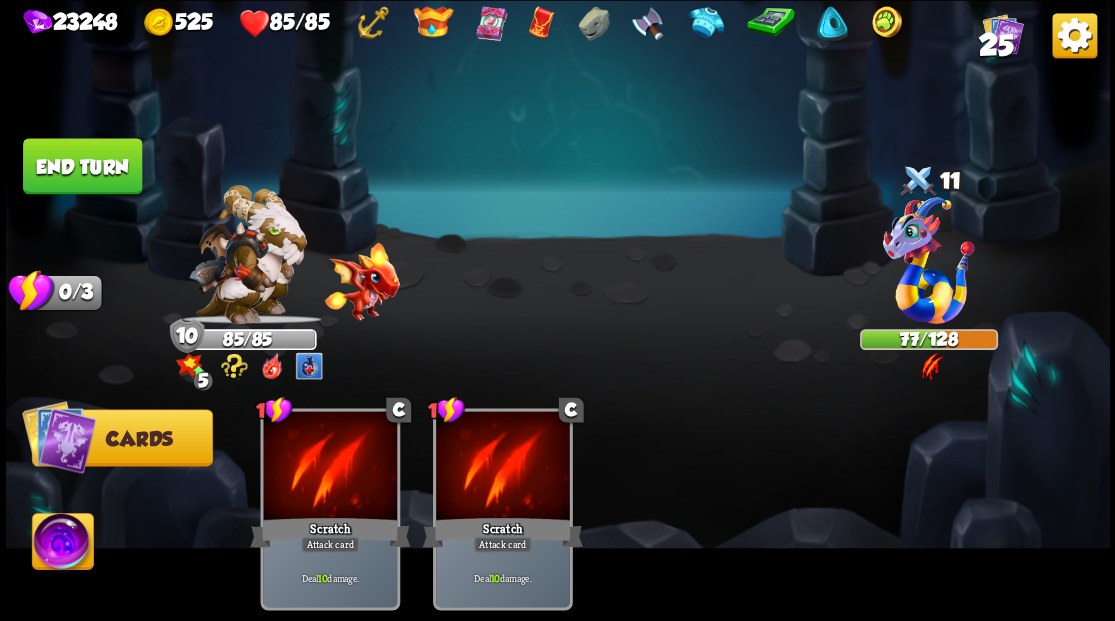 click on "End turn" at bounding box center [82, 166] 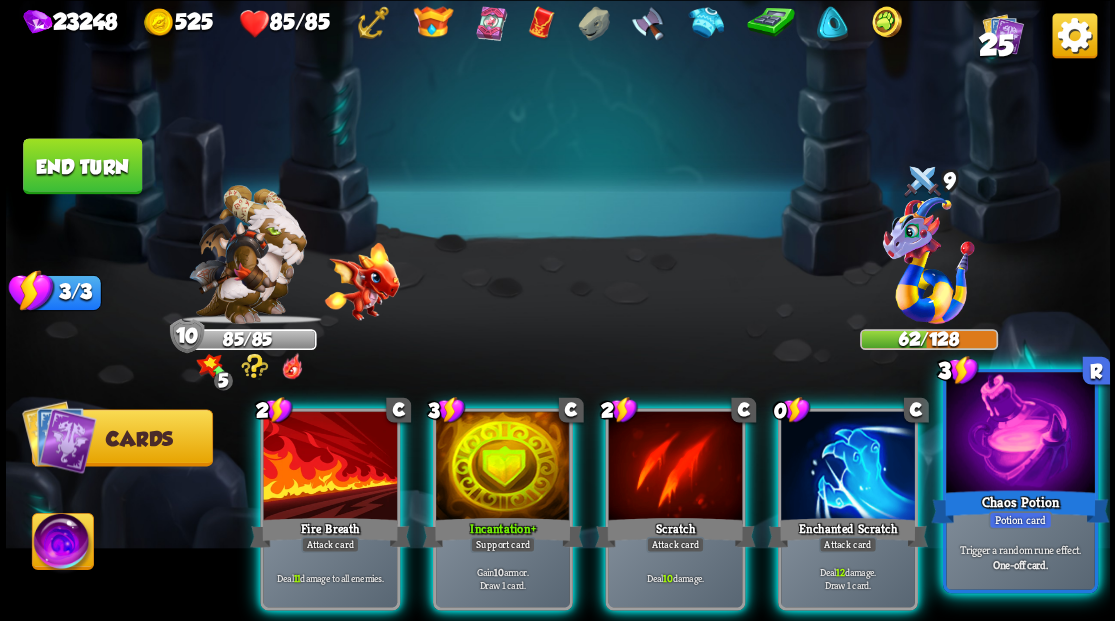 click at bounding box center [1020, 434] 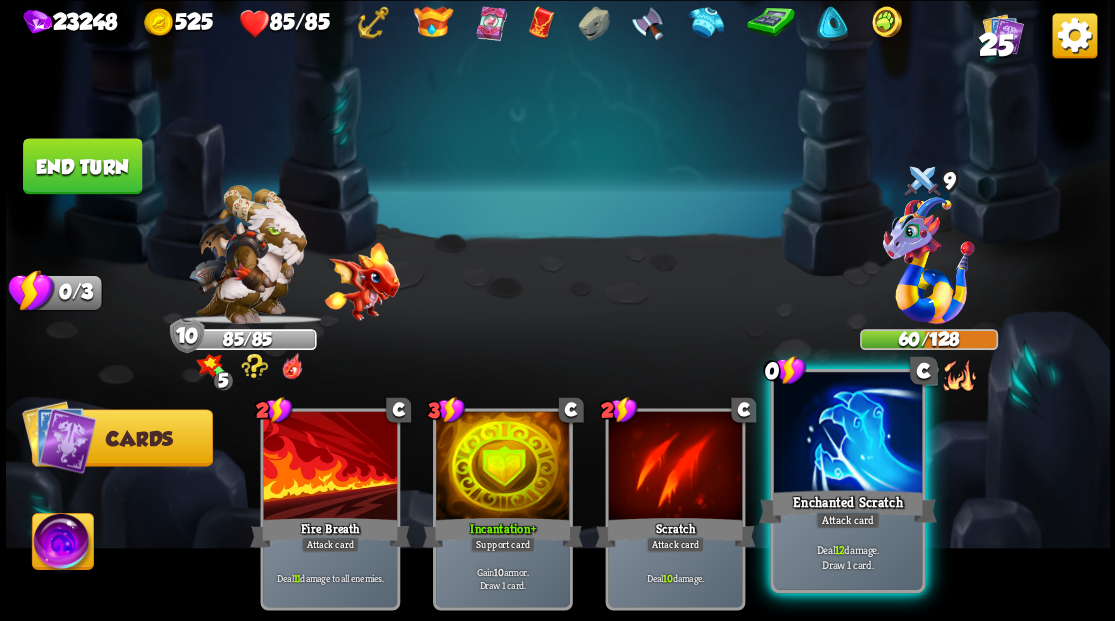 click at bounding box center (847, 434) 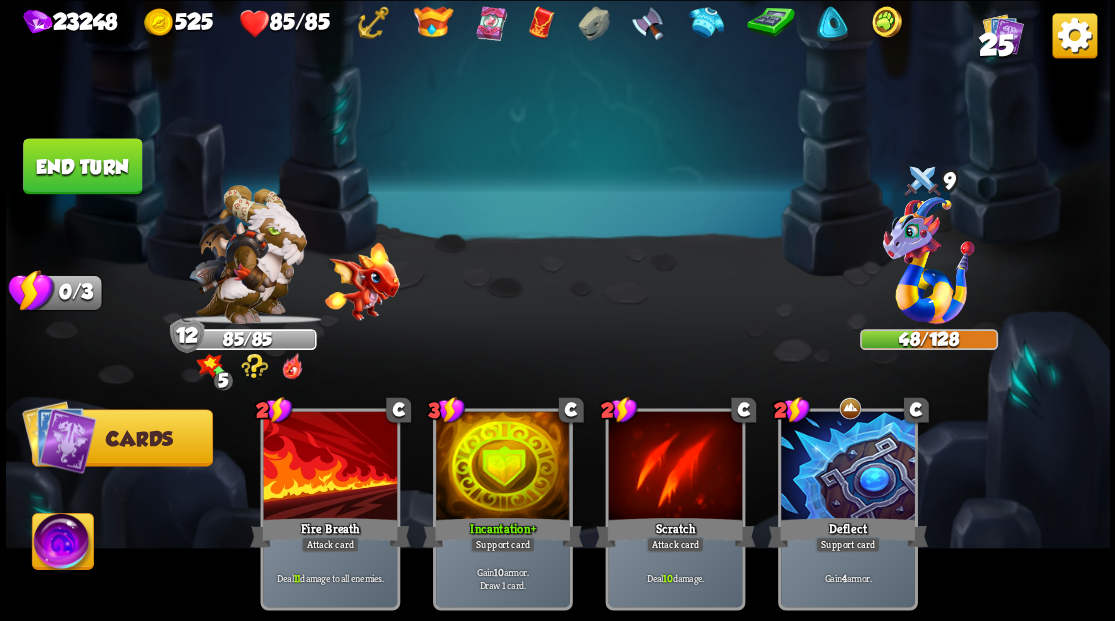click on "End turn" at bounding box center (82, 166) 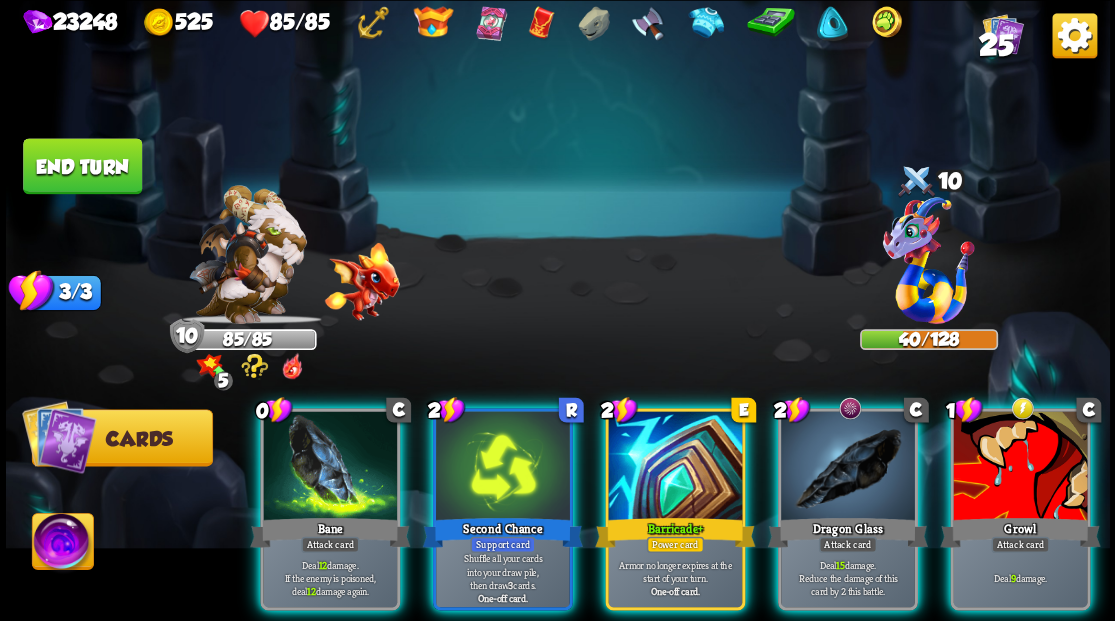 click at bounding box center (432, 23) 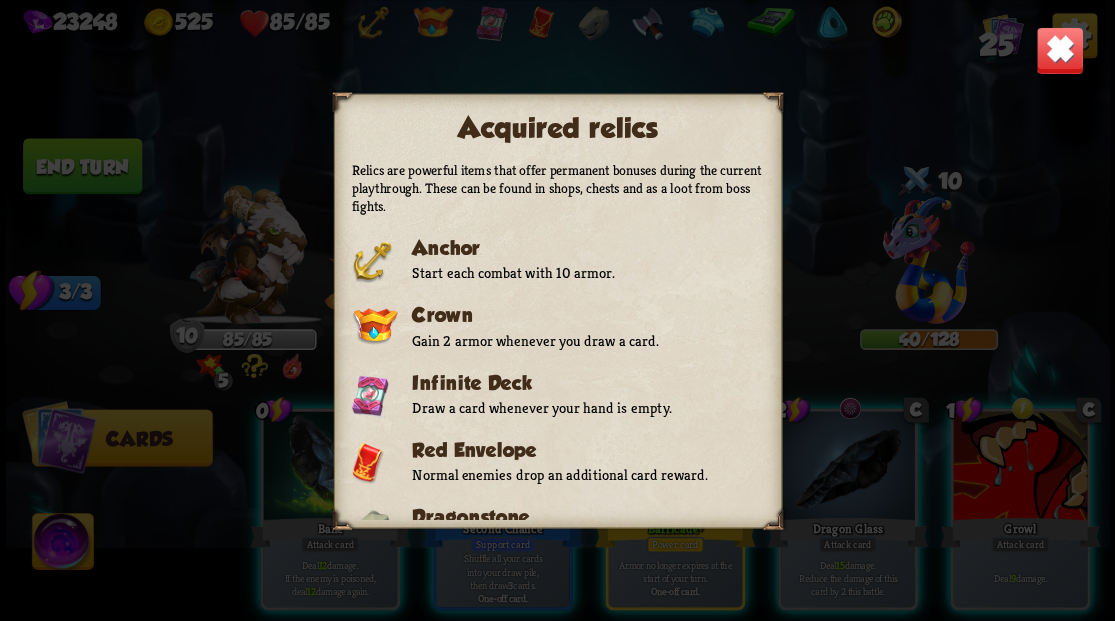 click at bounding box center [1059, 50] 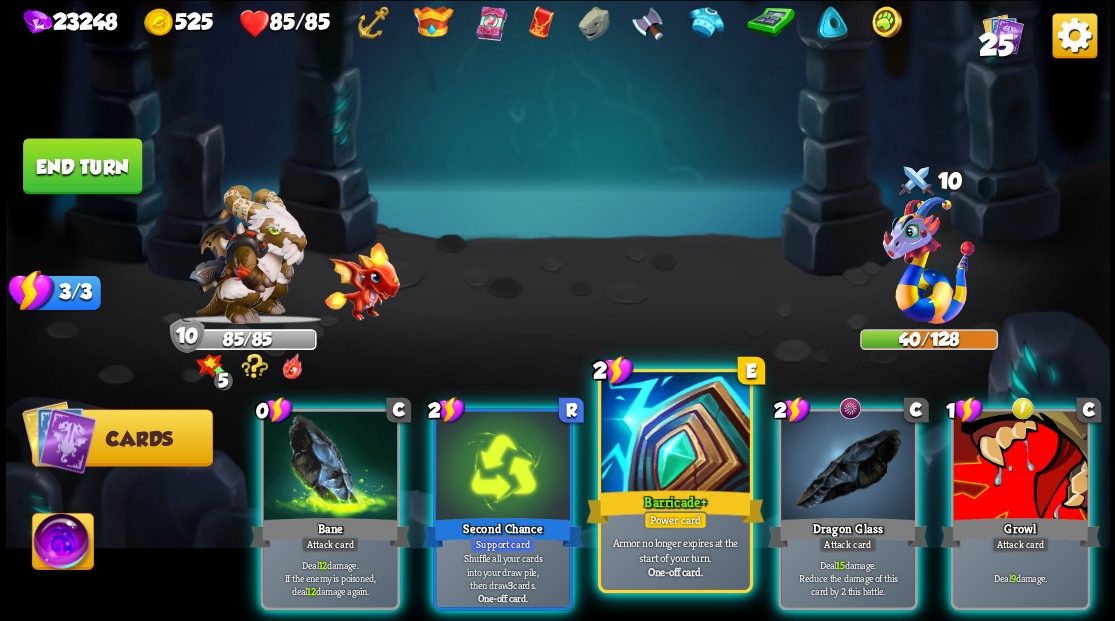 click at bounding box center [675, 434] 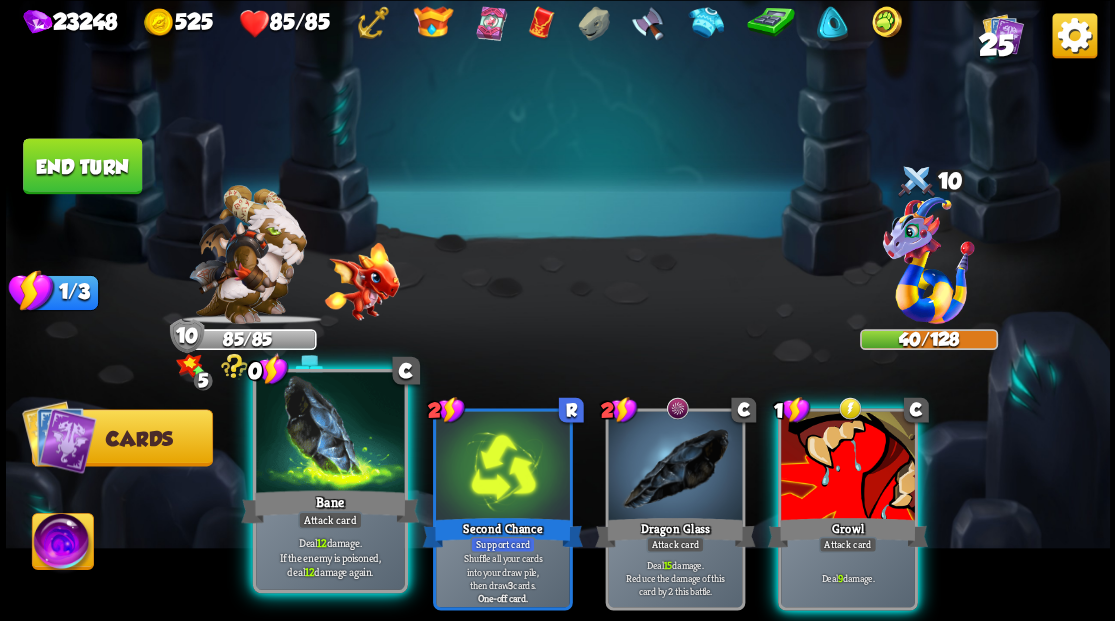 click at bounding box center (330, 434) 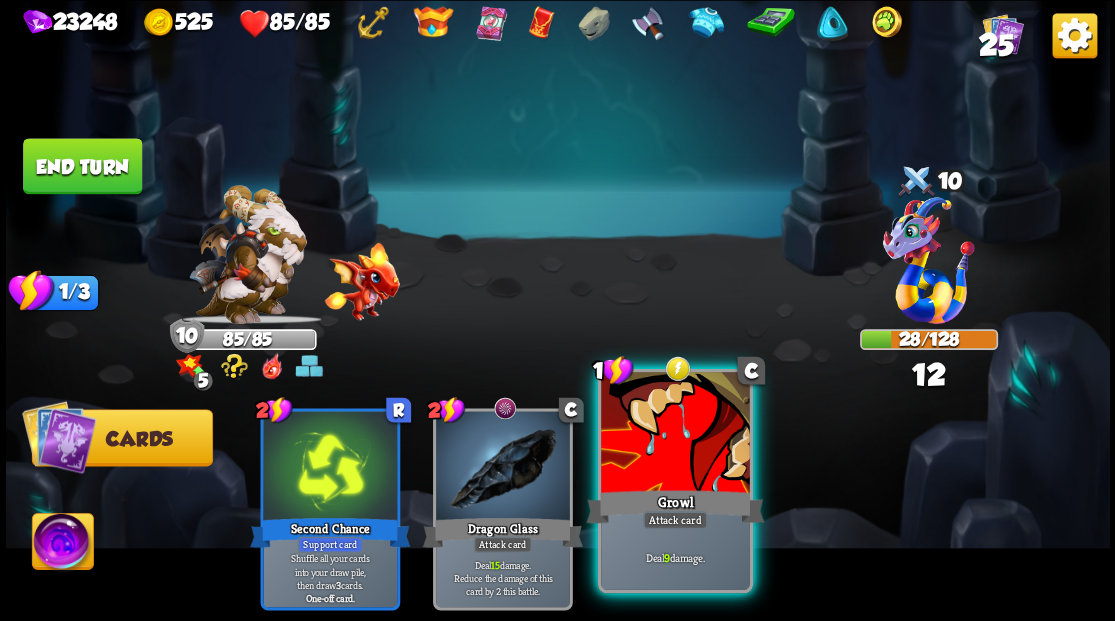 click at bounding box center (675, 434) 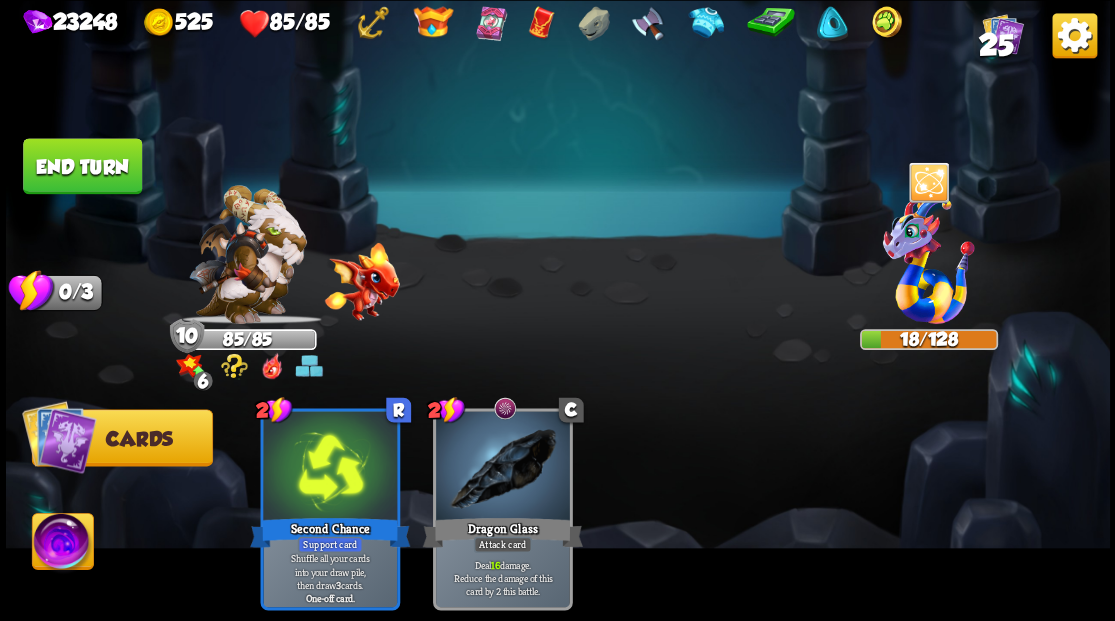 click on "End turn" at bounding box center (82, 166) 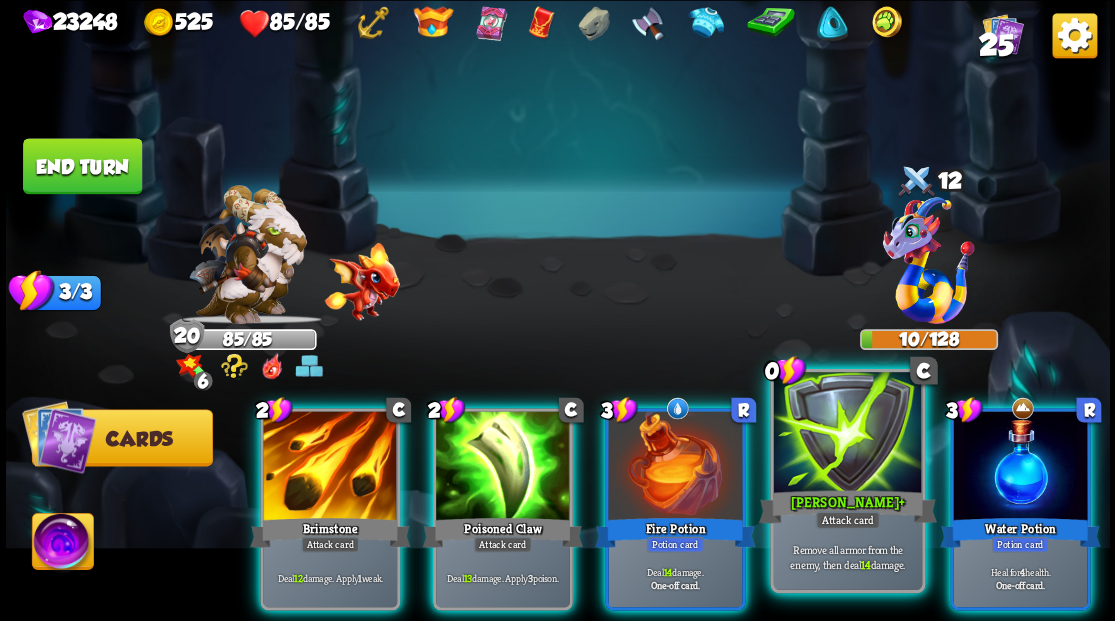 click at bounding box center [847, 434] 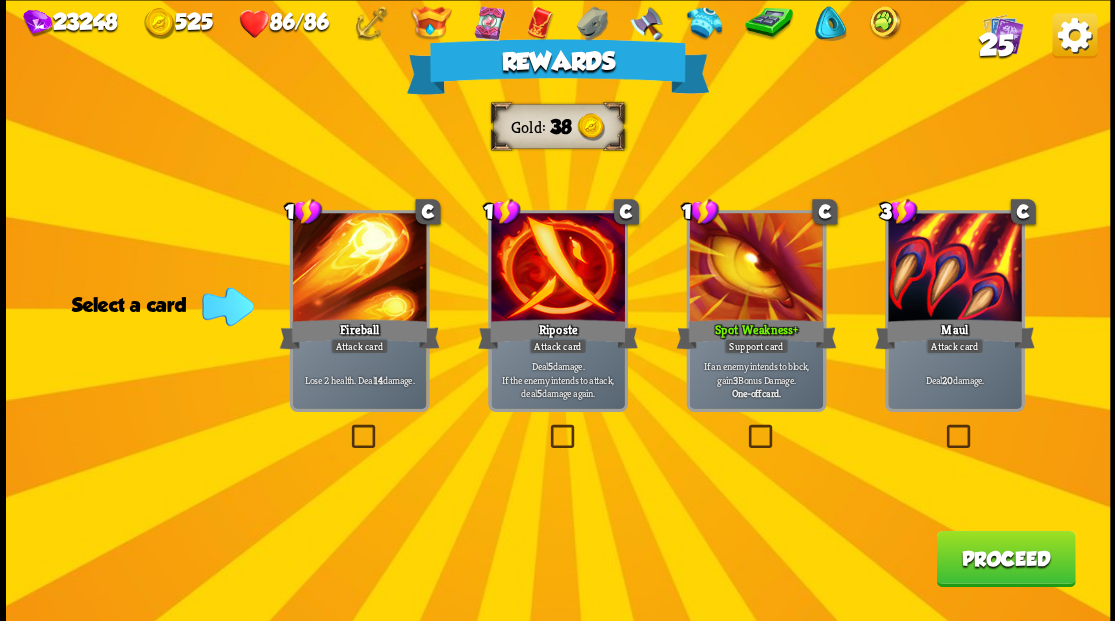 click on "Proceed" at bounding box center (1005, 558) 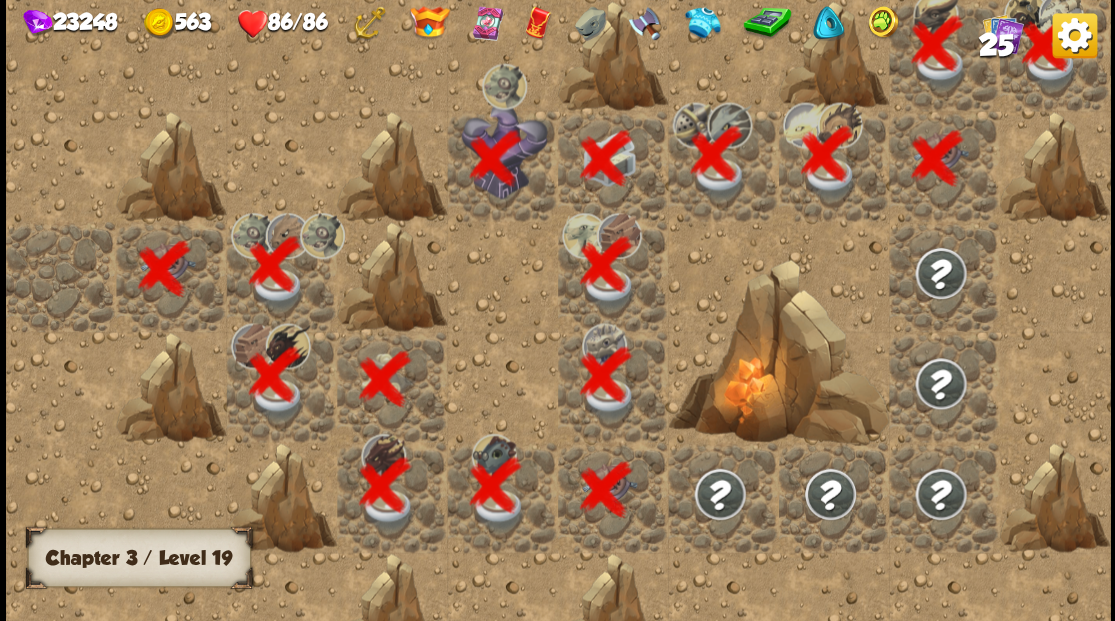 scroll, scrollTop: 0, scrollLeft: 384, axis: horizontal 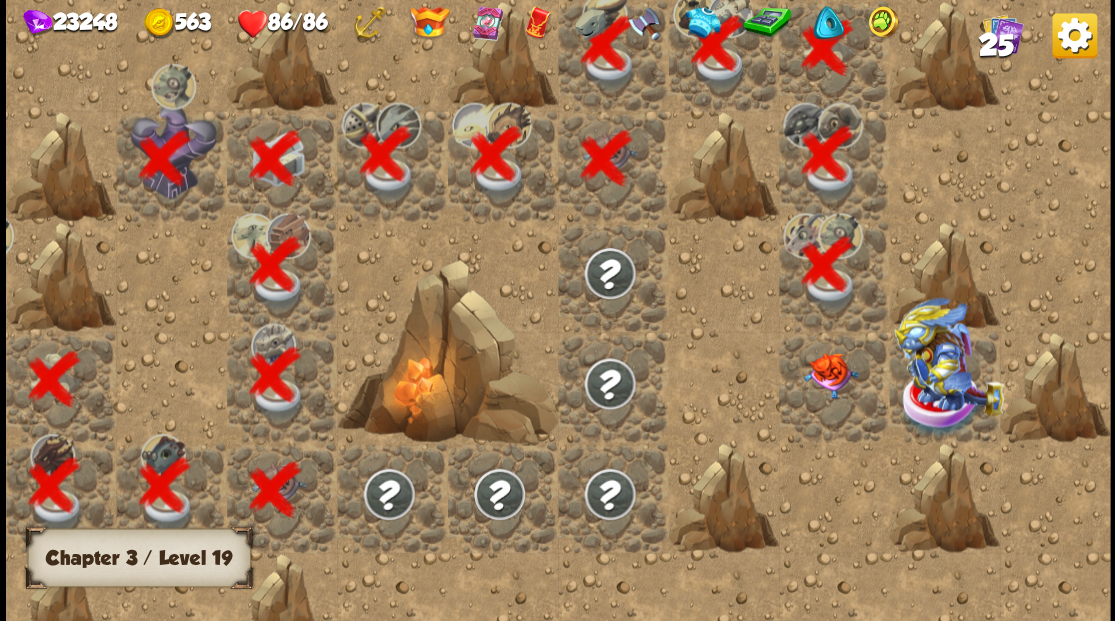 click at bounding box center [829, 375] 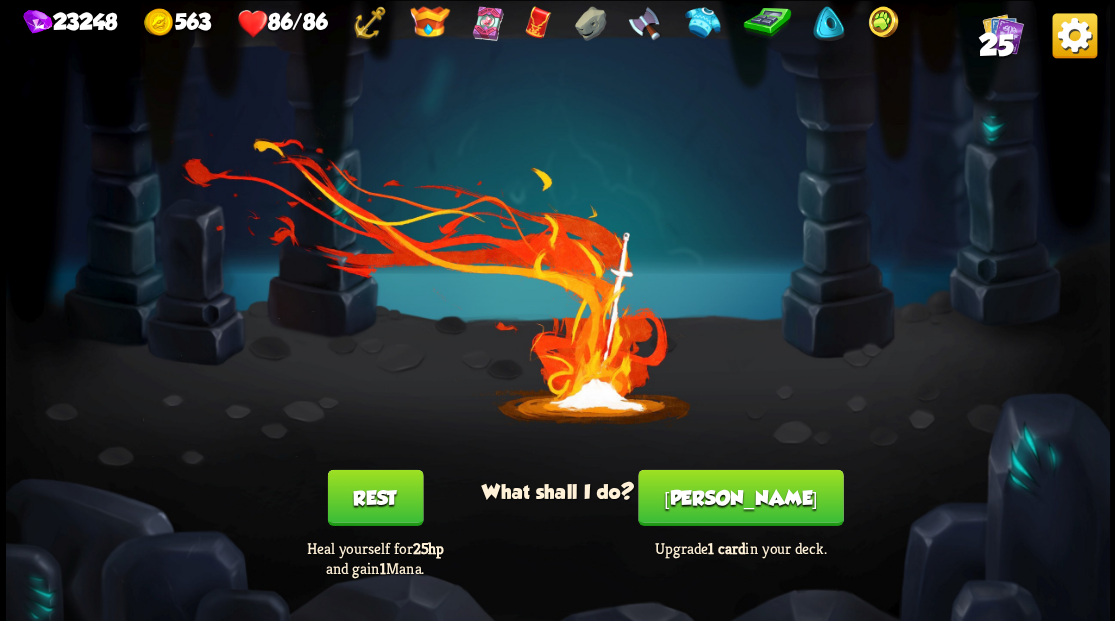 click on "[PERSON_NAME]" at bounding box center (740, 497) 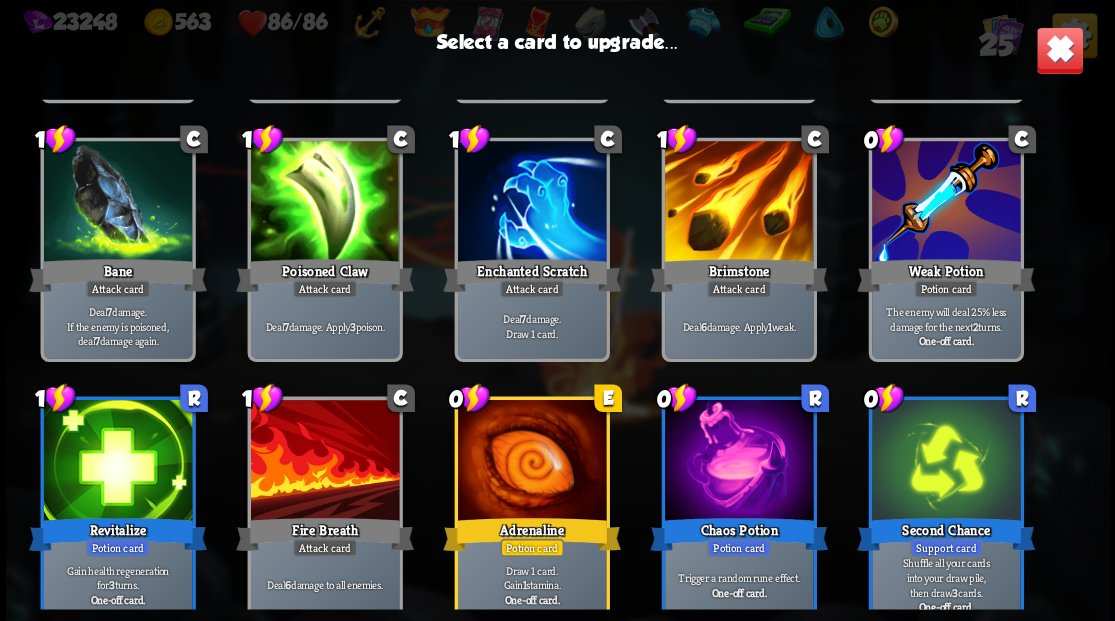 scroll, scrollTop: 329, scrollLeft: 0, axis: vertical 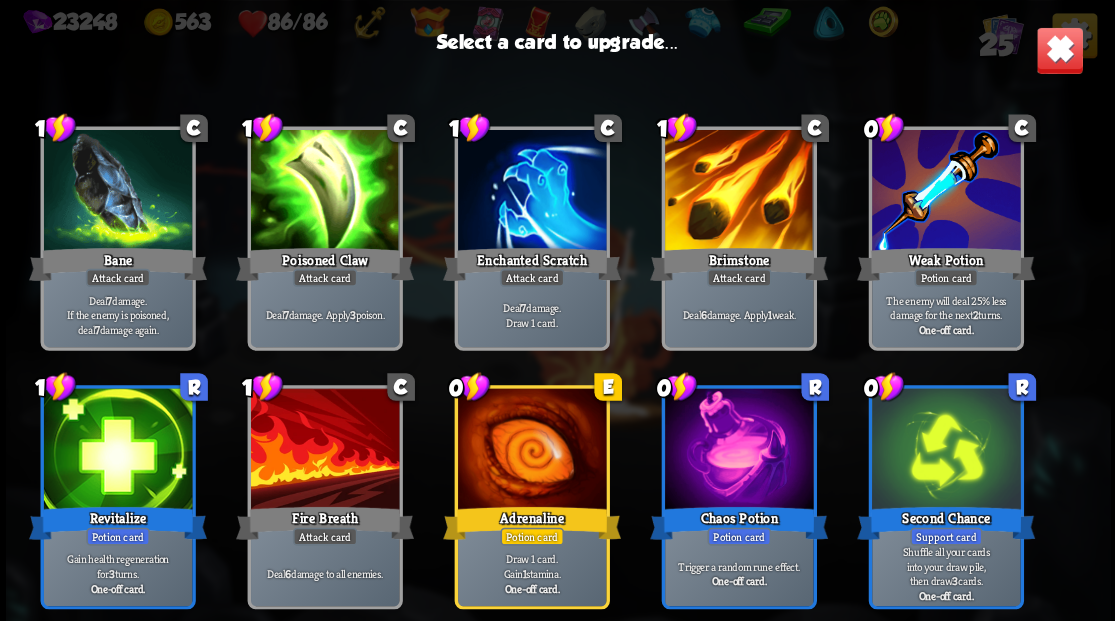 click at bounding box center (531, 450) 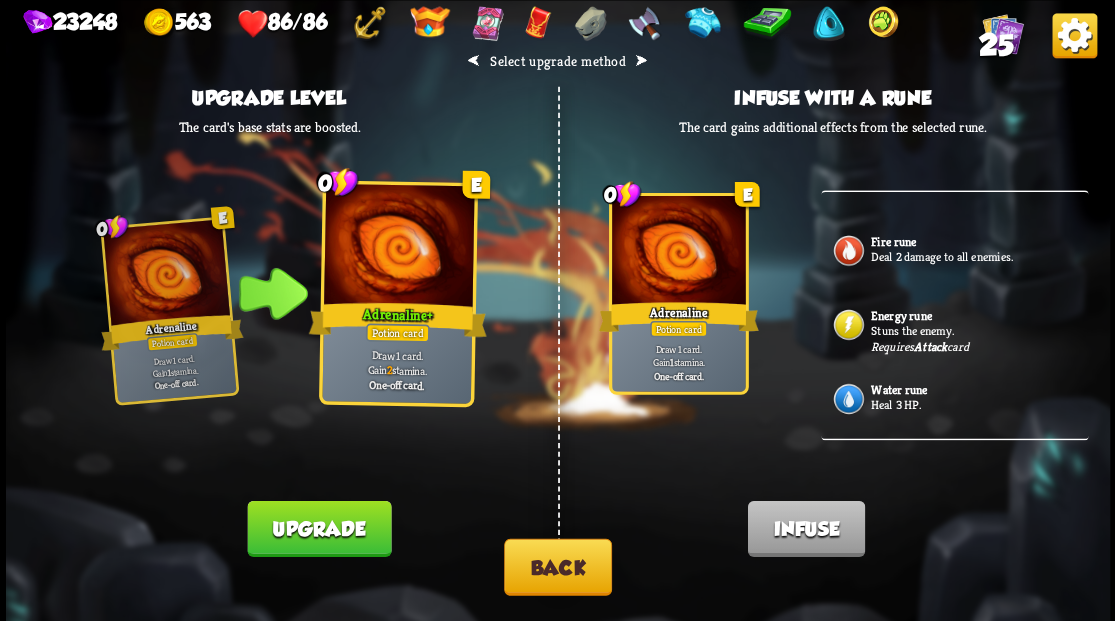 scroll, scrollTop: 373, scrollLeft: 0, axis: vertical 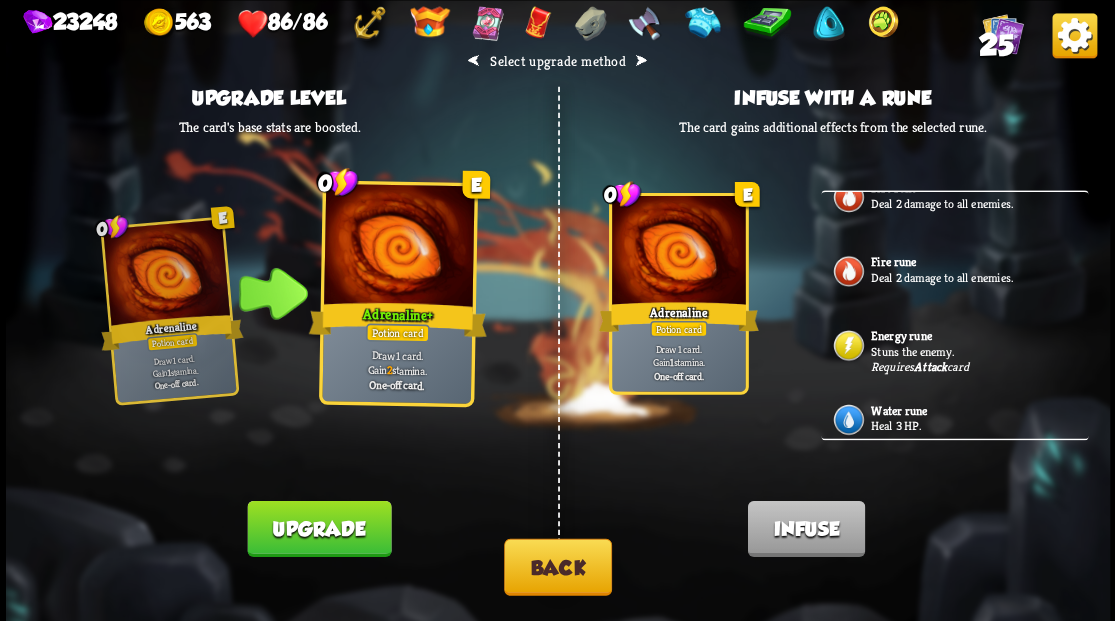 click on "Back" at bounding box center [558, 566] 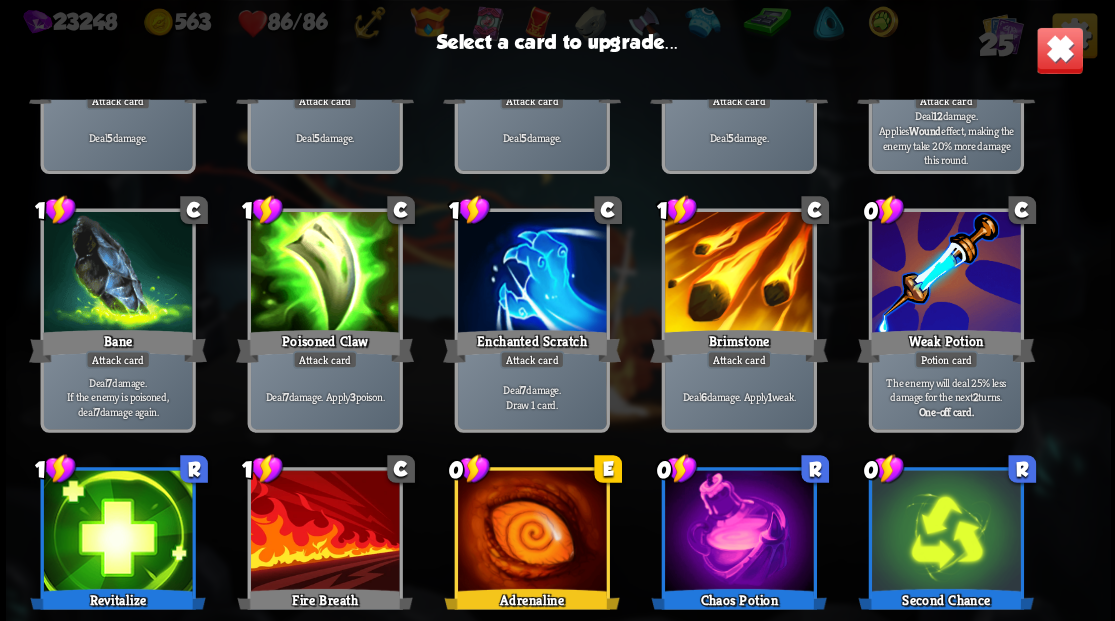 scroll, scrollTop: 329, scrollLeft: 0, axis: vertical 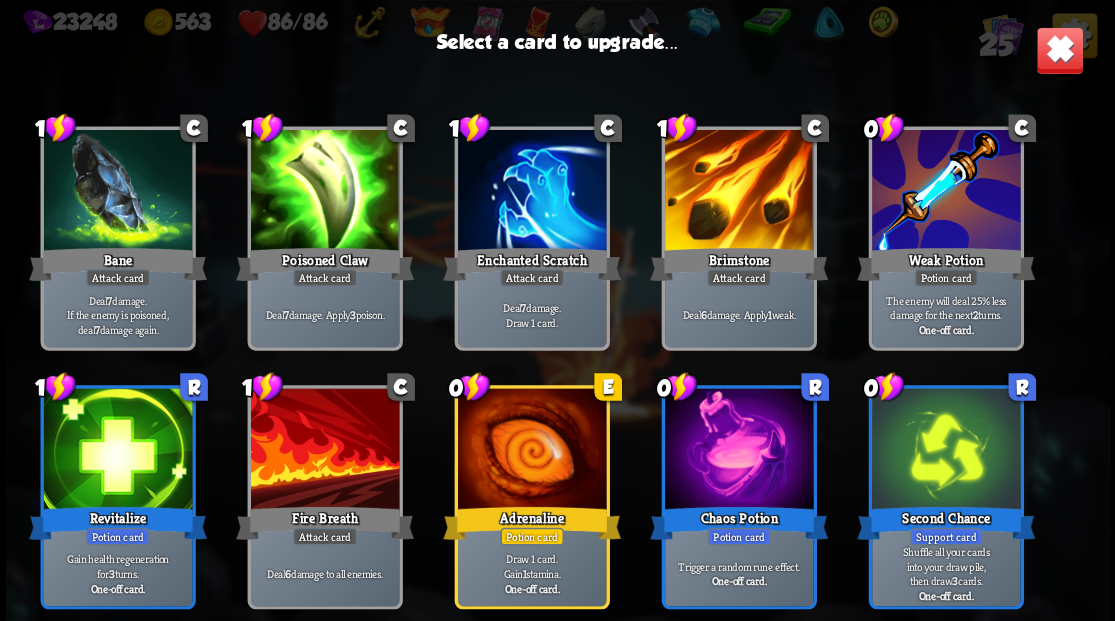 click at bounding box center [738, 192] 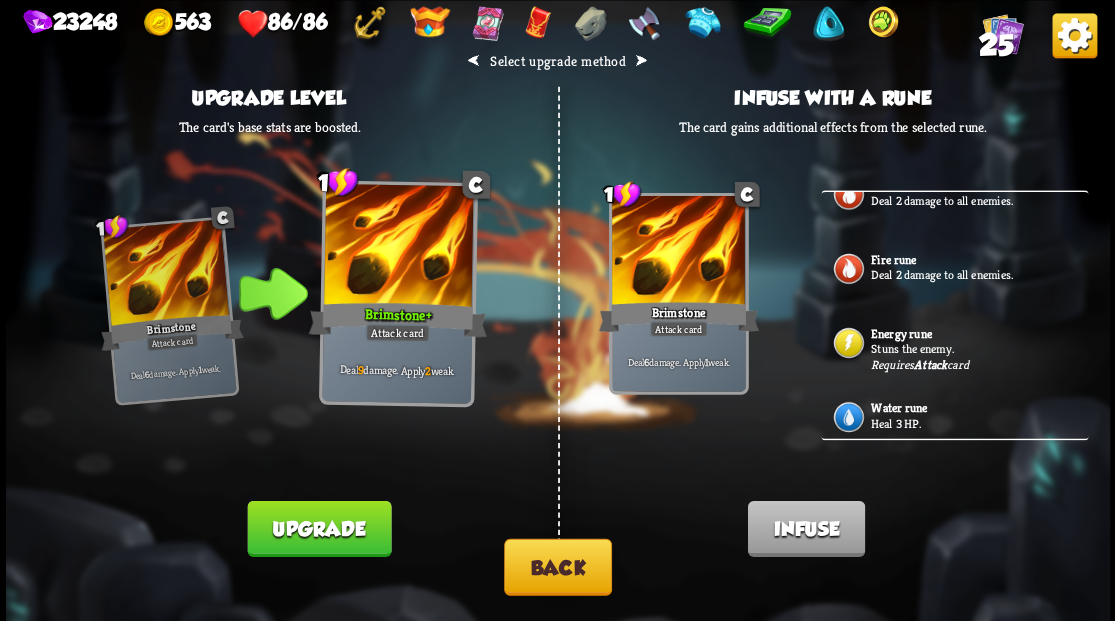 scroll, scrollTop: 400, scrollLeft: 0, axis: vertical 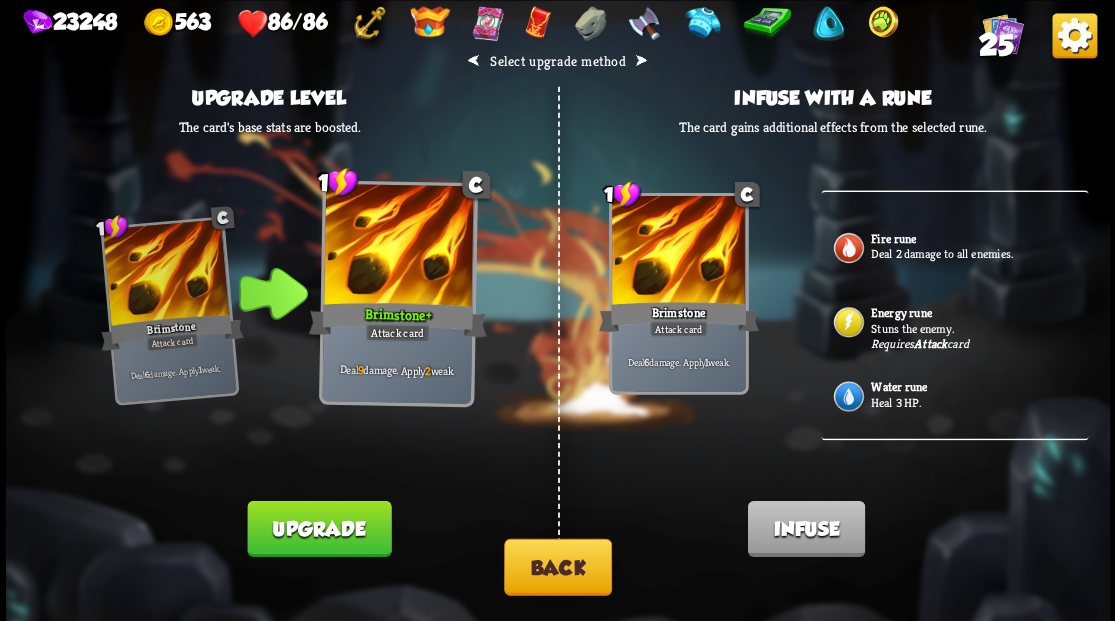 click on "Stuns the enemy." at bounding box center [977, 328] 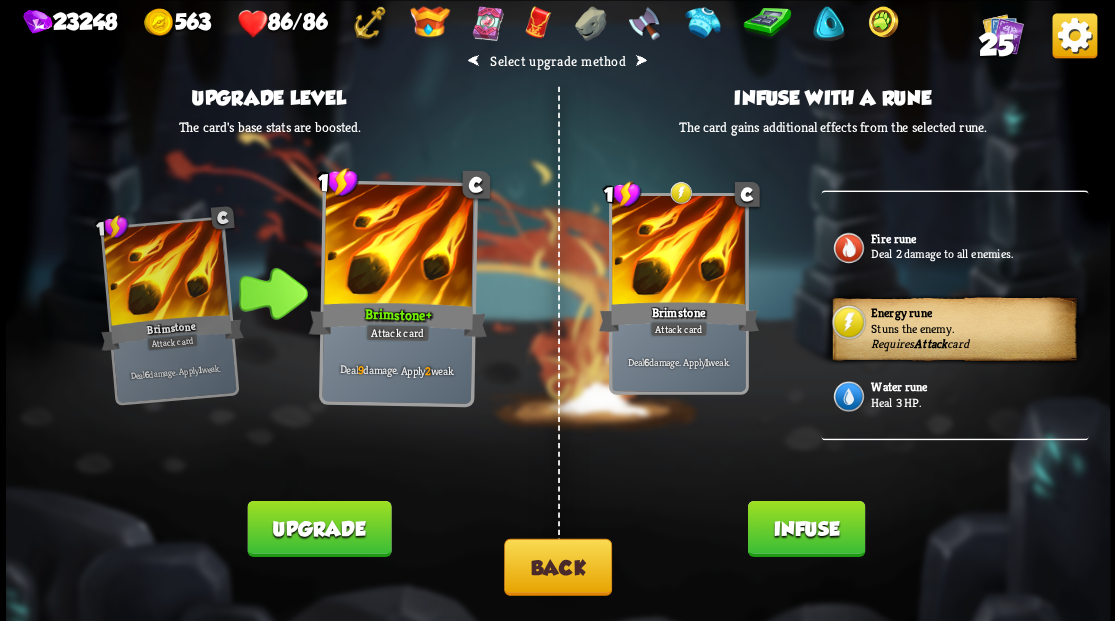 click on "Infuse" at bounding box center (805, 528) 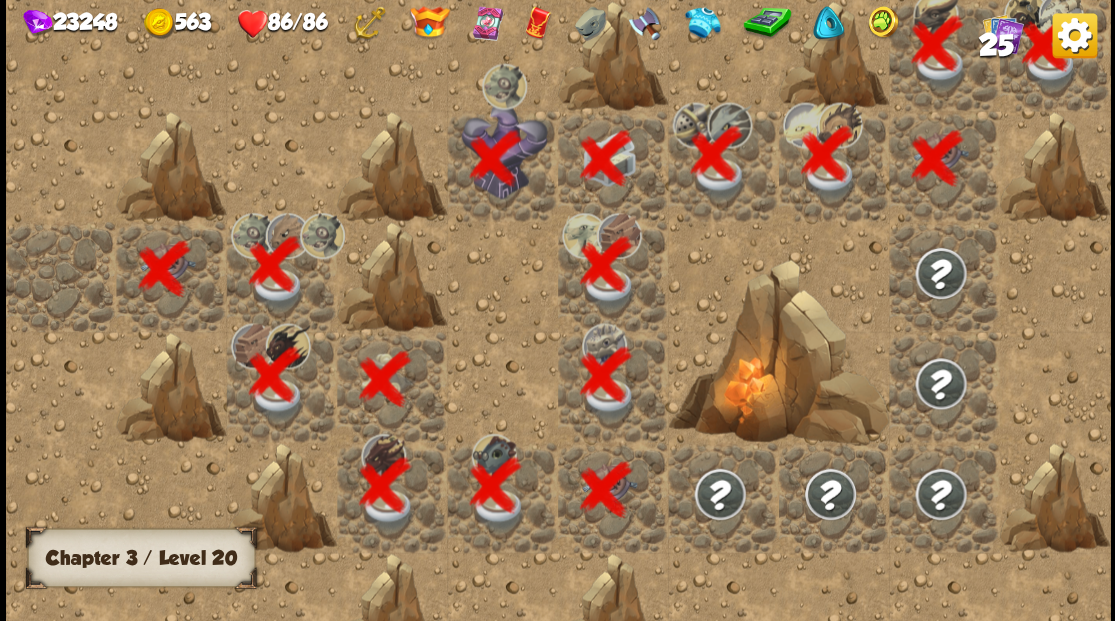 scroll, scrollTop: 0, scrollLeft: 384, axis: horizontal 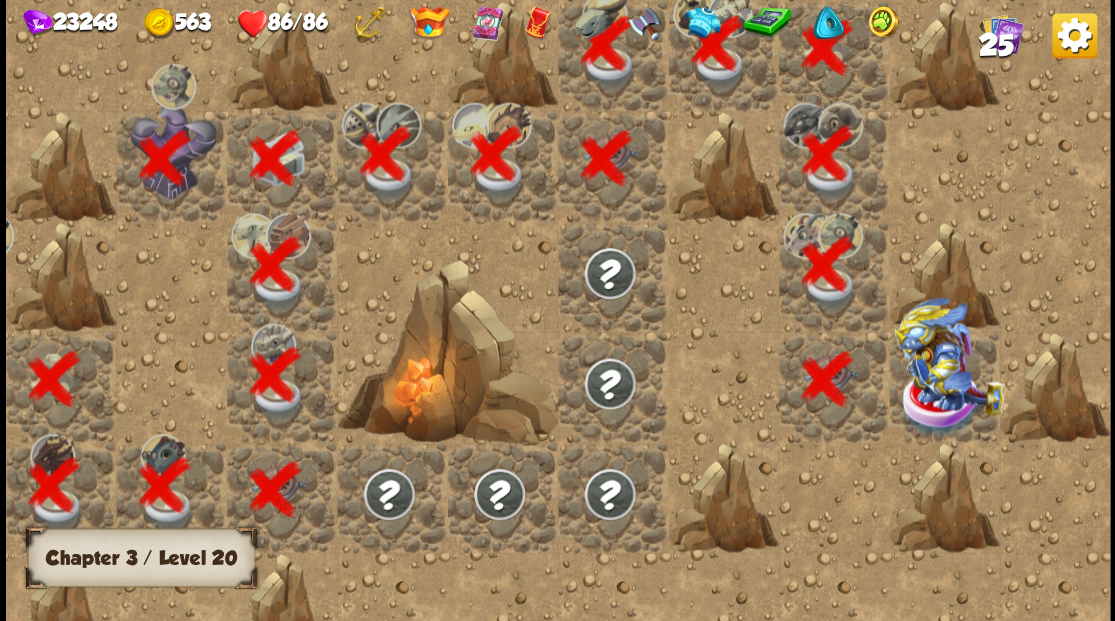click at bounding box center (948, 356) 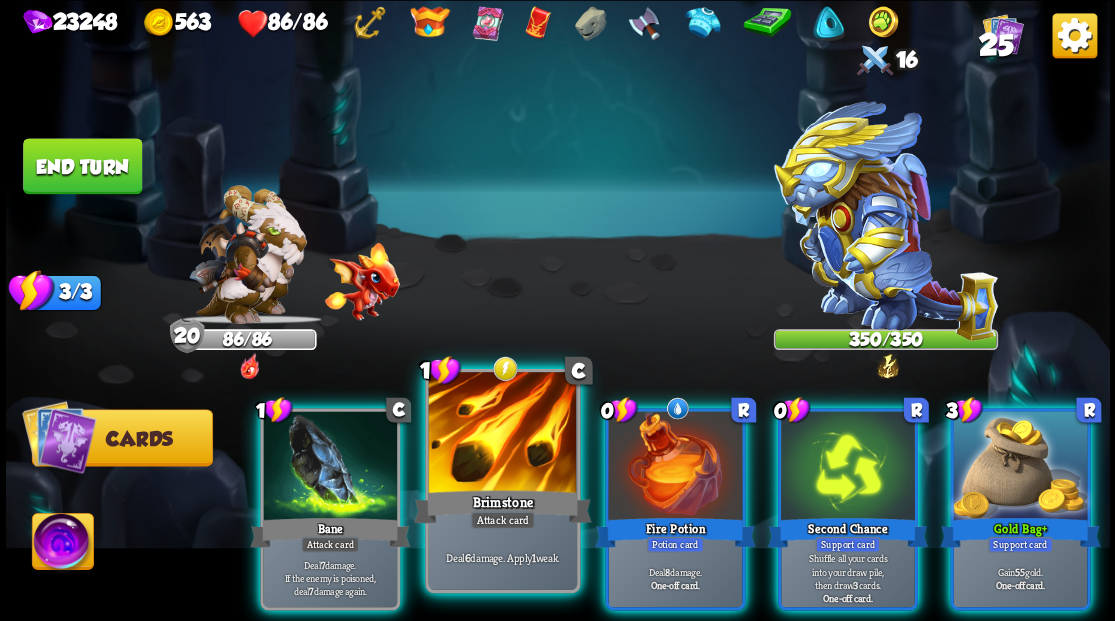 click at bounding box center [502, 434] 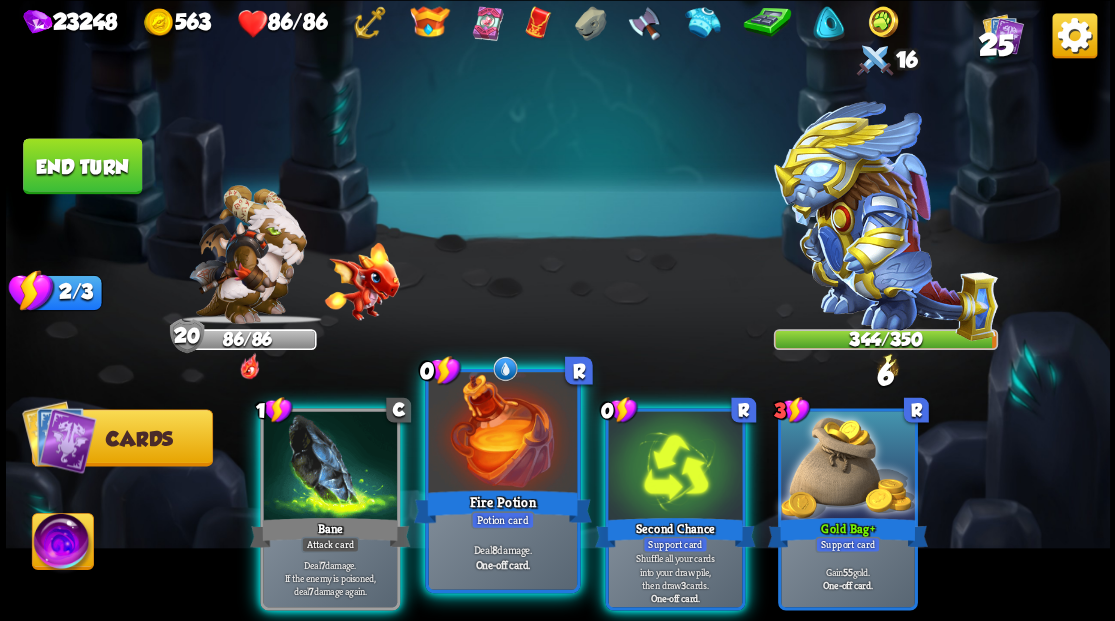 click at bounding box center (502, 434) 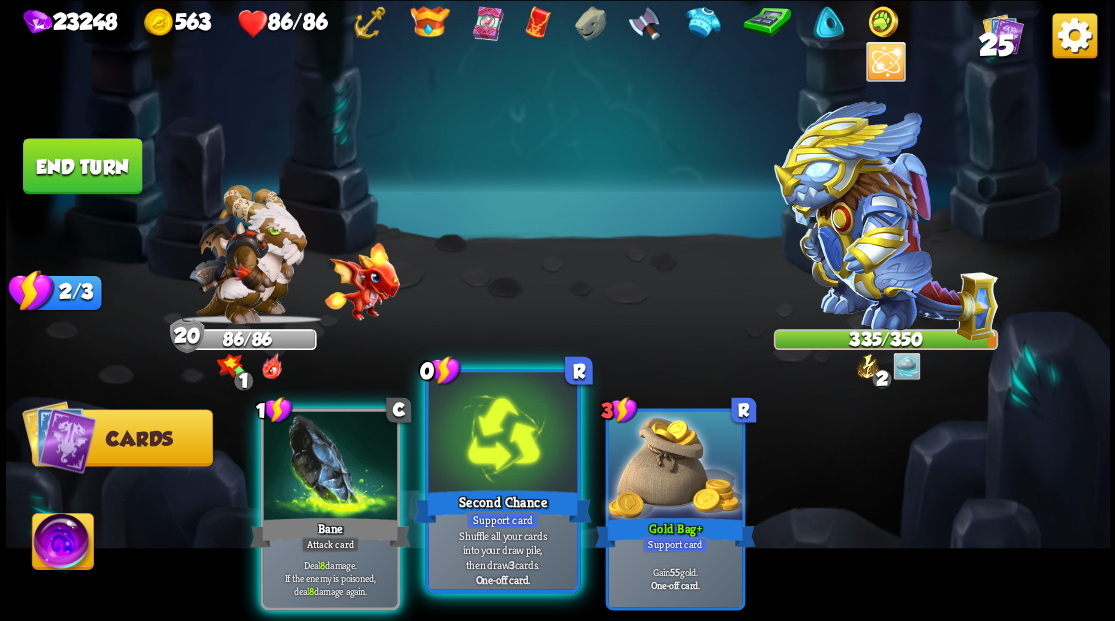 click at bounding box center (502, 434) 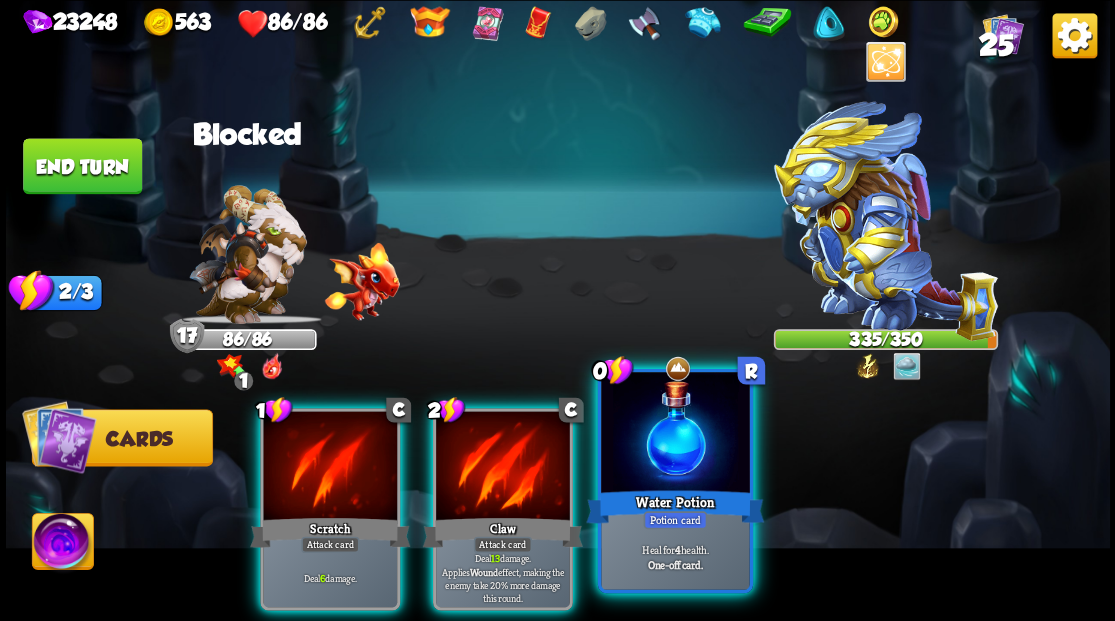 click at bounding box center (675, 434) 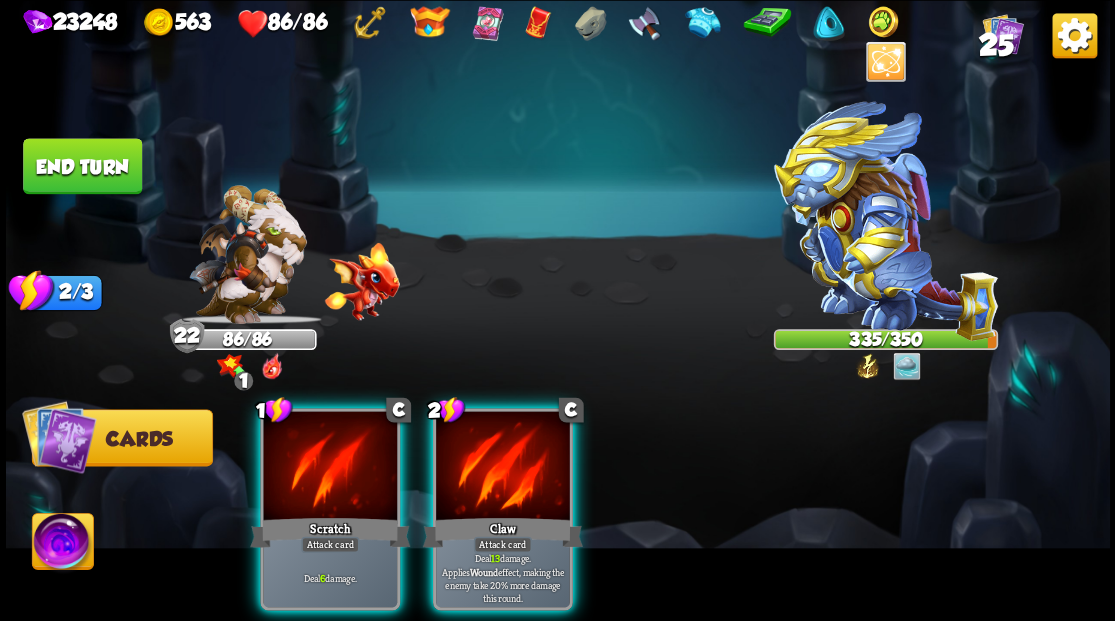 drag, startPoint x: 478, startPoint y: 490, endPoint x: 484, endPoint y: 463, distance: 27.658634 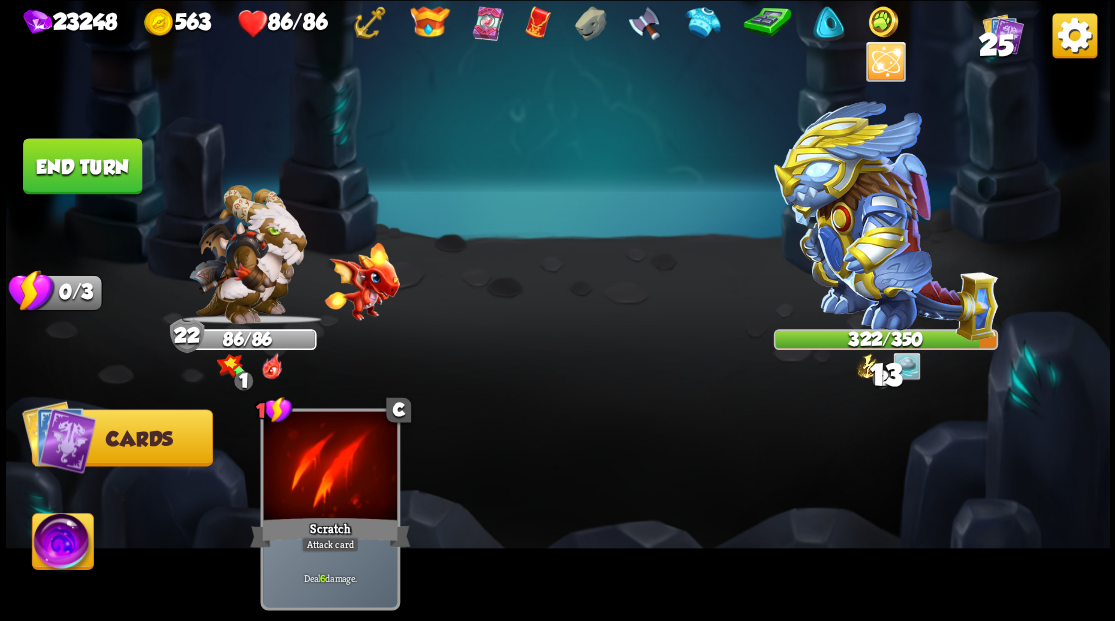 click on "End turn" at bounding box center (82, 166) 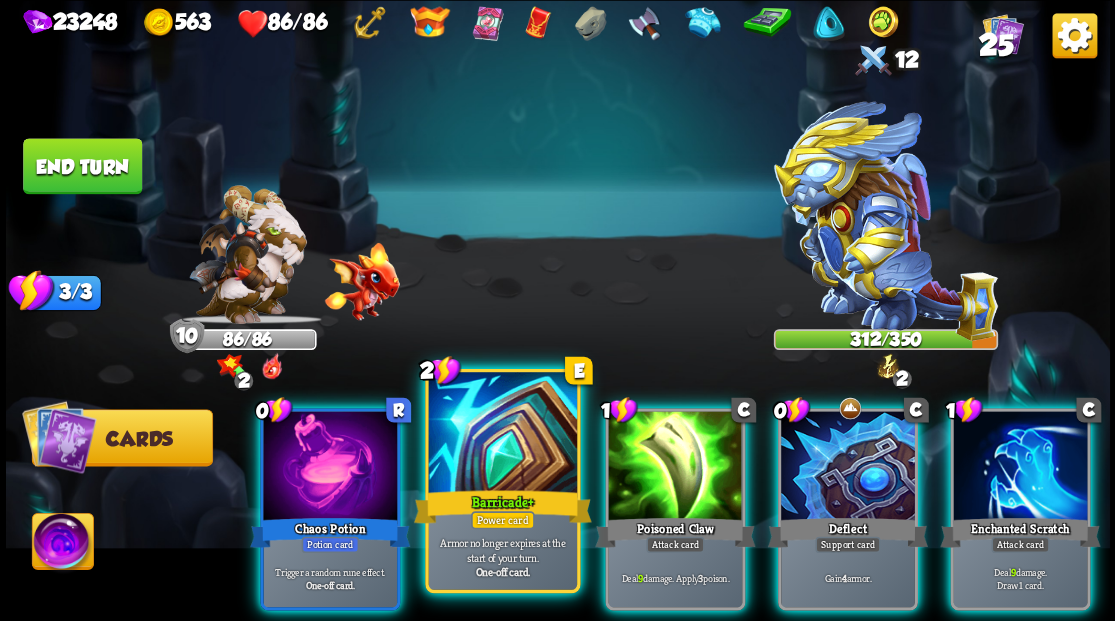 click at bounding box center (502, 434) 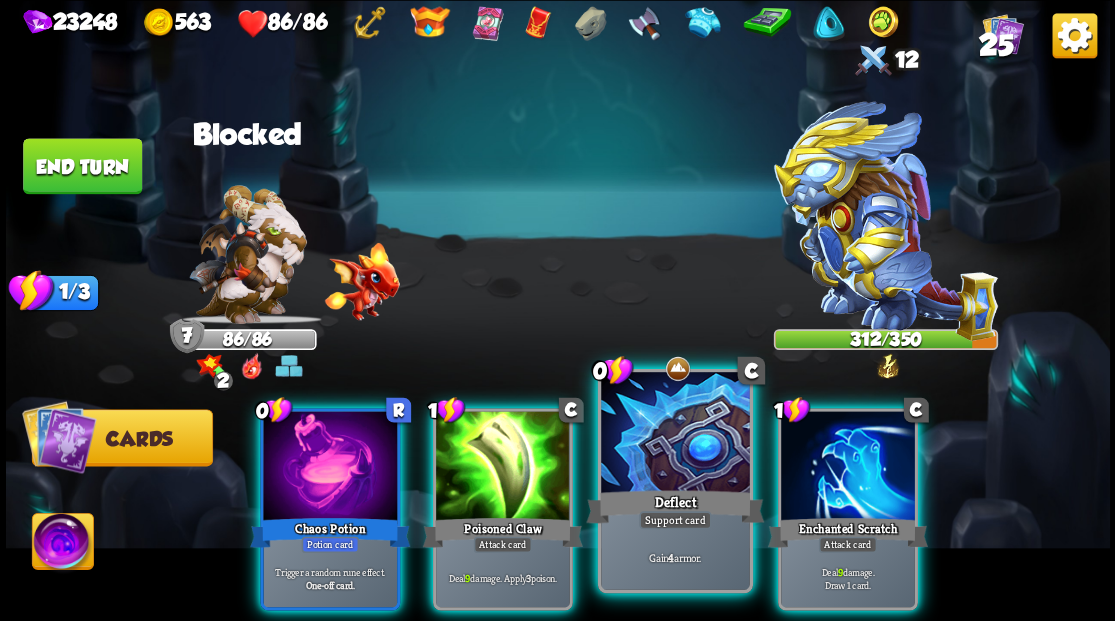 click at bounding box center [675, 434] 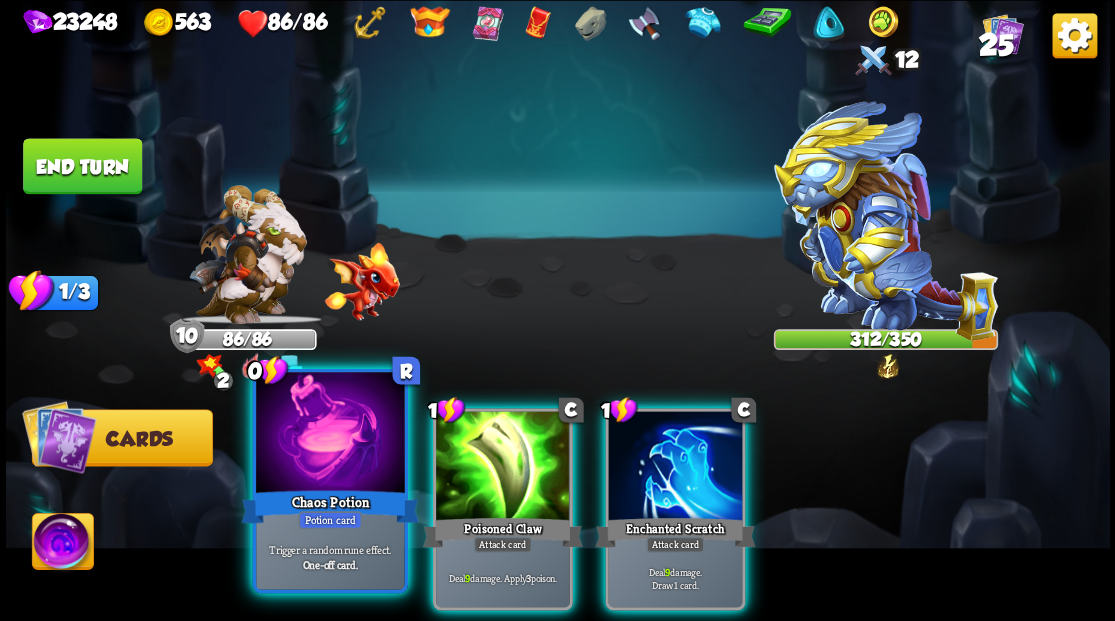 click at bounding box center [330, 434] 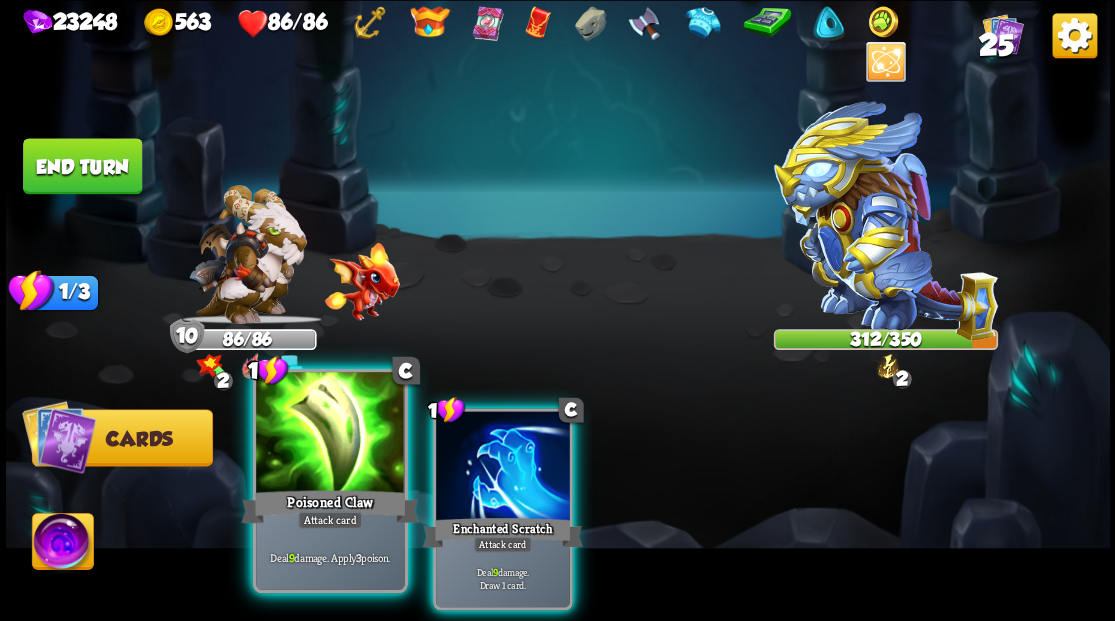 click at bounding box center [330, 434] 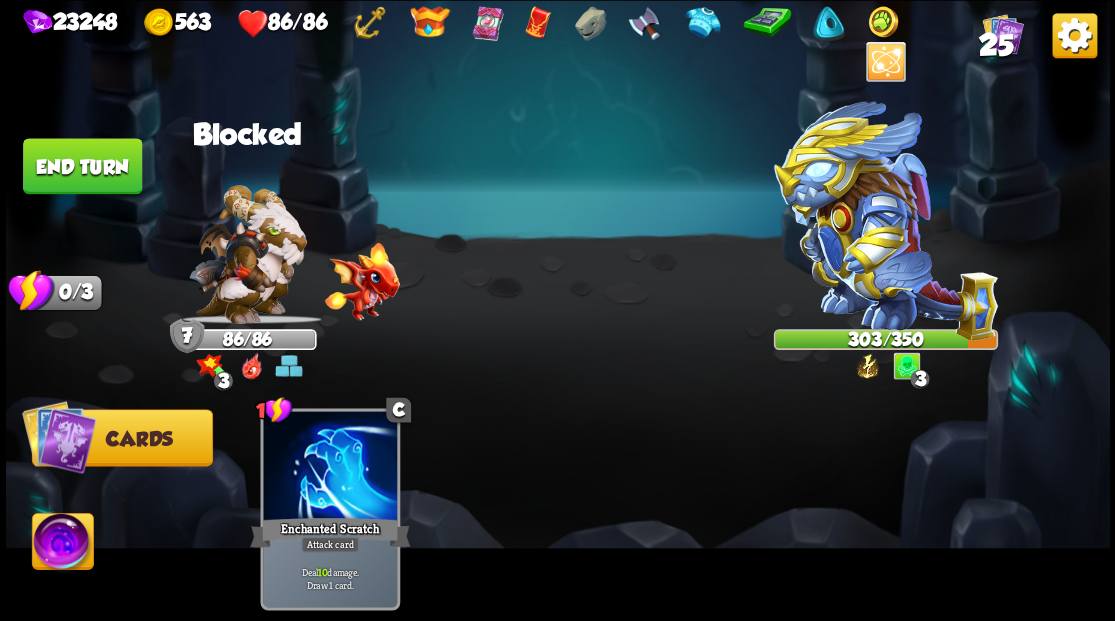 click on "End turn" at bounding box center [82, 165] 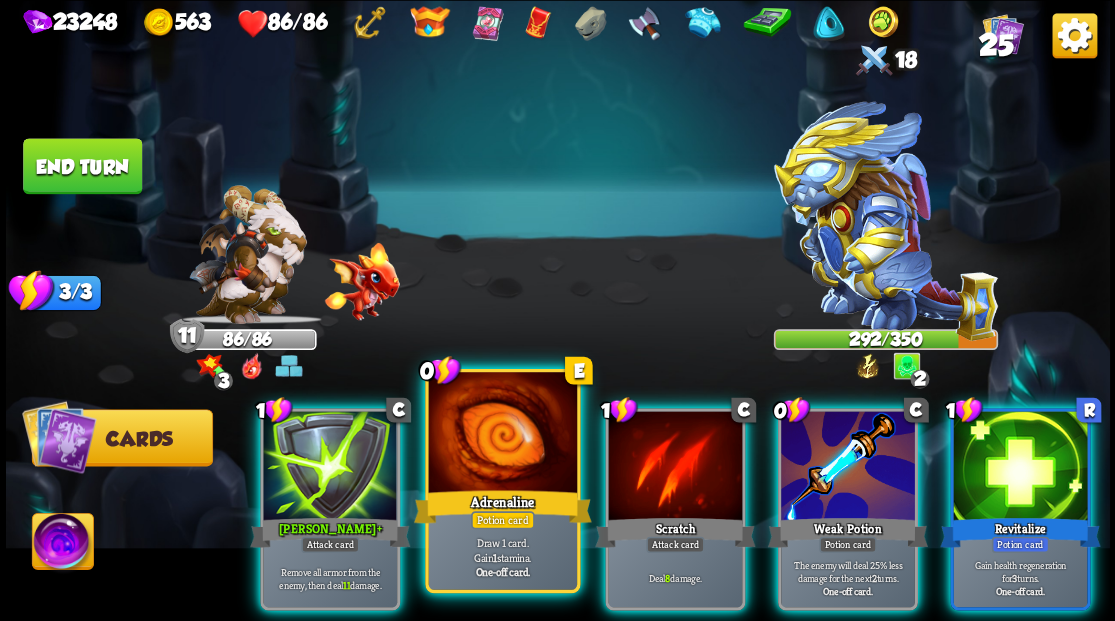 click at bounding box center (502, 434) 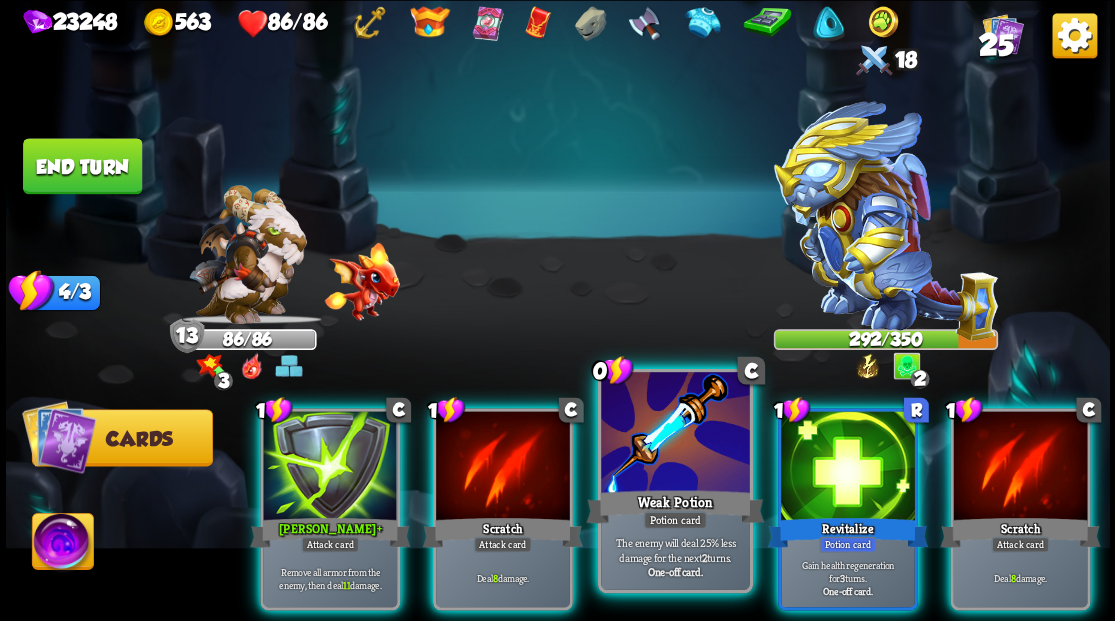 click at bounding box center [675, 434] 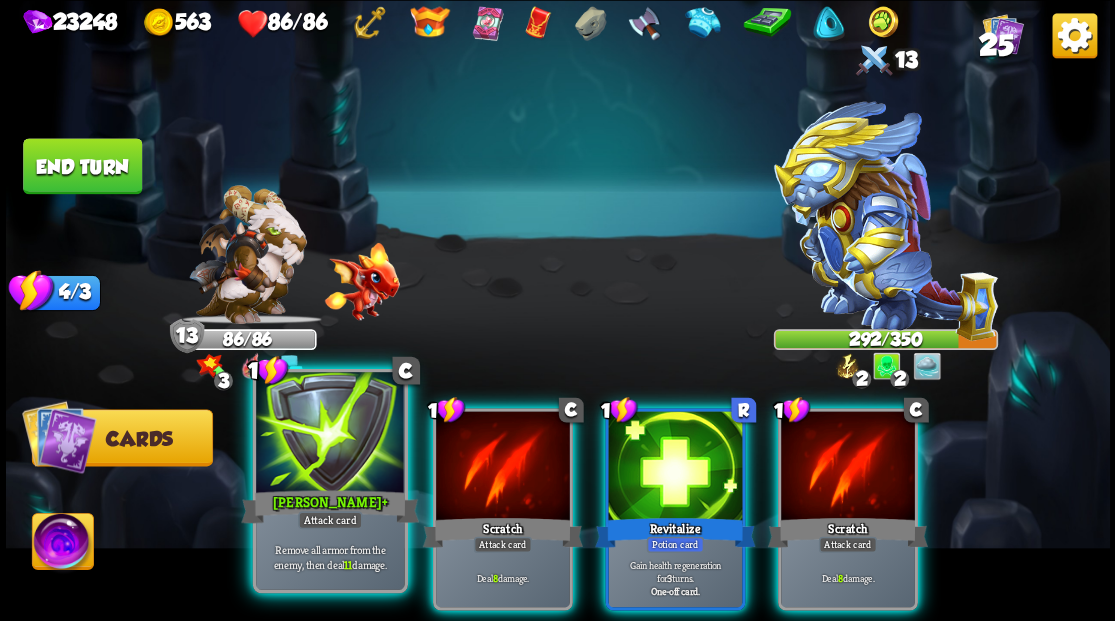 click at bounding box center [330, 434] 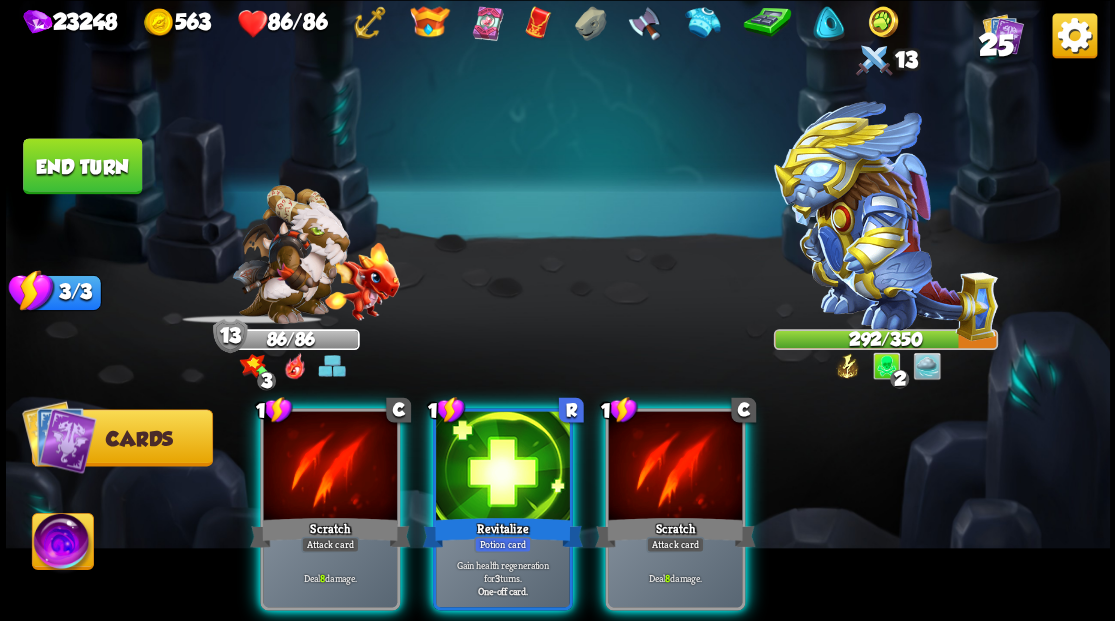 click at bounding box center [330, 467] 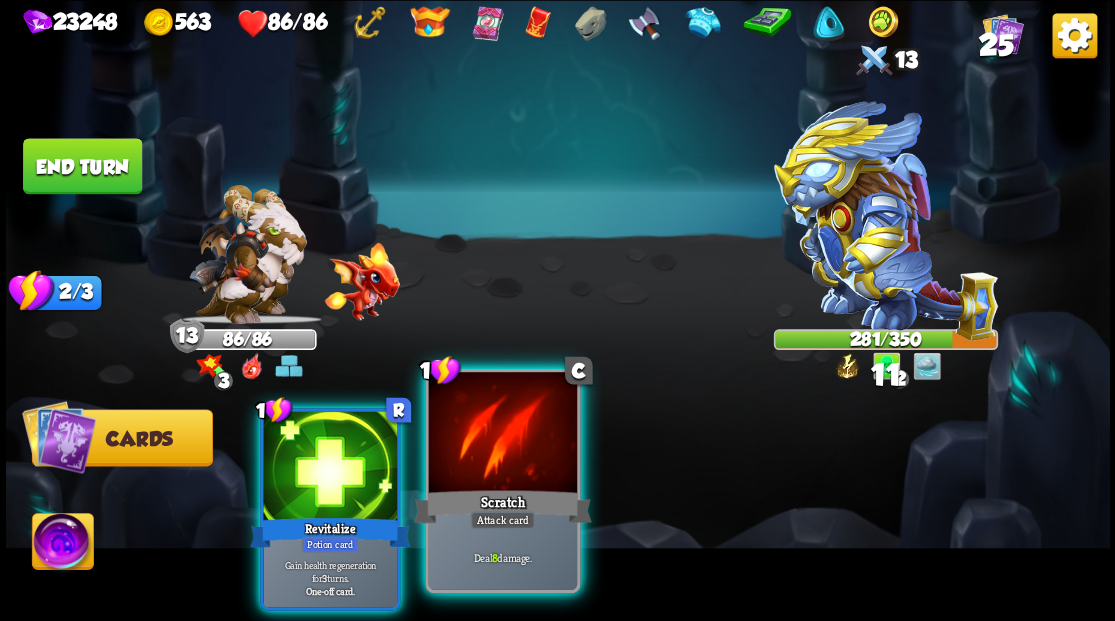 click at bounding box center (502, 434) 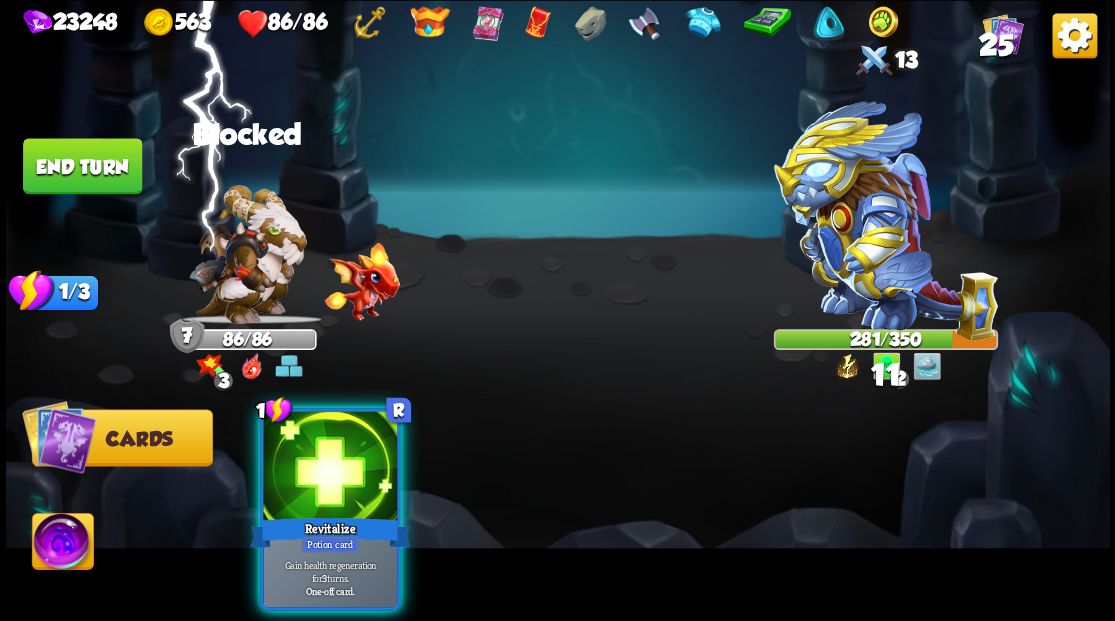click at bounding box center (330, 467) 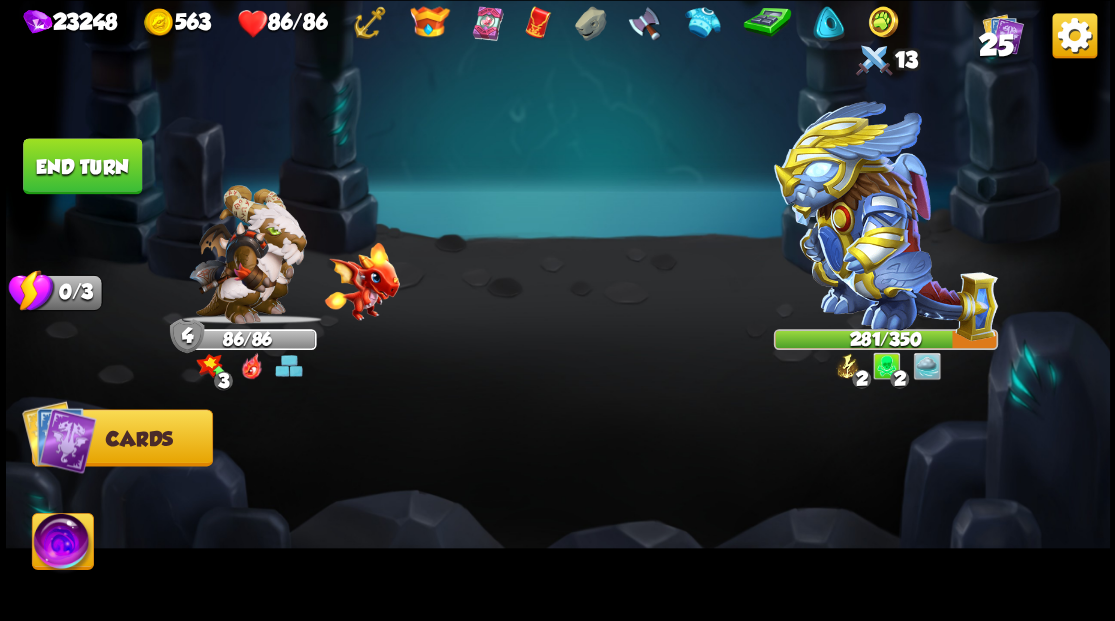 click on "End turn" at bounding box center [82, 166] 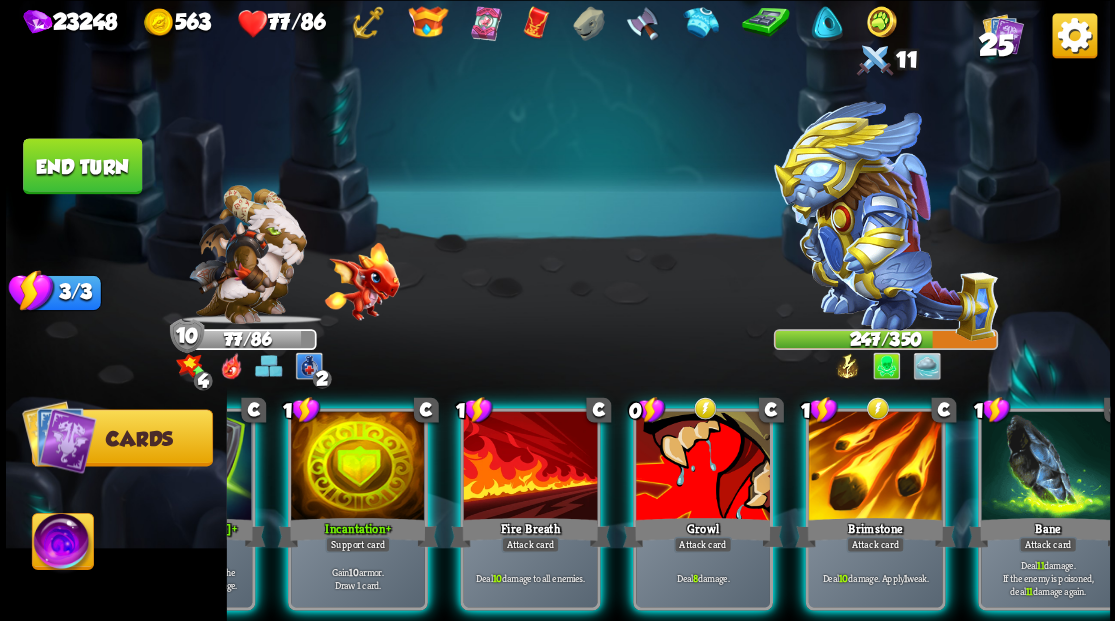scroll, scrollTop: 0, scrollLeft: 189, axis: horizontal 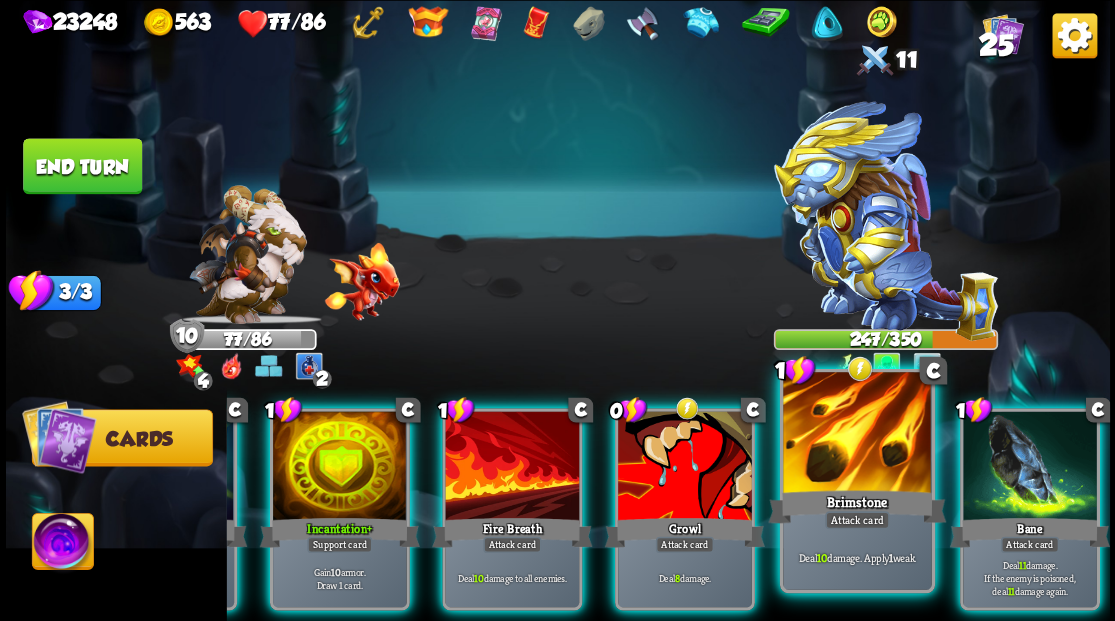 click at bounding box center [857, 434] 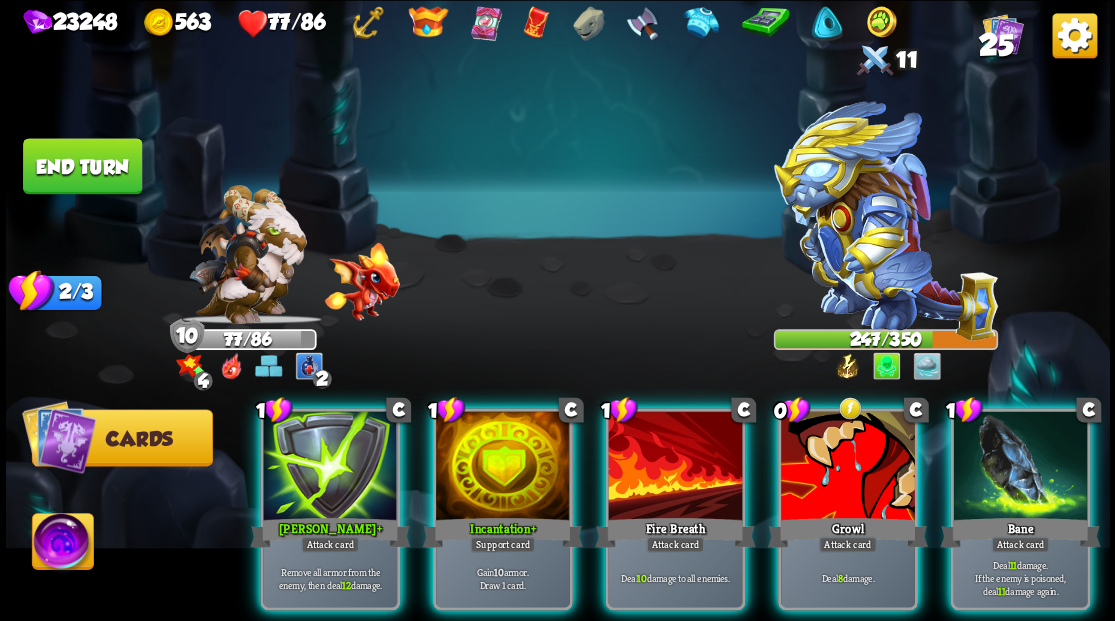 scroll, scrollTop: 0, scrollLeft: 0, axis: both 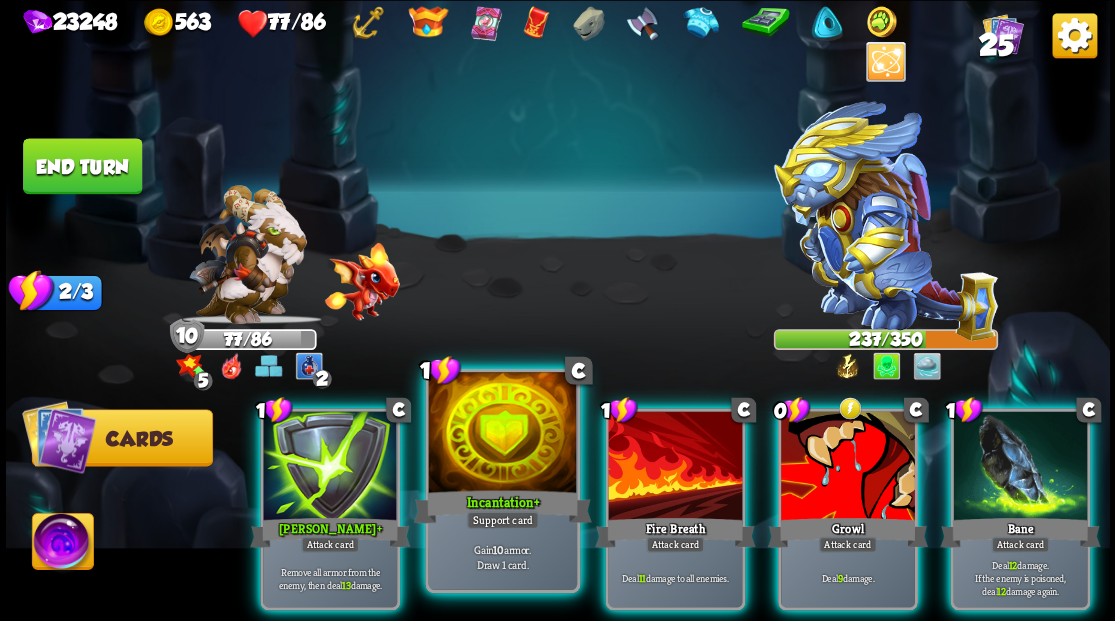 click at bounding box center (502, 434) 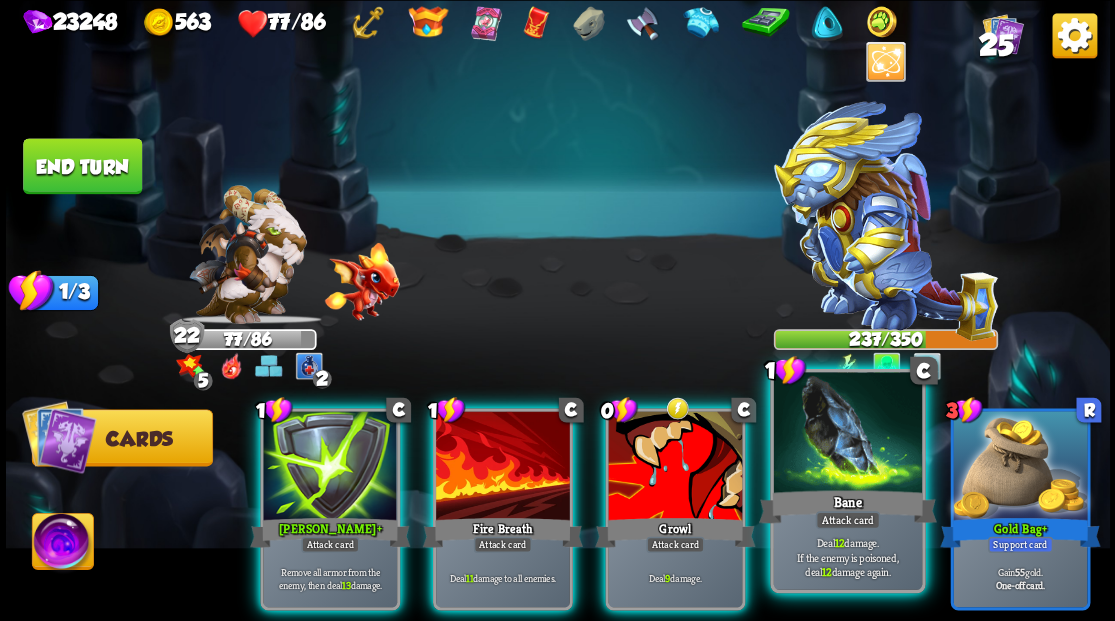 click at bounding box center [847, 434] 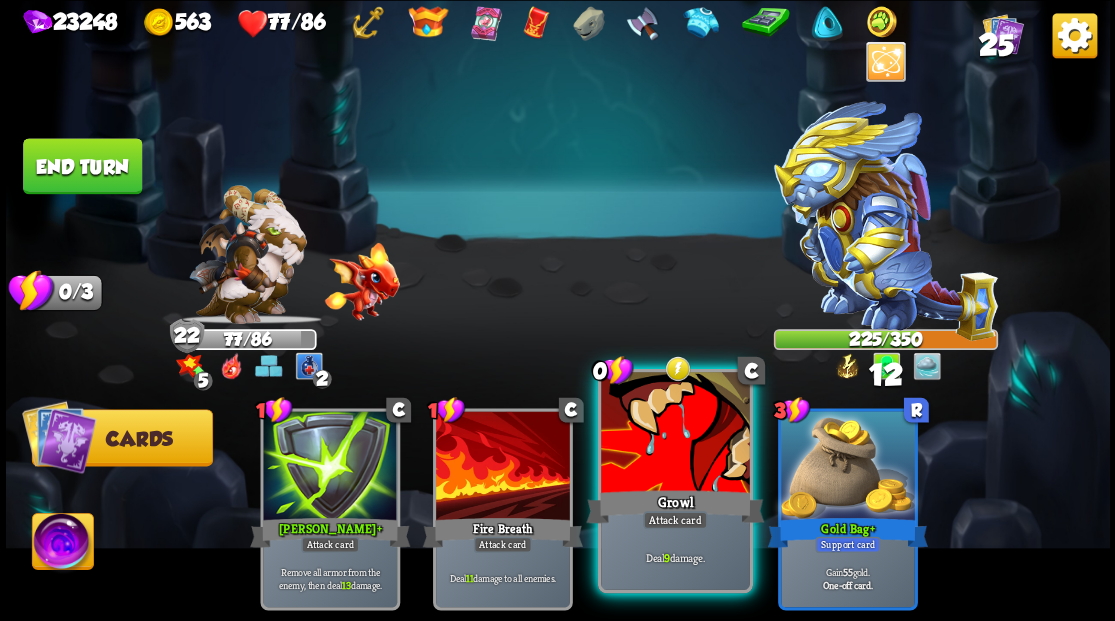 click at bounding box center (675, 434) 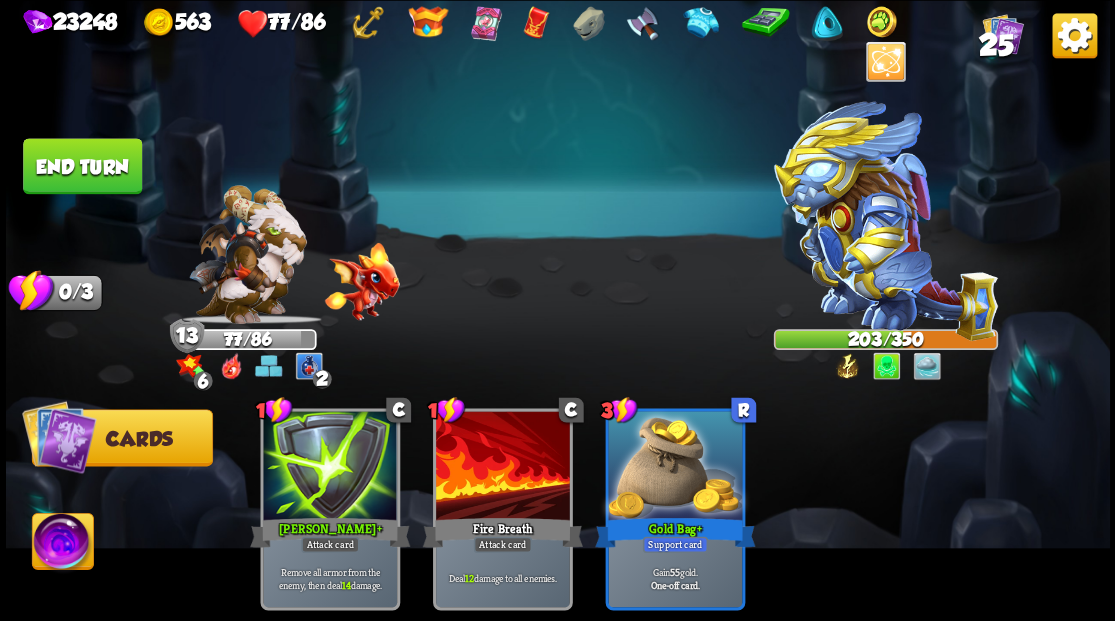 click on "End turn" at bounding box center (82, 166) 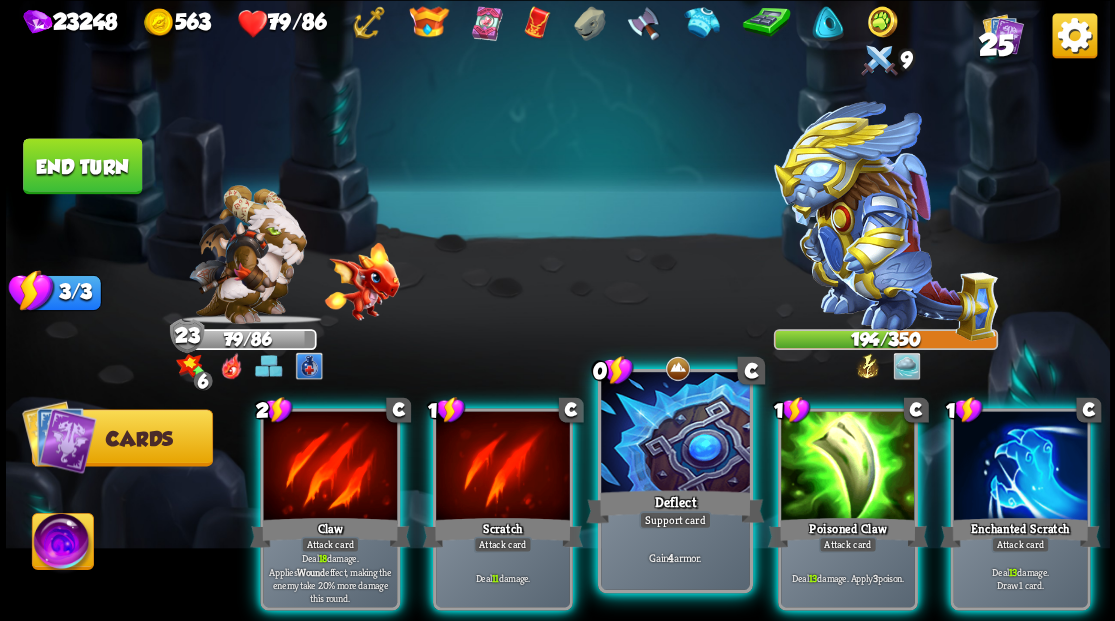 click at bounding box center (675, 434) 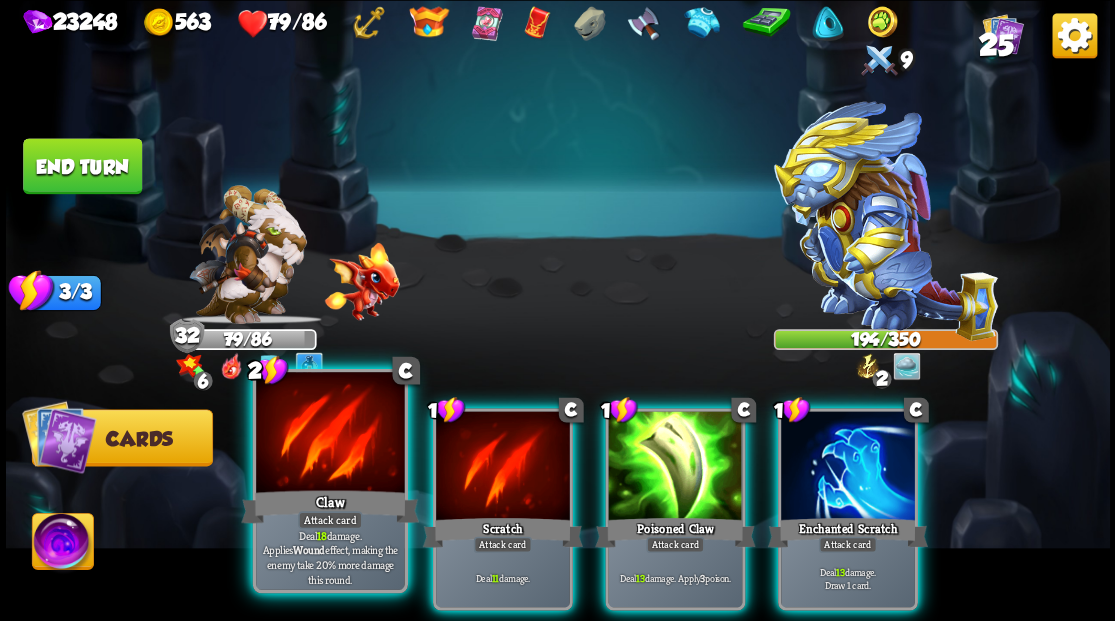 click at bounding box center (330, 434) 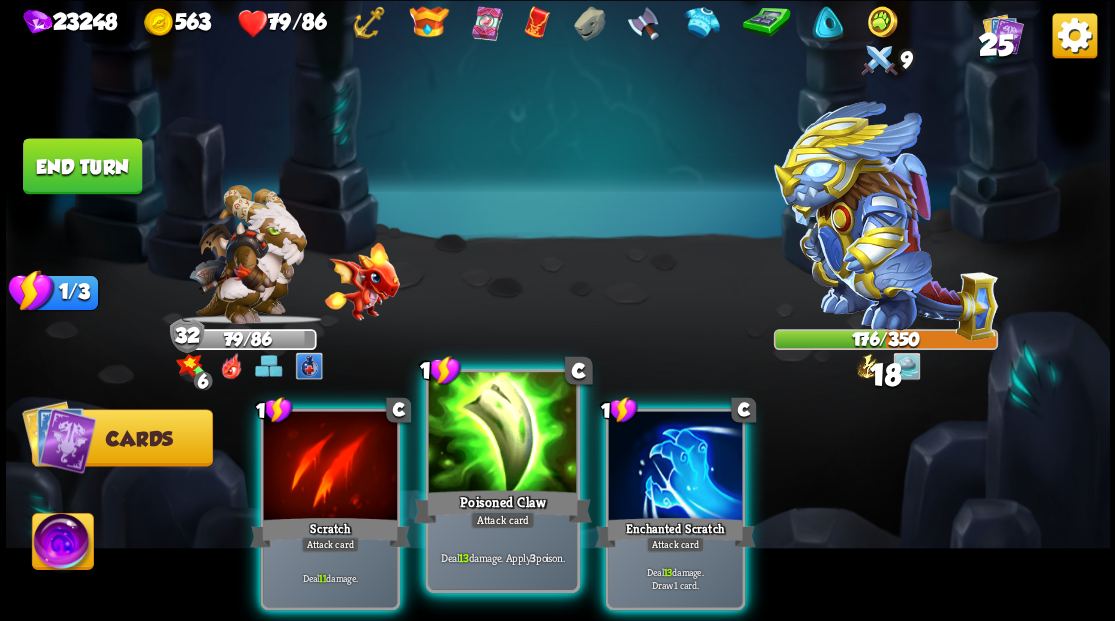 click at bounding box center (502, 434) 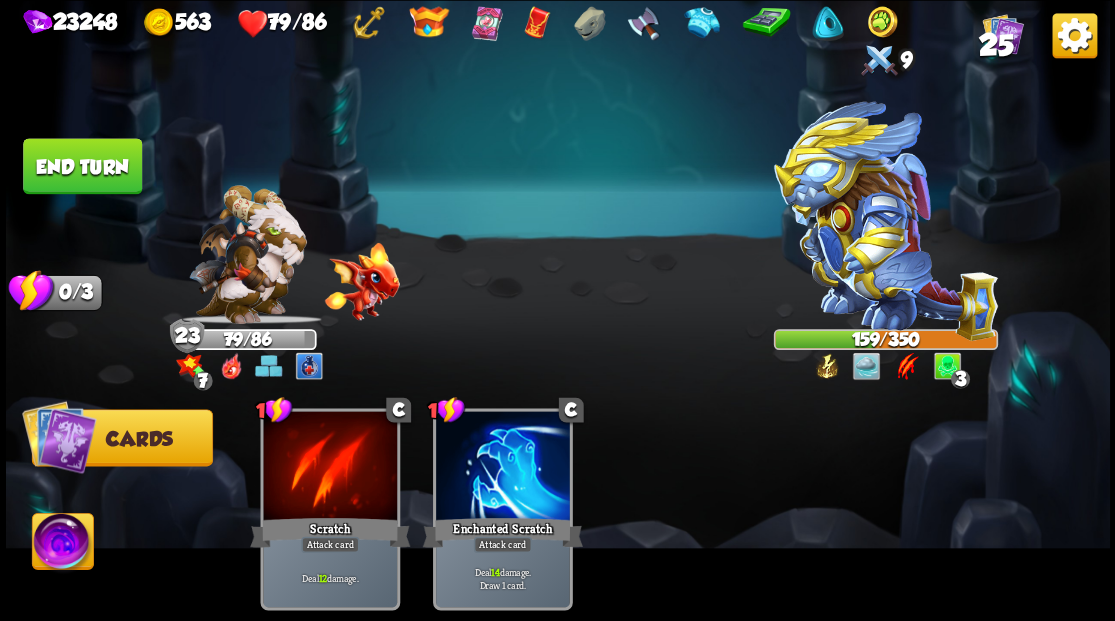 click on "End turn" at bounding box center [82, 166] 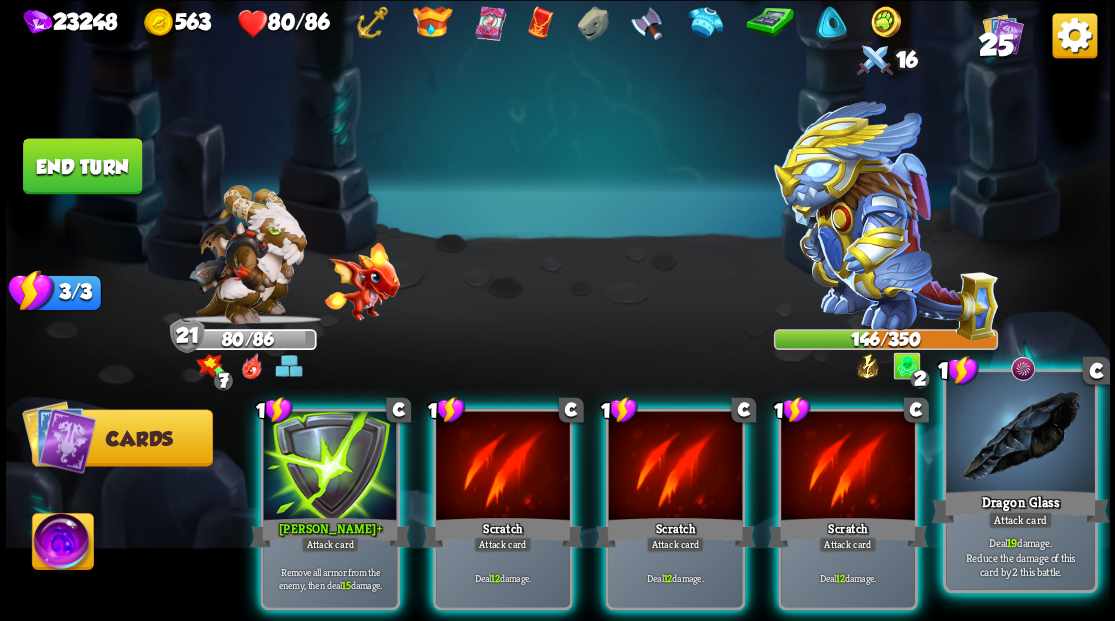 click at bounding box center (1020, 434) 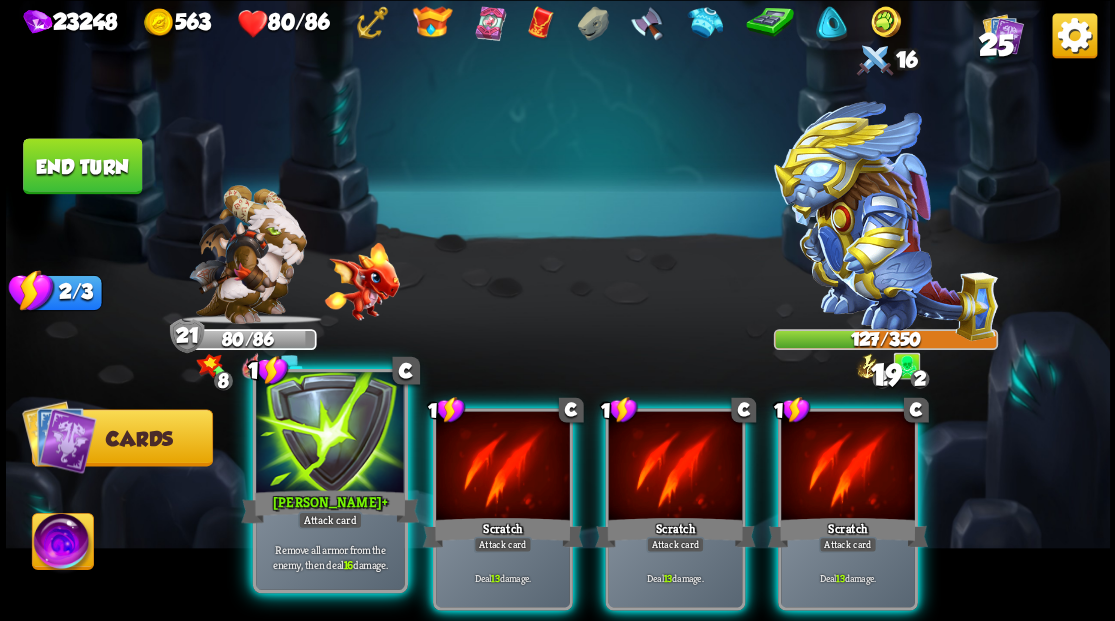 click at bounding box center (330, 434) 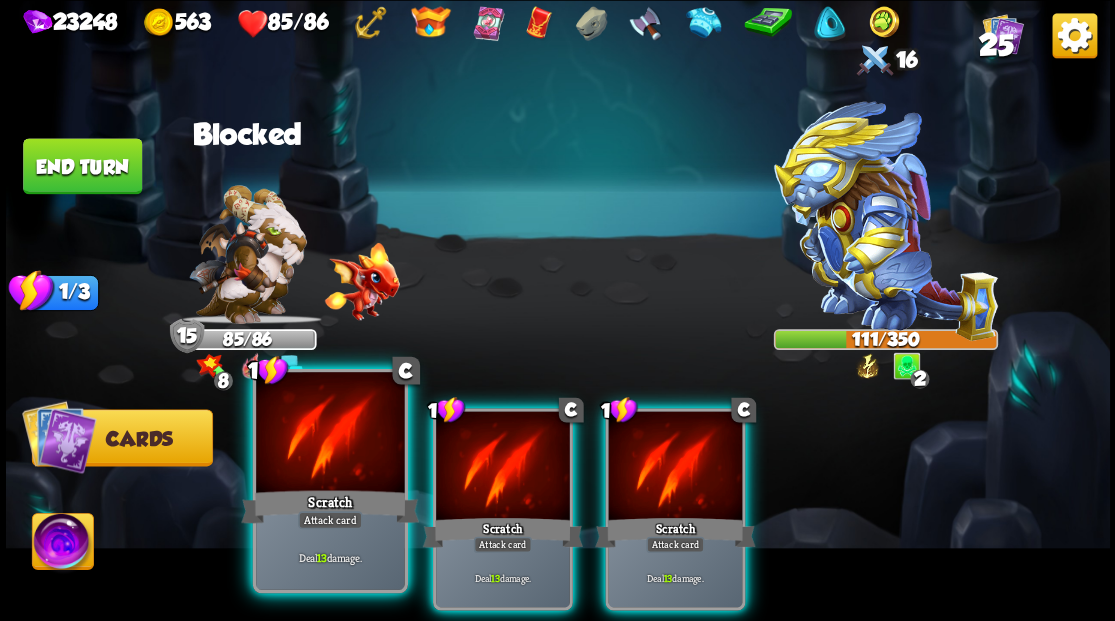 click at bounding box center [330, 434] 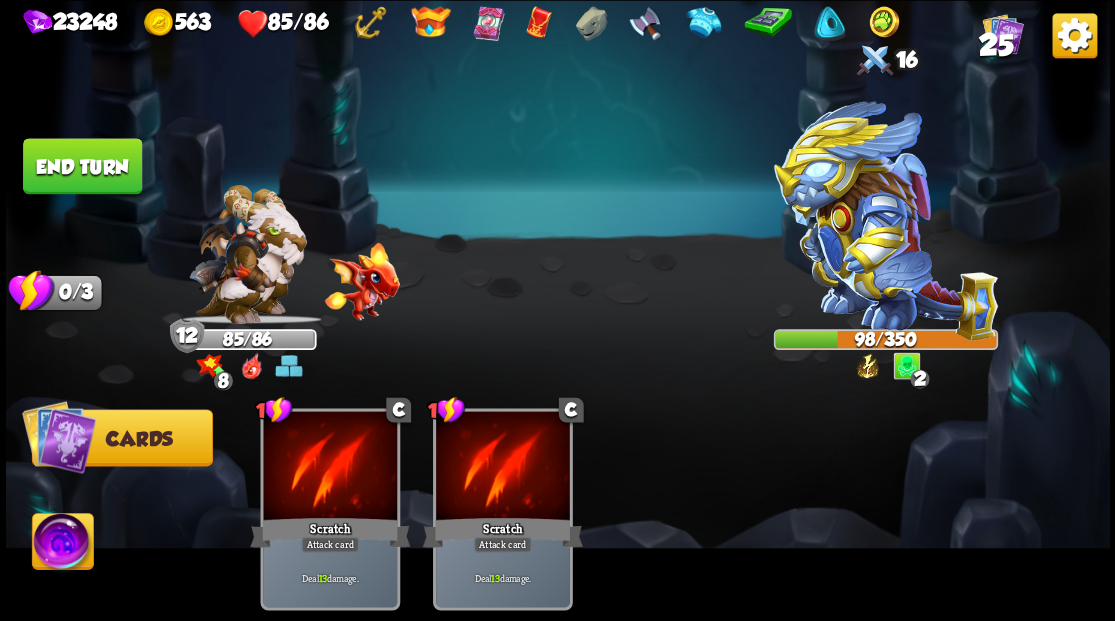click on "End turn" at bounding box center (82, 166) 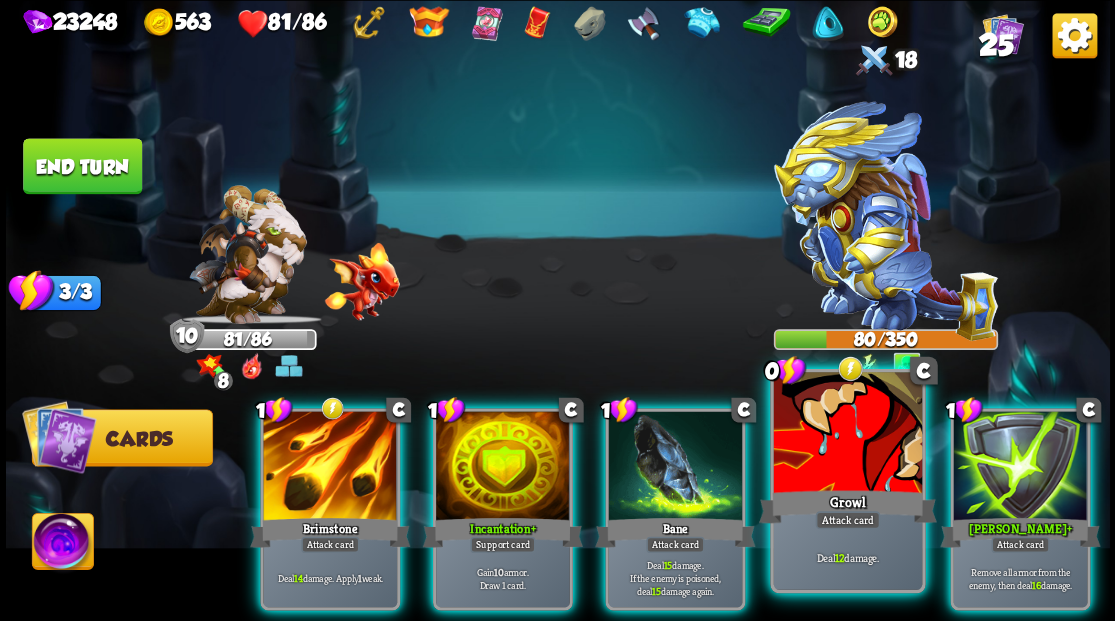 click at bounding box center [847, 434] 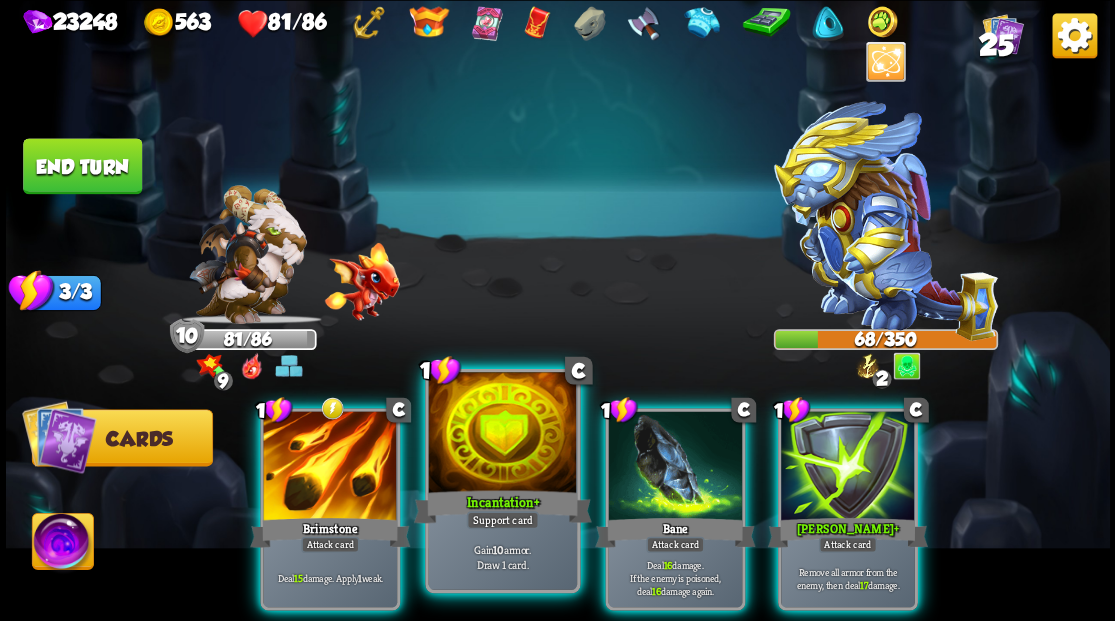 click at bounding box center [502, 434] 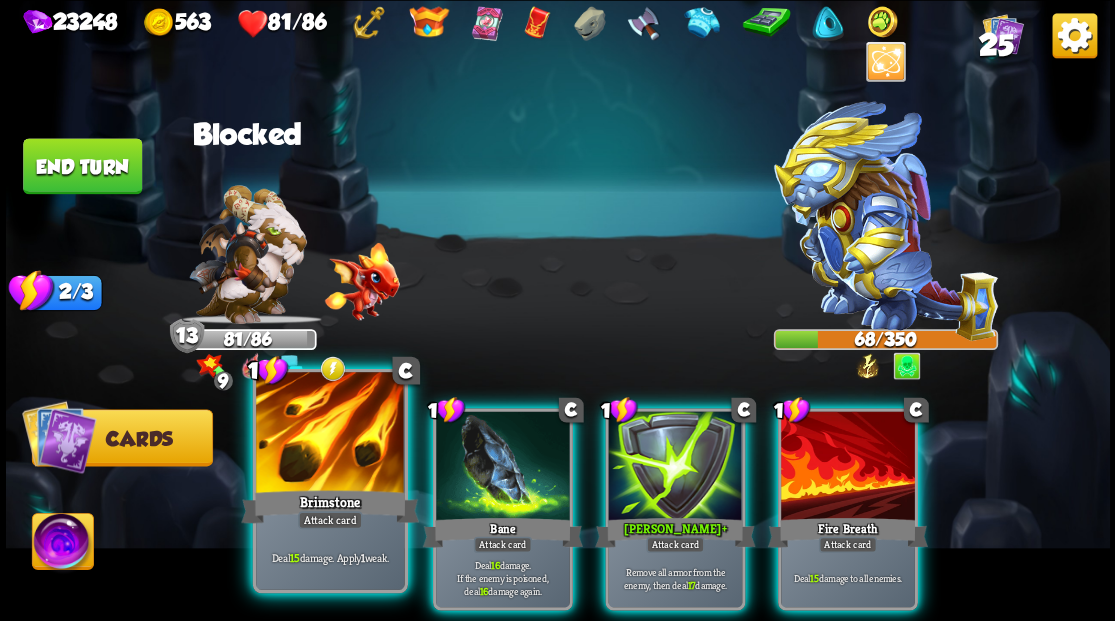 click at bounding box center (330, 434) 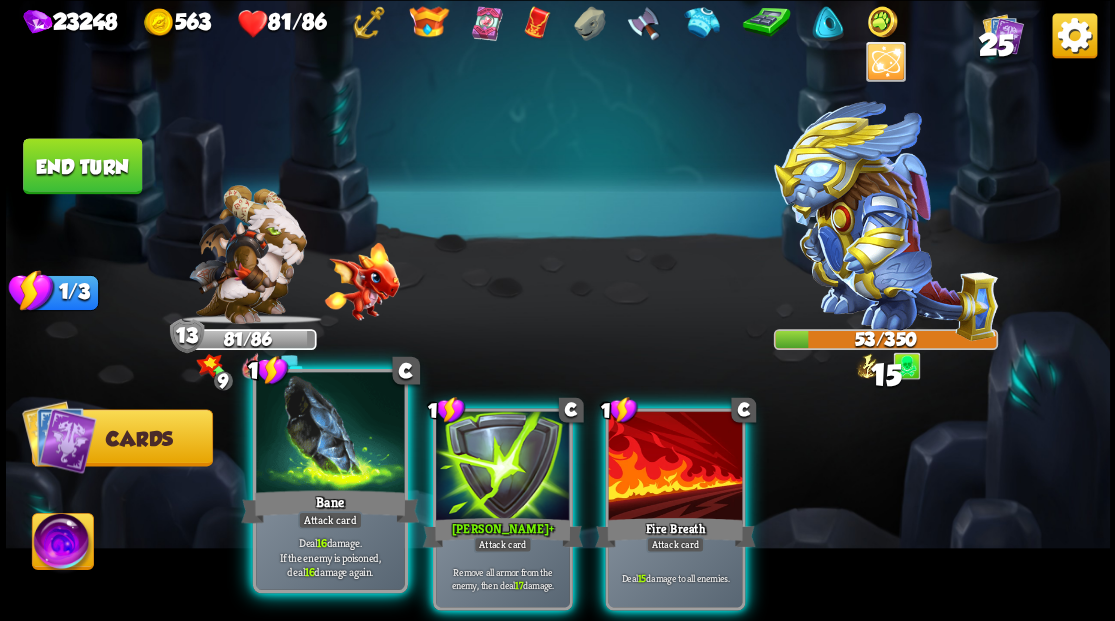click at bounding box center [330, 434] 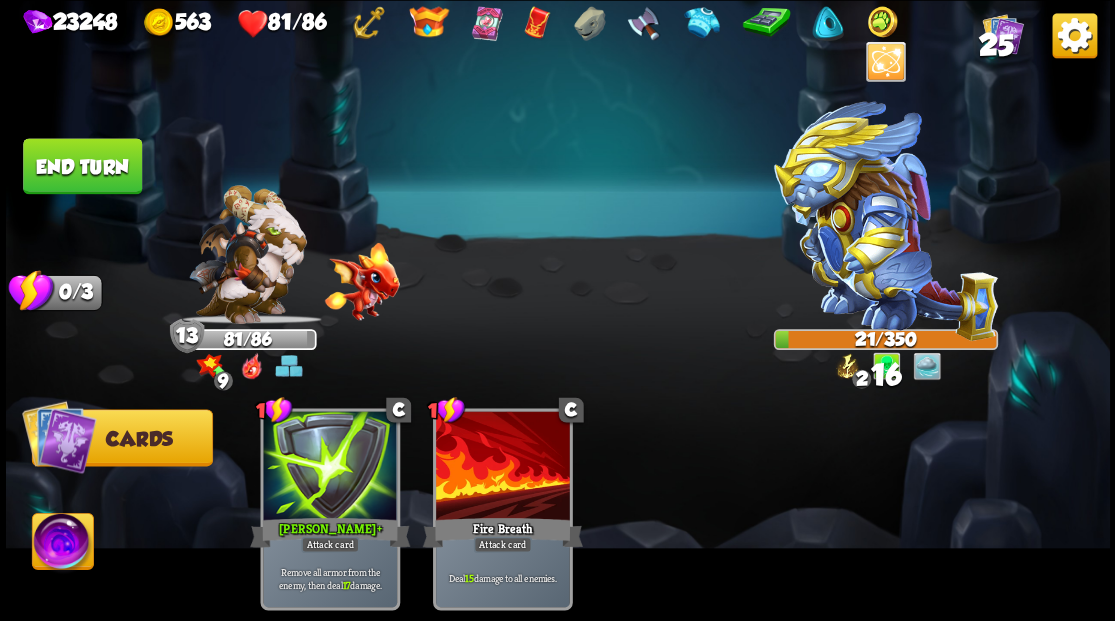click on "End turn" at bounding box center [82, 166] 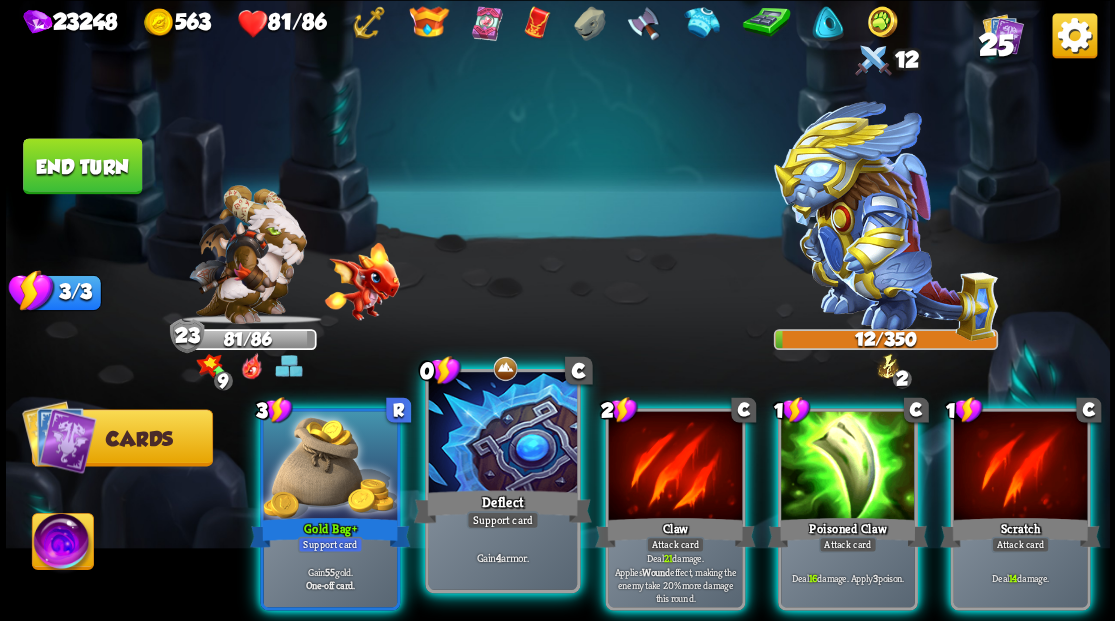 click at bounding box center (502, 434) 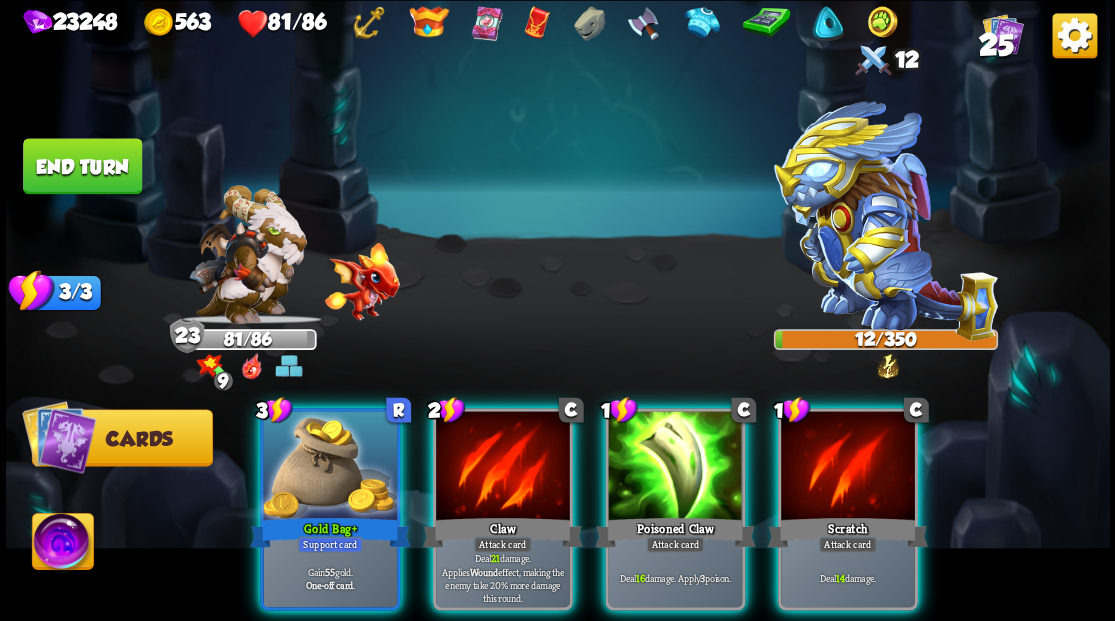 drag, startPoint x: 854, startPoint y: 476, endPoint x: 774, endPoint y: 394, distance: 114.56003 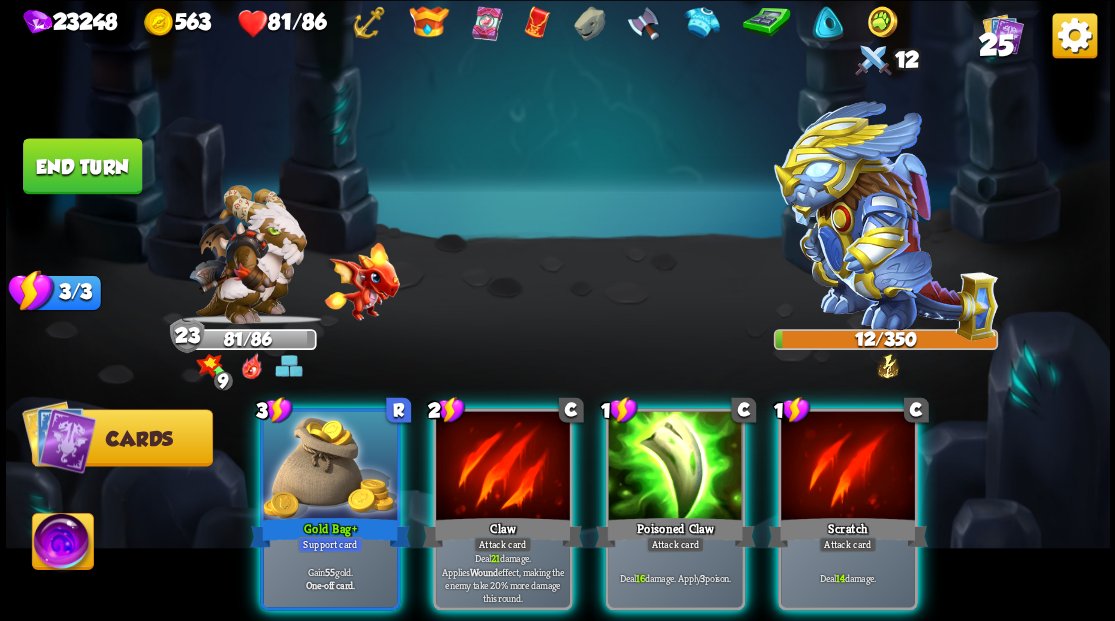 click at bounding box center (848, 467) 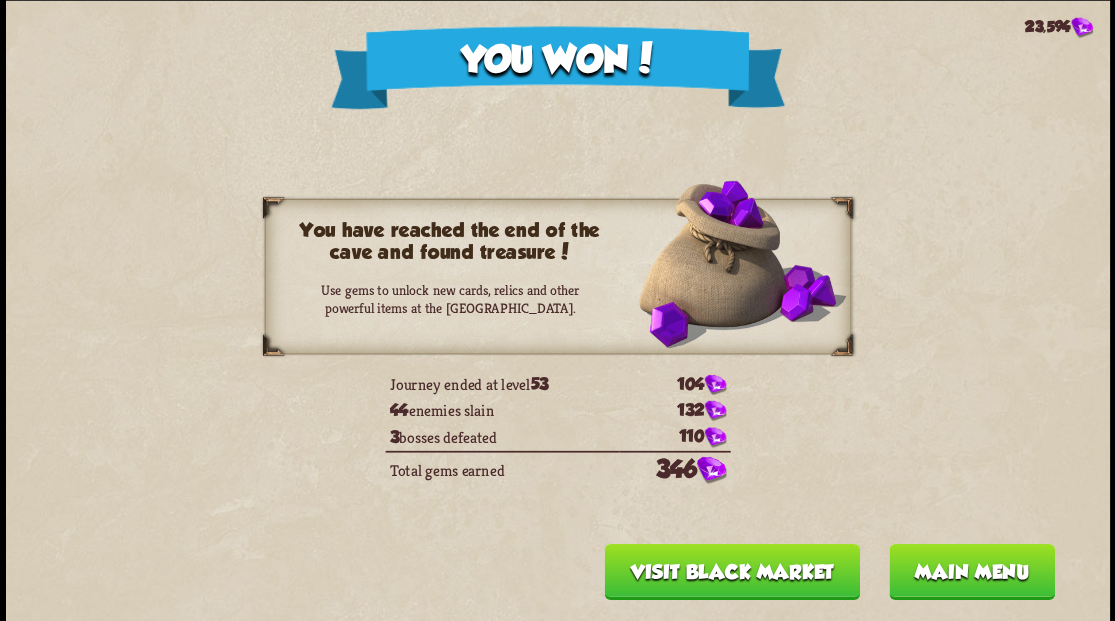 click on "Main menu" at bounding box center (971, 571) 